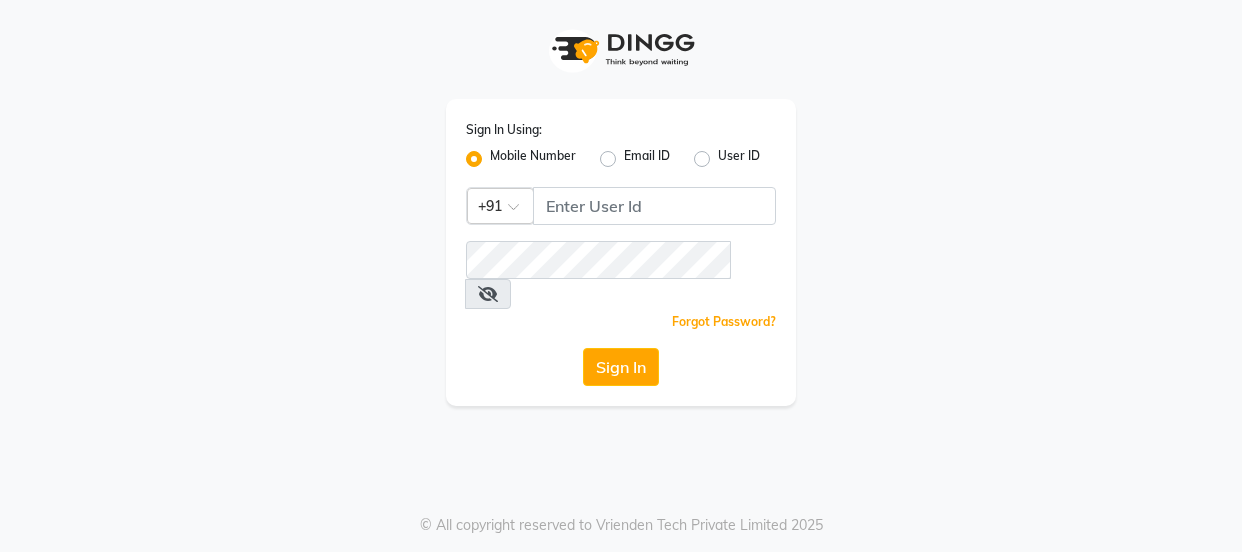 scroll, scrollTop: 0, scrollLeft: 0, axis: both 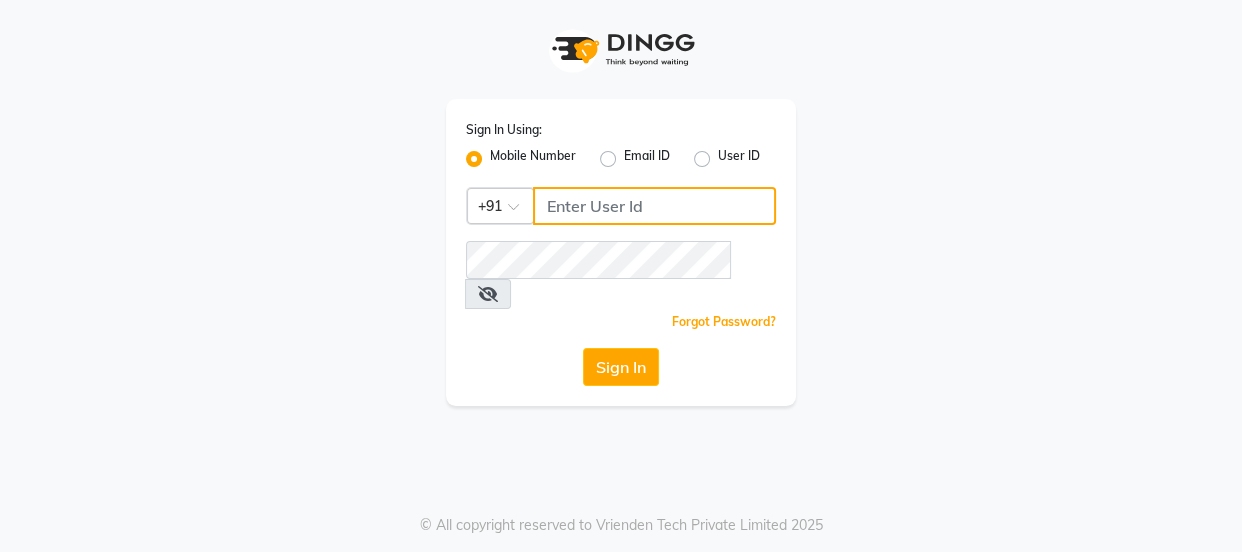 click 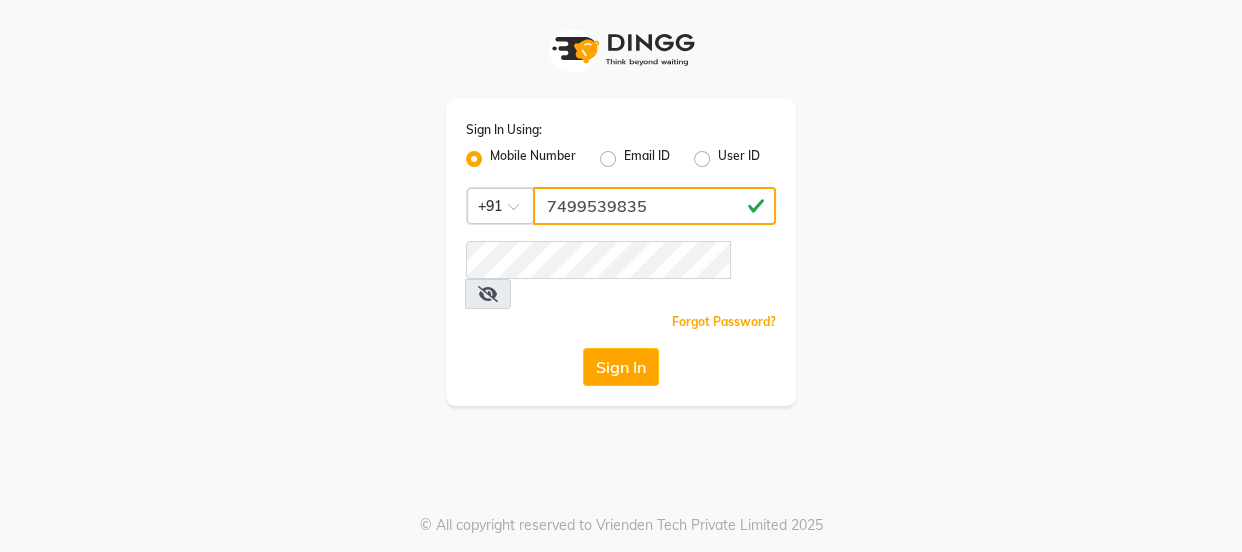 type on "7499539835" 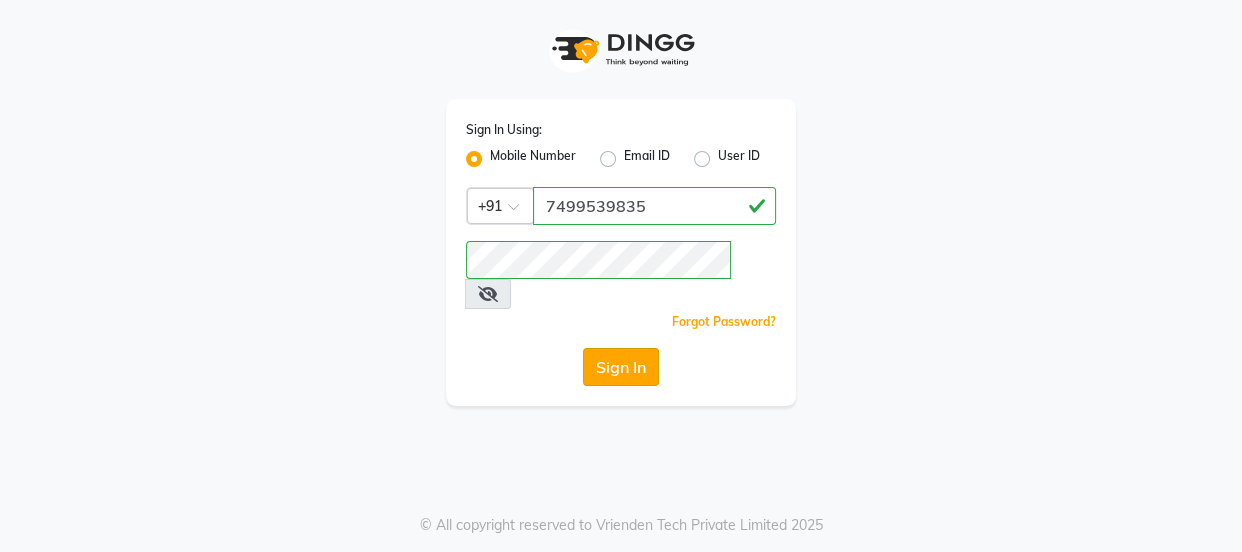 click on "Sign In" 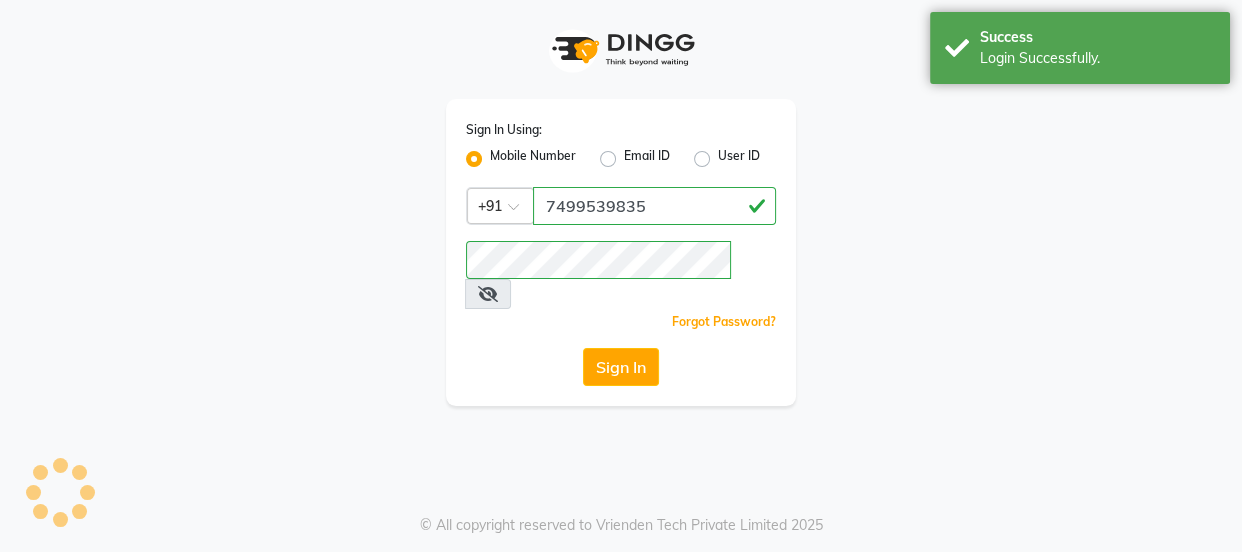 select on "service" 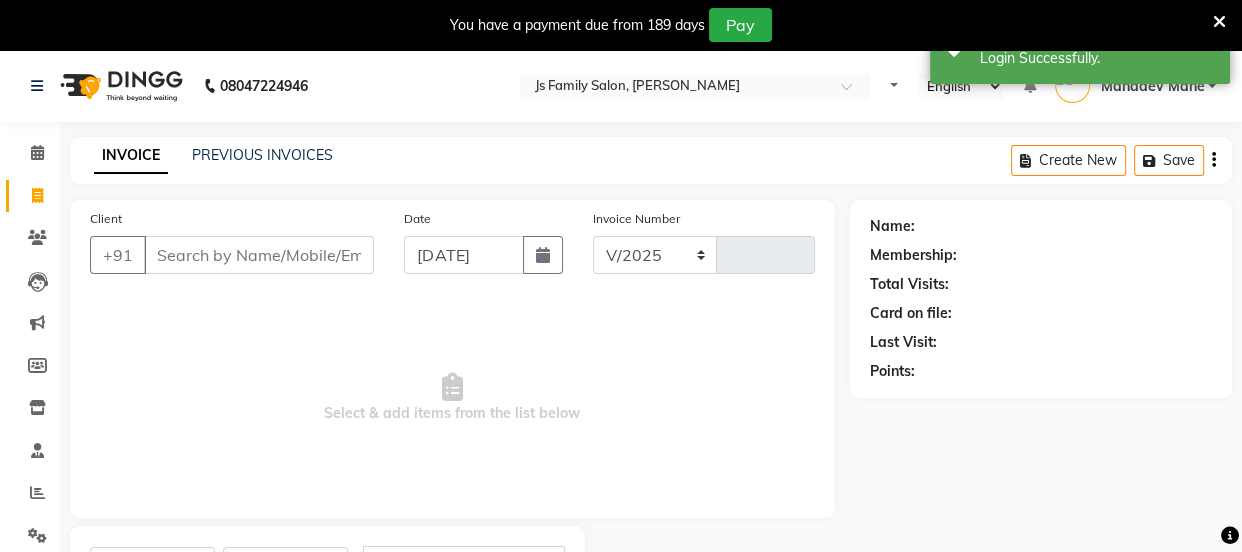 select on "3729" 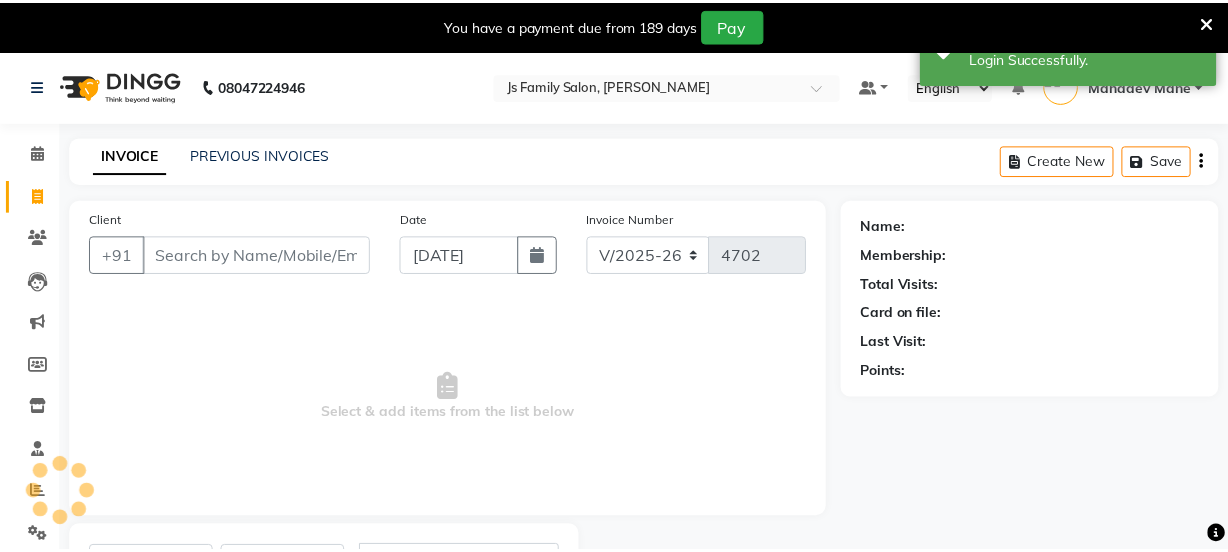 scroll, scrollTop: 18, scrollLeft: 0, axis: vertical 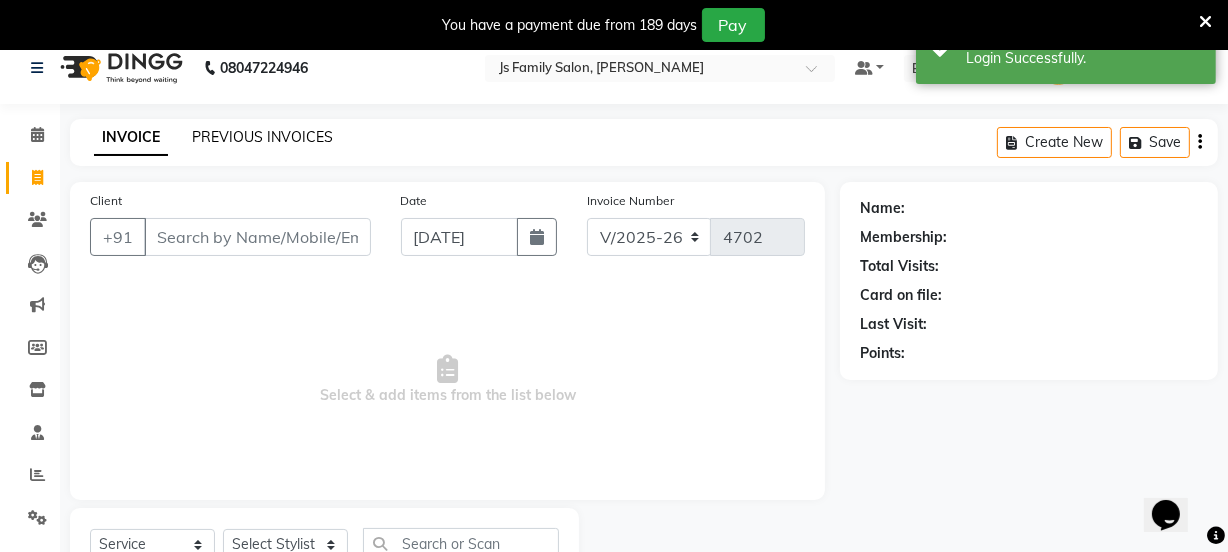 click on "PREVIOUS INVOICES" 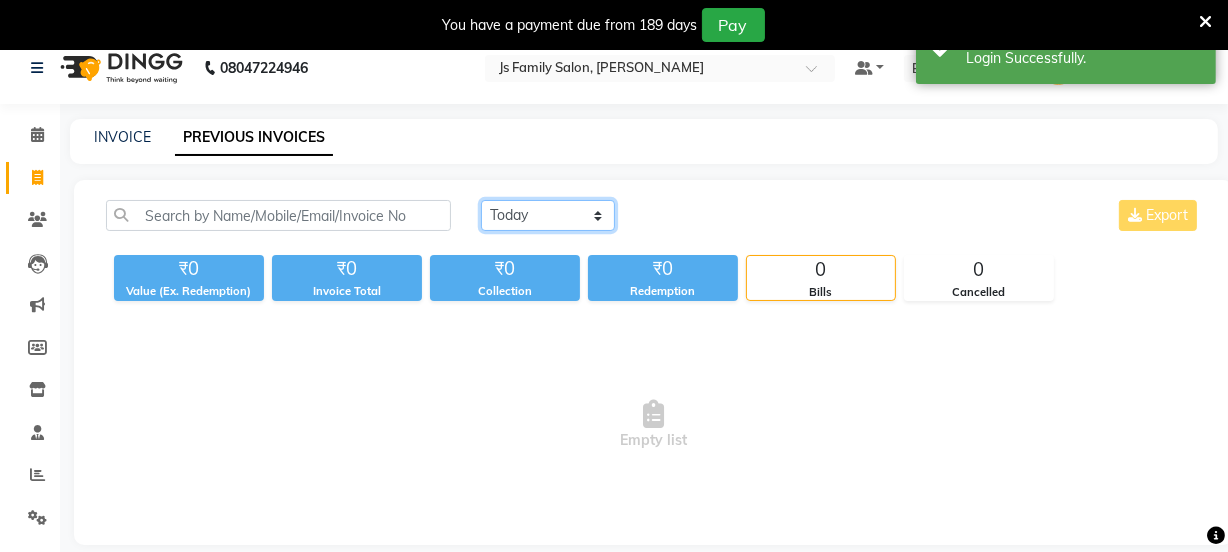 click on "Today Yesterday Custom Range" 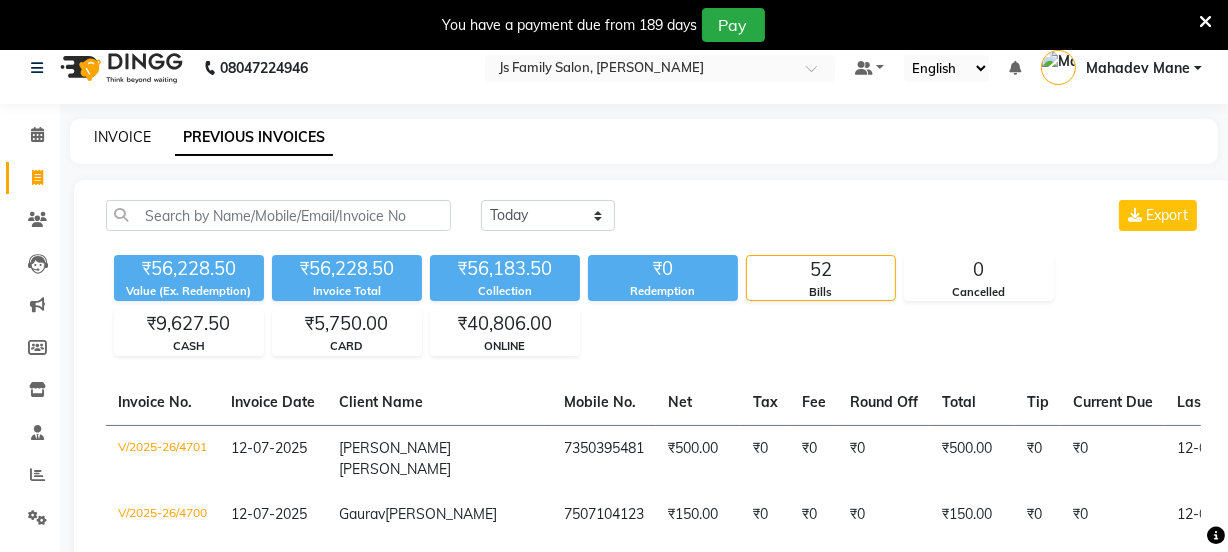 click on "INVOICE" 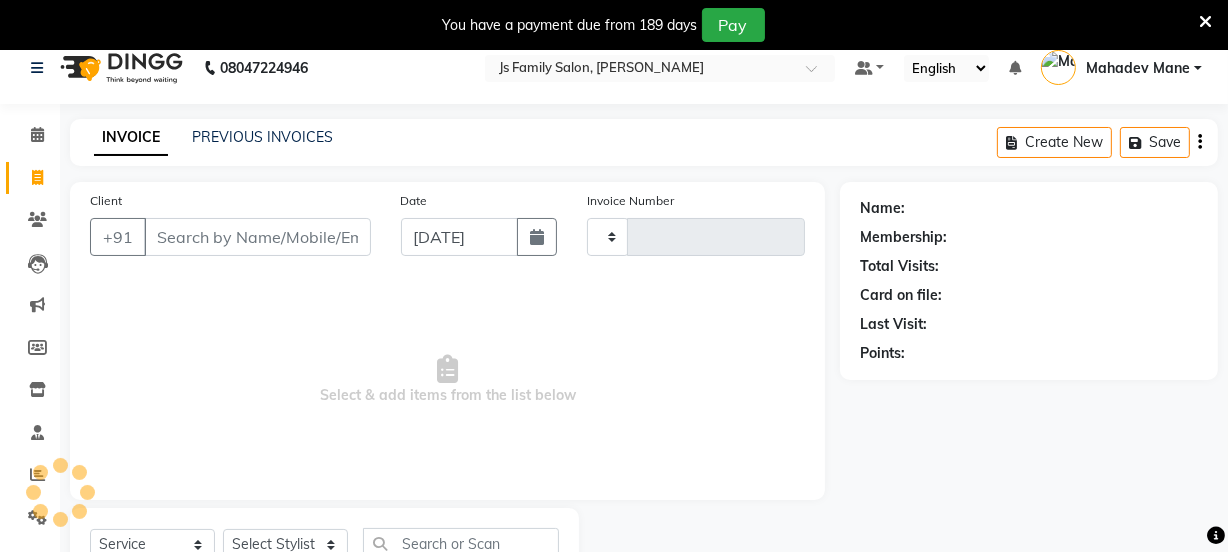 scroll, scrollTop: 100, scrollLeft: 0, axis: vertical 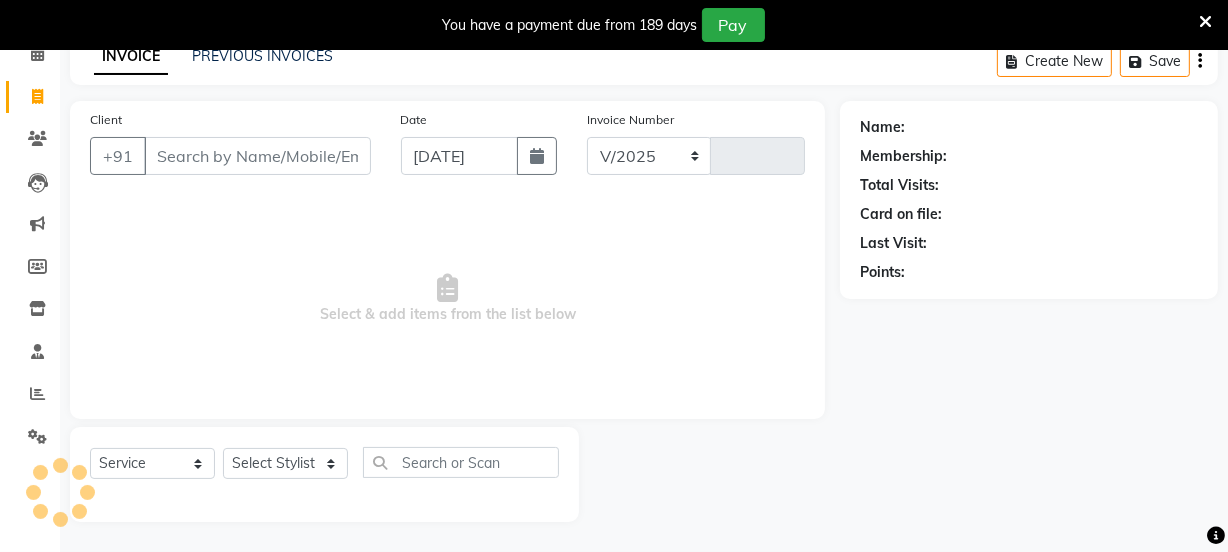 select on "3729" 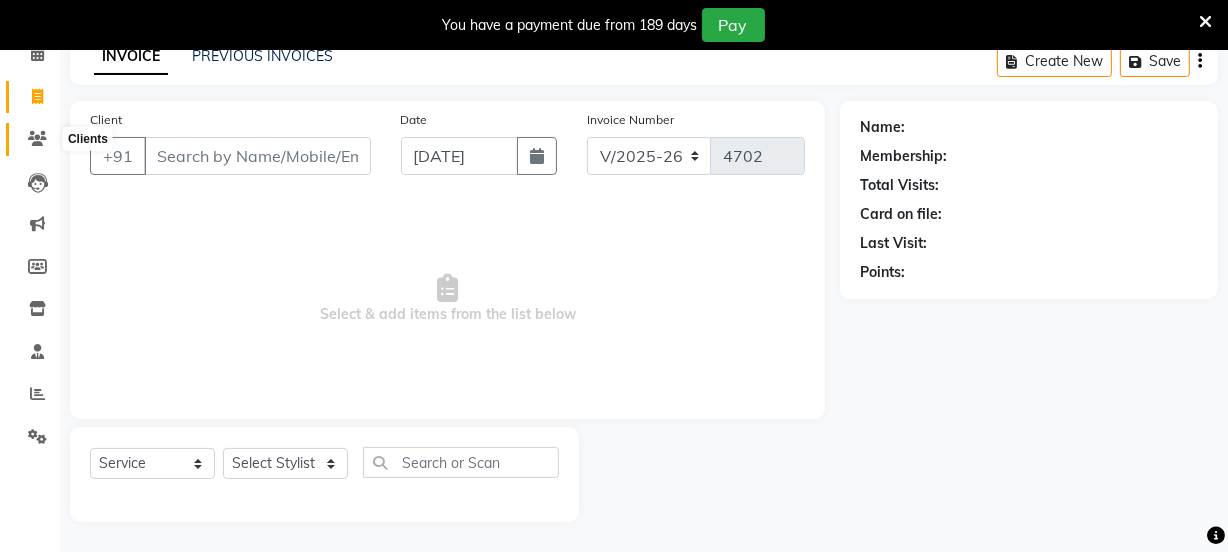 click 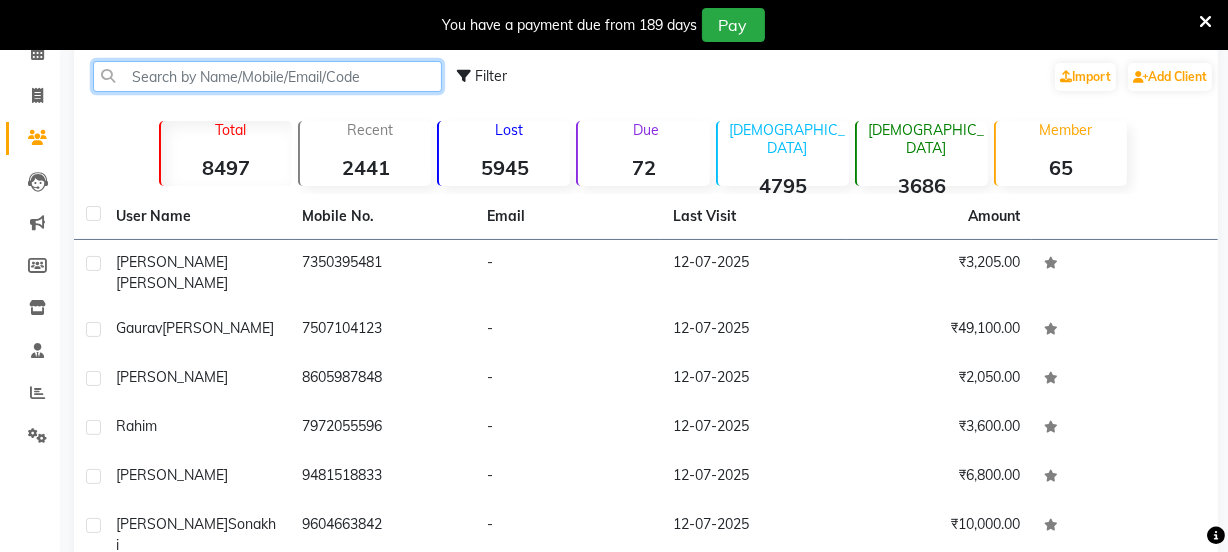 click 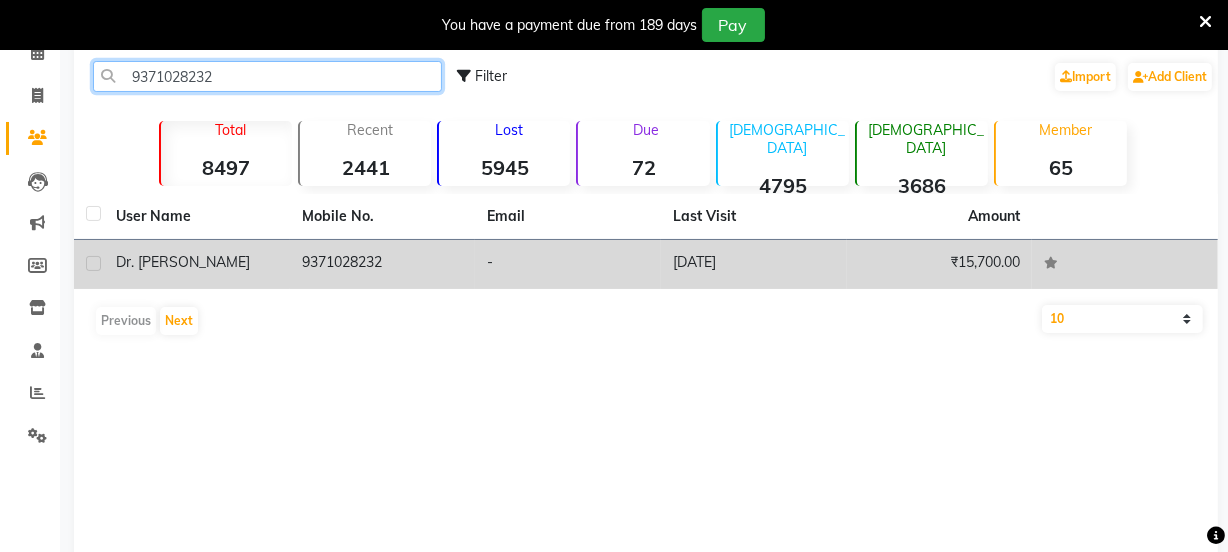 type on "9371028232" 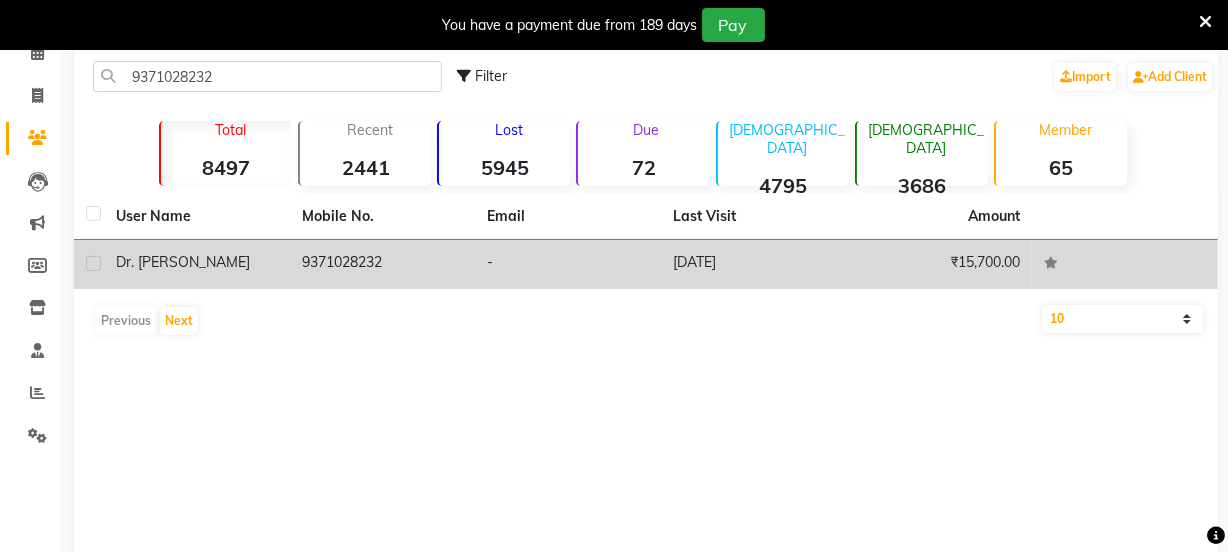 click on "9371028232" 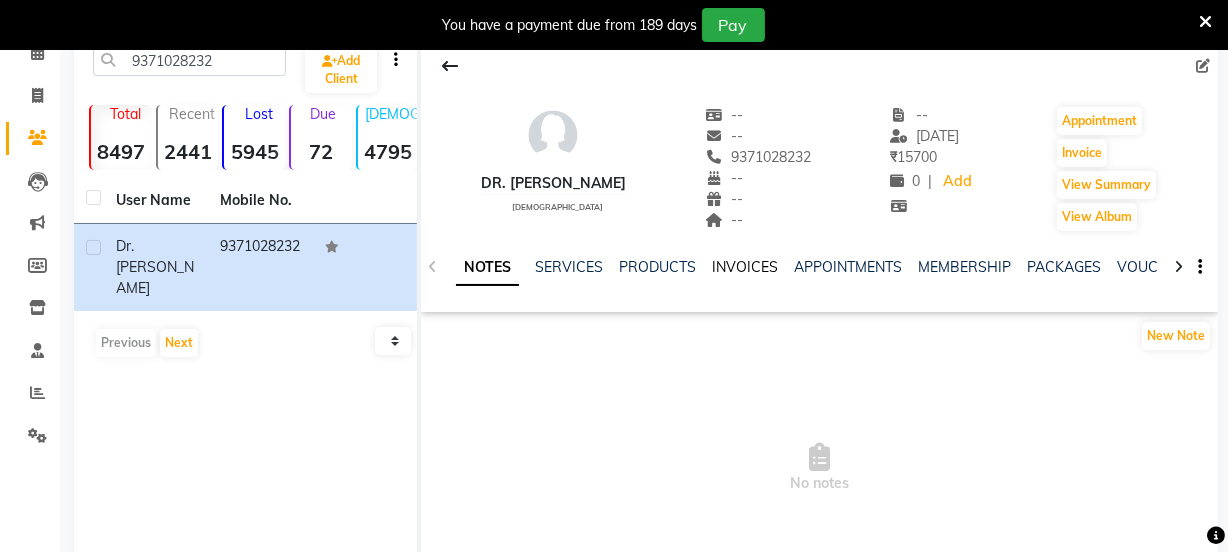 click on "INVOICES" 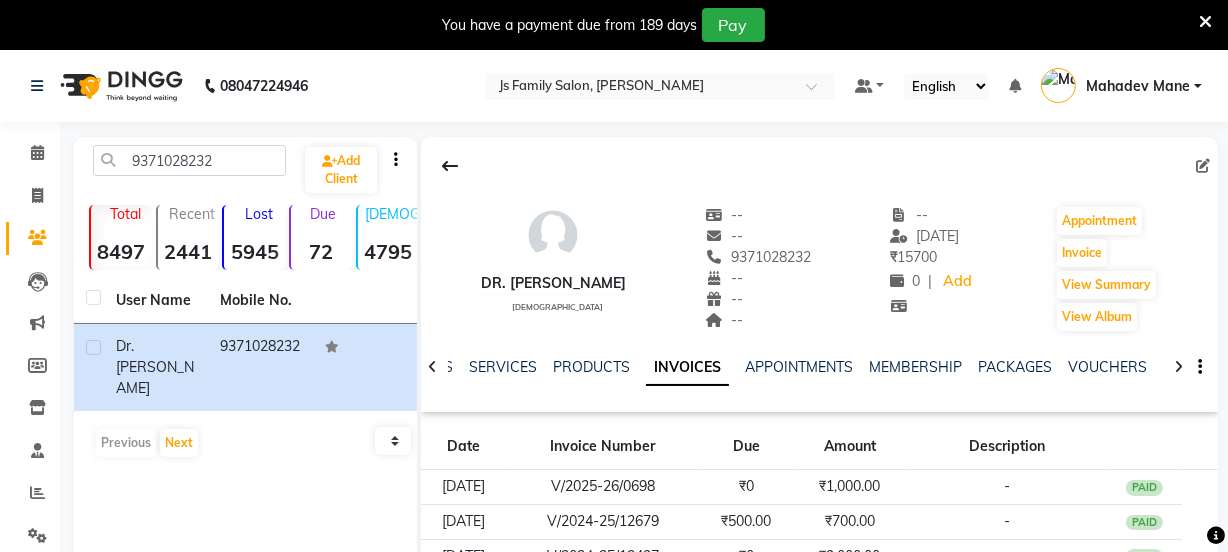 scroll, scrollTop: 0, scrollLeft: 0, axis: both 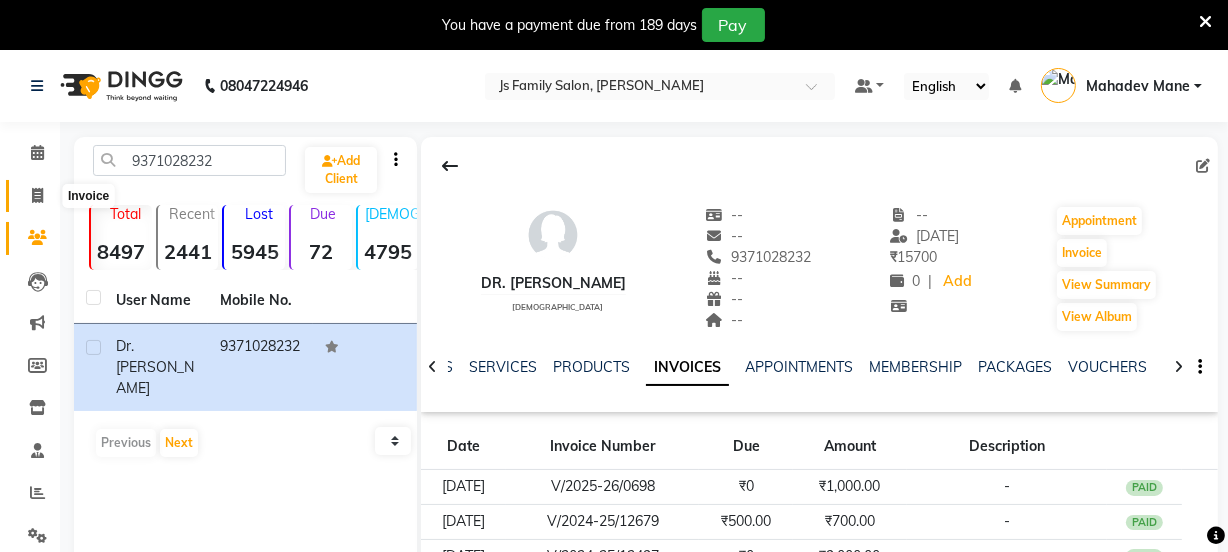 click 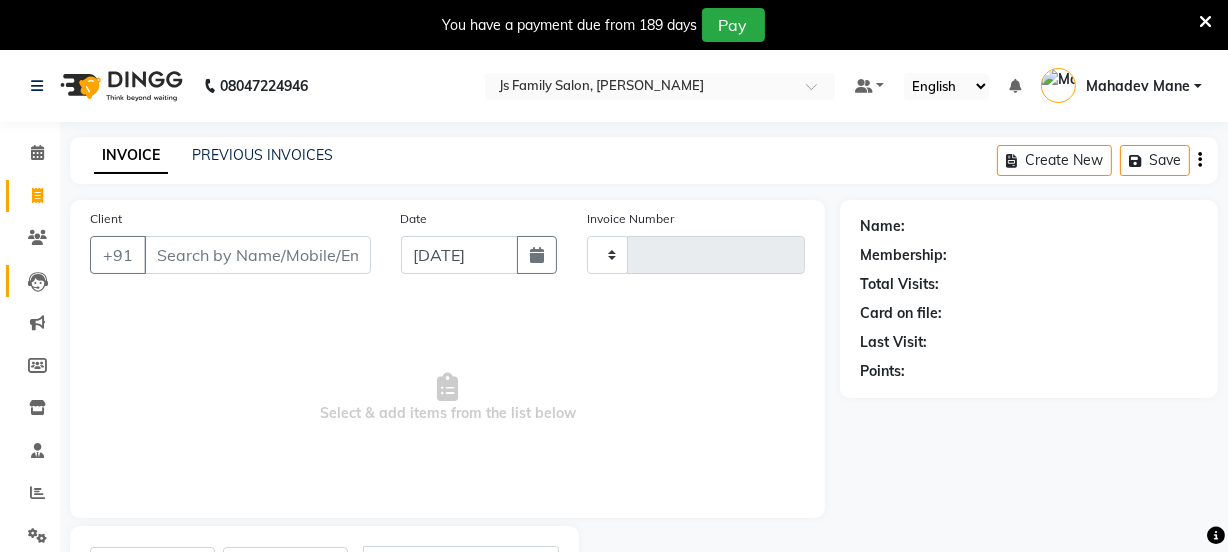 type on "4702" 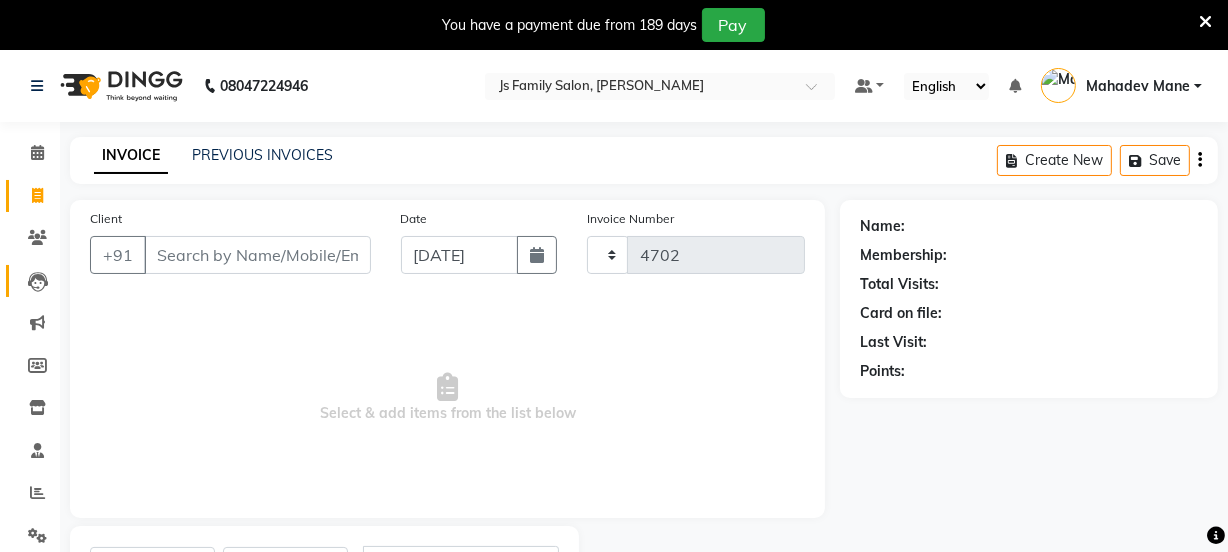 scroll, scrollTop: 100, scrollLeft: 0, axis: vertical 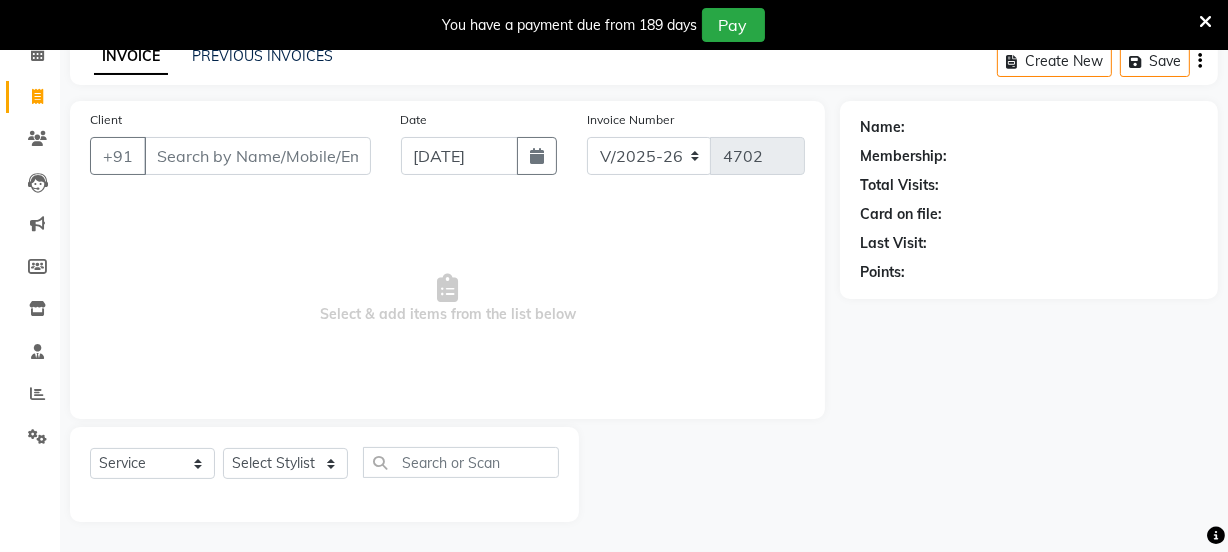 click on "Client" at bounding box center (257, 156) 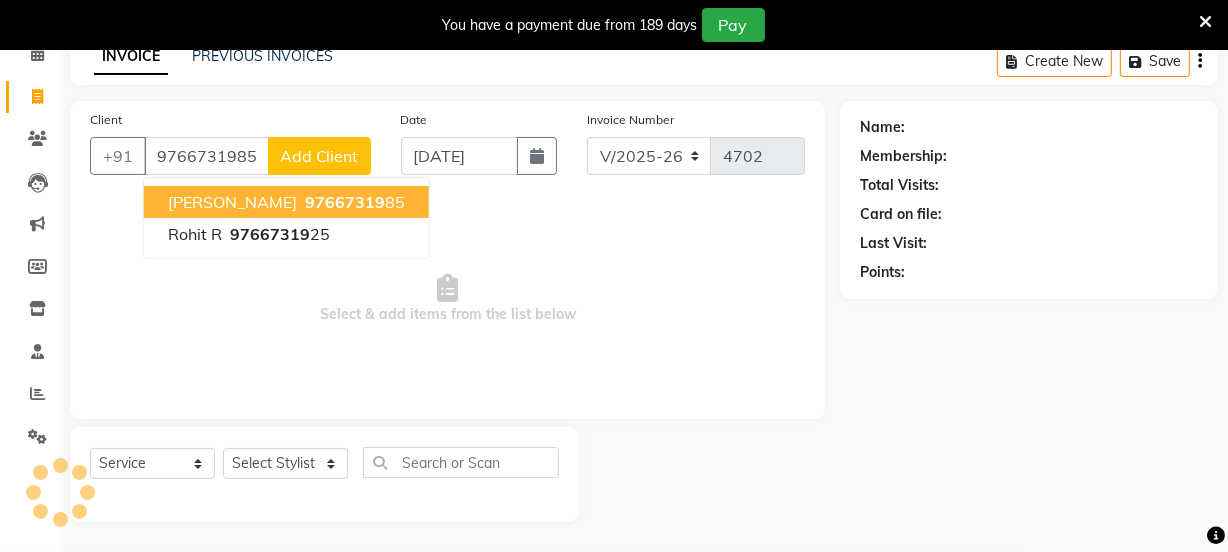 type on "9766731985" 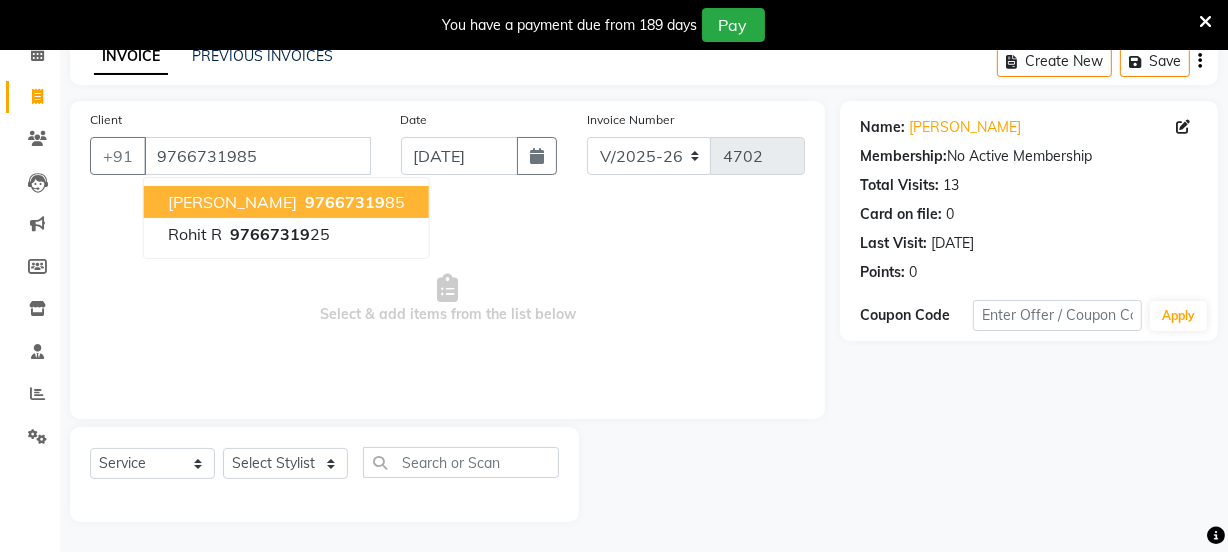 click on "Rohit Shete" at bounding box center [232, 202] 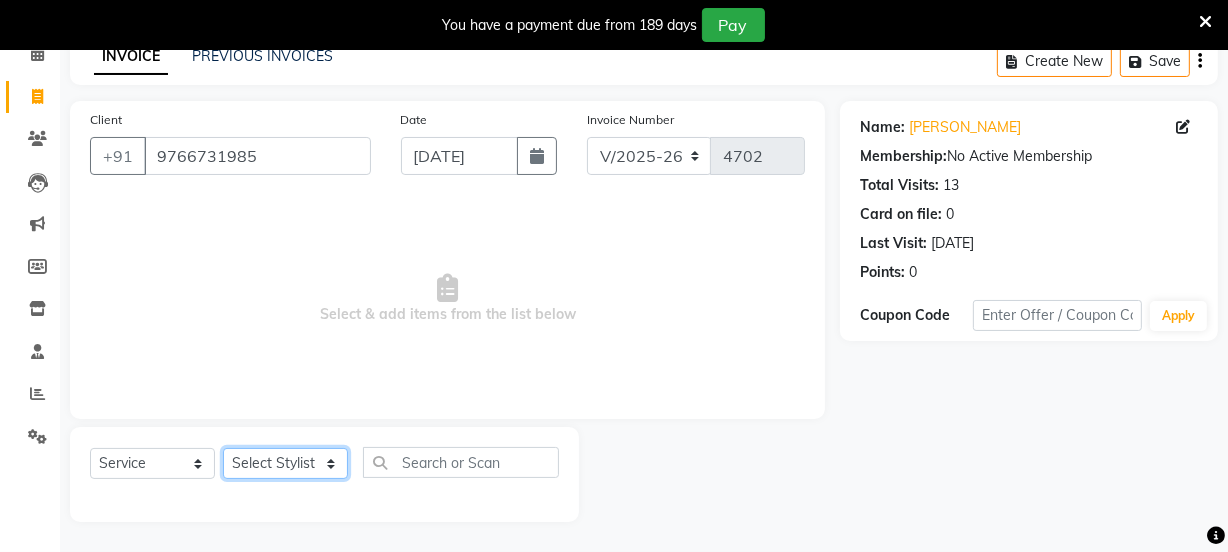 click on "Select Stylist [PERSON_NAME] Vaidyakar kokan  n Mahadev [PERSON_NAME] [PERSON_NAME] [PERSON_NAME]  Prem Mane Rajan Roma Rajput Sai [PERSON_NAME] Shop [PERSON_NAME] [PERSON_NAME] suport staff [PERSON_NAME]  [PERSON_NAME] [PERSON_NAME] [PERSON_NAME]" 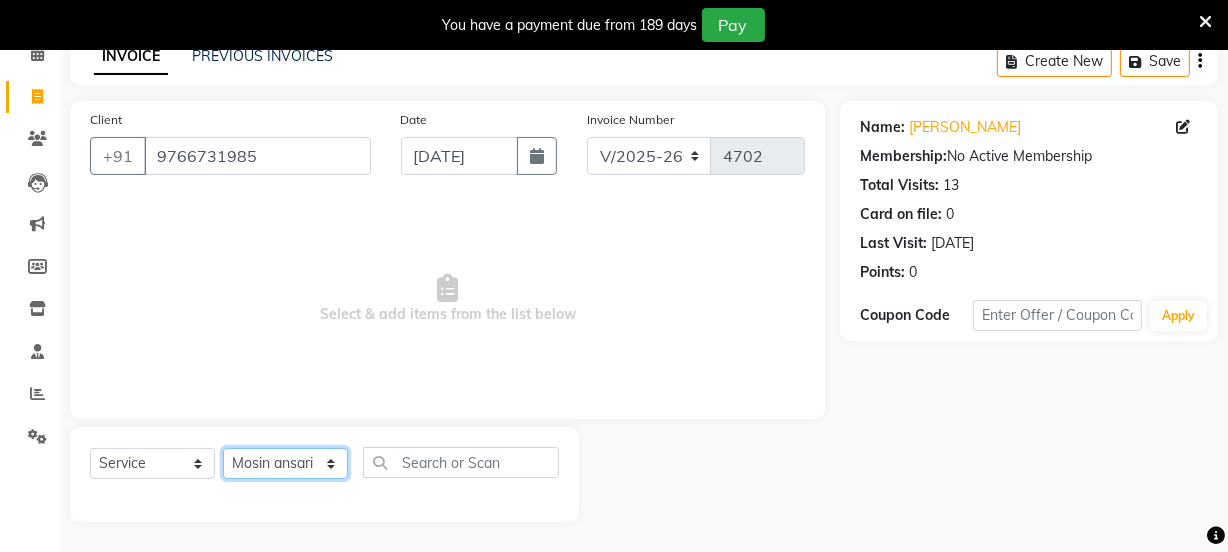 click on "Select Stylist [PERSON_NAME] Vaidyakar kokan  n Mahadev [PERSON_NAME] [PERSON_NAME] [PERSON_NAME]  Prem Mane Rajan Roma Rajput Sai [PERSON_NAME] Shop [PERSON_NAME] [PERSON_NAME] suport staff [PERSON_NAME]  [PERSON_NAME] [PERSON_NAME] [PERSON_NAME]" 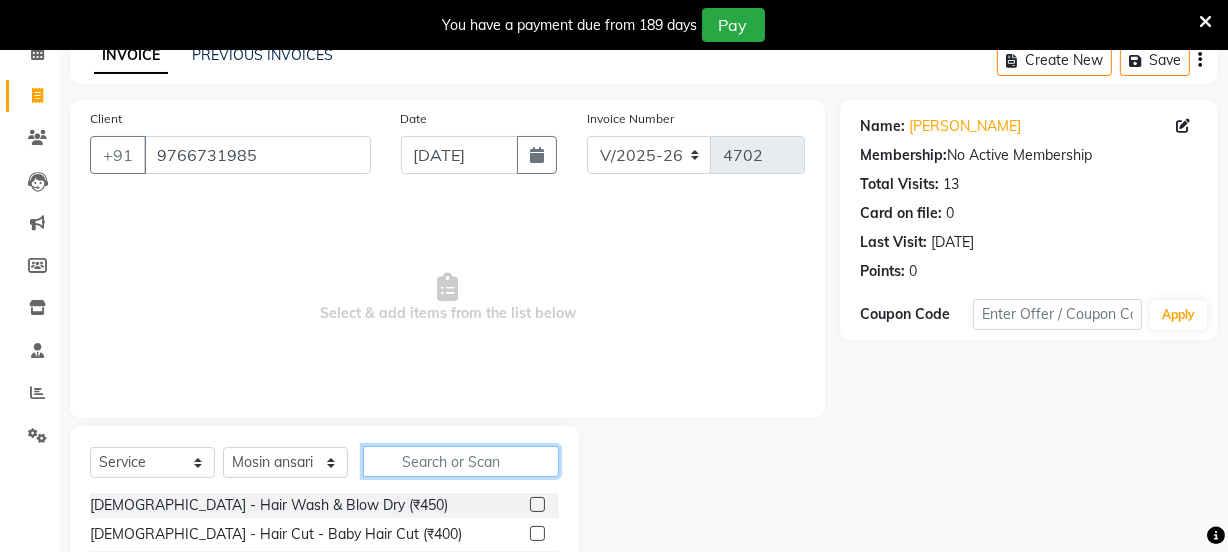 click 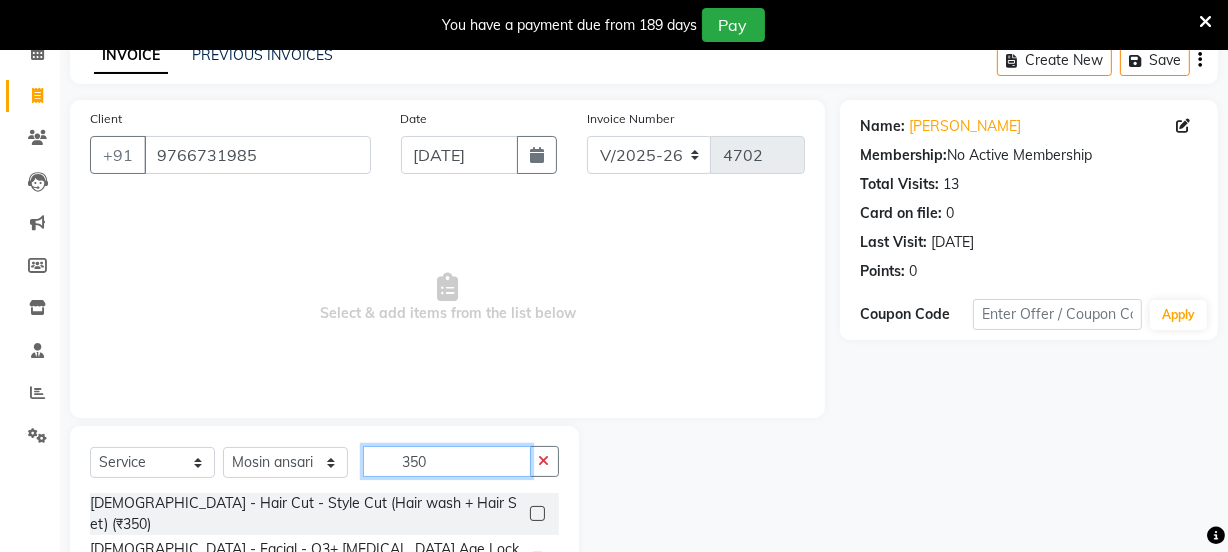 type on "350" 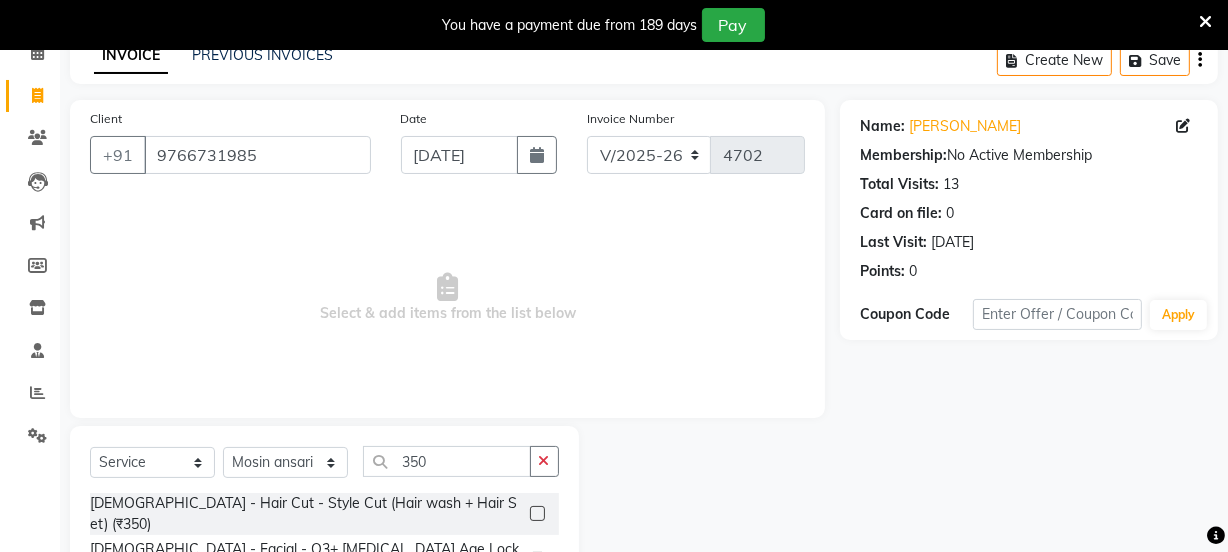 click 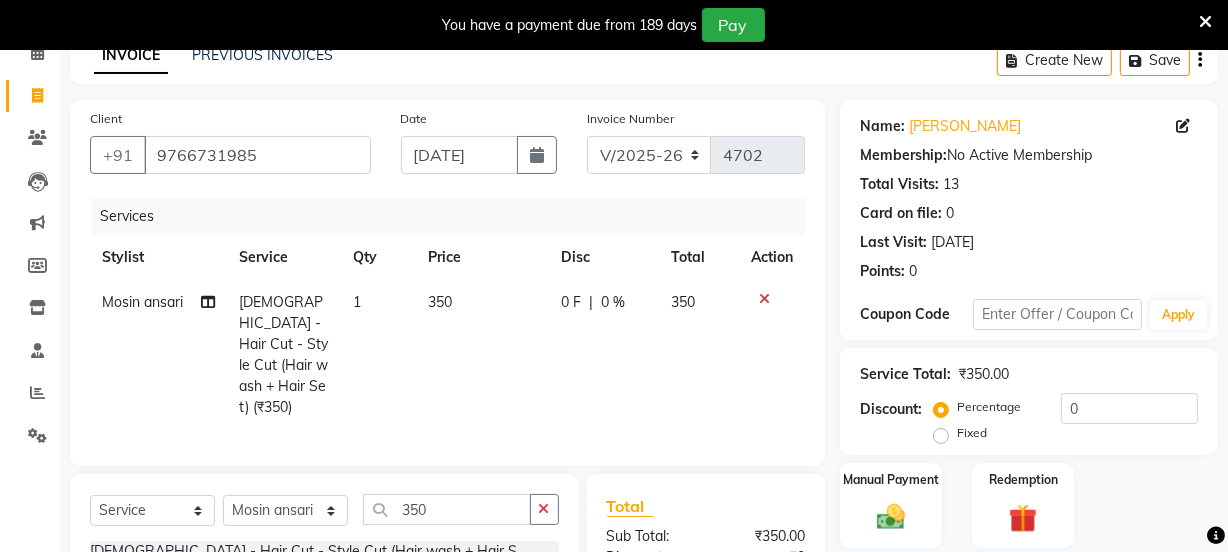 checkbox on "false" 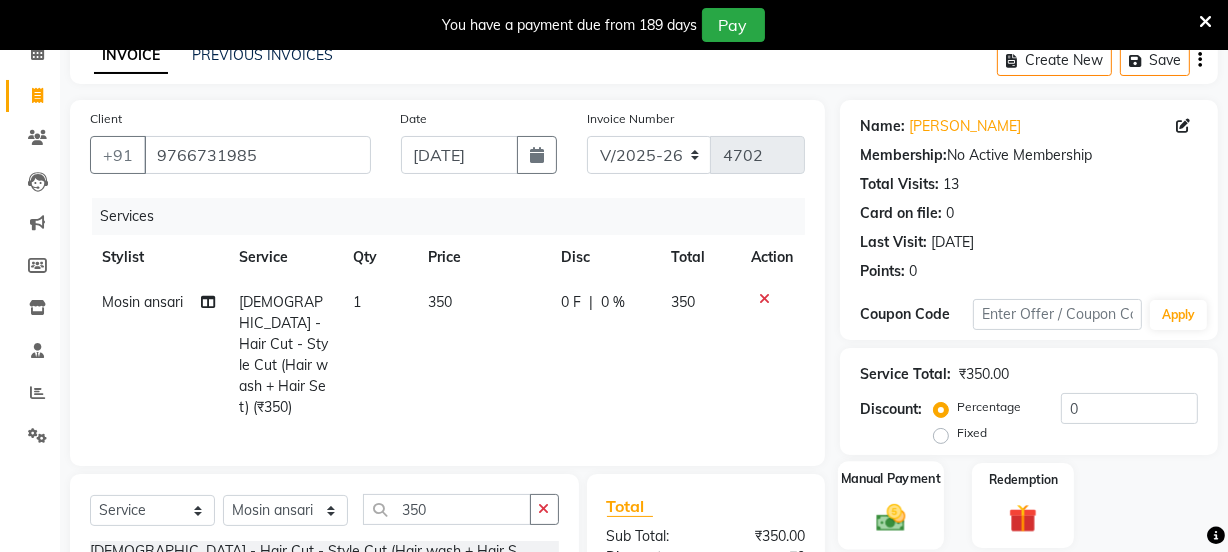 click 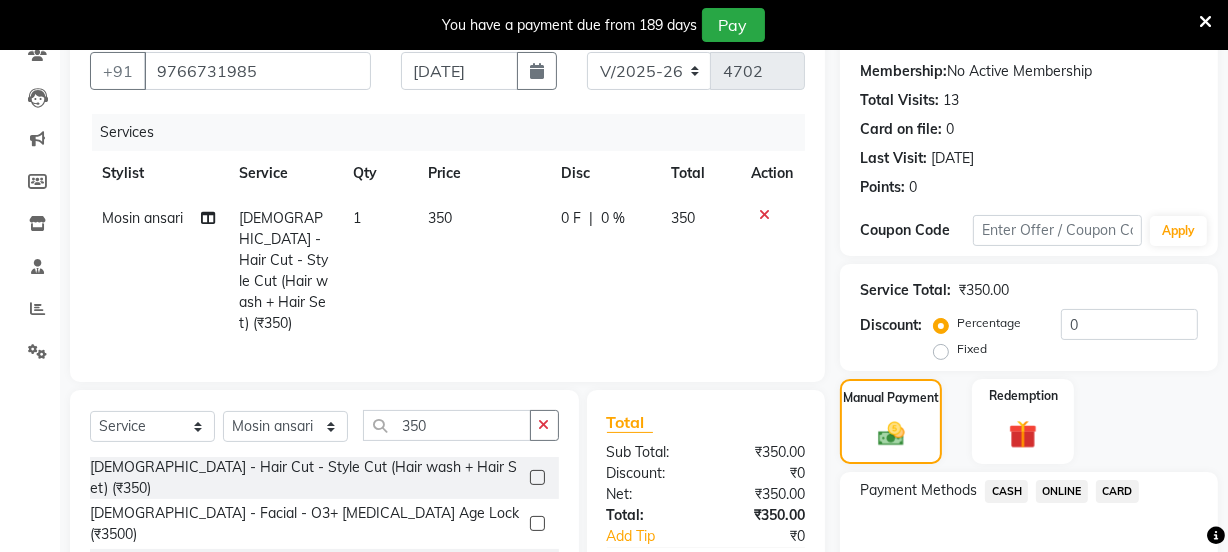 scroll, scrollTop: 340, scrollLeft: 0, axis: vertical 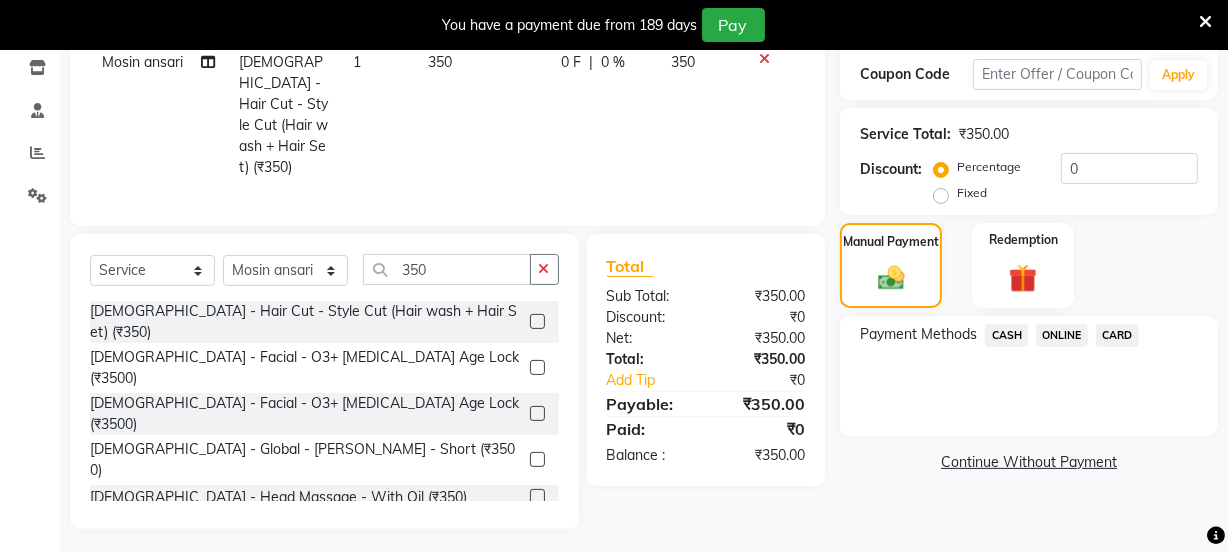 click on "ONLINE" 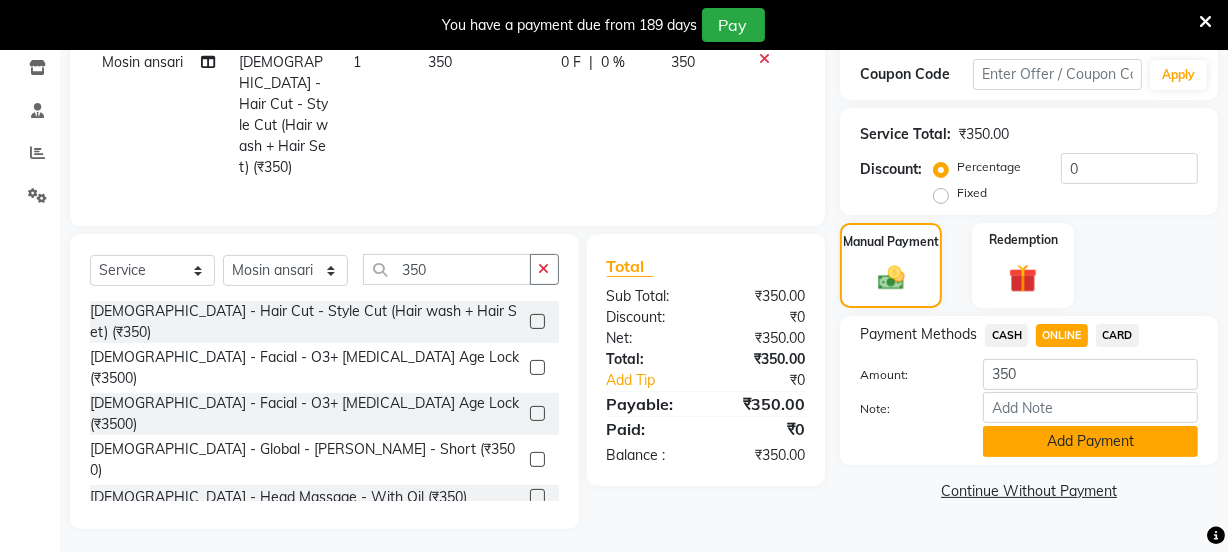 click on "Add Payment" 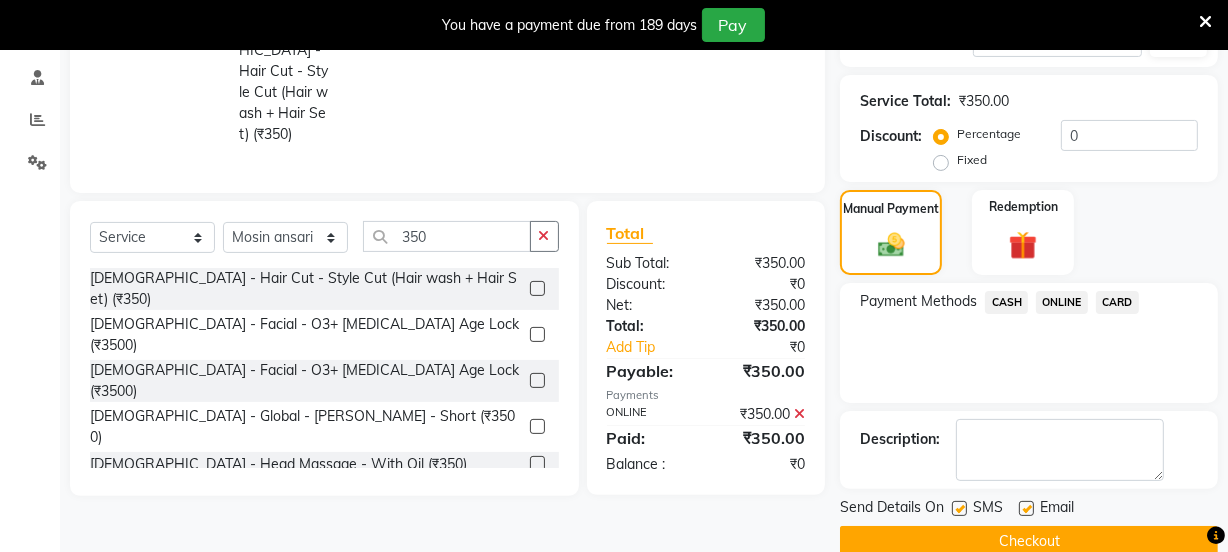 scroll, scrollTop: 407, scrollLeft: 0, axis: vertical 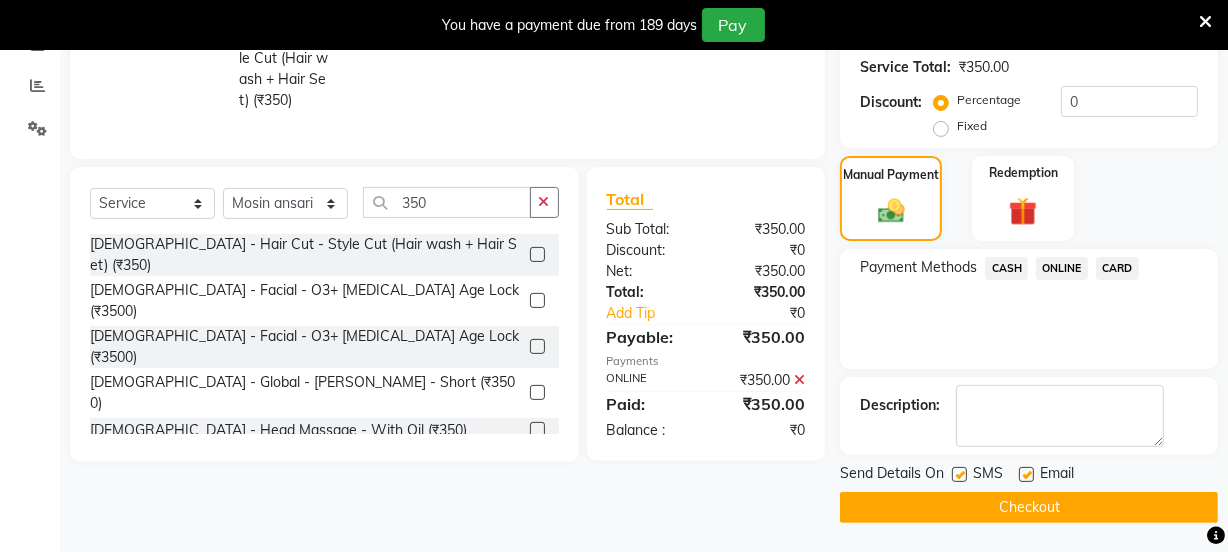 click on "Checkout" 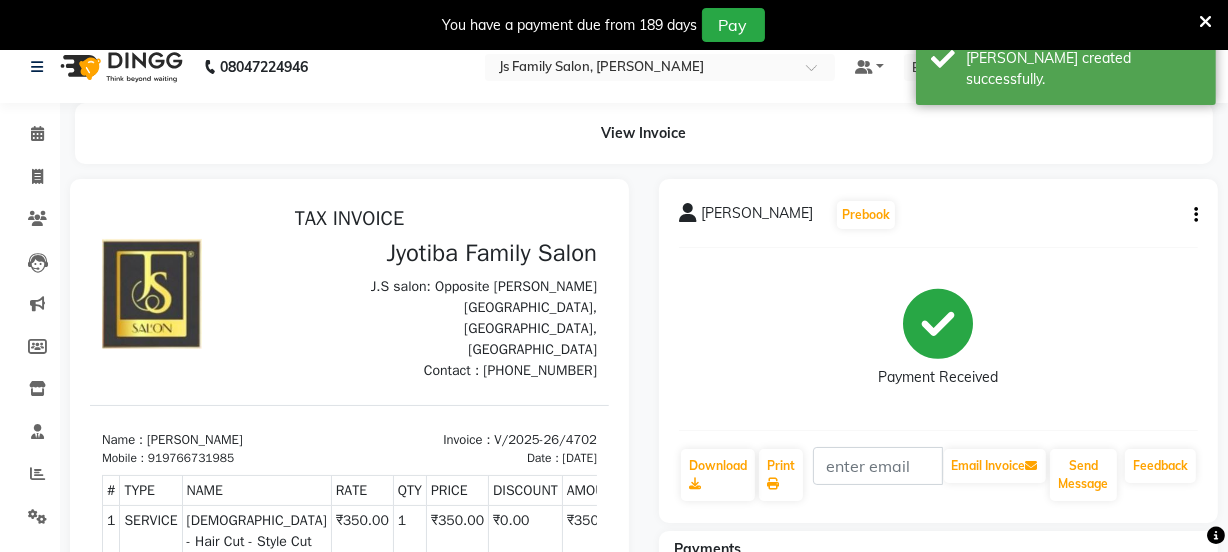 scroll, scrollTop: 0, scrollLeft: 0, axis: both 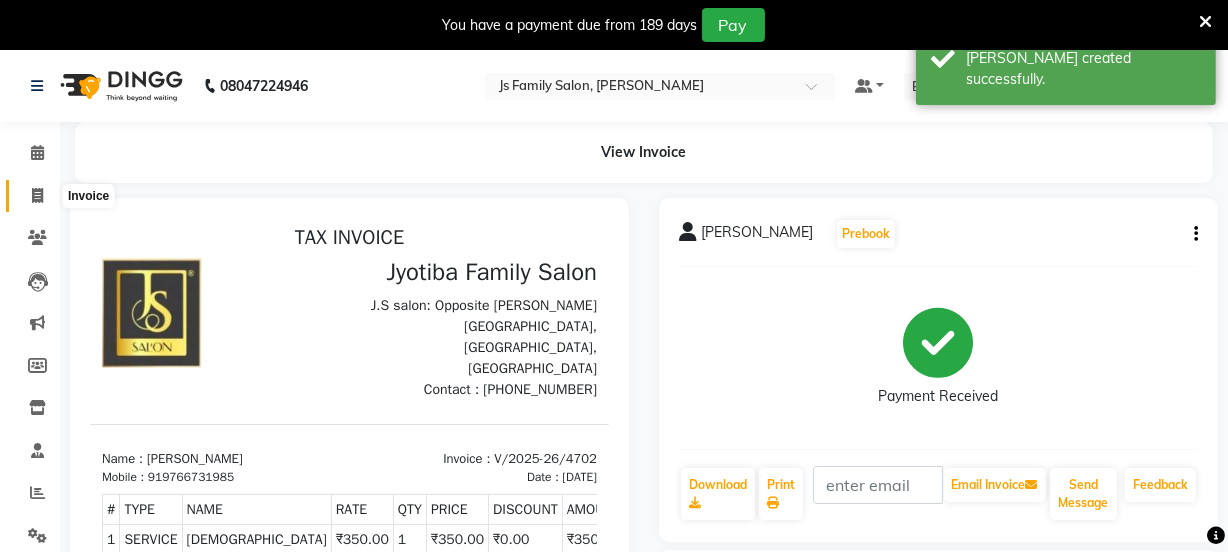 click 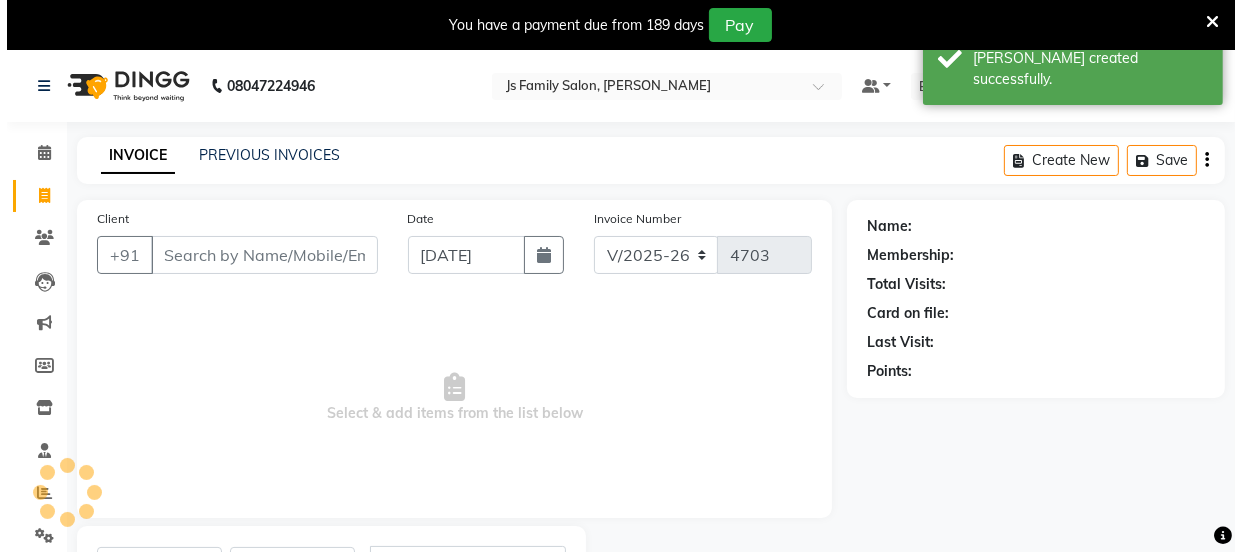 scroll, scrollTop: 100, scrollLeft: 0, axis: vertical 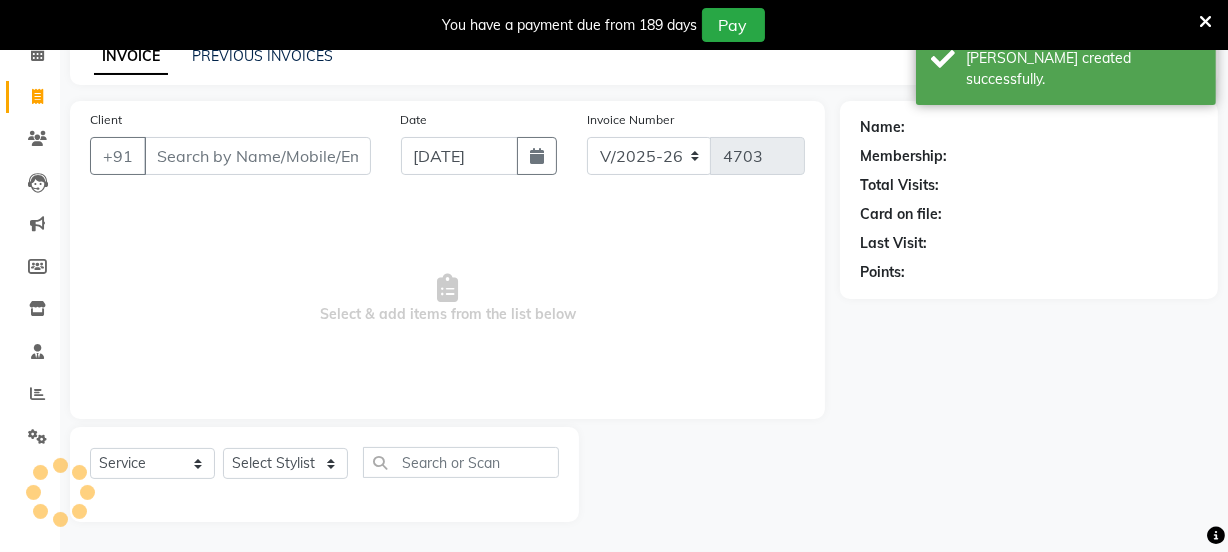 click on "Client" at bounding box center [257, 156] 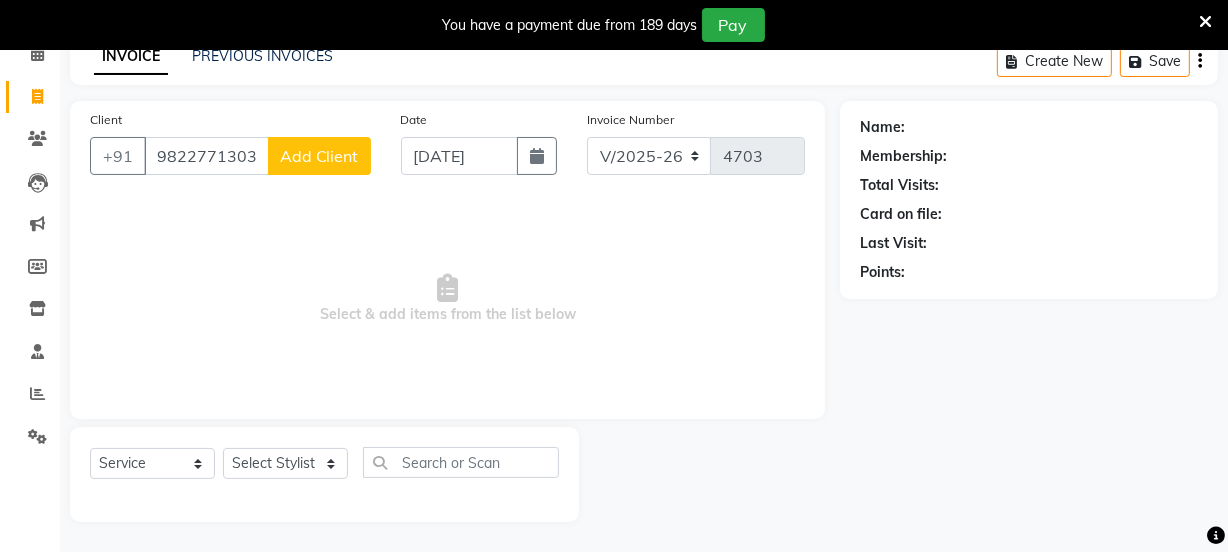 type on "9822771303" 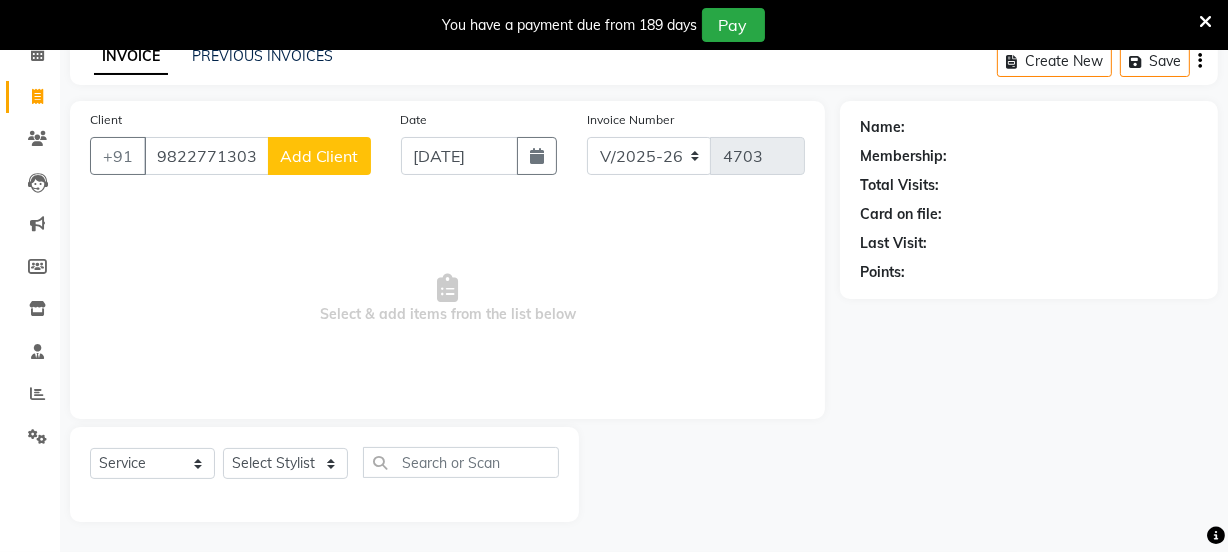 click on "Add Client" 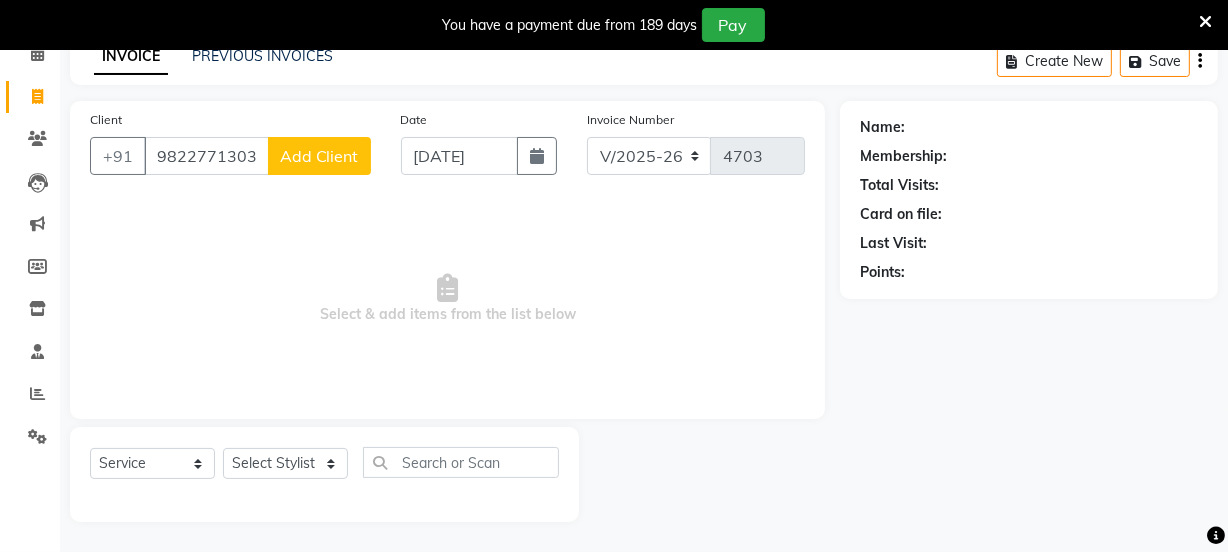 select on "22" 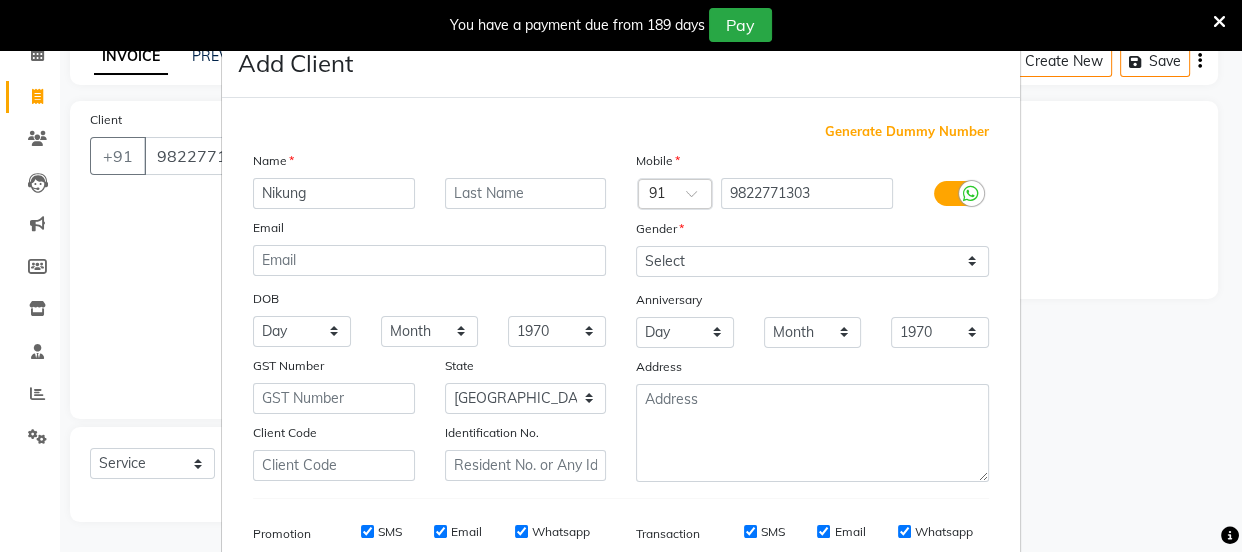 type on "Nikung" 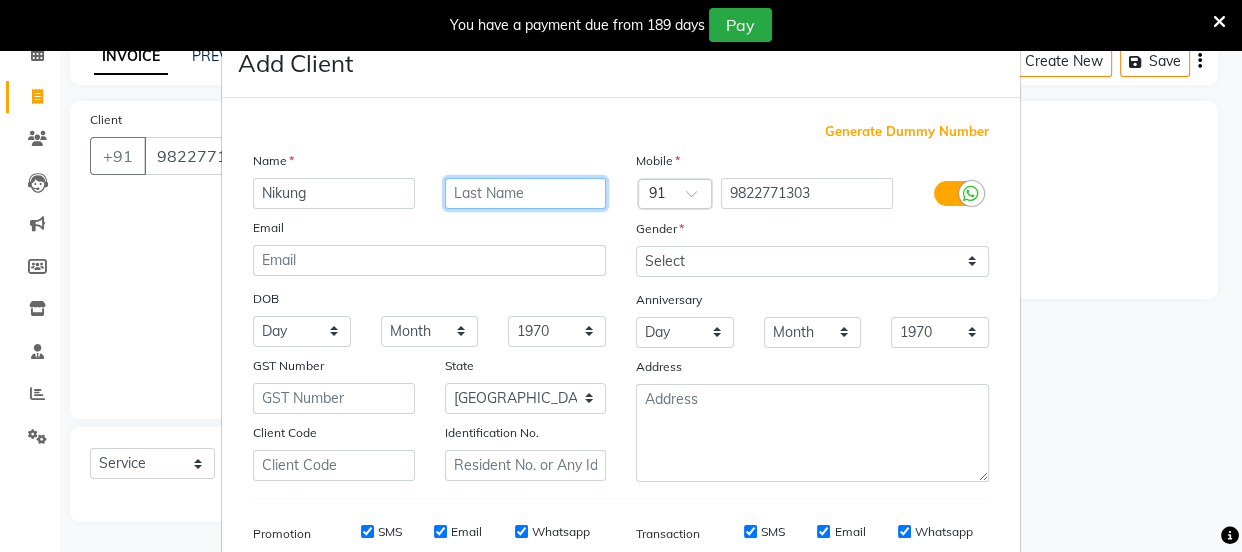 click at bounding box center (526, 193) 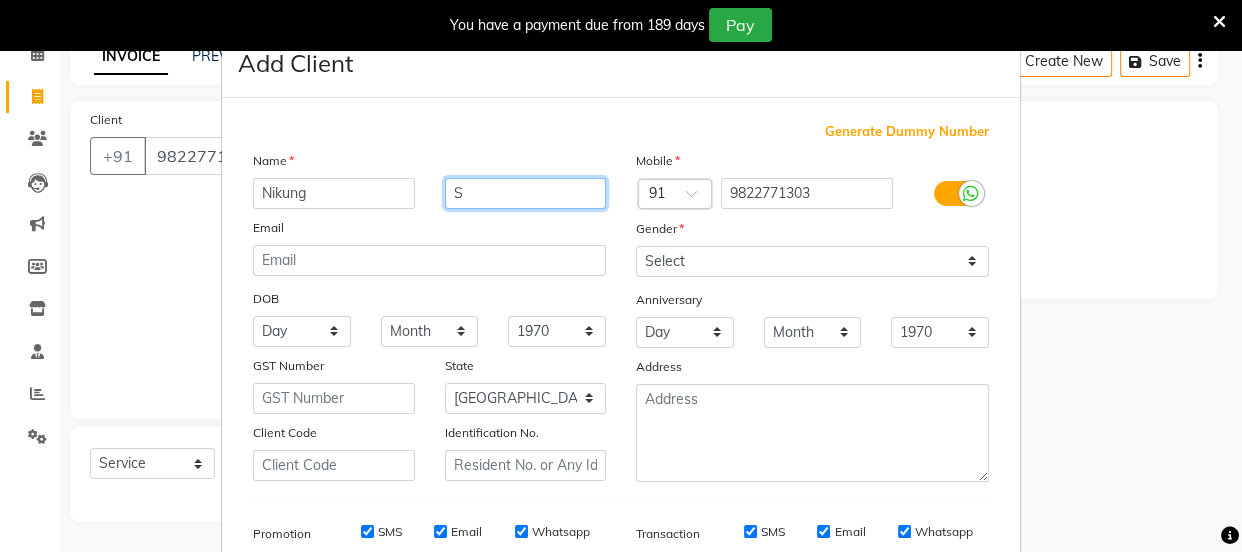 type on "S" 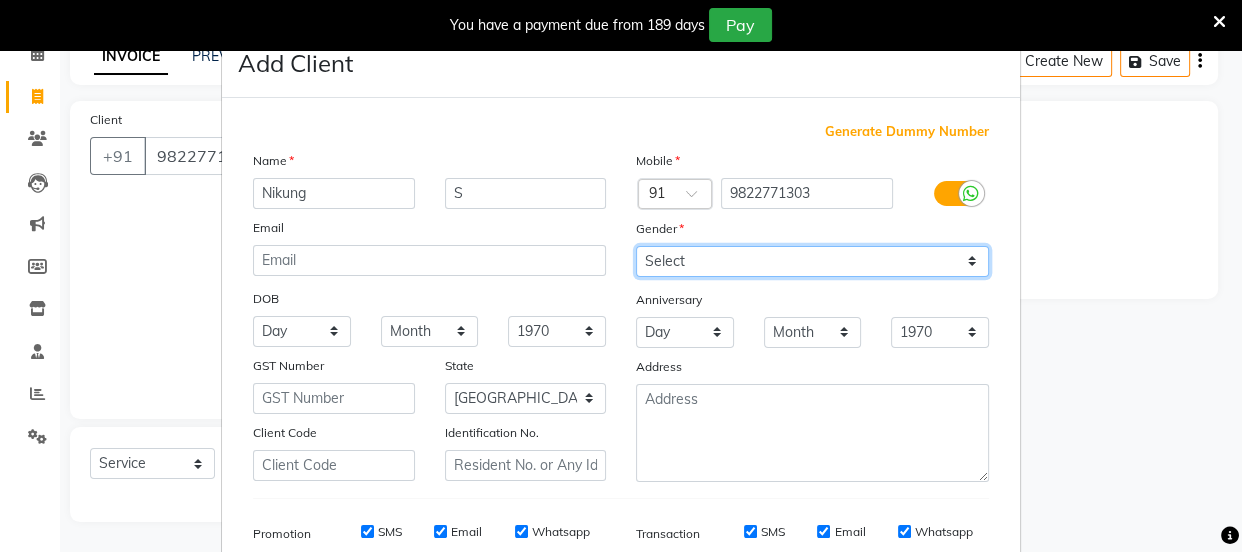 click on "Select Male Female Other Prefer Not To Say" at bounding box center [812, 261] 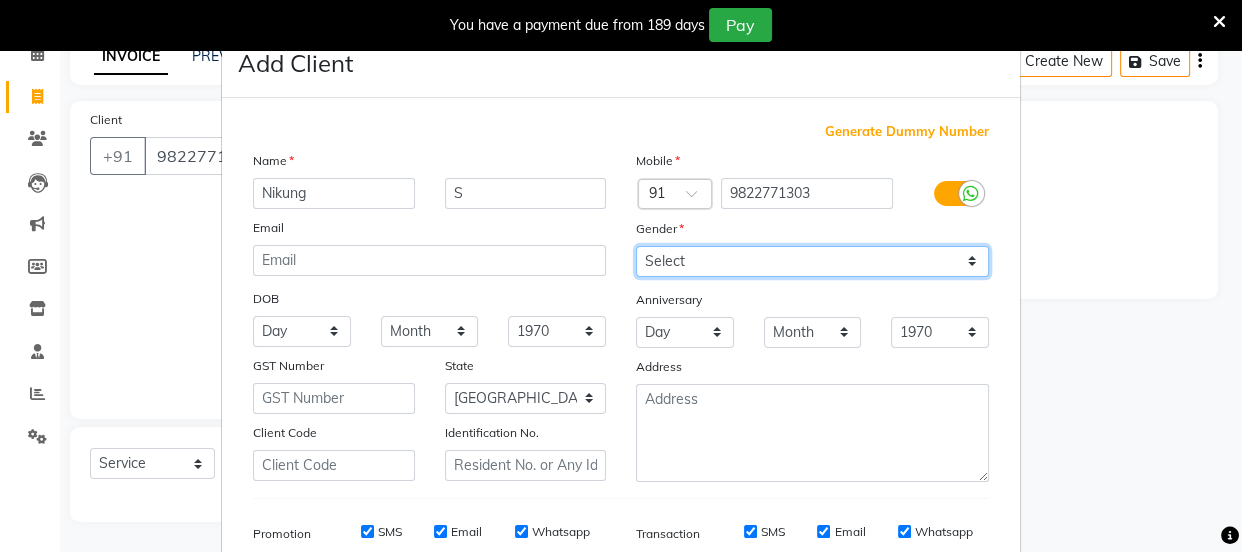 select on "male" 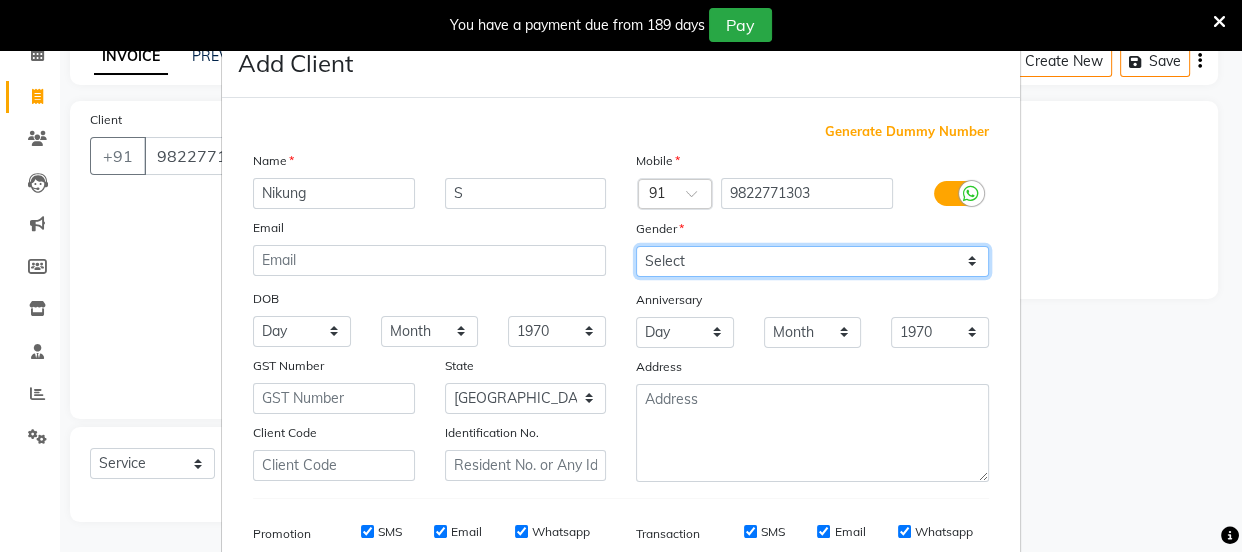 click on "Select Male Female Other Prefer Not To Say" at bounding box center [812, 261] 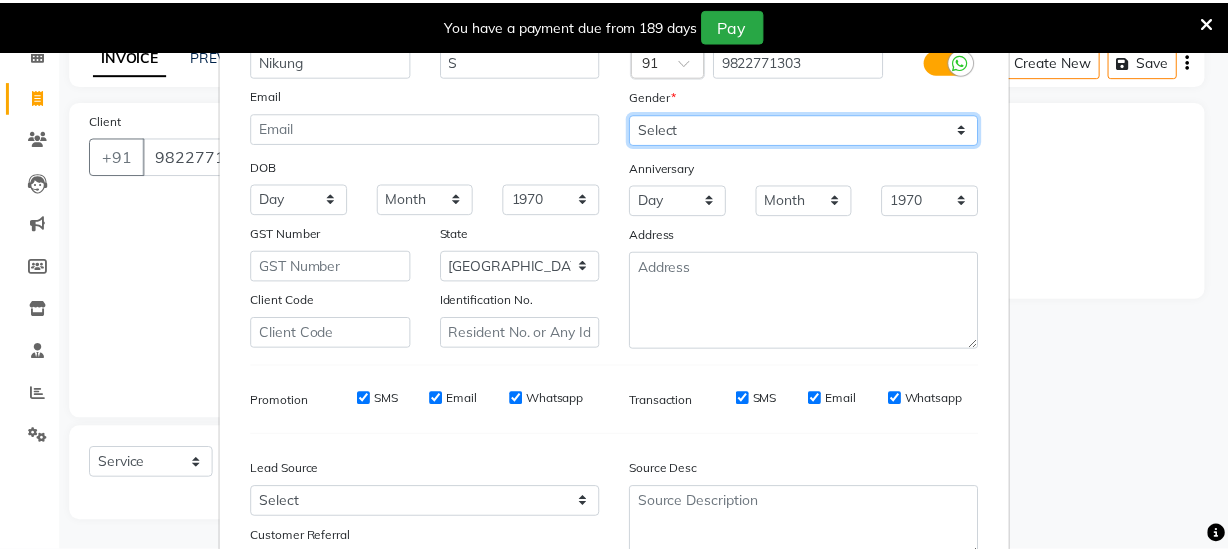 scroll, scrollTop: 272, scrollLeft: 0, axis: vertical 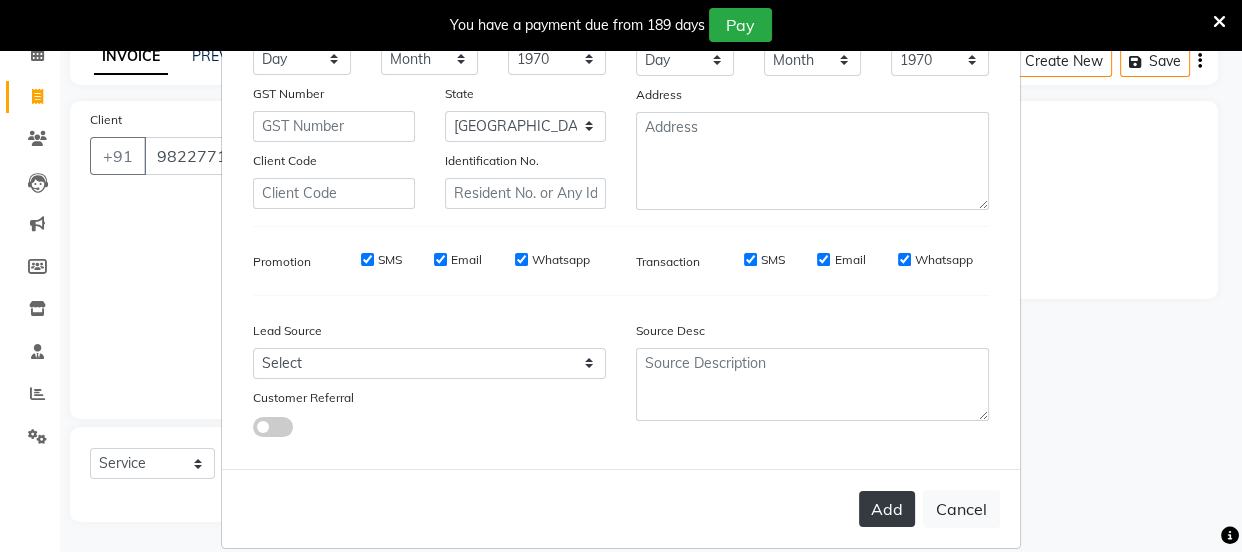 click on "Add" at bounding box center (887, 509) 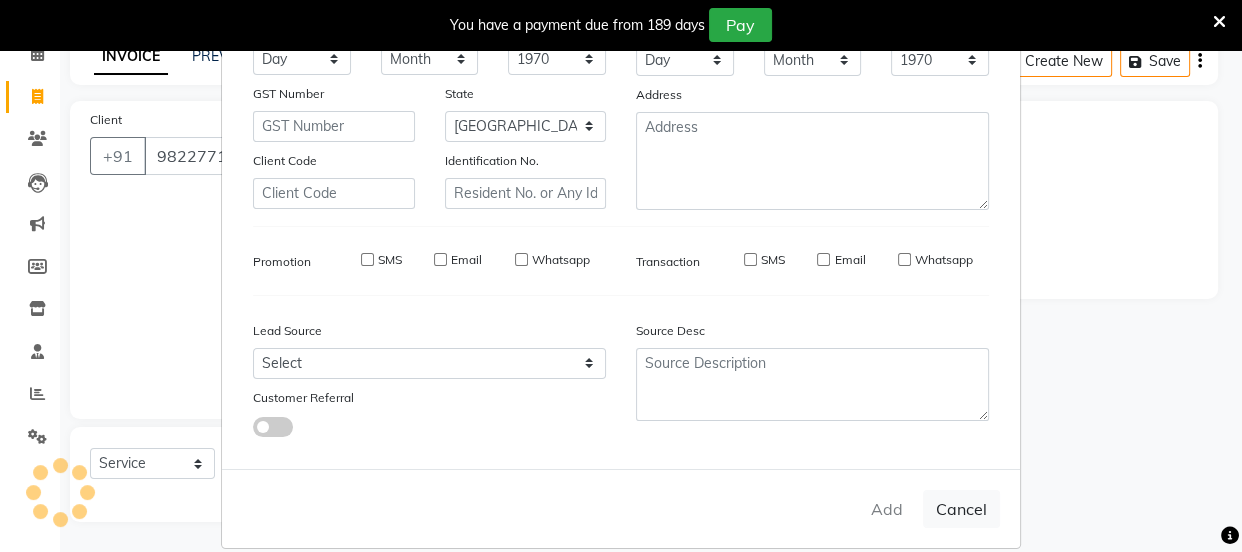 type 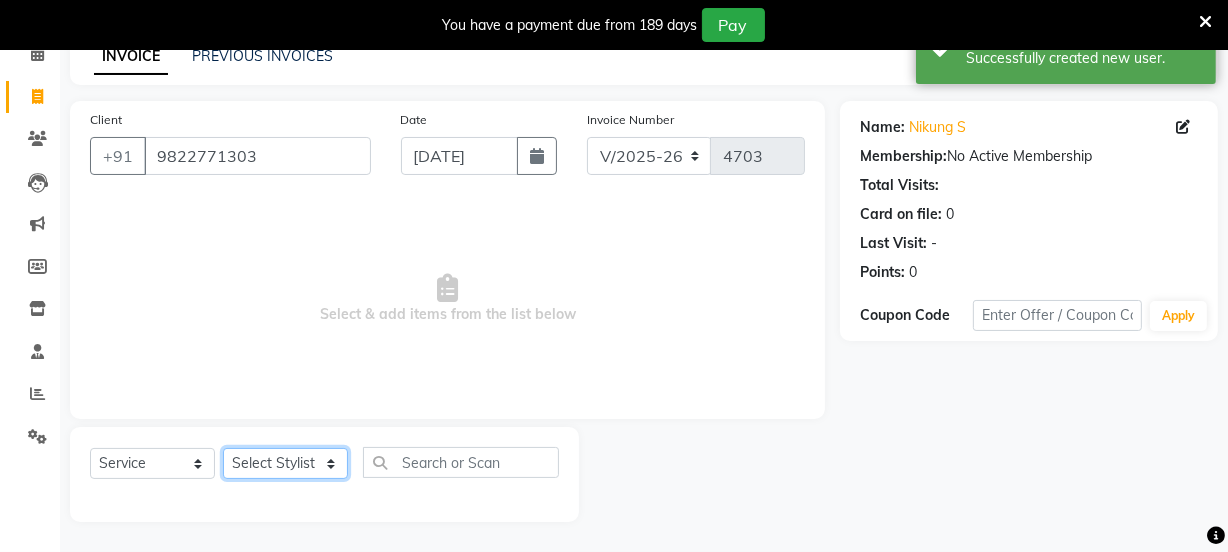 click on "Select Stylist Chetan    Dipak Vaidyakar kokan  n Mahadev Mane Mosin ansari  Nayan Patil Pradip  Prem Mane Rajan Roma Rajput Sai Shirin shaikh Shop Shubham Anarase Sneha suport staff Sonali  Sudip  Sujata thapa Sunil Umesh" 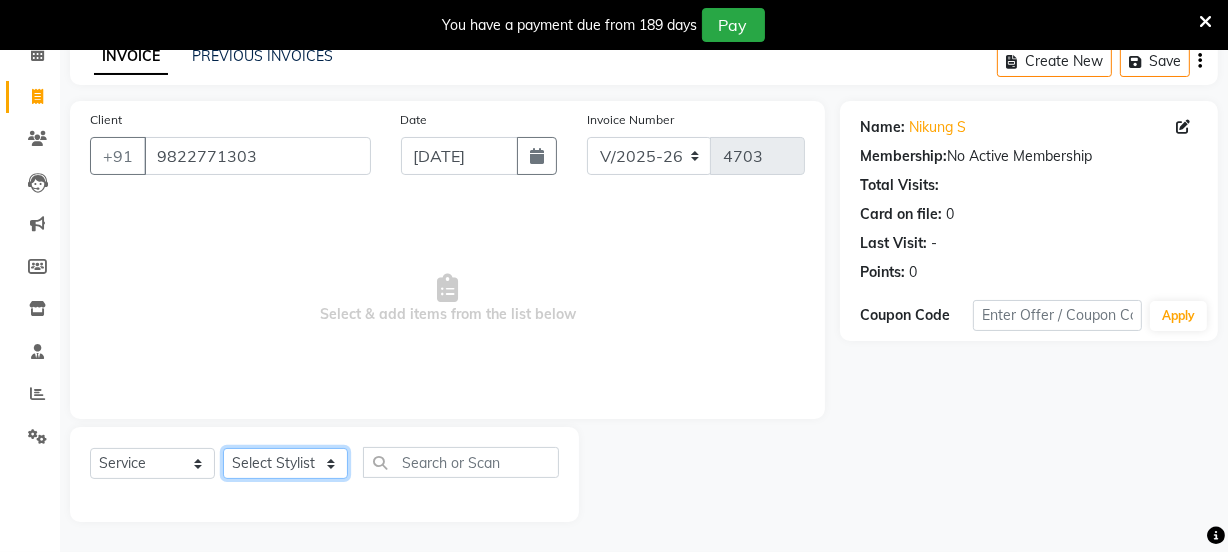 select on "47417" 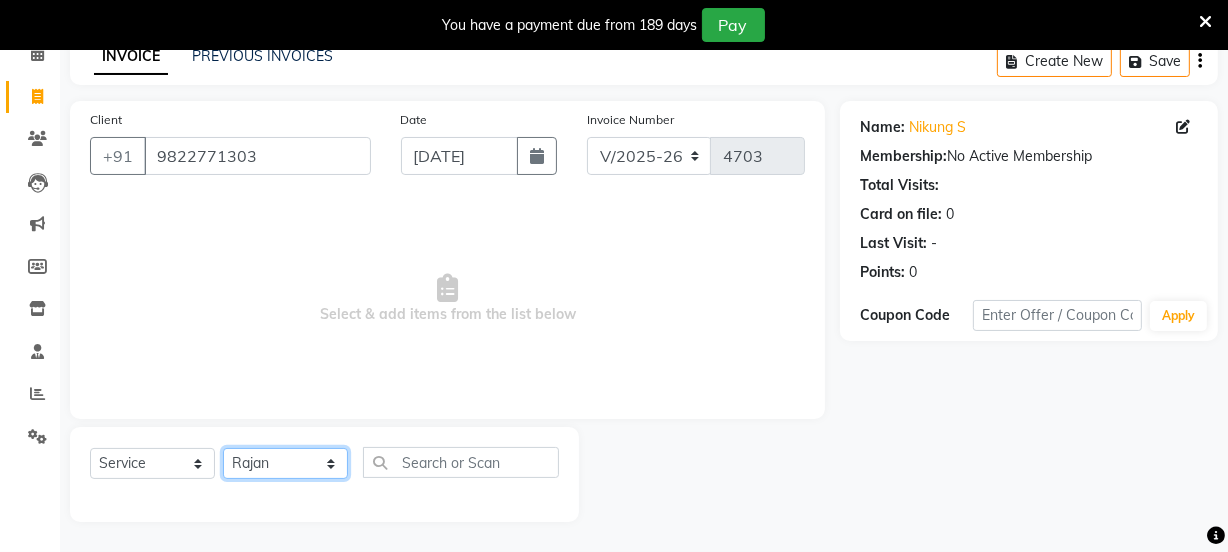 click on "Select Stylist Chetan    Dipak Vaidyakar kokan  n Mahadev Mane Mosin ansari  Nayan Patil Pradip  Prem Mane Rajan Roma Rajput Sai Shirin shaikh Shop Shubham Anarase Sneha suport staff Sonali  Sudip  Sujata thapa Sunil Umesh" 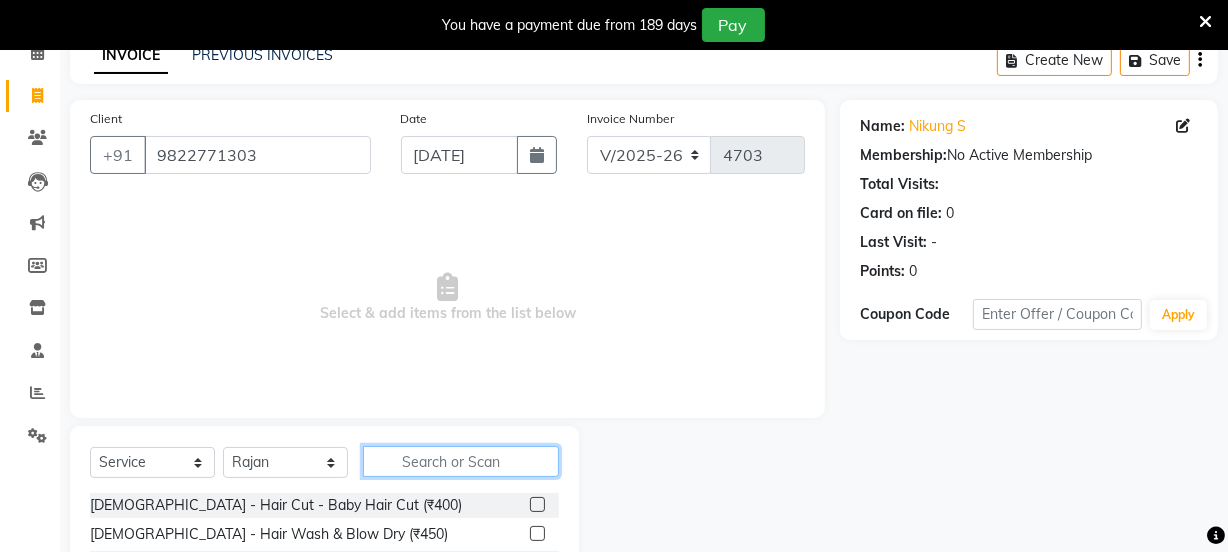 click 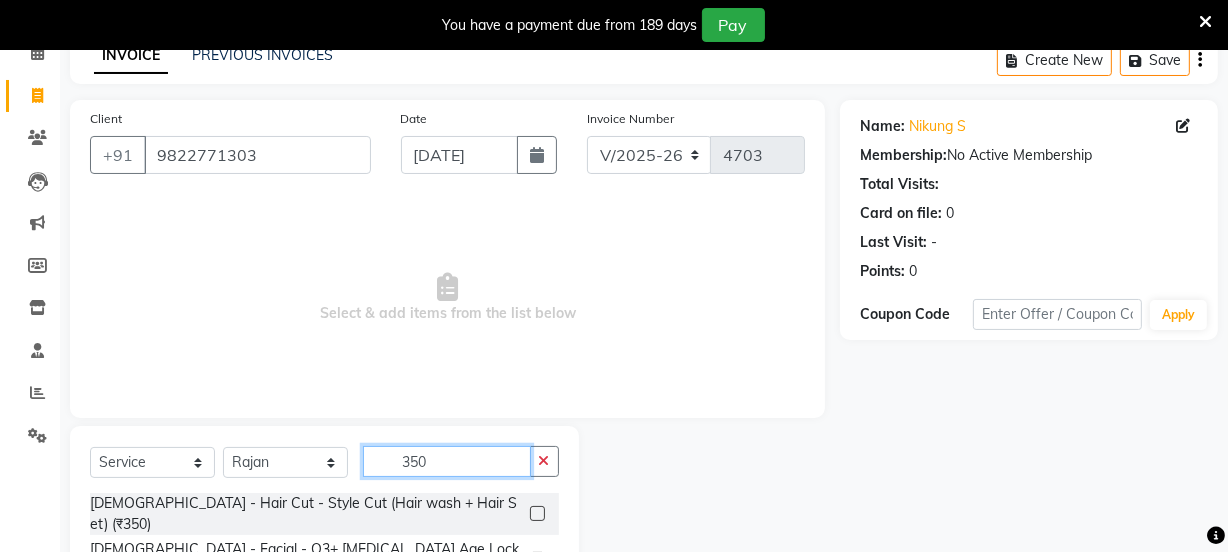 type on "350" 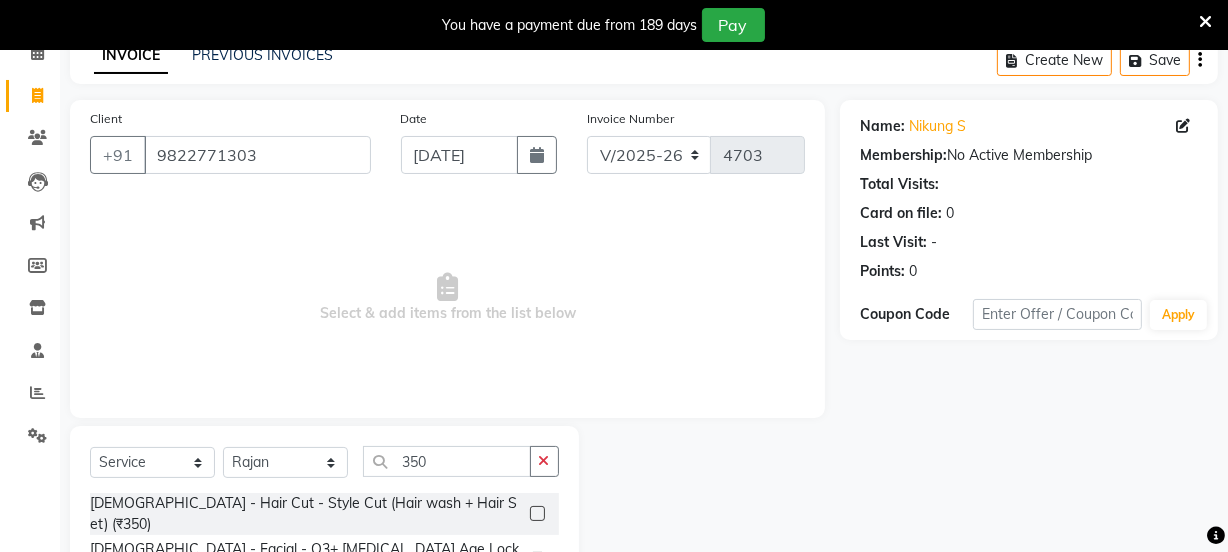 click 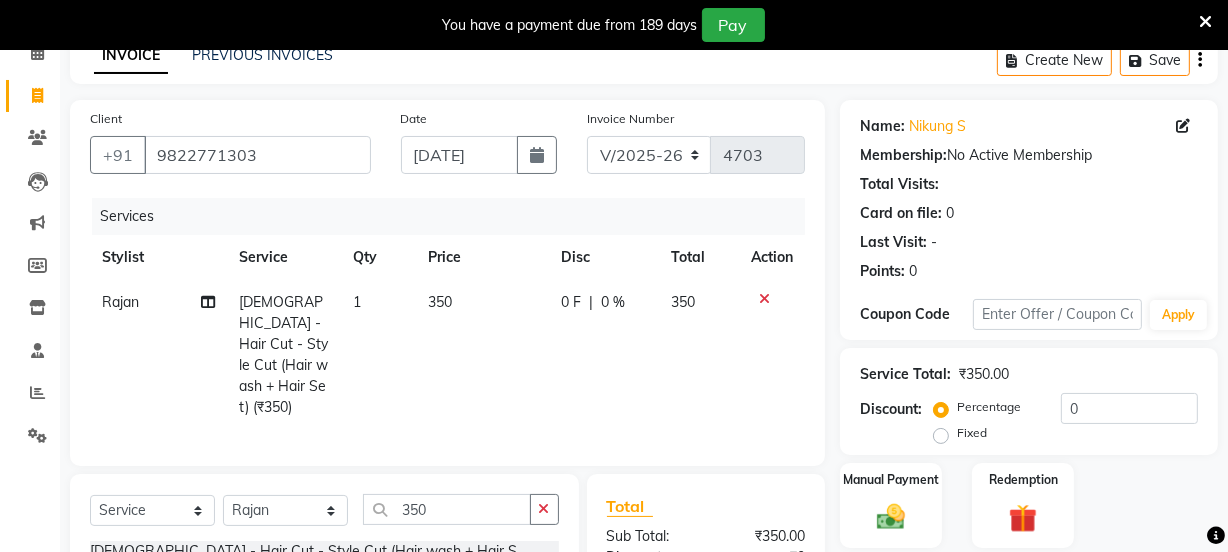 checkbox on "false" 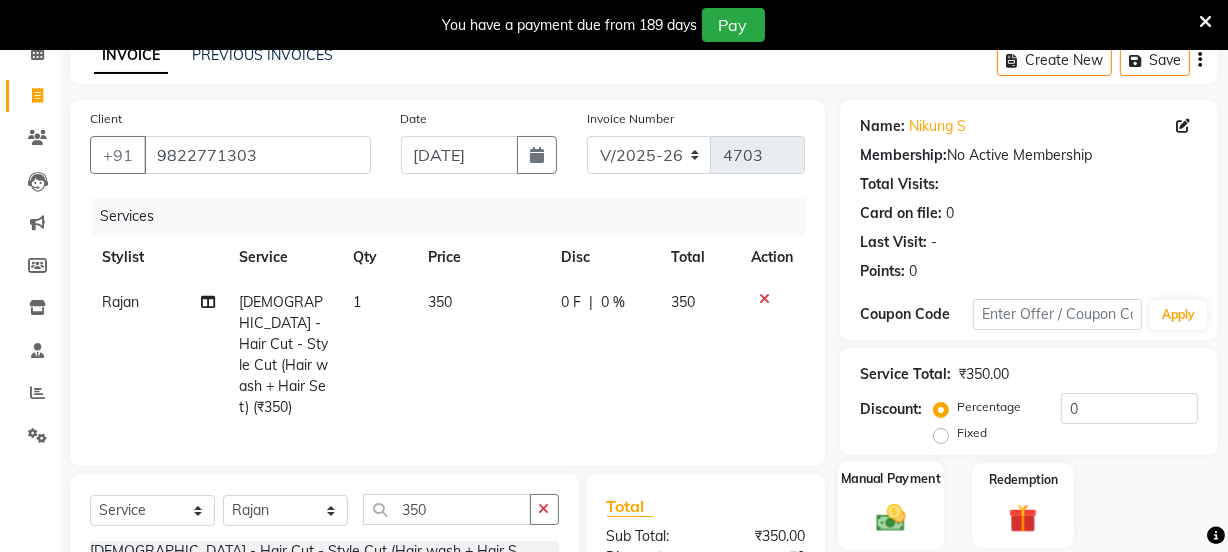 click 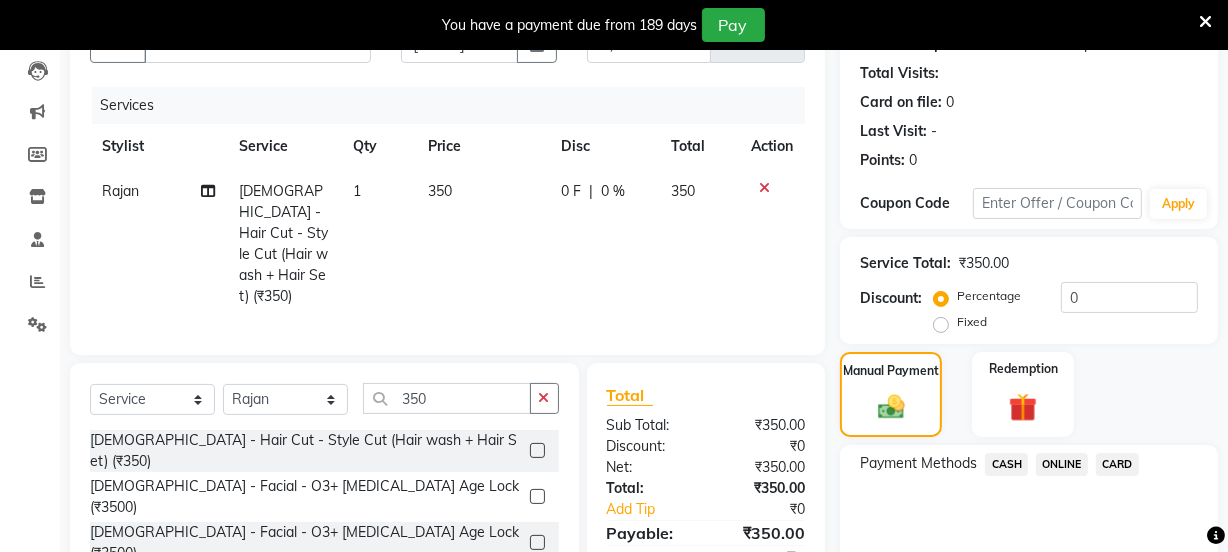scroll, scrollTop: 340, scrollLeft: 0, axis: vertical 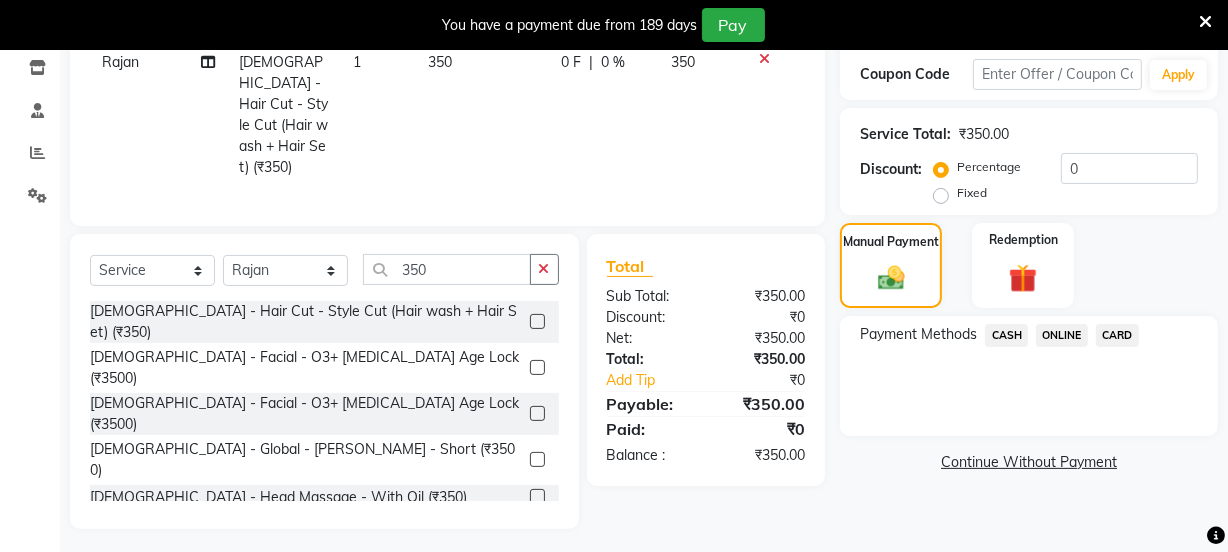 click on "ONLINE" 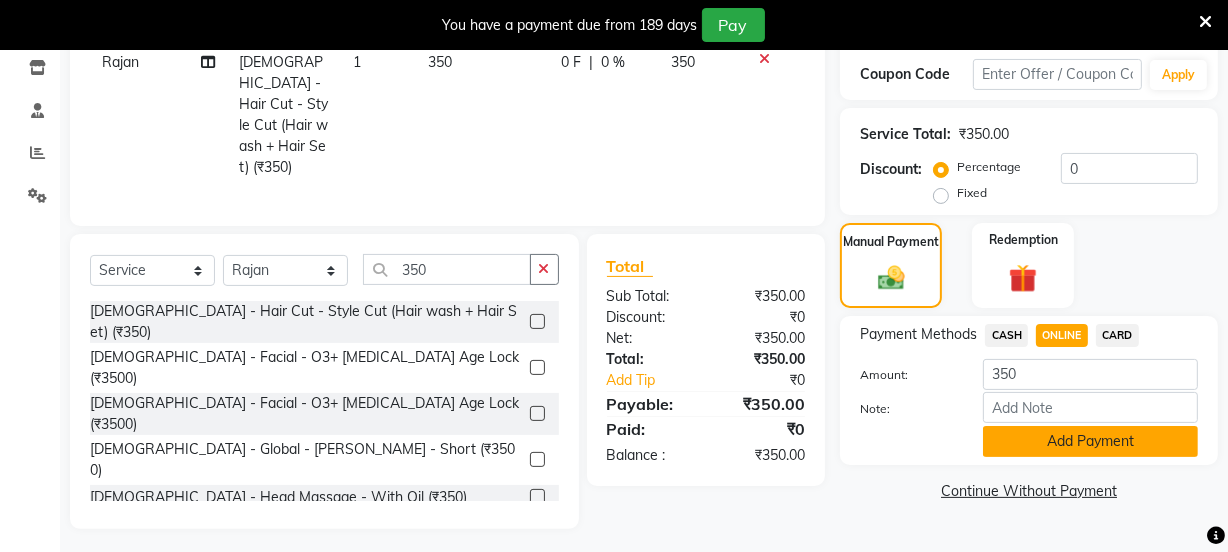 click on "Add Payment" 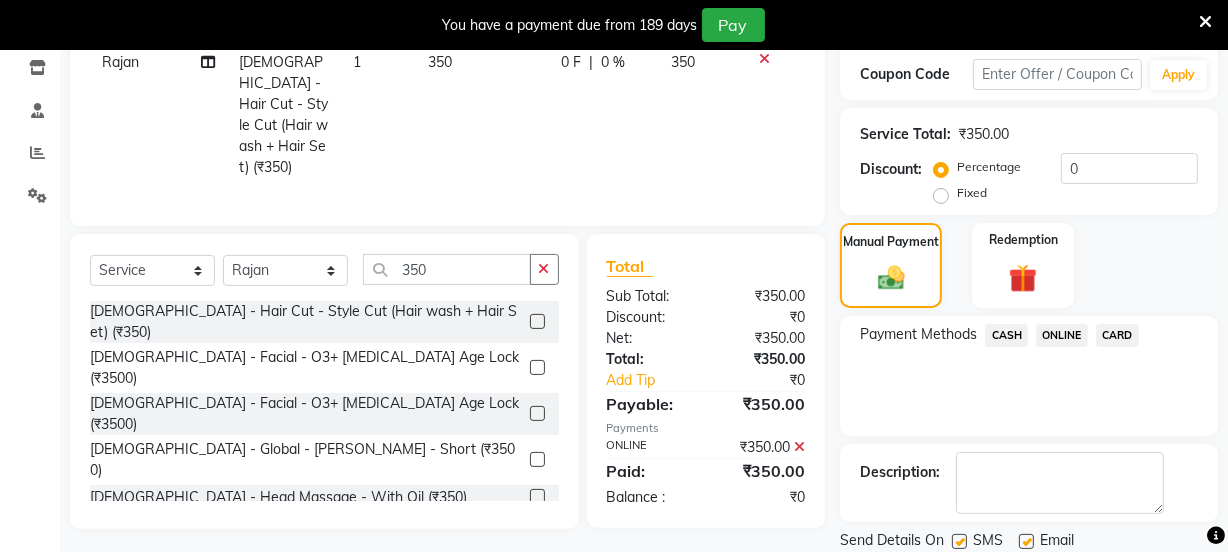 scroll, scrollTop: 407, scrollLeft: 0, axis: vertical 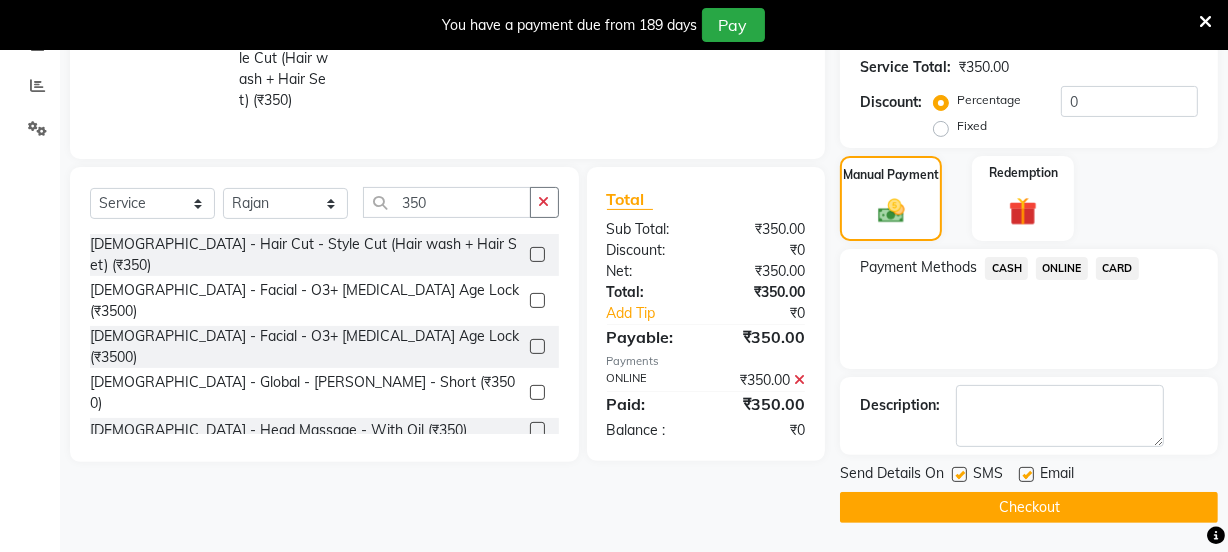 click on "Checkout" 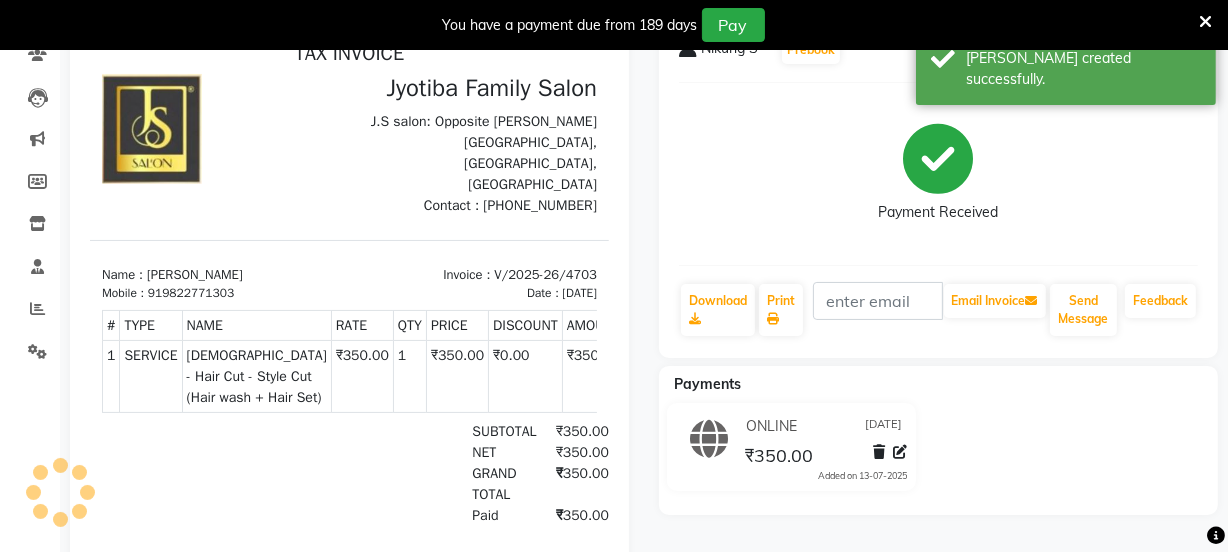 scroll, scrollTop: 0, scrollLeft: 0, axis: both 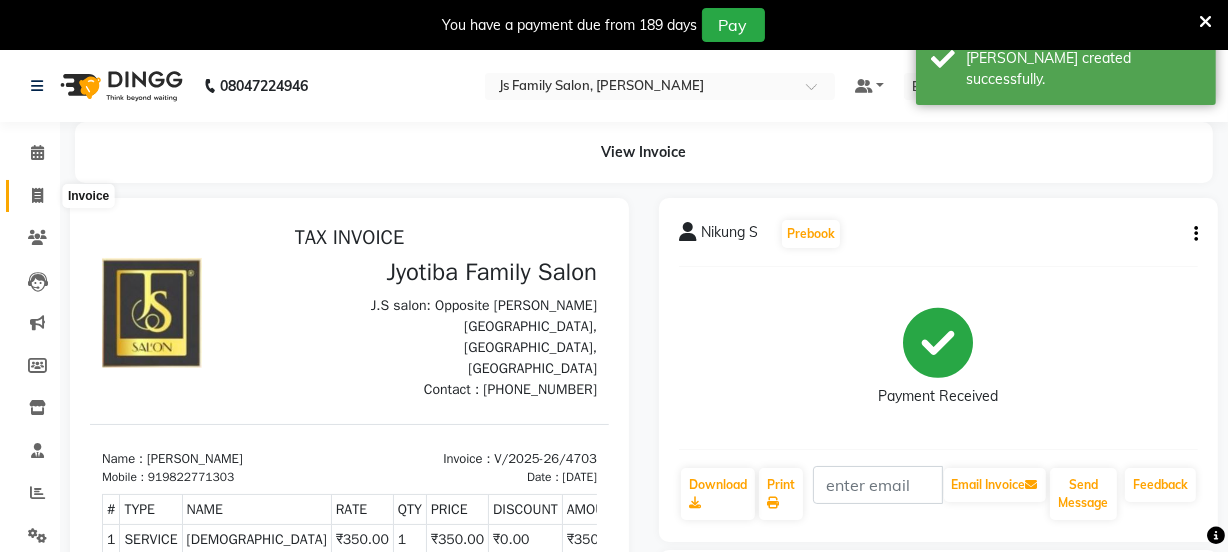 click 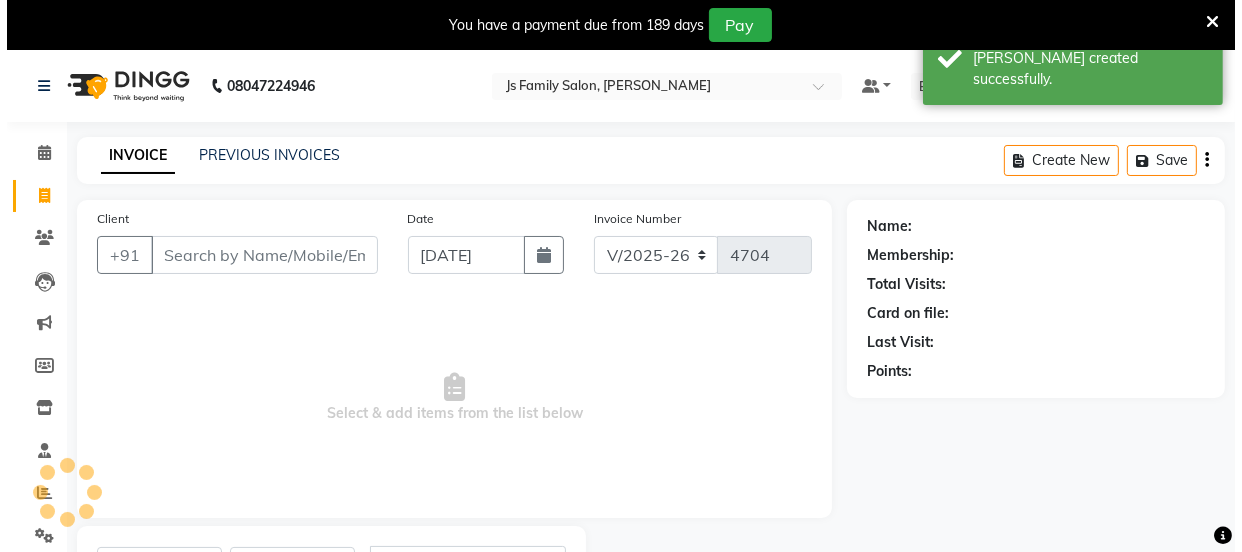 scroll, scrollTop: 100, scrollLeft: 0, axis: vertical 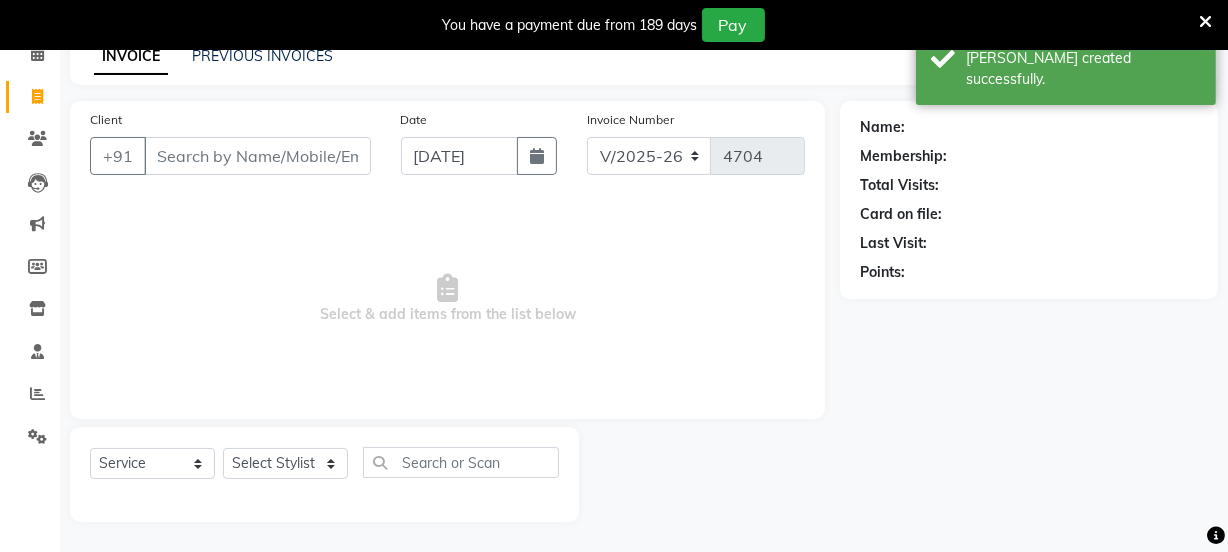 click on "Client" at bounding box center (257, 156) 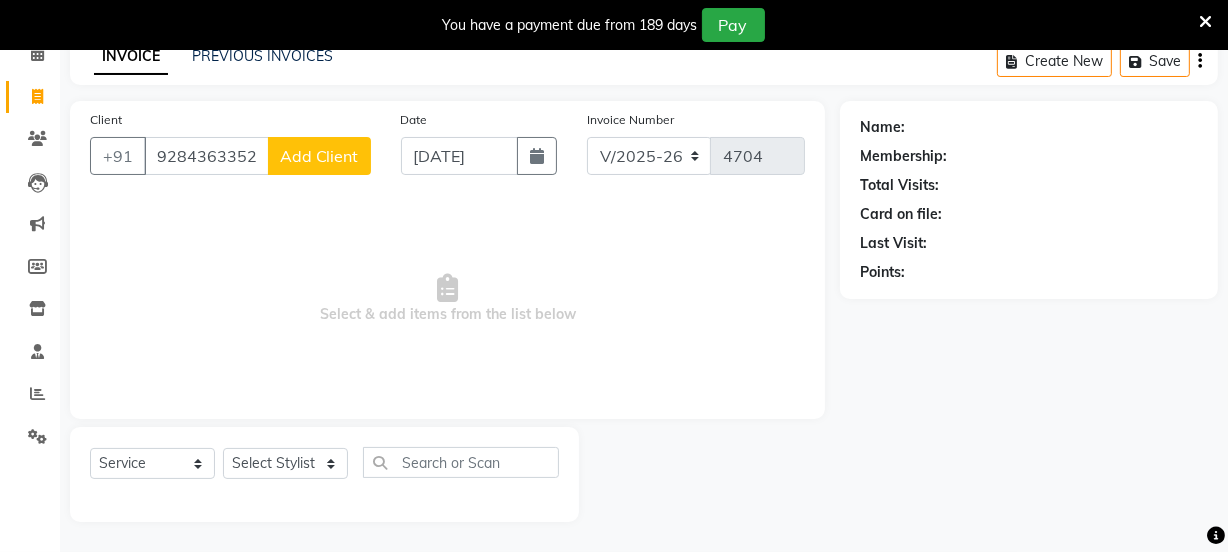 type on "9284363352" 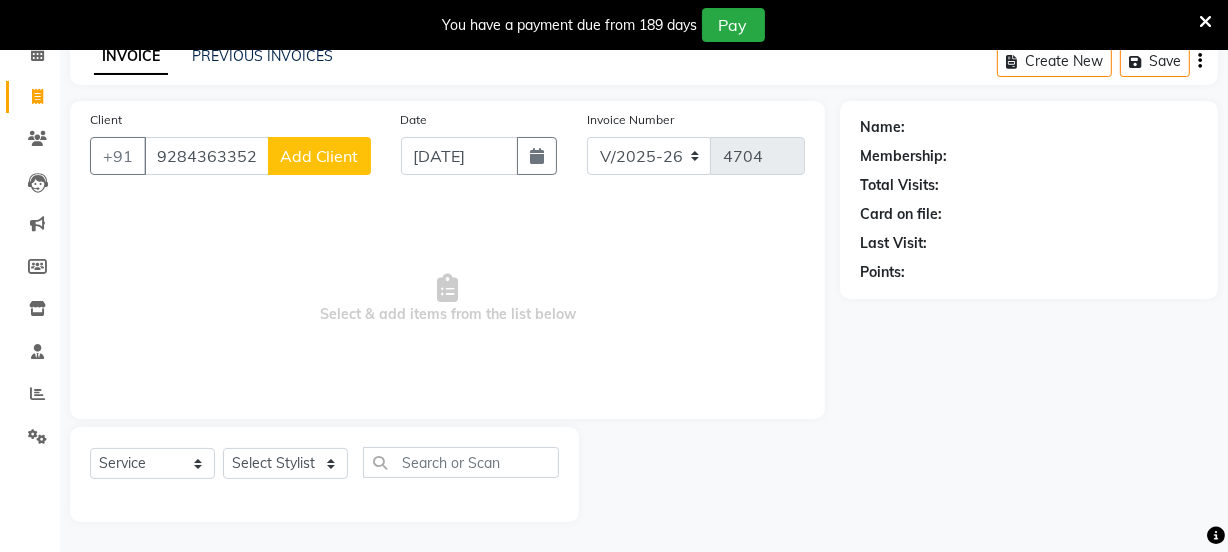 click on "Add Client" 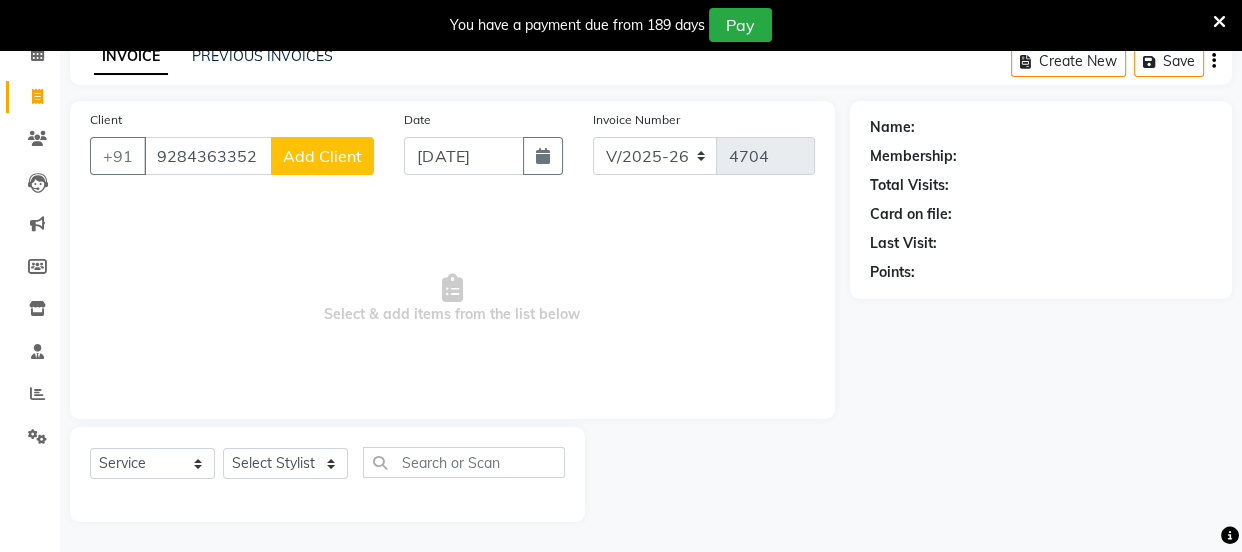 select on "22" 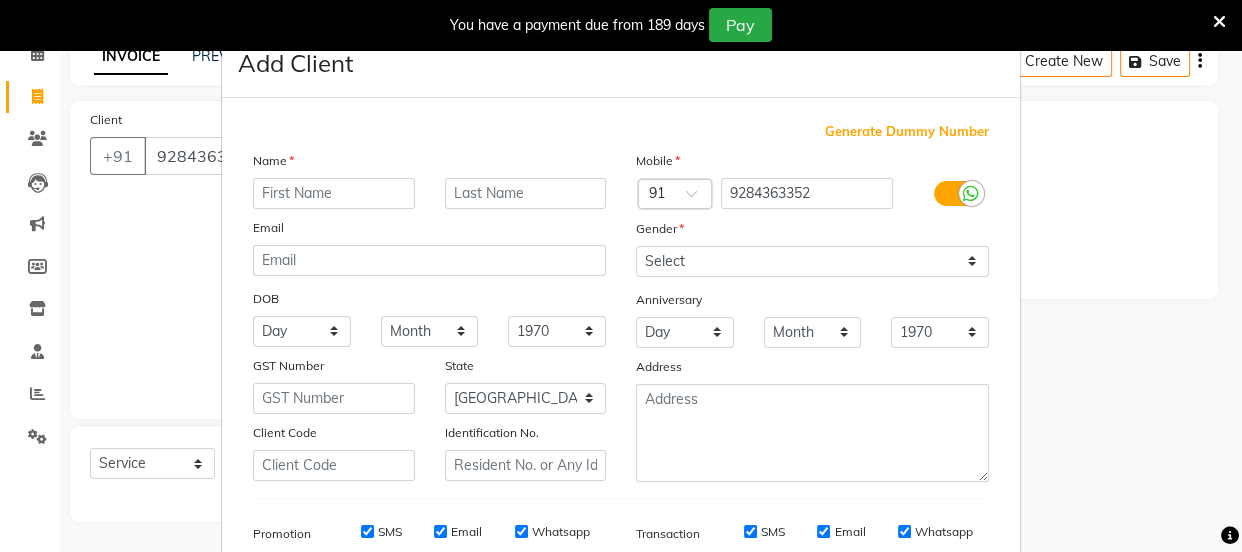 click at bounding box center (334, 193) 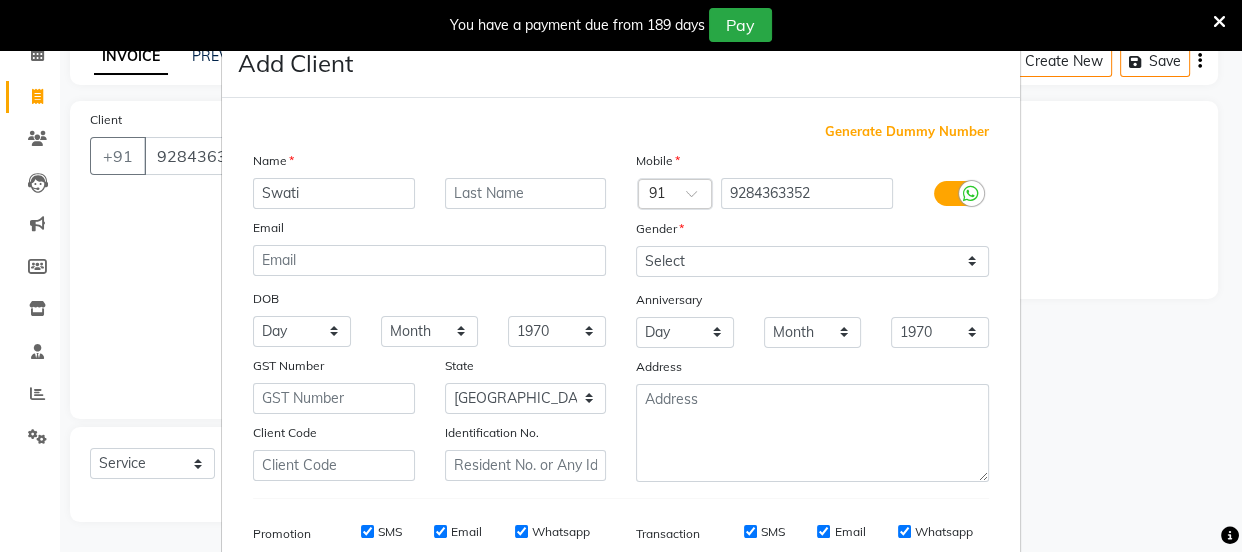 type on "Swati" 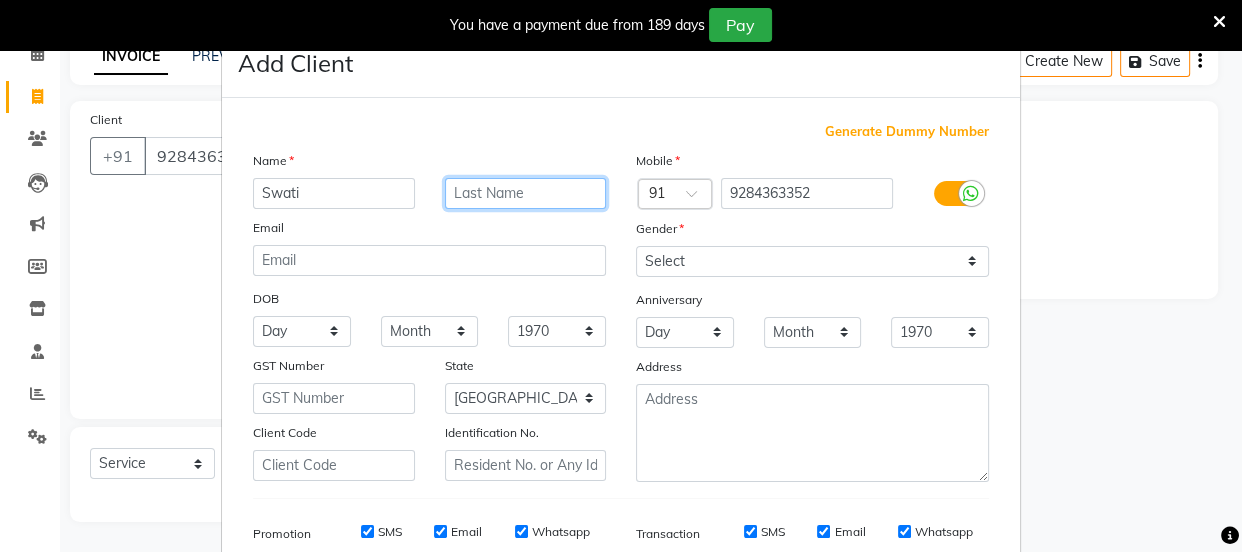 click at bounding box center (526, 193) 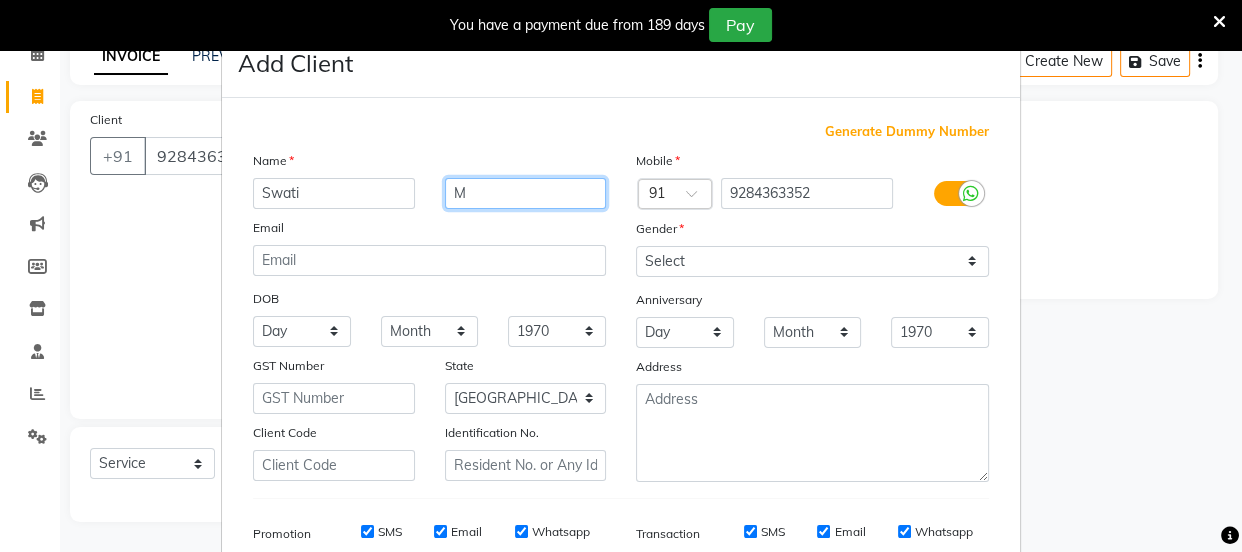 type on "M" 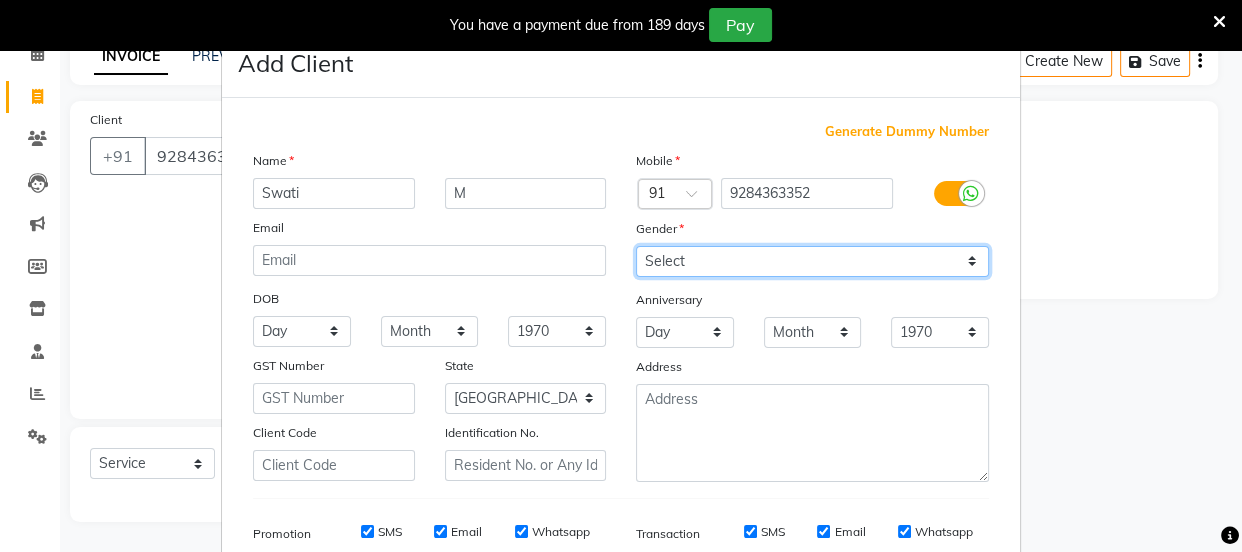 click on "Select Male Female Other Prefer Not To Say" at bounding box center (812, 261) 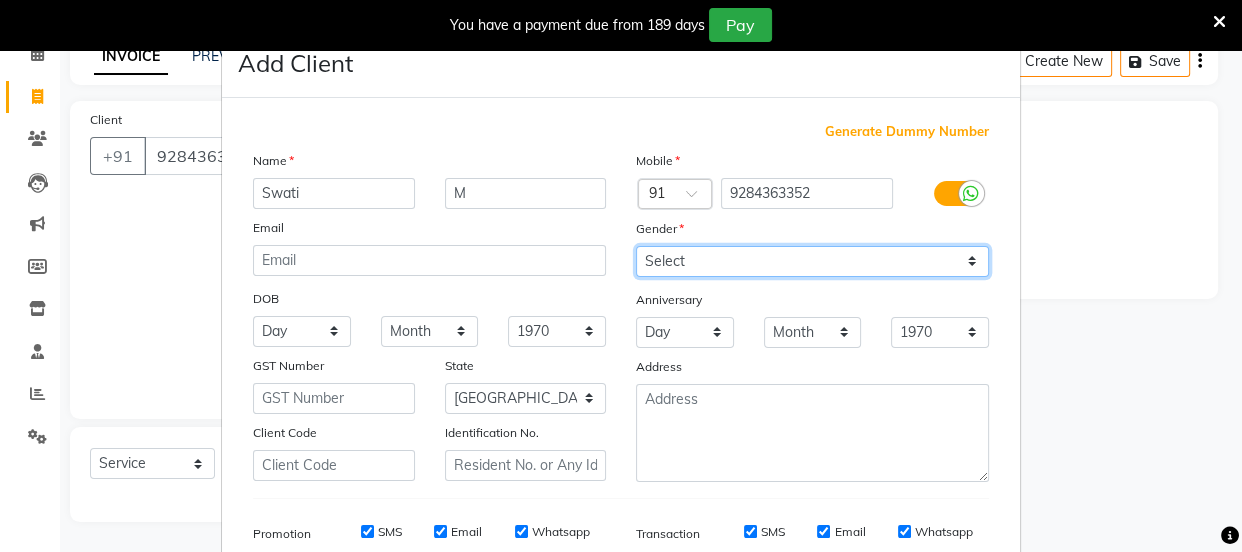 select on "female" 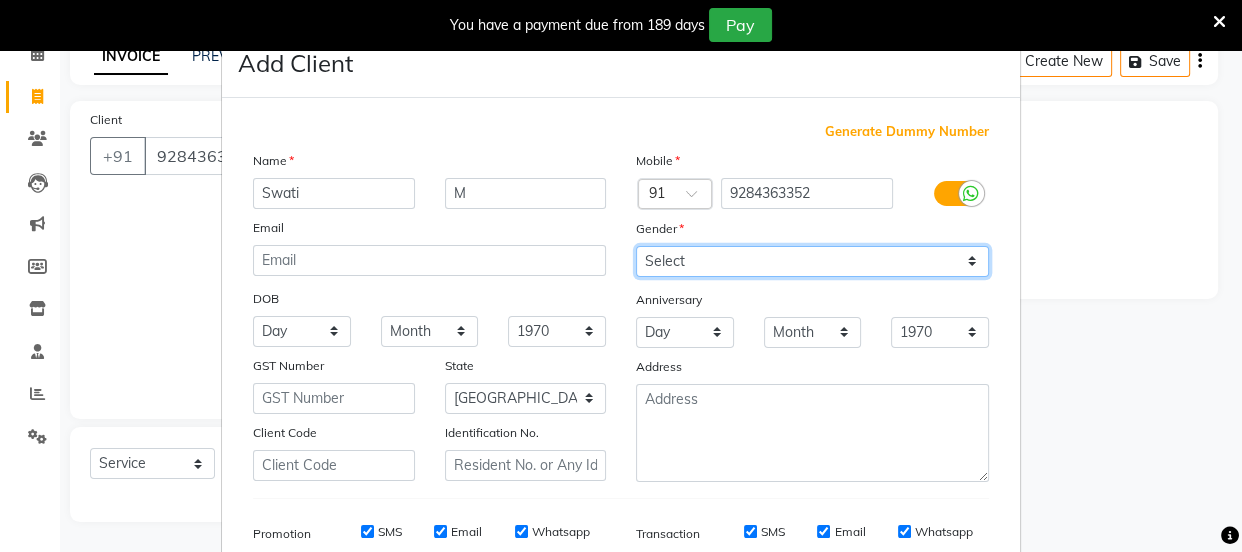 click on "Select Male Female Other Prefer Not To Say" at bounding box center (812, 261) 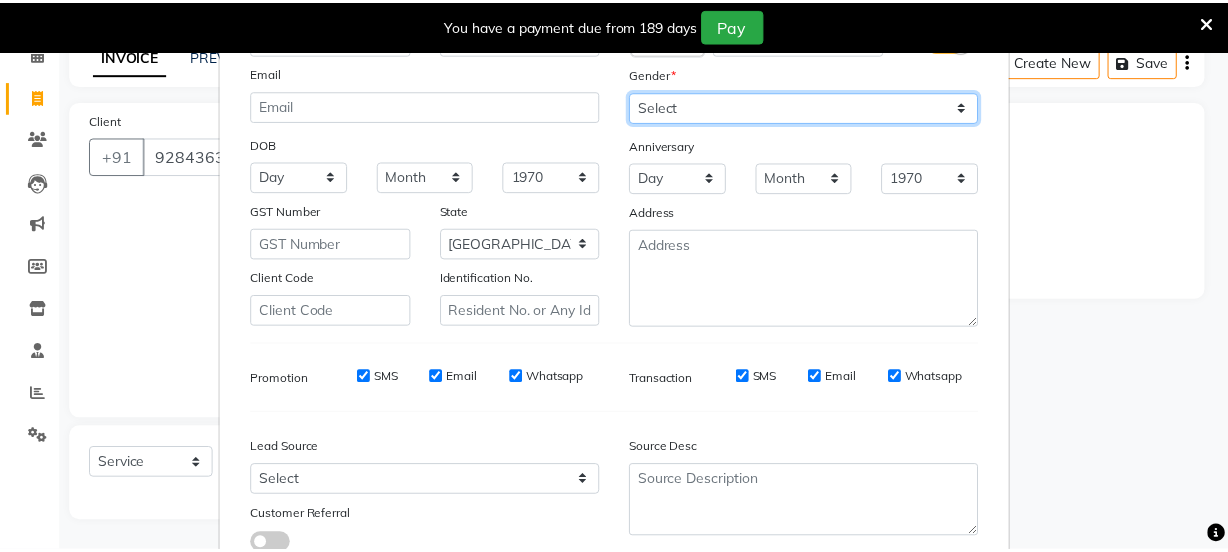 scroll, scrollTop: 301, scrollLeft: 0, axis: vertical 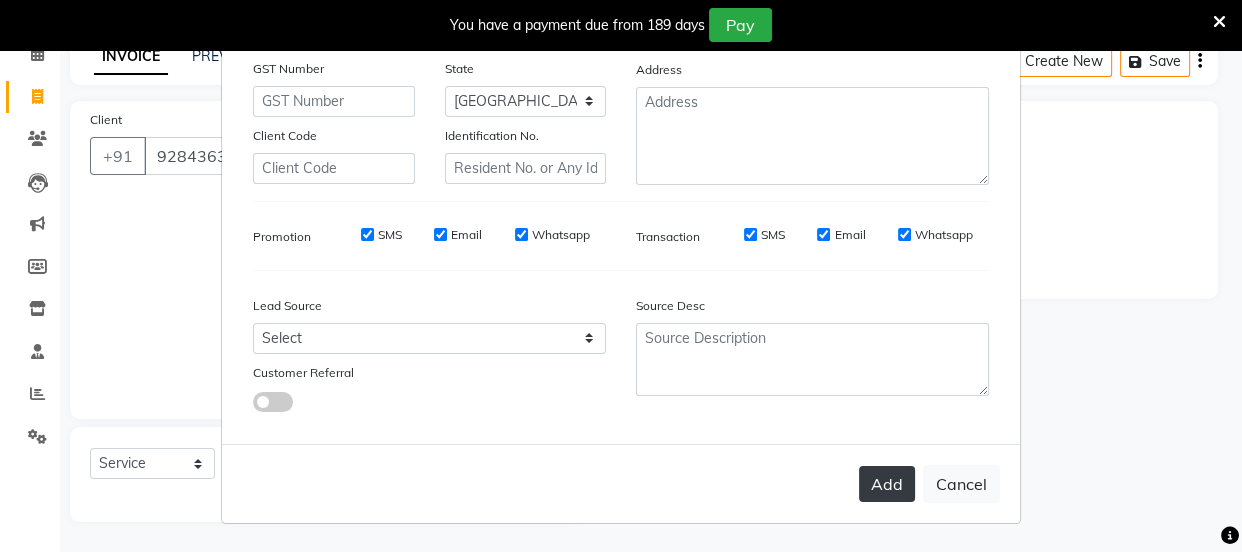 click on "Add" at bounding box center (887, 484) 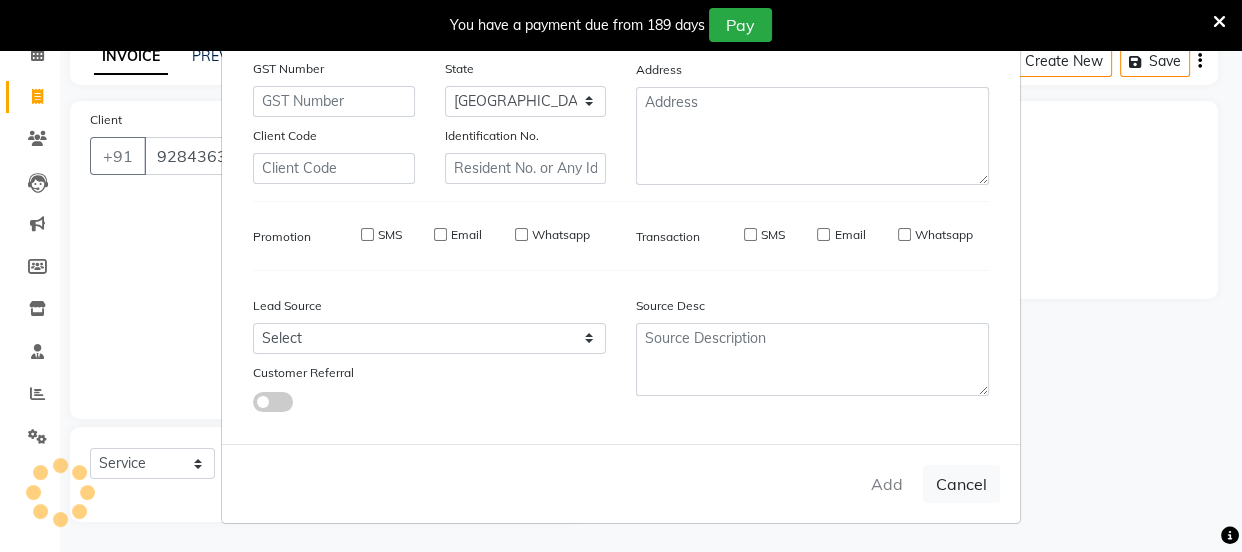 type 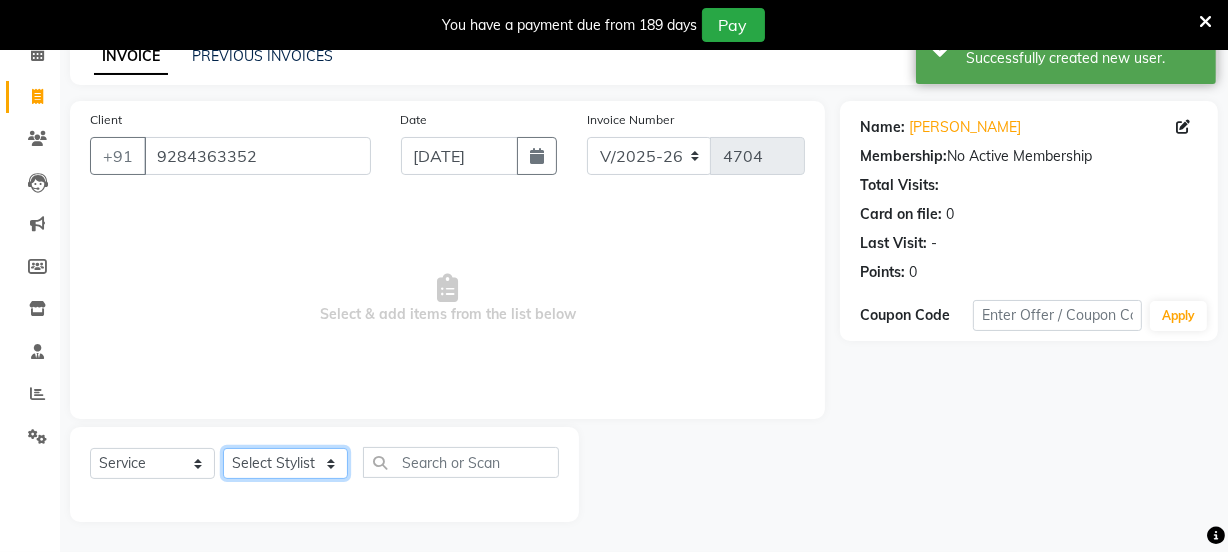 click on "Select Stylist Chetan    Dipak Vaidyakar kokan  n Mahadev Mane Mosin ansari  Nayan Patil Pradip  Prem Mane Rajan Roma Rajput Sai Shirin shaikh Shop Shubham Anarase Sneha suport staff Sonali  Sudip  Sujata thapa Sunil Umesh" 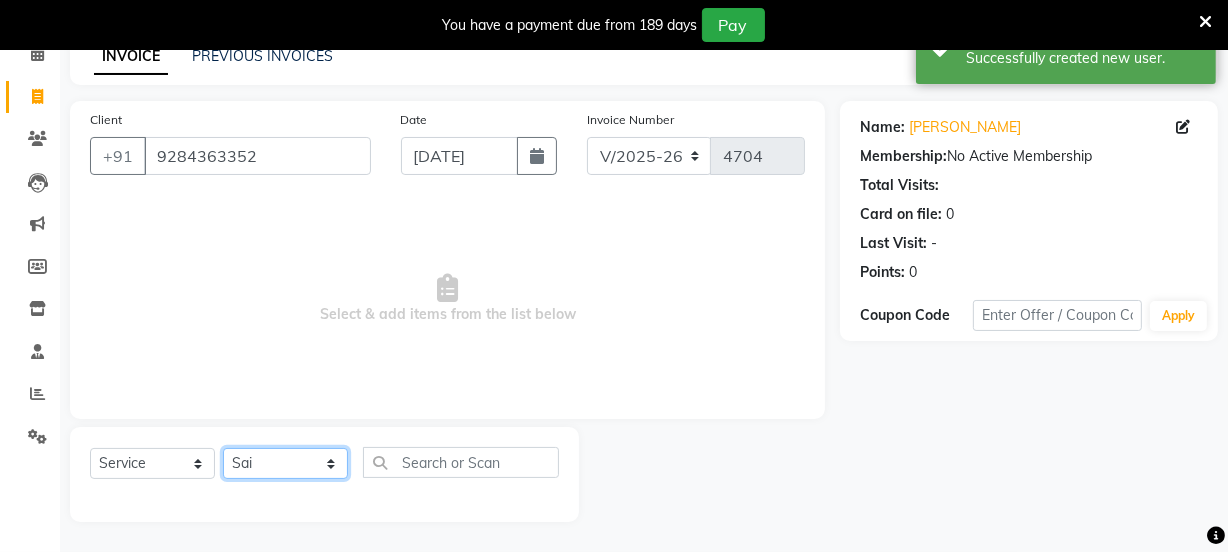 click on "Select Stylist Chetan    Dipak Vaidyakar kokan  n Mahadev Mane Mosin ansari  Nayan Patil Pradip  Prem Mane Rajan Roma Rajput Sai Shirin shaikh Shop Shubham Anarase Sneha suport staff Sonali  Sudip  Sujata thapa Sunil Umesh" 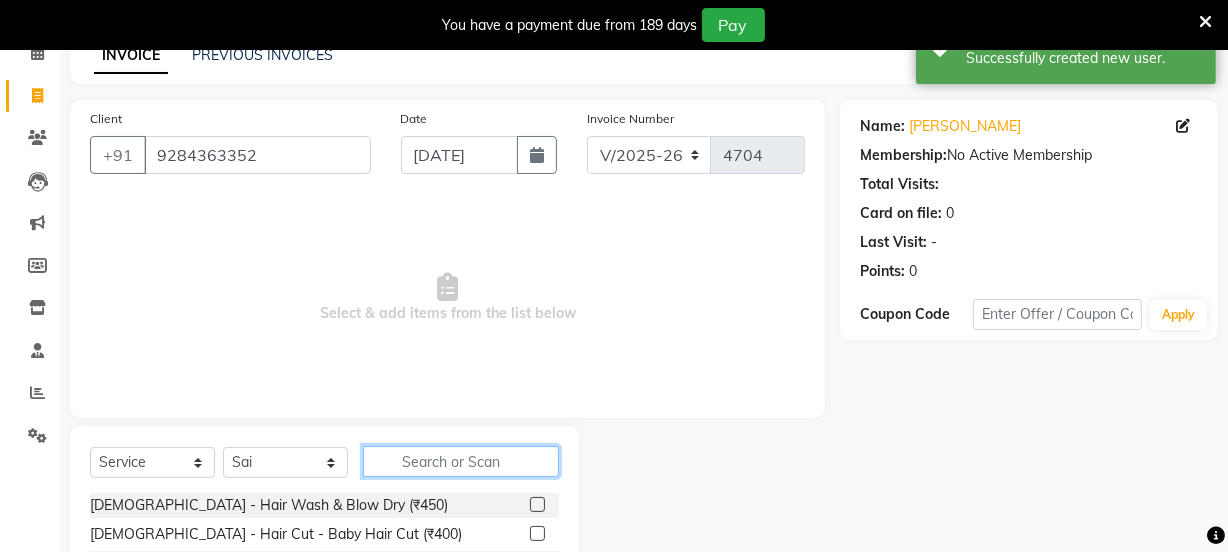 click 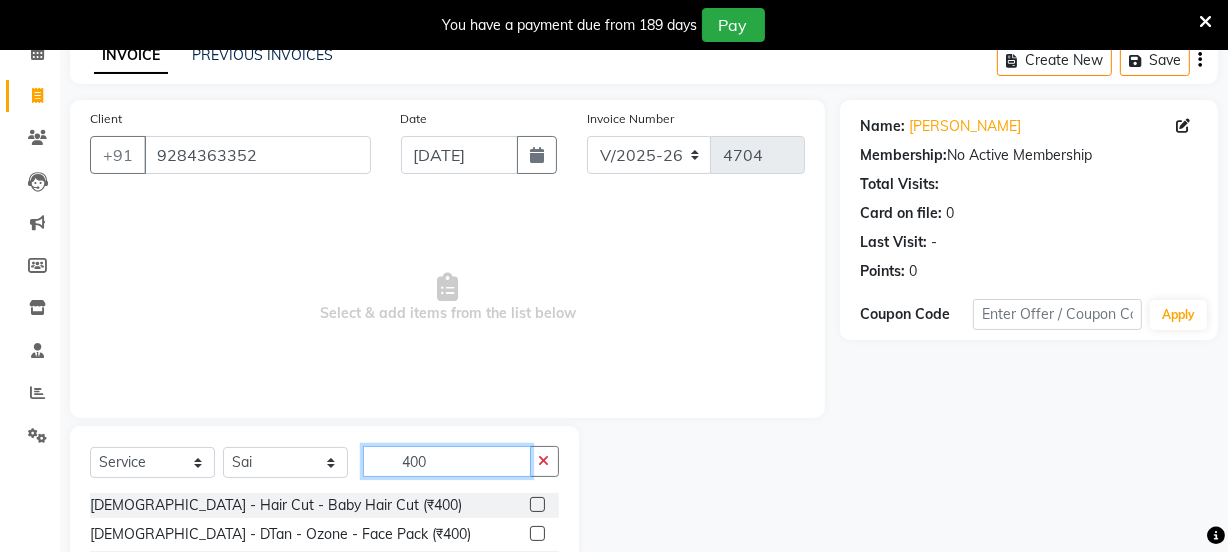 type on "400" 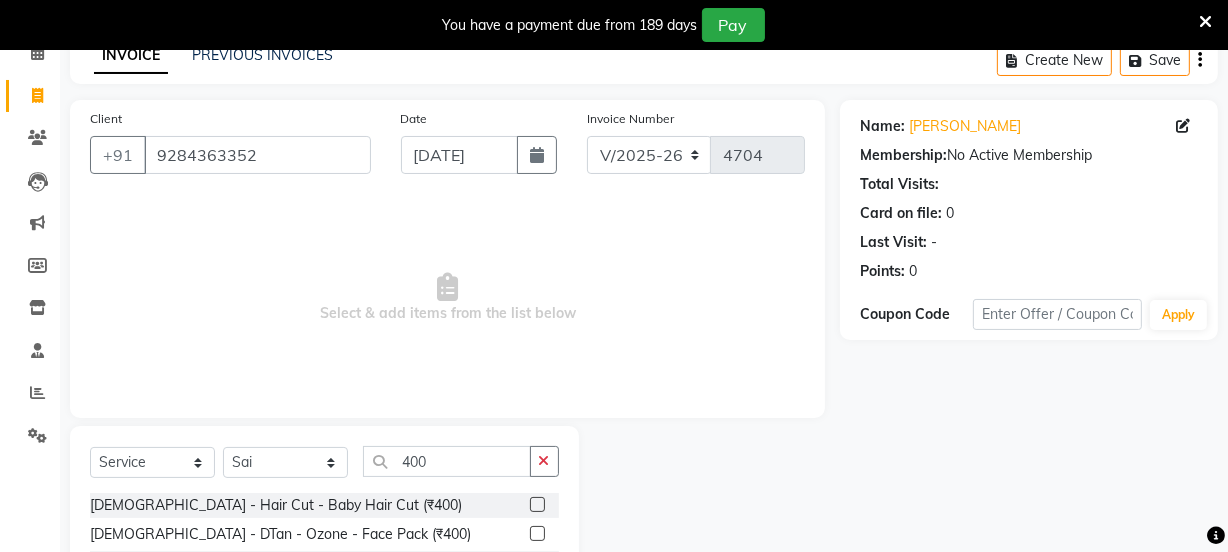click 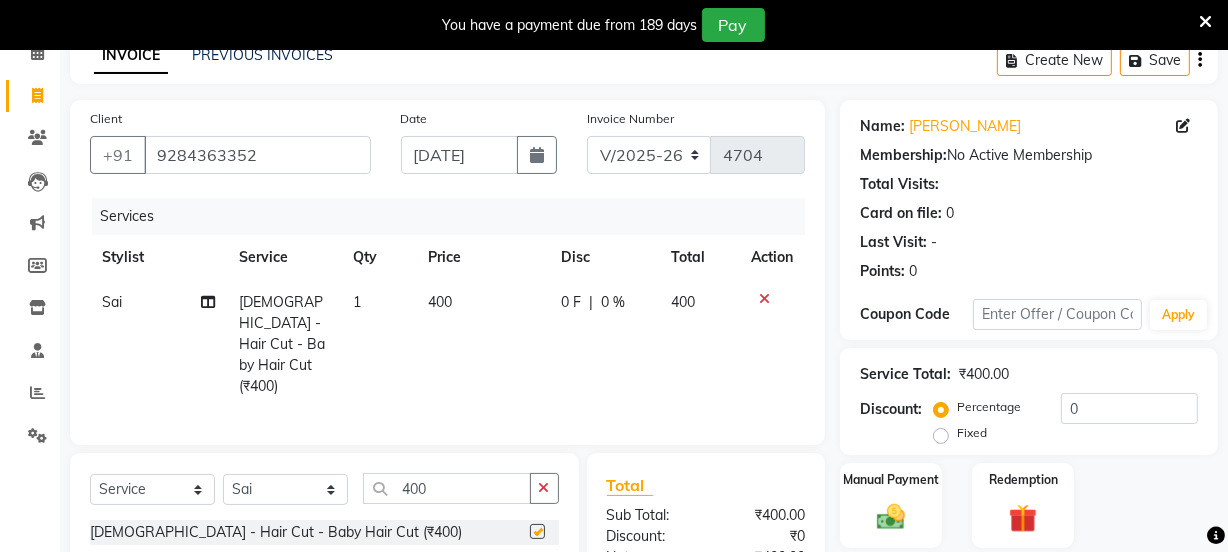 checkbox on "false" 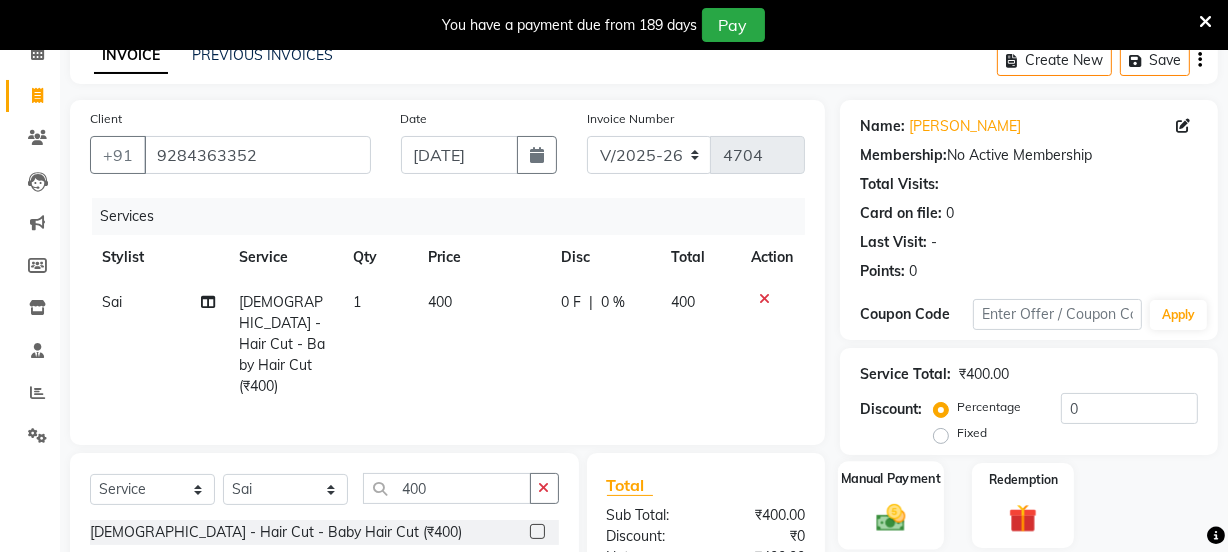 click 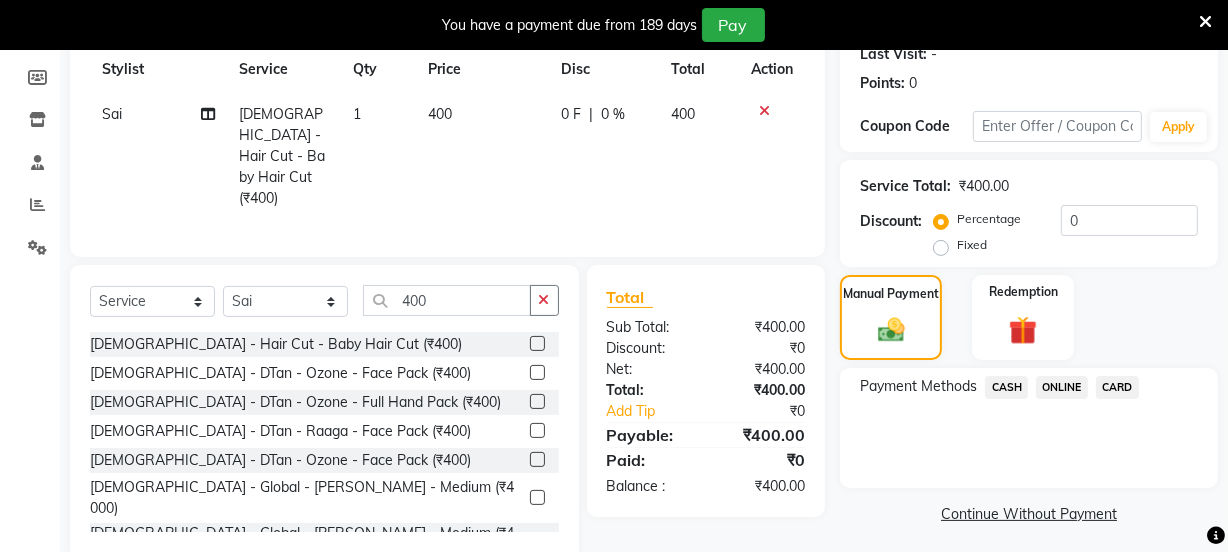 scroll, scrollTop: 300, scrollLeft: 0, axis: vertical 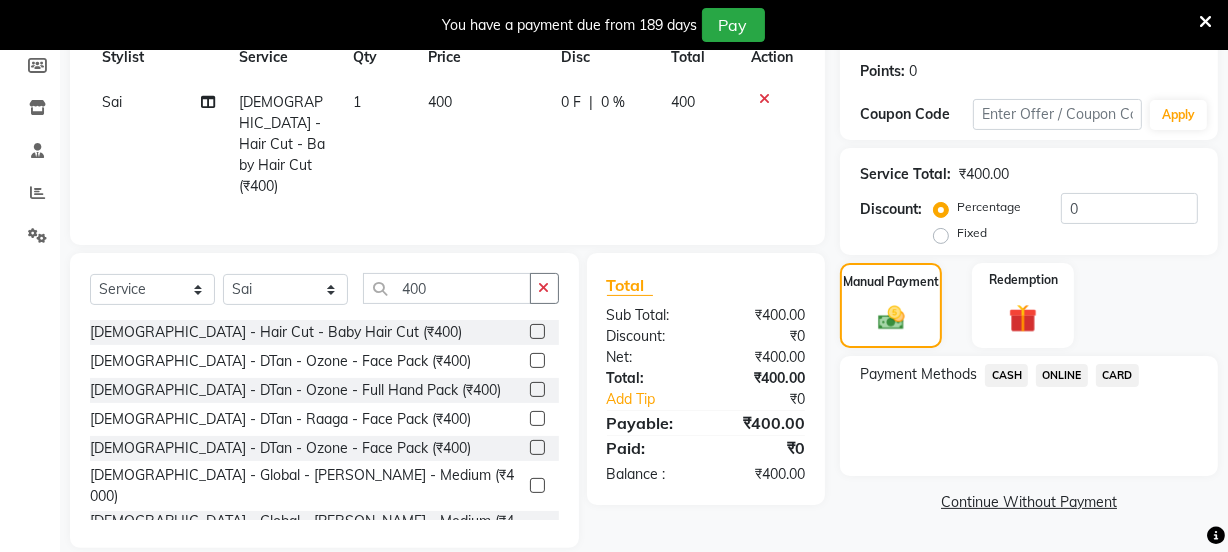 click on "ONLINE" 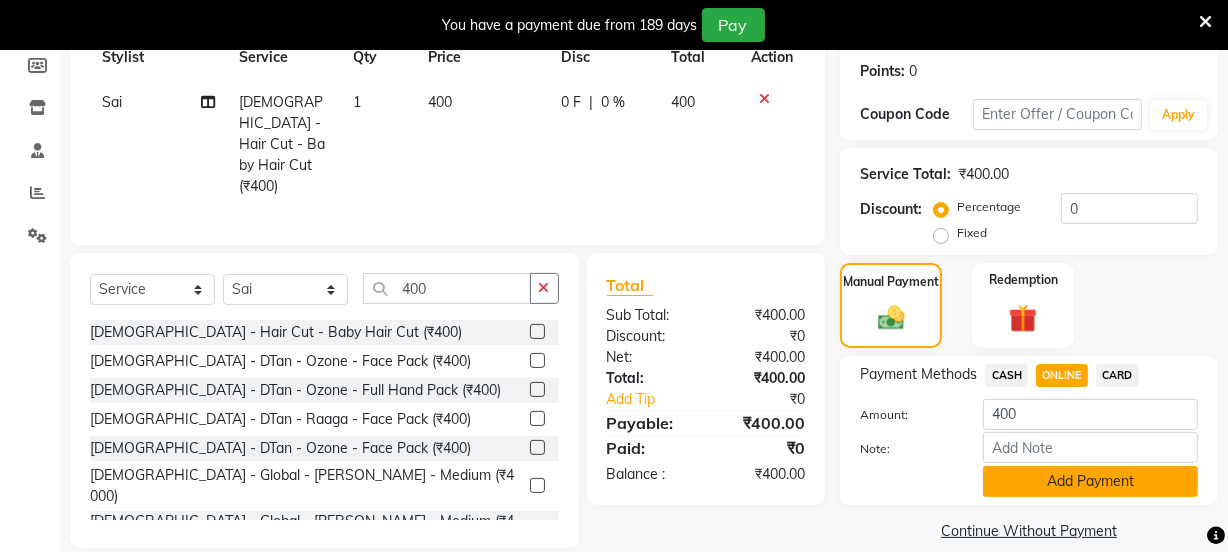 click on "Add Payment" 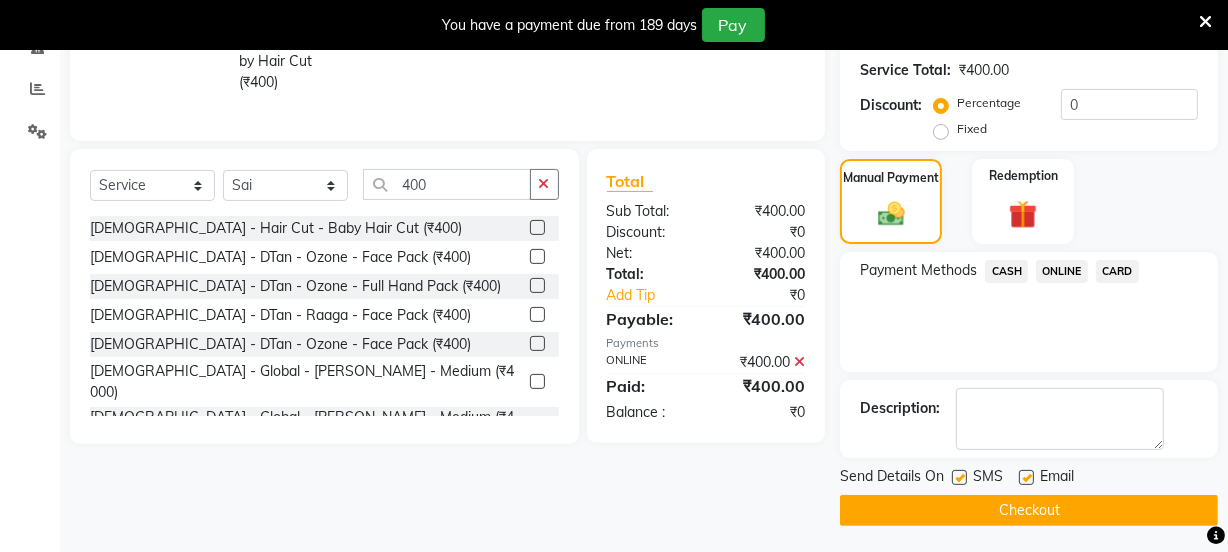 scroll, scrollTop: 407, scrollLeft: 0, axis: vertical 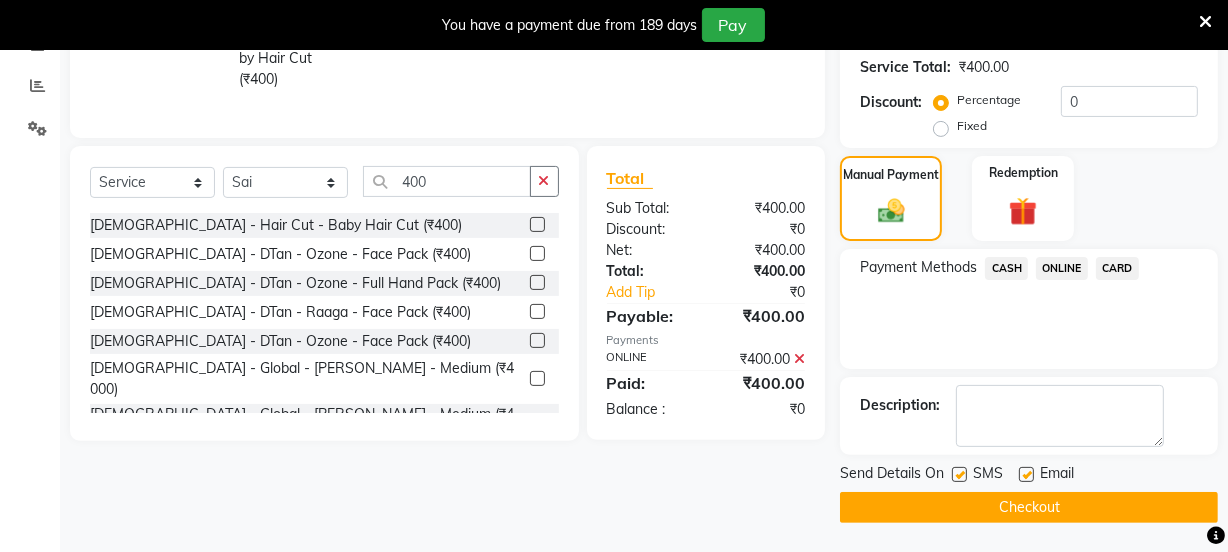 click on "Checkout" 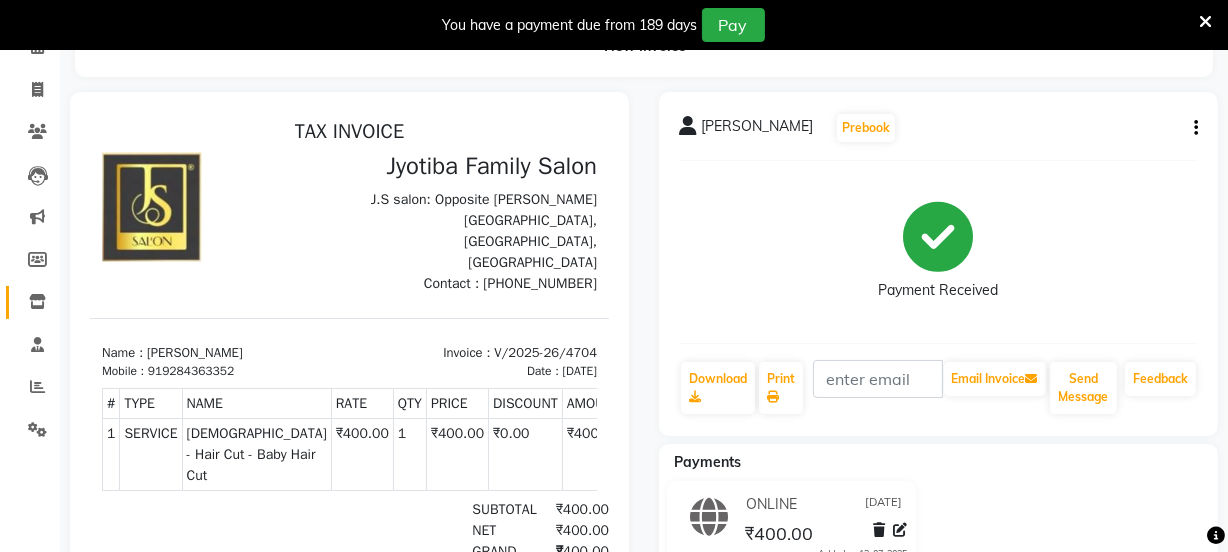 scroll, scrollTop: 0, scrollLeft: 0, axis: both 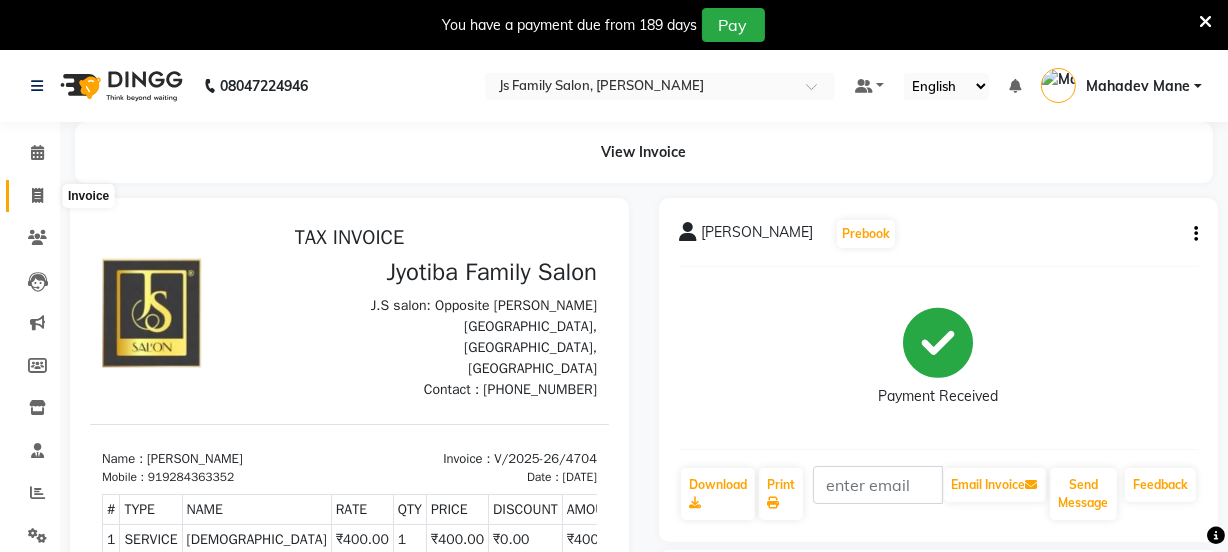 click 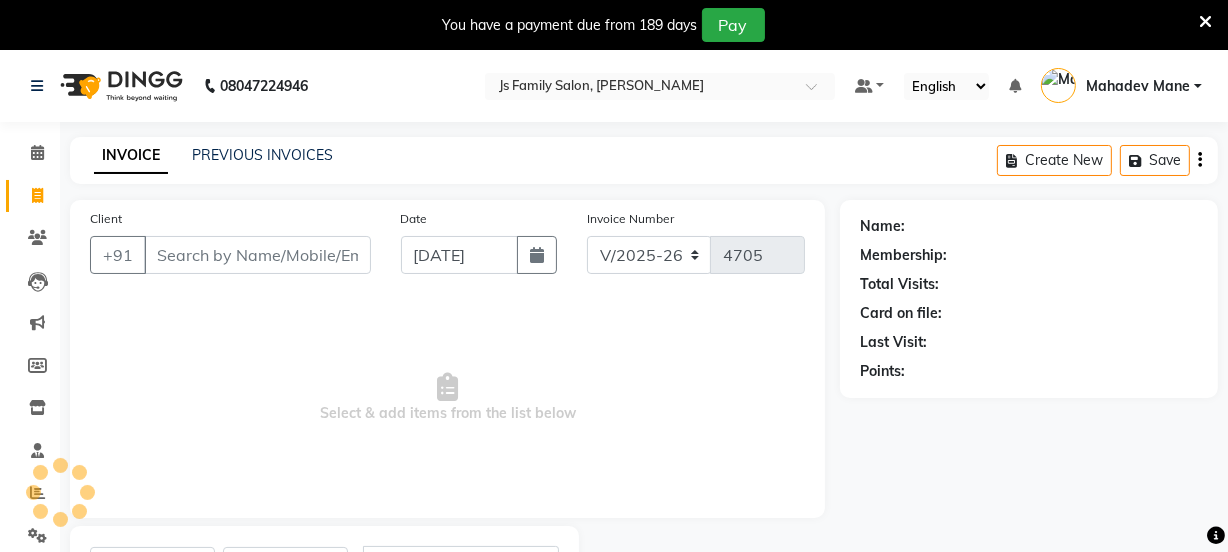scroll, scrollTop: 100, scrollLeft: 0, axis: vertical 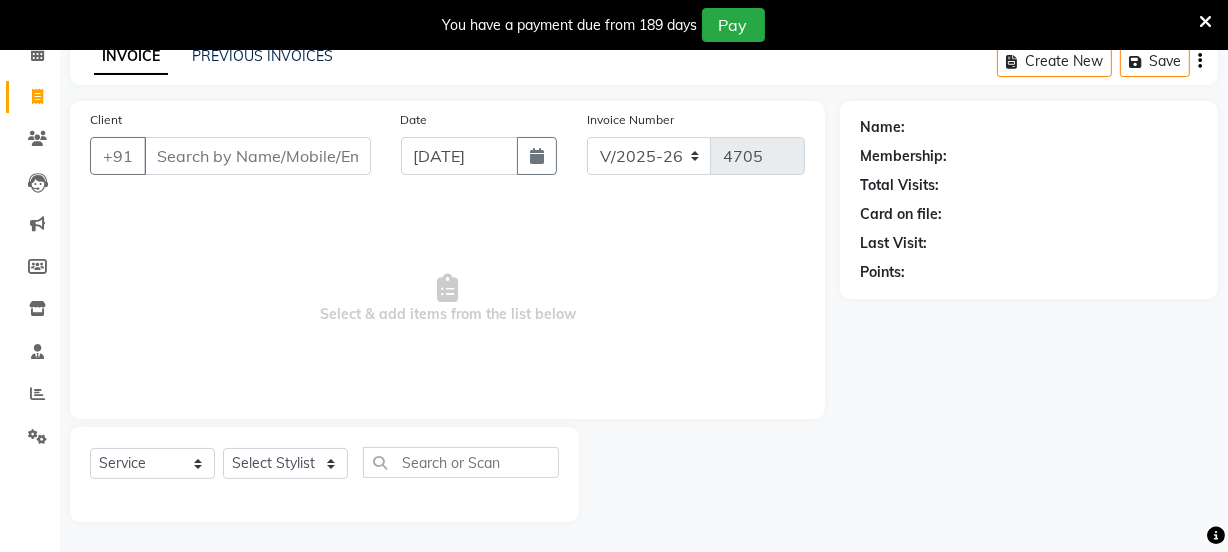 click on "Client" at bounding box center (257, 156) 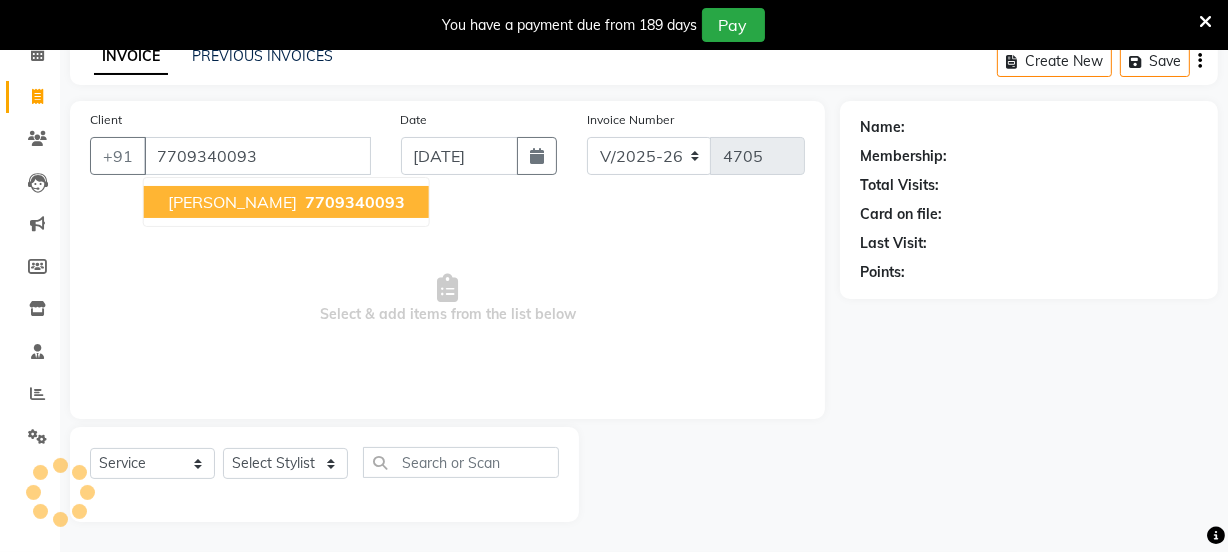 type on "7709340093" 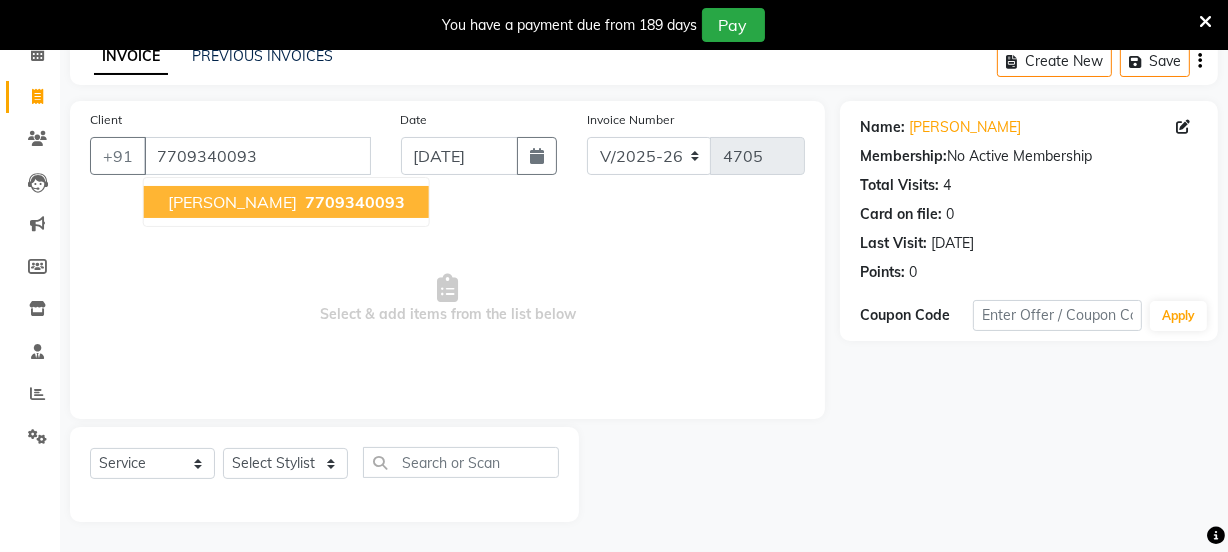click on "pushkar chaudhari" at bounding box center [232, 202] 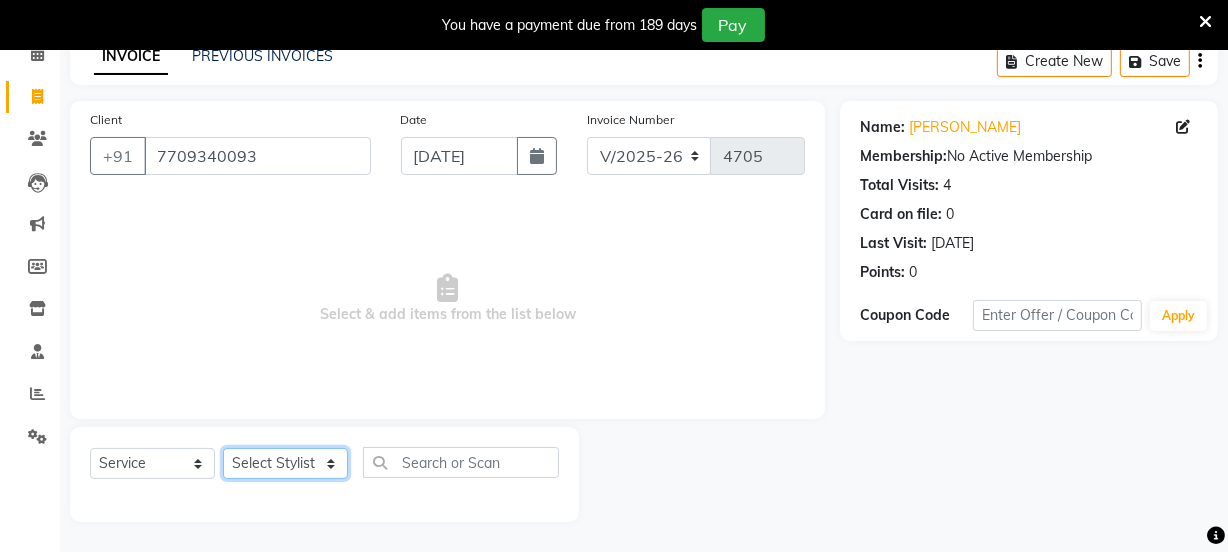 click on "Select Stylist Chetan    Dipak Vaidyakar kokan  n Mahadev Mane Mosin ansari  Nayan Patil Pradip  Prem Mane Rajan Roma Rajput Sai Shirin shaikh Shop Shubham Anarase Sneha suport staff Sonali  Sudip  Sujata thapa Sunil Umesh" 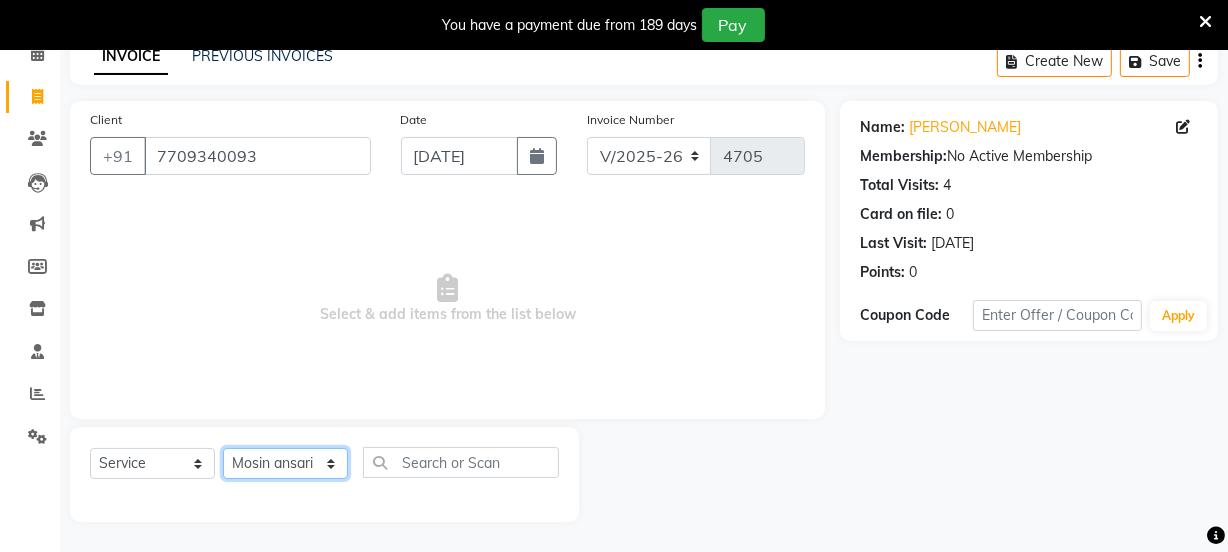 click on "Select Stylist Chetan    Dipak Vaidyakar kokan  n Mahadev Mane Mosin ansari  Nayan Patil Pradip  Prem Mane Rajan Roma Rajput Sai Shirin shaikh Shop Shubham Anarase Sneha suport staff Sonali  Sudip  Sujata thapa Sunil Umesh" 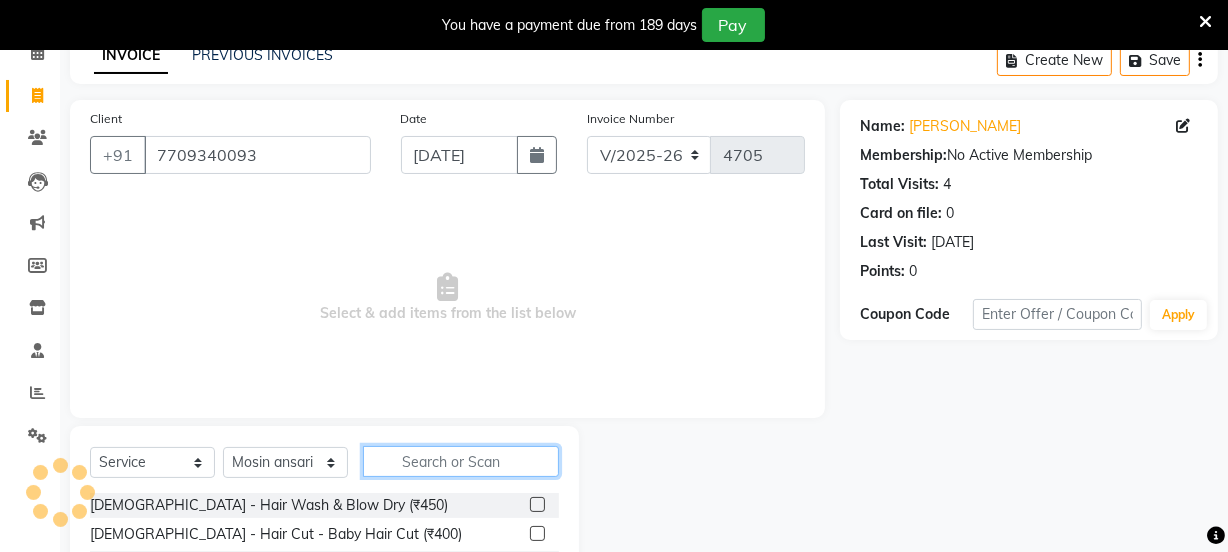 click 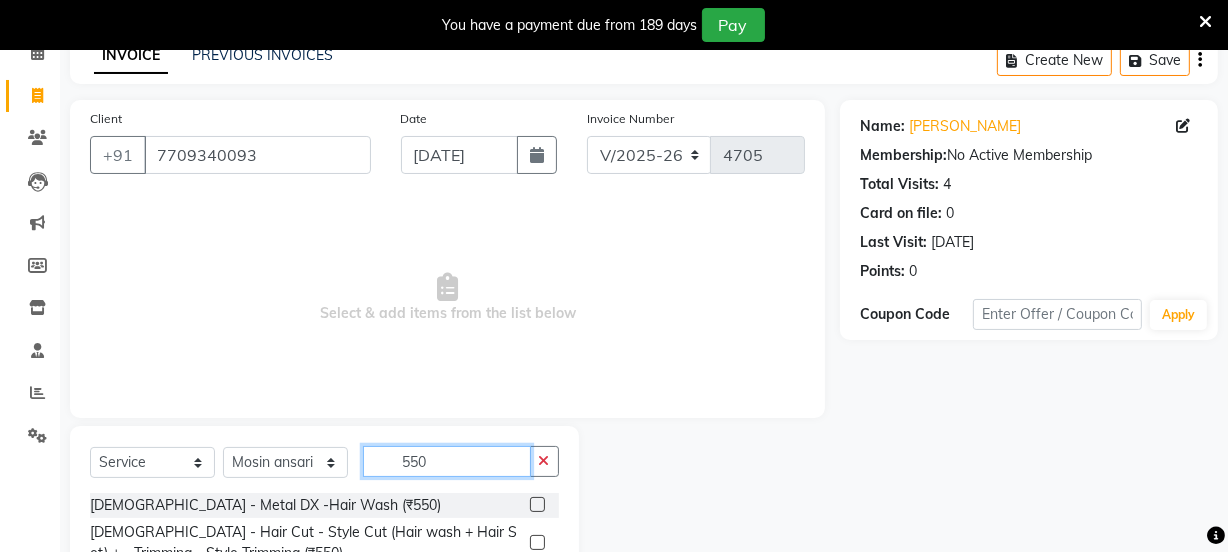 type on "550" 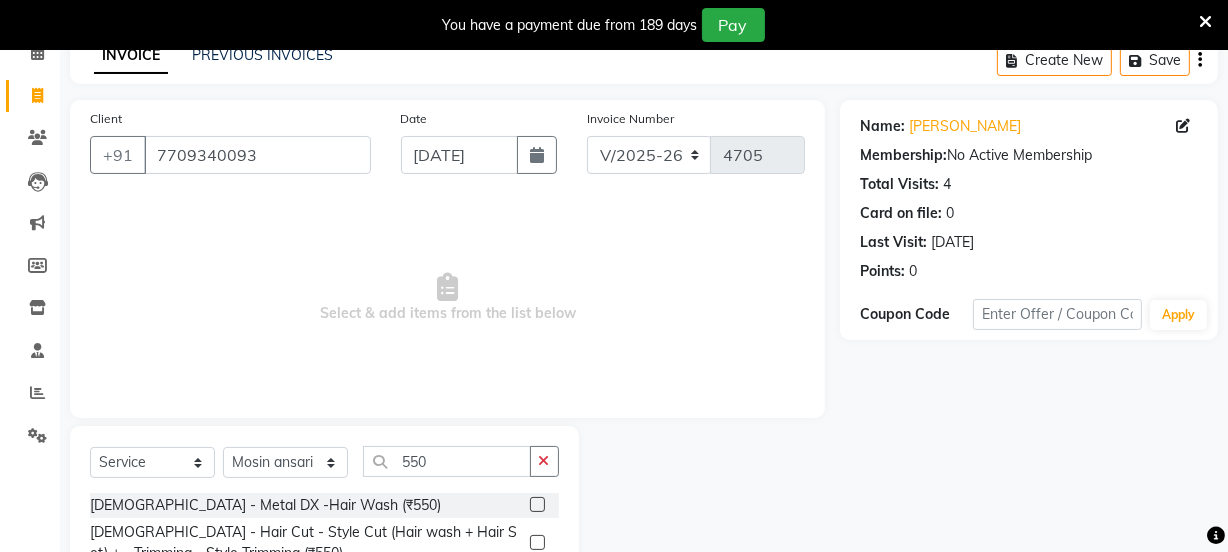 click 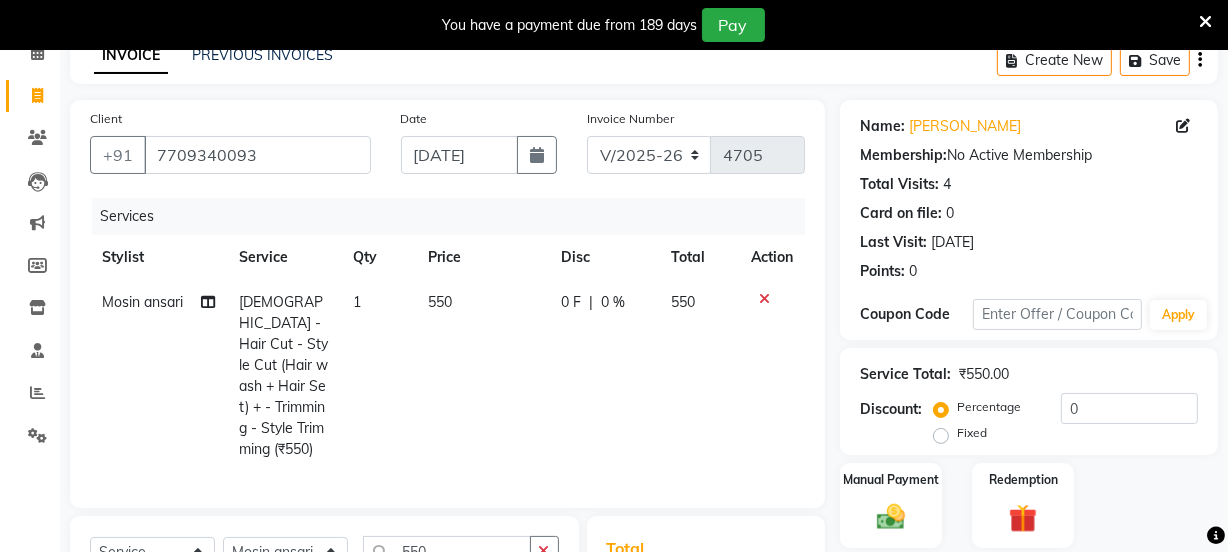 checkbox on "false" 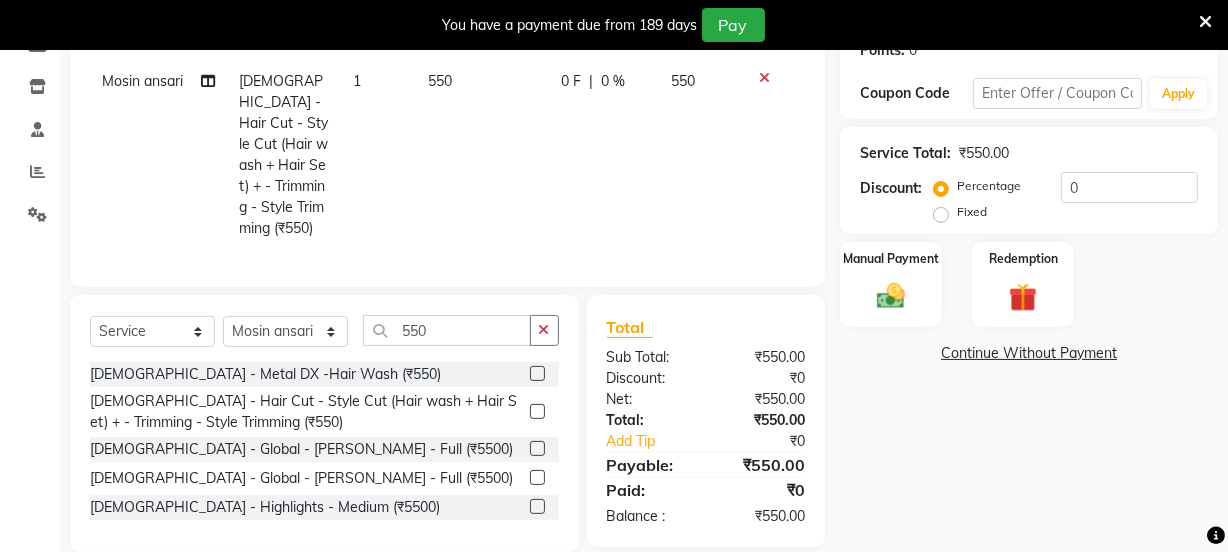 scroll, scrollTop: 344, scrollLeft: 0, axis: vertical 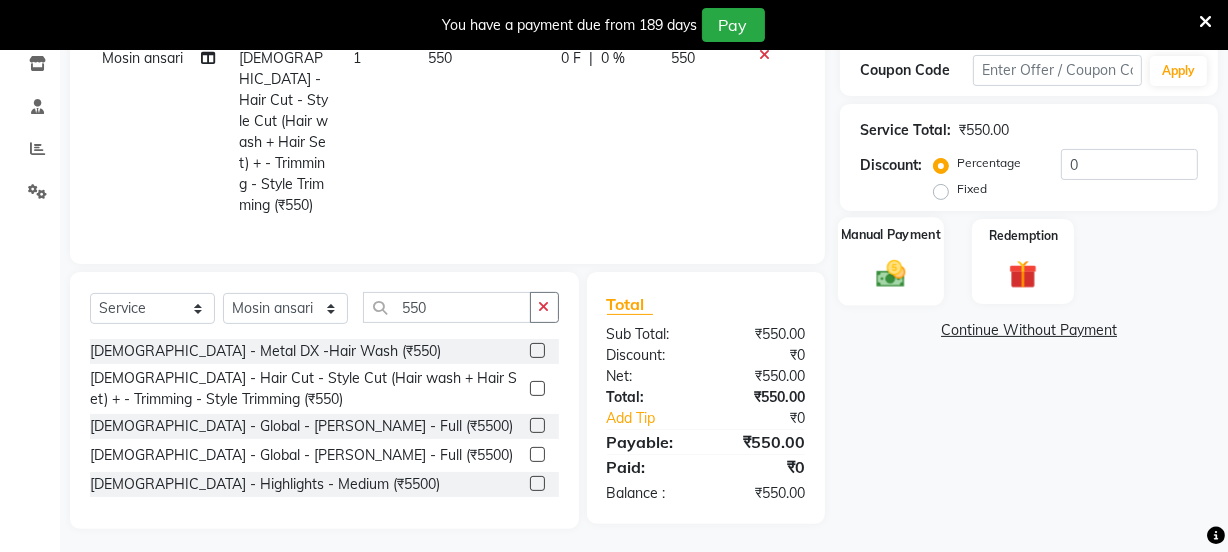 click 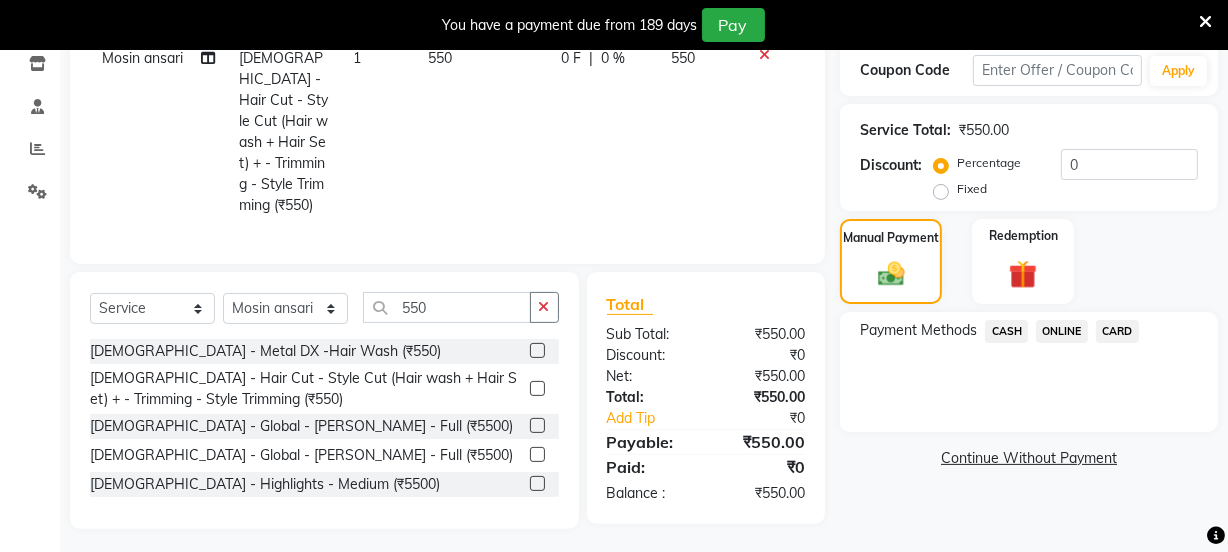 click on "ONLINE" 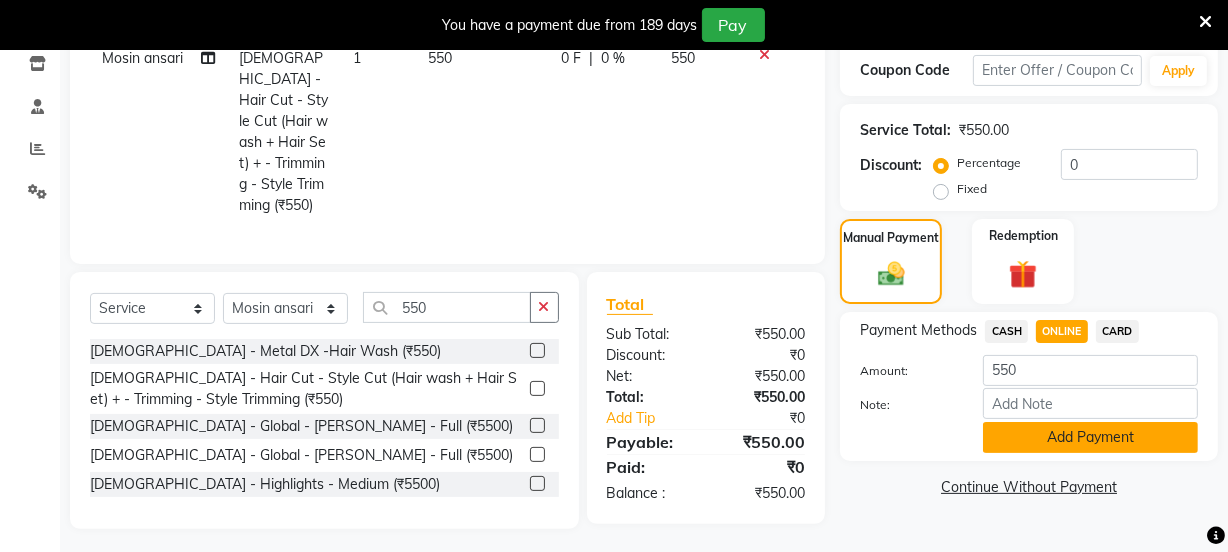 click on "Add Payment" 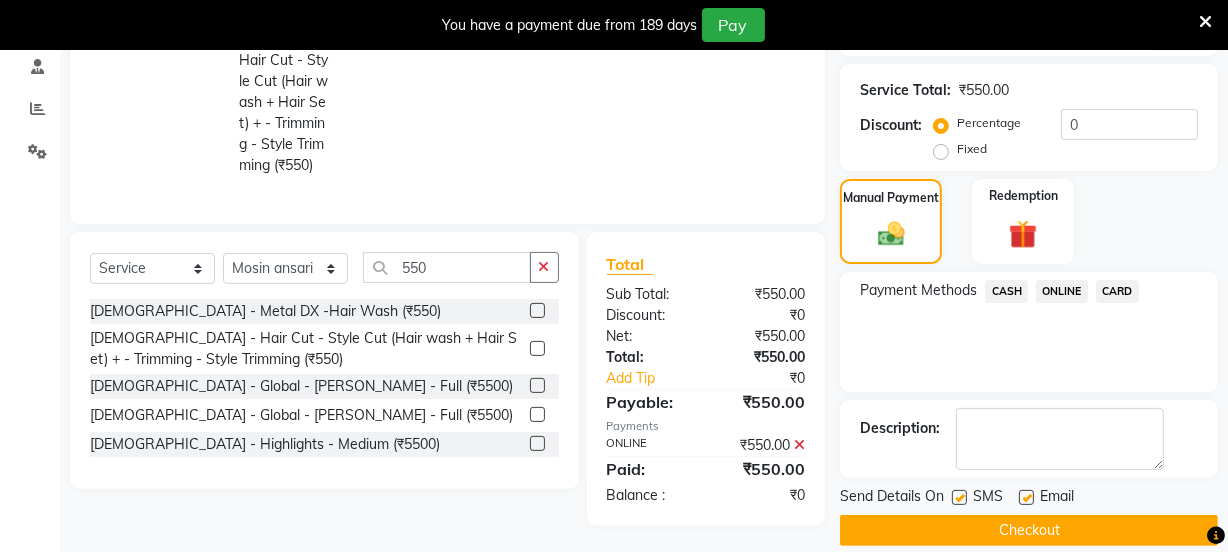 scroll, scrollTop: 407, scrollLeft: 0, axis: vertical 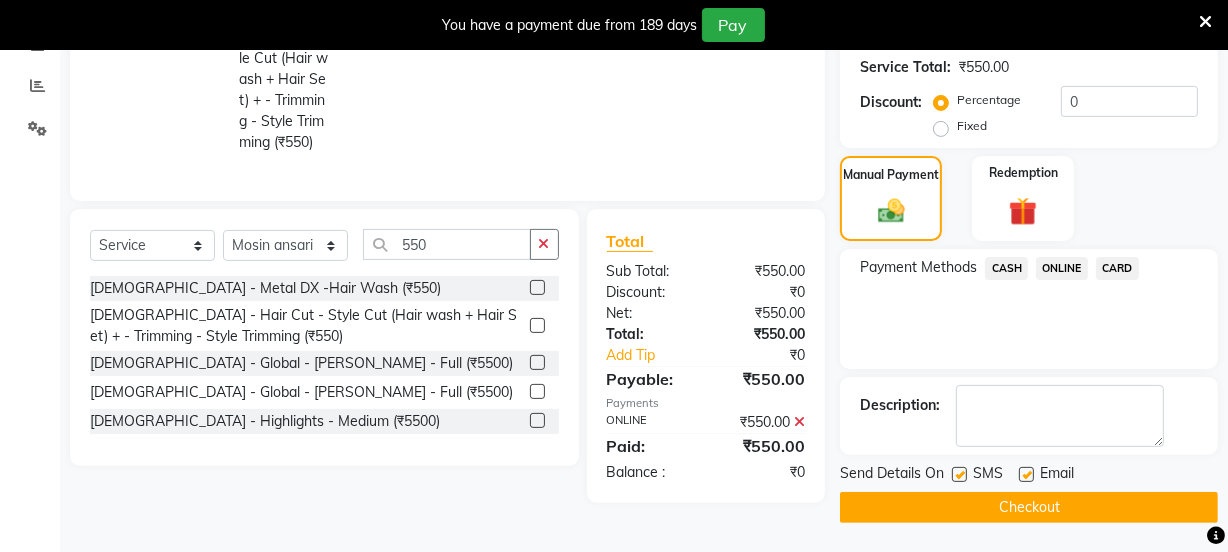 click on "Checkout" 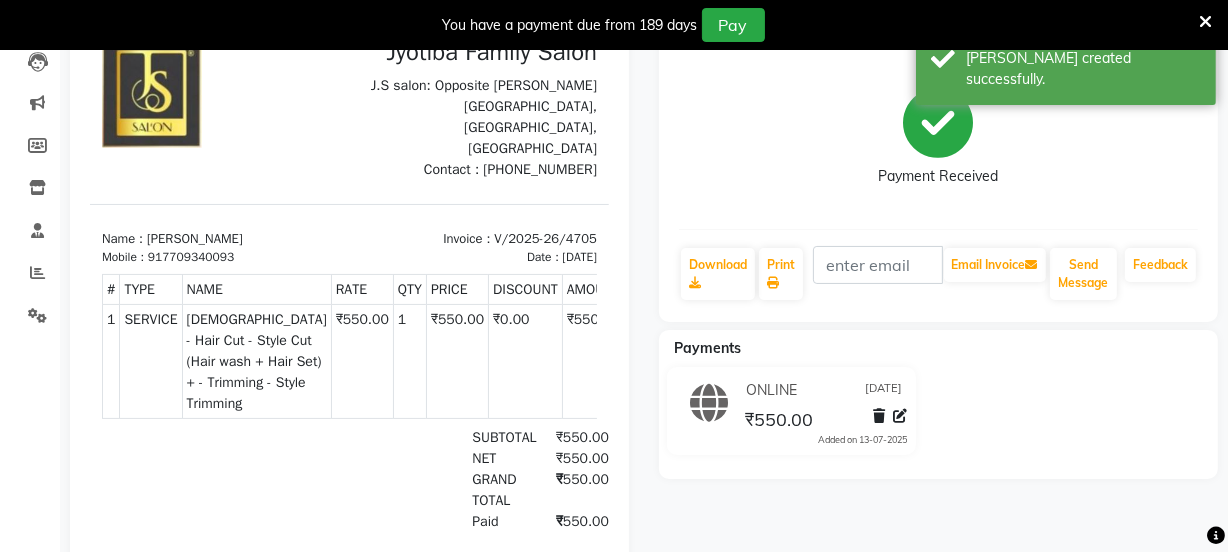 scroll, scrollTop: 0, scrollLeft: 0, axis: both 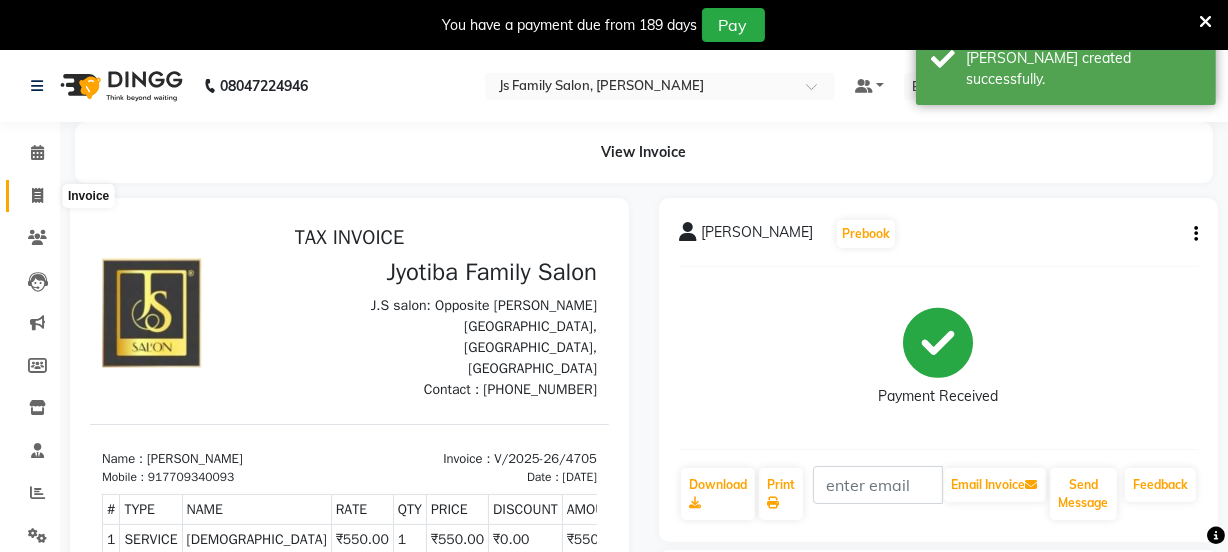 click 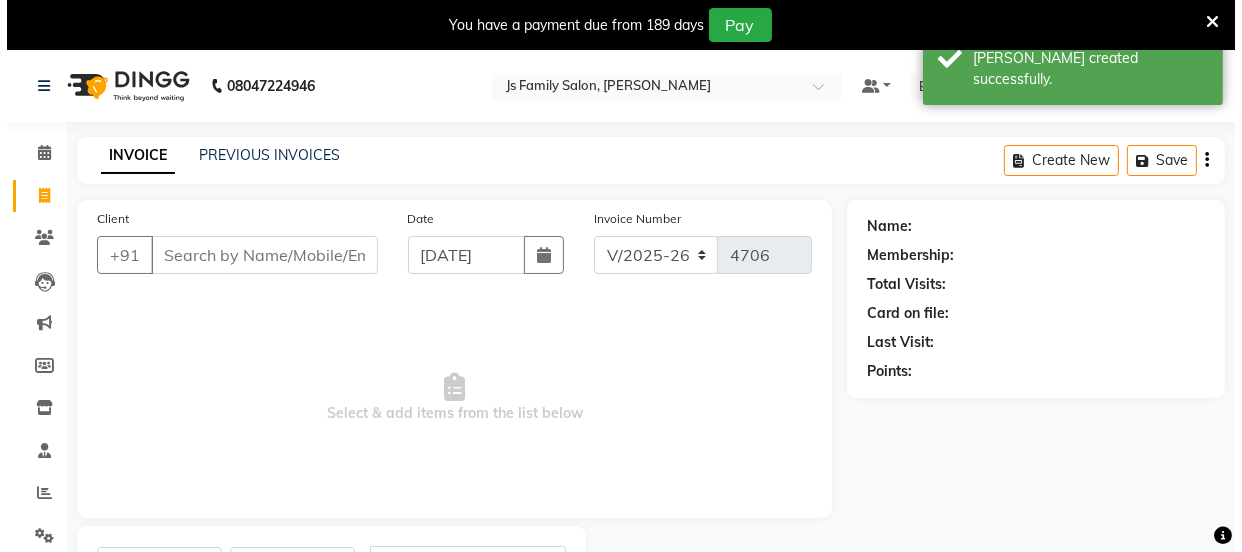 scroll, scrollTop: 100, scrollLeft: 0, axis: vertical 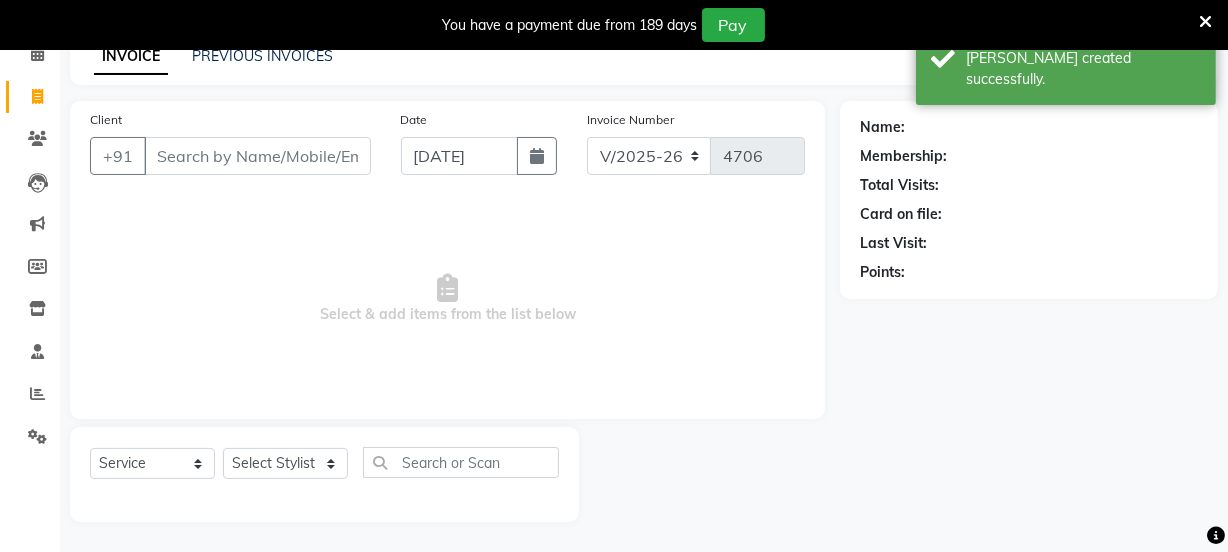click on "Client" at bounding box center [257, 156] 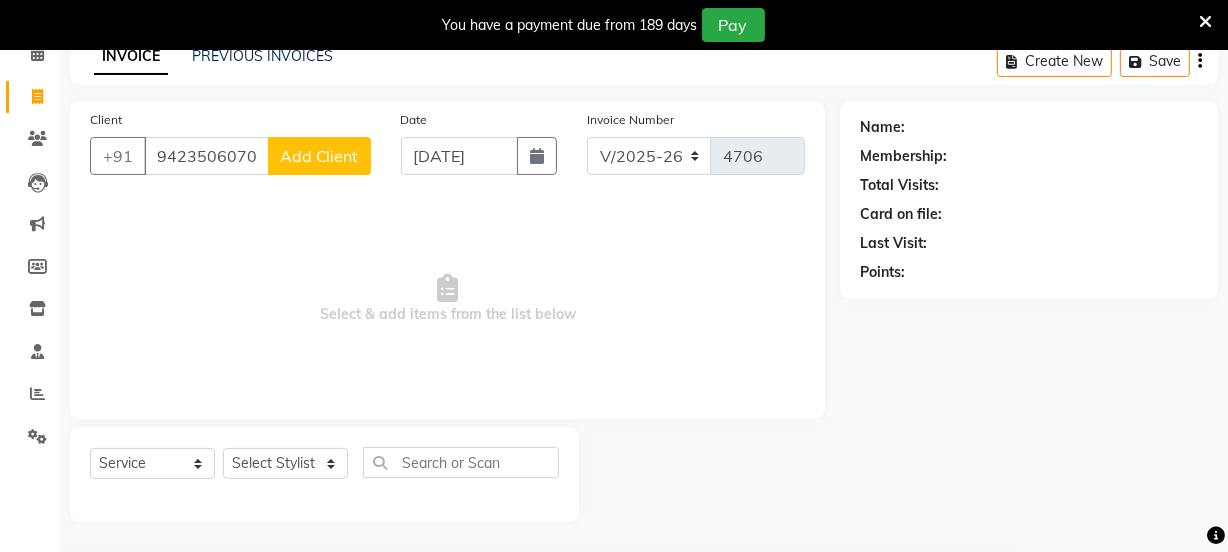 type on "9423506070" 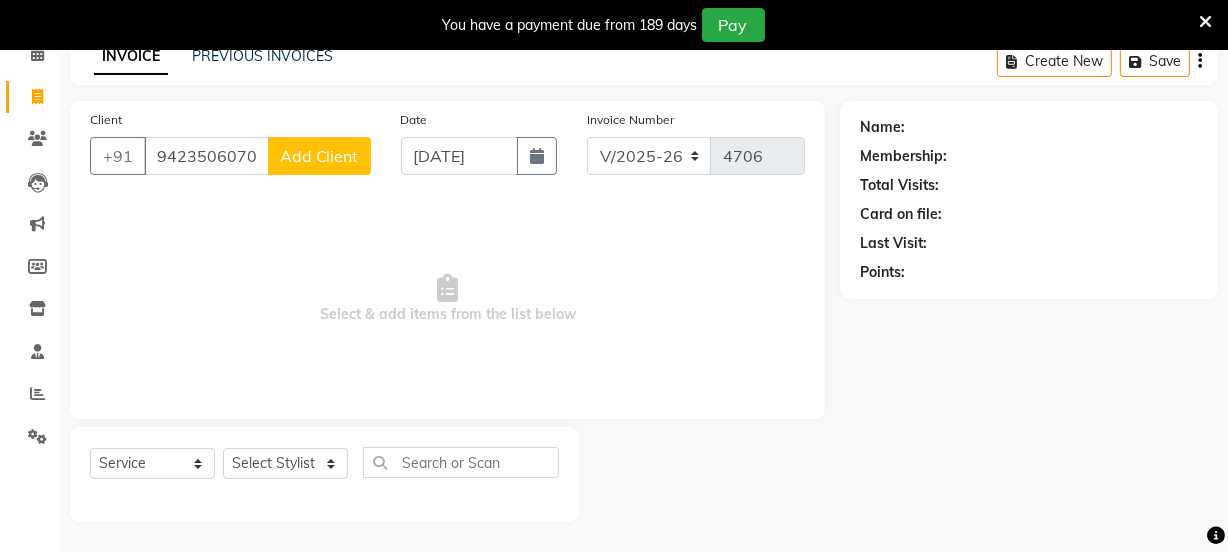 click on "Add Client" 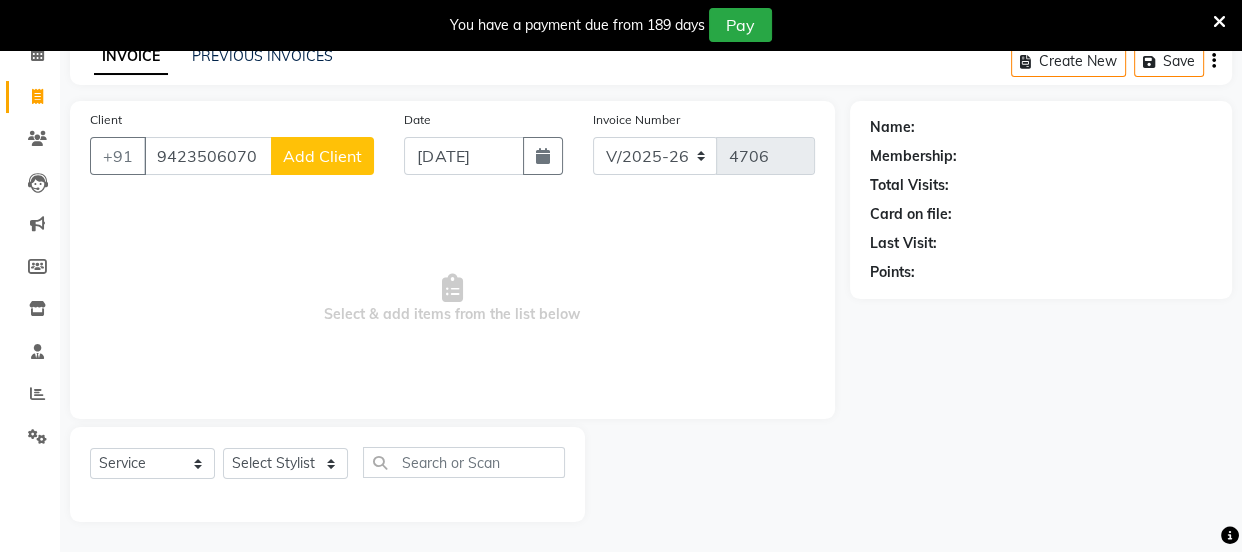 select on "22" 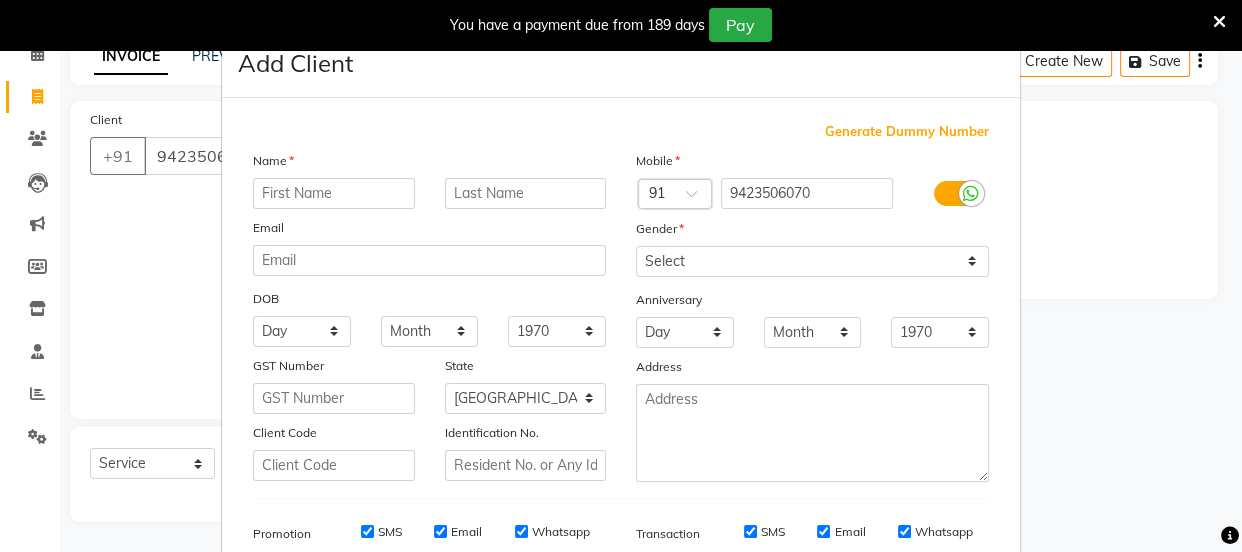 click at bounding box center [334, 193] 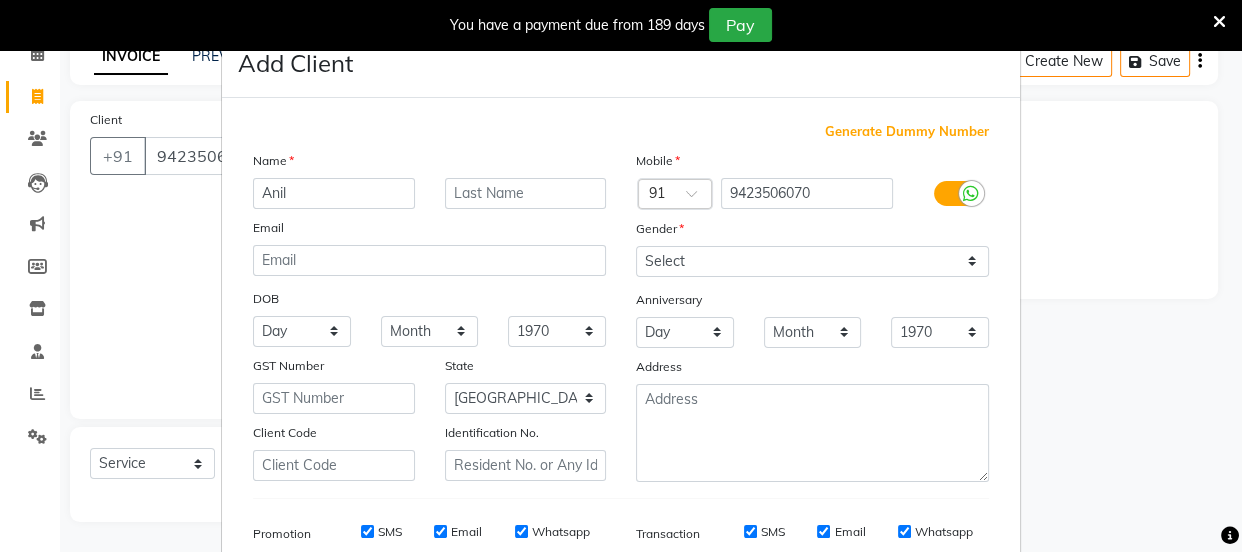type on "Anil" 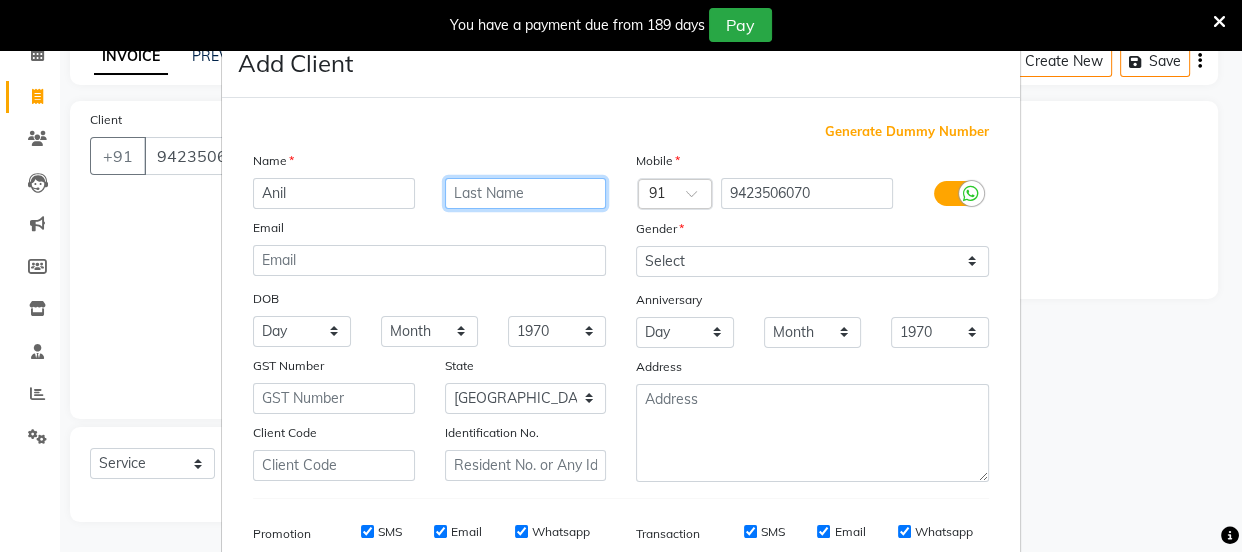 click at bounding box center [526, 193] 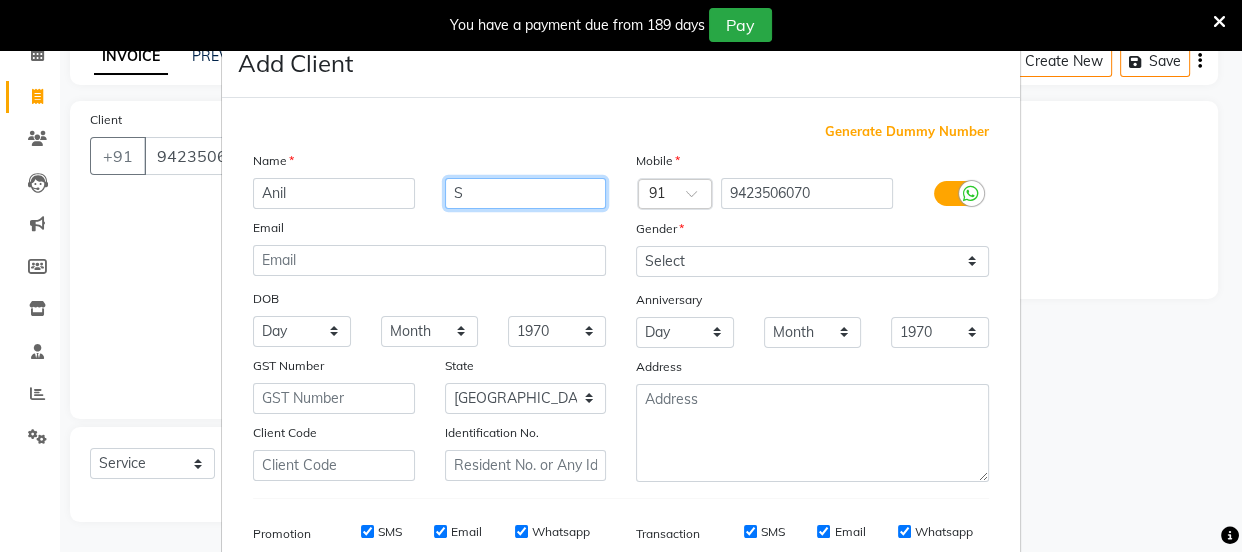 type on "S" 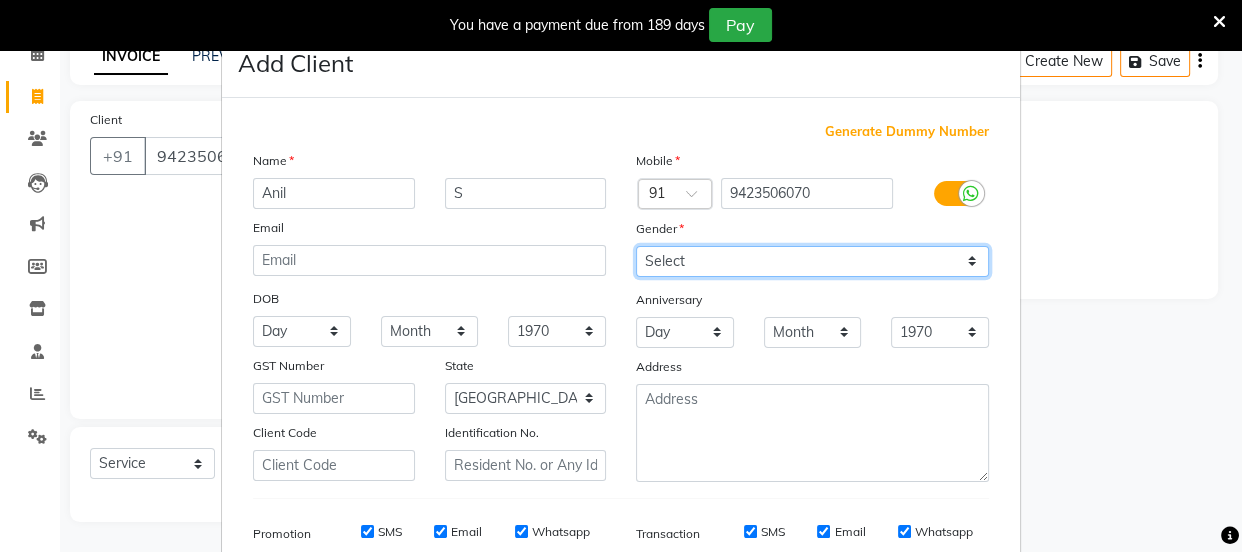 click on "Select Male Female Other Prefer Not To Say" at bounding box center (812, 261) 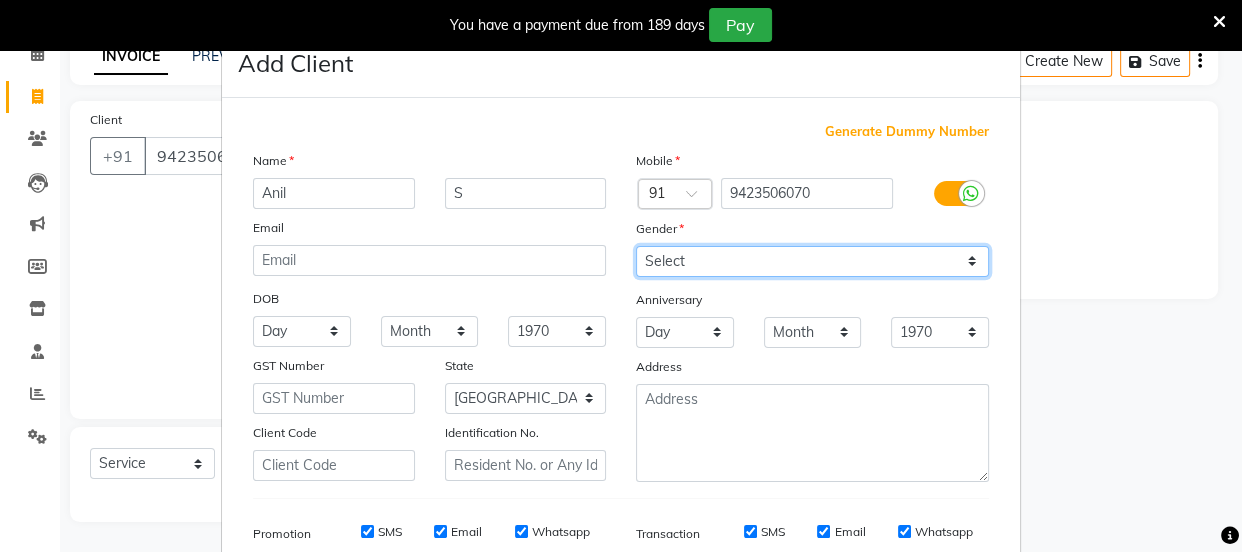 select on "male" 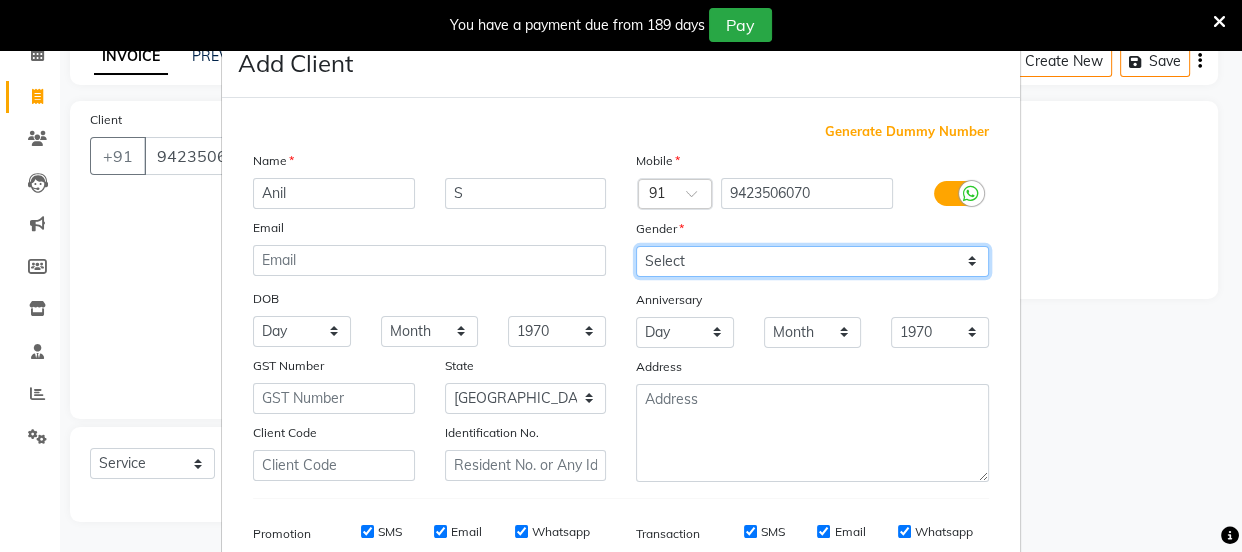 click on "Select Male Female Other Prefer Not To Say" at bounding box center (812, 261) 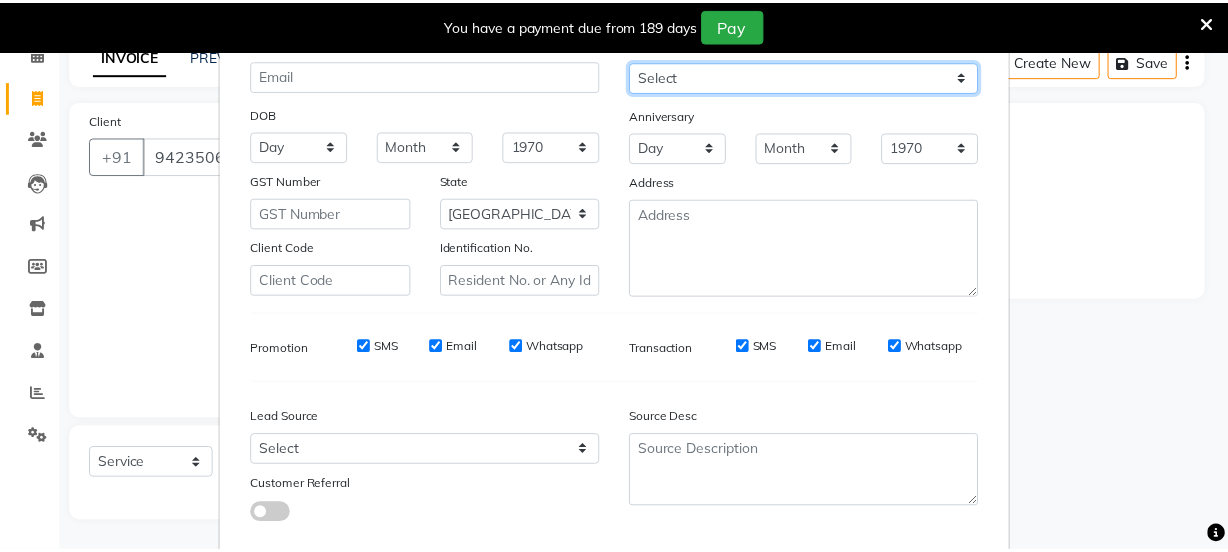 scroll, scrollTop: 301, scrollLeft: 0, axis: vertical 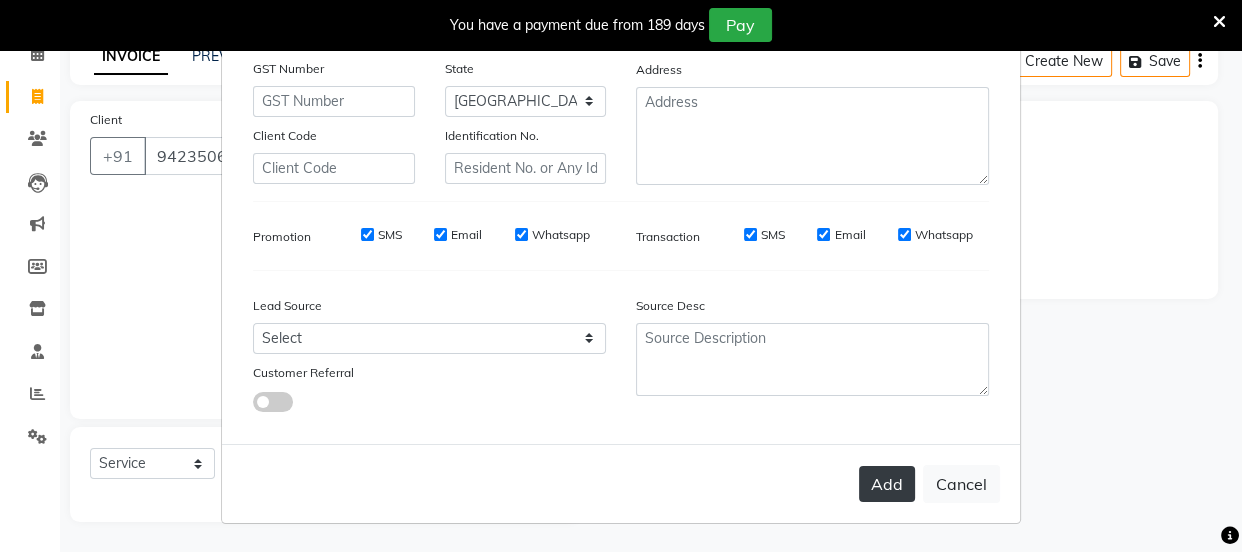 click on "Add" at bounding box center [887, 484] 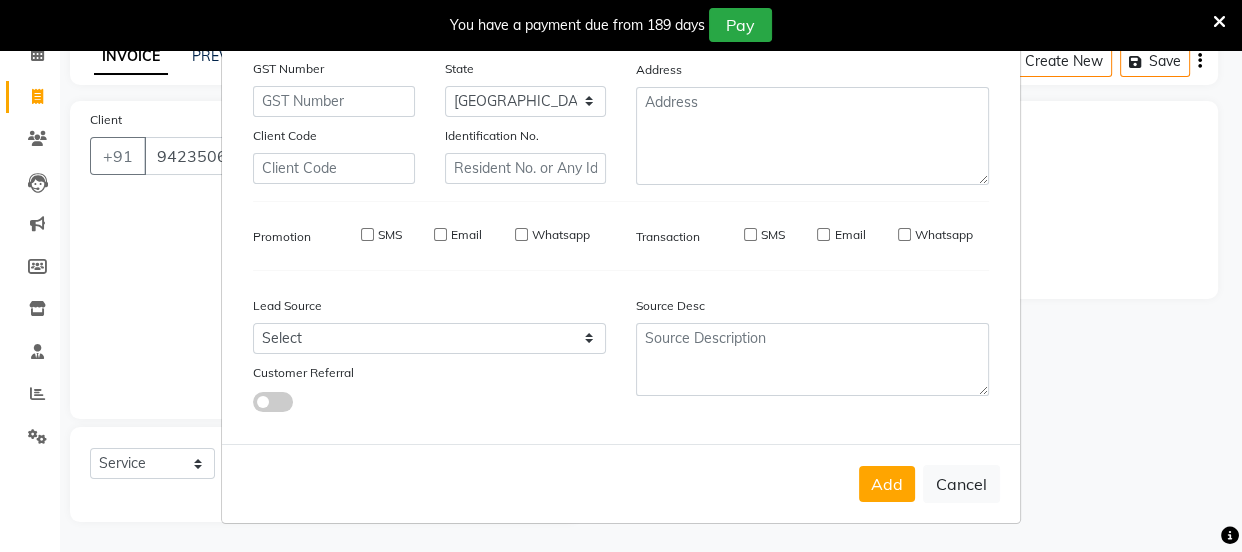 type 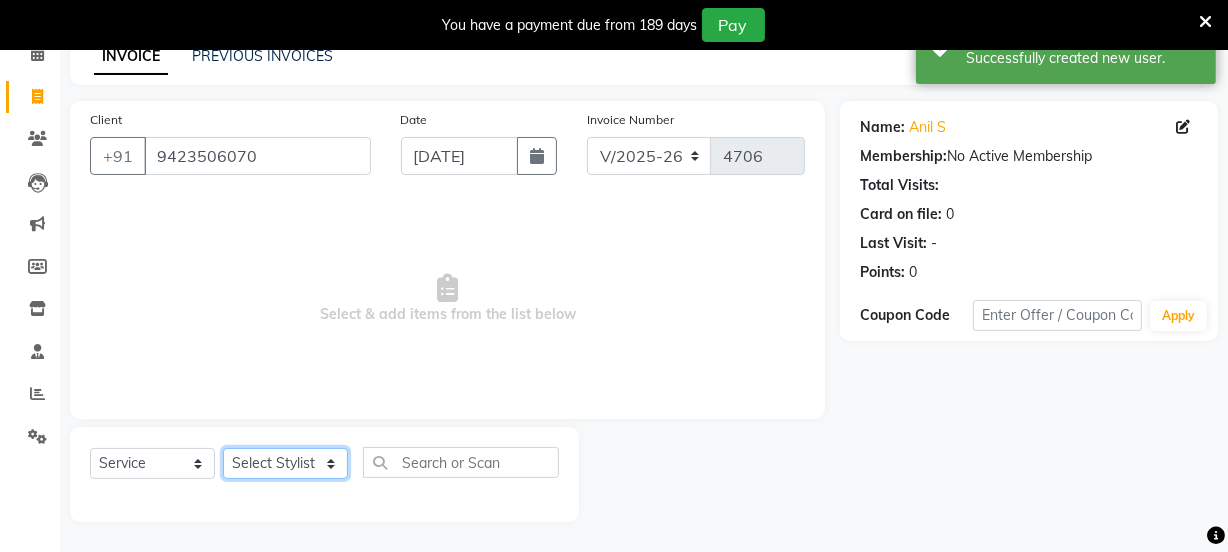 click on "Select Stylist Chetan    Dipak Vaidyakar kokan  n Mahadev Mane Mosin ansari  Nayan Patil Pradip  Prem Mane Rajan Roma Rajput Sai Shirin shaikh Shop Shubham Anarase Sneha suport staff Sonali  Sudip  Sujata thapa Sunil Umesh" 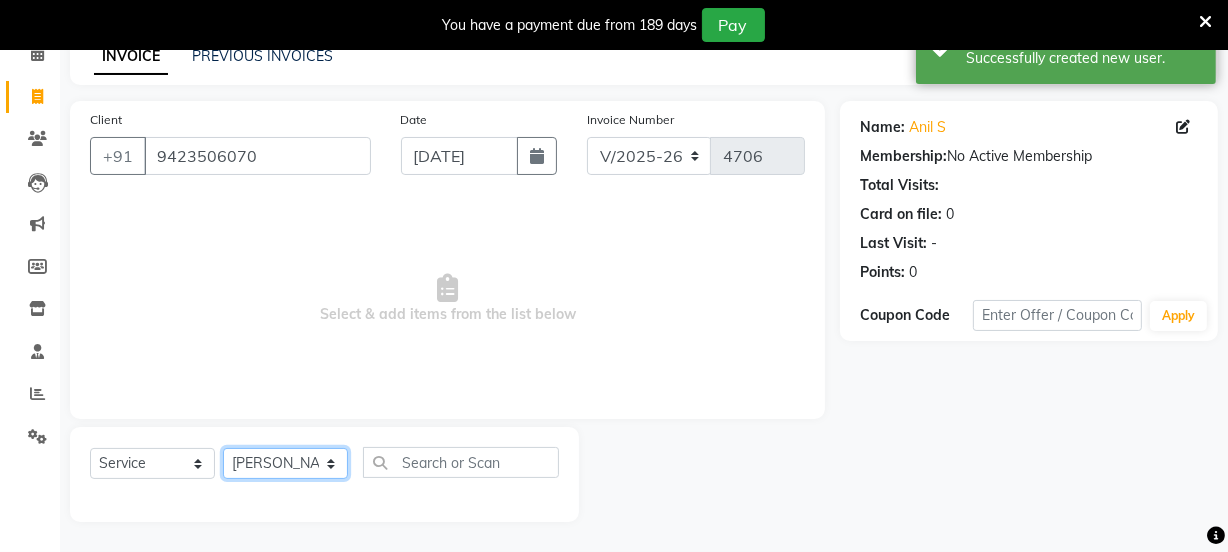 click on "Select Stylist Chetan    Dipak Vaidyakar kokan  n Mahadev Mane Mosin ansari  Nayan Patil Pradip  Prem Mane Rajan Roma Rajput Sai Shirin shaikh Shop Shubham Anarase Sneha suport staff Sonali  Sudip  Sujata thapa Sunil Umesh" 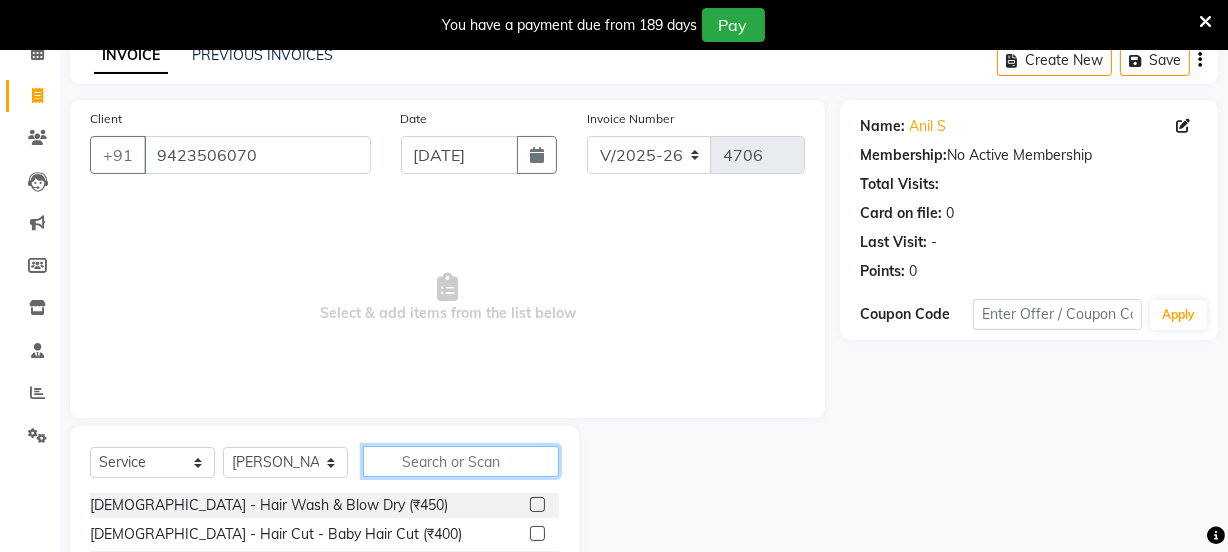 click 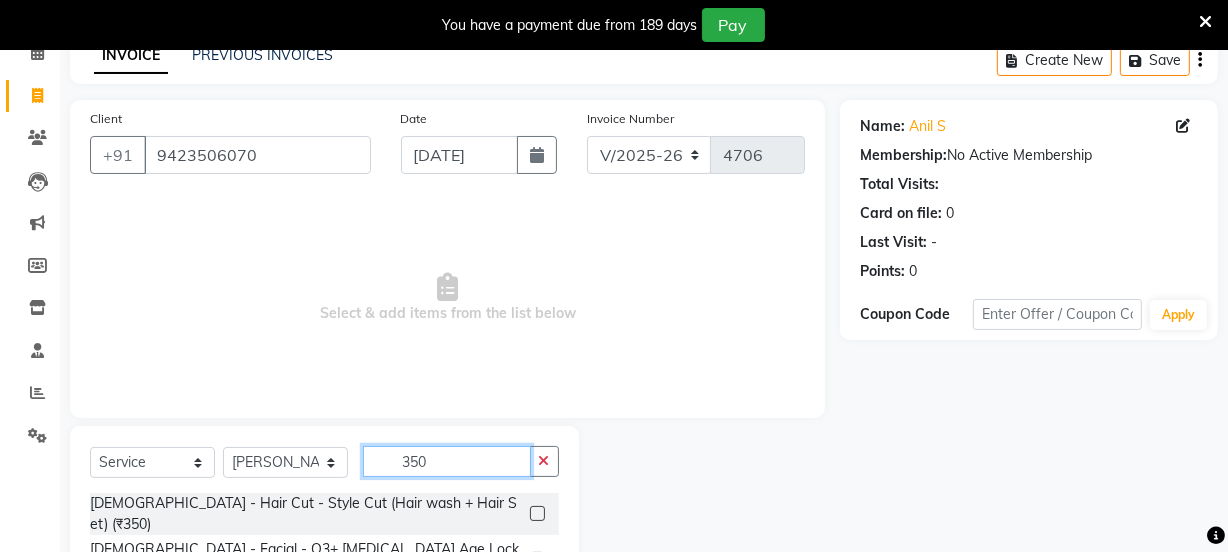 type on "350" 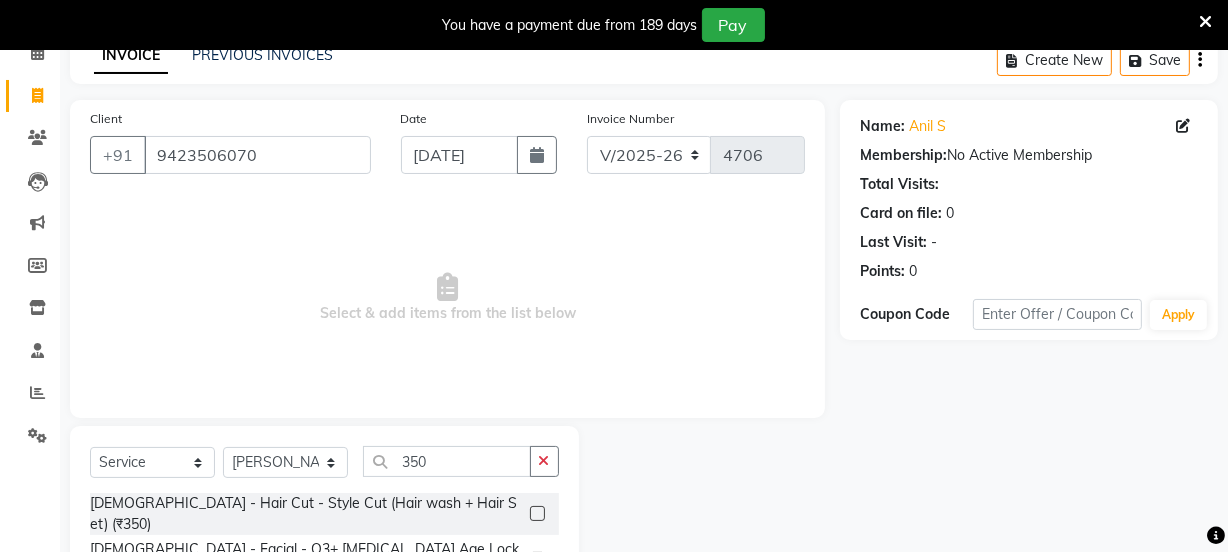 click 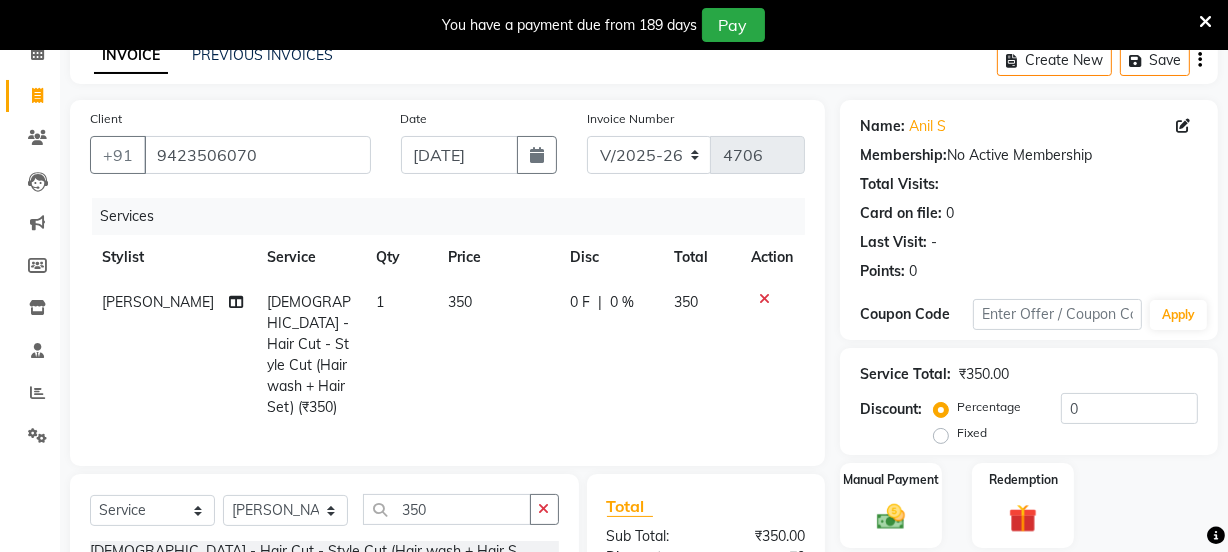 checkbox on "false" 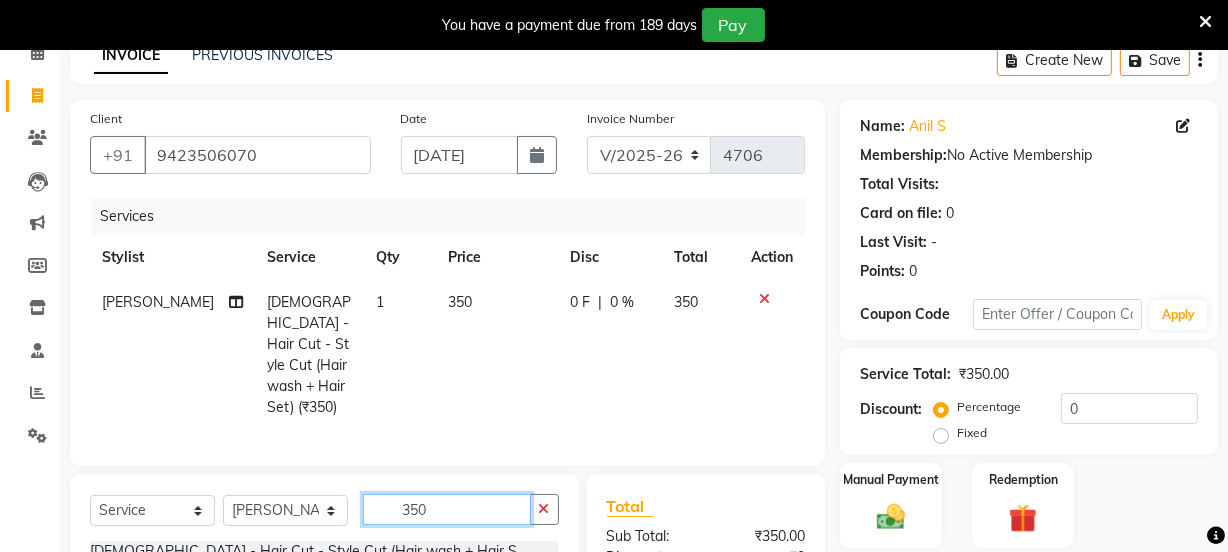 click on "350" 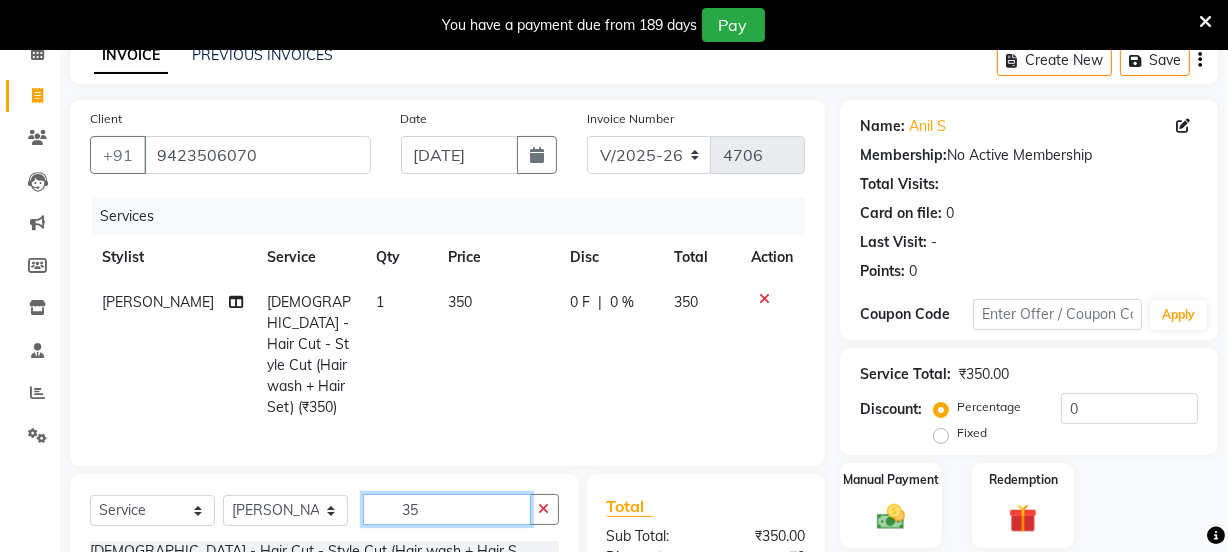 type on "3" 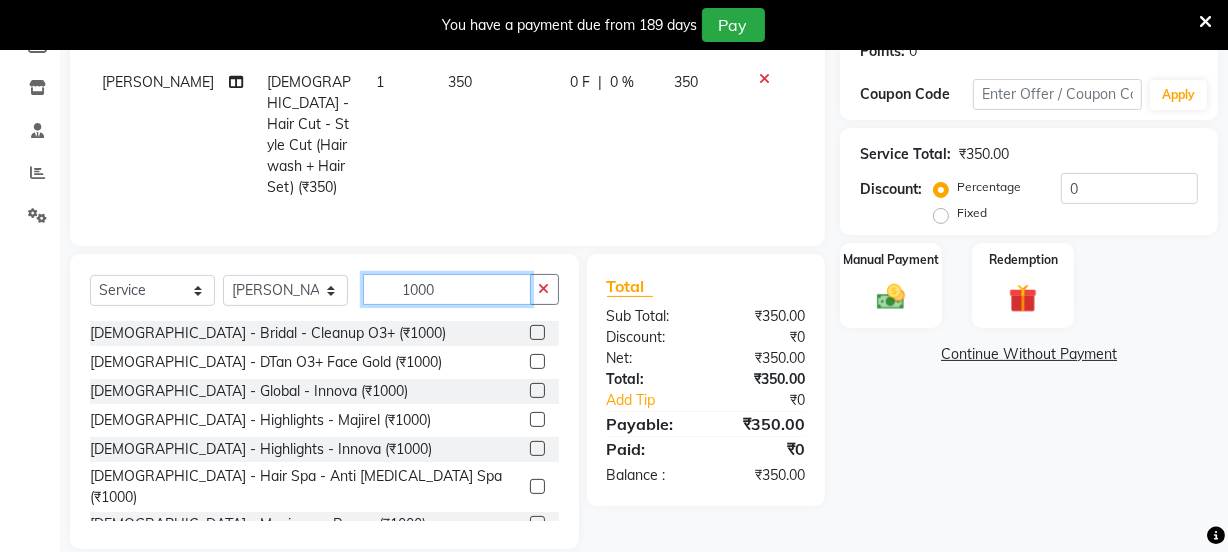scroll, scrollTop: 340, scrollLeft: 0, axis: vertical 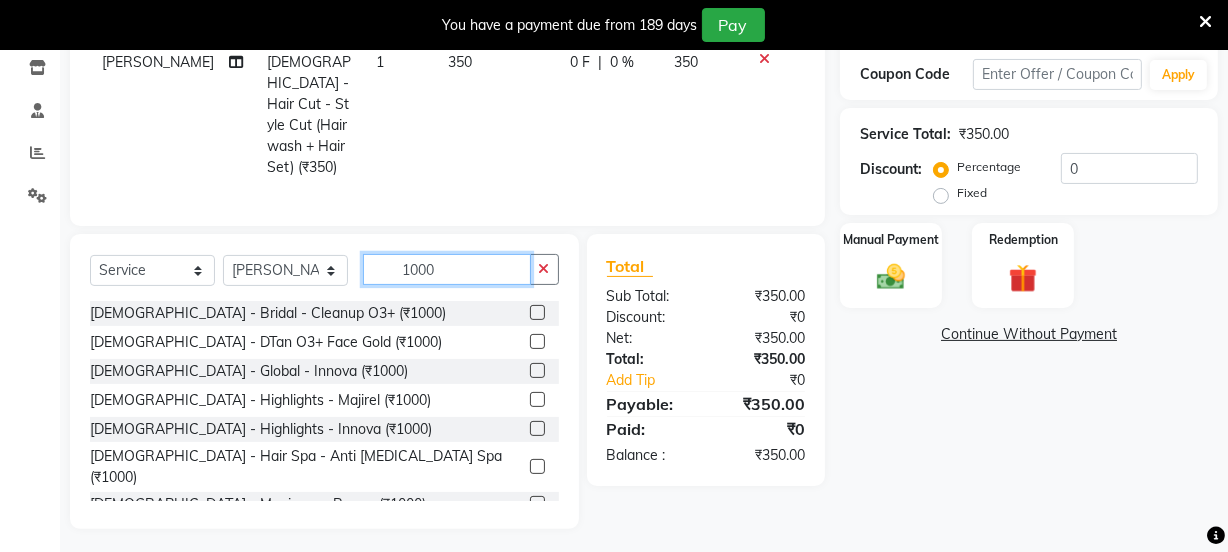 type on "1000" 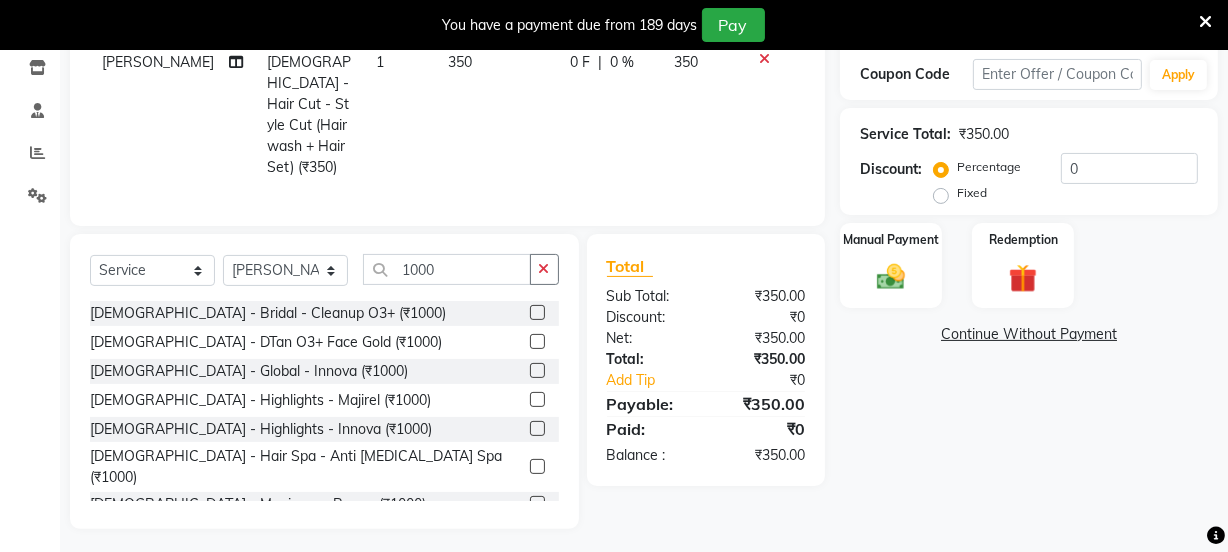 click 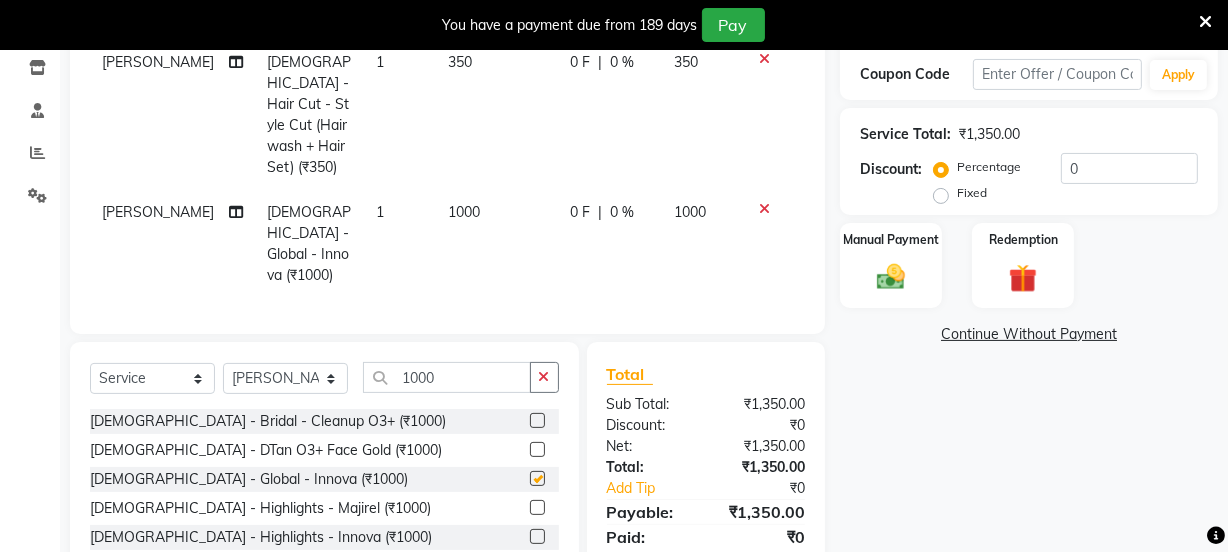 checkbox on "false" 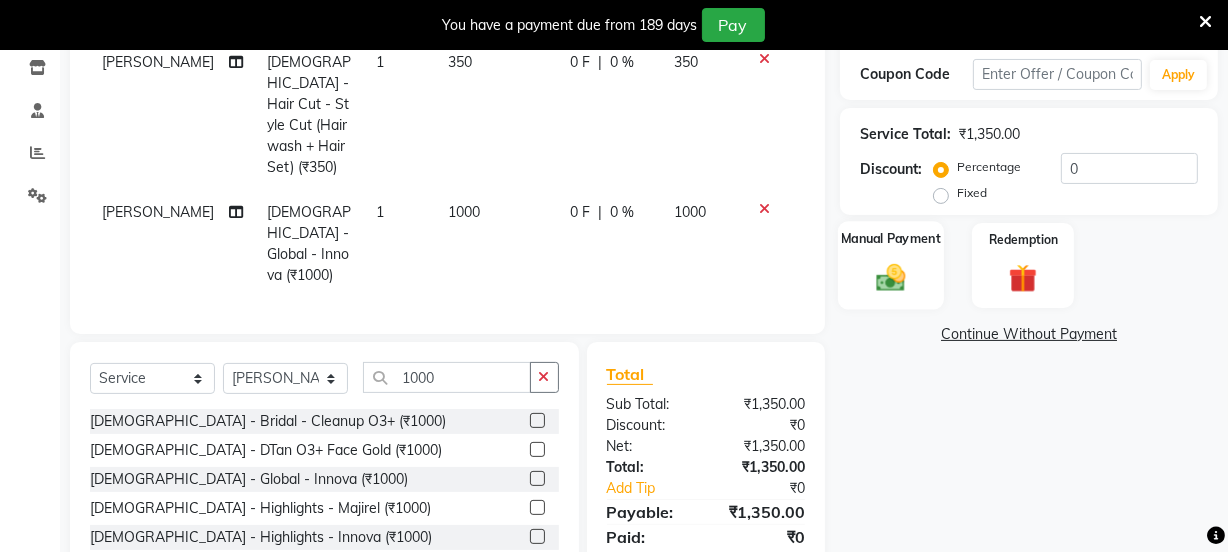click 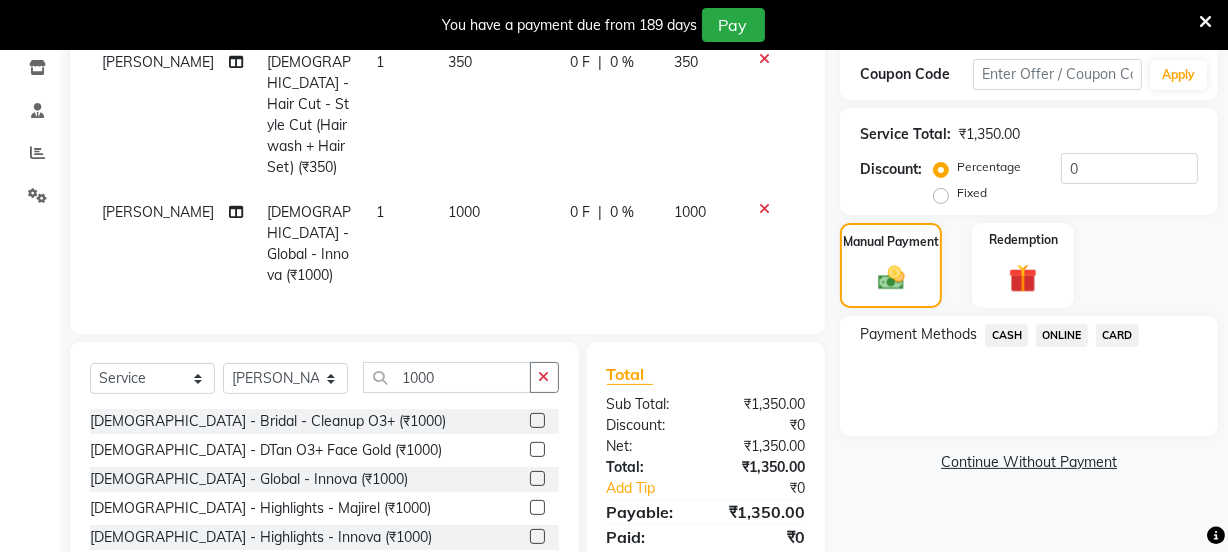 click on "ONLINE" 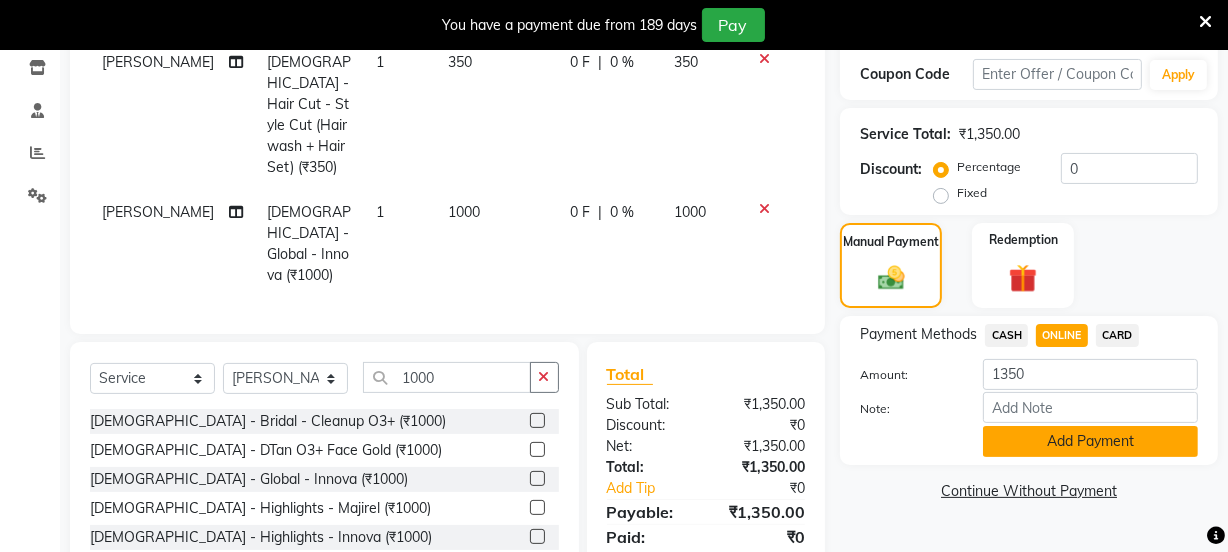 click on "Add Payment" 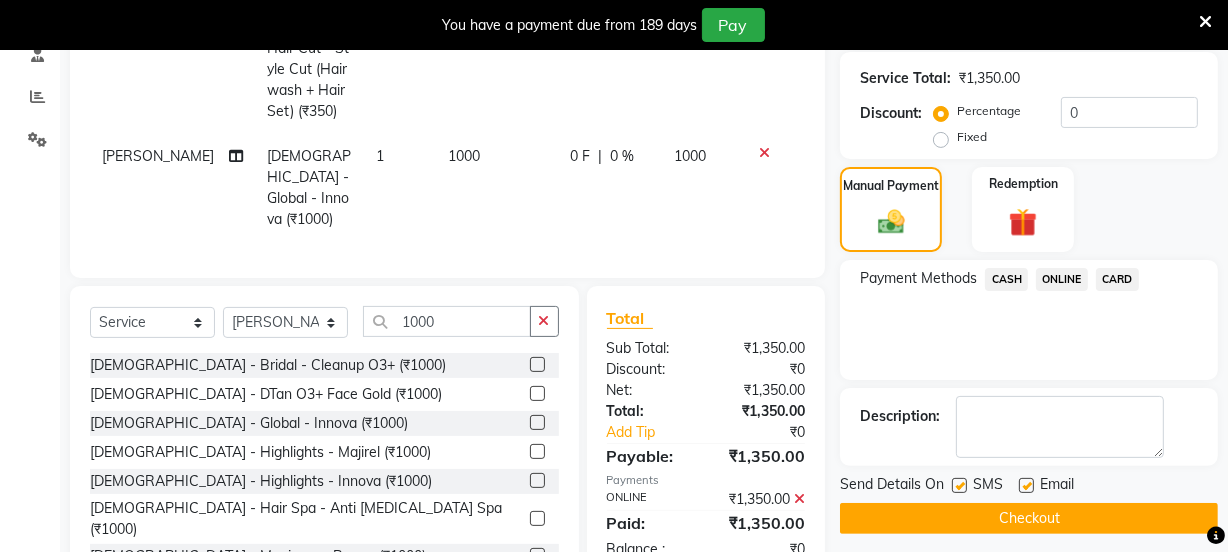 scroll, scrollTop: 427, scrollLeft: 0, axis: vertical 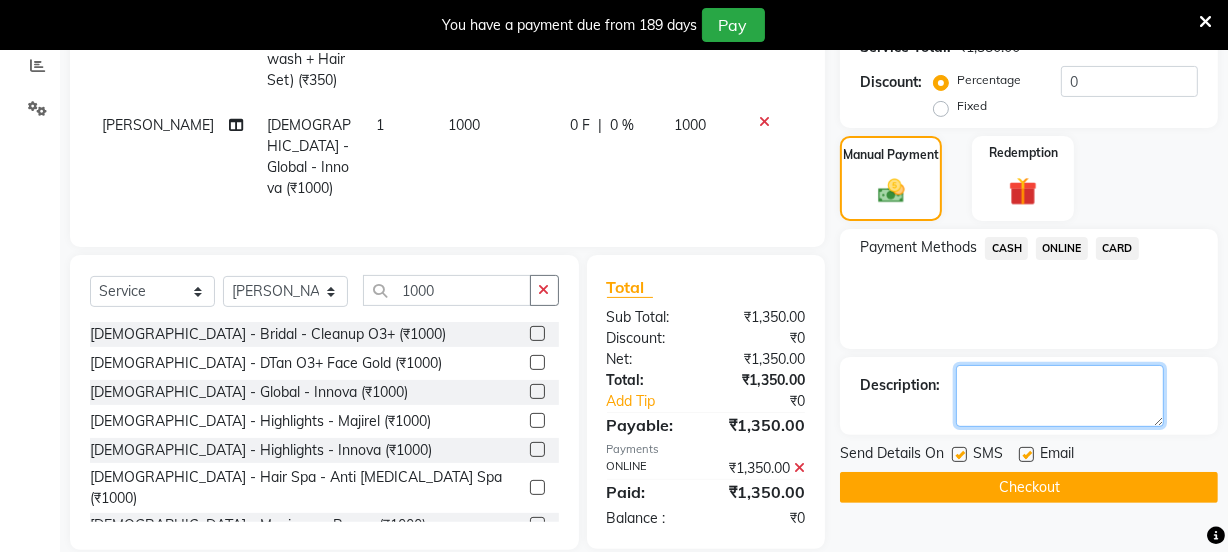 click 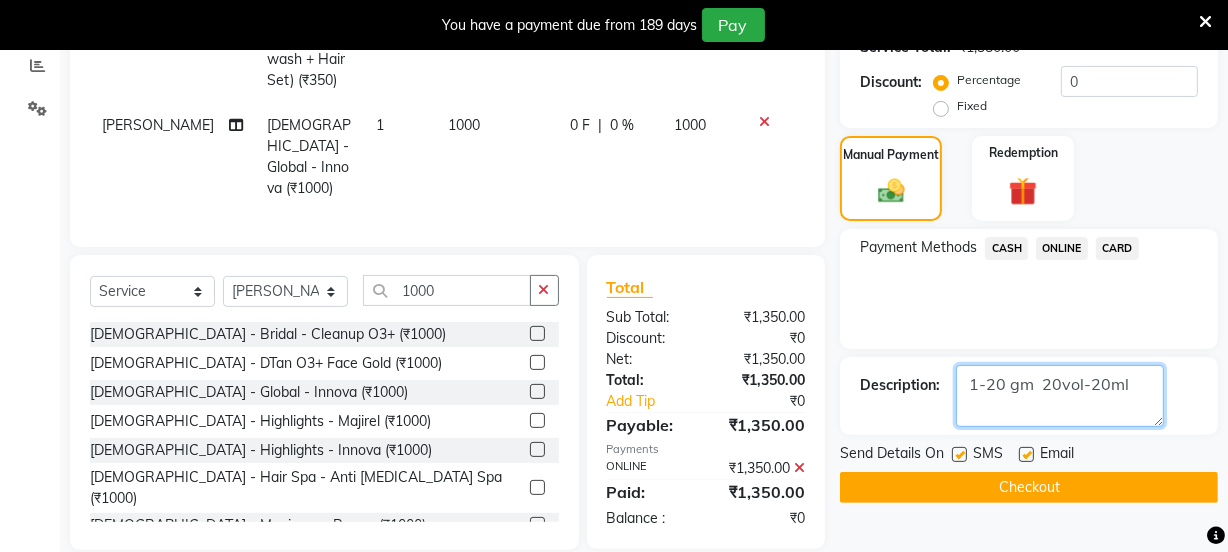 type on "1-20 gm  20vol-20ml" 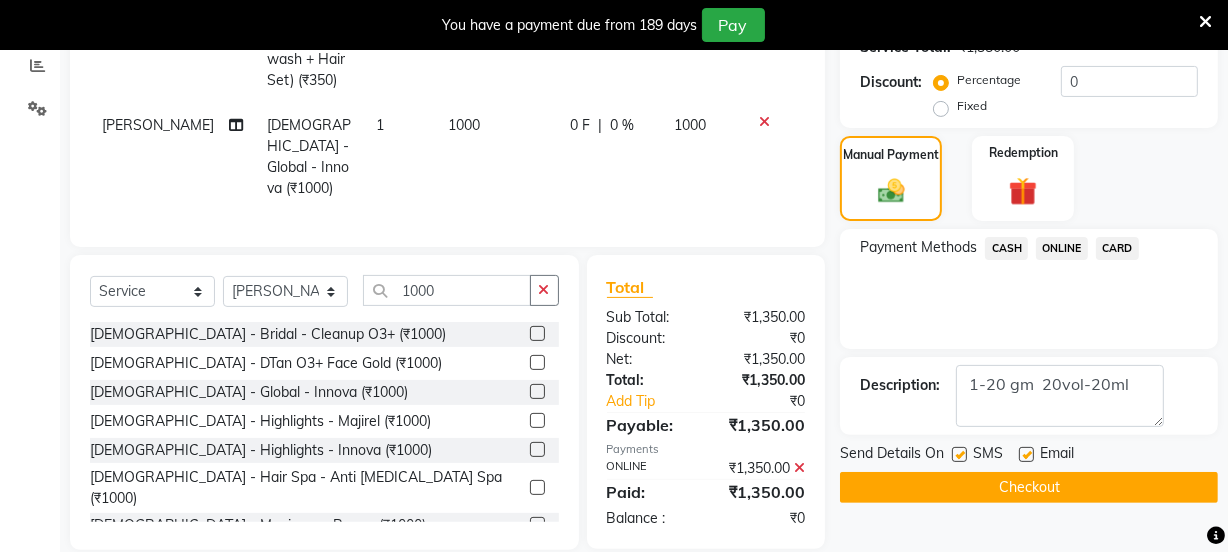 click on "Checkout" 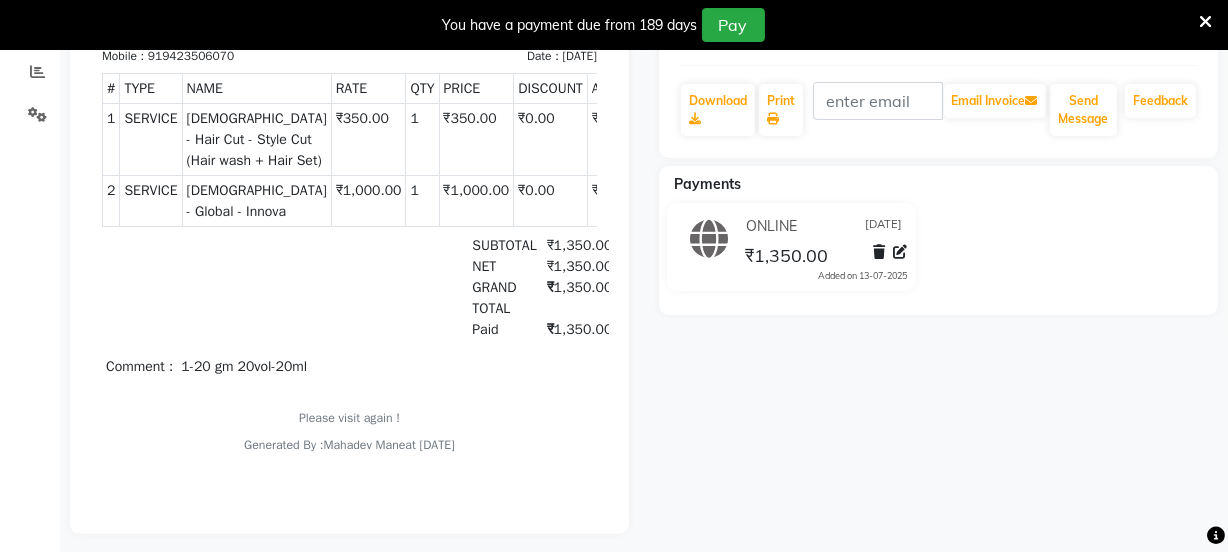 scroll, scrollTop: 0, scrollLeft: 0, axis: both 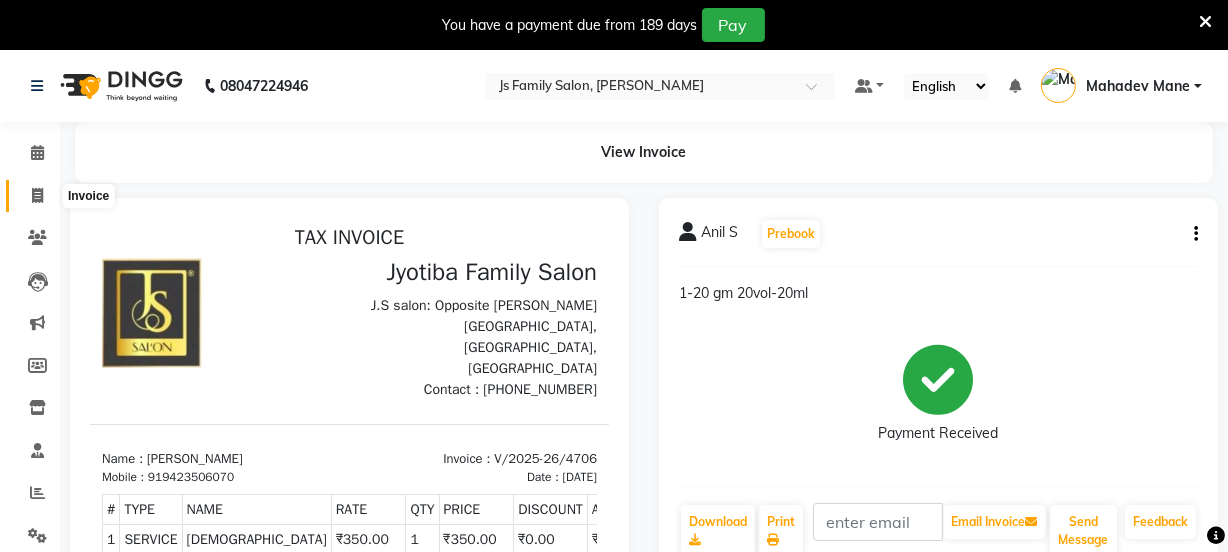 click 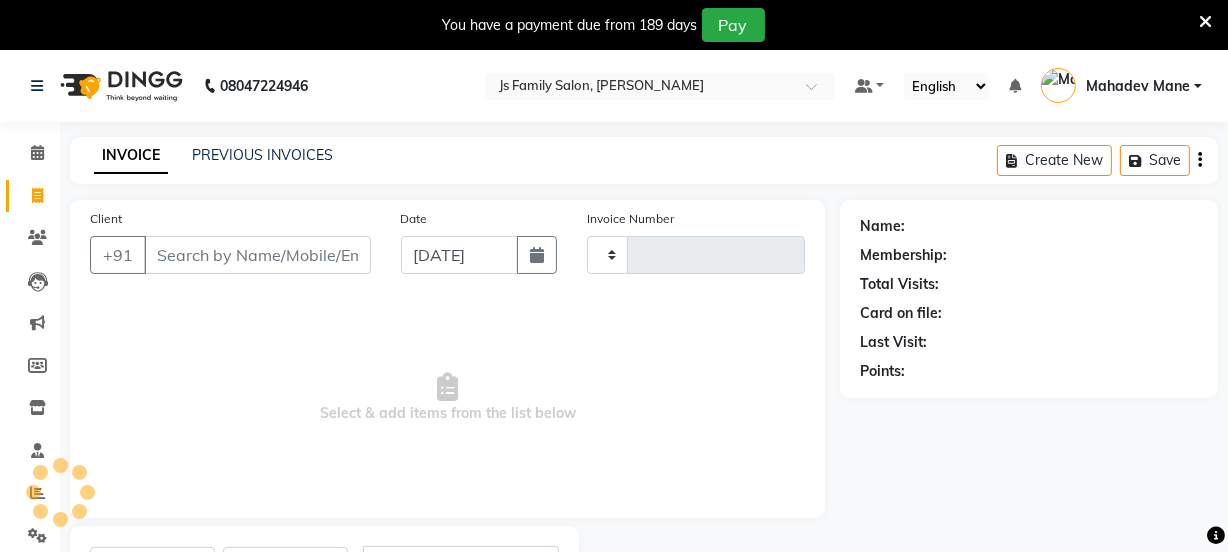 type on "4707" 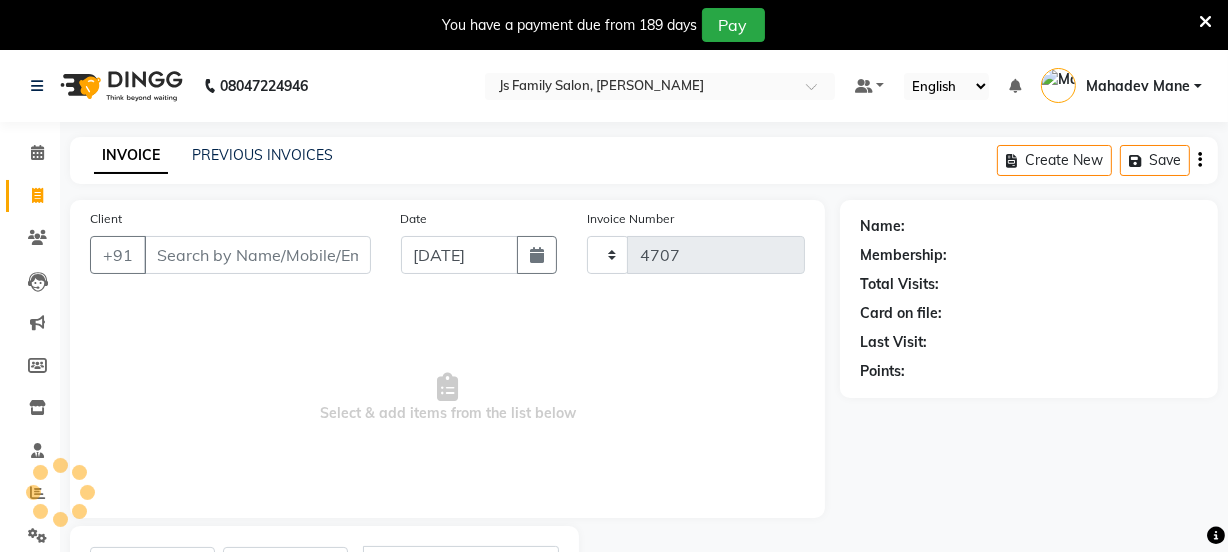 scroll, scrollTop: 100, scrollLeft: 0, axis: vertical 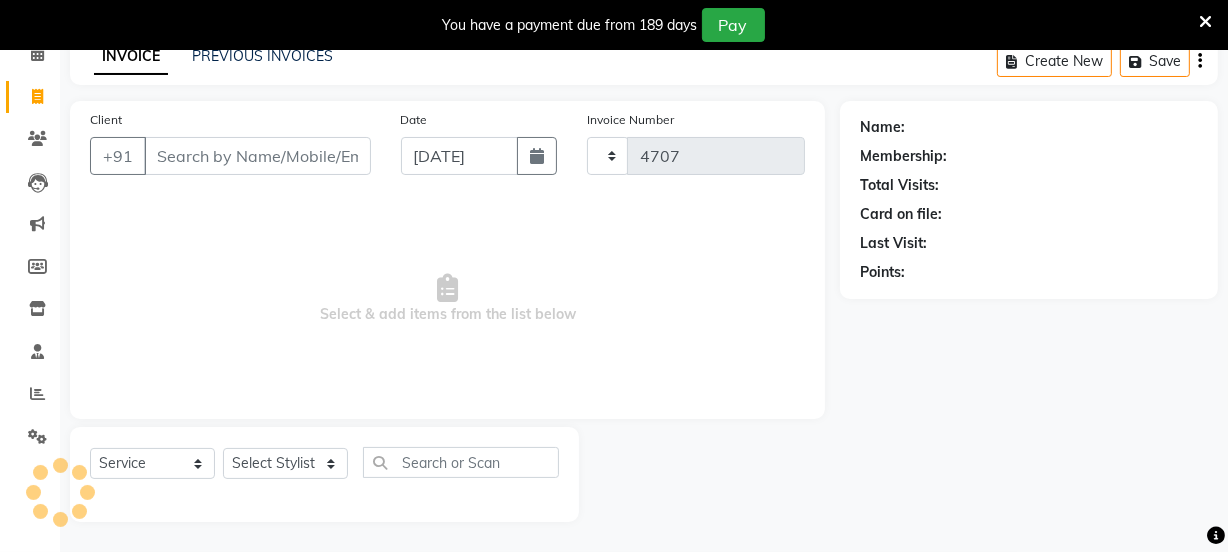 select on "3729" 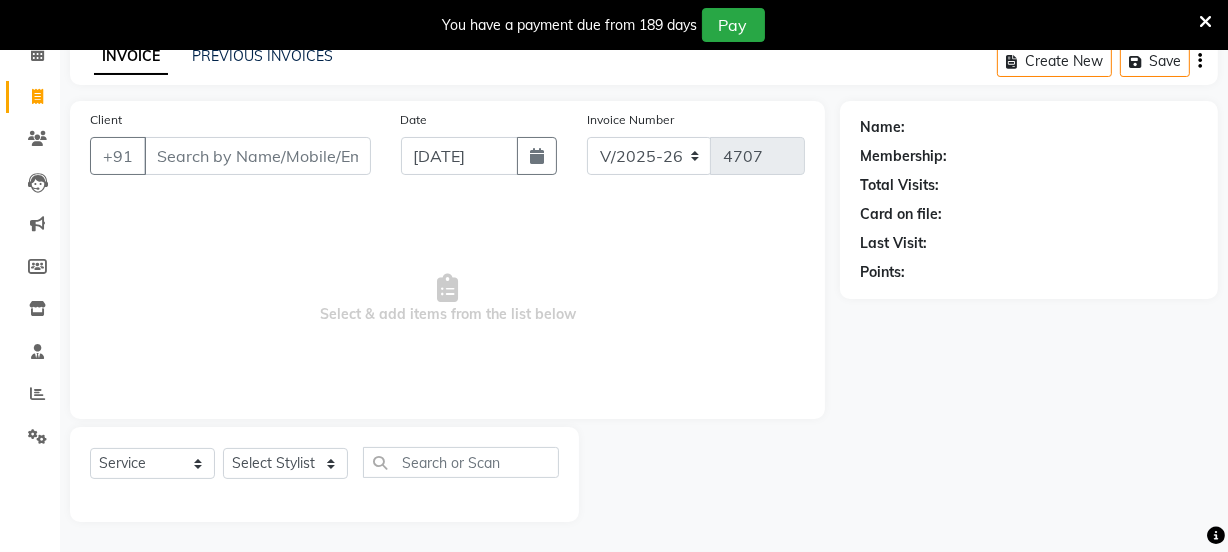 click on "Client" at bounding box center (257, 156) 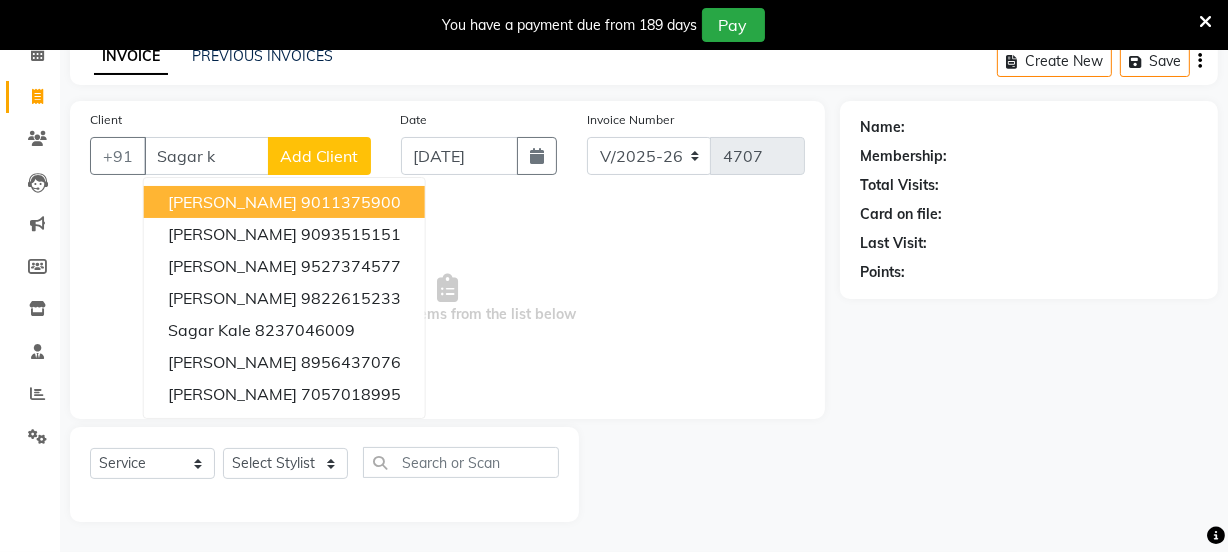 click on "9011375900" at bounding box center (351, 202) 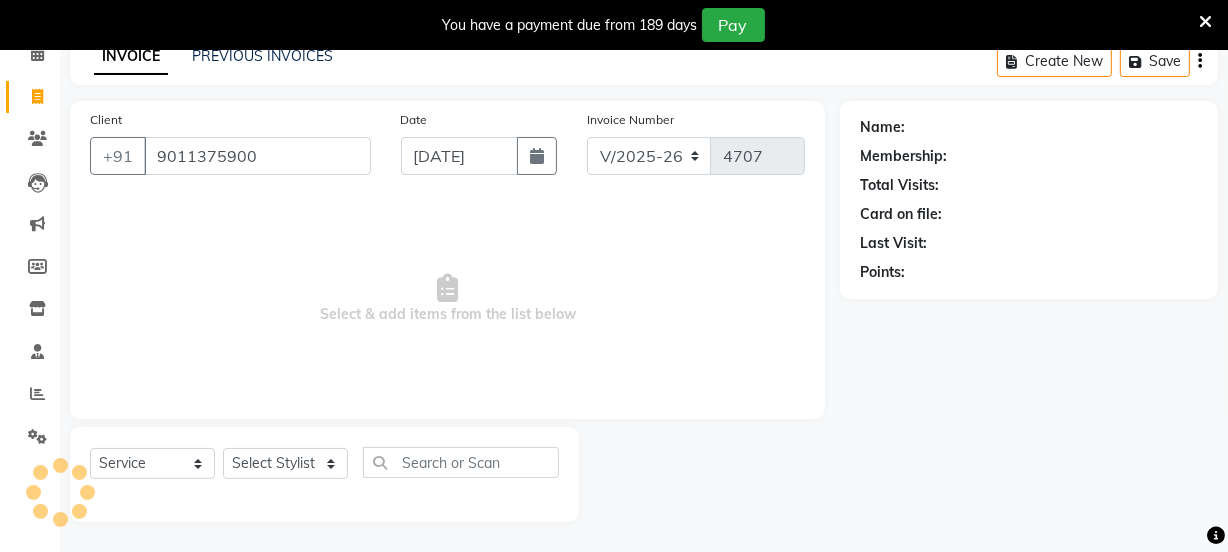 type on "9011375900" 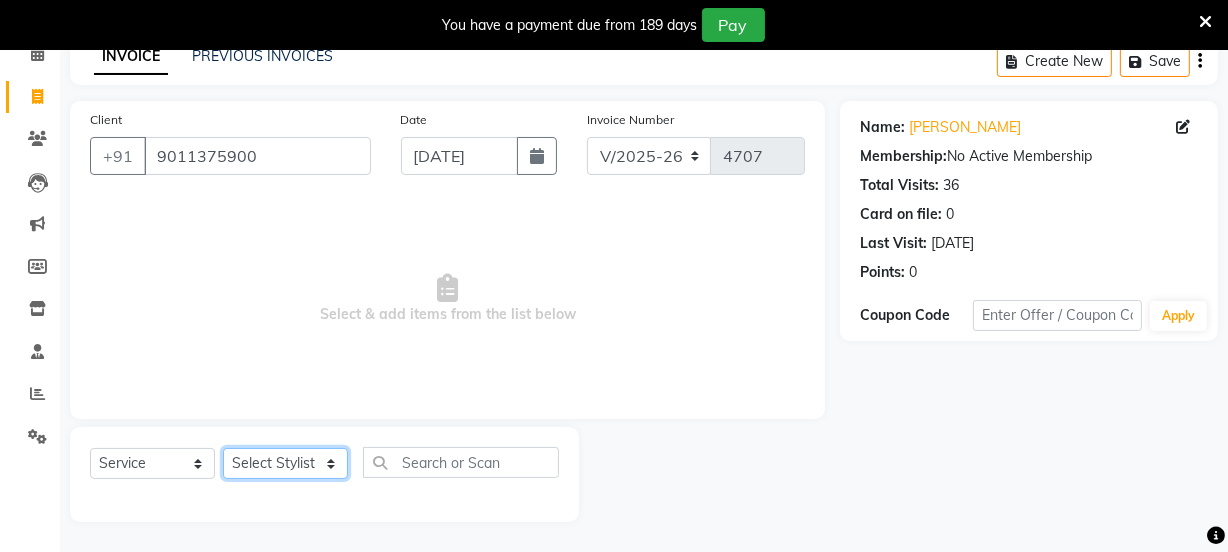 click on "Select Stylist Chetan    Dipak Vaidyakar kokan  n Mahadev Mane Mosin ansari  Nayan Patil Pradip  Prem Mane Rajan Roma Rajput Sai Shirin shaikh Shop Shubham Anarase Sneha suport staff Sonali  Sudip  Sujata thapa Sunil Umesh" 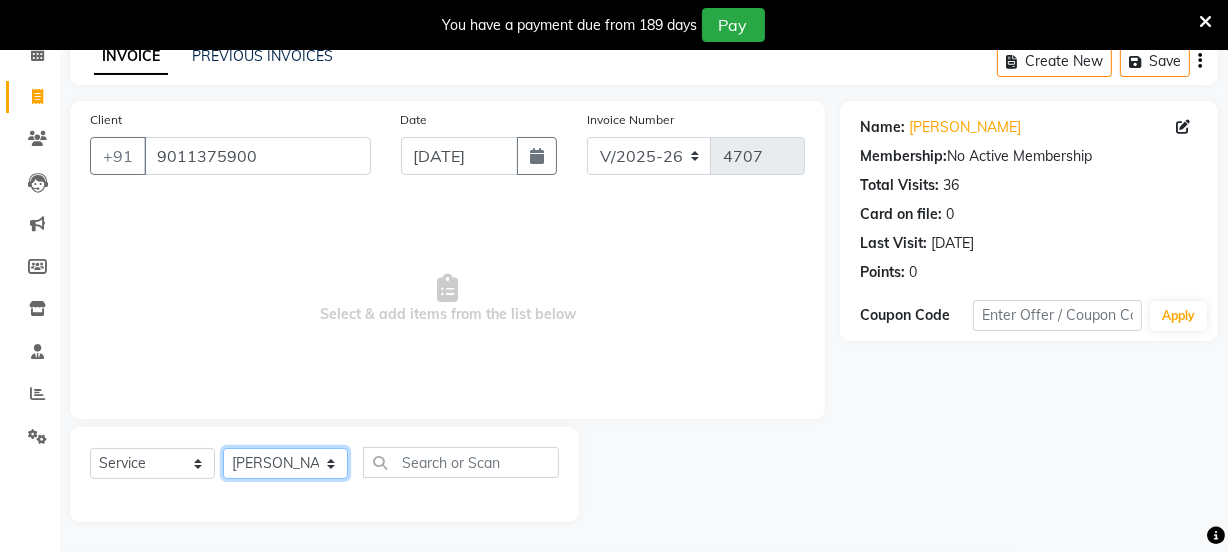 click on "Select Stylist Chetan    Dipak Vaidyakar kokan  n Mahadev Mane Mosin ansari  Nayan Patil Pradip  Prem Mane Rajan Roma Rajput Sai Shirin shaikh Shop Shubham Anarase Sneha suport staff Sonali  Sudip  Sujata thapa Sunil Umesh" 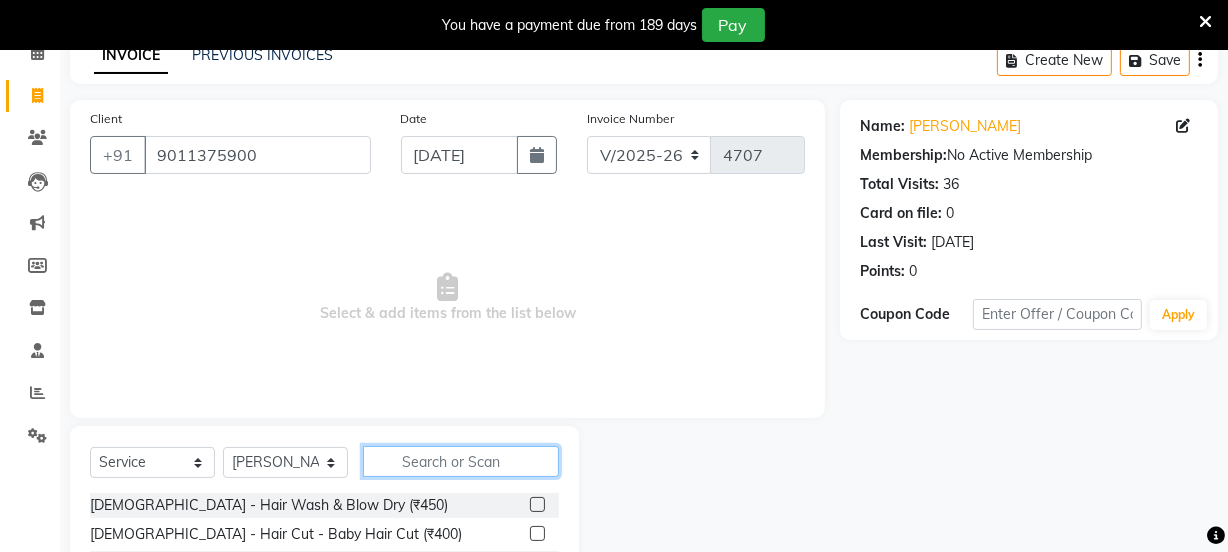 click 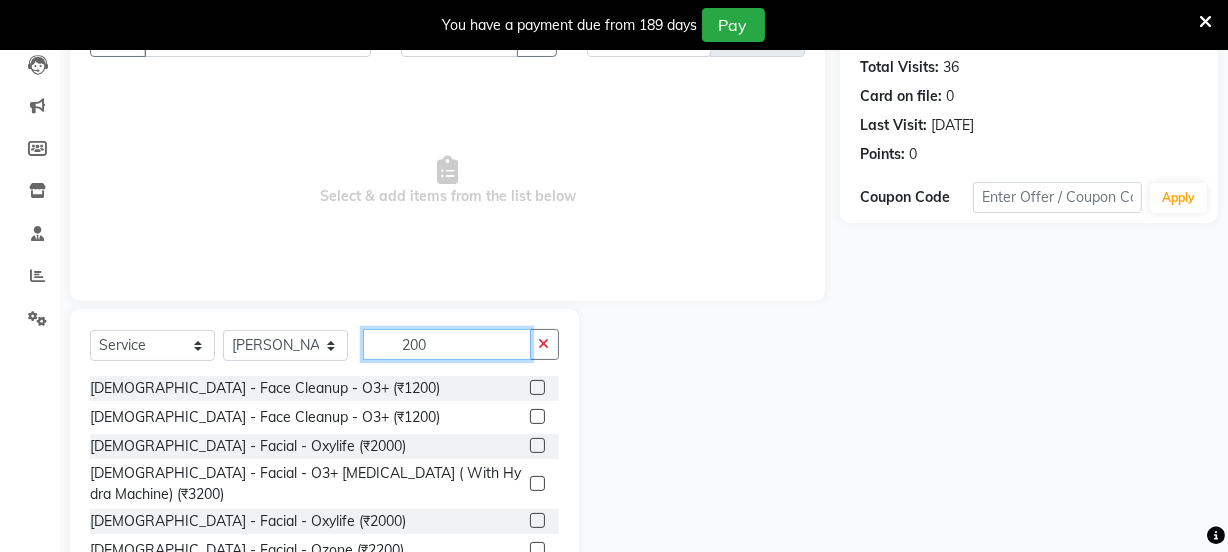 scroll, scrollTop: 300, scrollLeft: 0, axis: vertical 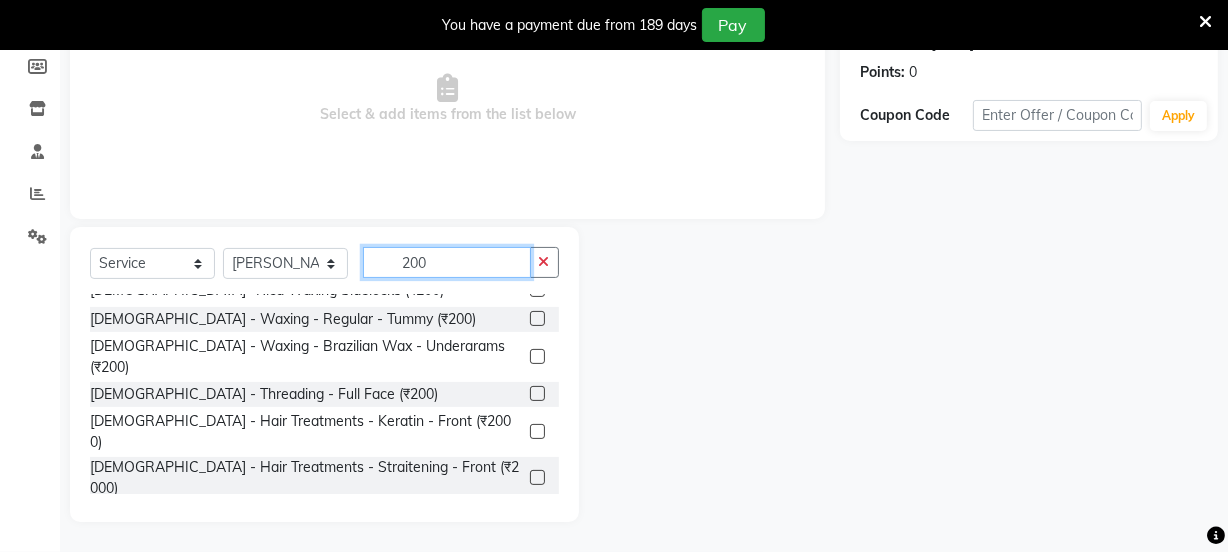 type on "200" 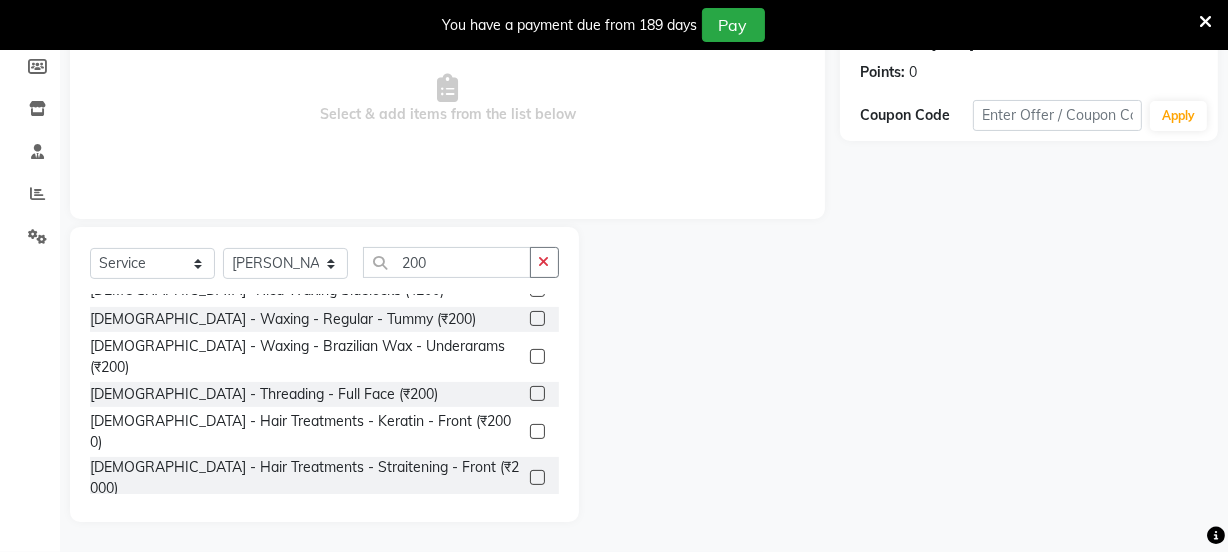 click 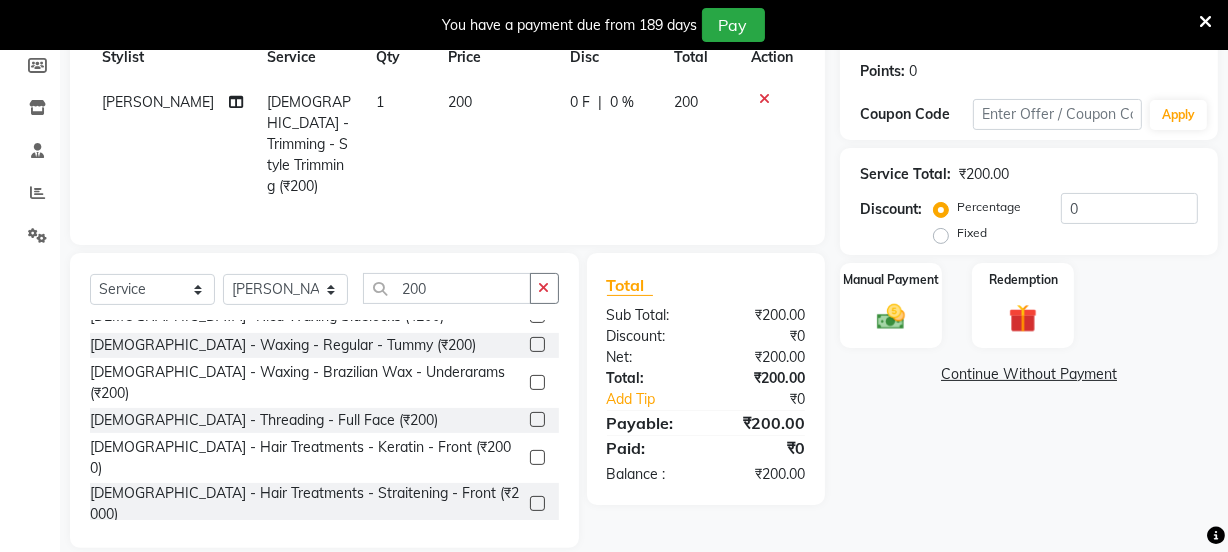 checkbox on "false" 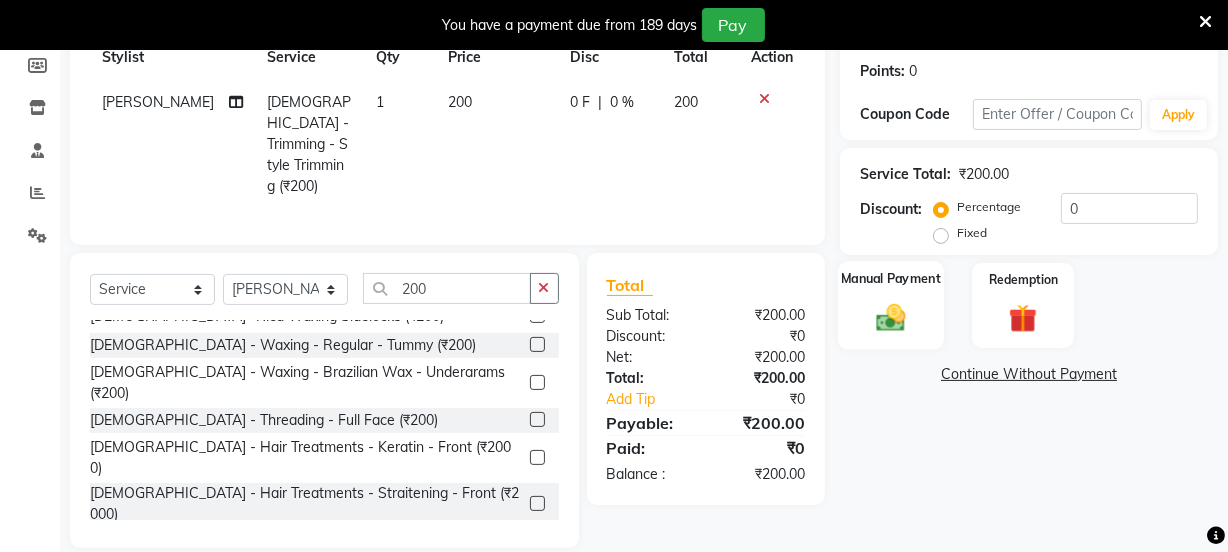 click 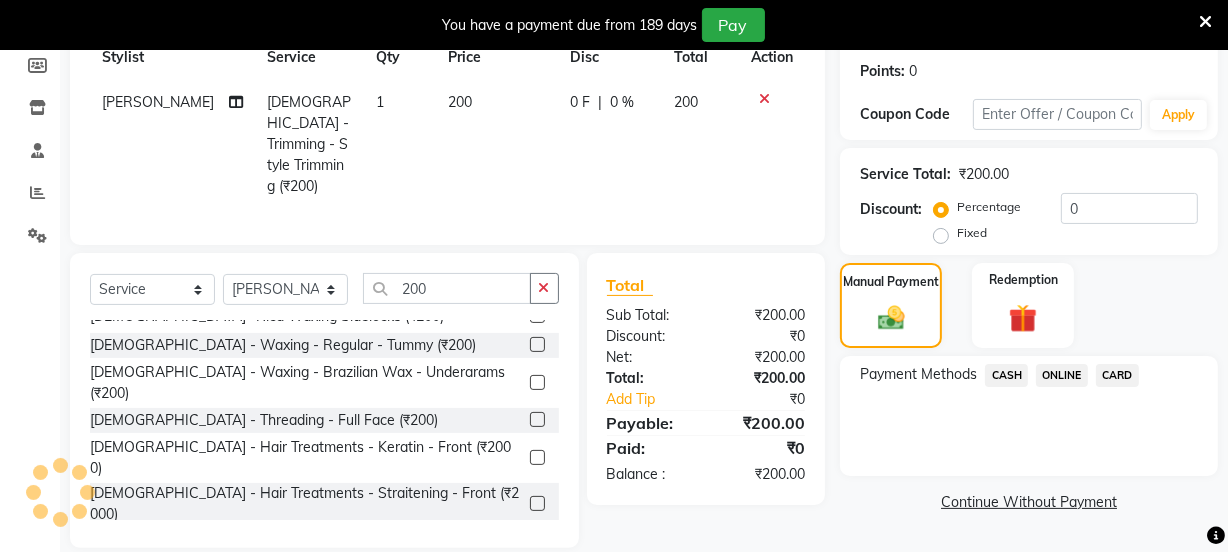 click on "ONLINE" 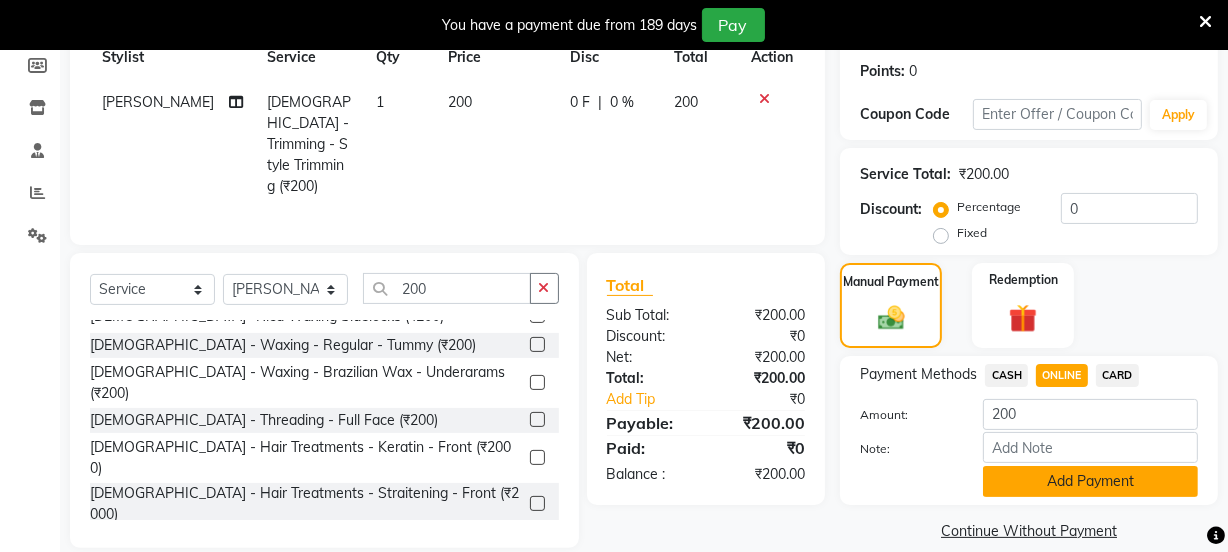 click on "Add Payment" 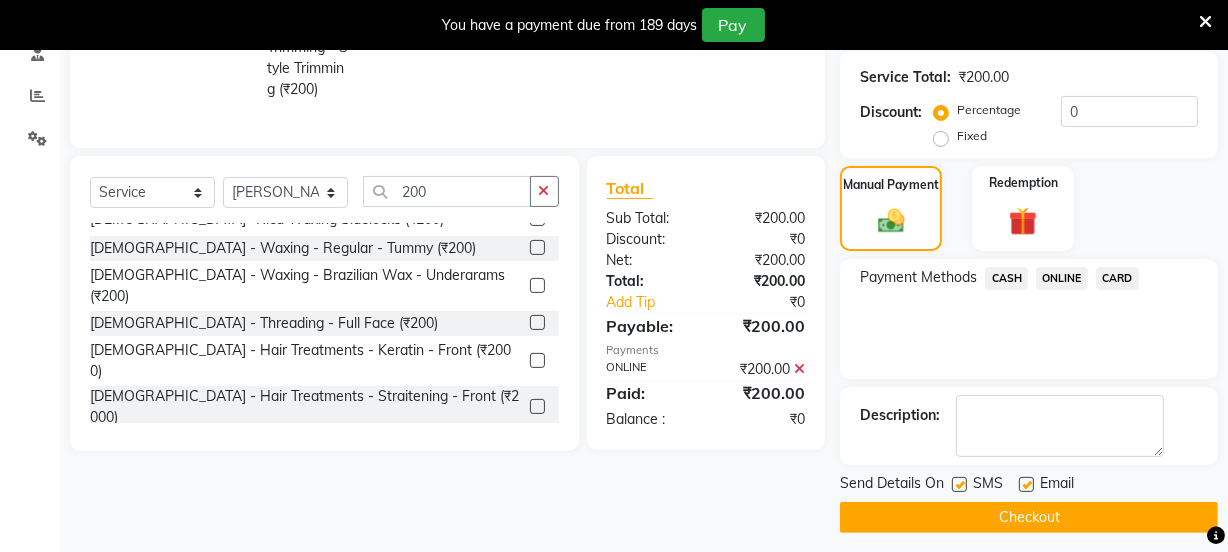 scroll, scrollTop: 407, scrollLeft: 0, axis: vertical 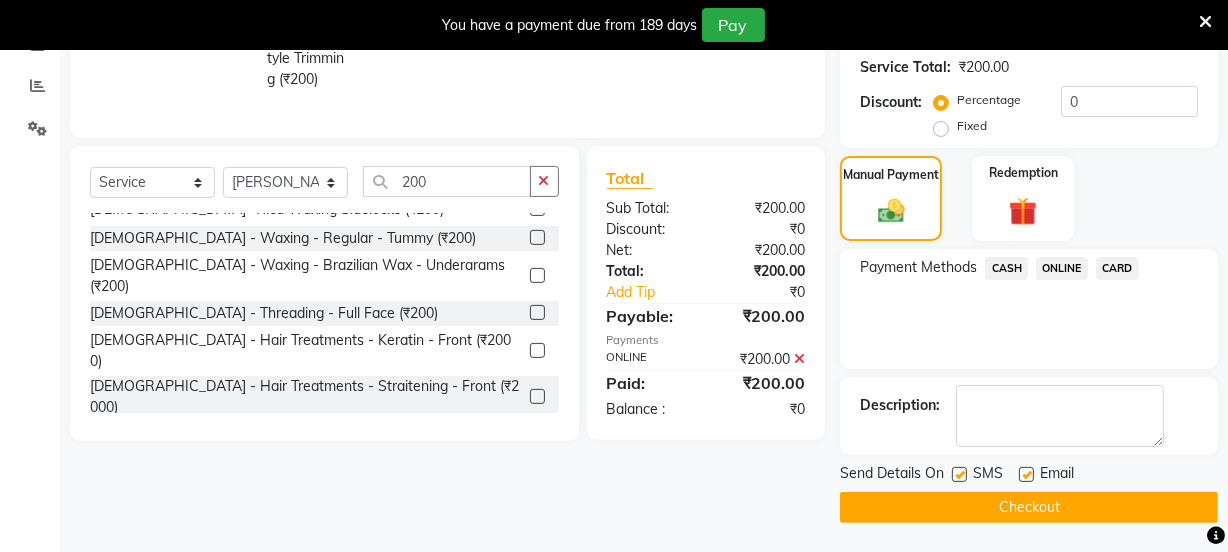 click on "Checkout" 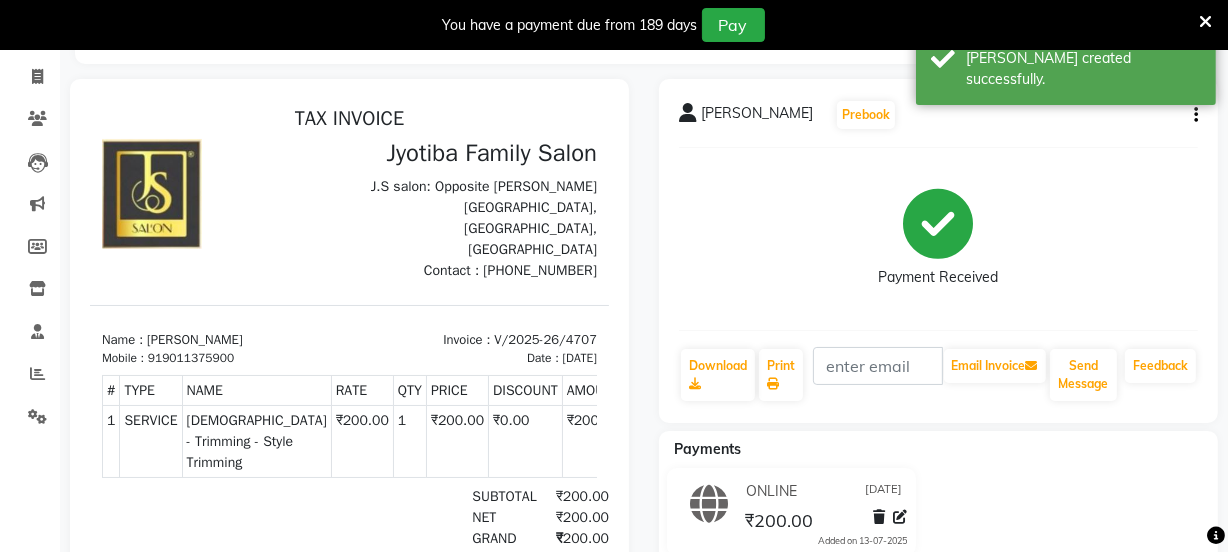 scroll, scrollTop: 0, scrollLeft: 0, axis: both 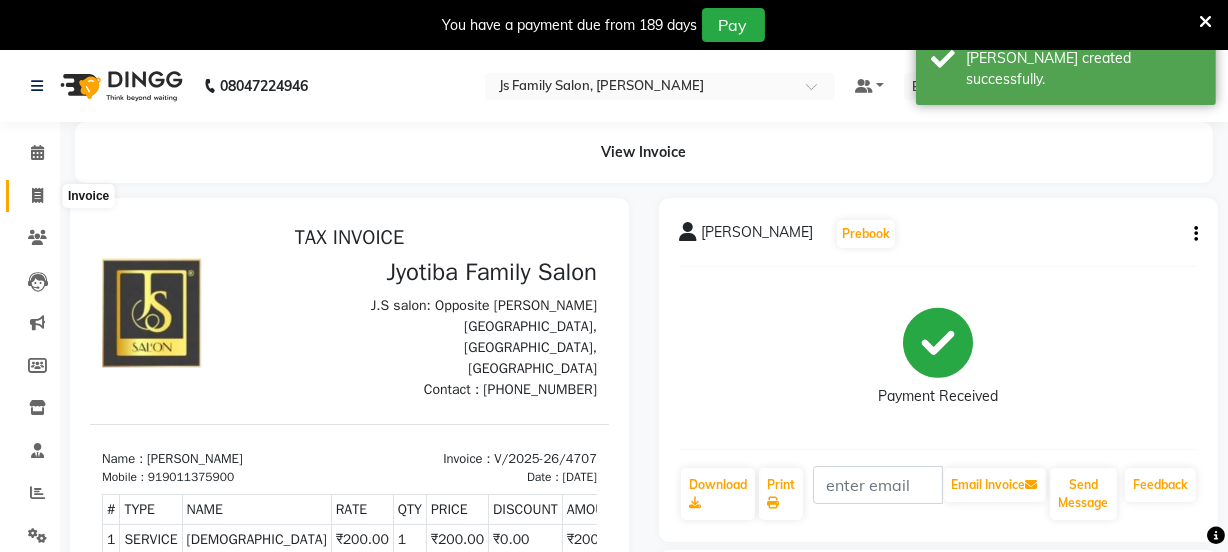 click 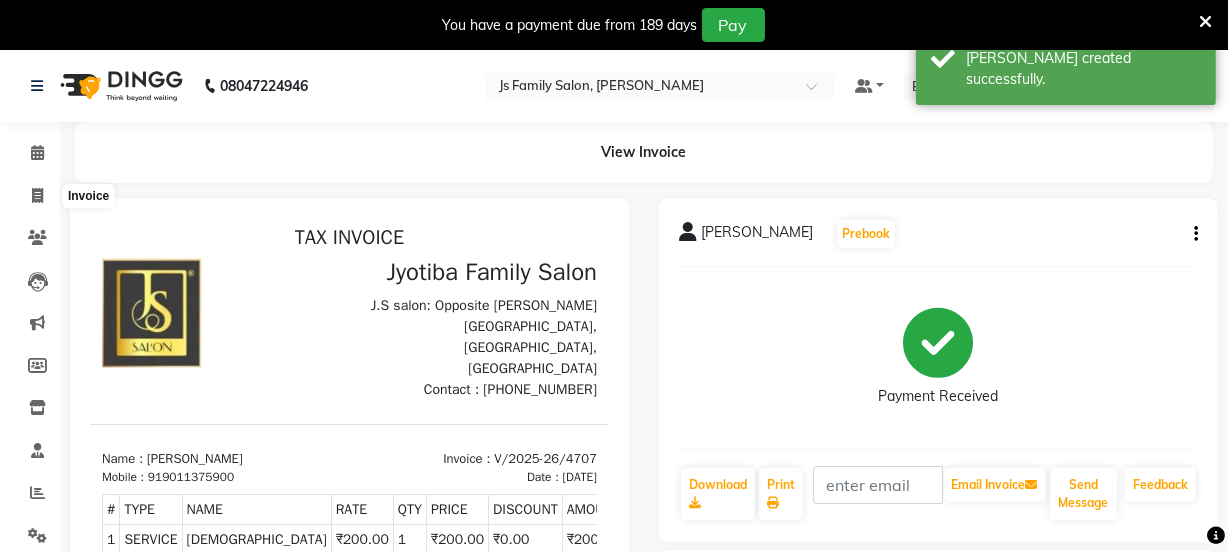 select on "3729" 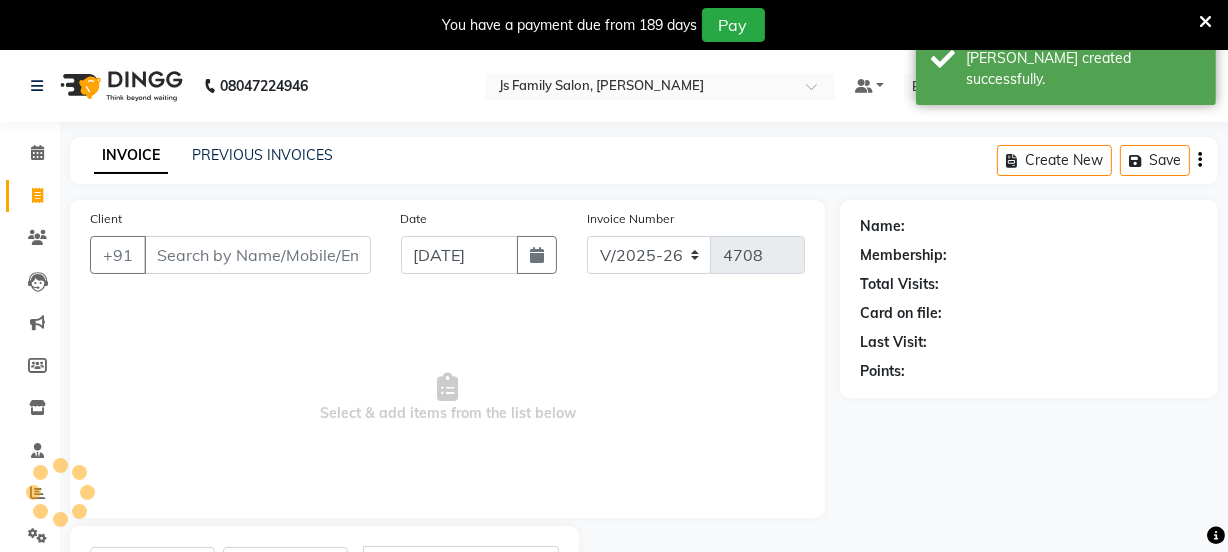 scroll, scrollTop: 100, scrollLeft: 0, axis: vertical 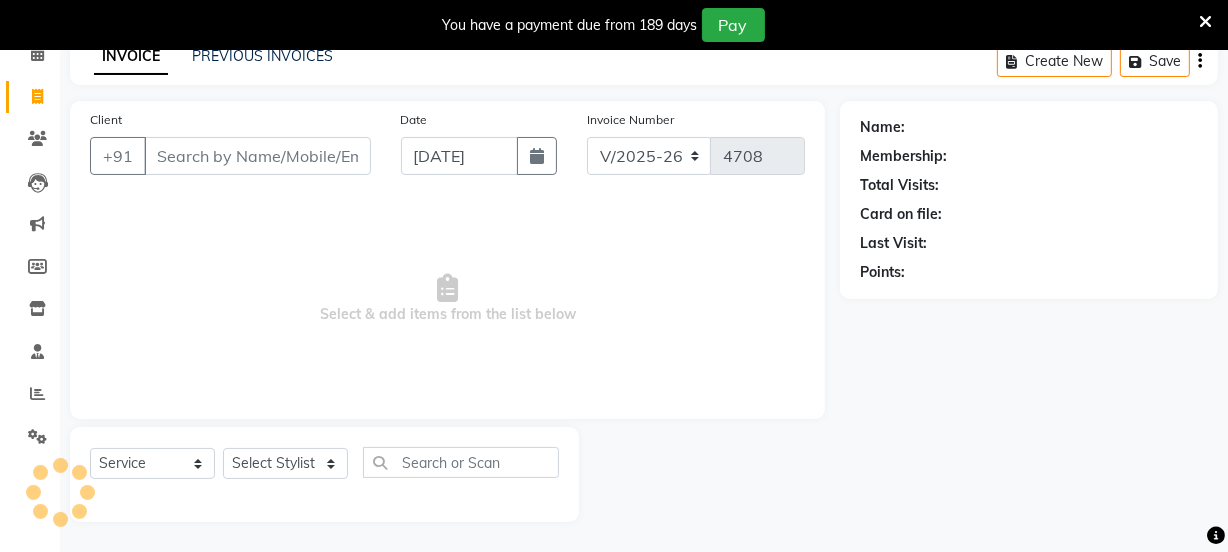 click on "Client" at bounding box center (257, 156) 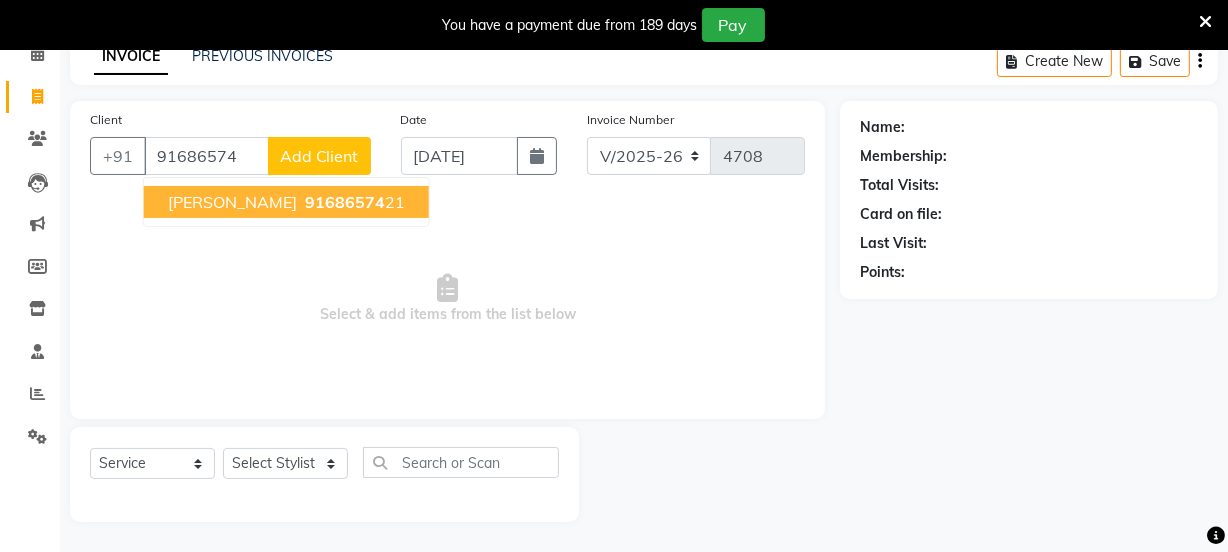 click on "Sidharth Patil" at bounding box center [232, 202] 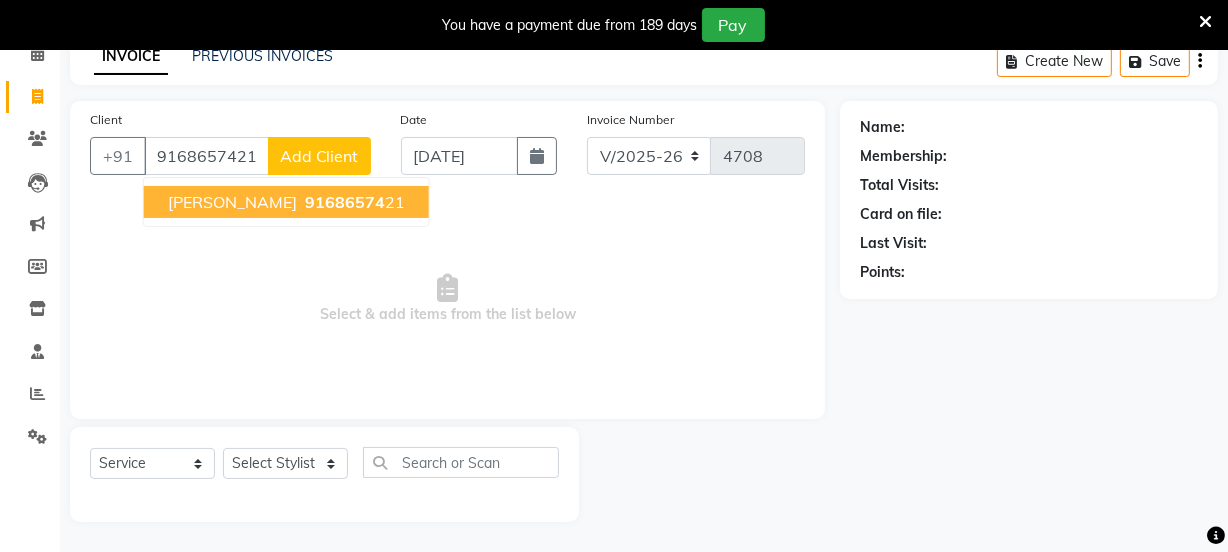 type on "9168657421" 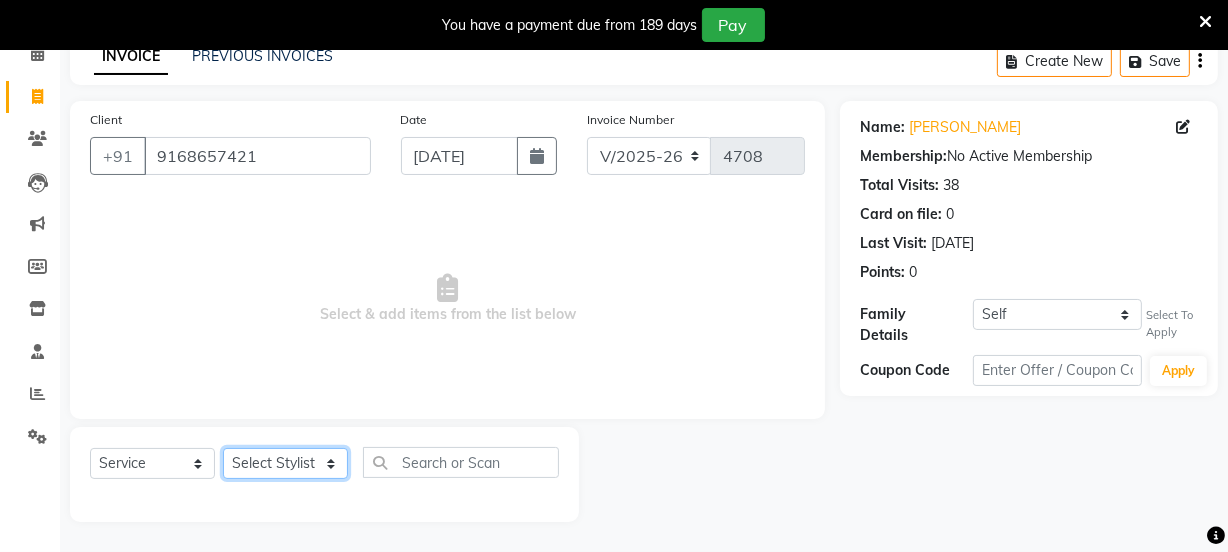 click on "Select Stylist Chetan    Dipak Vaidyakar kokan  n Mahadev Mane Mosin ansari  Nayan Patil Pradip  Prem Mane Rajan Roma Rajput Sai Shirin shaikh Shop Shubham Anarase Sneha suport staff Sonali  Sudip  Sujata thapa Sunil Umesh" 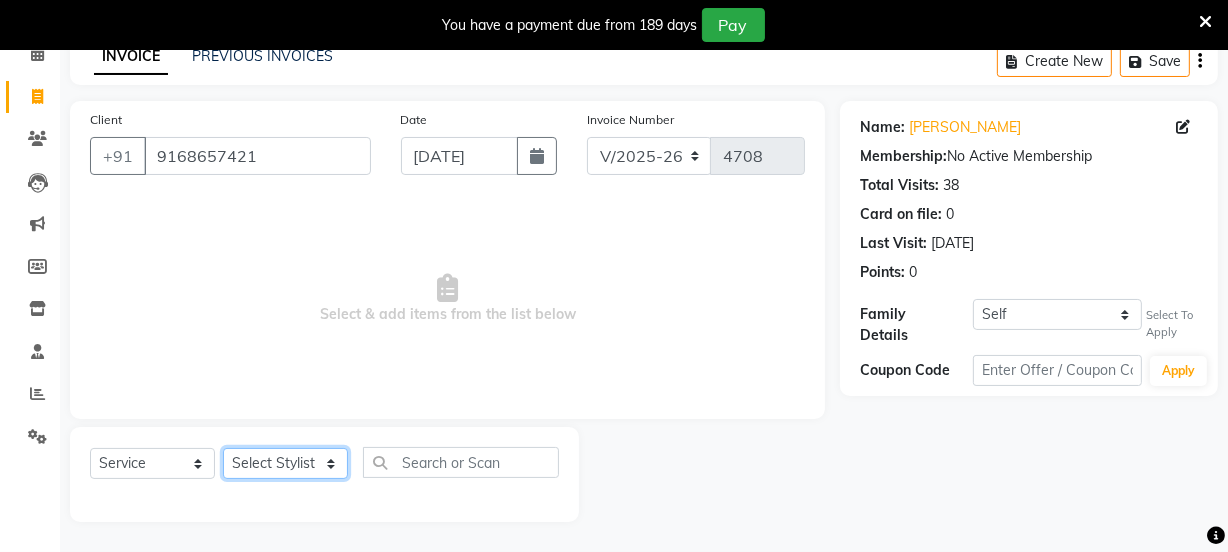 select on "28038" 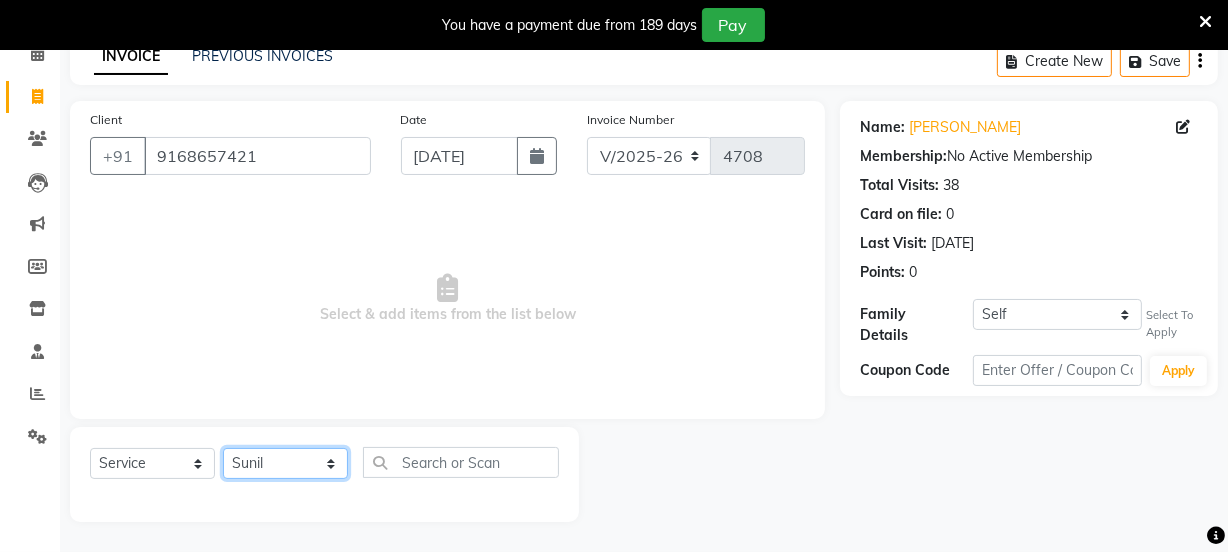 click on "Select Stylist Chetan    Dipak Vaidyakar kokan  n Mahadev Mane Mosin ansari  Nayan Patil Pradip  Prem Mane Rajan Roma Rajput Sai Shirin shaikh Shop Shubham Anarase Sneha suport staff Sonali  Sudip  Sujata thapa Sunil Umesh" 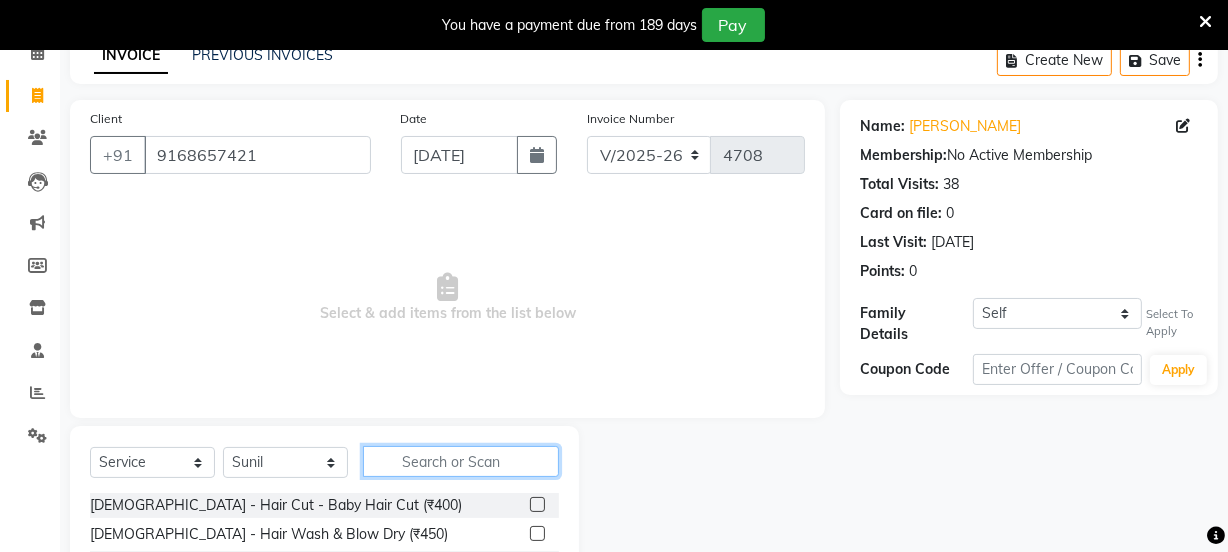 click 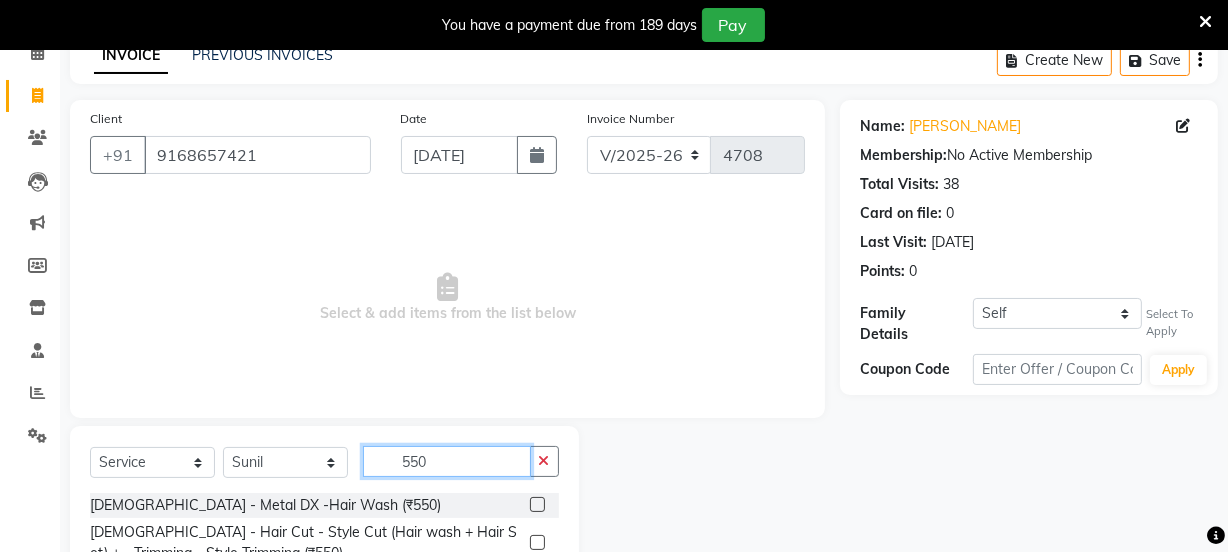 type on "550" 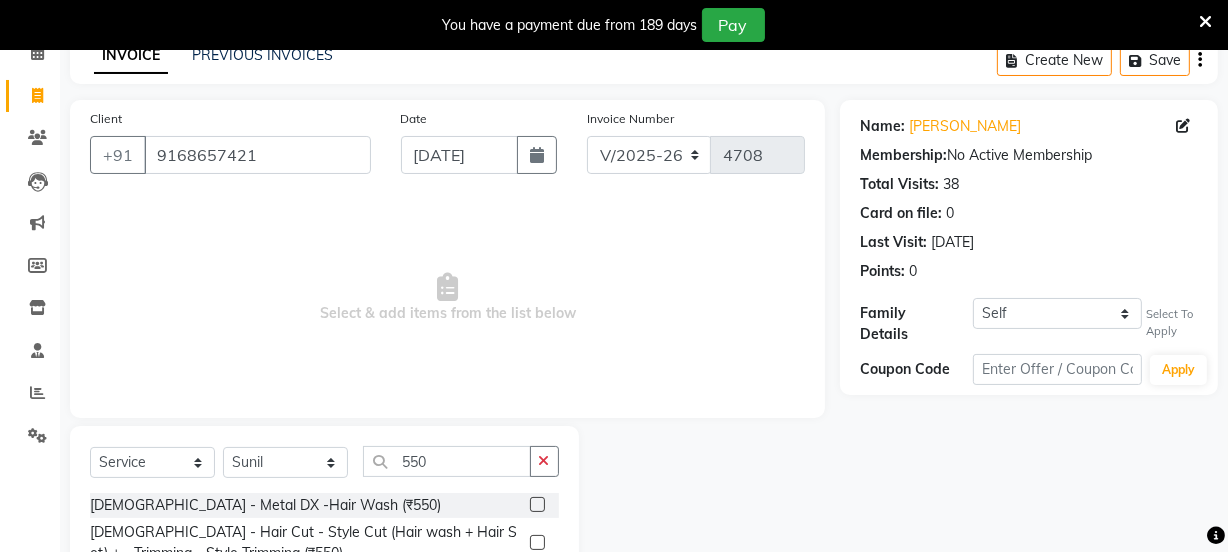 click 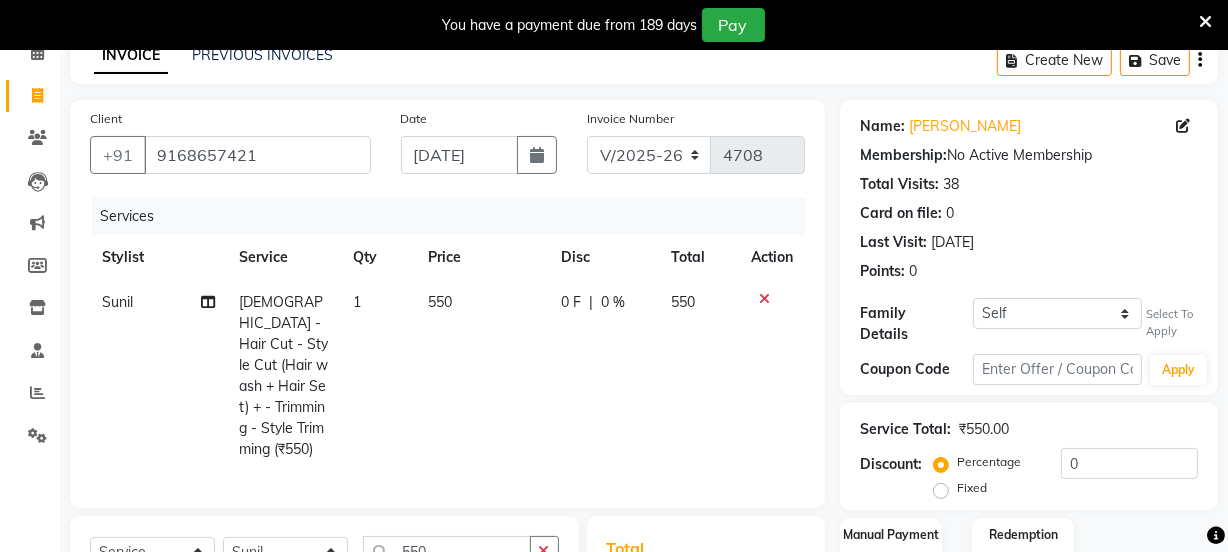 checkbox on "false" 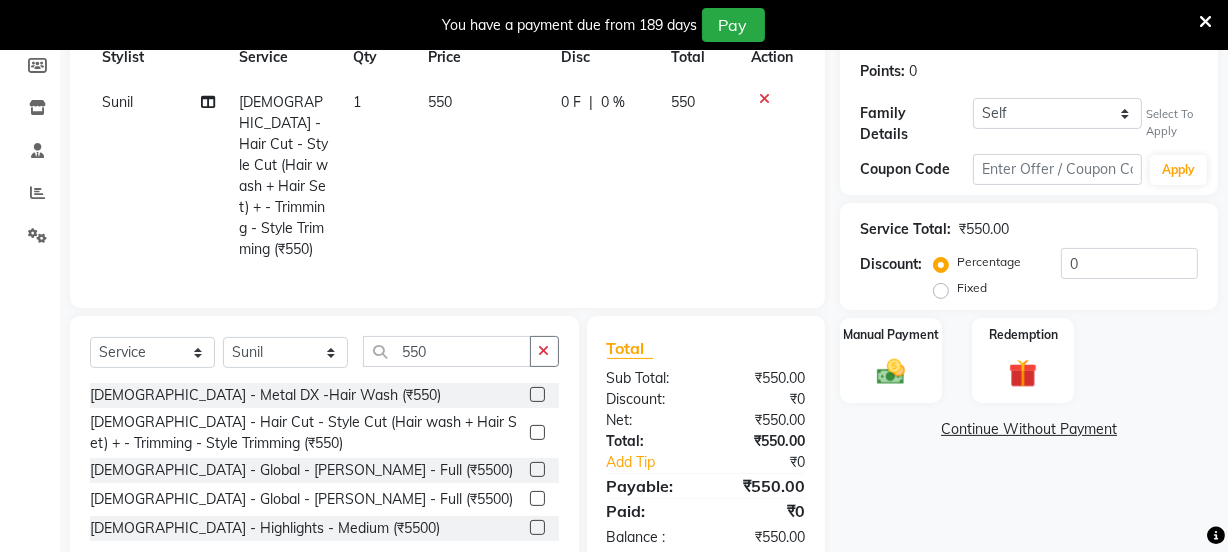 scroll, scrollTop: 344, scrollLeft: 0, axis: vertical 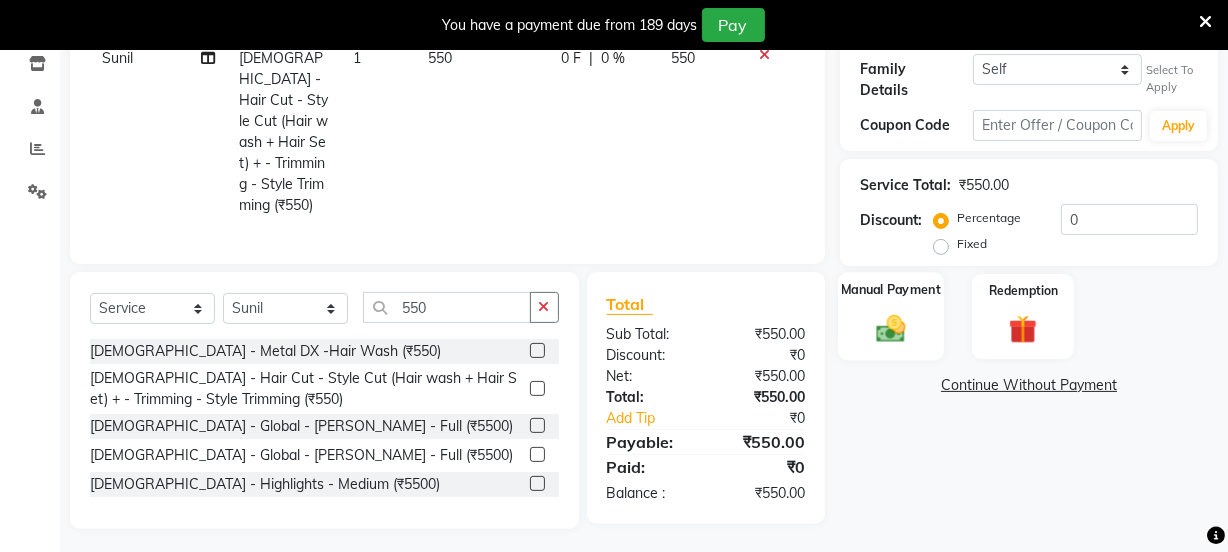 click 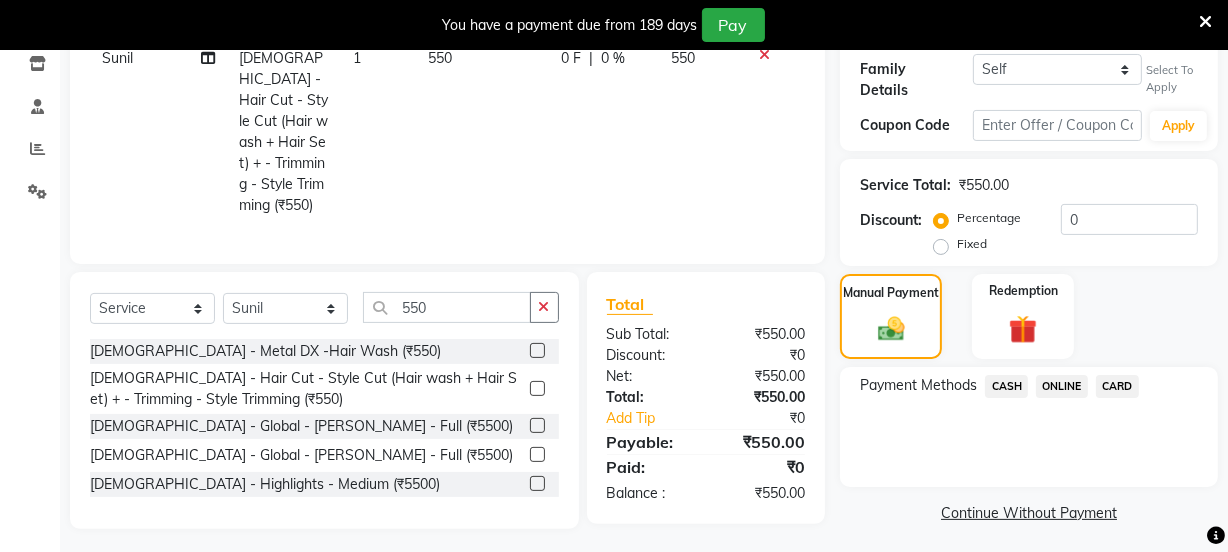 click on "ONLINE" 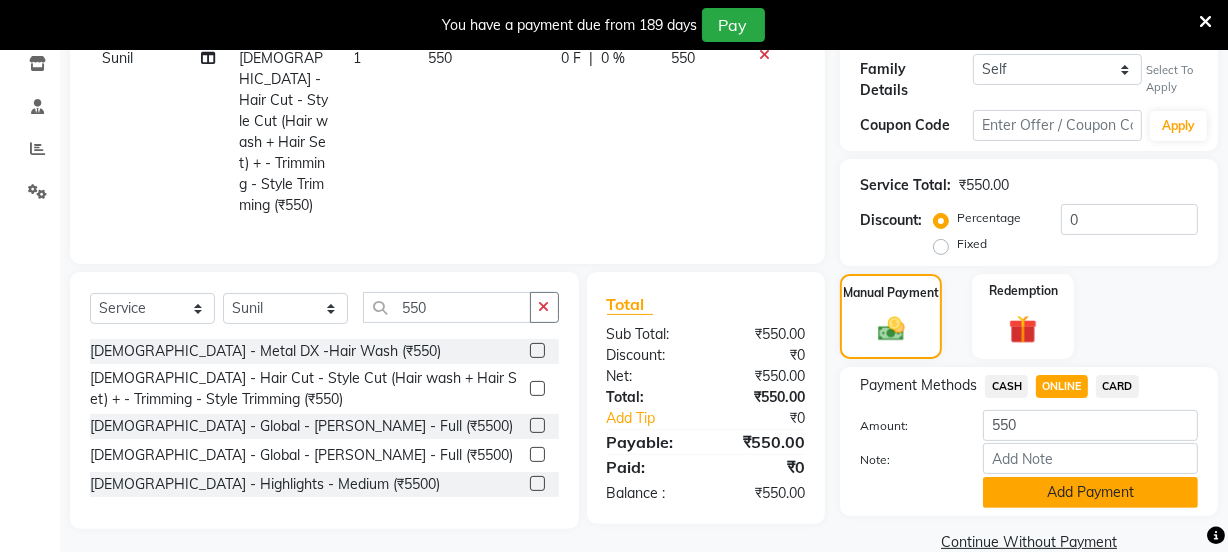 click on "Add Payment" 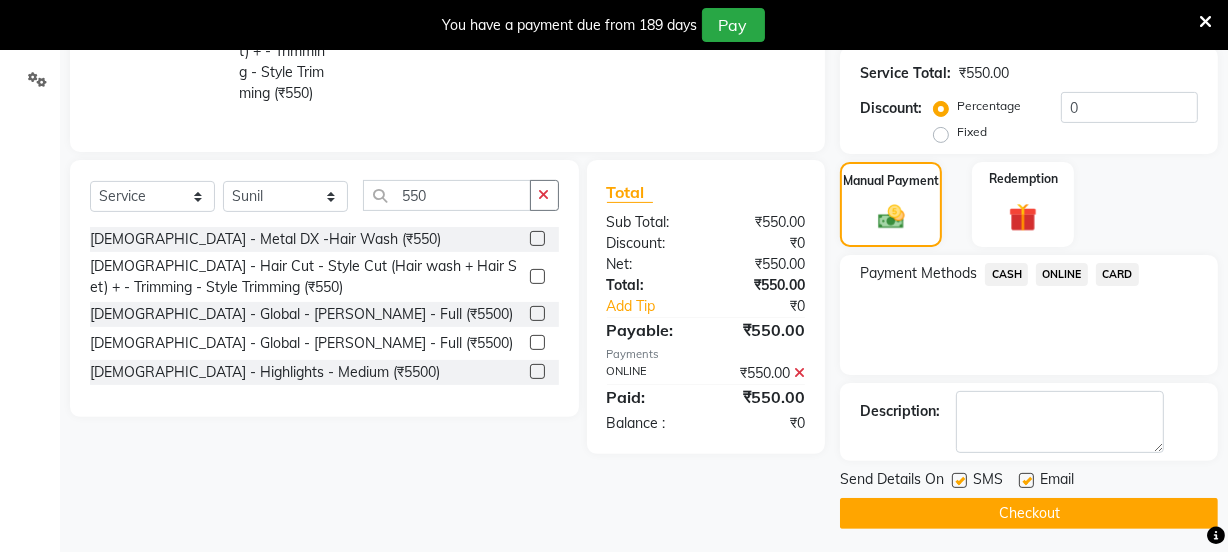 scroll, scrollTop: 457, scrollLeft: 0, axis: vertical 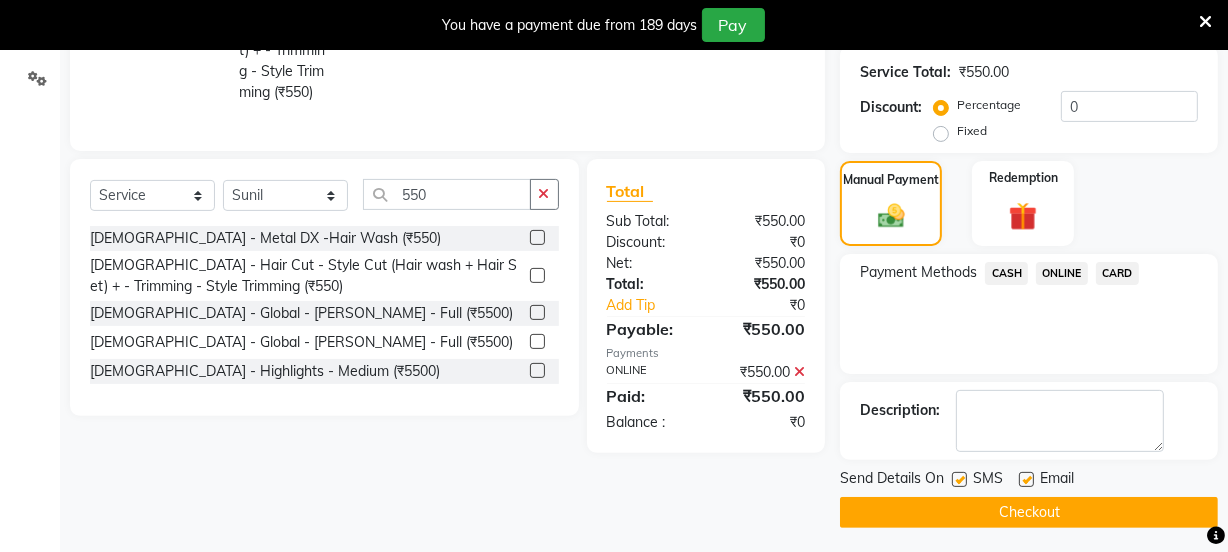 click on "Checkout" 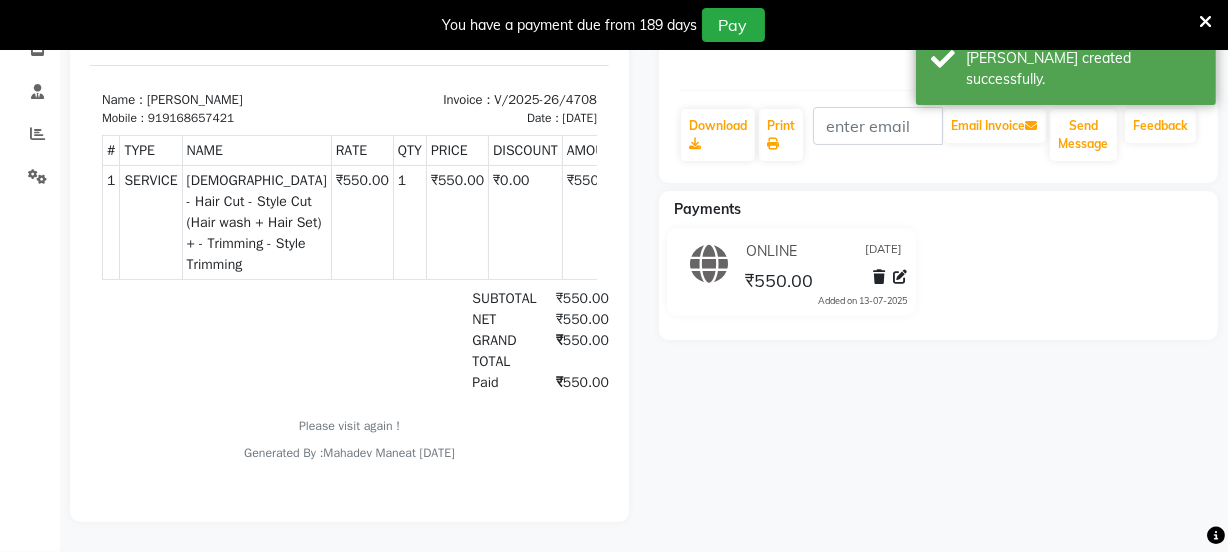 scroll, scrollTop: 0, scrollLeft: 0, axis: both 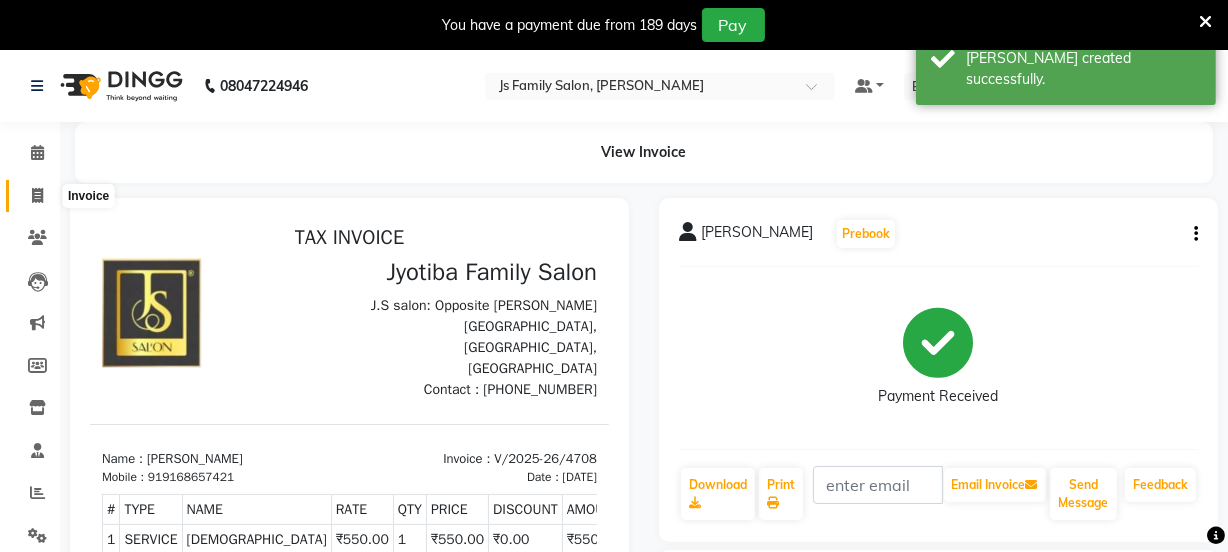 click 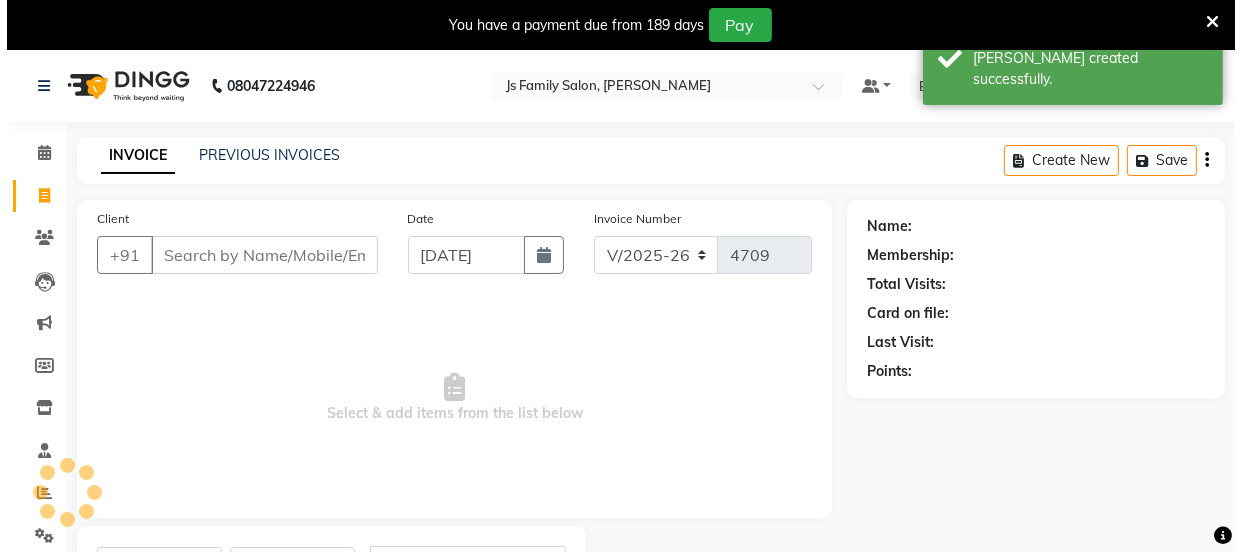 scroll, scrollTop: 100, scrollLeft: 0, axis: vertical 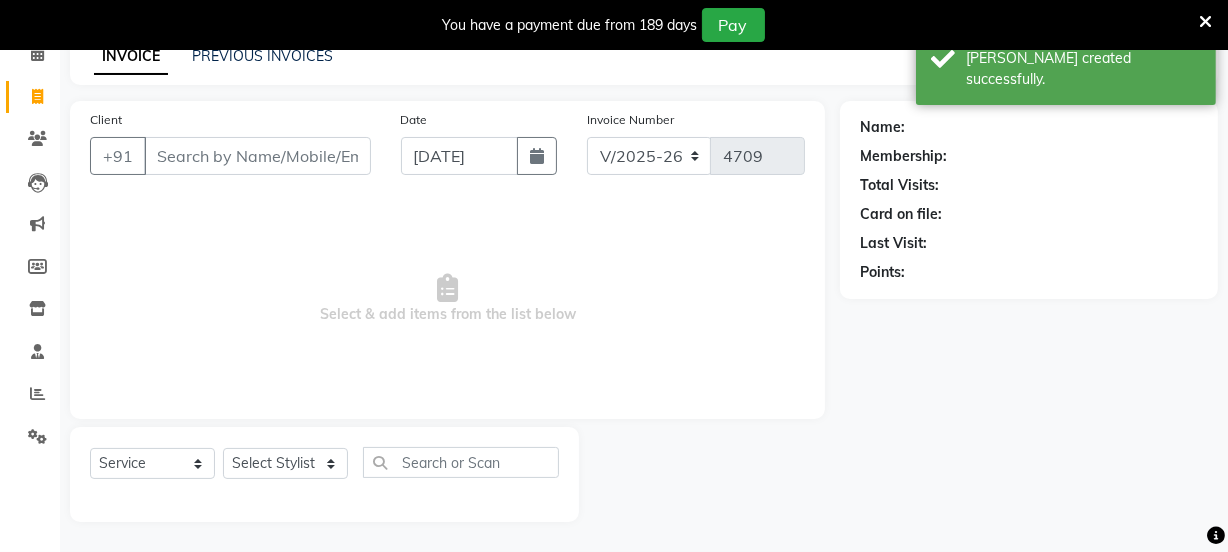 click on "Client" at bounding box center (257, 156) 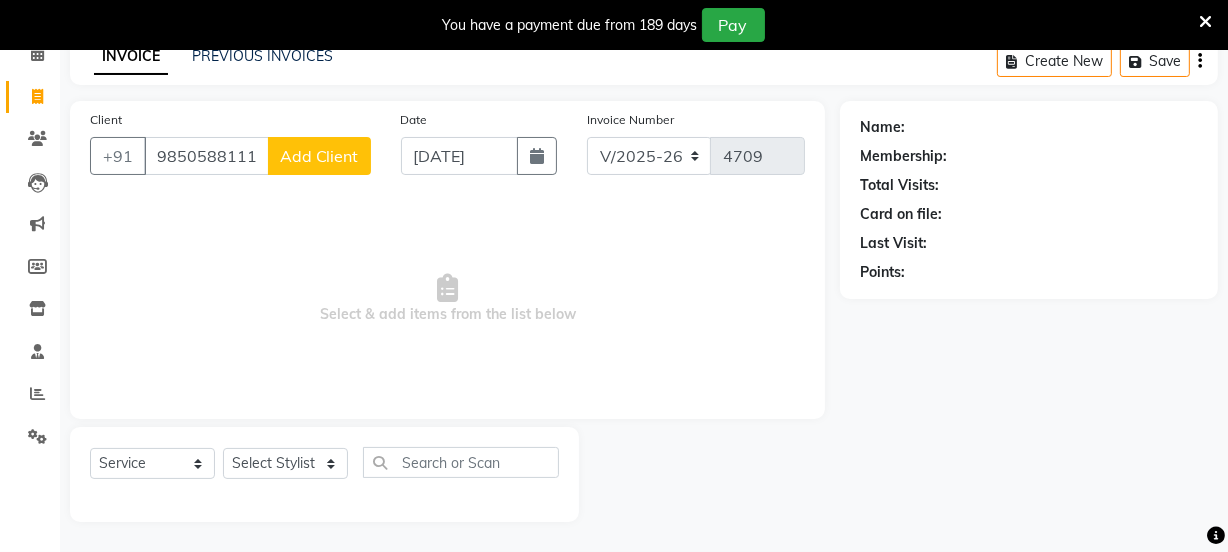type on "9850588111" 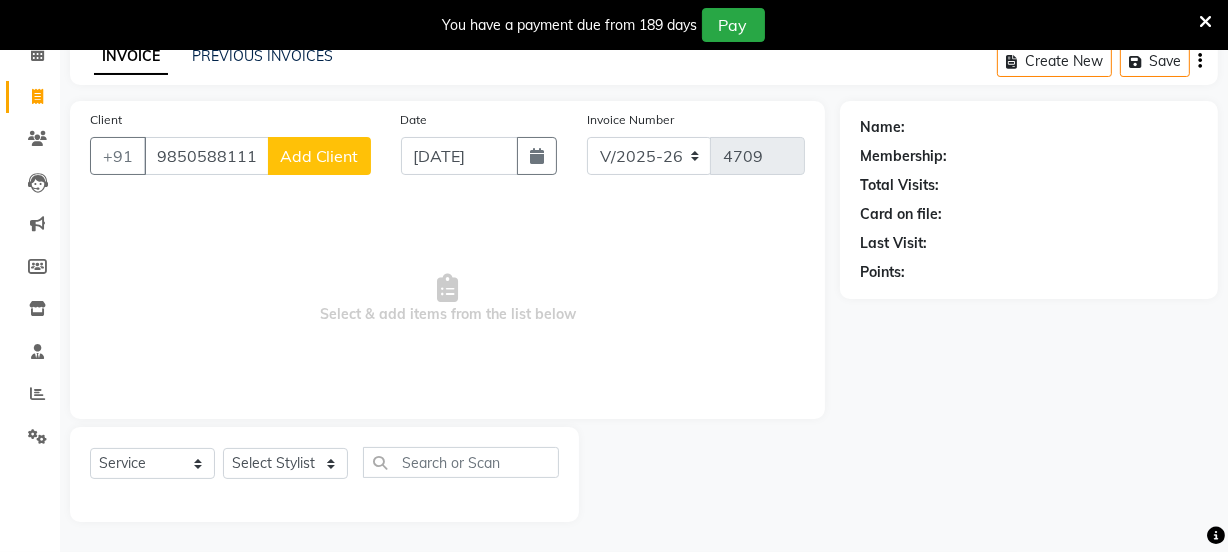 click on "Add Client" 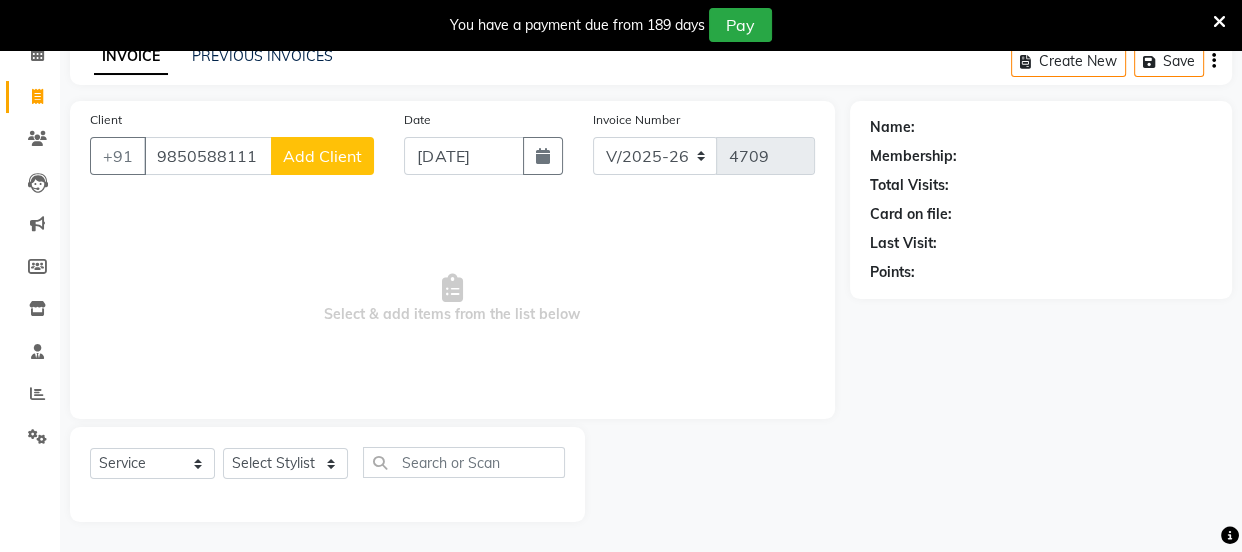 select on "22" 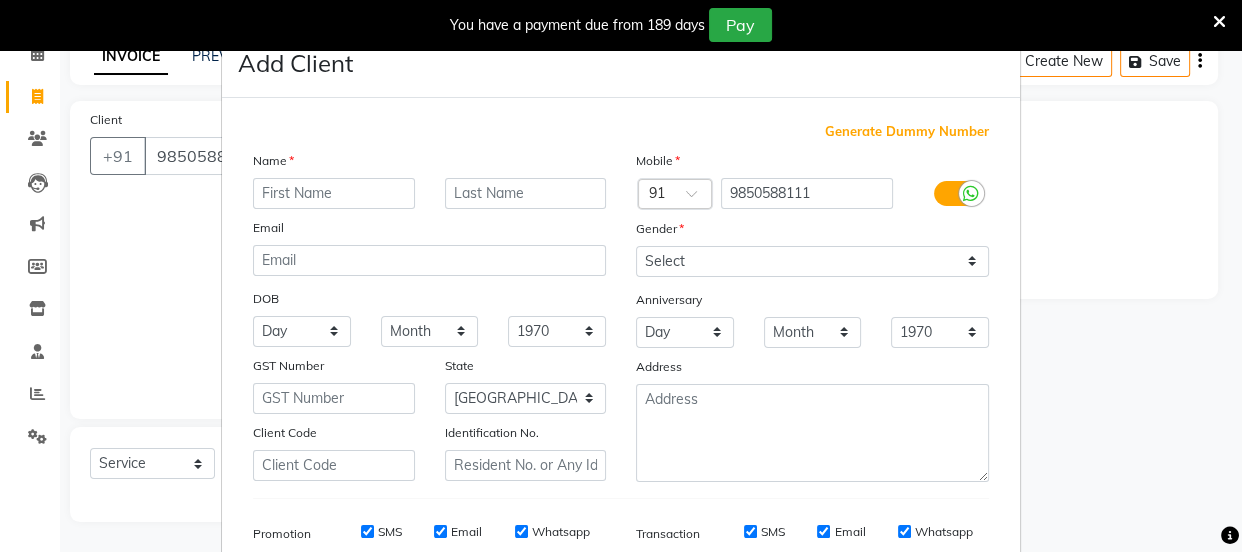 click at bounding box center (334, 193) 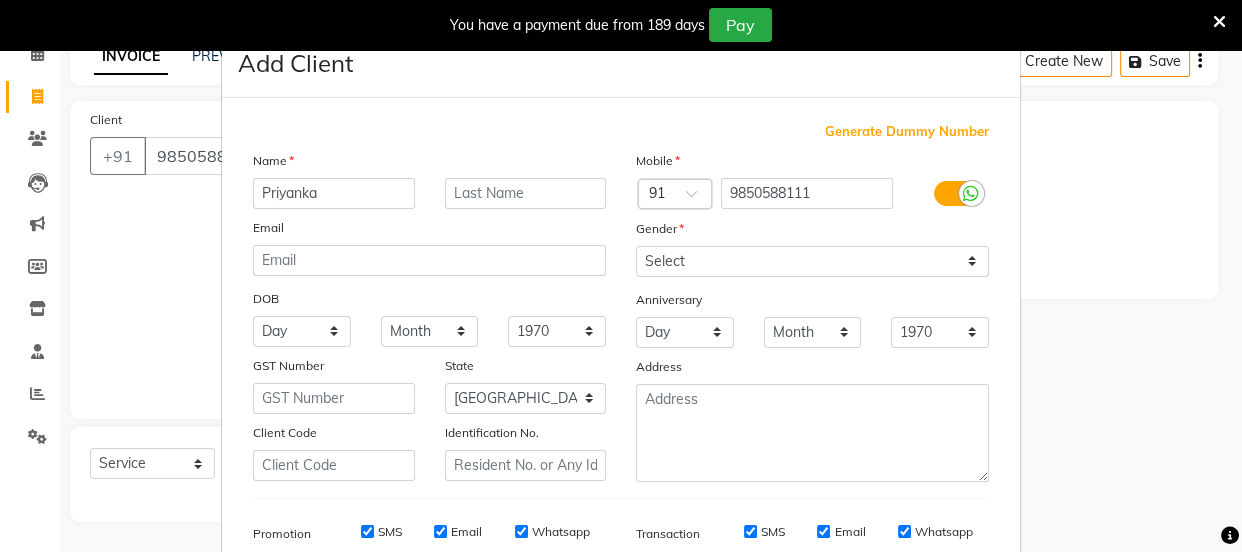 type on "Priyanka" 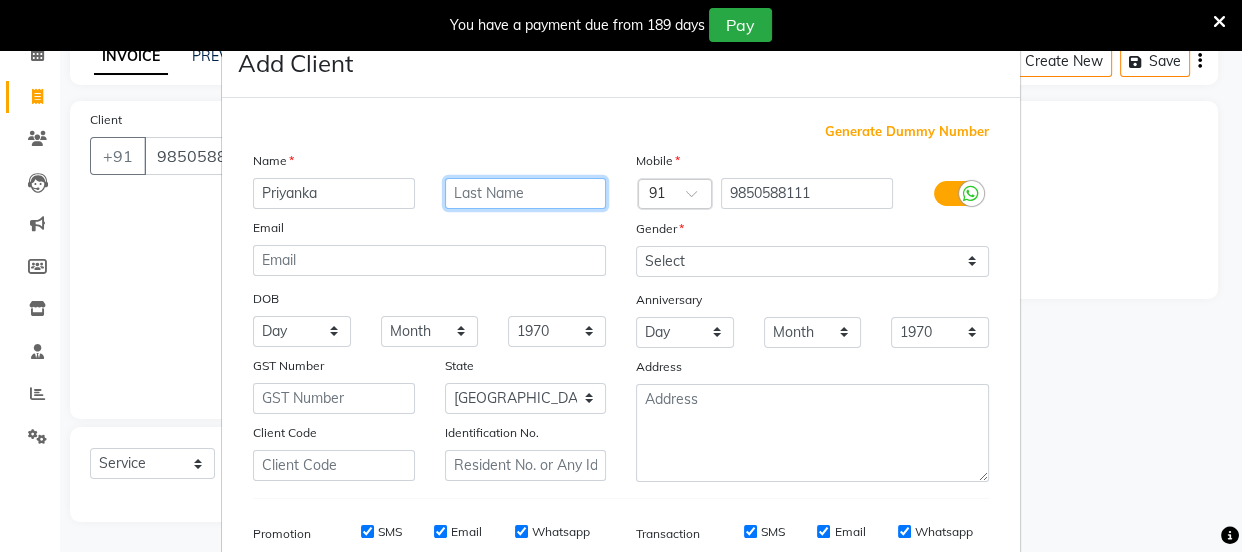 click at bounding box center (526, 193) 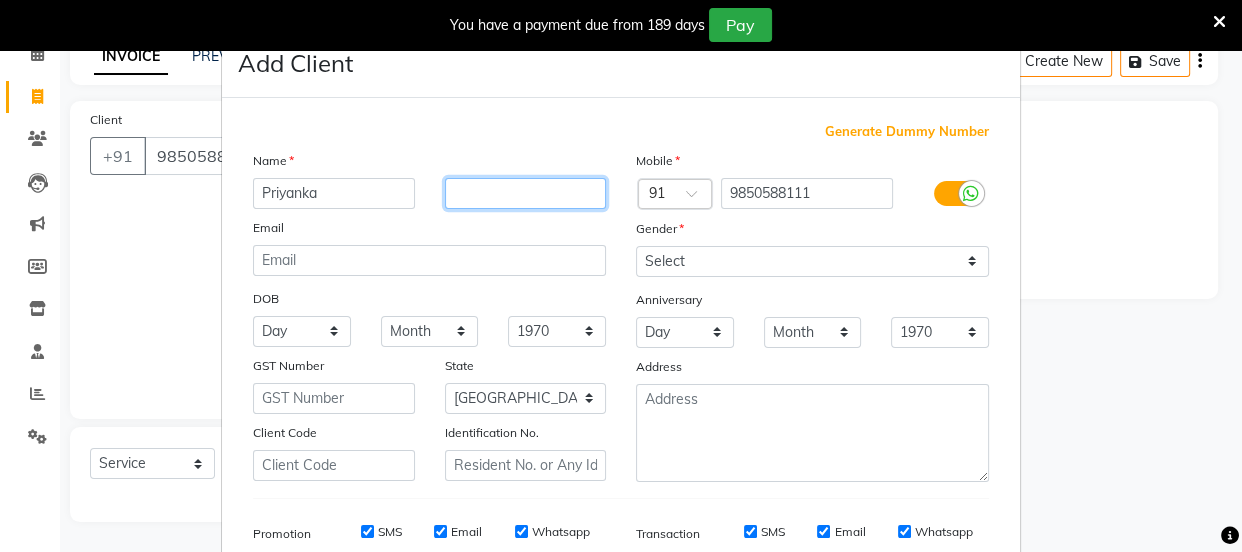 type on "m" 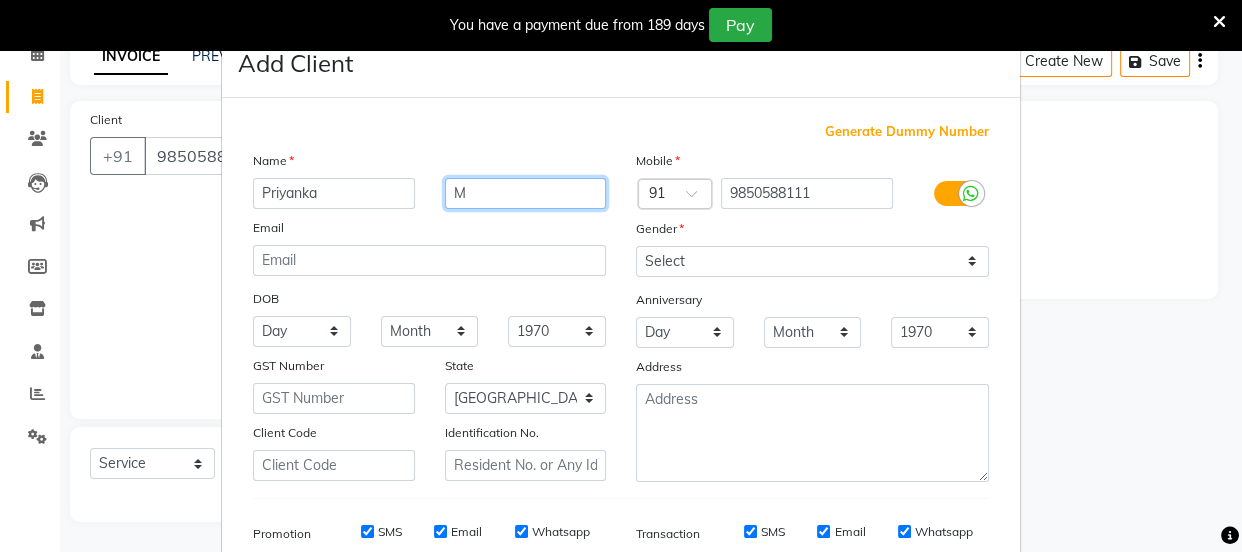 type on "M" 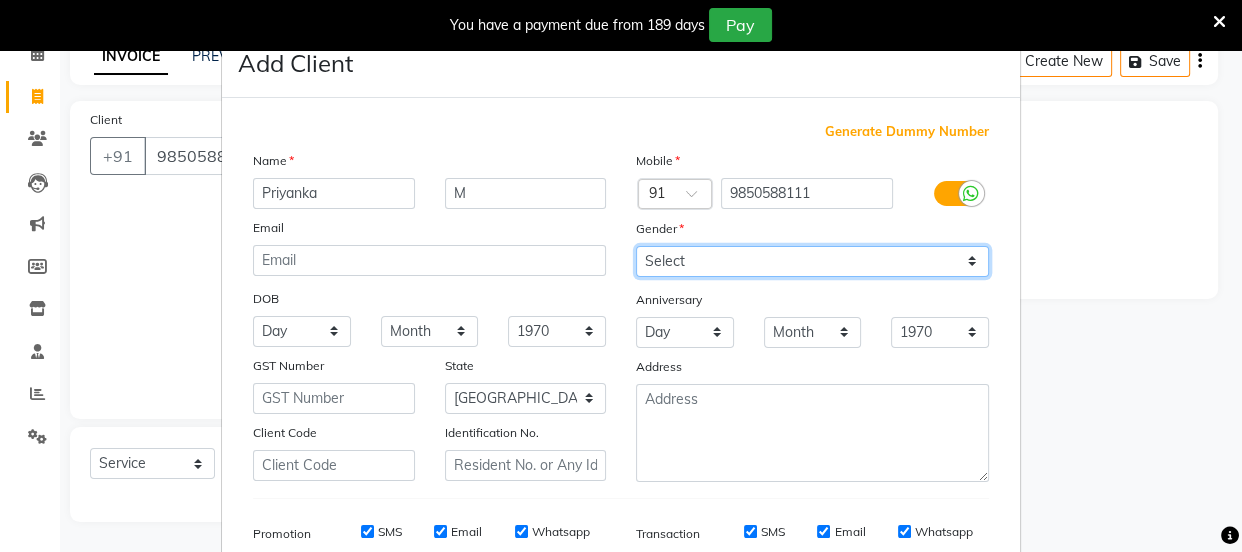 click on "Select Male Female Other Prefer Not To Say" at bounding box center [812, 261] 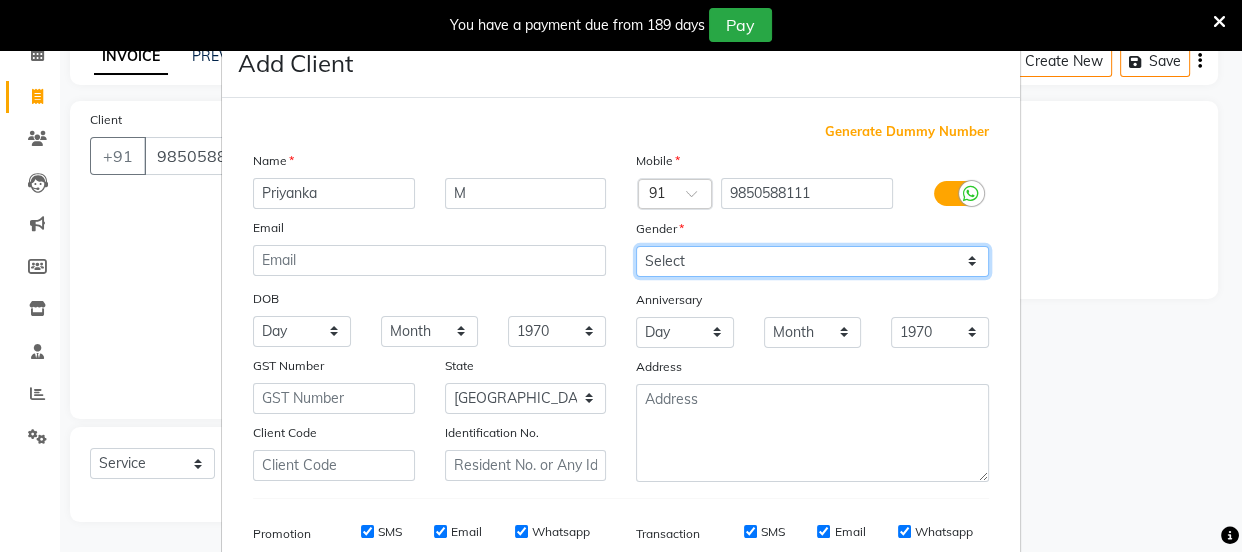 select on "female" 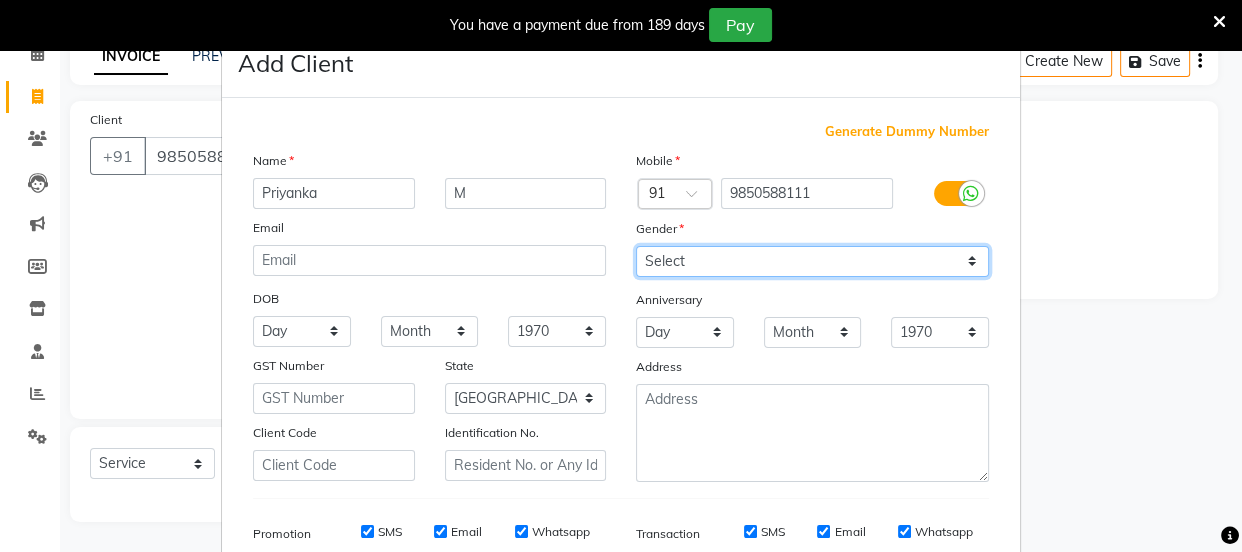 click on "Select Male Female Other Prefer Not To Say" at bounding box center (812, 261) 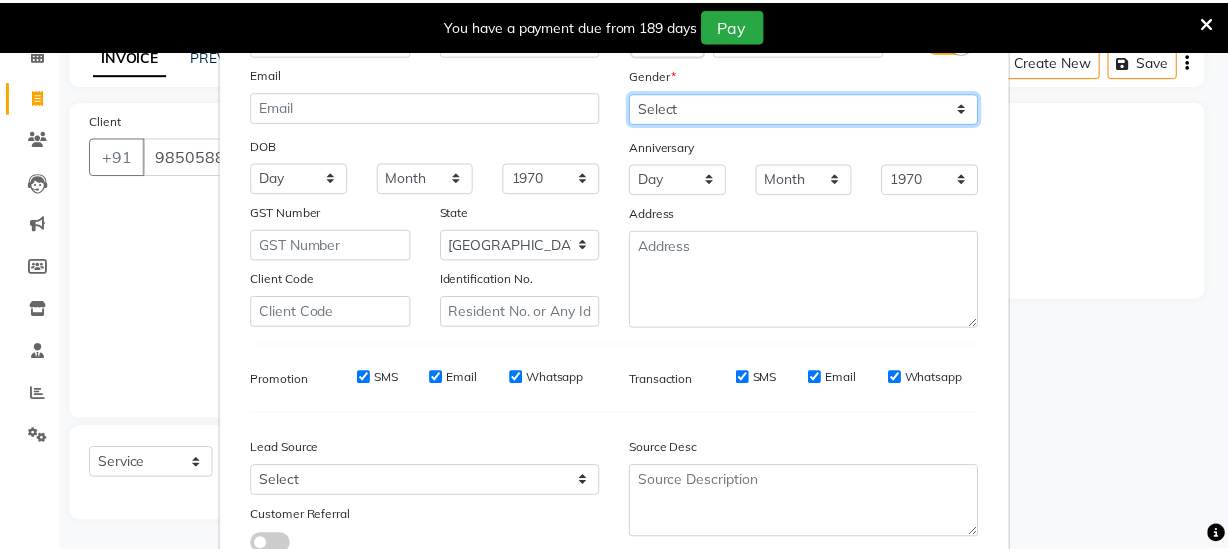 scroll, scrollTop: 301, scrollLeft: 0, axis: vertical 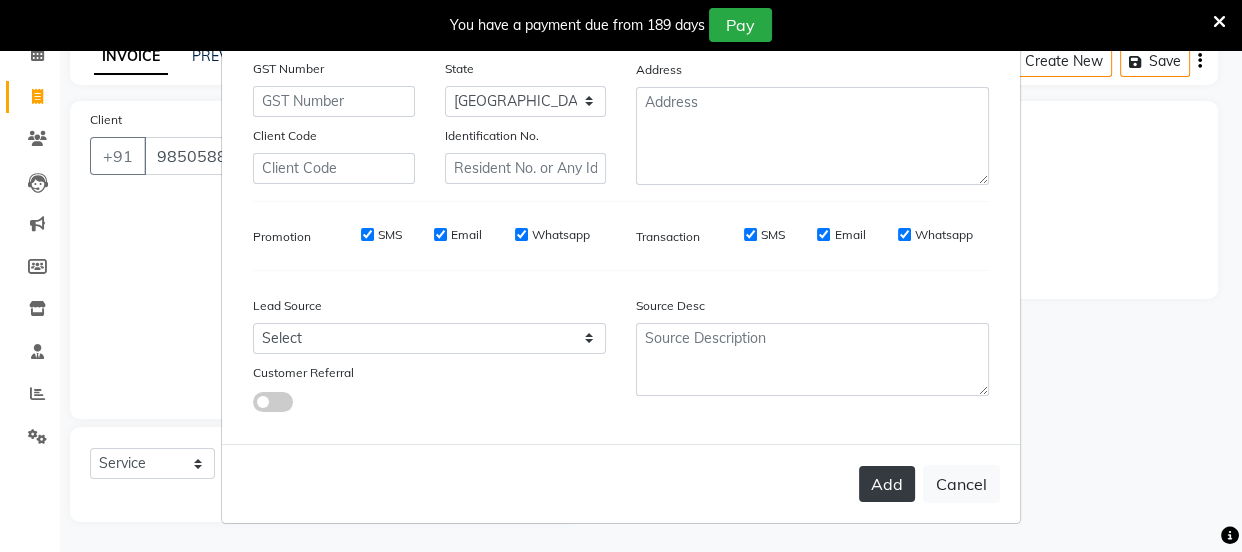 click on "Add" at bounding box center [887, 484] 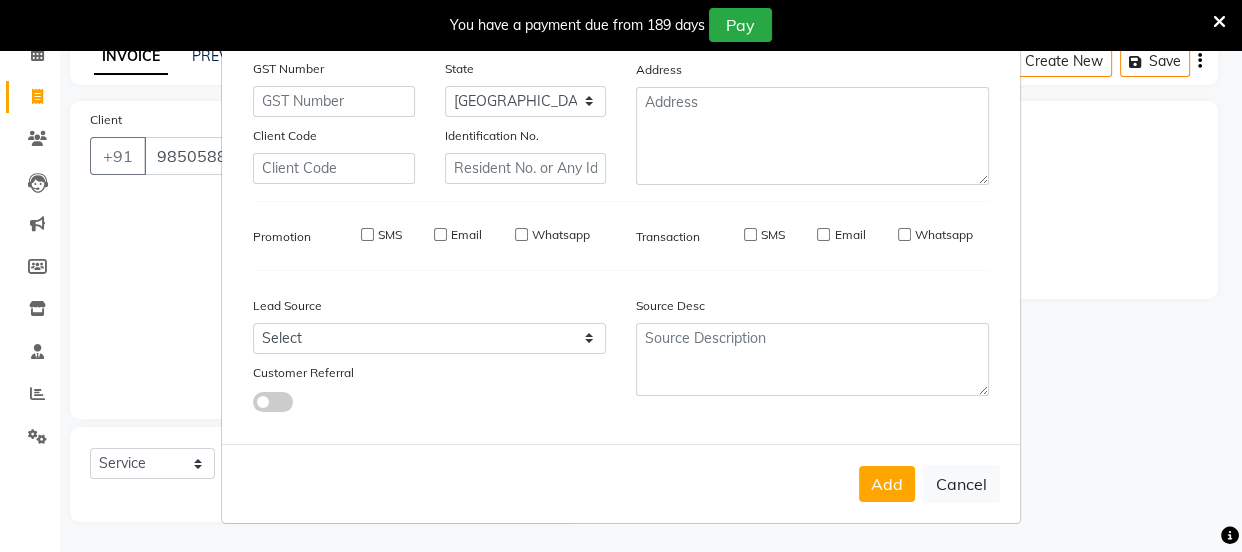 type 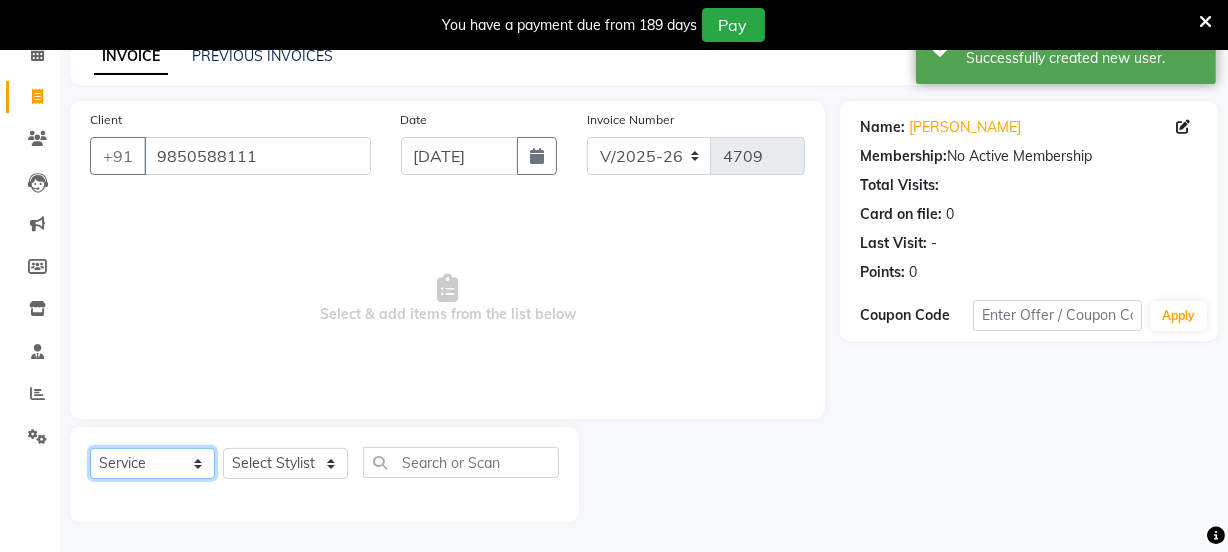 click on "Select  Service  Product  Membership  Package Voucher Prepaid Gift Card" 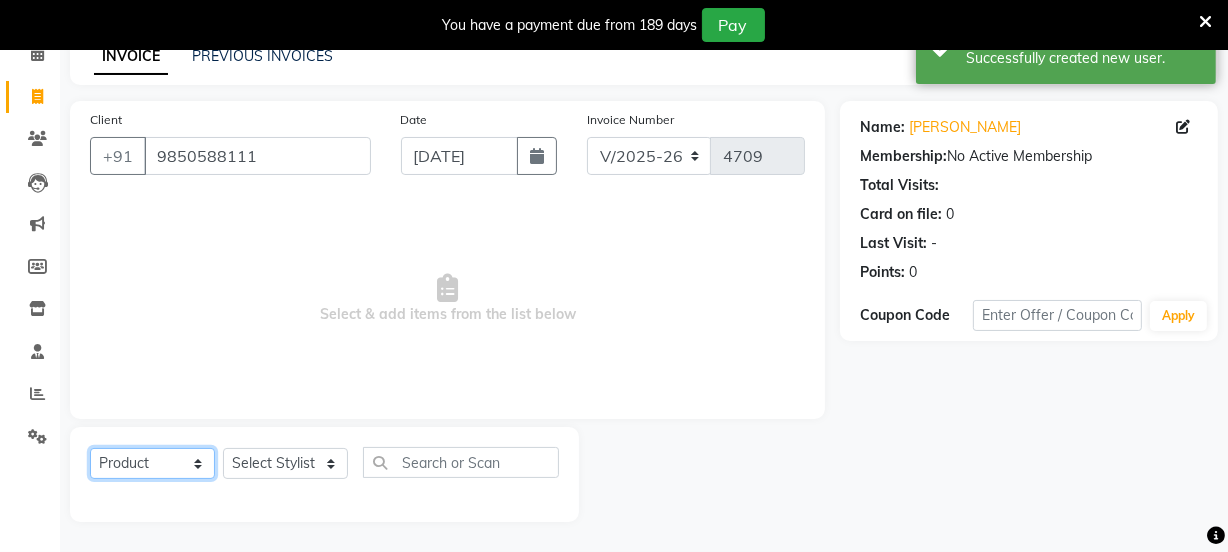 click on "Select  Service  Product  Membership  Package Voucher Prepaid Gift Card" 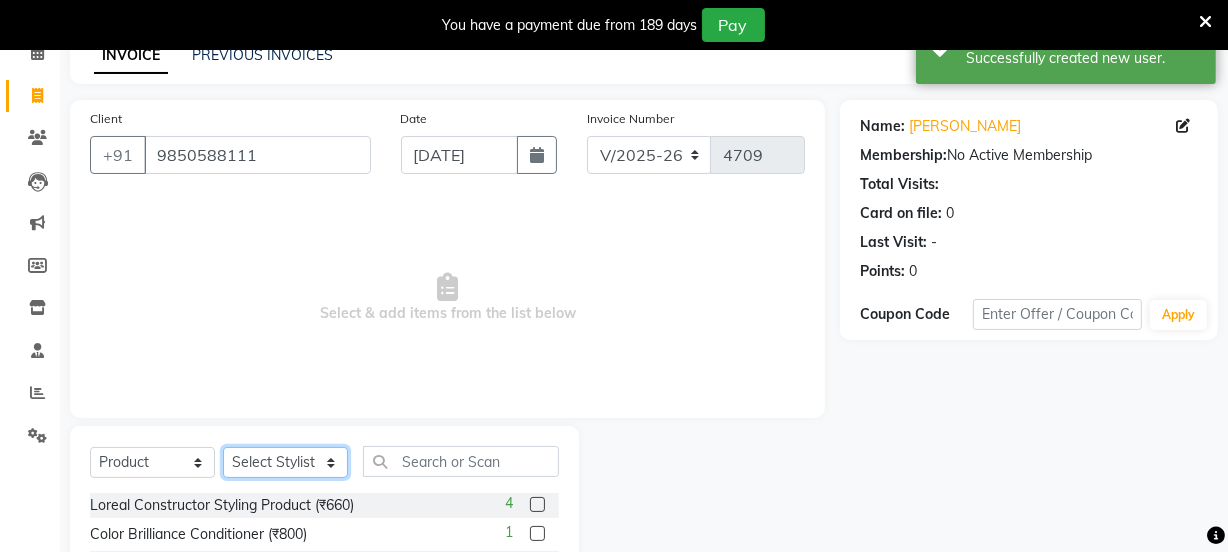 click on "Select Stylist Chetan    Dipak Vaidyakar kokan  n Mahadev Mane Mosin ansari  Nayan Patil Pradip  Prem Mane Rajan Roma Rajput Sai Shirin shaikh Shop Shubham Anarase Sneha suport staff Sonali  Sudip  Sujata thapa Sunil Umesh" 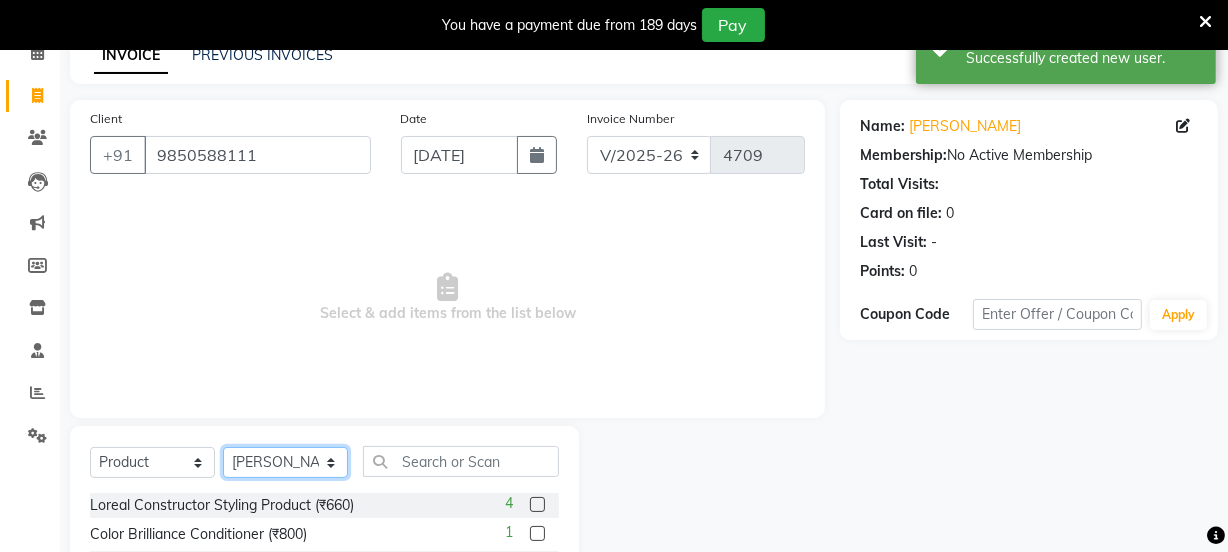 click on "Select Stylist Chetan    Dipak Vaidyakar kokan  n Mahadev Mane Mosin ansari  Nayan Patil Pradip  Prem Mane Rajan Roma Rajput Sai Shirin shaikh Shop Shubham Anarase Sneha suport staff Sonali  Sudip  Sujata thapa Sunil Umesh" 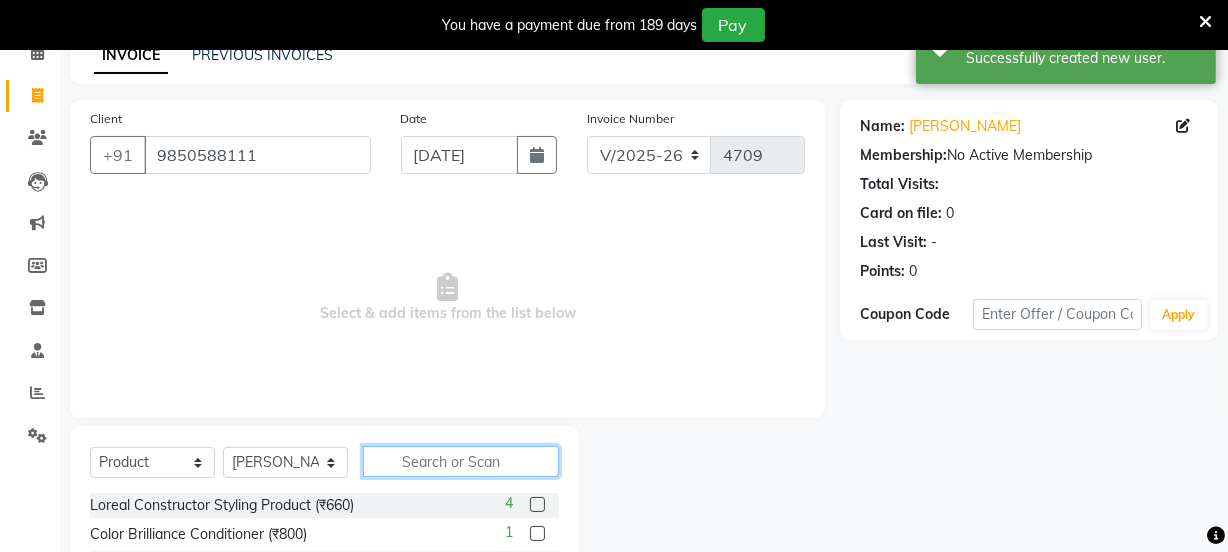 click 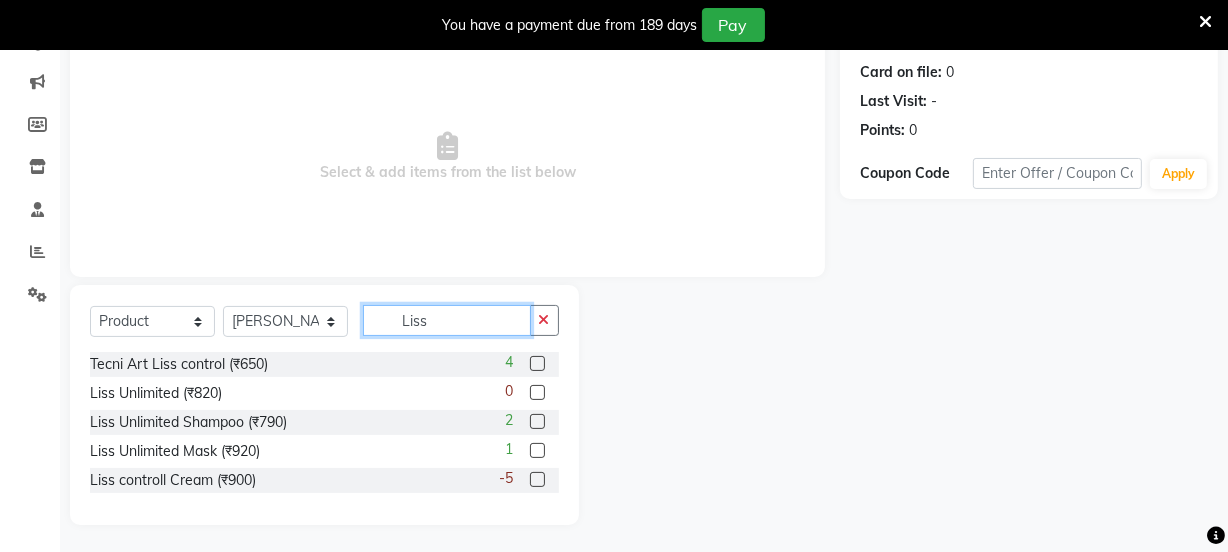 scroll, scrollTop: 244, scrollLeft: 0, axis: vertical 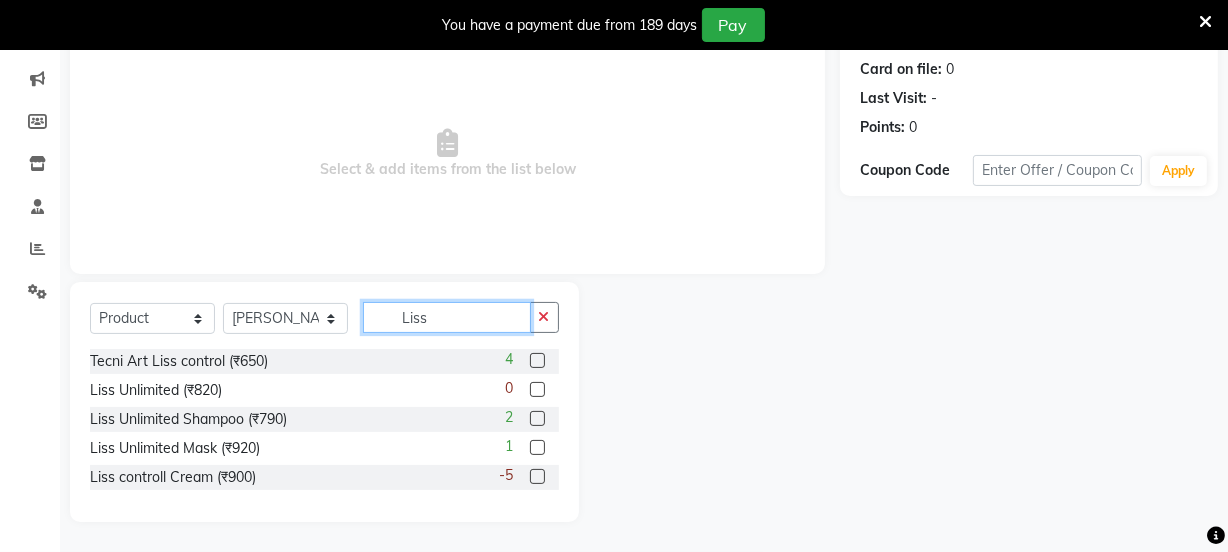 type on "Liss" 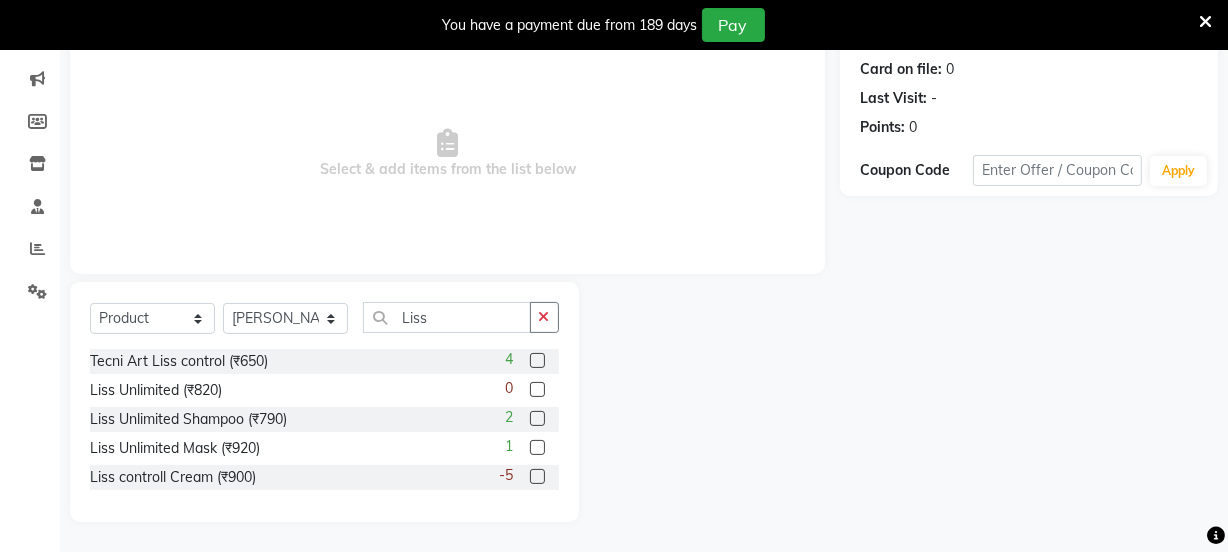 click 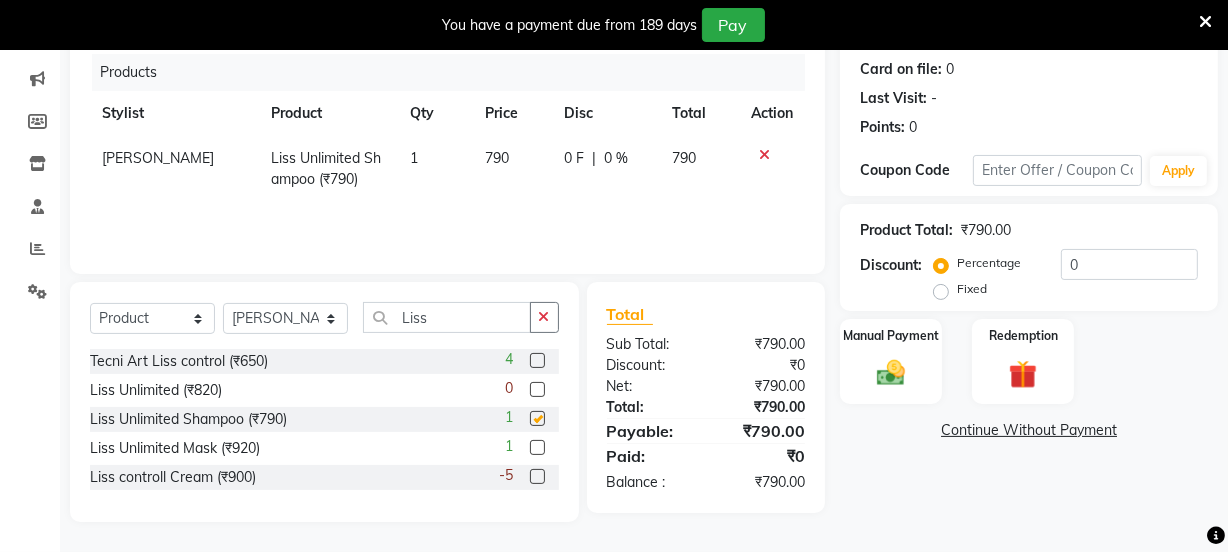 checkbox on "false" 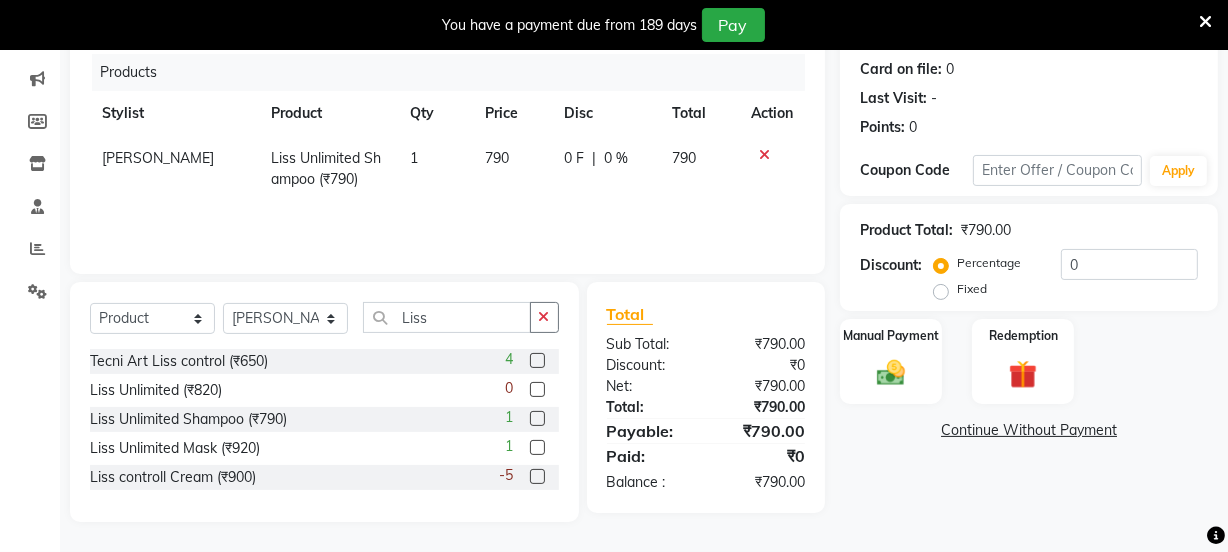 click 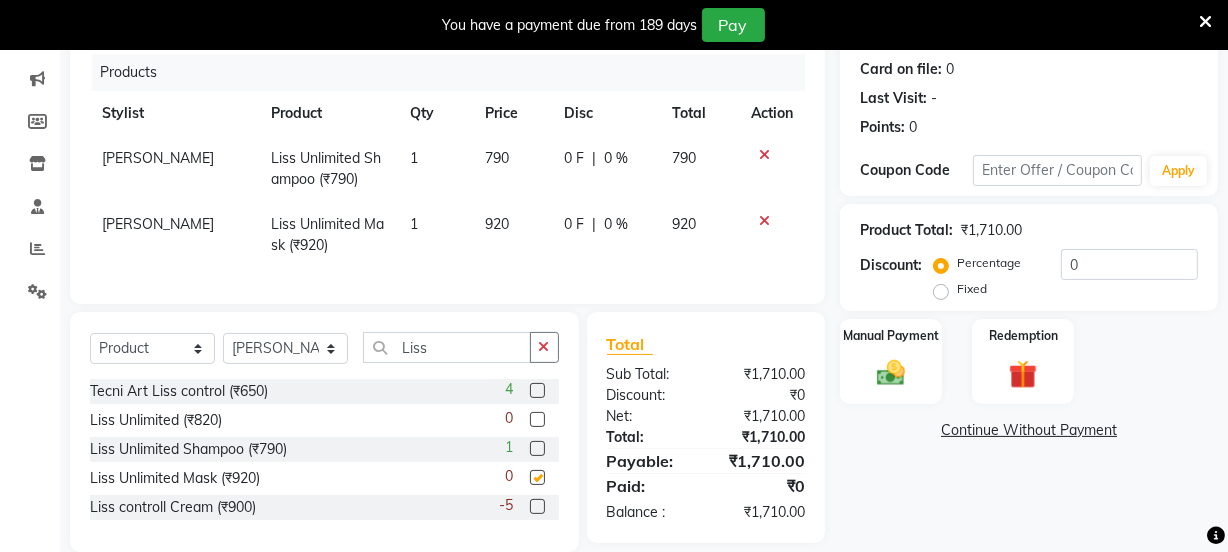 checkbox on "false" 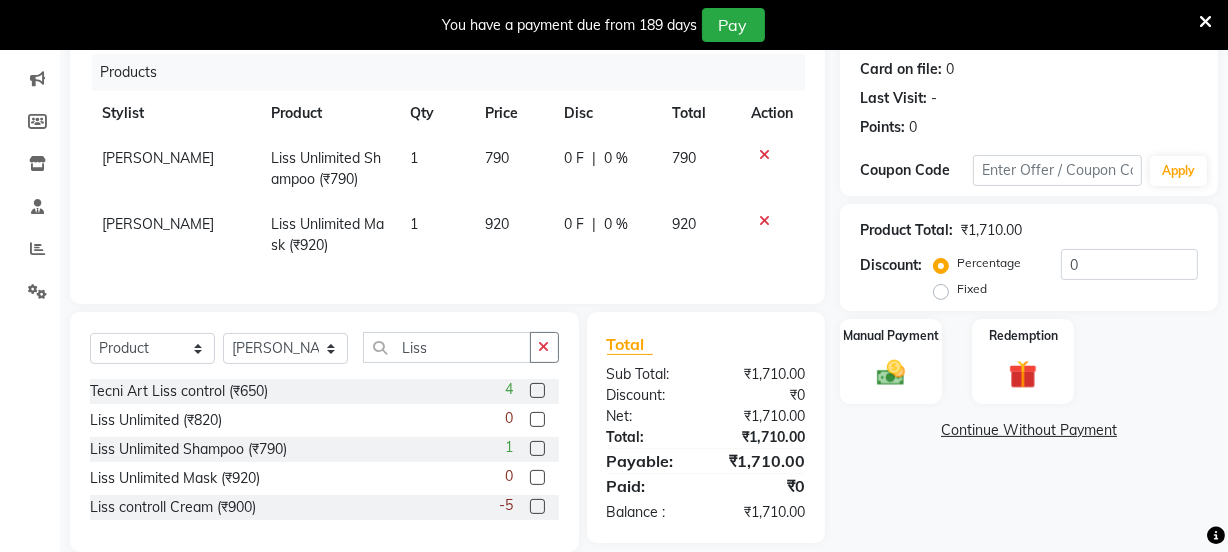 click on "790" 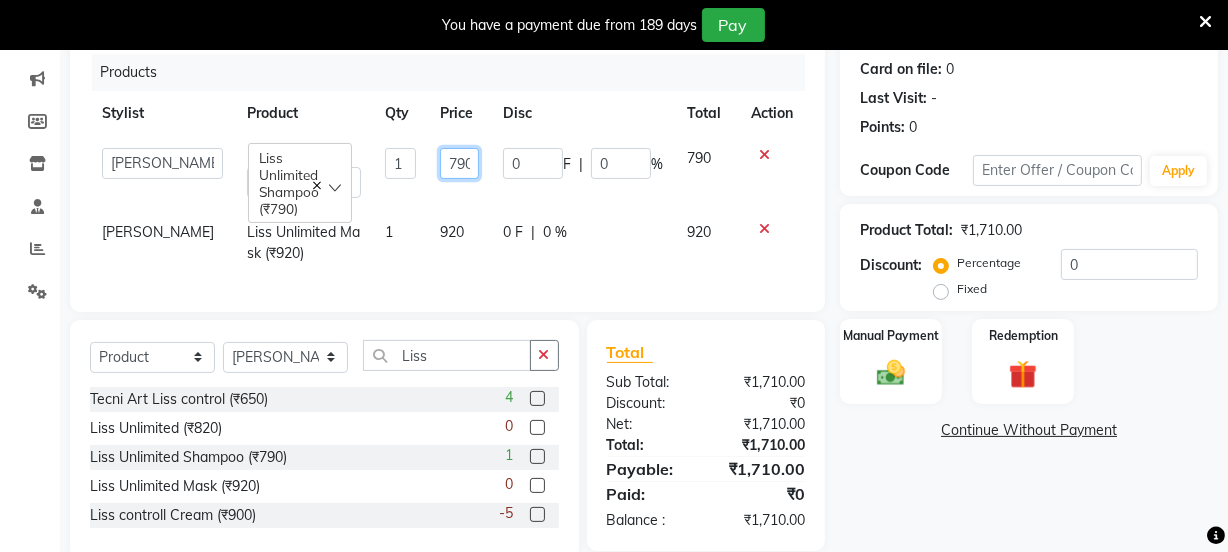 click on "790" 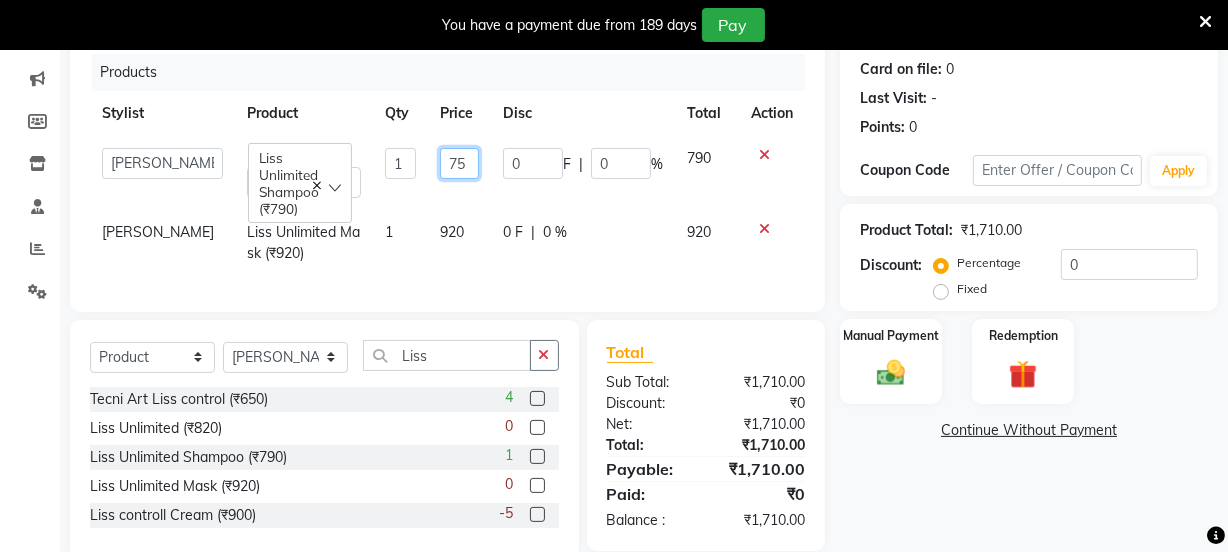 type on "750" 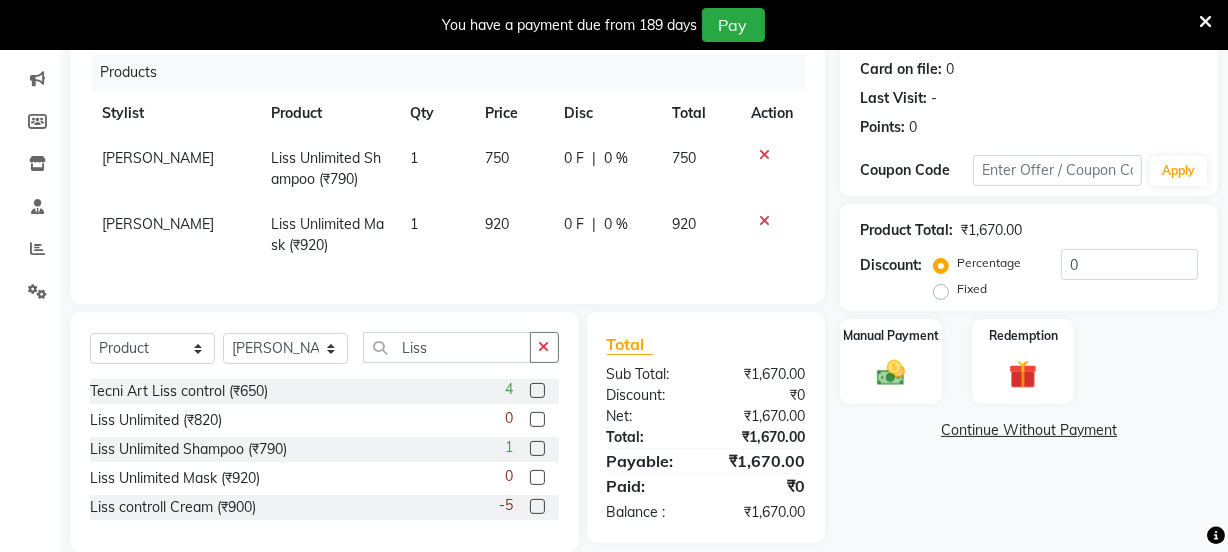 click on "Name: Priyanka M Membership:  No Active Membership  Total Visits:   Card on file:  0 Last Visit:   - Points:   0  Coupon Code Apply Product Total:  ₹1,670.00  Discount:  Percentage   Fixed  0 Manual Payment Redemption  Continue Without Payment" 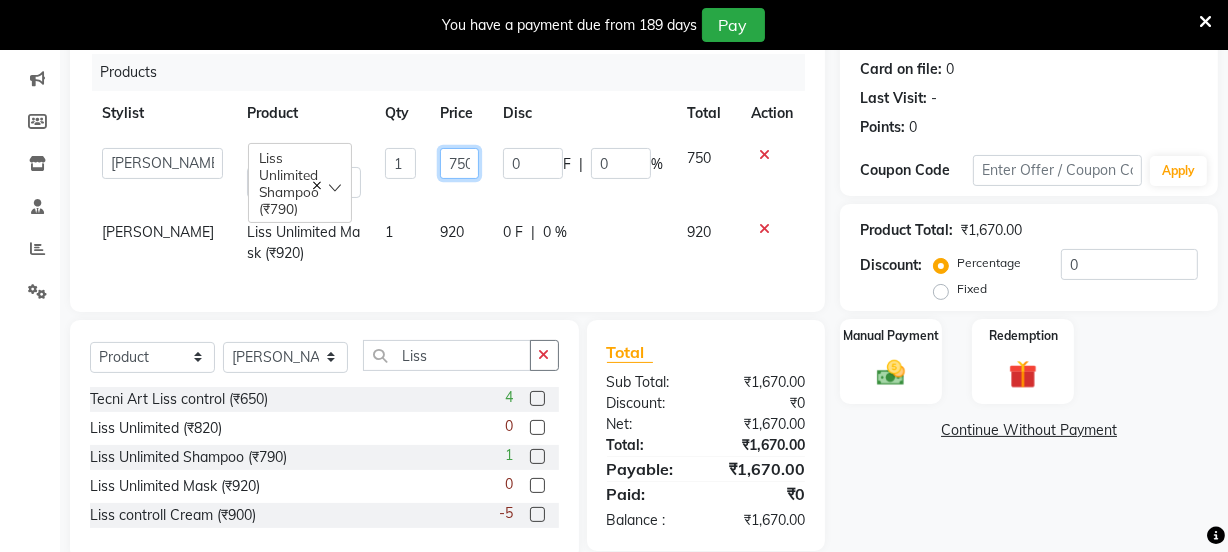 click on "750" 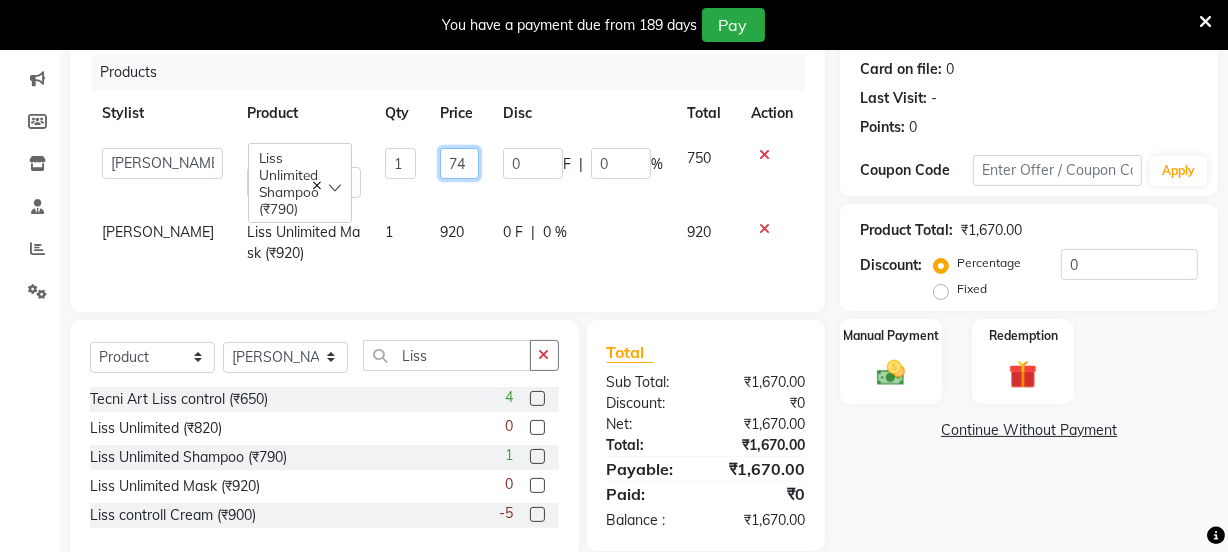 type on "745" 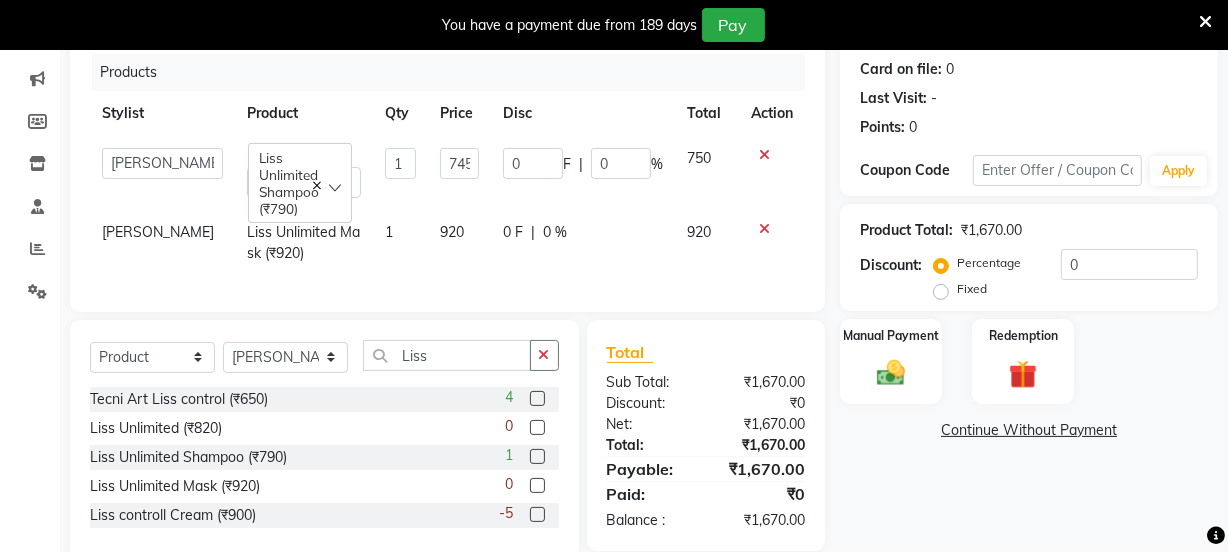 click on "Name: Priyanka M Membership:  No Active Membership  Total Visits:   Card on file:  0 Last Visit:   - Points:   0  Coupon Code Apply Product Total:  ₹1,670.00  Discount:  Percentage   Fixed  0 Manual Payment Redemption  Continue Without Payment" 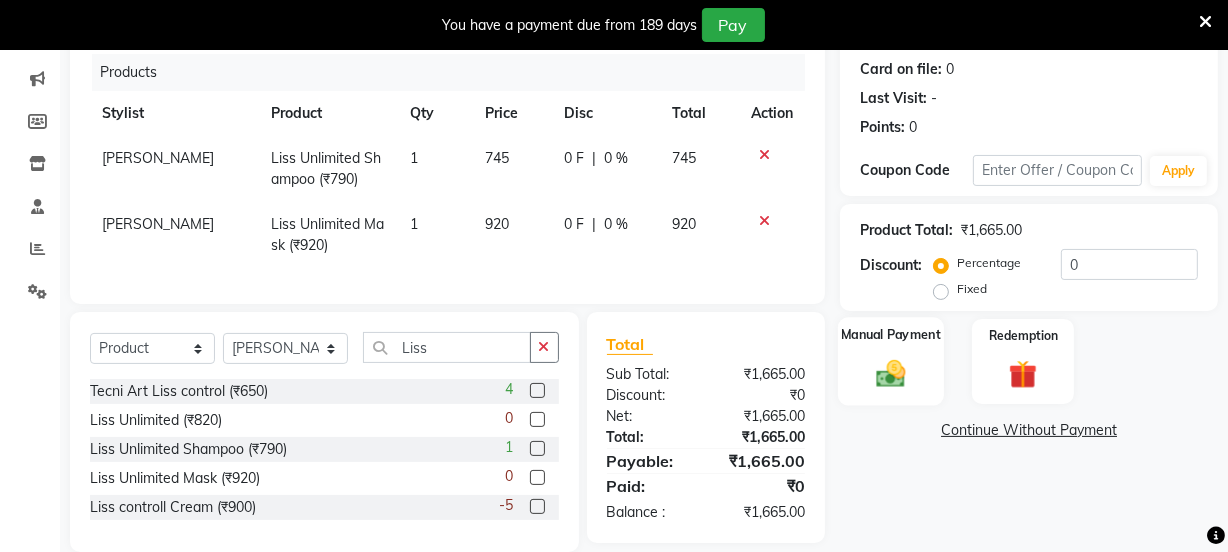 click 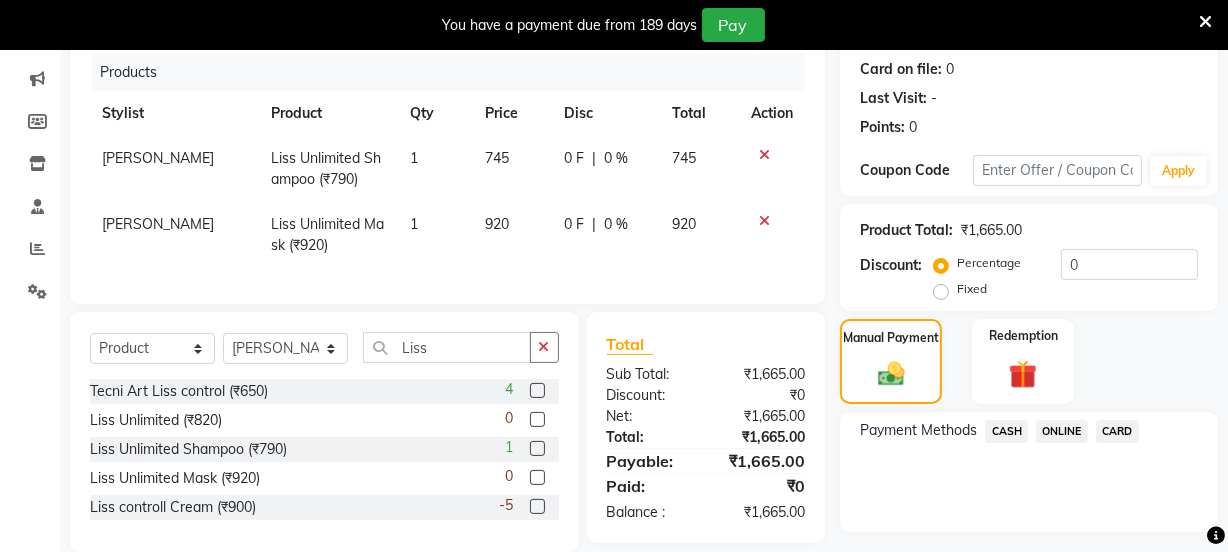 click on "ONLINE" 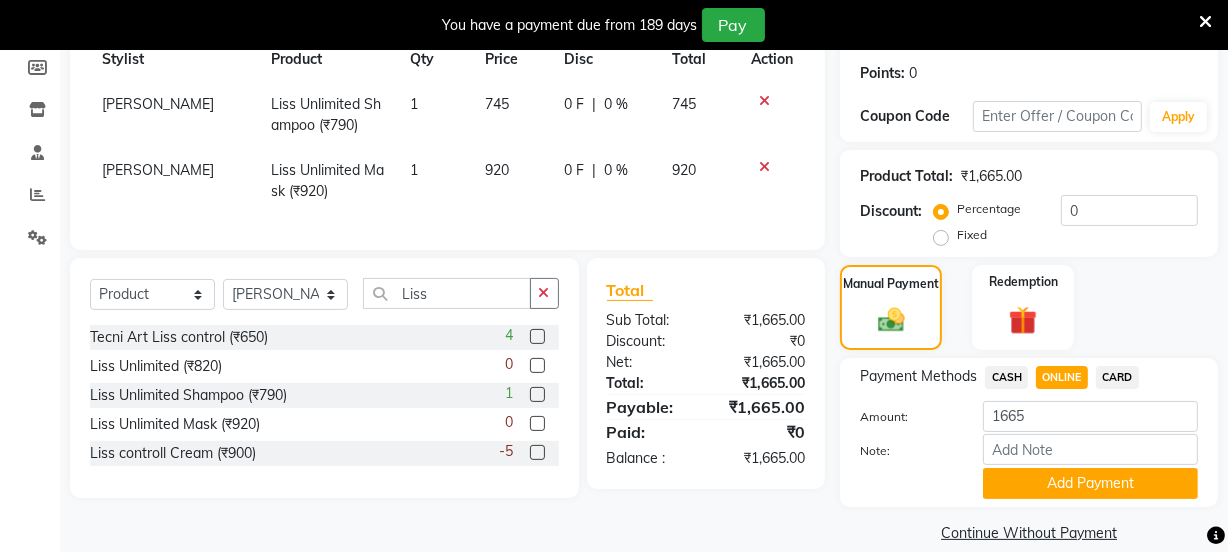 scroll, scrollTop: 324, scrollLeft: 0, axis: vertical 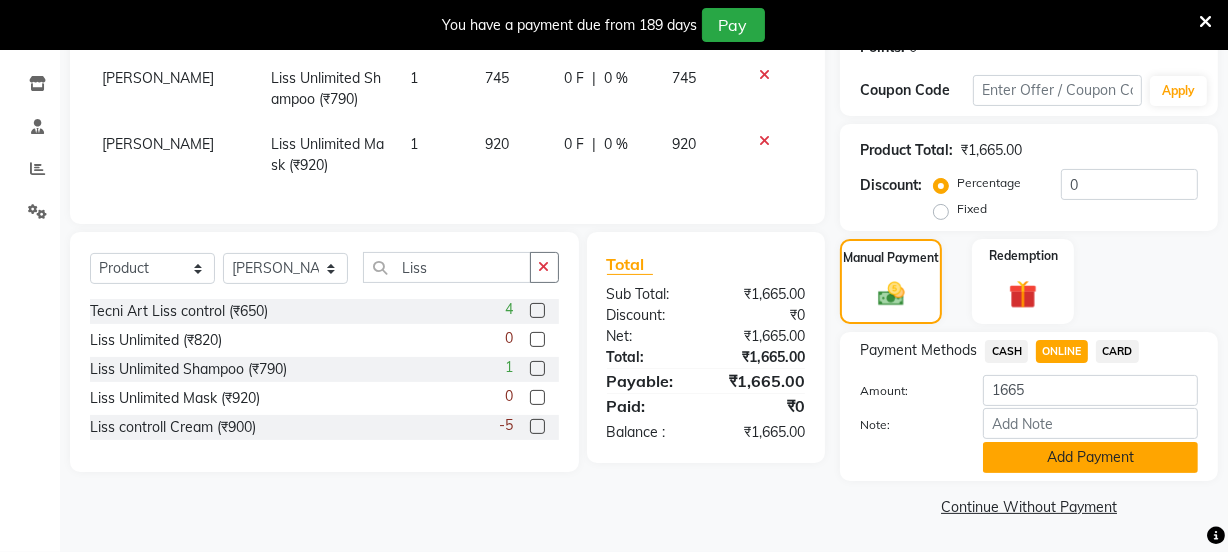 click on "Add Payment" 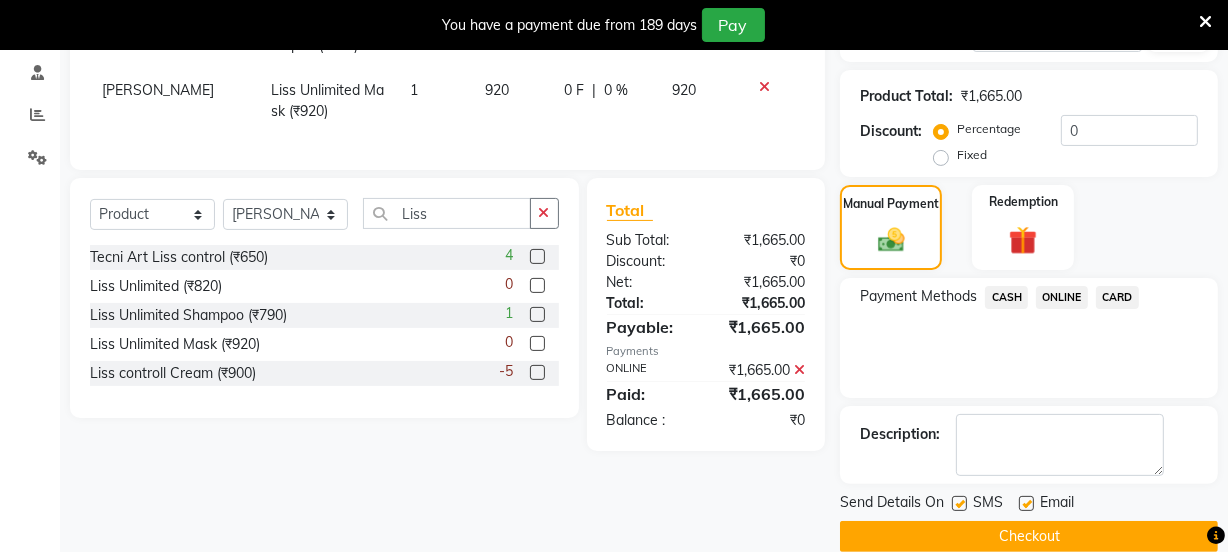 scroll, scrollTop: 407, scrollLeft: 0, axis: vertical 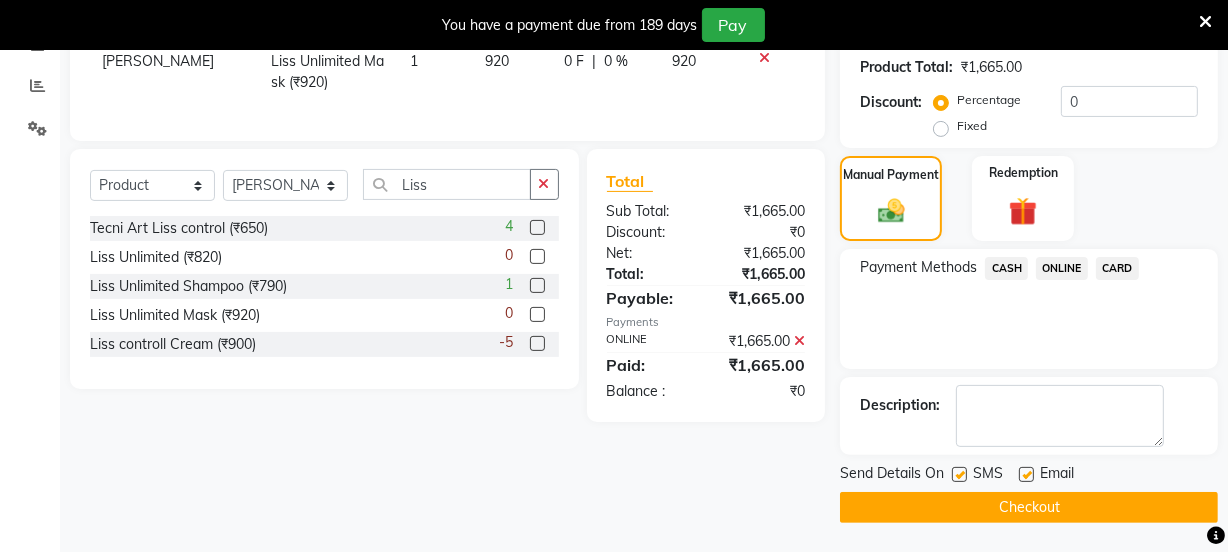 click on "Checkout" 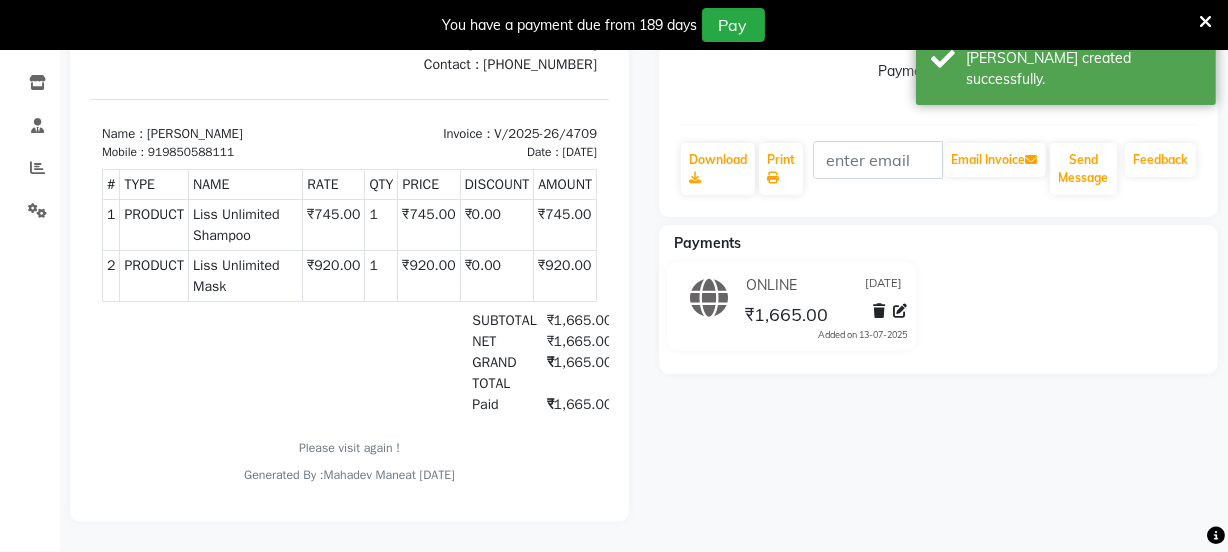 scroll, scrollTop: 0, scrollLeft: 0, axis: both 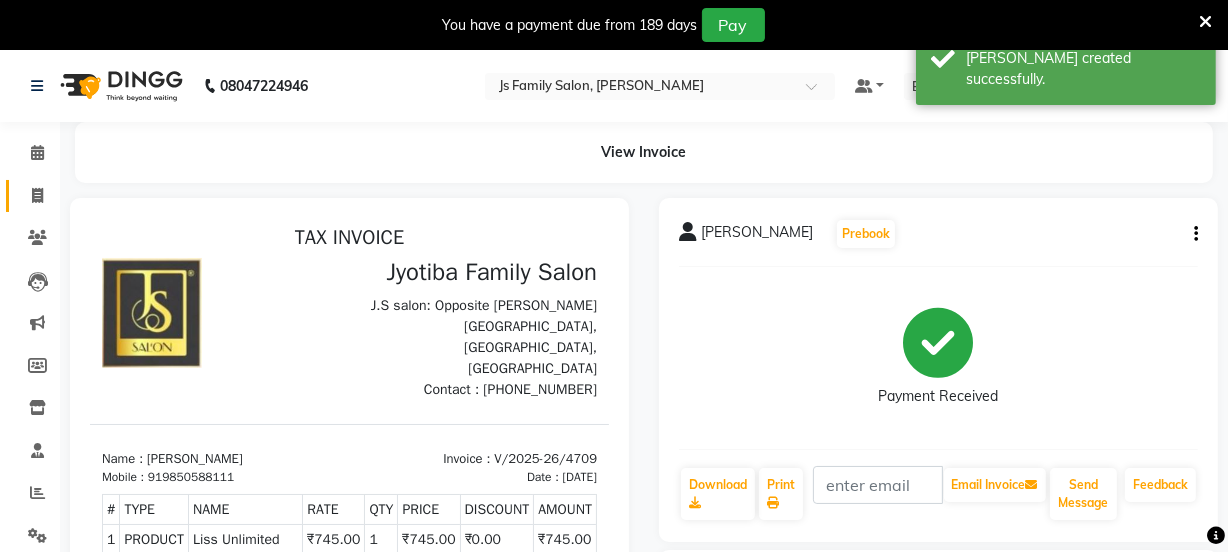 click 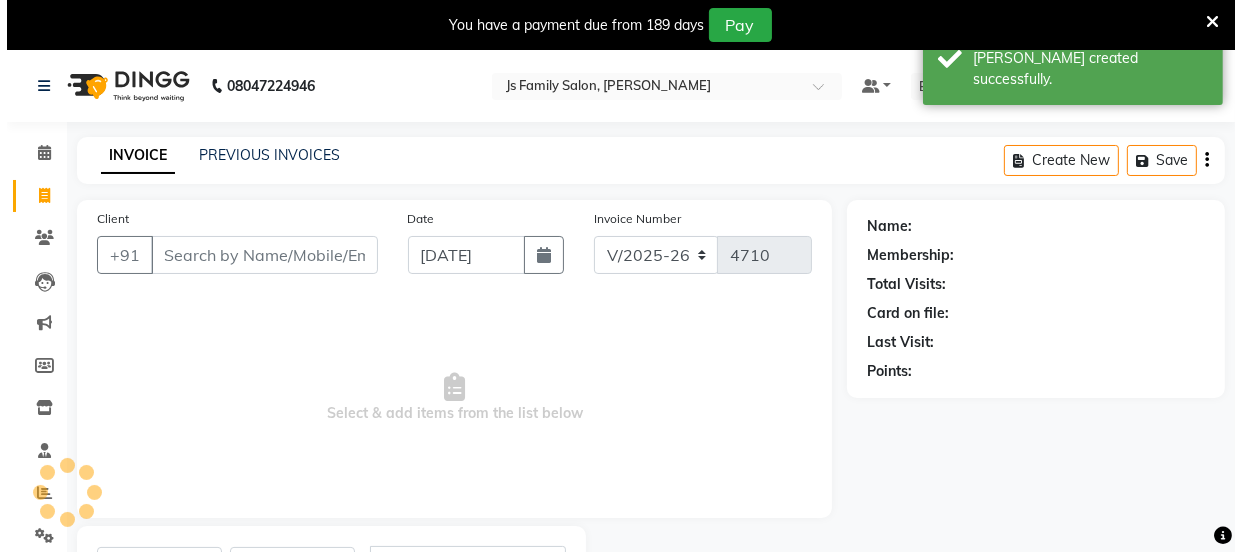 scroll, scrollTop: 100, scrollLeft: 0, axis: vertical 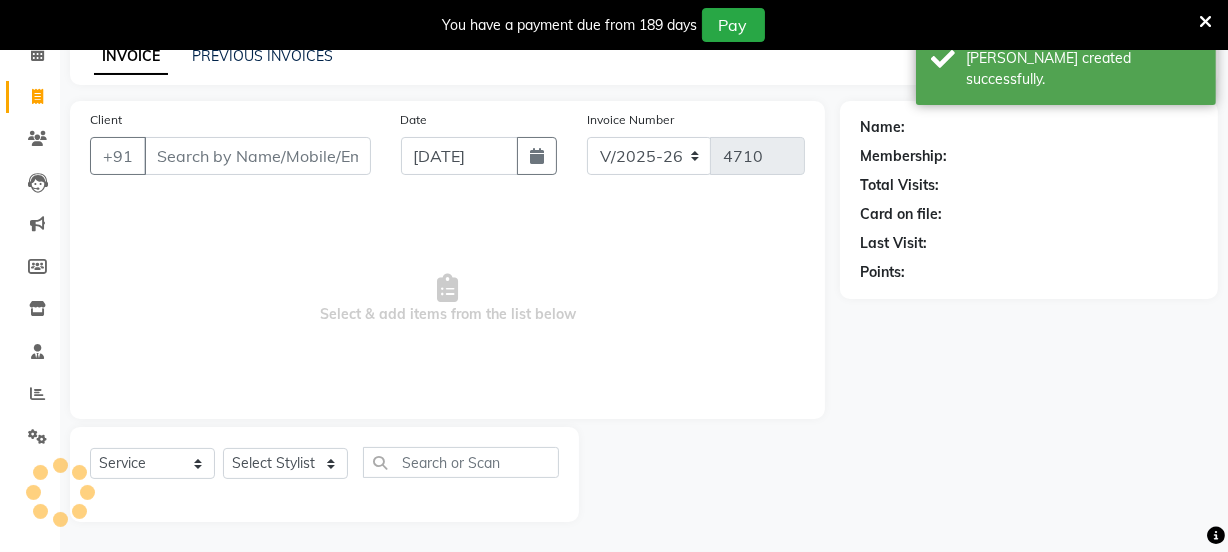 click on "Client" at bounding box center [257, 156] 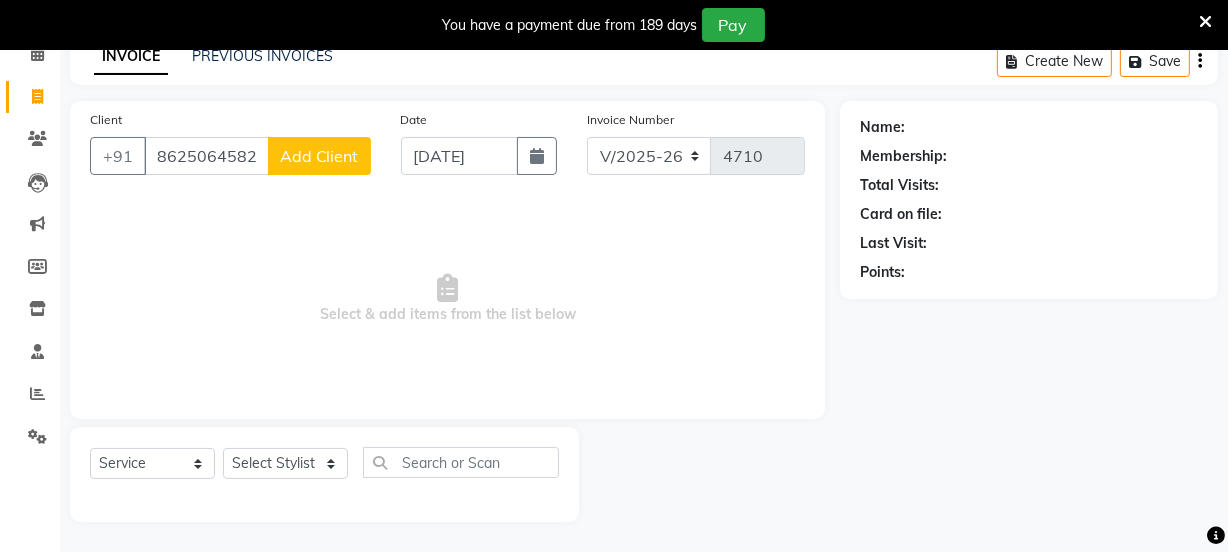 type on "8625064582" 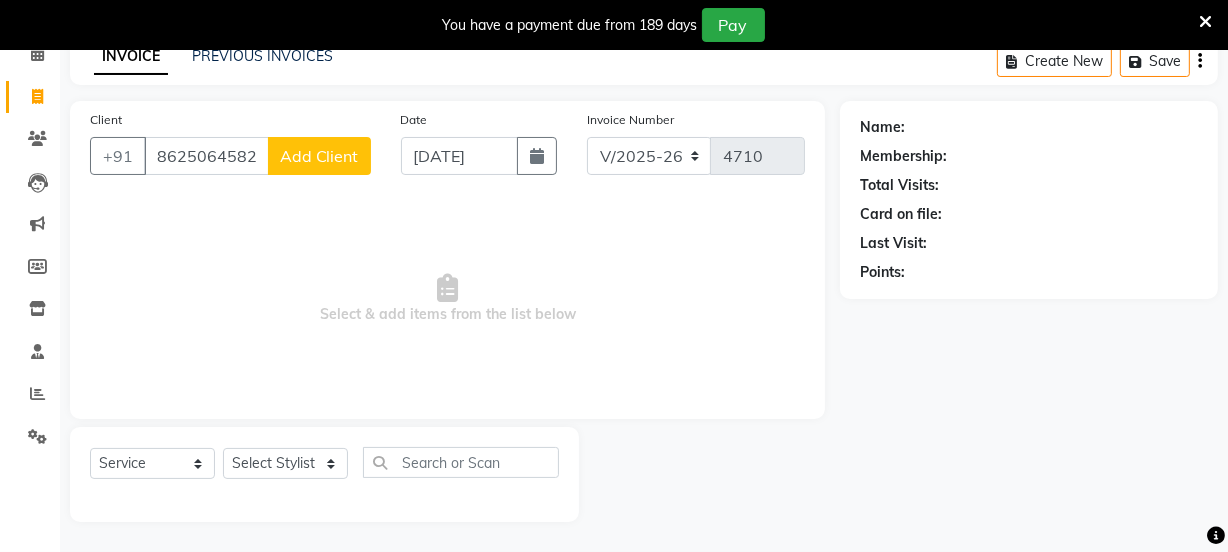 click on "Add Client" 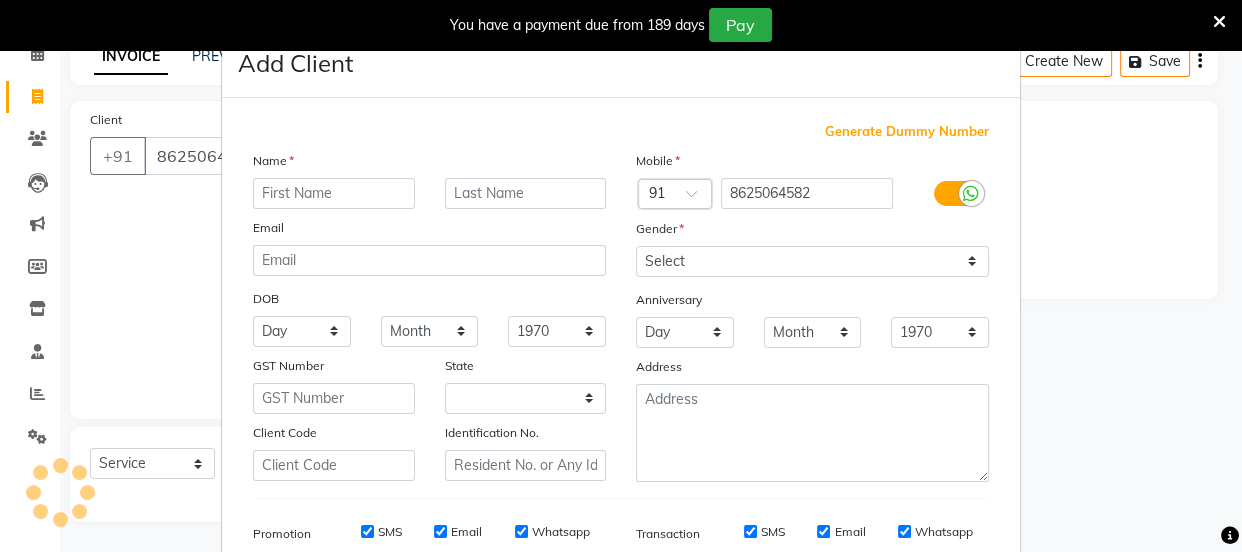 select on "22" 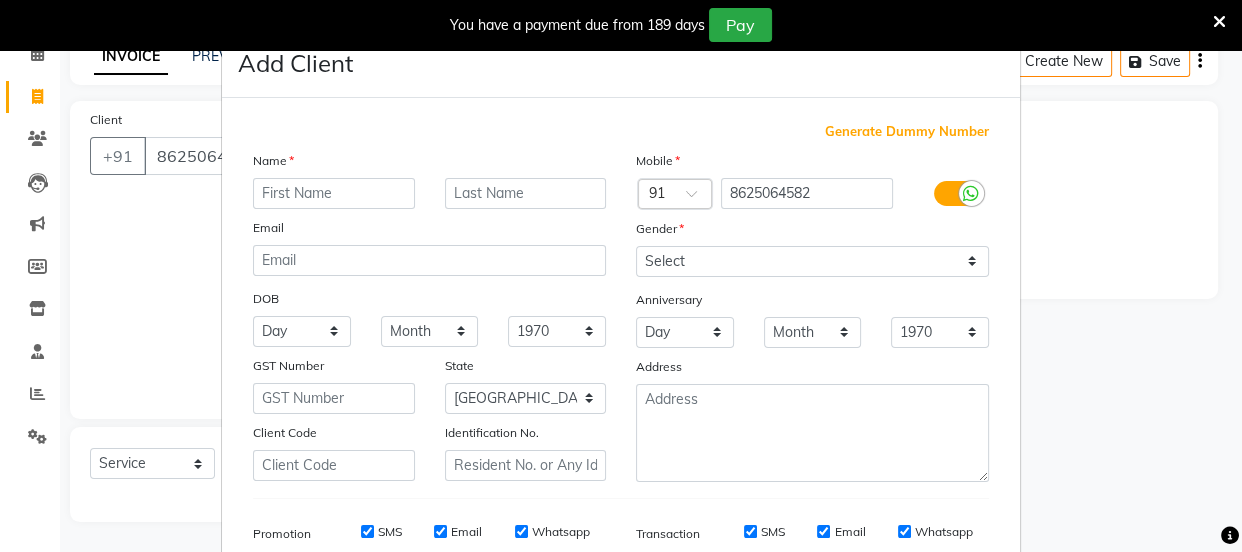 click at bounding box center [334, 193] 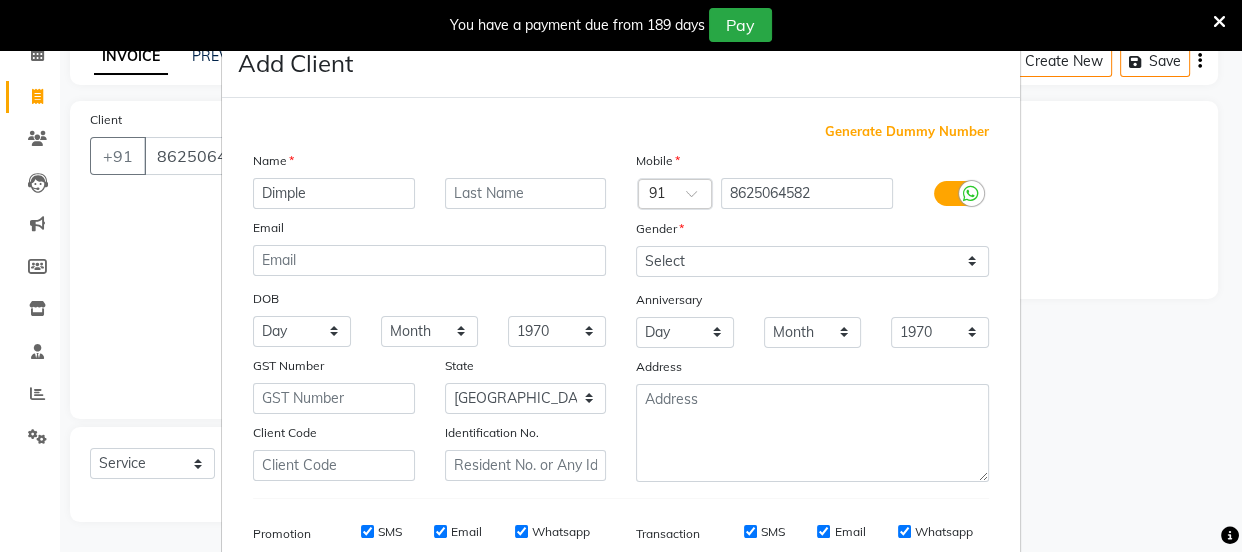 type on "Dimple" 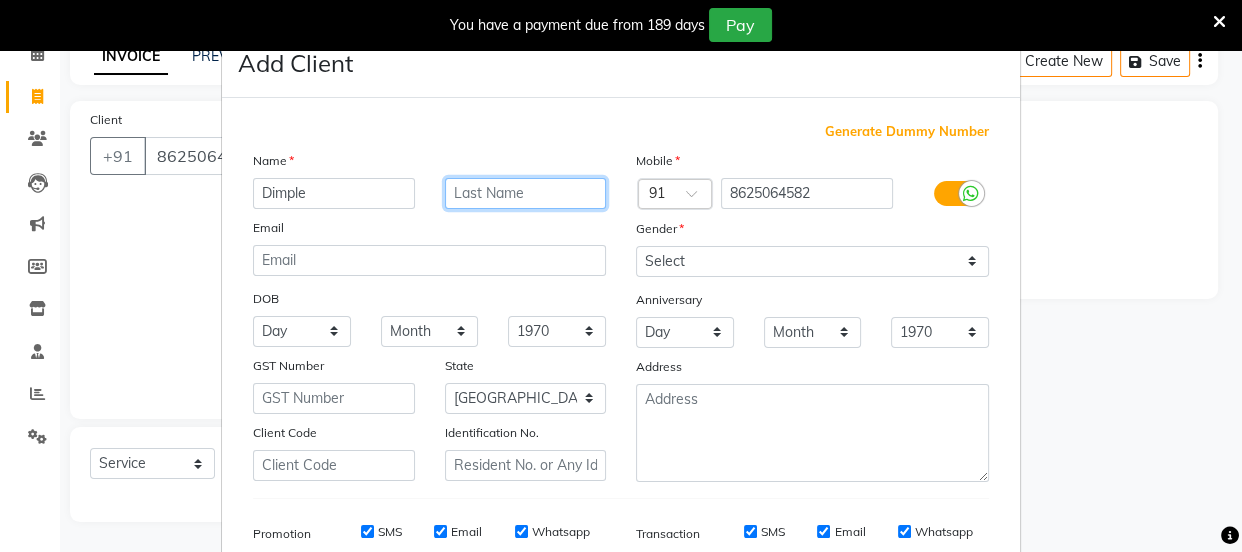 click at bounding box center [526, 193] 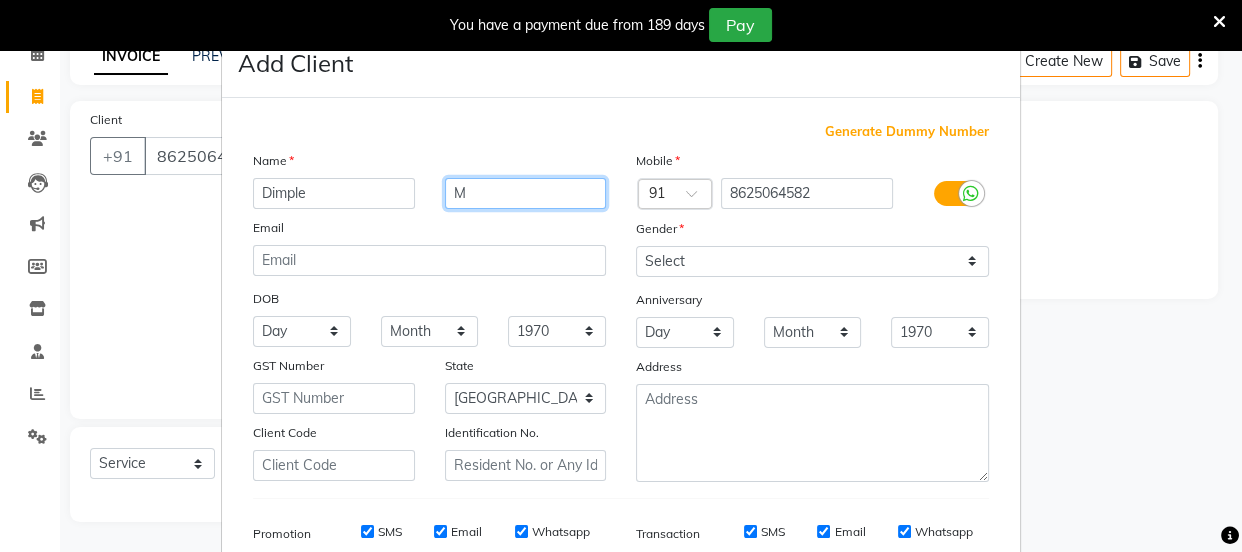 type on "M" 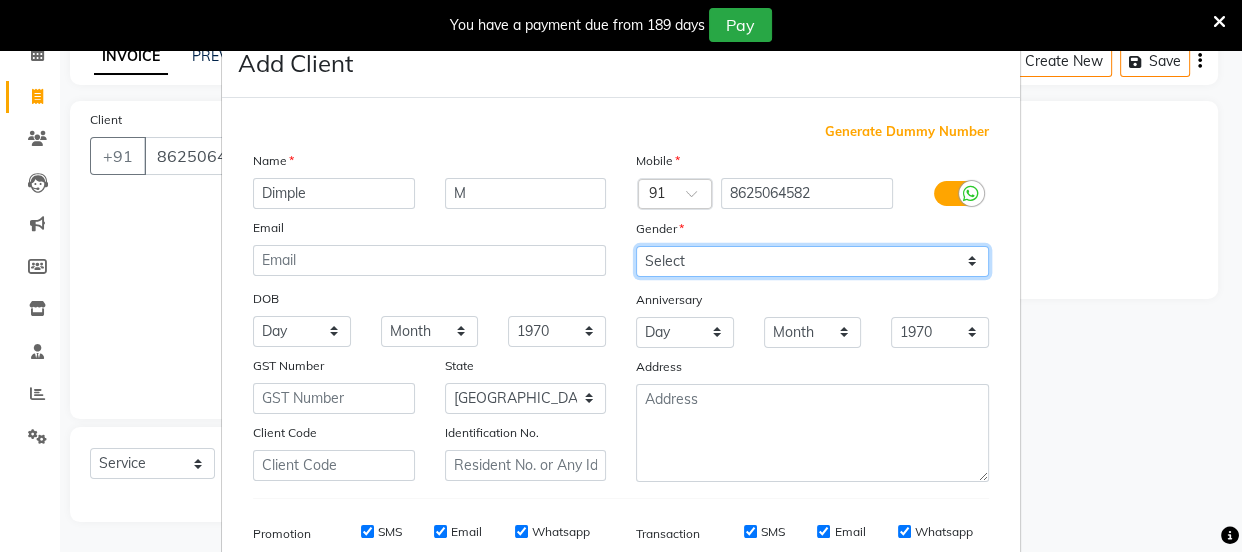 click on "Select Male Female Other Prefer Not To Say" at bounding box center (812, 261) 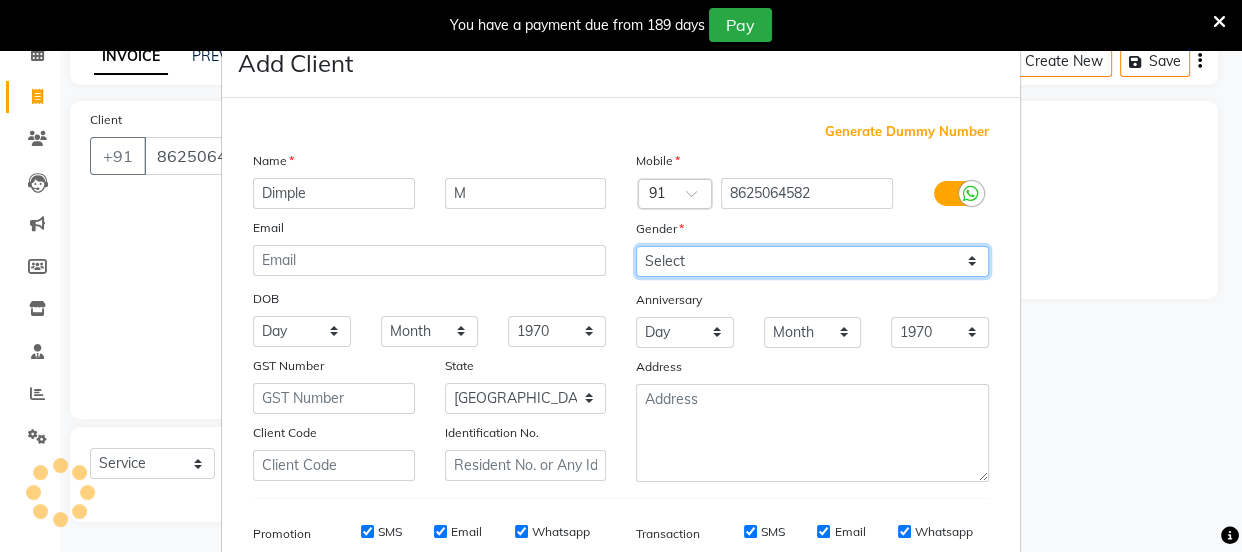 select on "female" 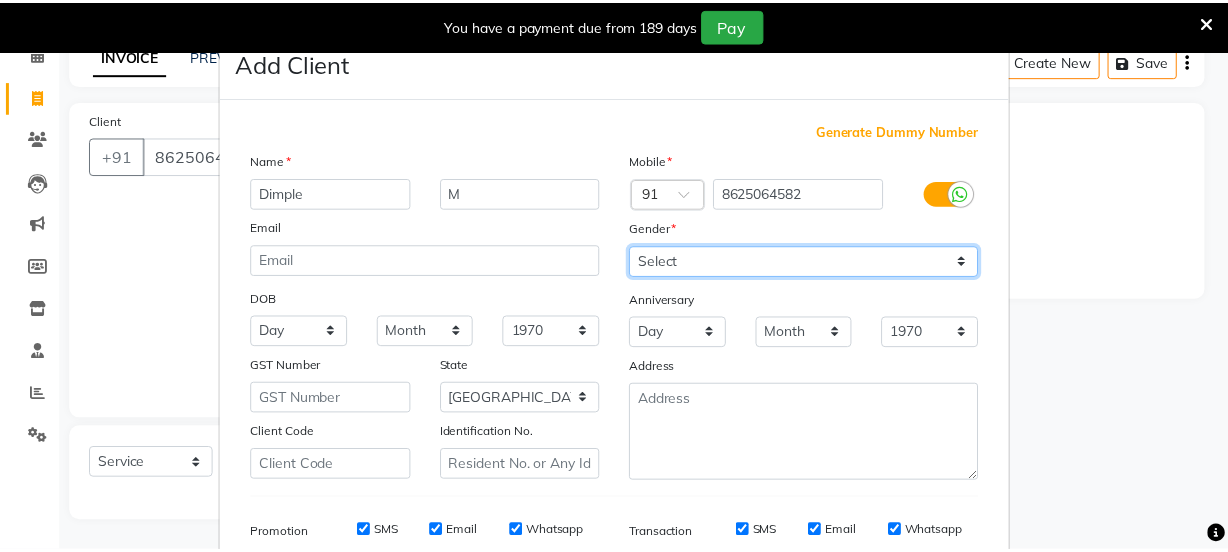 scroll, scrollTop: 301, scrollLeft: 0, axis: vertical 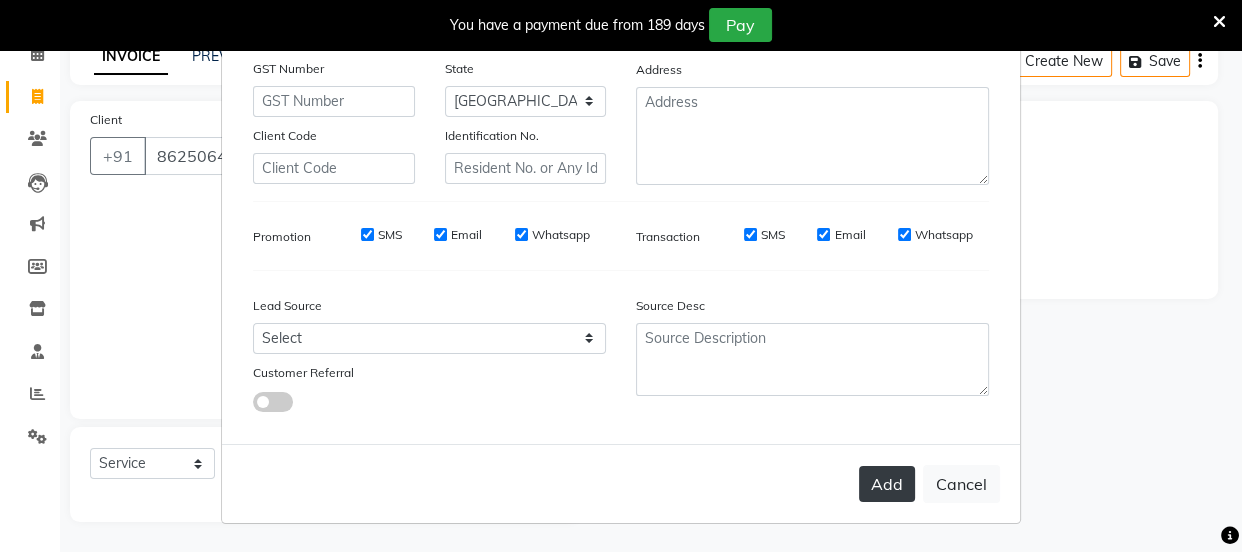 click on "Add" at bounding box center (887, 484) 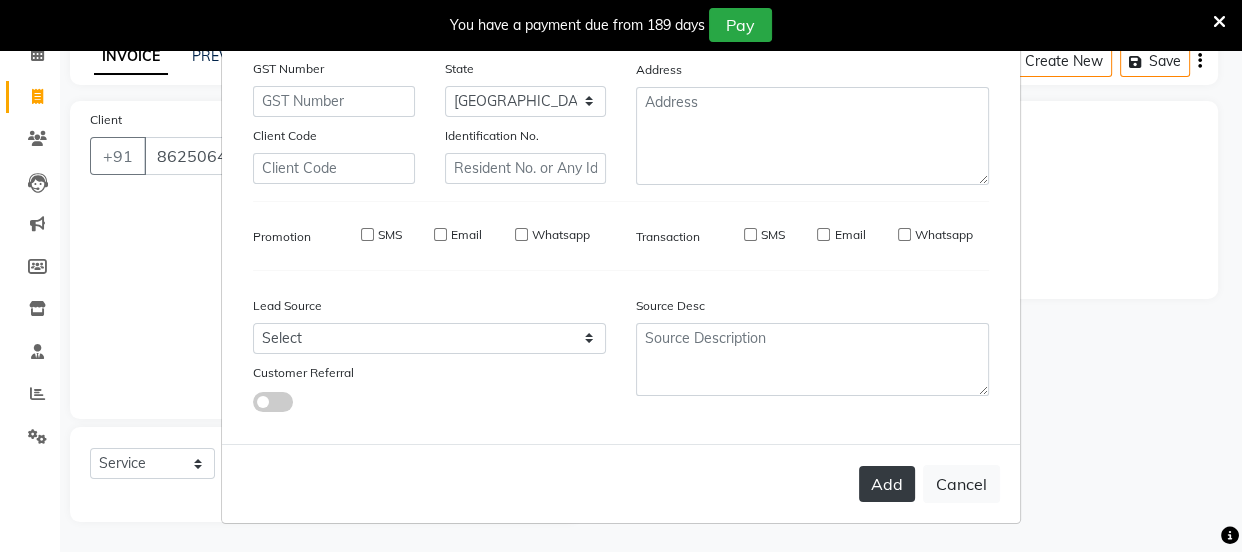 type 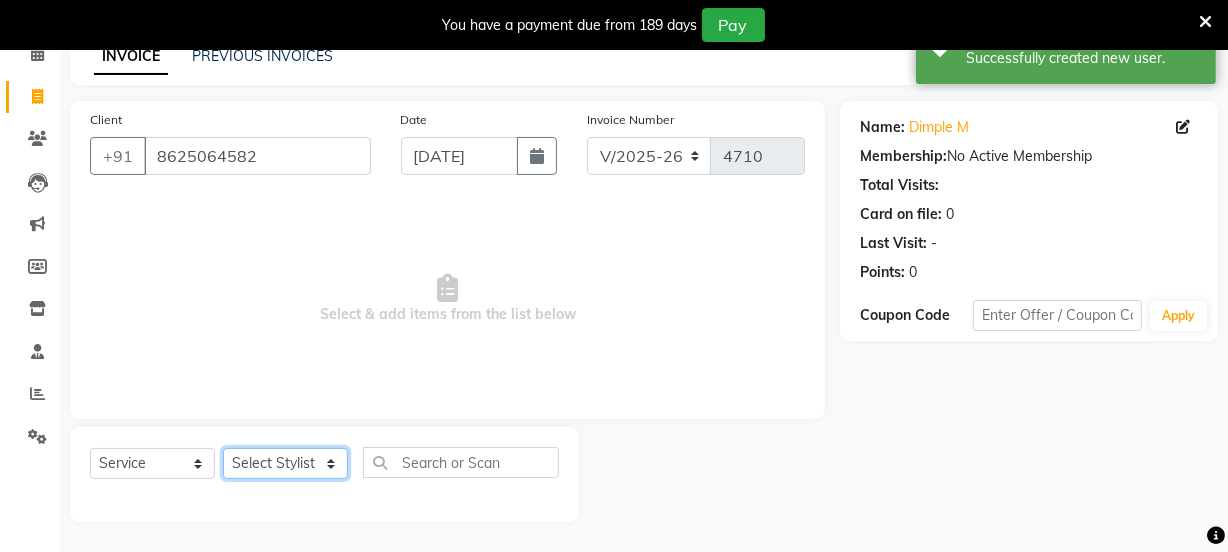 click on "Select Stylist Chetan    Dipak Vaidyakar kokan  n Mahadev Mane Mosin ansari  Nayan Patil Pradip  Prem Mane Rajan Roma Rajput Sai Shirin shaikh Shop Shubham Anarase Sneha suport staff Sonali  Sudip  Sujata thapa Sunil Umesh" 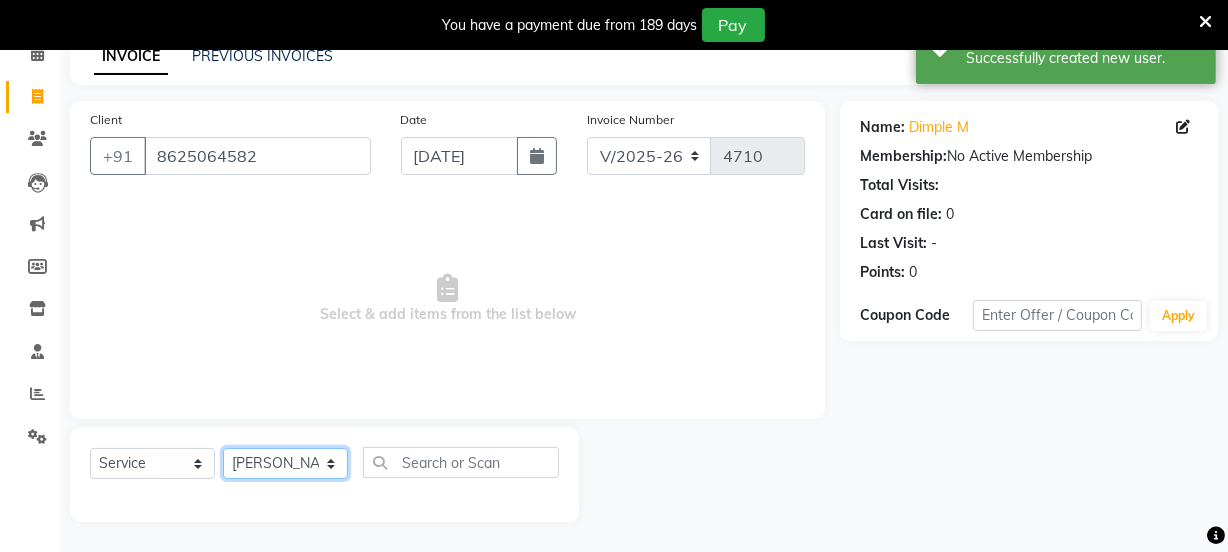 click on "Select Stylist Chetan    Dipak Vaidyakar kokan  n Mahadev Mane Mosin ansari  Nayan Patil Pradip  Prem Mane Rajan Roma Rajput Sai Shirin shaikh Shop Shubham Anarase Sneha suport staff Sonali  Sudip  Sujata thapa Sunil Umesh" 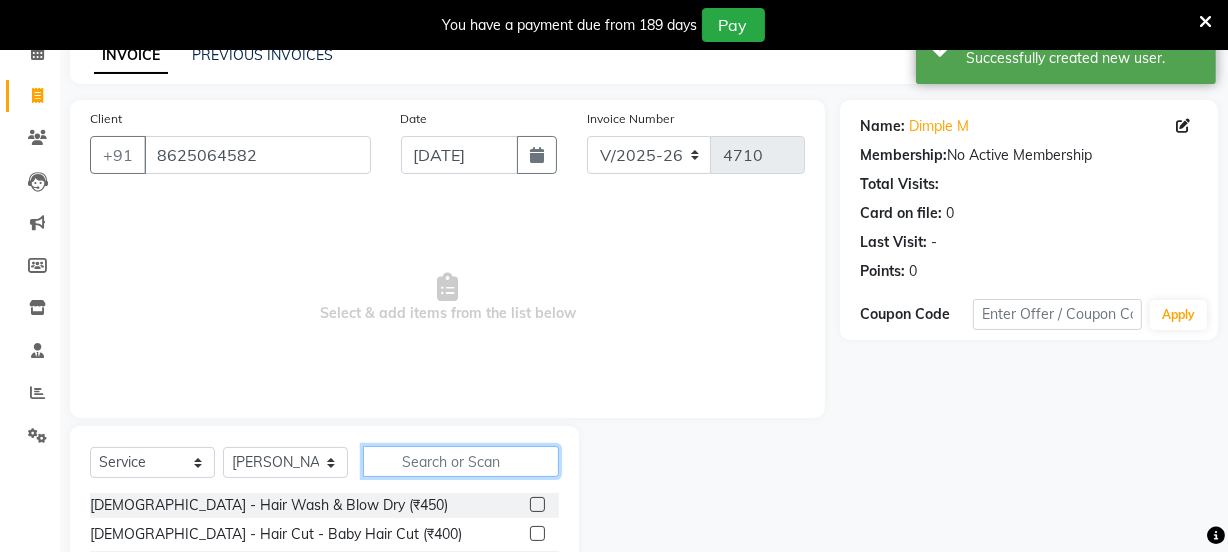 click 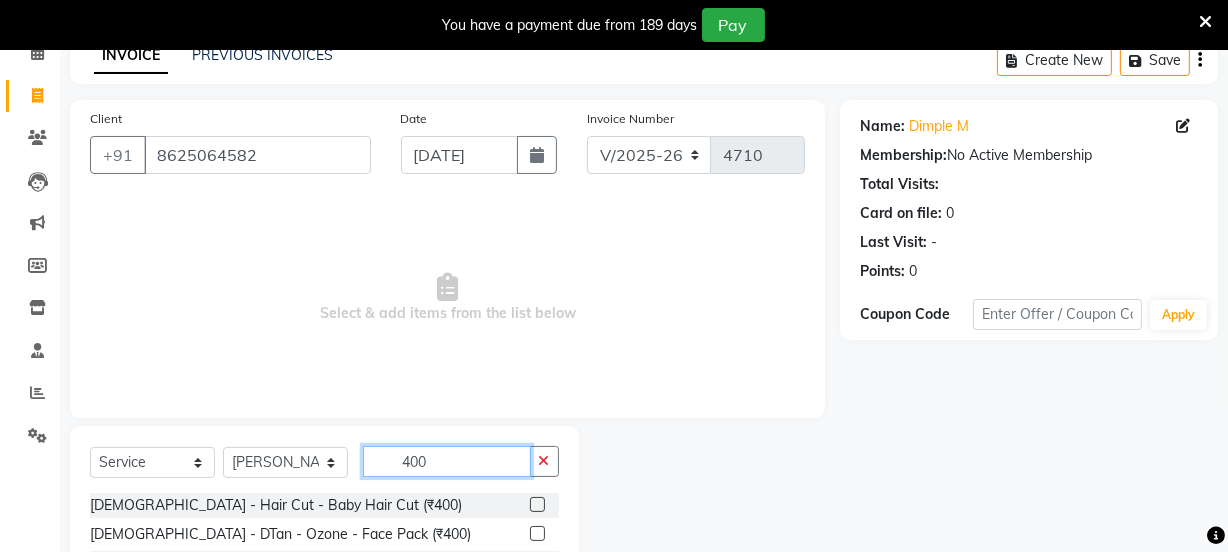 type on "400" 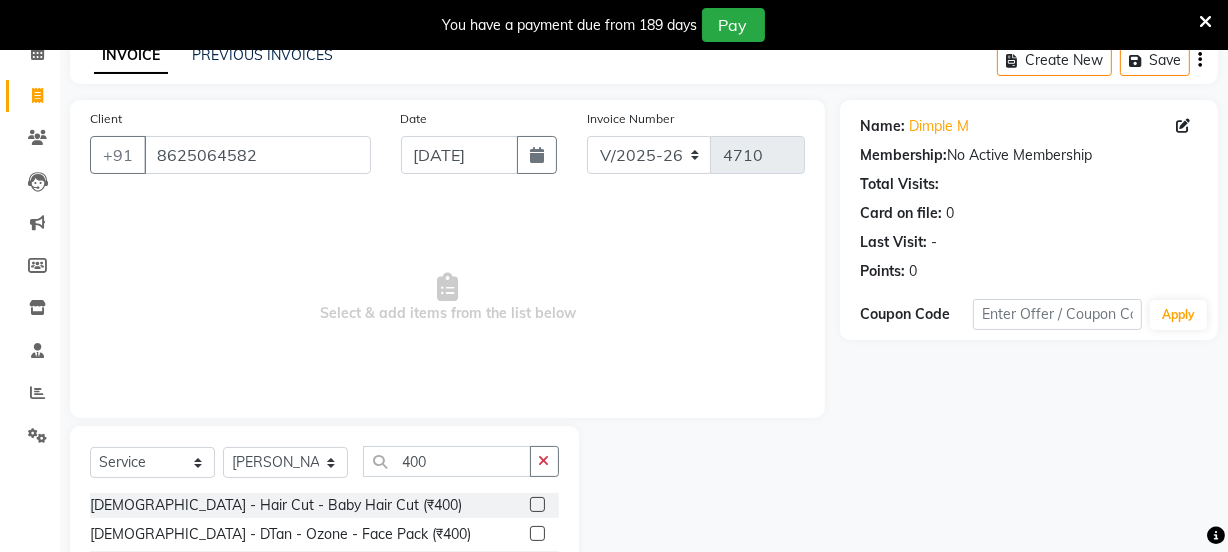 click 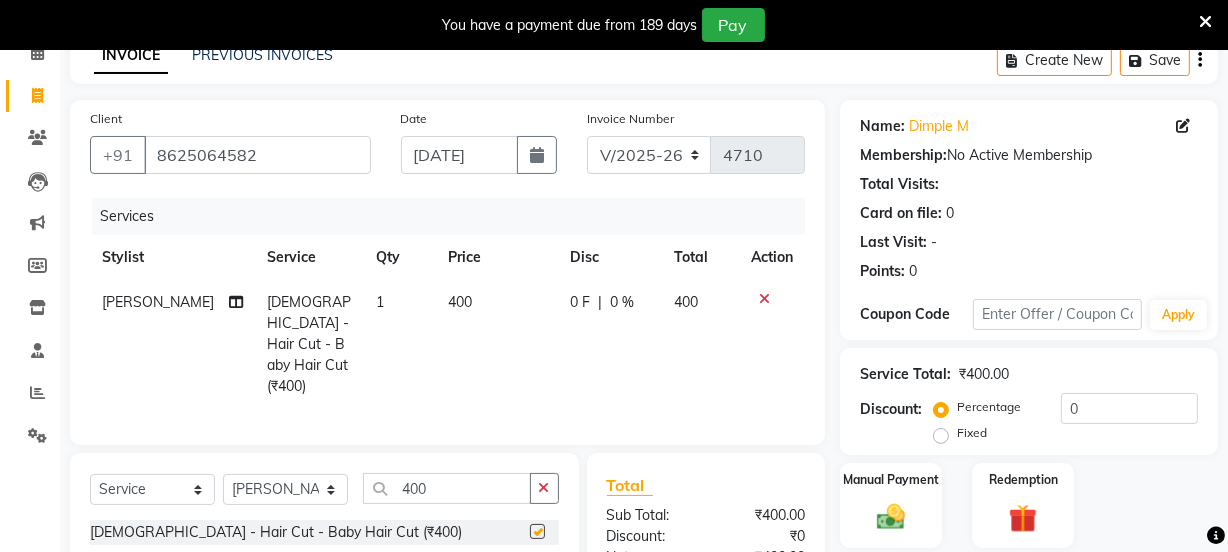 checkbox on "false" 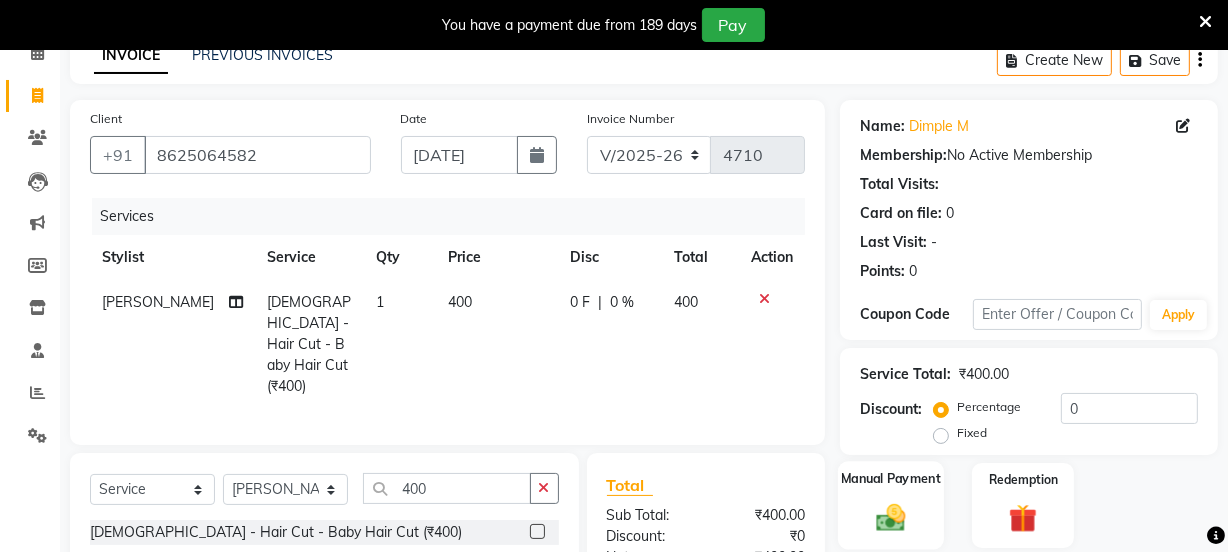 click 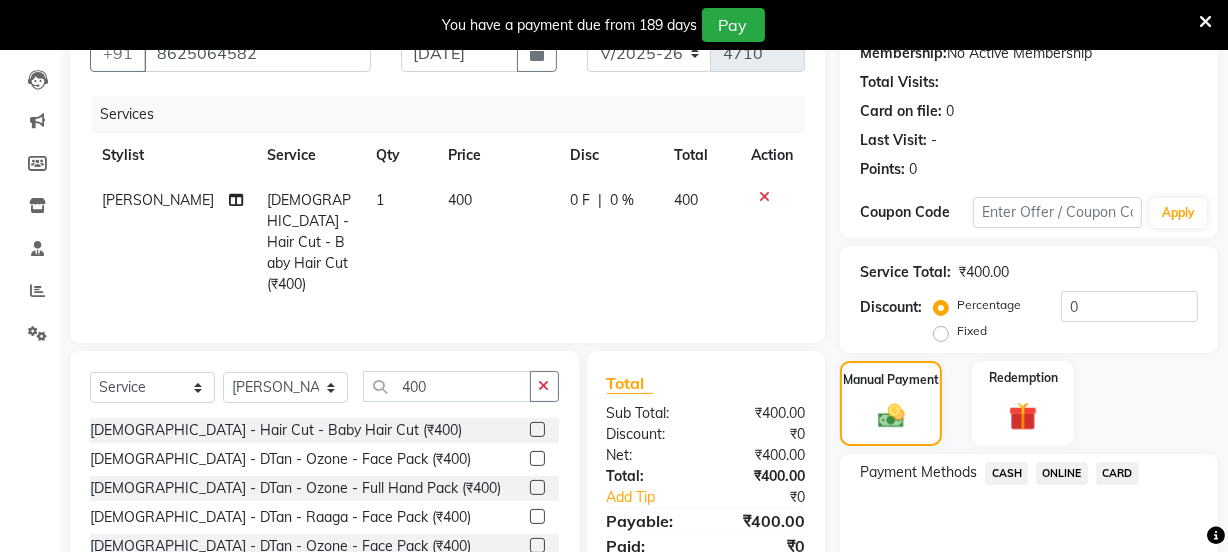 scroll, scrollTop: 300, scrollLeft: 0, axis: vertical 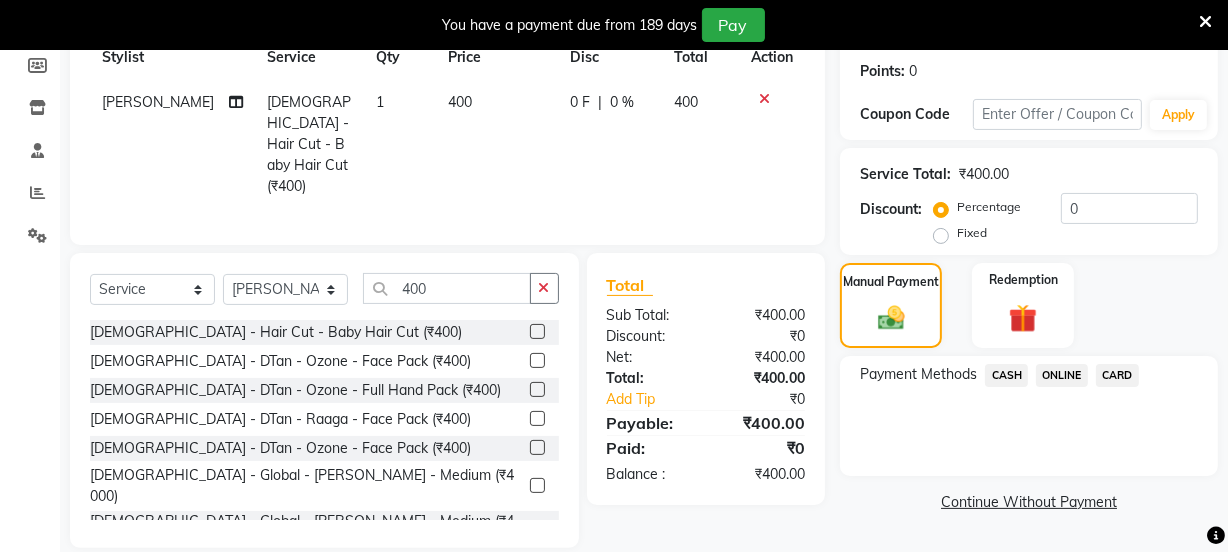click on "ONLINE" 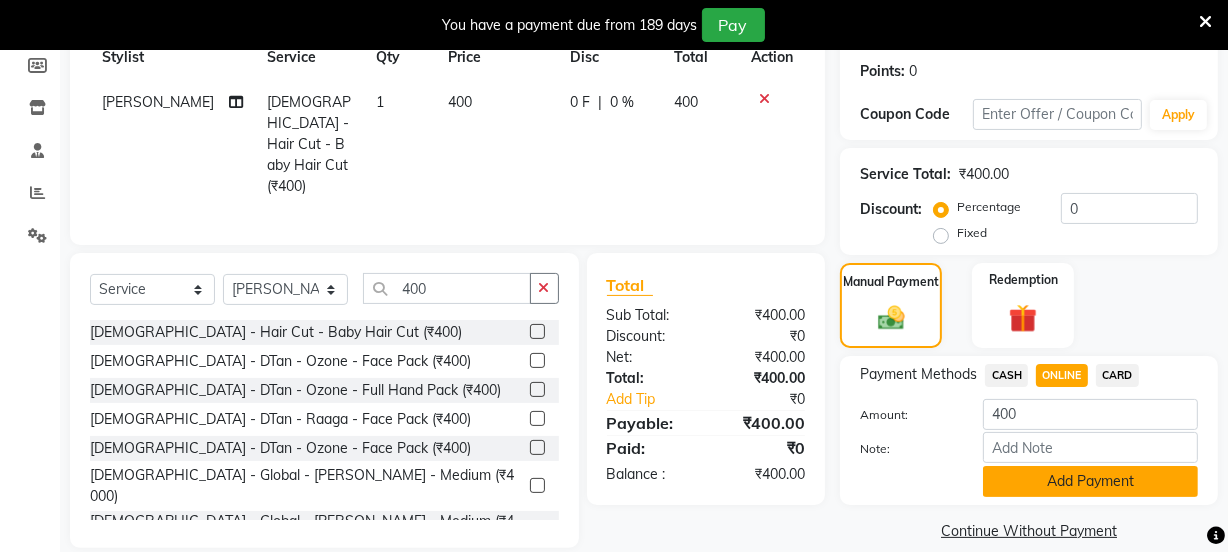 click on "Add Payment" 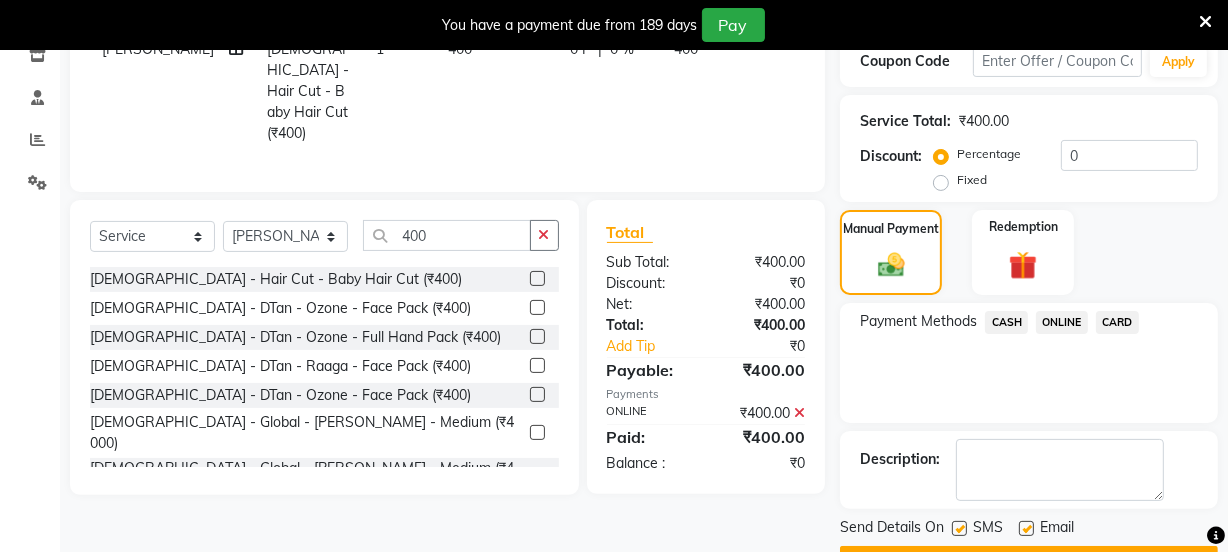 scroll, scrollTop: 407, scrollLeft: 0, axis: vertical 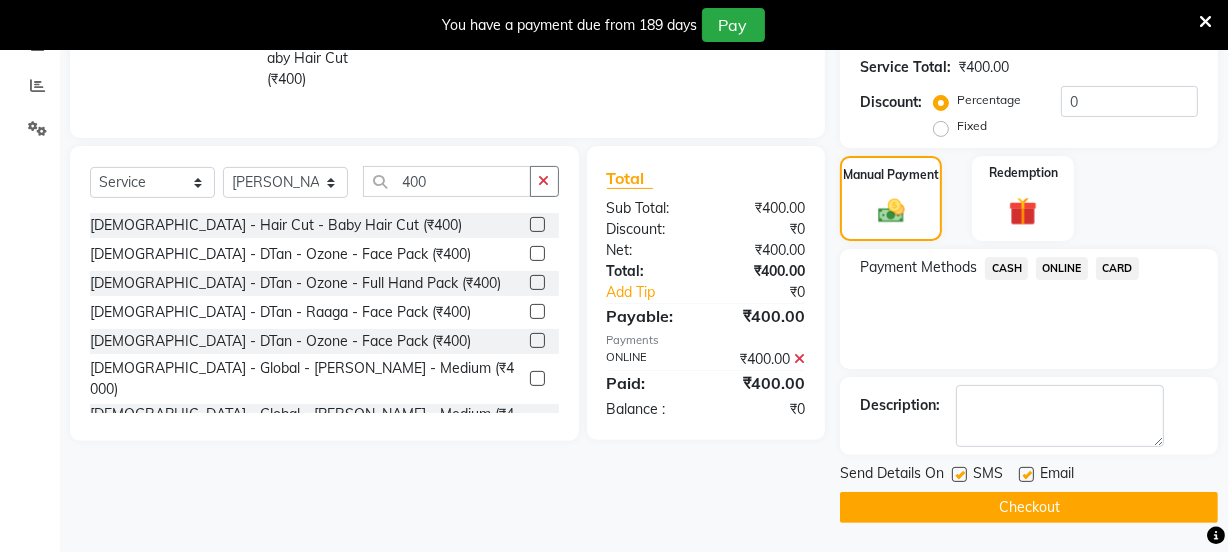 click on "Checkout" 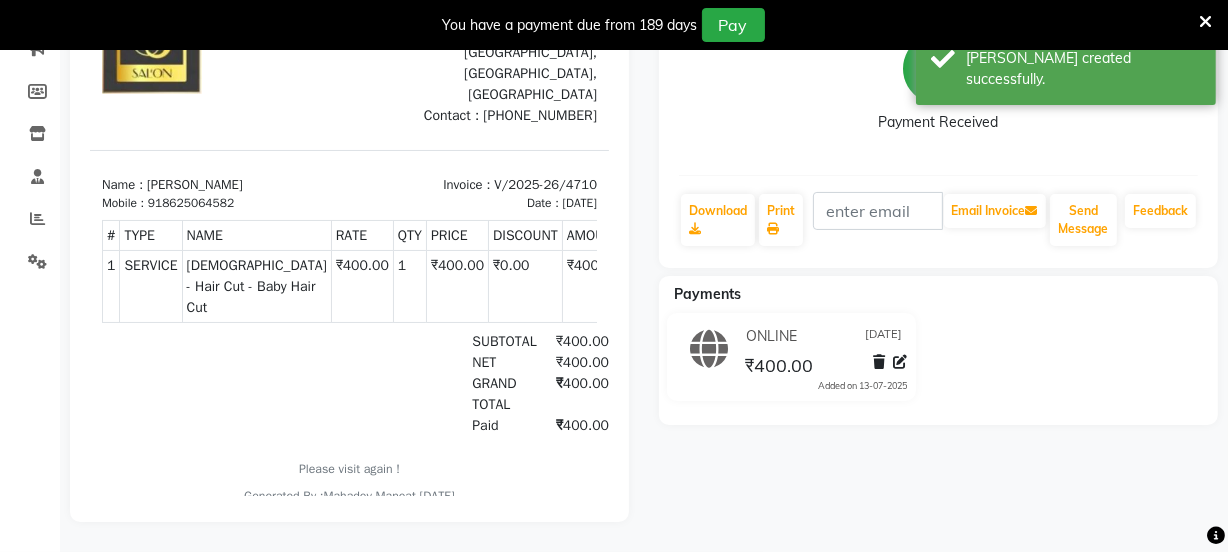 scroll, scrollTop: 0, scrollLeft: 0, axis: both 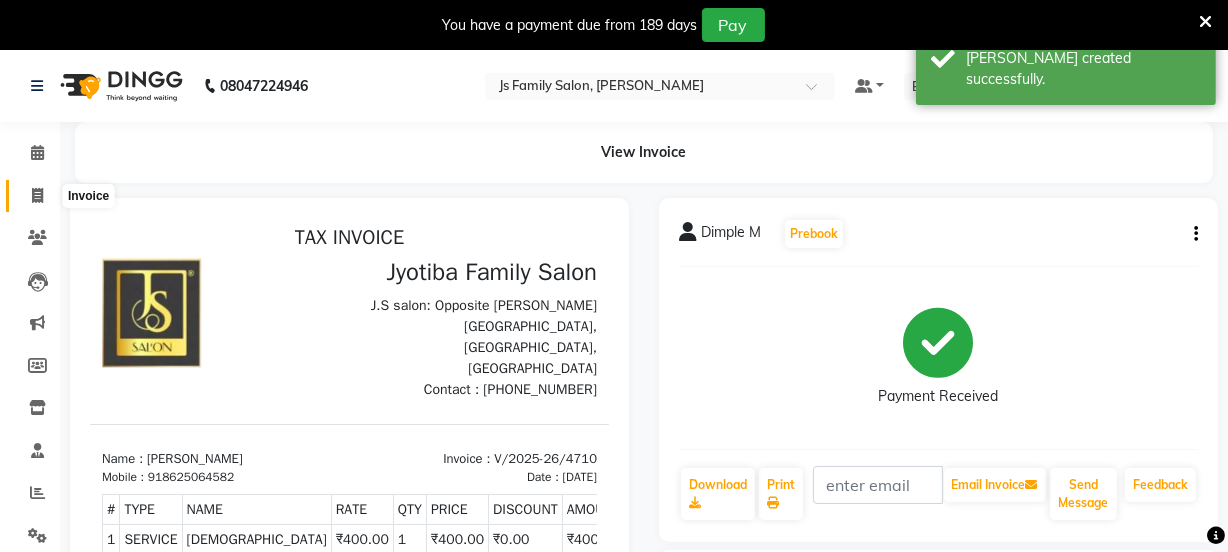 click 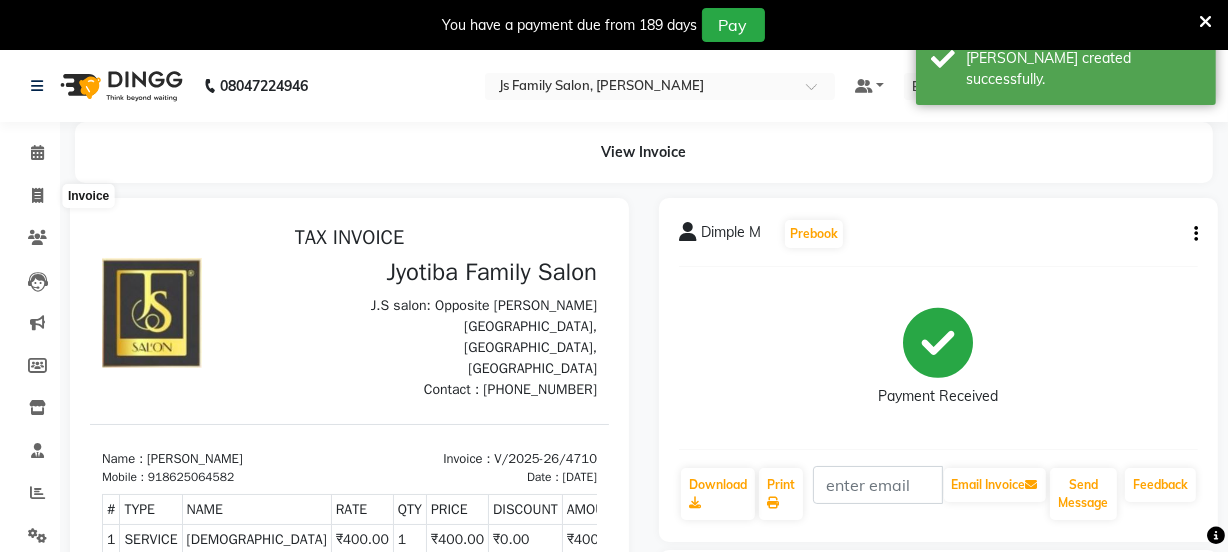 select on "3729" 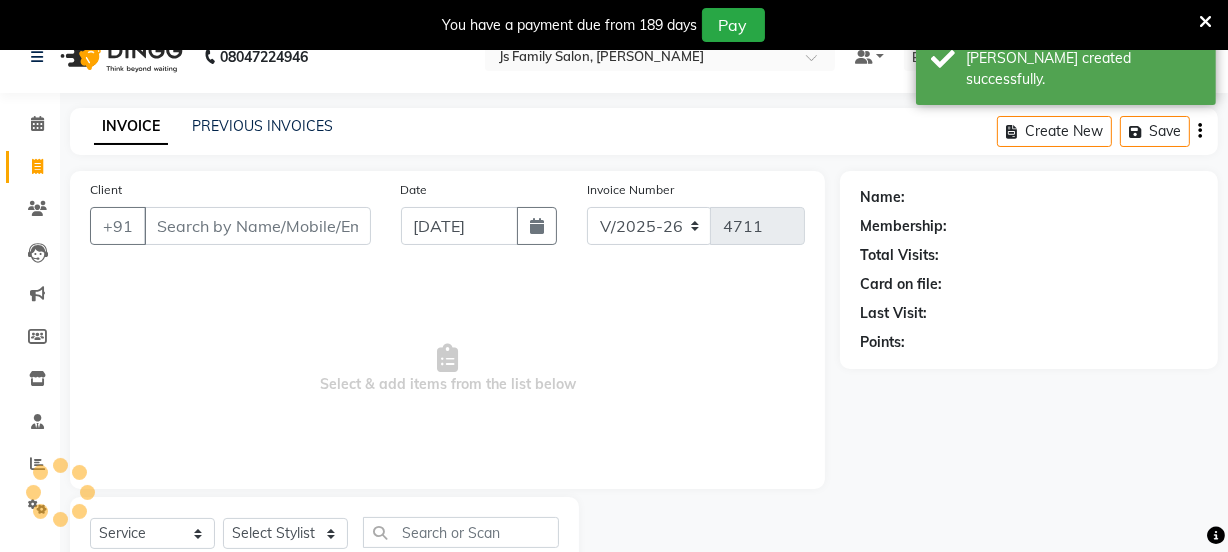 scroll, scrollTop: 100, scrollLeft: 0, axis: vertical 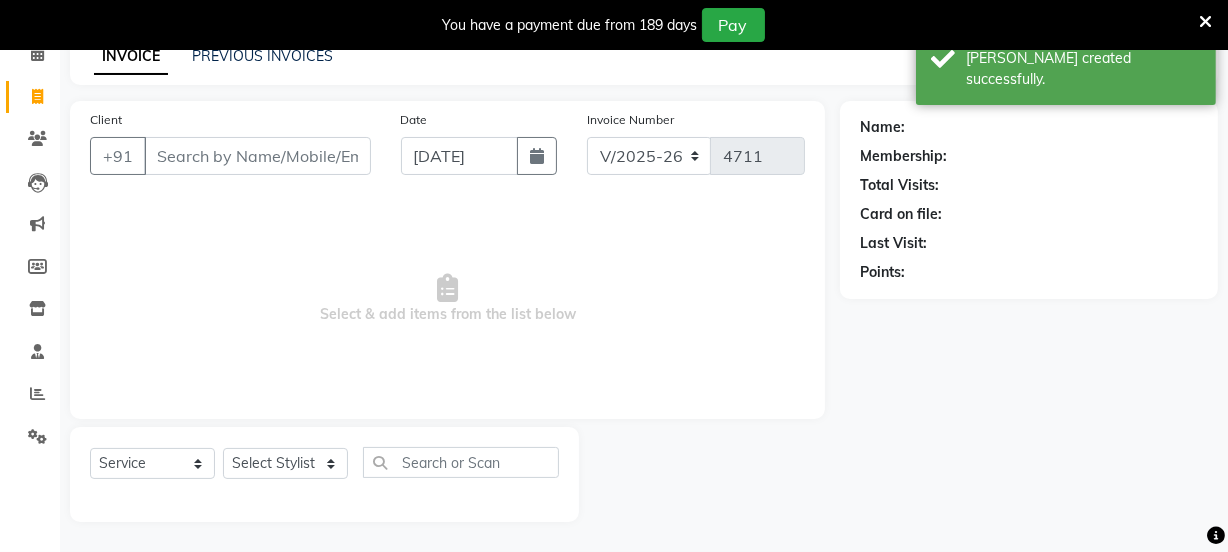 click on "Client" at bounding box center [257, 156] 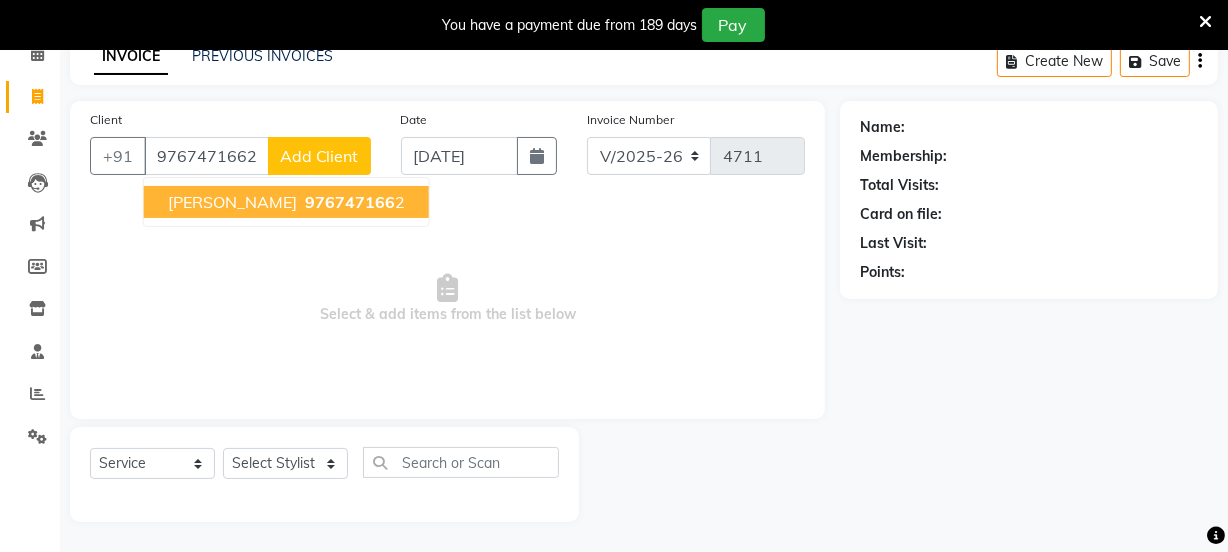 type on "9767471662" 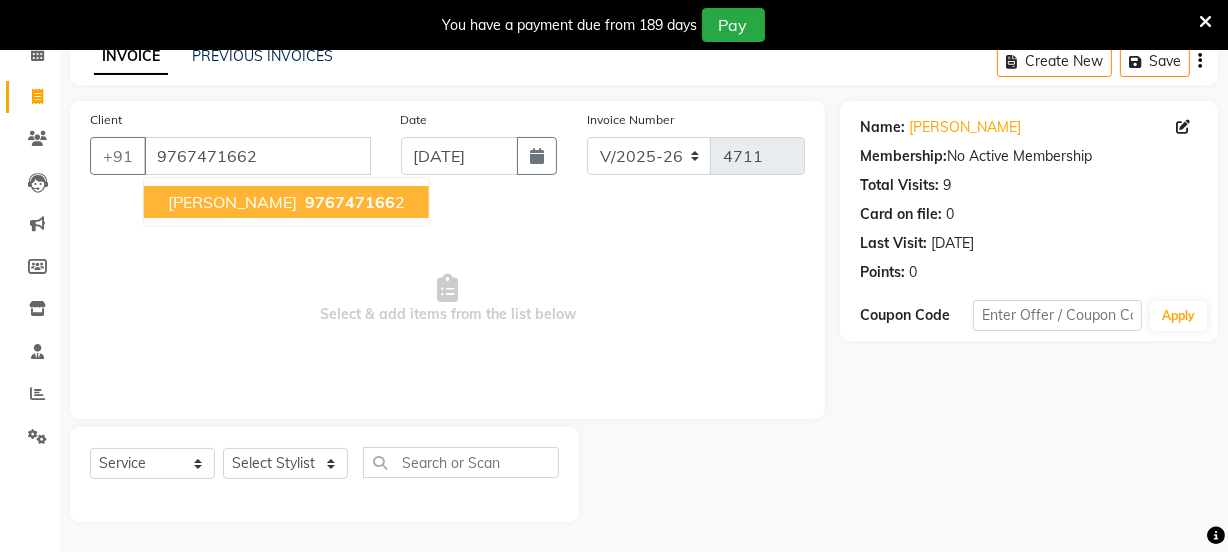 click on "Anita Shinde" at bounding box center [232, 202] 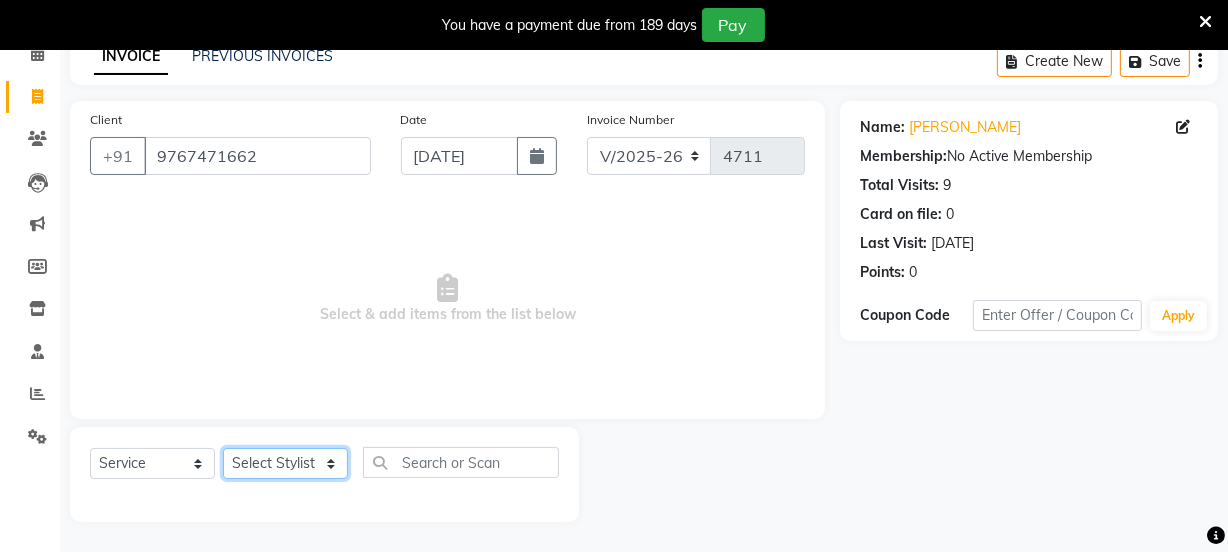 click on "Select Stylist Chetan    Dipak Vaidyakar kokan  n Mahadev Mane Mosin ansari  Nayan Patil Pradip  Prem Mane Rajan Roma Rajput Sai Shirin shaikh Shop Shubham Anarase Sneha suport staff Sonali  Sudip  Sujata thapa Sunil Umesh" 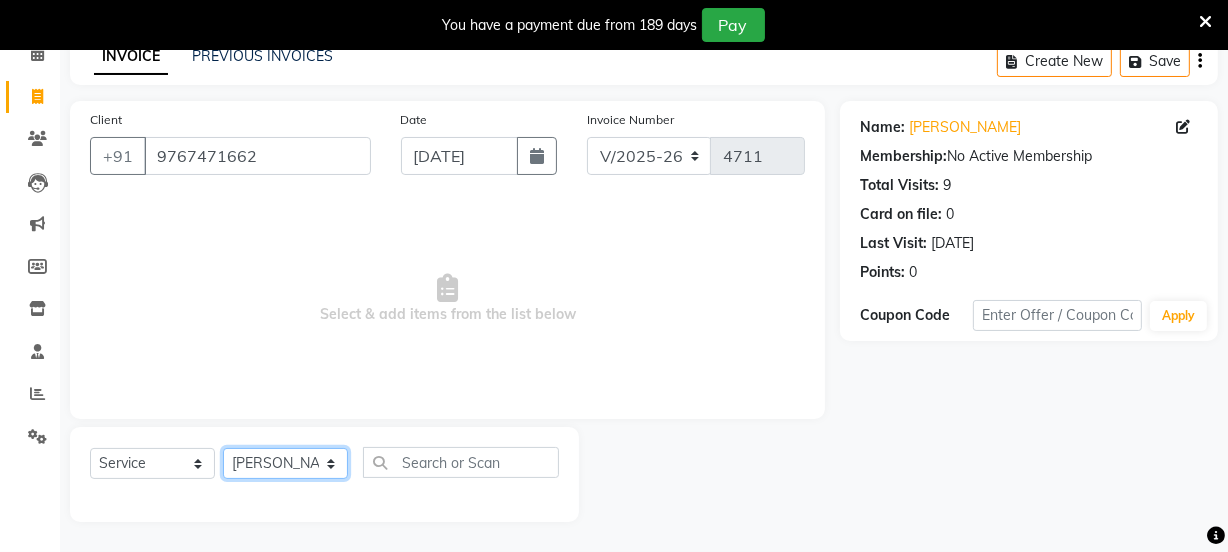 click on "Select Stylist Chetan    Dipak Vaidyakar kokan  n Mahadev Mane Mosin ansari  Nayan Patil Pradip  Prem Mane Rajan Roma Rajput Sai Shirin shaikh Shop Shubham Anarase Sneha suport staff Sonali  Sudip  Sujata thapa Sunil Umesh" 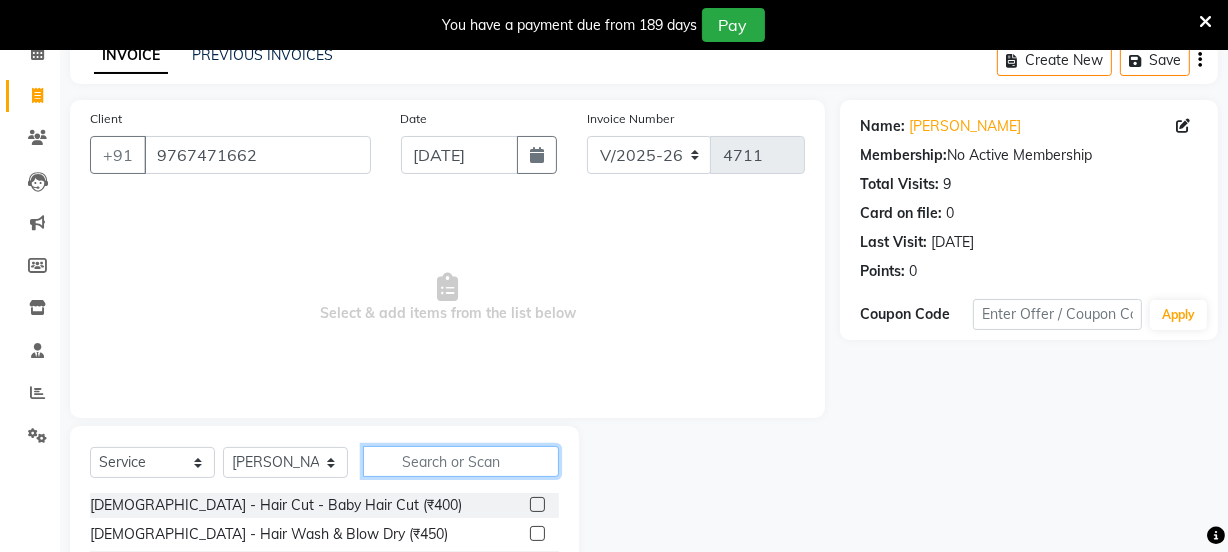 click 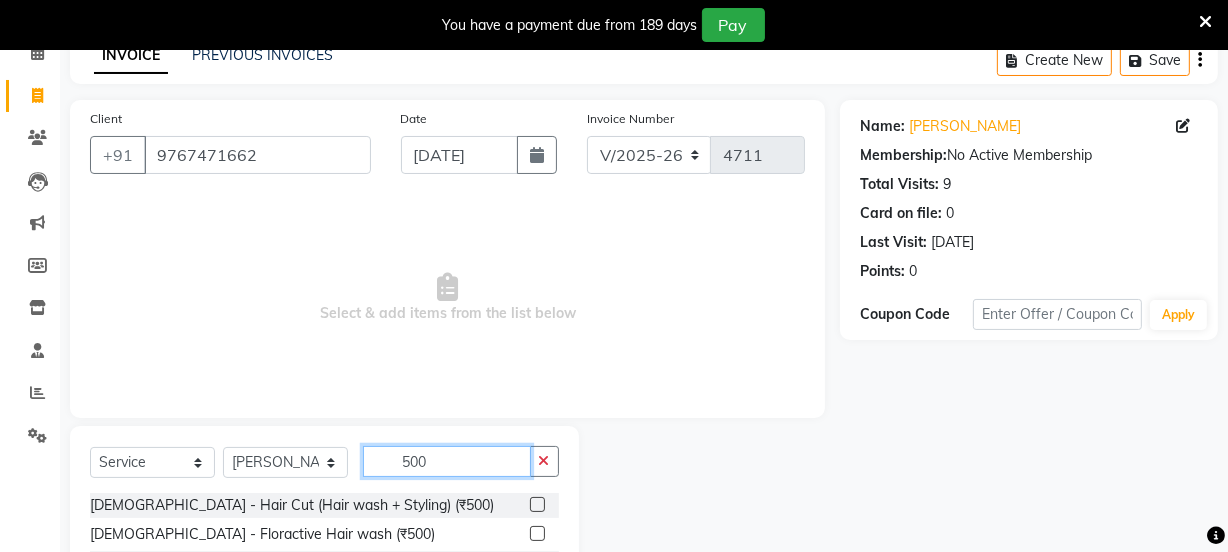 type on "500" 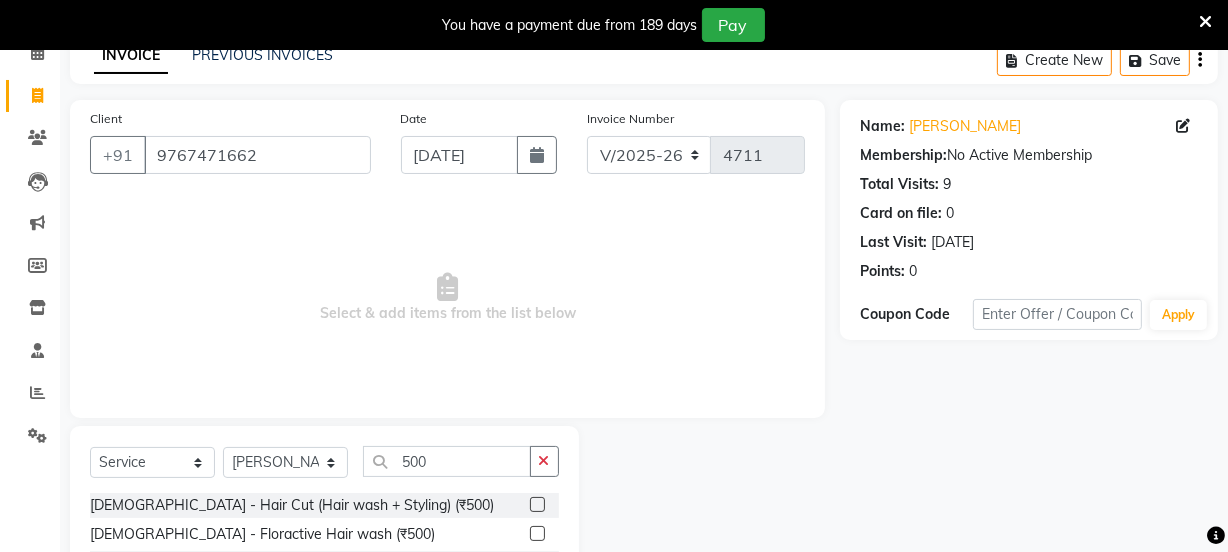 click 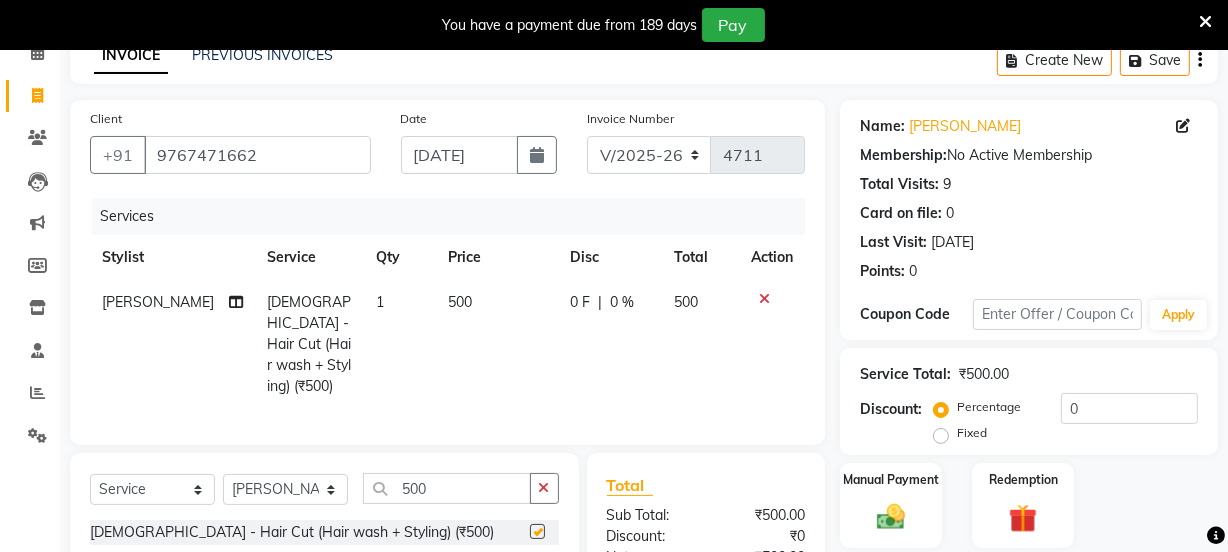 checkbox on "false" 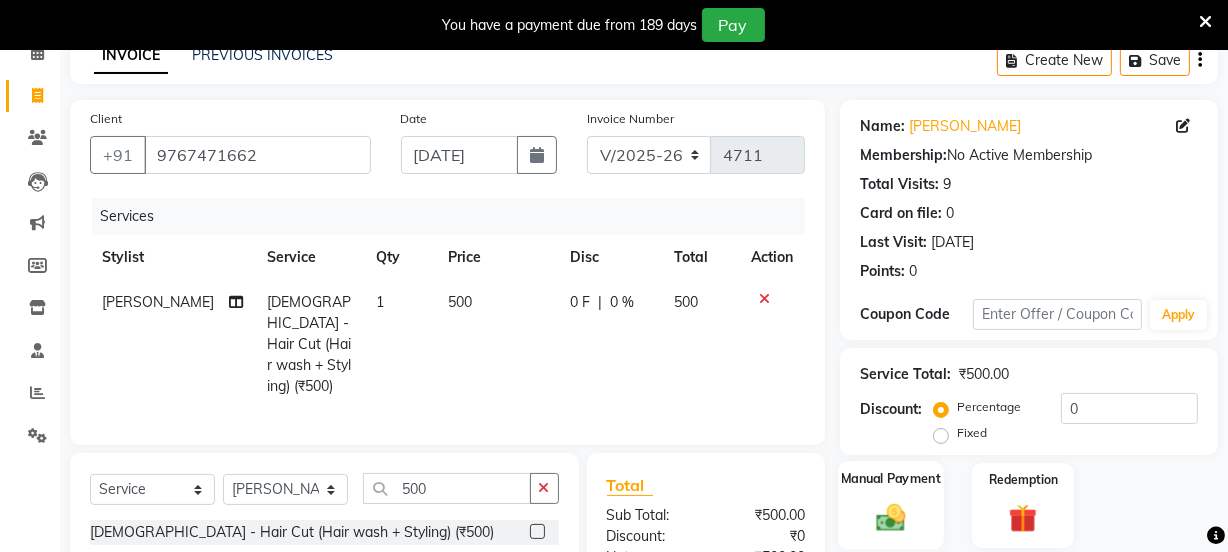 click 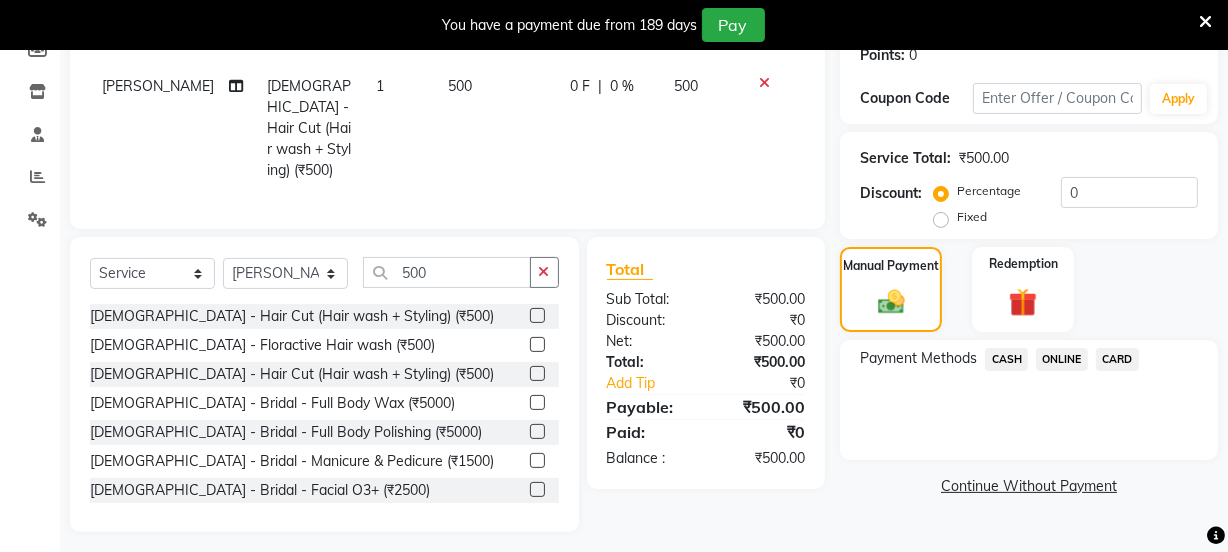 scroll, scrollTop: 319, scrollLeft: 0, axis: vertical 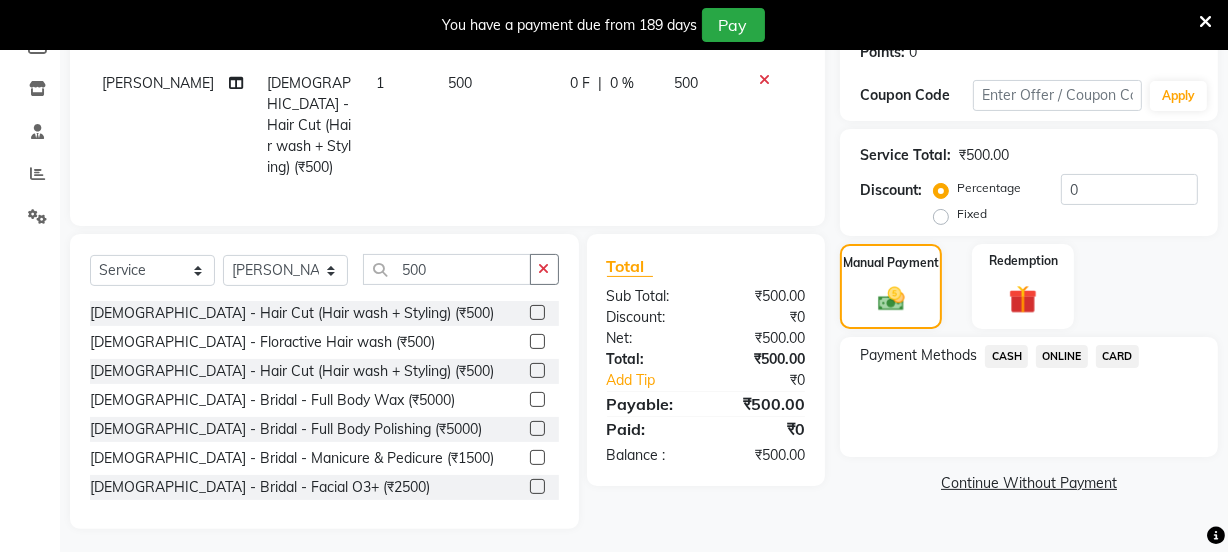 click on "CASH" 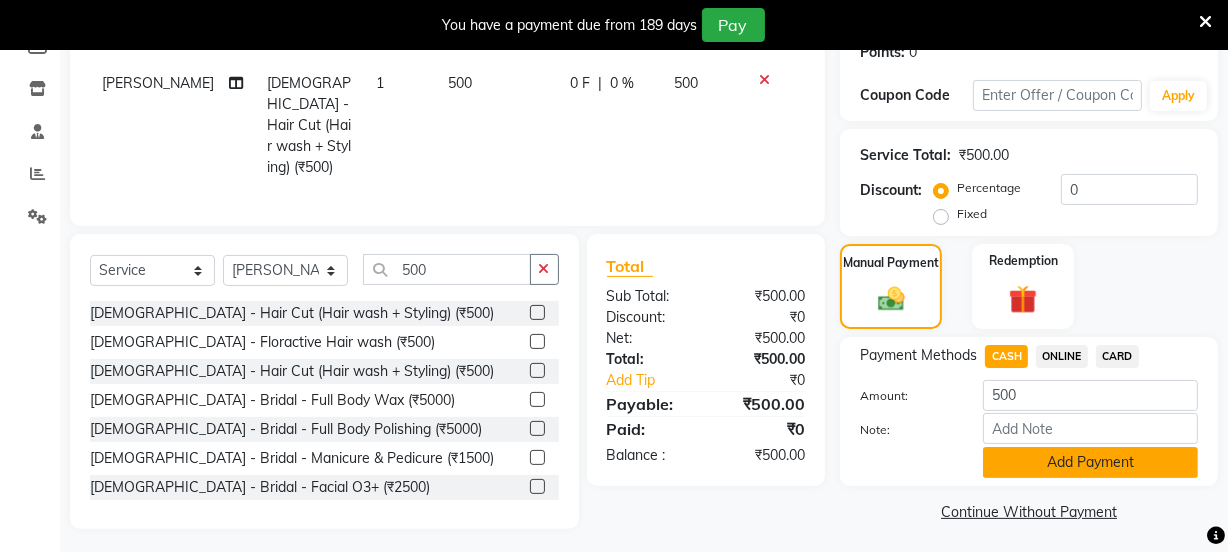 click on "Add Payment" 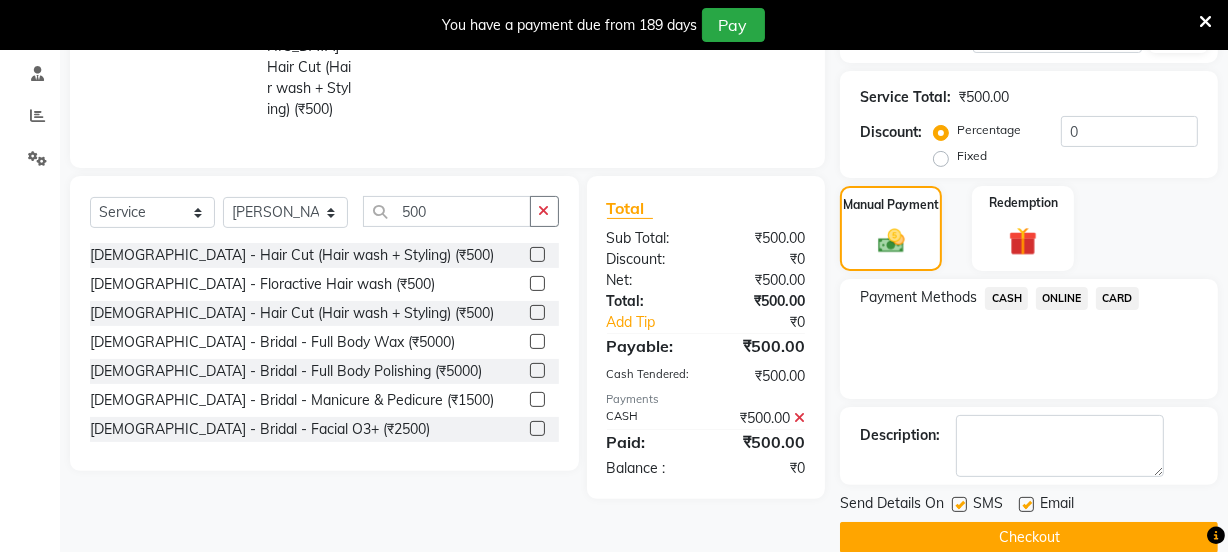 scroll, scrollTop: 407, scrollLeft: 0, axis: vertical 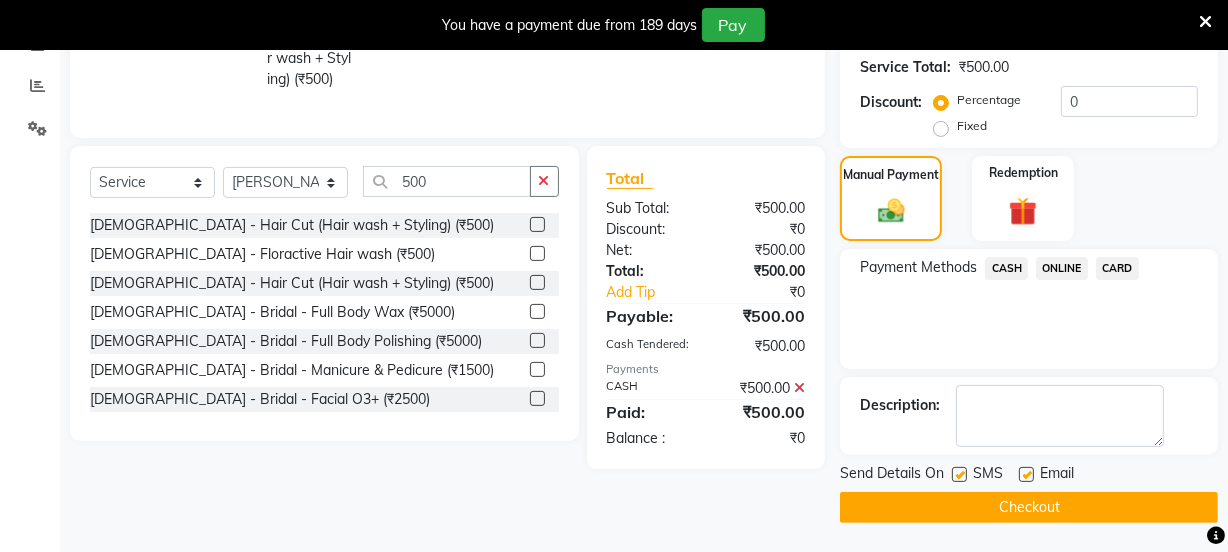click on "Checkout" 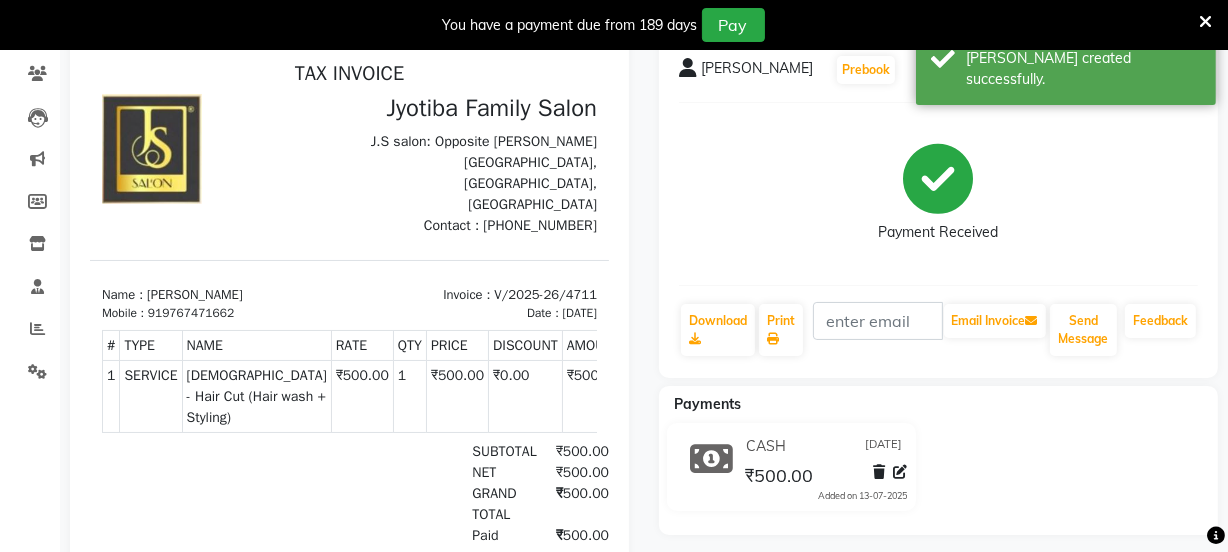 scroll, scrollTop: 0, scrollLeft: 0, axis: both 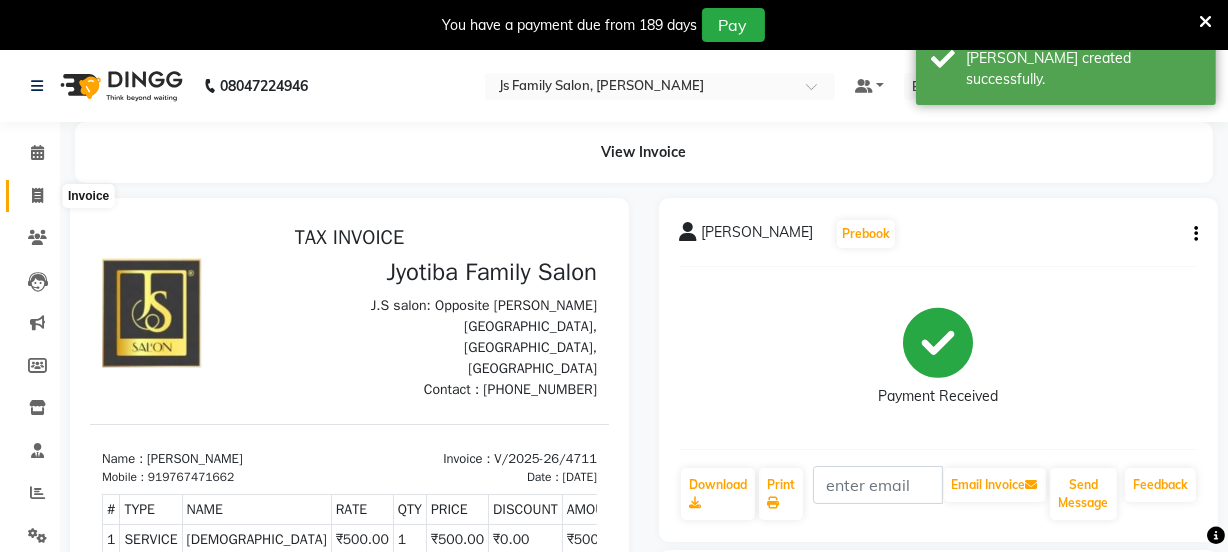click 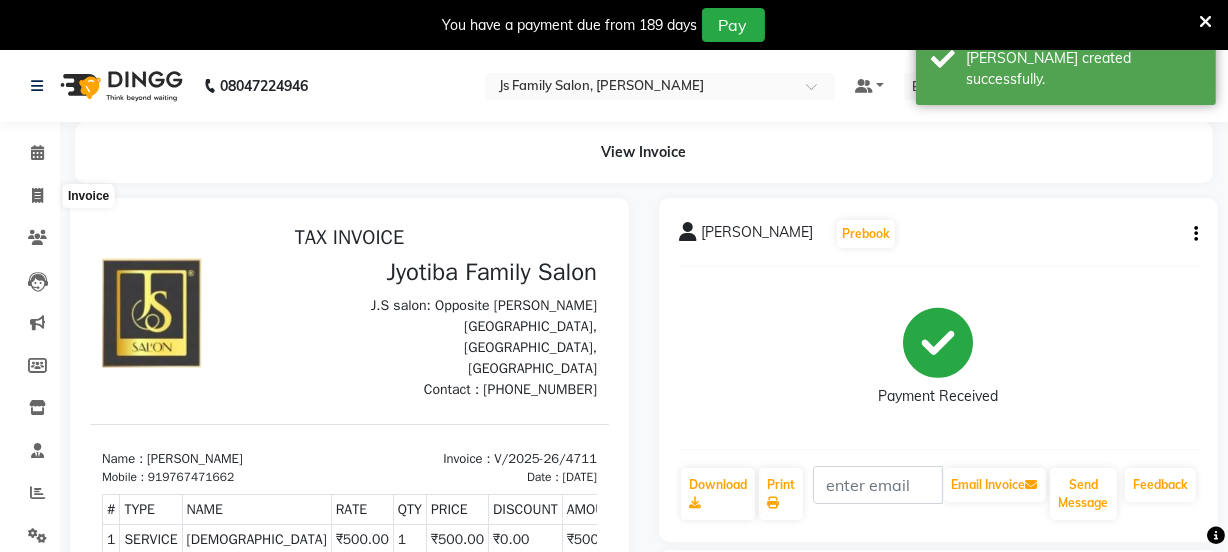 select on "3729" 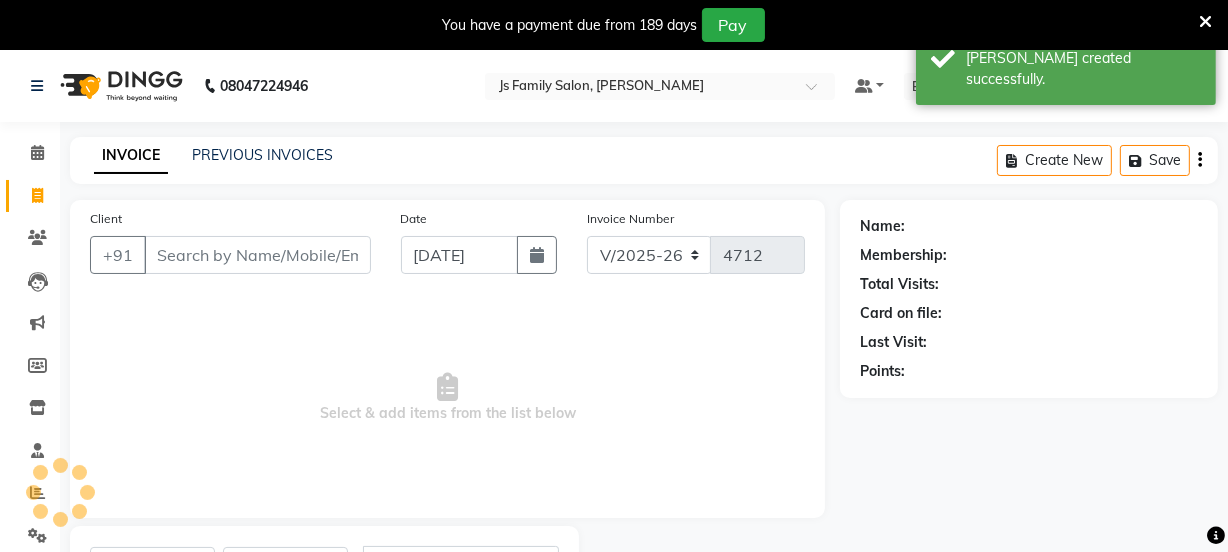 scroll, scrollTop: 100, scrollLeft: 0, axis: vertical 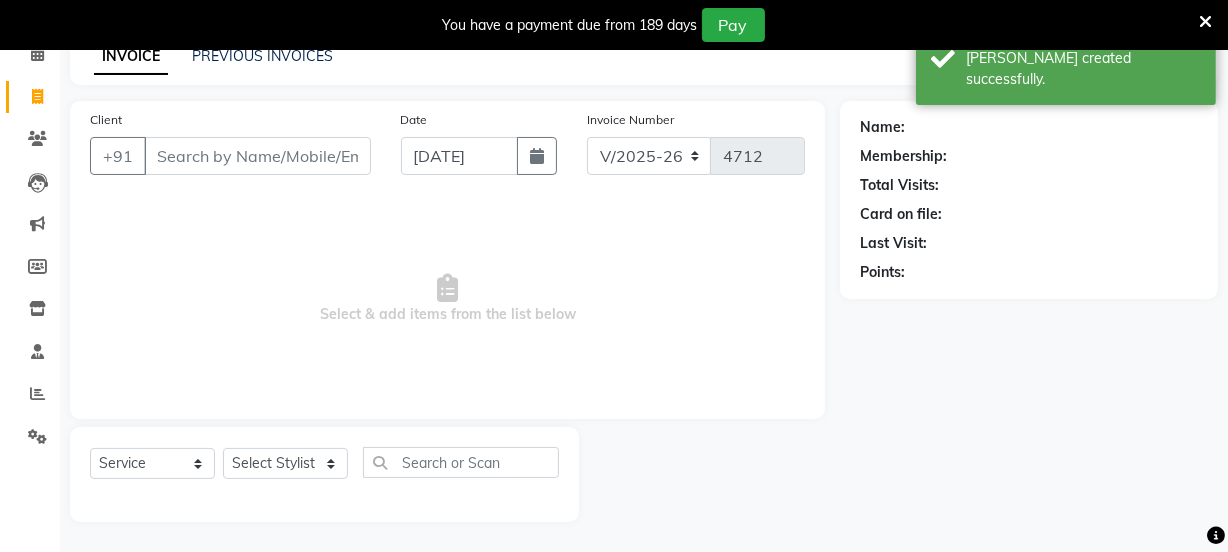 click on "Client" at bounding box center [257, 156] 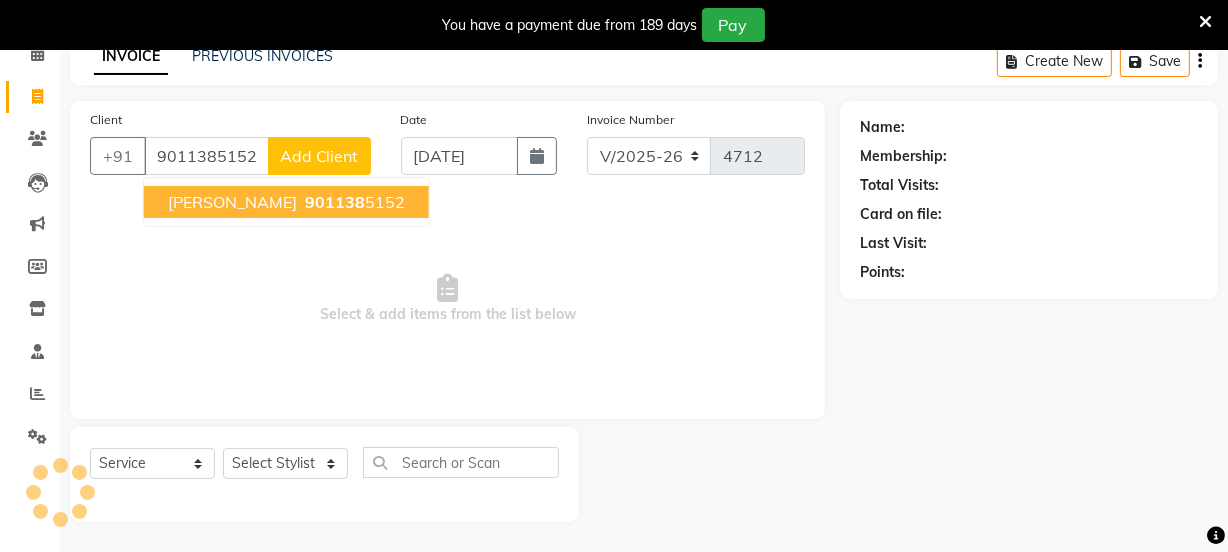 type on "9011385152" 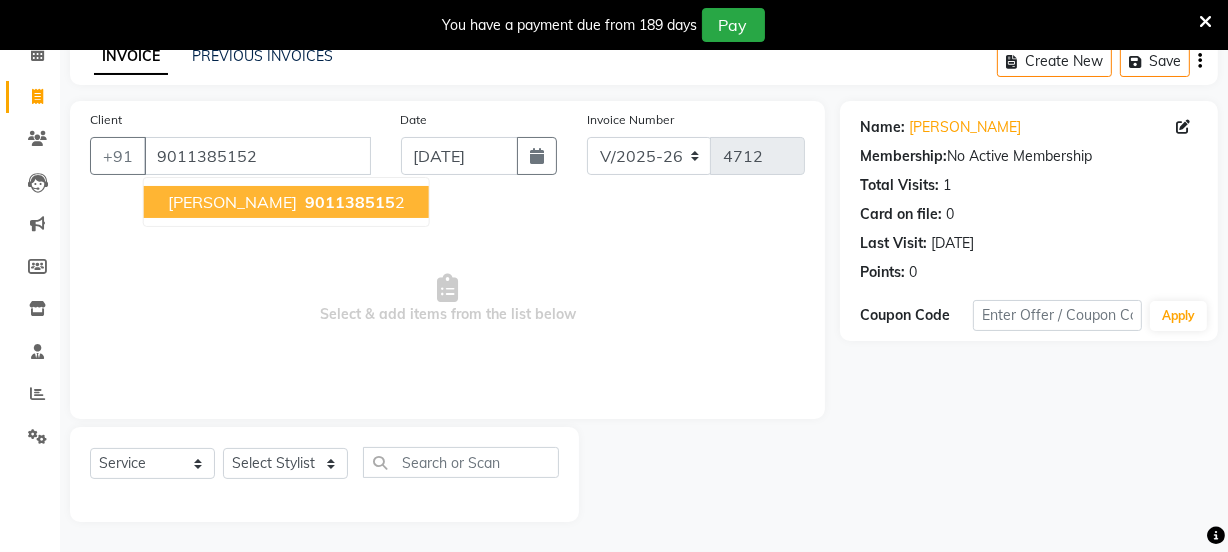 click on "Piyush Joshi" at bounding box center (232, 202) 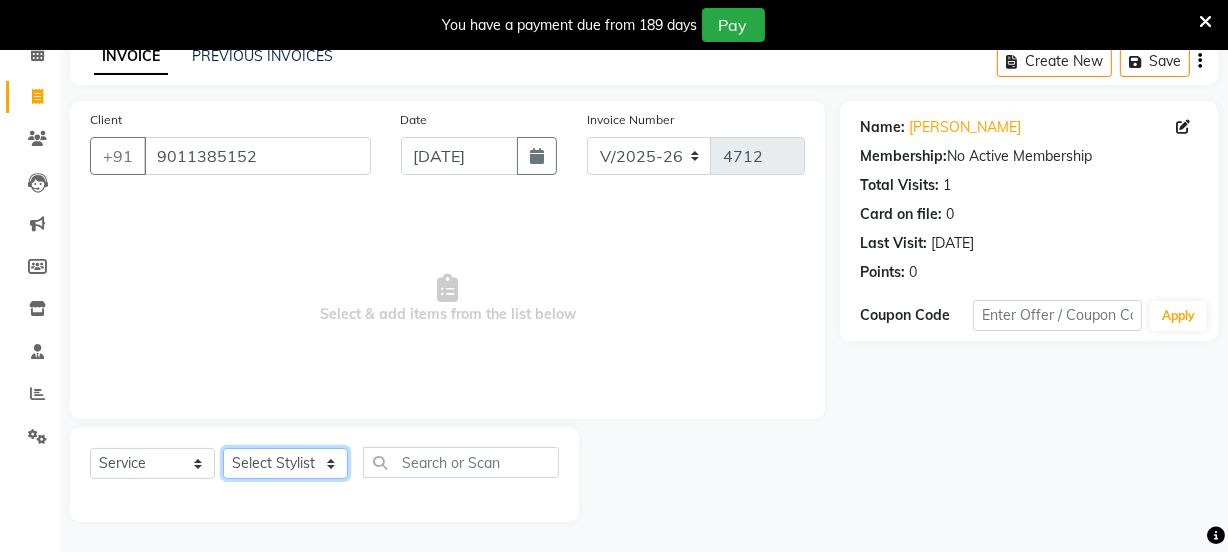 click on "Select Stylist Chetan    Dipak Vaidyakar kokan  n Mahadev Mane Mosin ansari  Nayan Patil Pradip  Prem Mane Rajan Roma Rajput Sai Shirin shaikh Shop Shubham Anarase Sneha suport staff Sonali  Sudip  Sujata thapa Sunil Umesh" 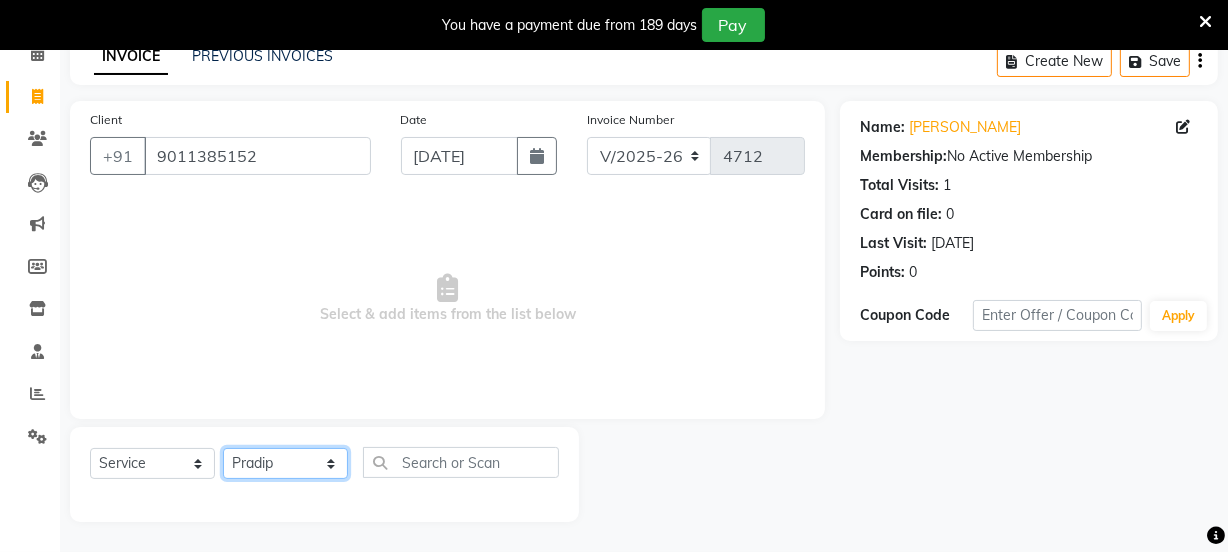 click on "Select Stylist Chetan    Dipak Vaidyakar kokan  n Mahadev Mane Mosin ansari  Nayan Patil Pradip  Prem Mane Rajan Roma Rajput Sai Shirin shaikh Shop Shubham Anarase Sneha suport staff Sonali  Sudip  Sujata thapa Sunil Umesh" 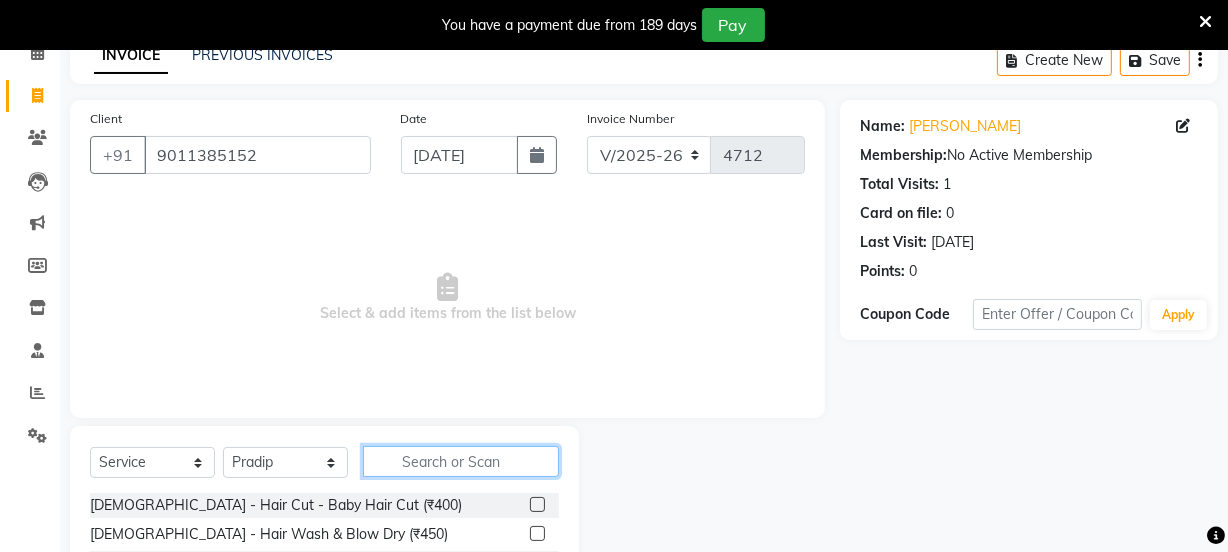 click 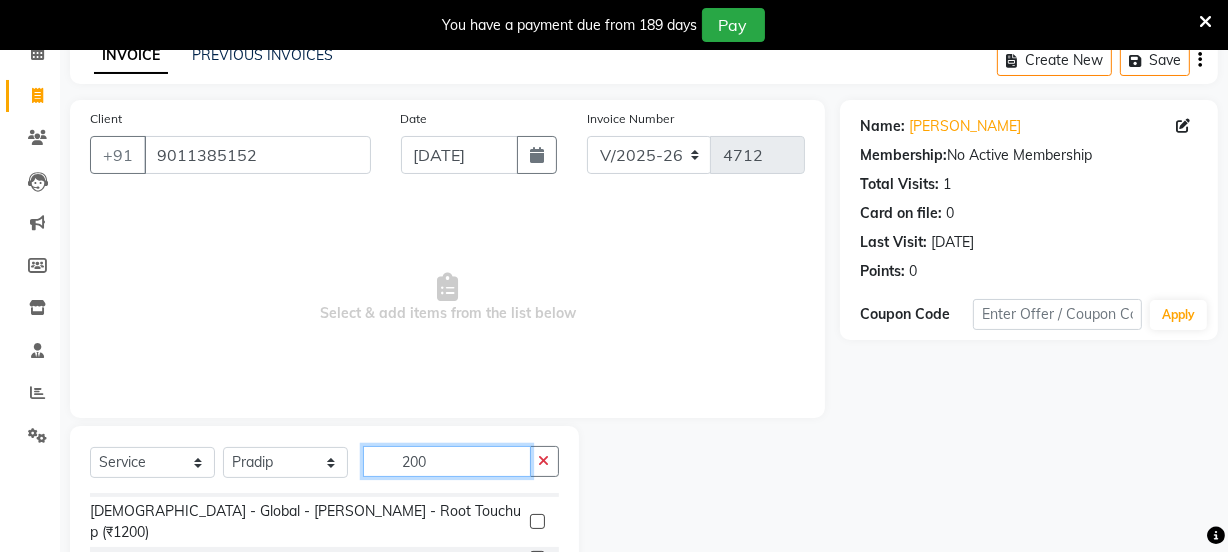 scroll, scrollTop: 636, scrollLeft: 0, axis: vertical 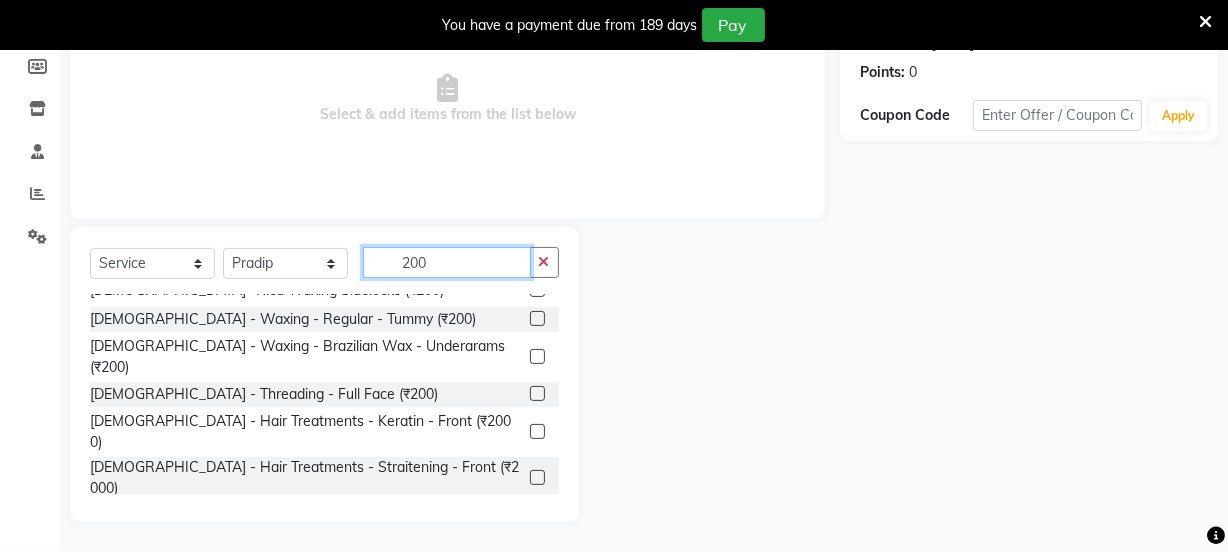 type on "200" 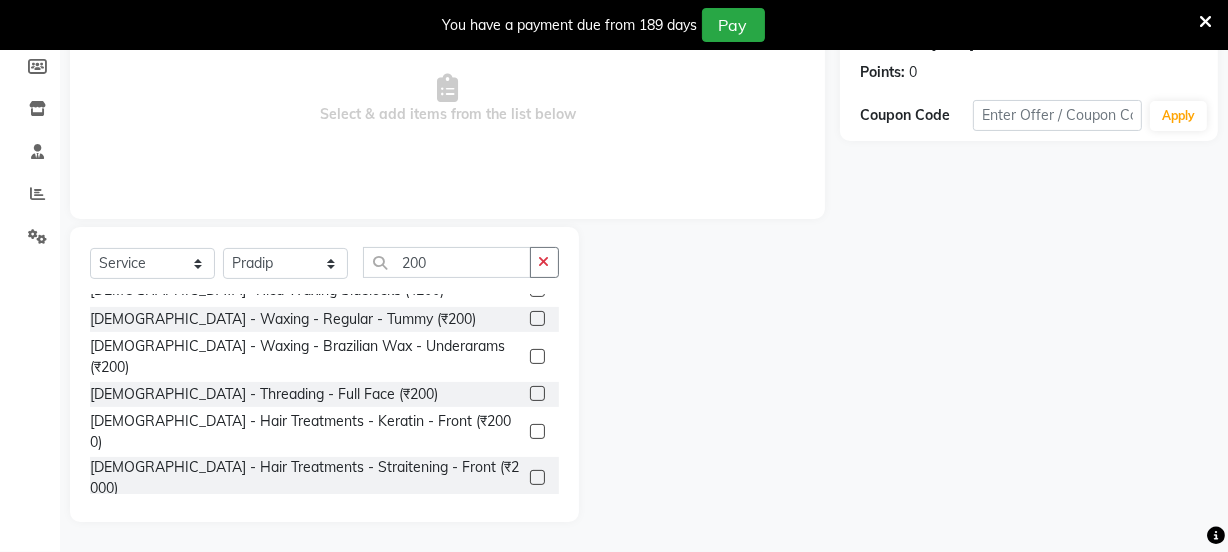 click 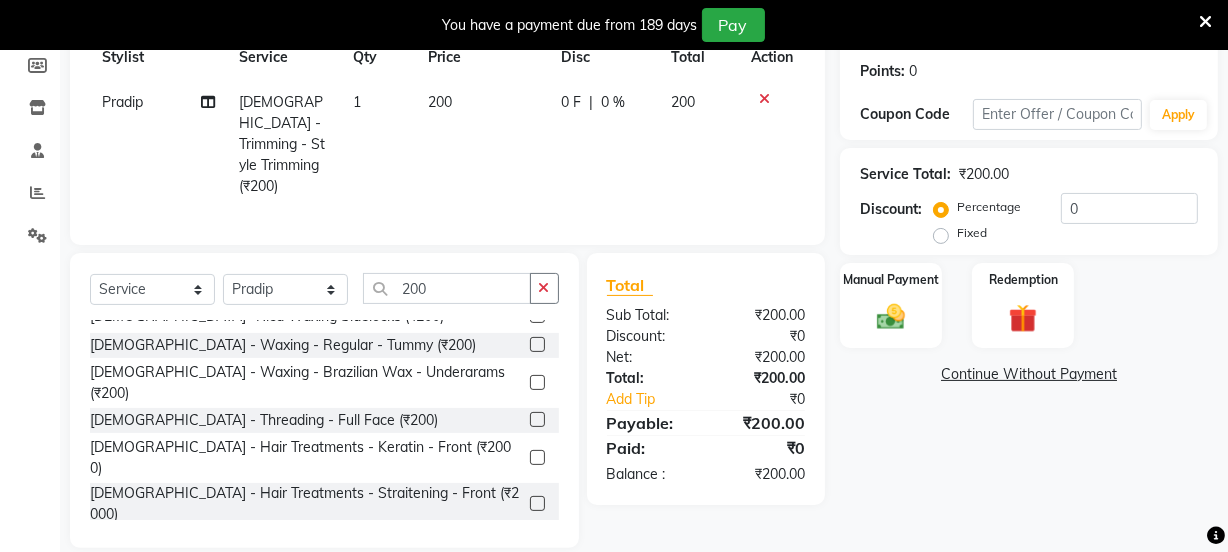 checkbox on "false" 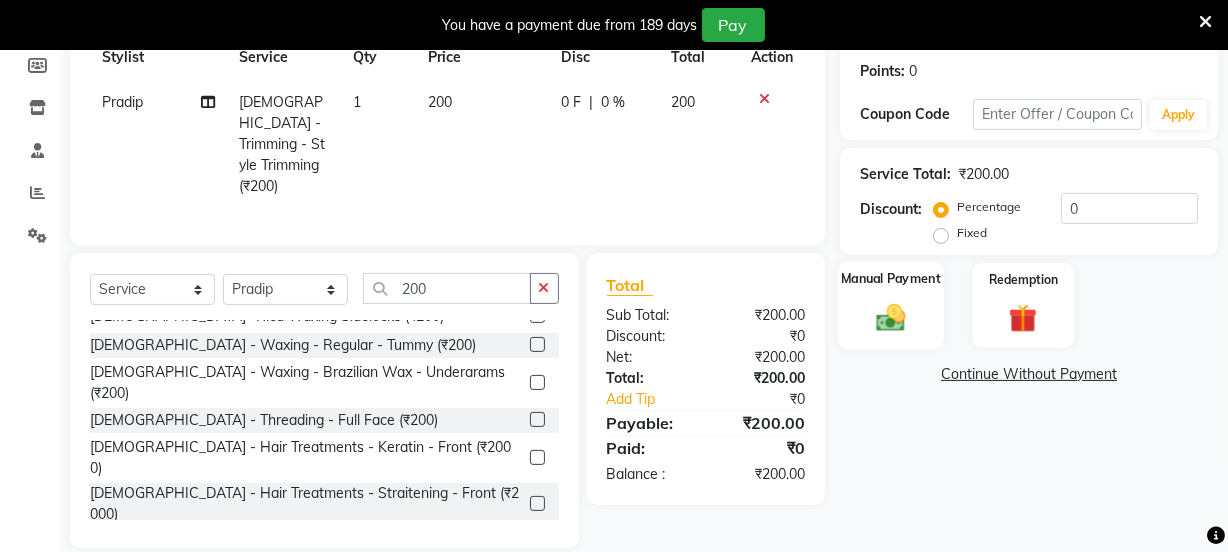 click 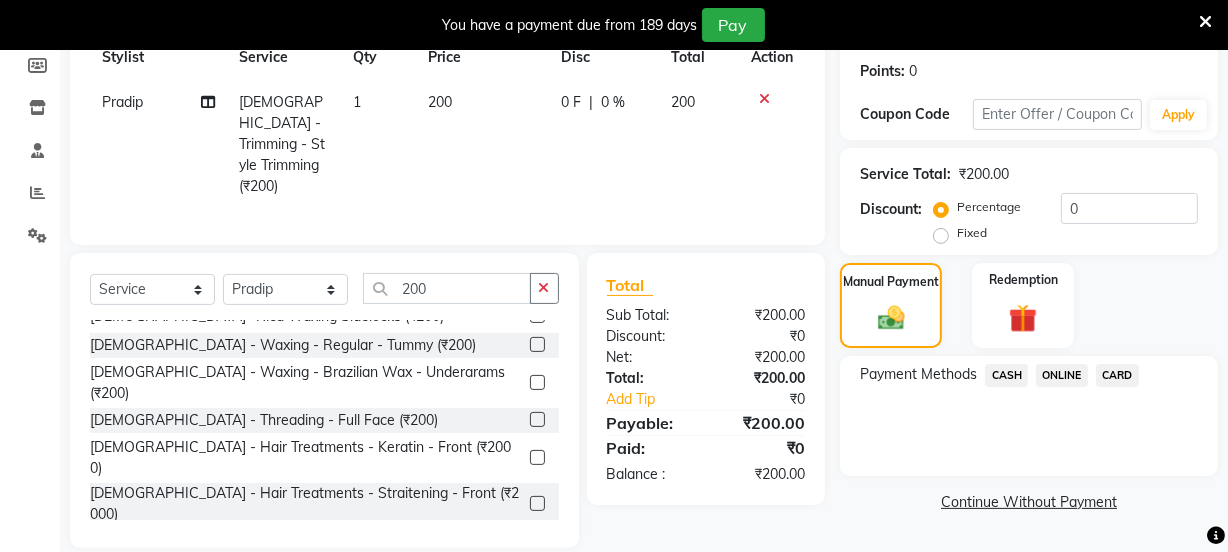 click on "ONLINE" 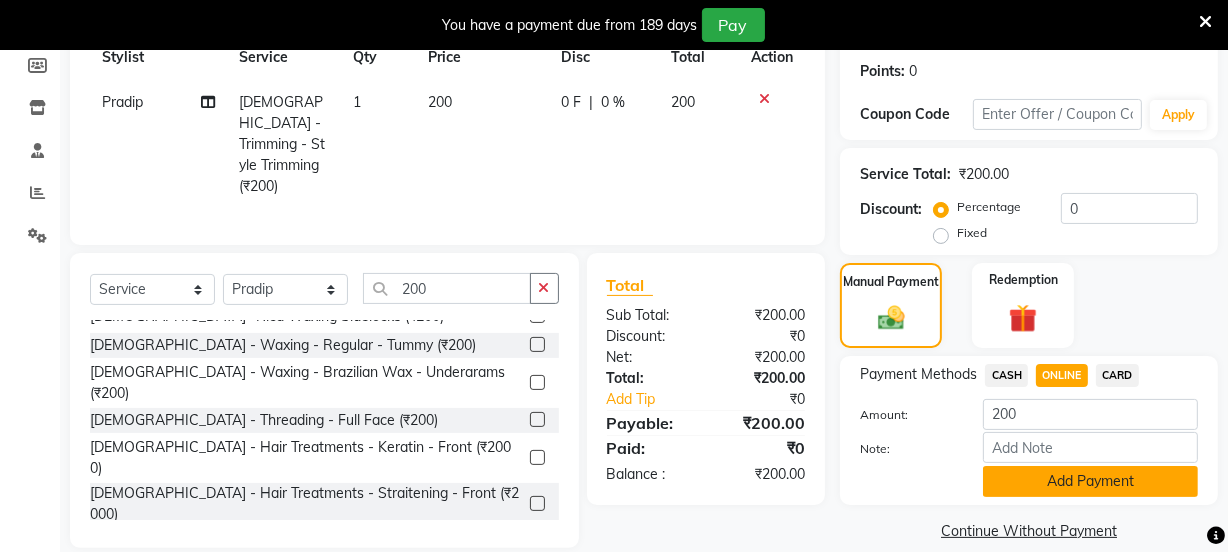 click on "Add Payment" 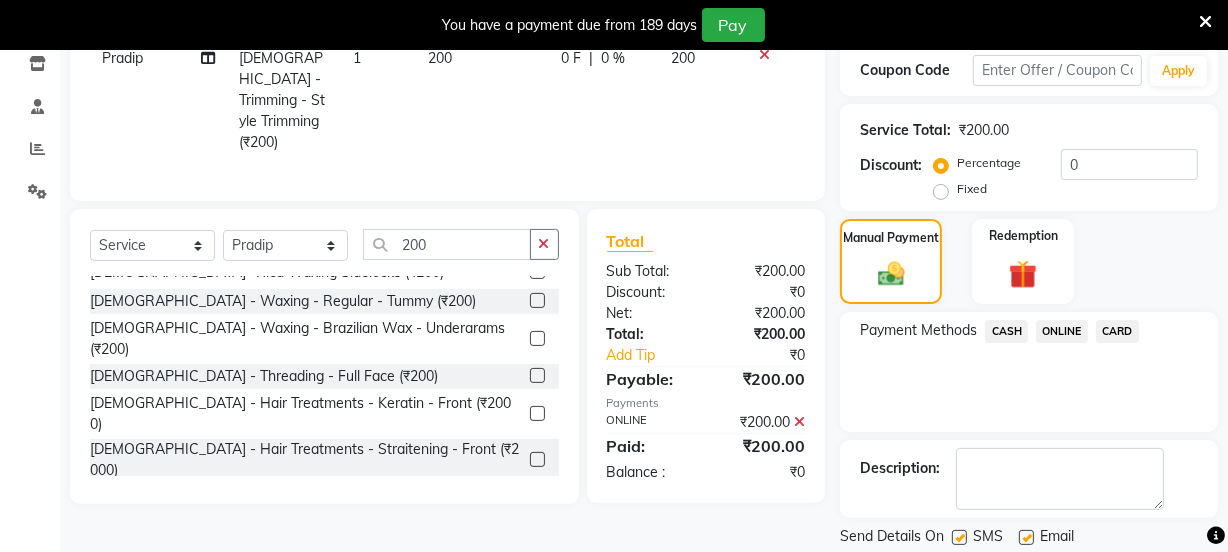 scroll, scrollTop: 407, scrollLeft: 0, axis: vertical 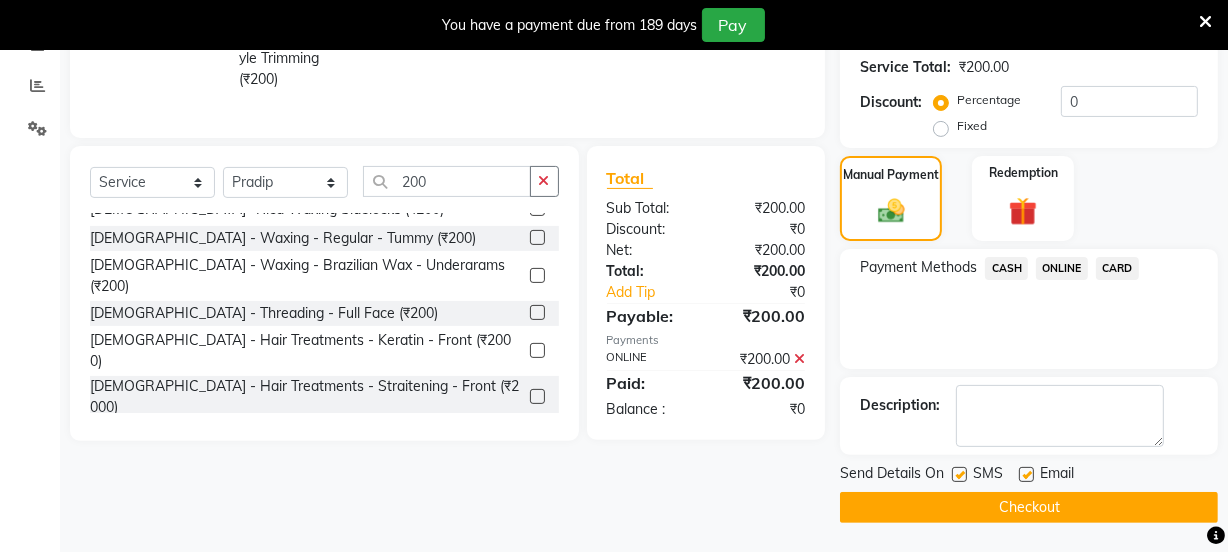 click on "Checkout" 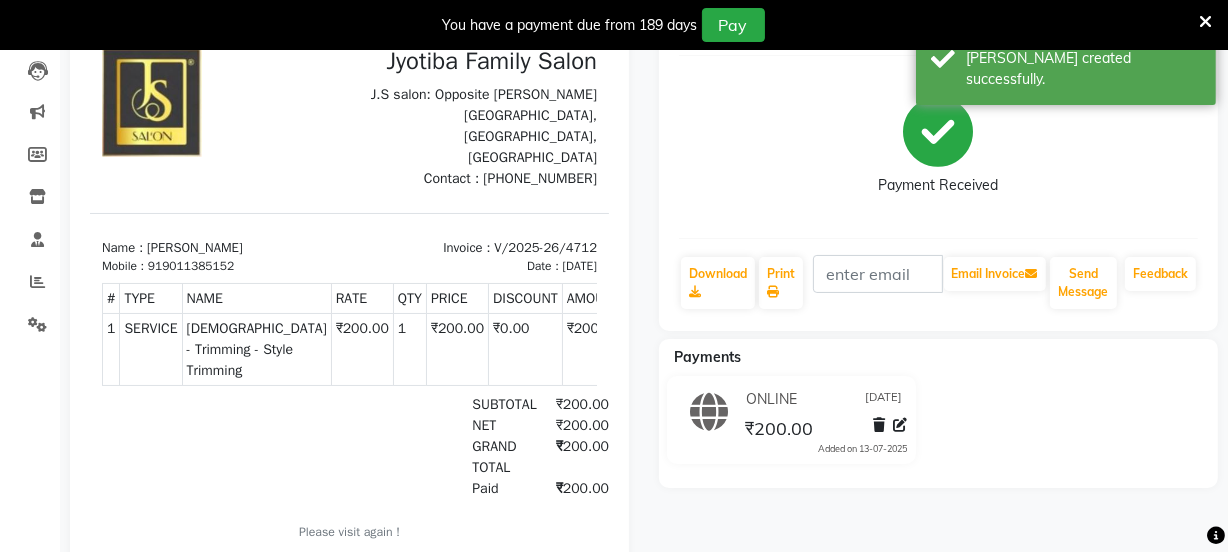scroll, scrollTop: 0, scrollLeft: 0, axis: both 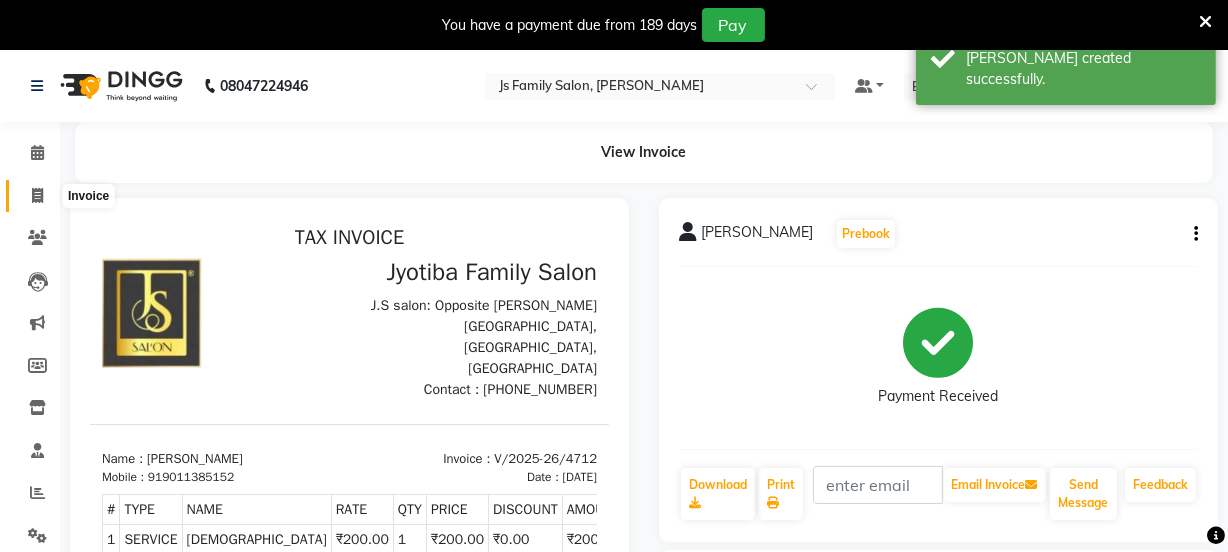 click 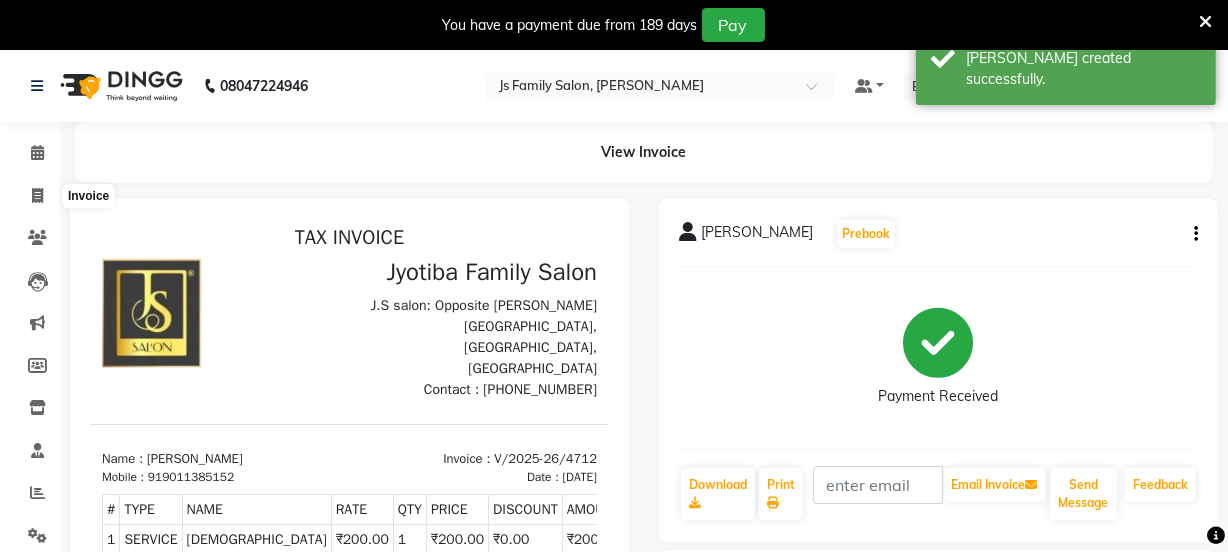 select on "service" 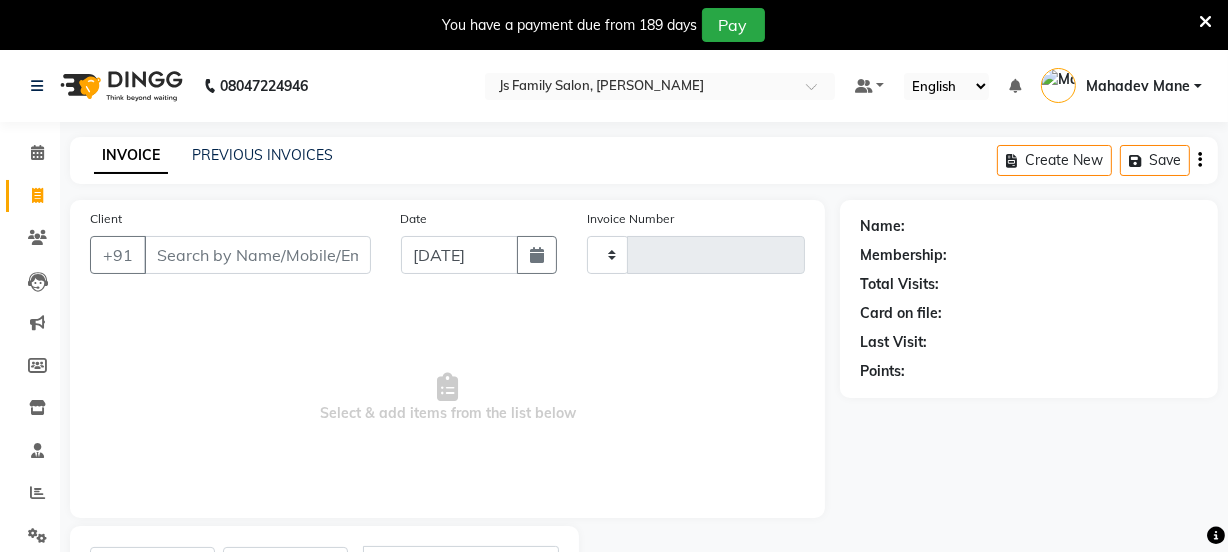 type on "4713" 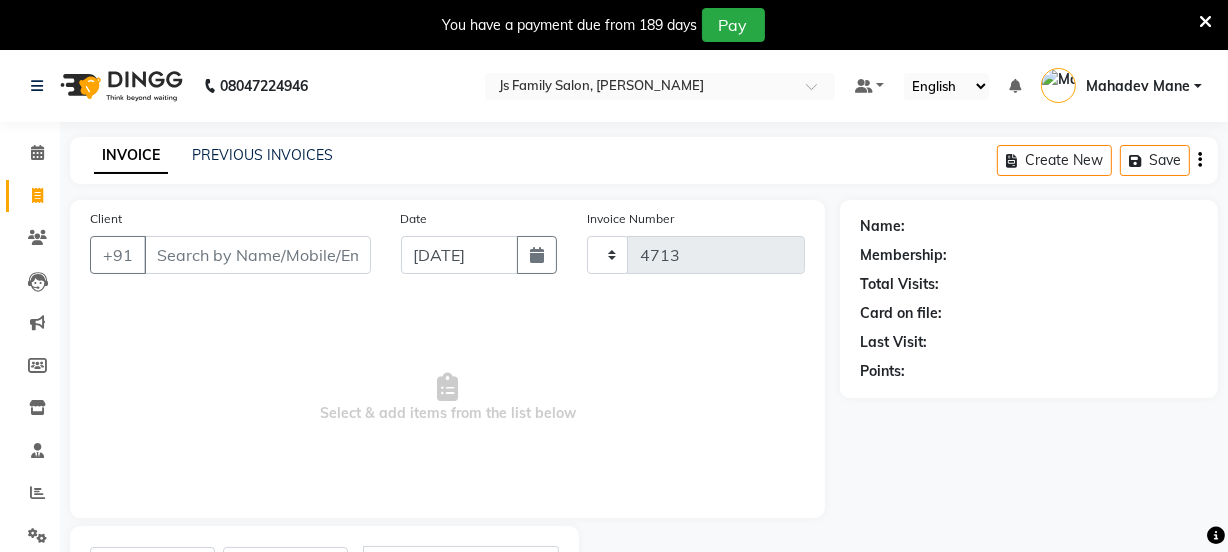scroll, scrollTop: 100, scrollLeft: 0, axis: vertical 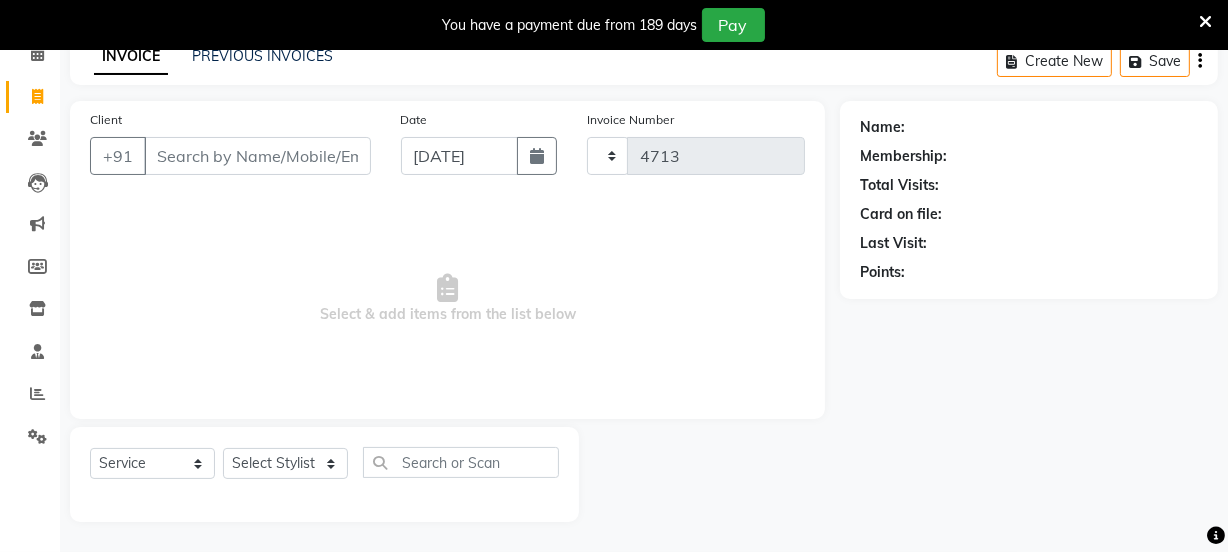 select on "3729" 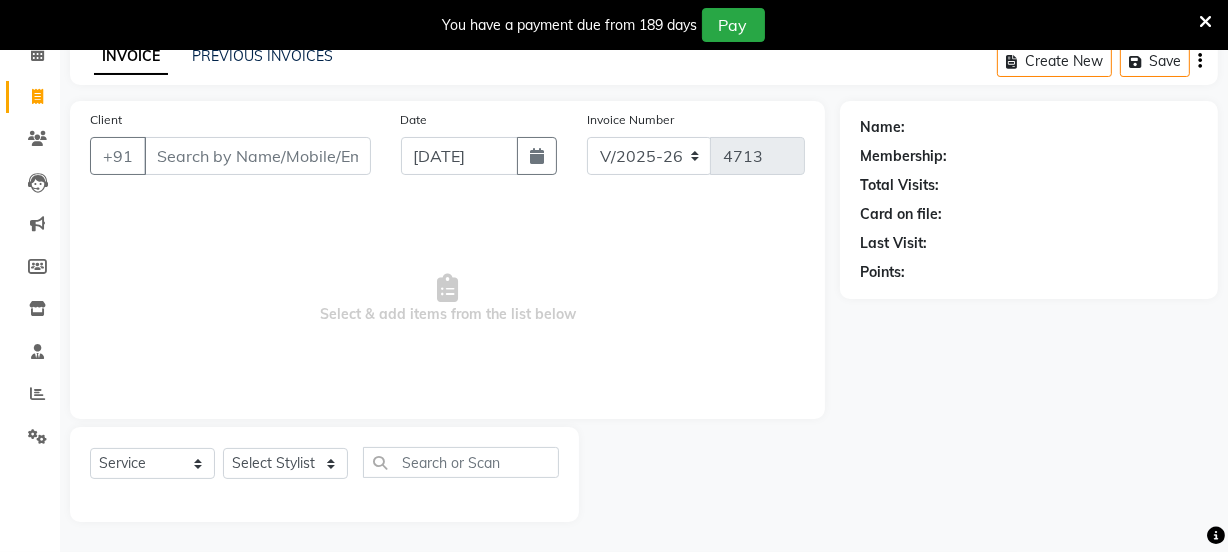 click on "Client" at bounding box center (257, 156) 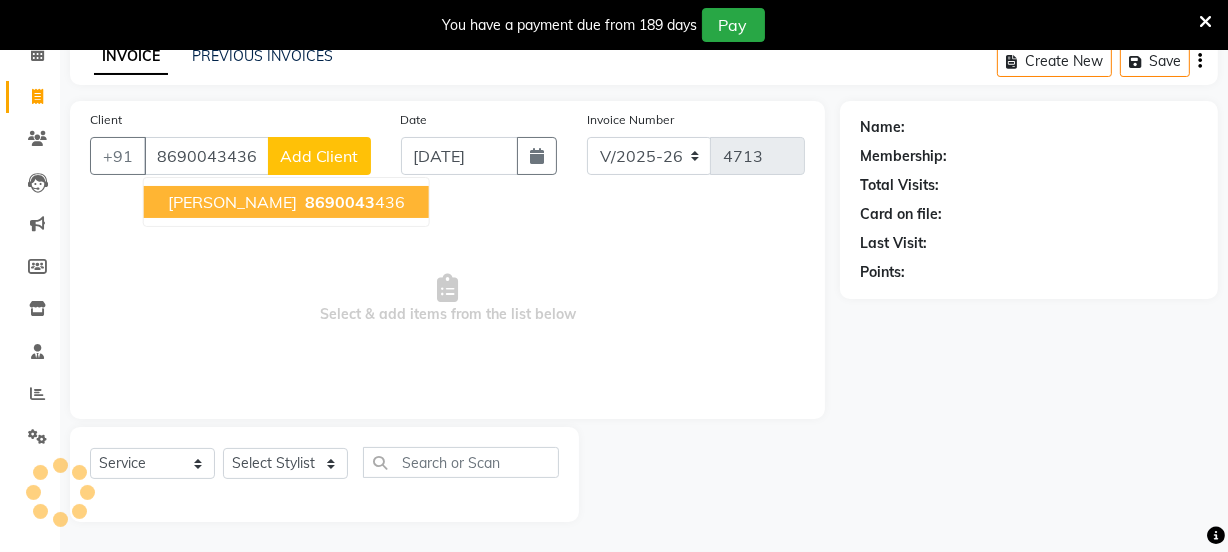 type on "8690043436" 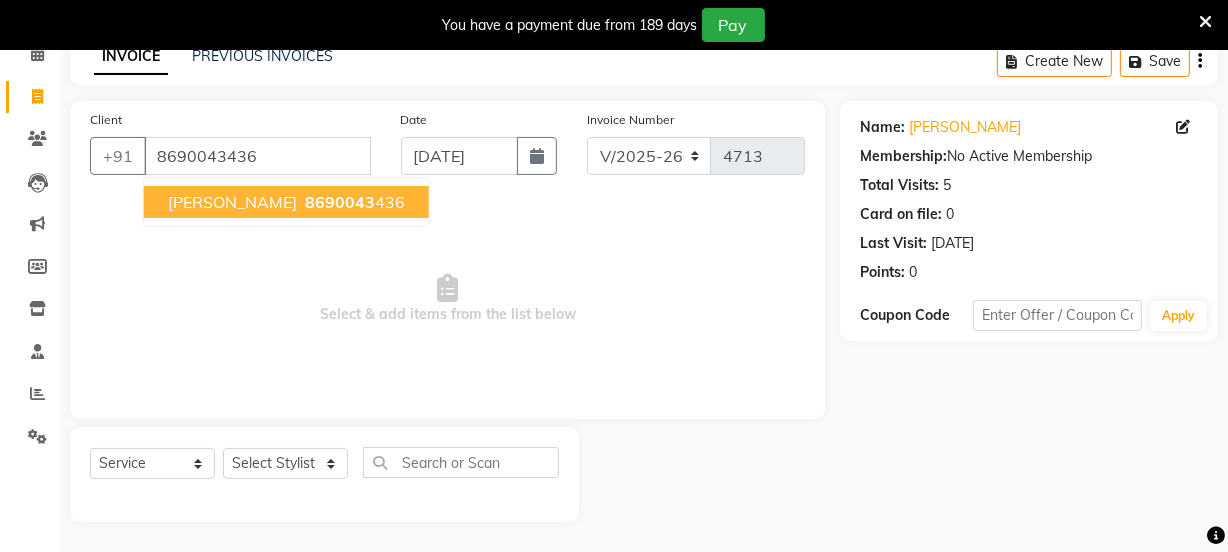 click on "Devendra   8690043 436" at bounding box center (286, 202) 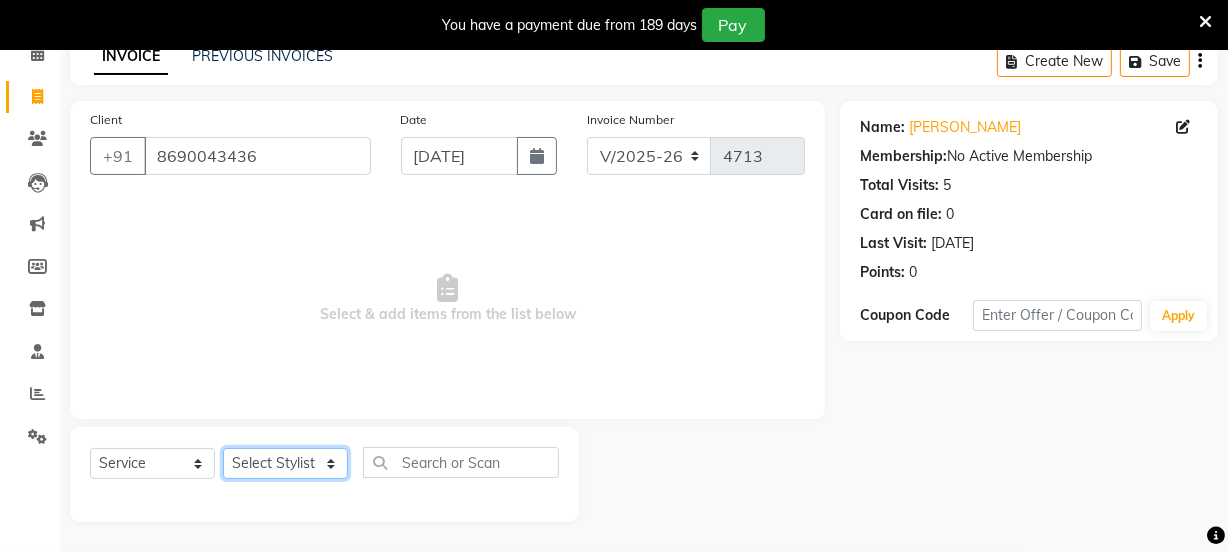click on "Select Stylist Chetan    Dipak Vaidyakar kokan  n Mahadev Mane Mosin ansari  Nayan Patil Pradip  Prem Mane Rajan Roma Rajput Sai Shirin shaikh Shop Shubham Anarase Sneha suport staff Sonali  Sudip  Sujata thapa Sunil Umesh" 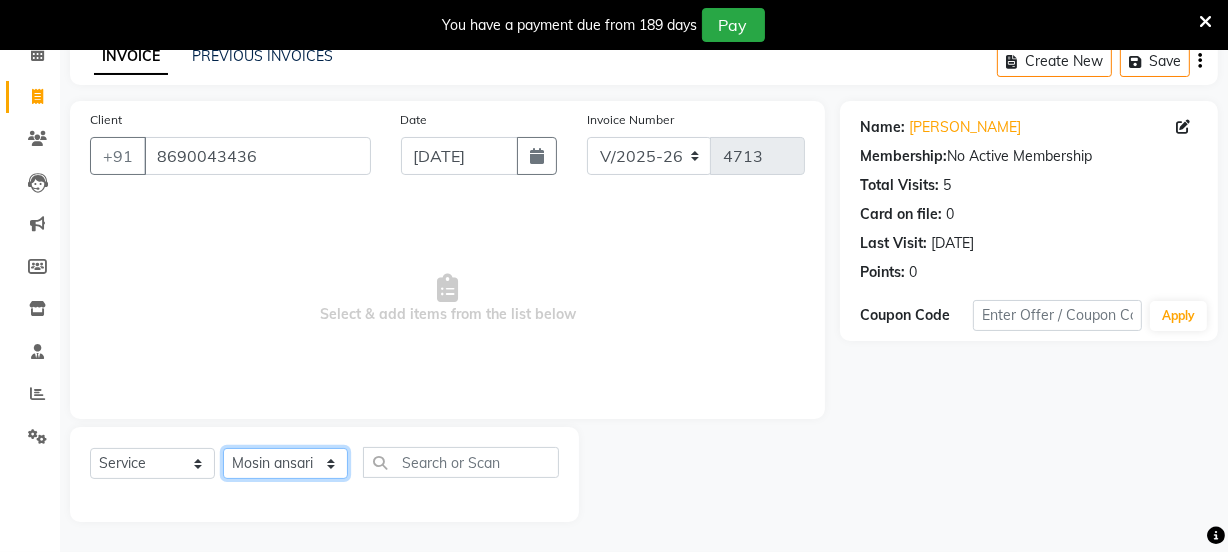 click on "Select Stylist Chetan    Dipak Vaidyakar kokan  n Mahadev Mane Mosin ansari  Nayan Patil Pradip  Prem Mane Rajan Roma Rajput Sai Shirin shaikh Shop Shubham Anarase Sneha suport staff Sonali  Sudip  Sujata thapa Sunil Umesh" 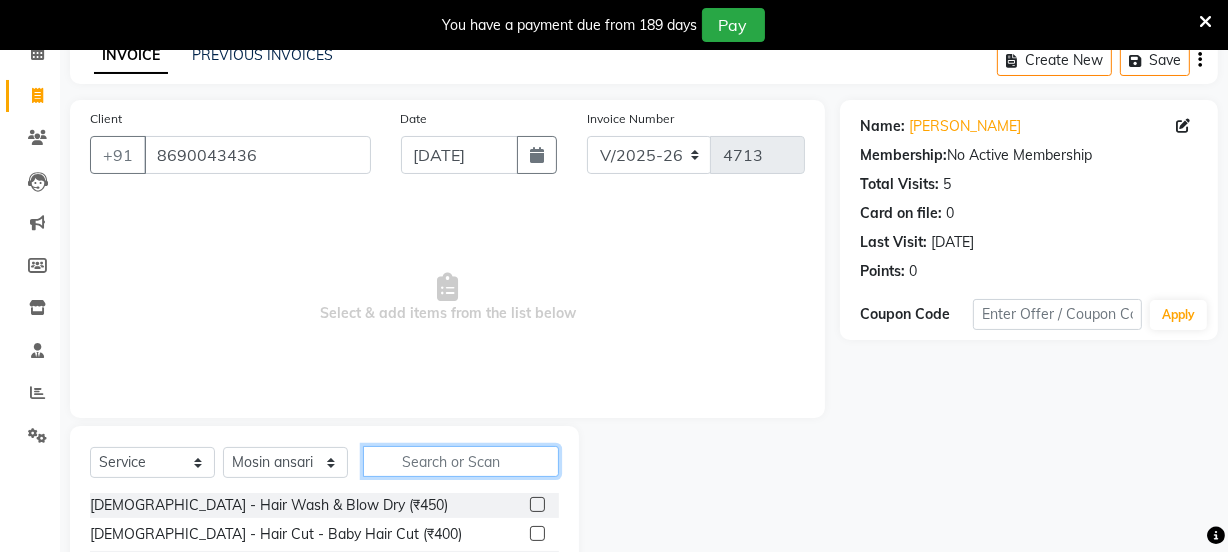 click 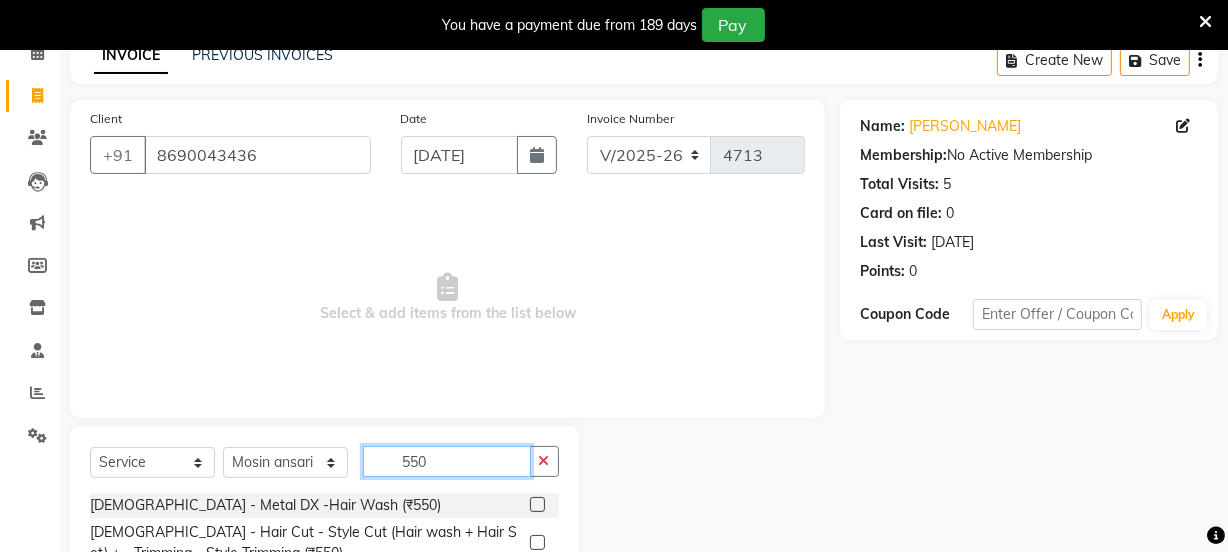type on "550" 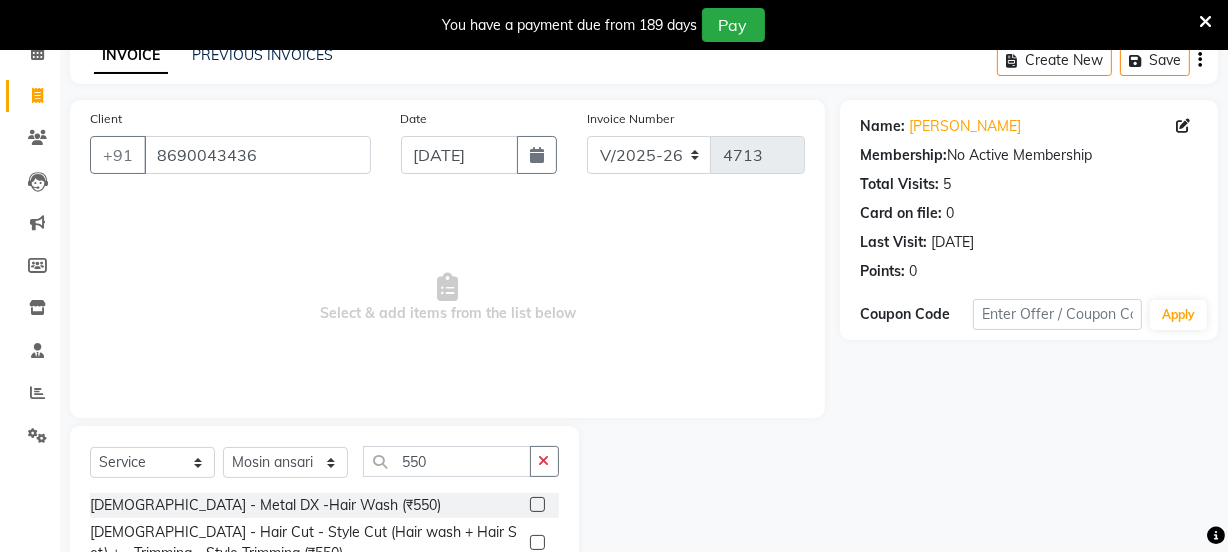 click 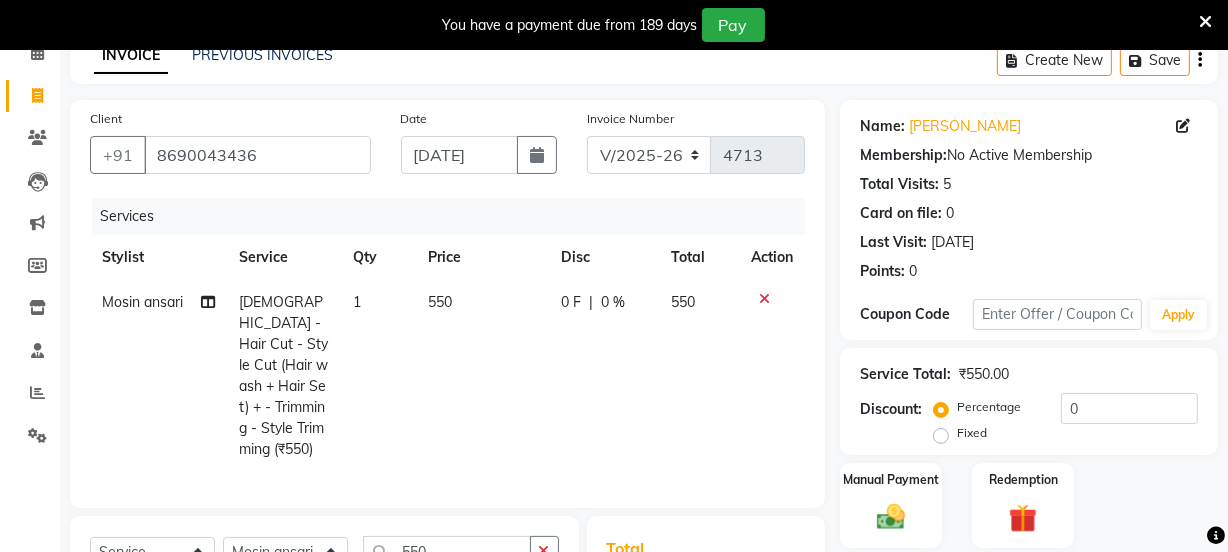 checkbox on "false" 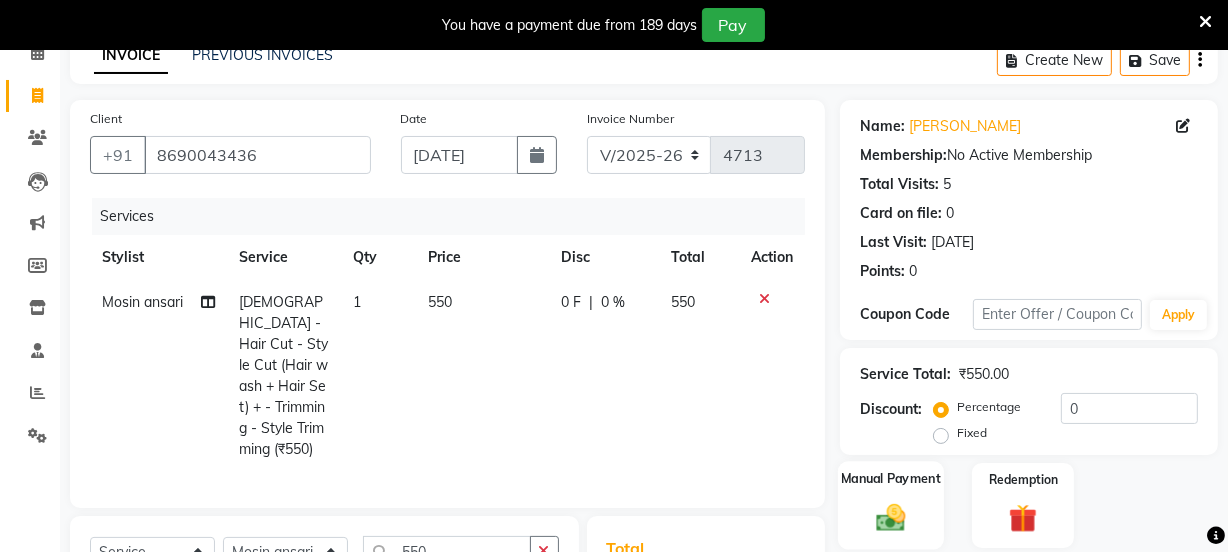 click 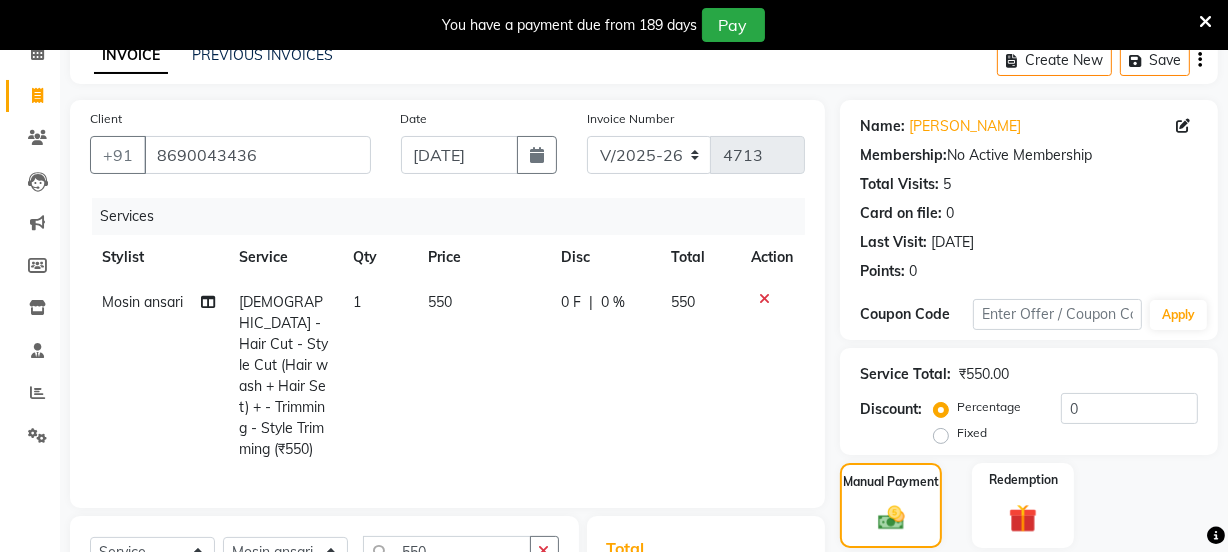 scroll, scrollTop: 344, scrollLeft: 0, axis: vertical 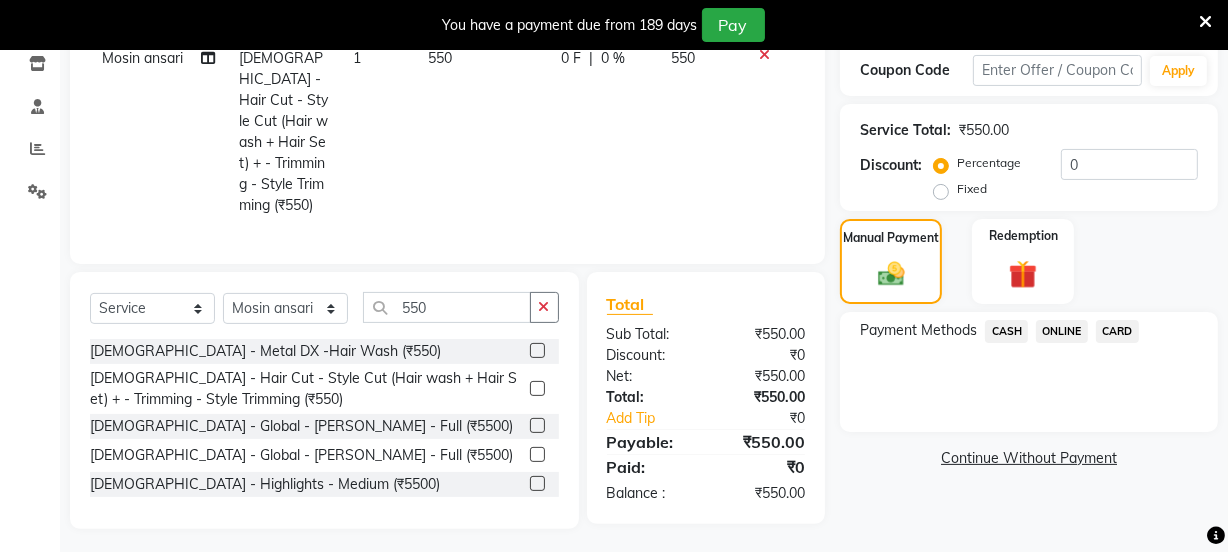click on "ONLINE" 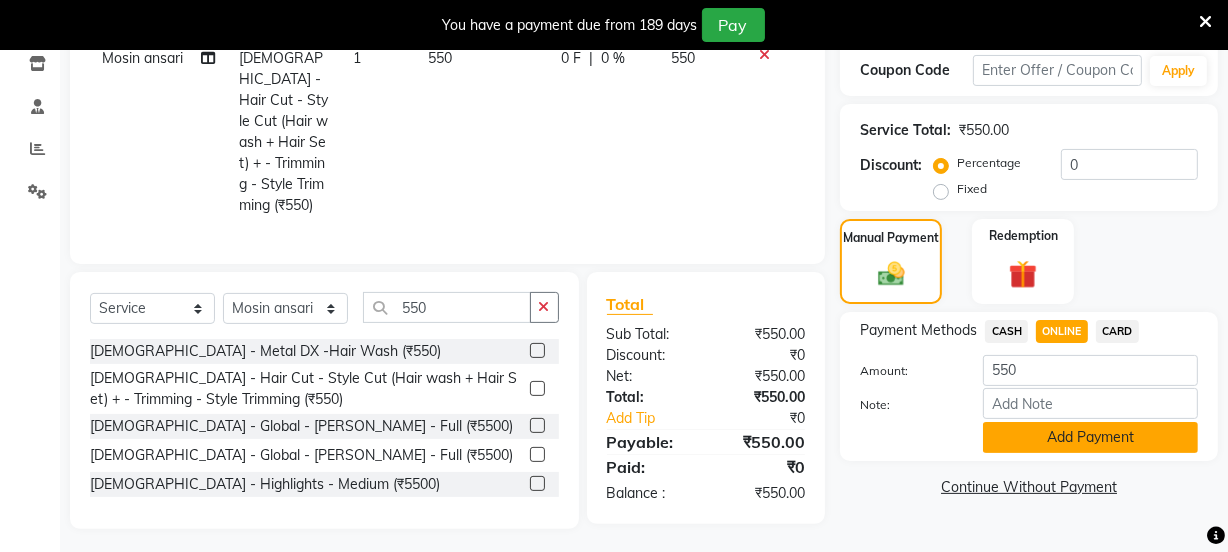click on "Add Payment" 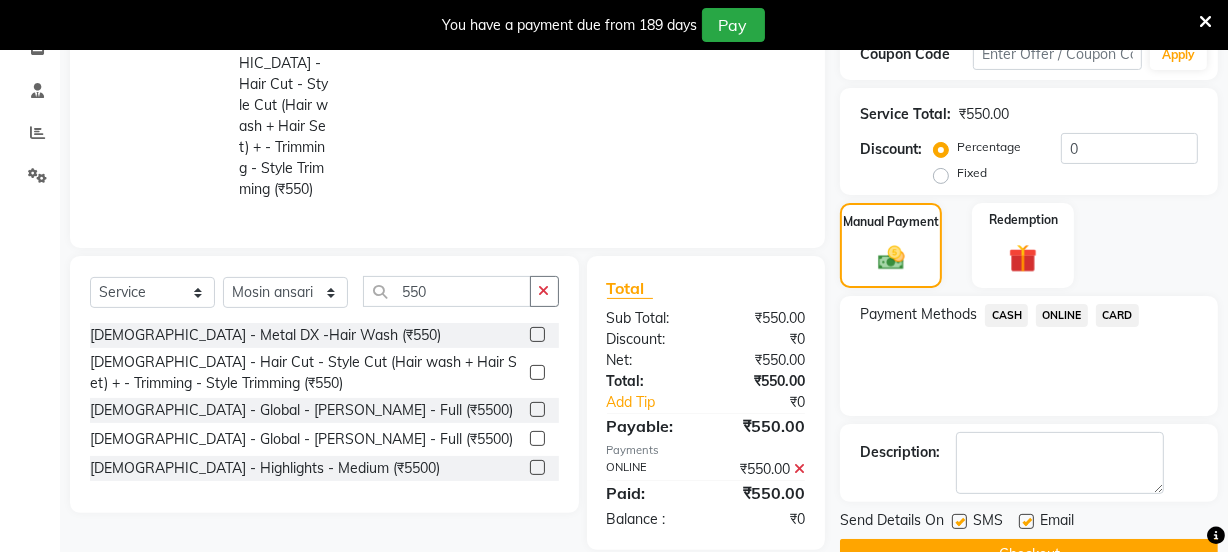 scroll, scrollTop: 407, scrollLeft: 0, axis: vertical 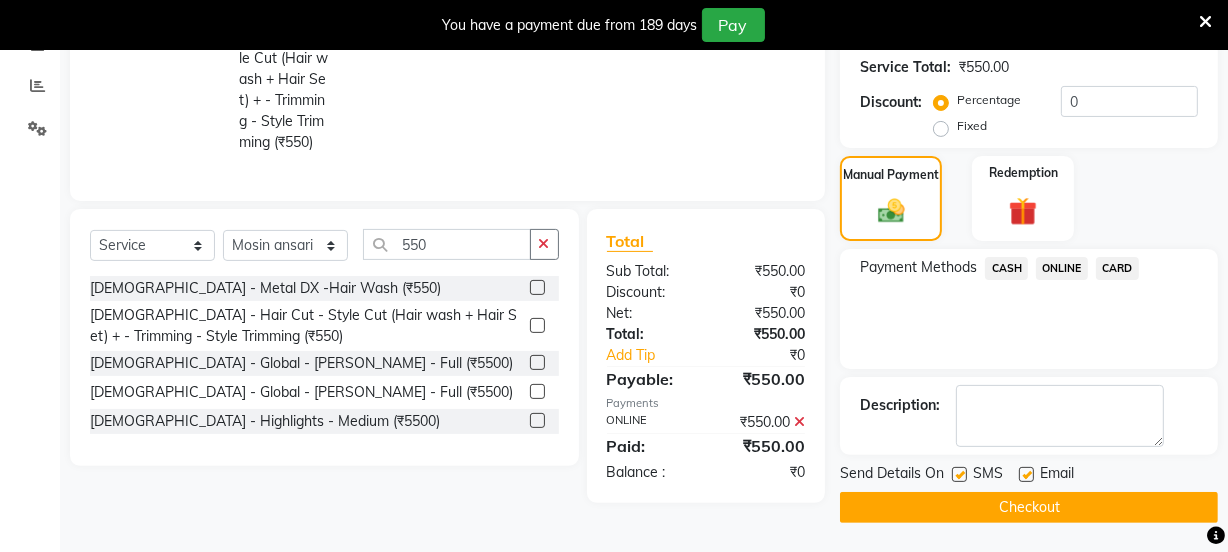 click on "Checkout" 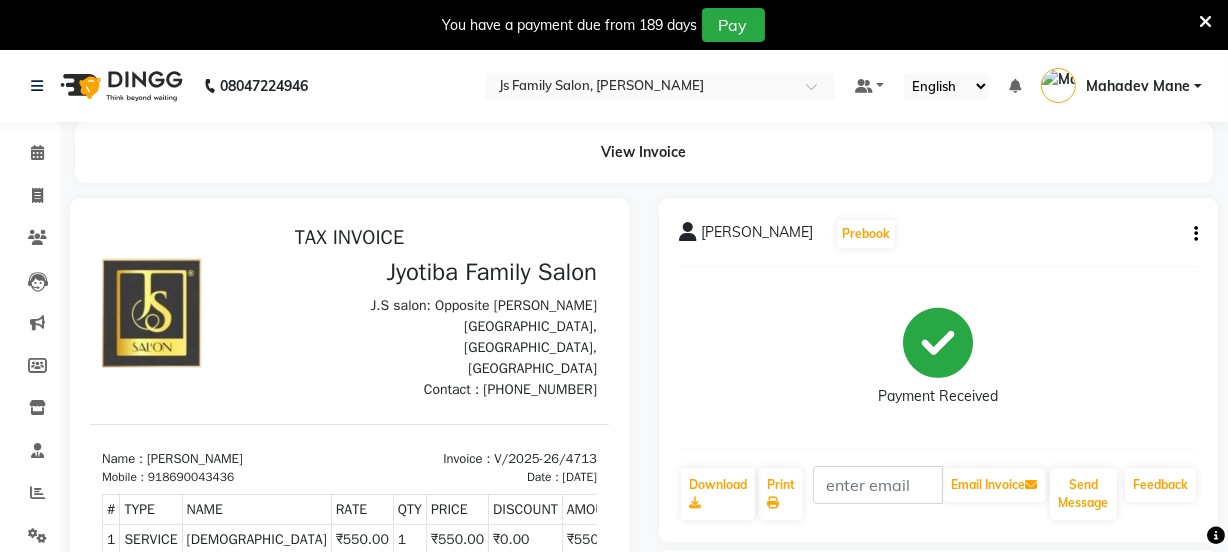 scroll, scrollTop: 15, scrollLeft: 0, axis: vertical 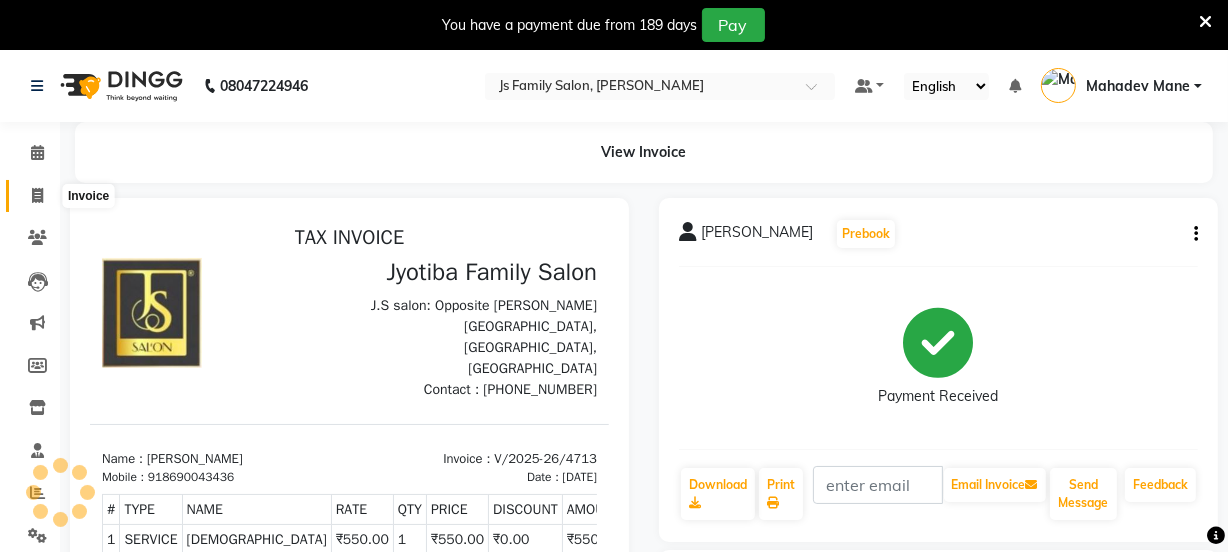 click 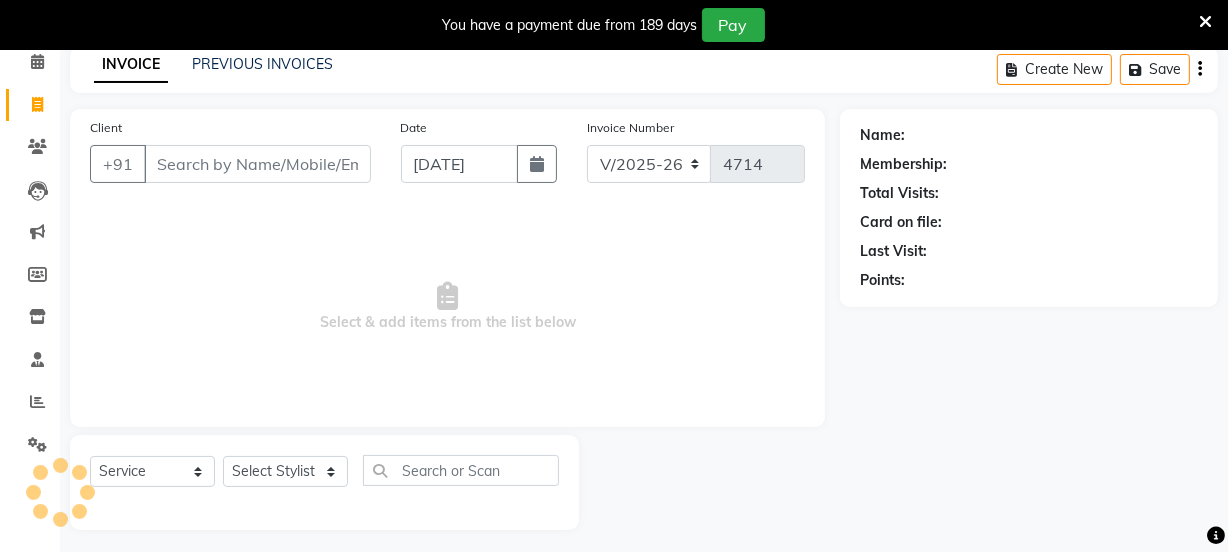 scroll, scrollTop: 100, scrollLeft: 0, axis: vertical 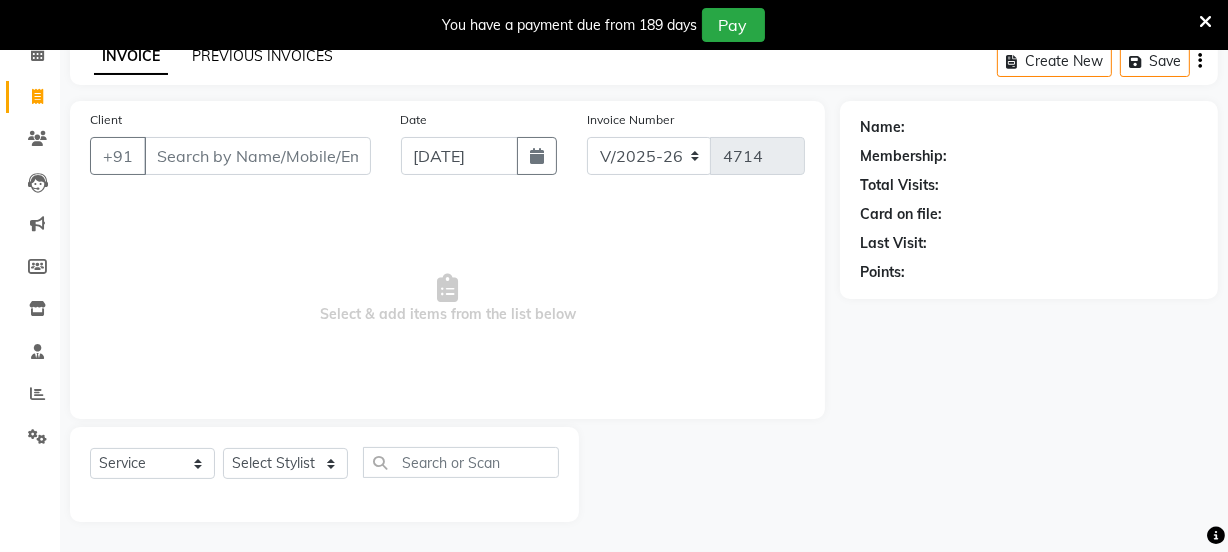 click on "PREVIOUS INVOICES" 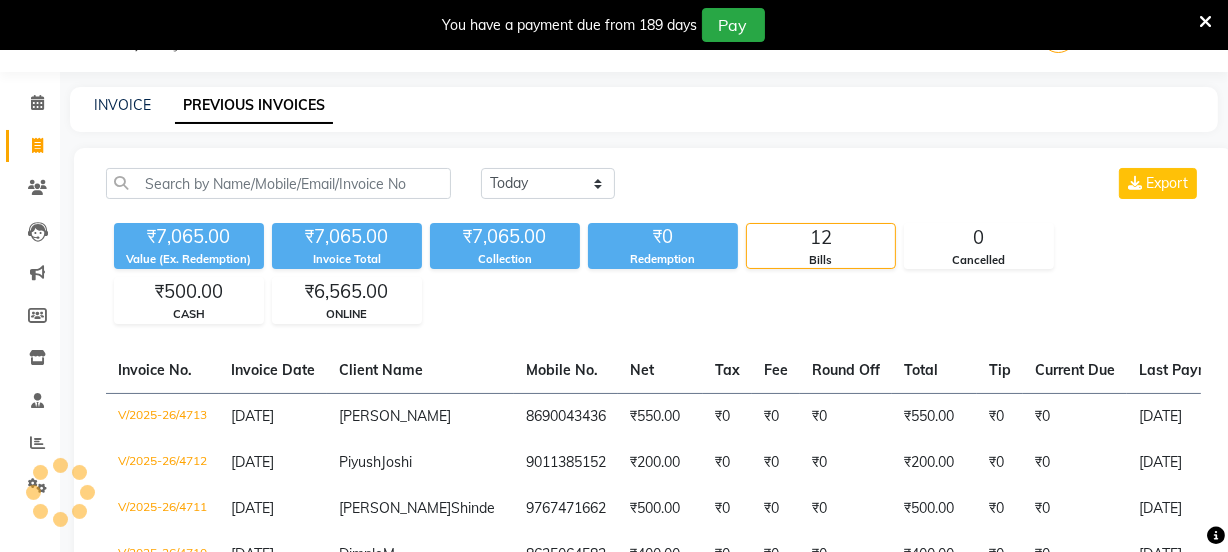 scroll, scrollTop: 100, scrollLeft: 0, axis: vertical 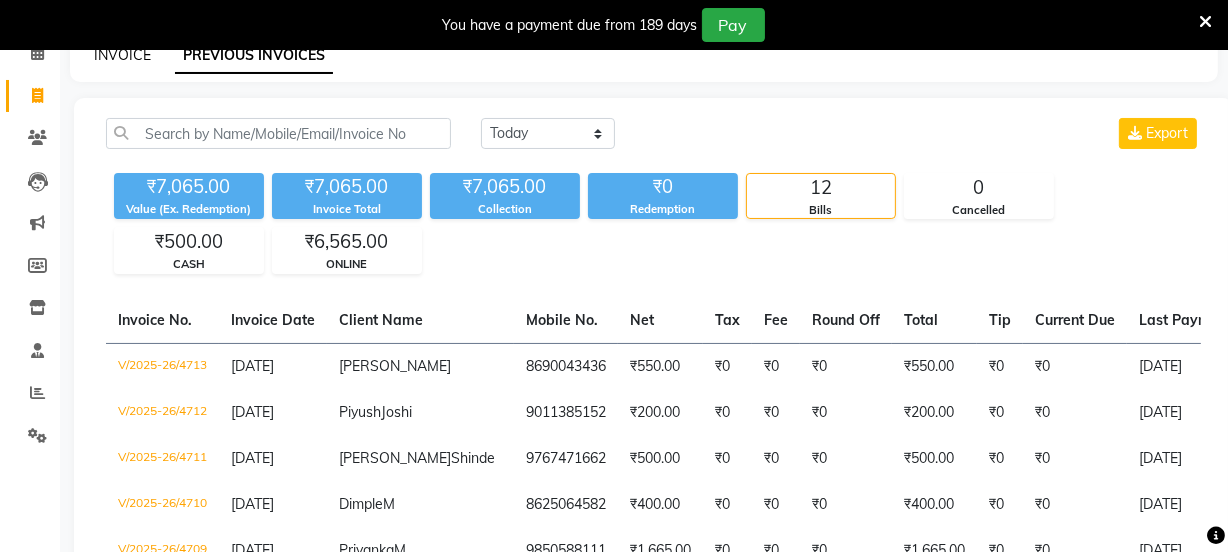 click on "INVOICE" 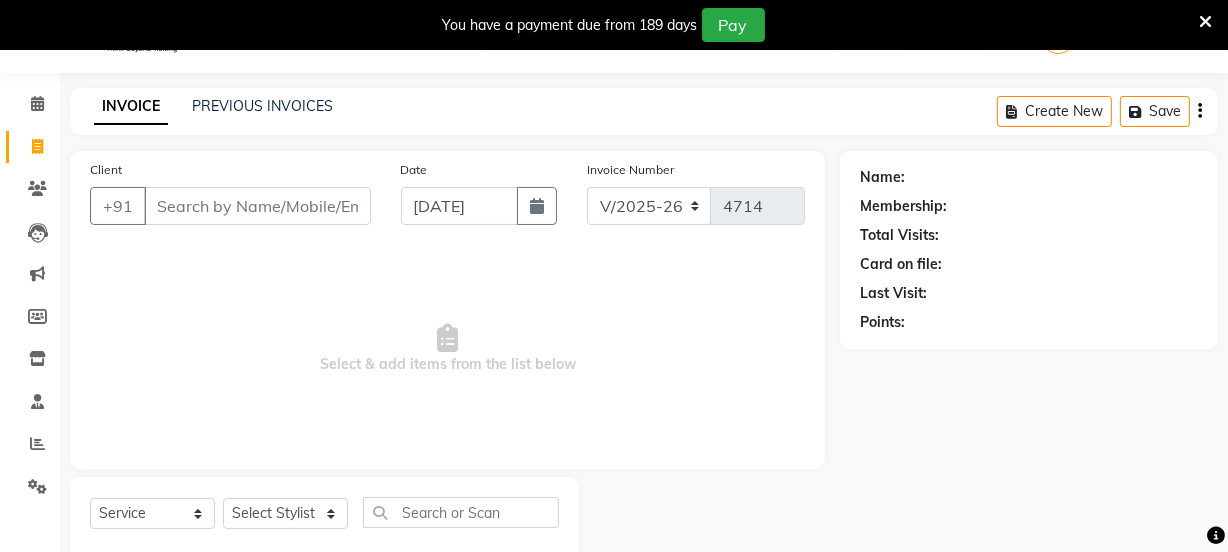 scroll, scrollTop: 9, scrollLeft: 0, axis: vertical 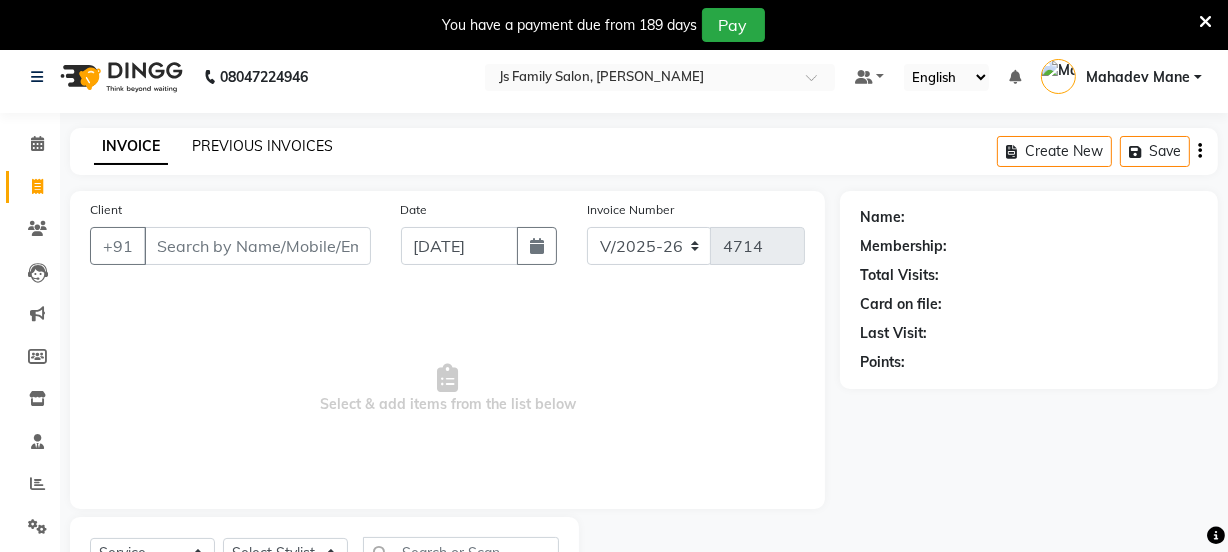 click on "PREVIOUS INVOICES" 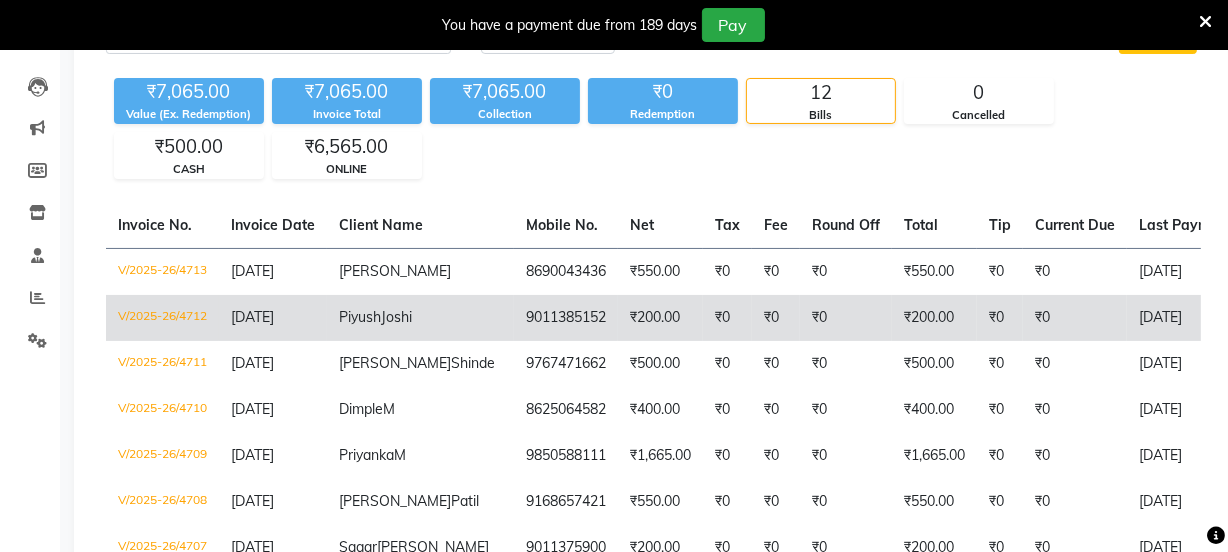 scroll, scrollTop: 281, scrollLeft: 0, axis: vertical 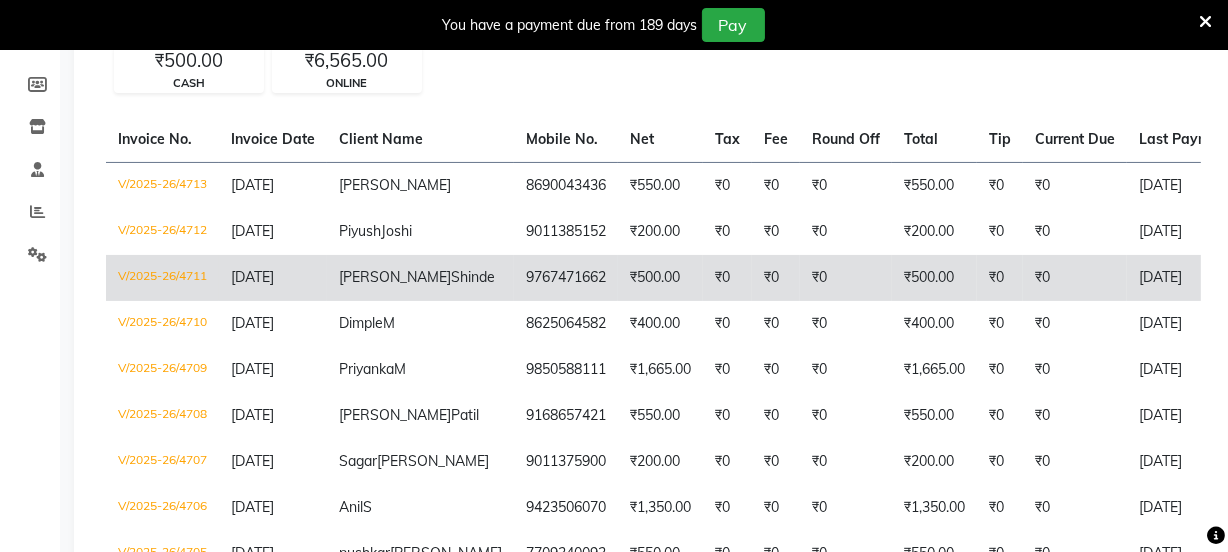 click on "₹500.00" 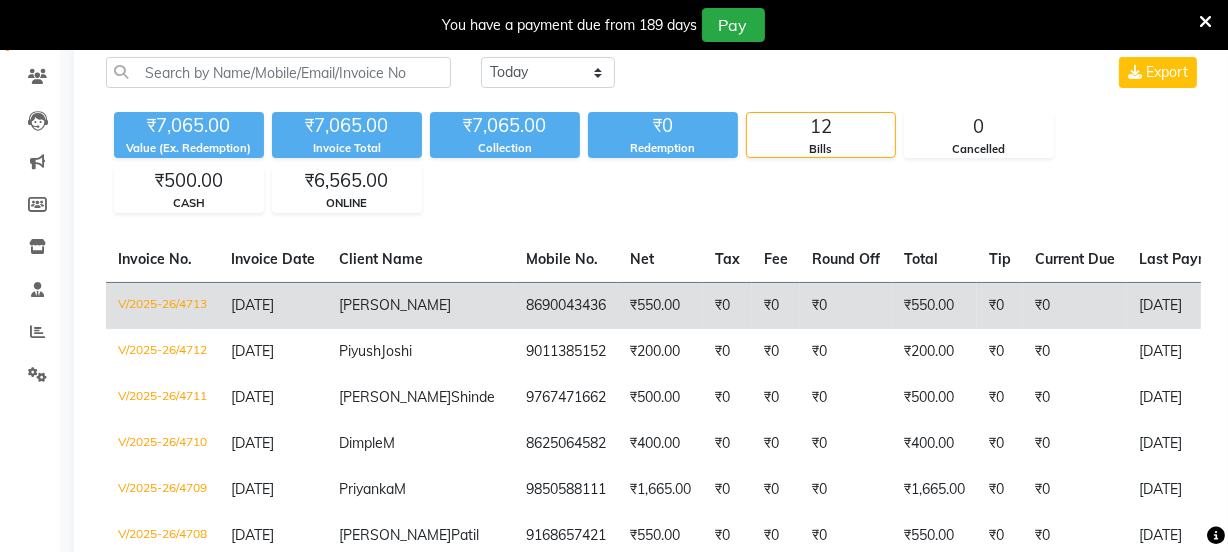 scroll, scrollTop: 0, scrollLeft: 0, axis: both 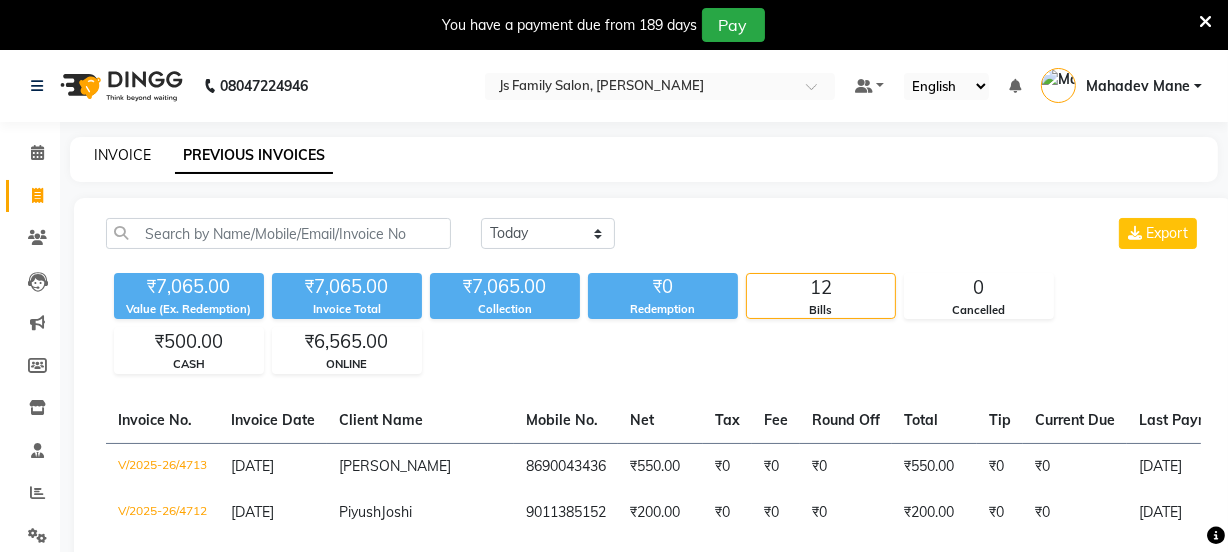 click on "INVOICE" 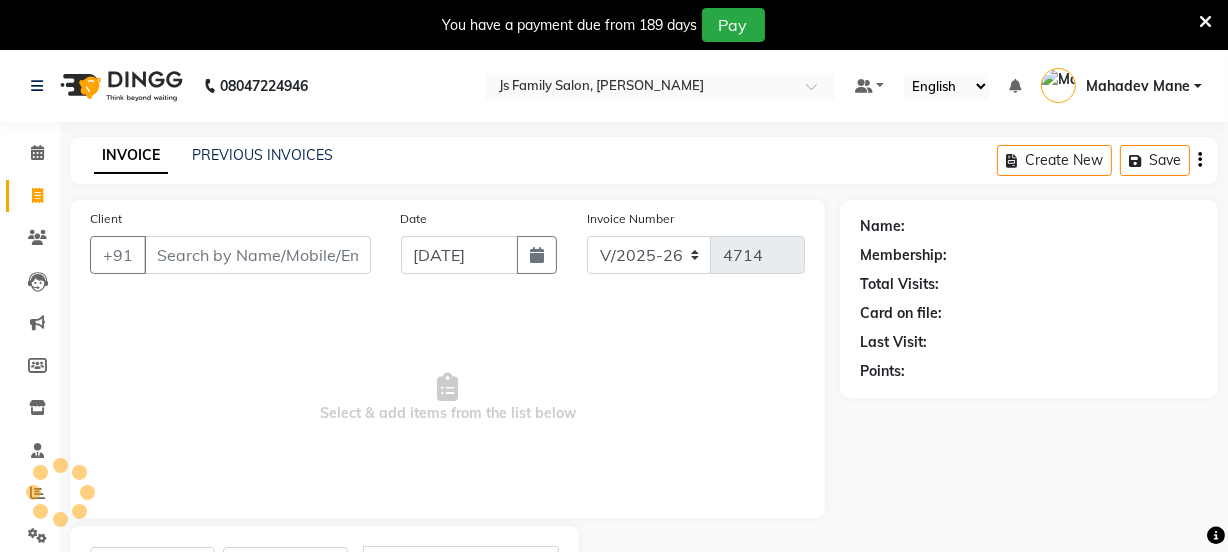 scroll, scrollTop: 100, scrollLeft: 0, axis: vertical 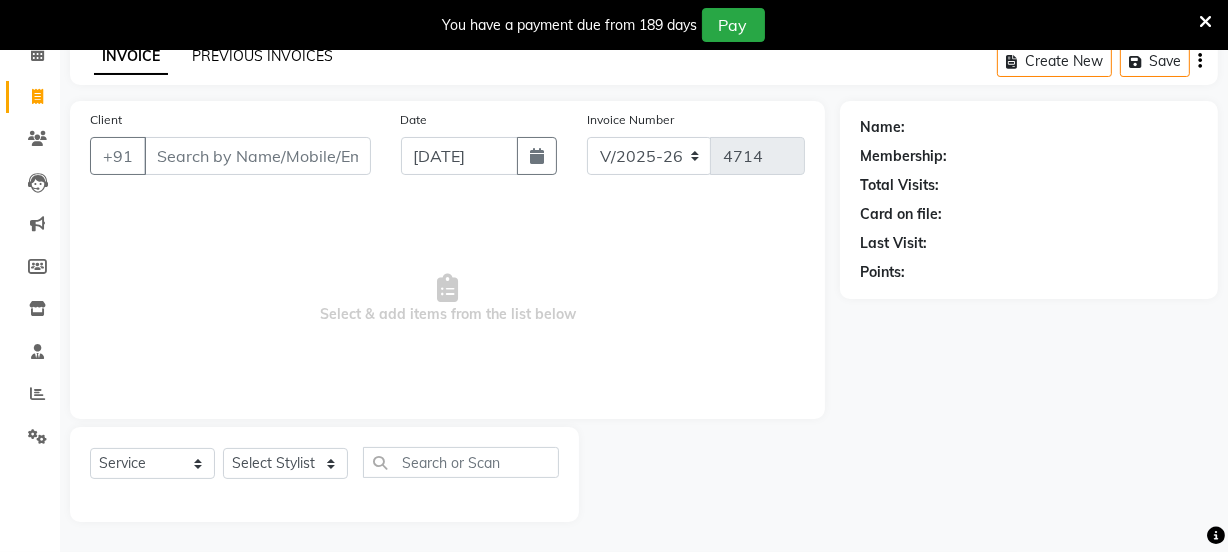 click on "PREVIOUS INVOICES" 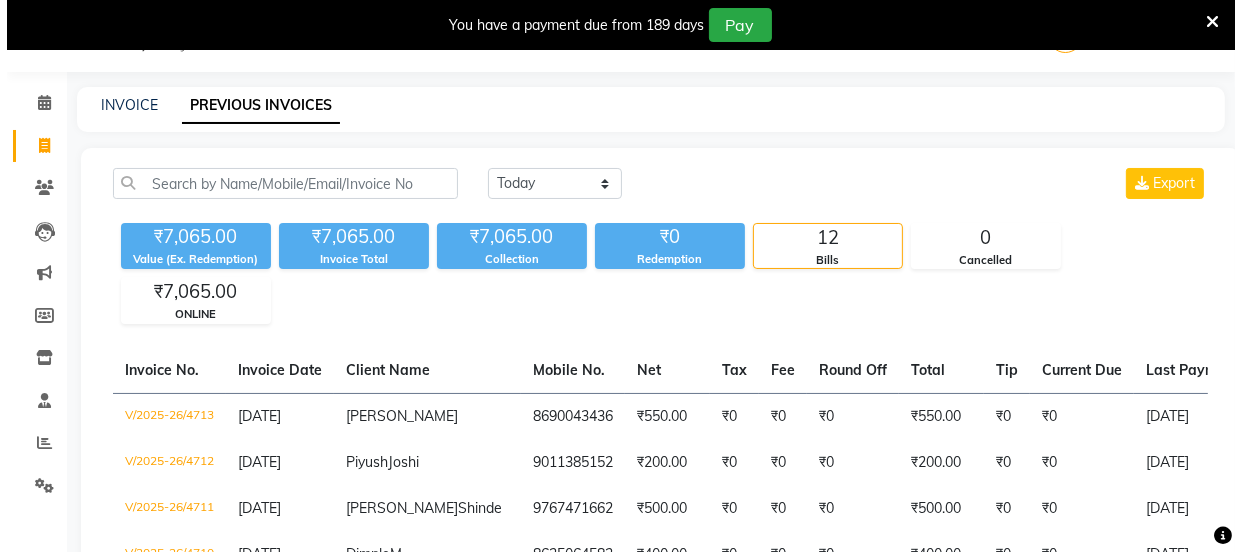 scroll, scrollTop: 100, scrollLeft: 0, axis: vertical 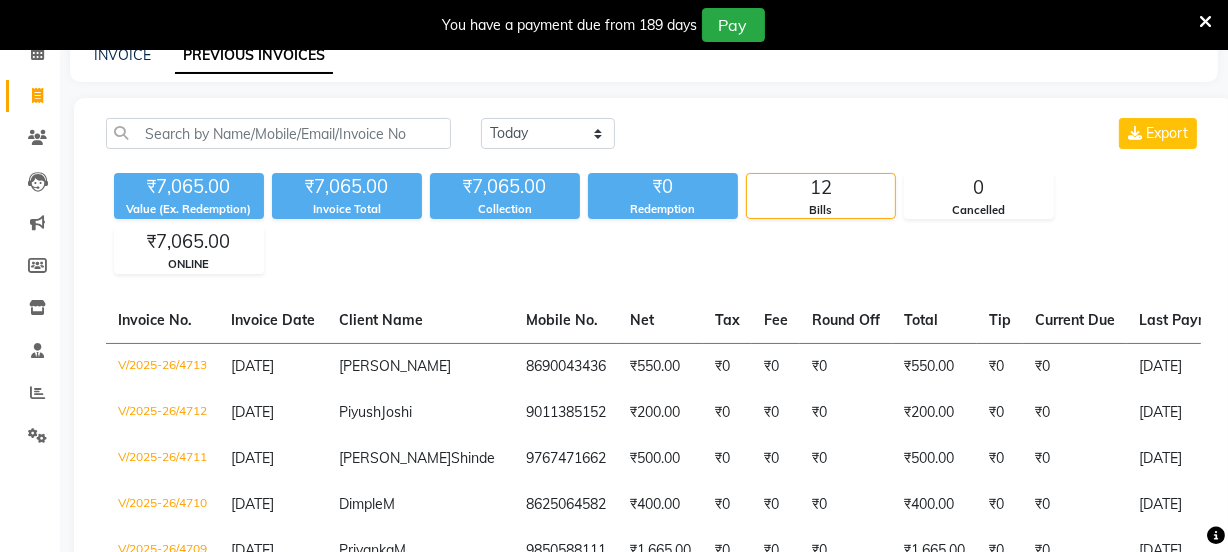 click on "You have a payment due from 189 days   Pay" at bounding box center (614, 25) 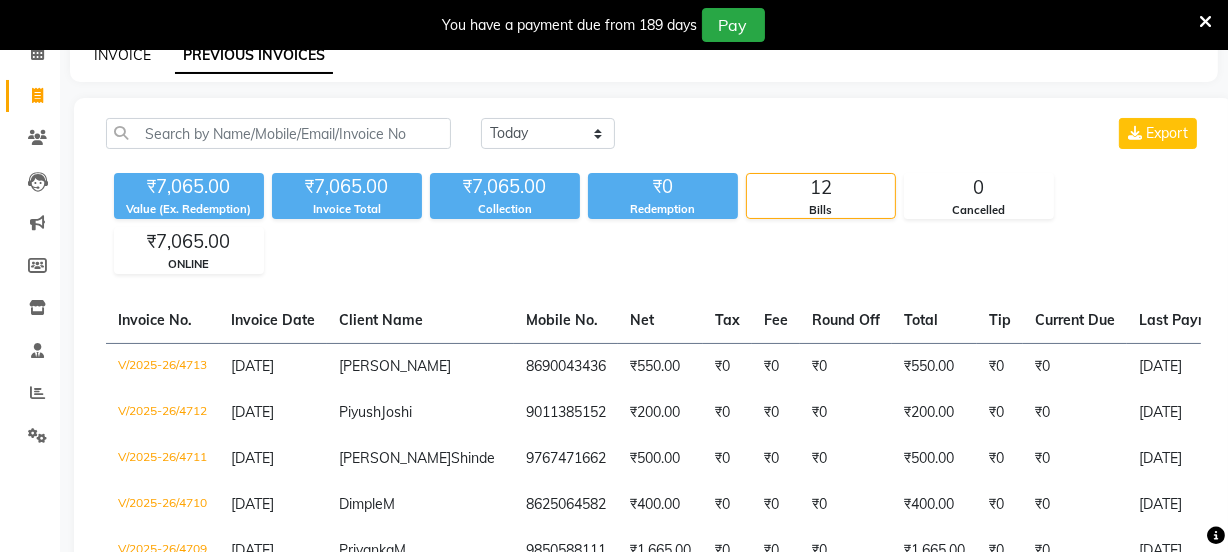 click on "INVOICE" 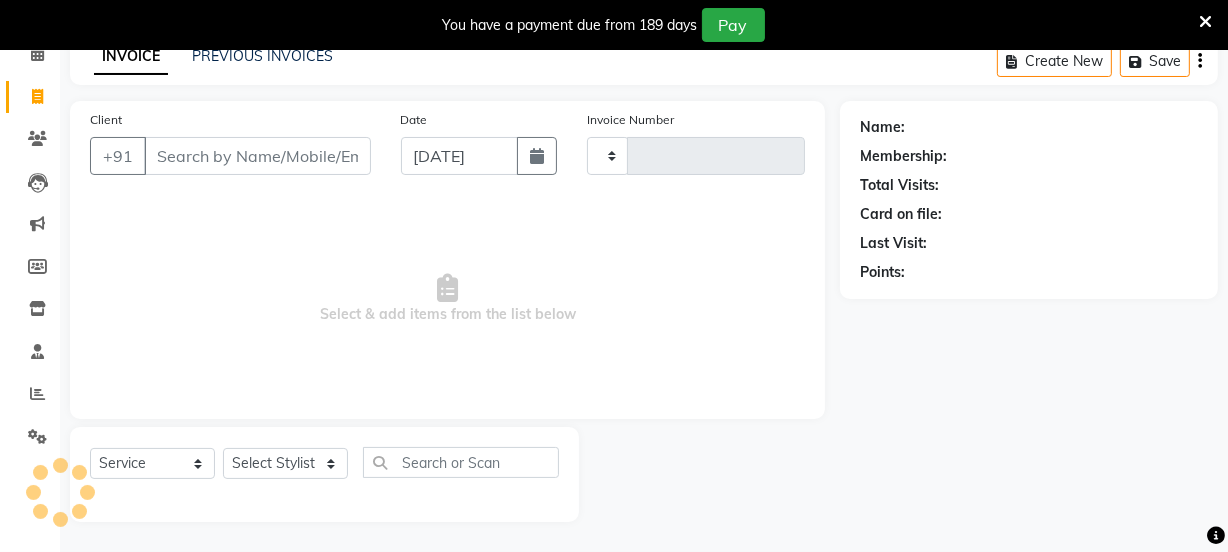 type on "4714" 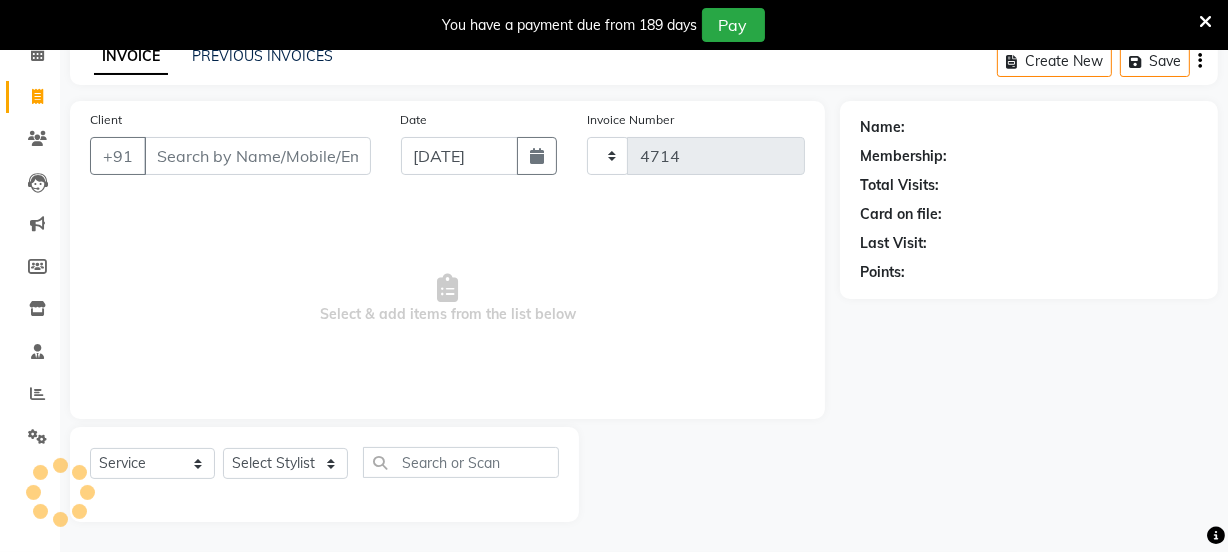 select on "3729" 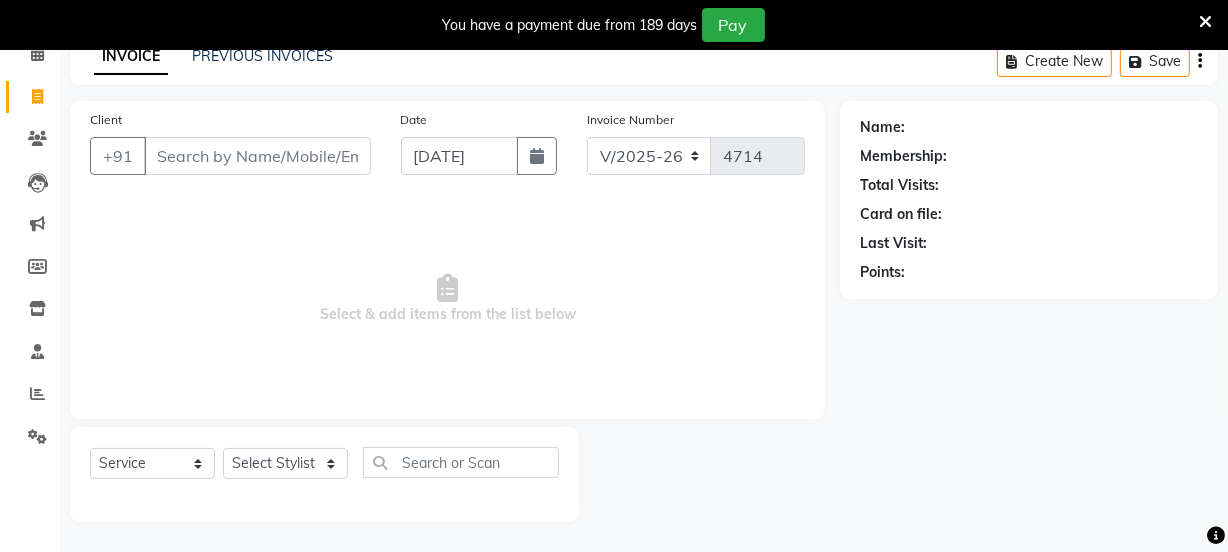 click on "Client" at bounding box center (257, 156) 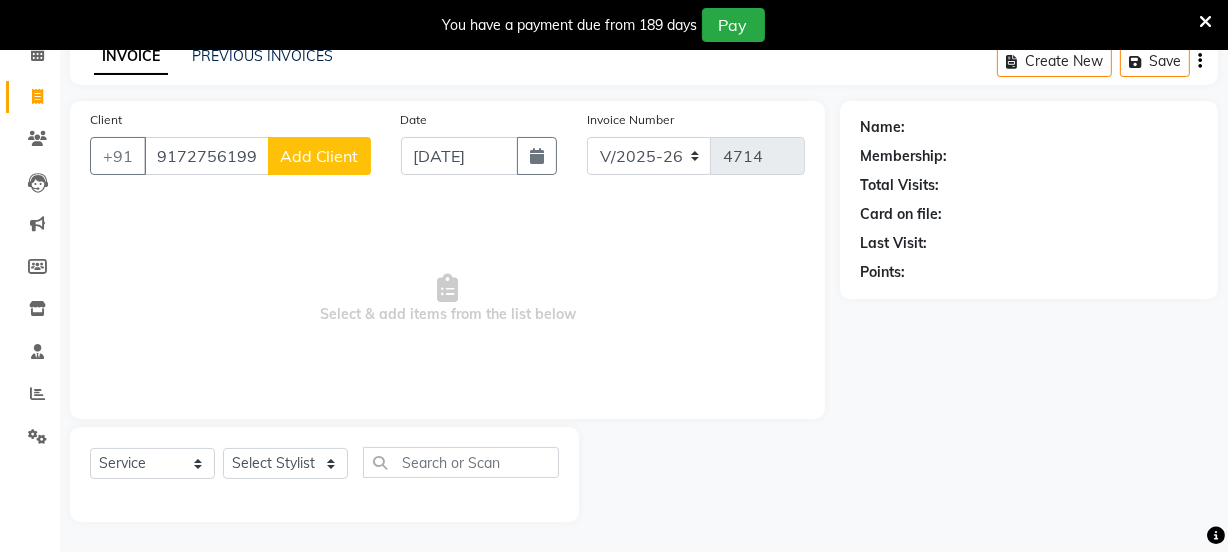 type 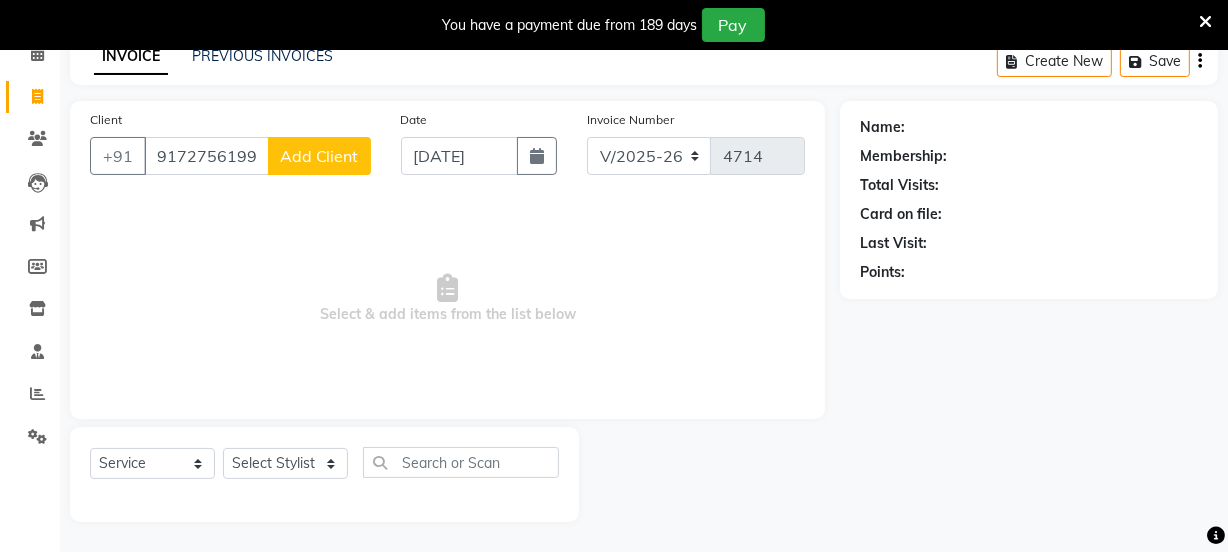 click on "Add Client" 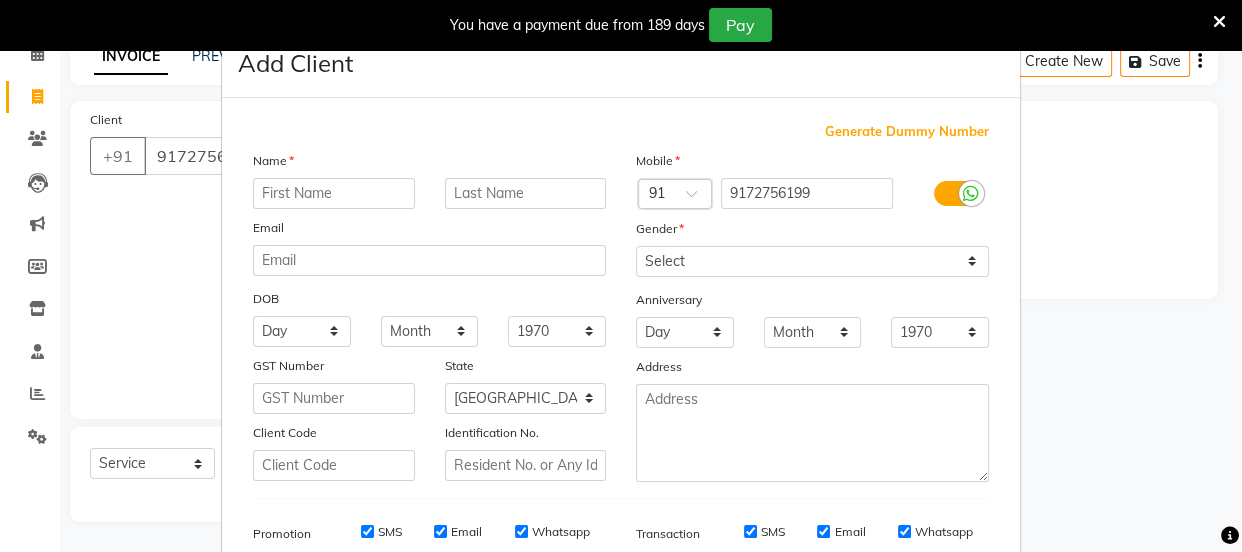 click at bounding box center (334, 193) 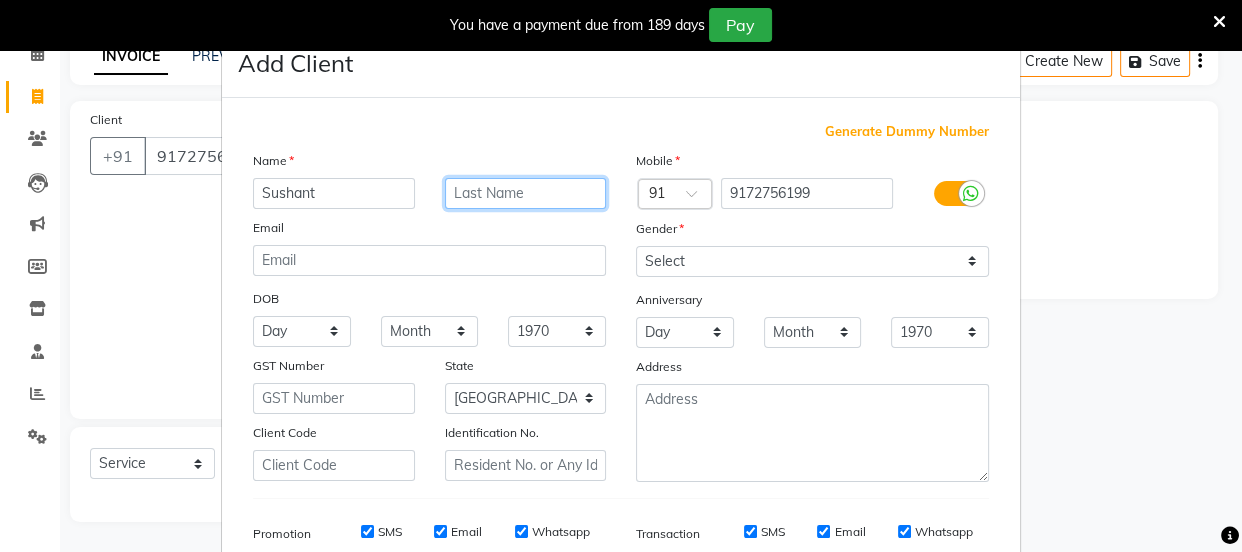 click at bounding box center [526, 193] 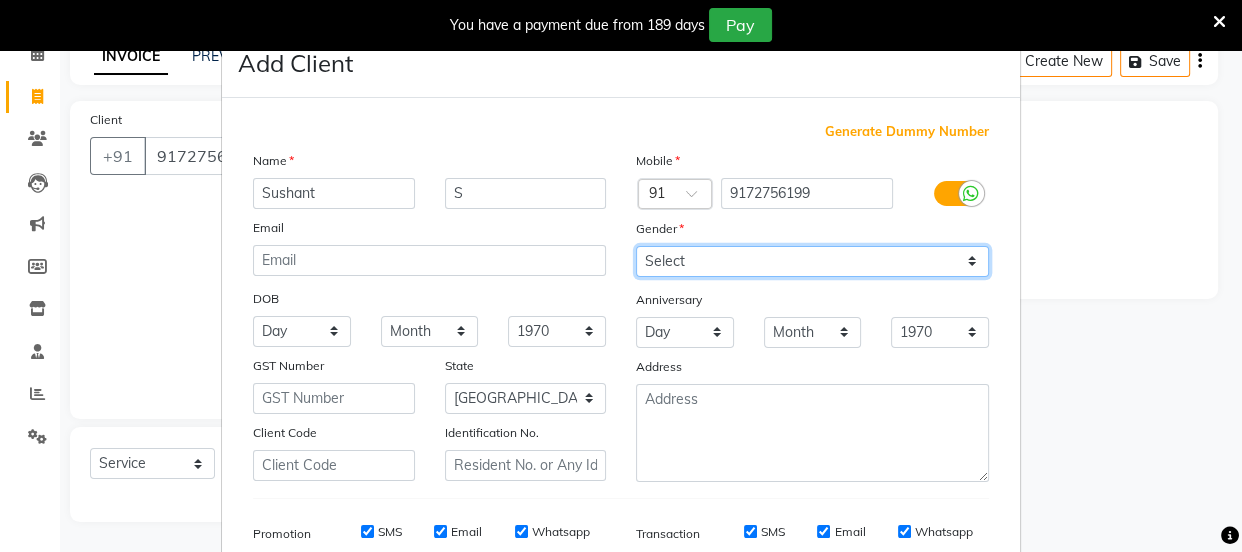 click on "Select Male Female Other Prefer Not To Say" at bounding box center (812, 261) 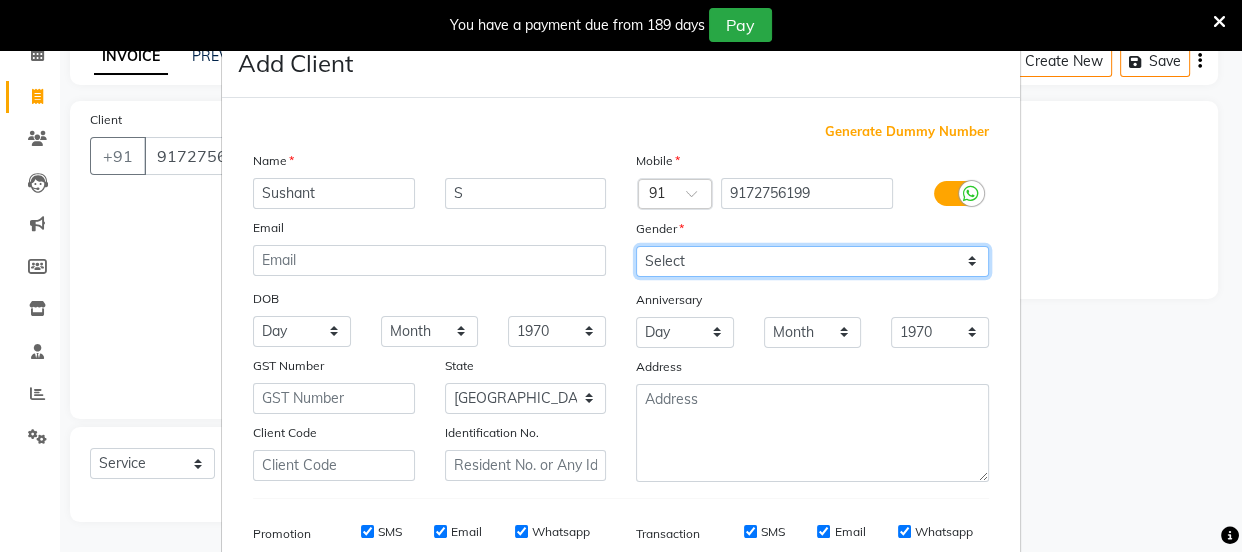 click on "Select Male Female Other Prefer Not To Say" at bounding box center (812, 261) 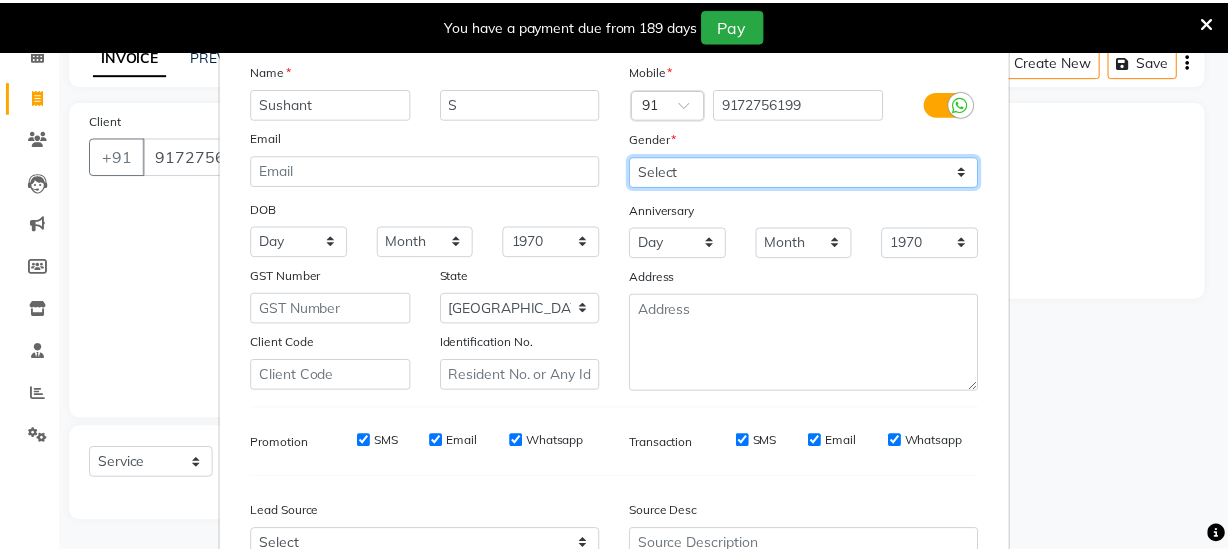 scroll, scrollTop: 272, scrollLeft: 0, axis: vertical 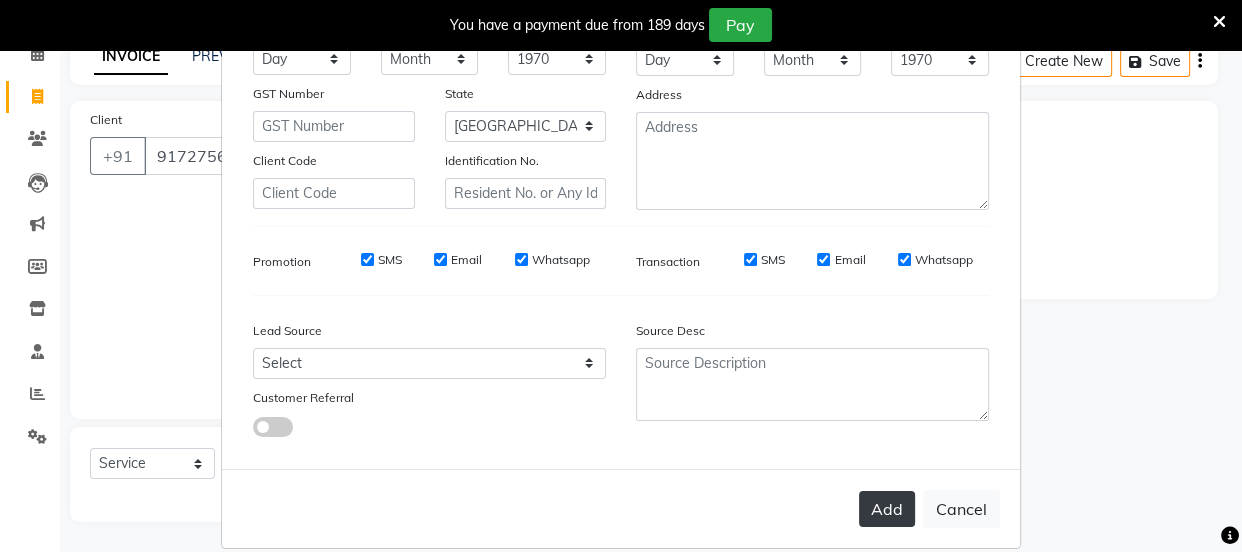 click on "Add" at bounding box center (887, 509) 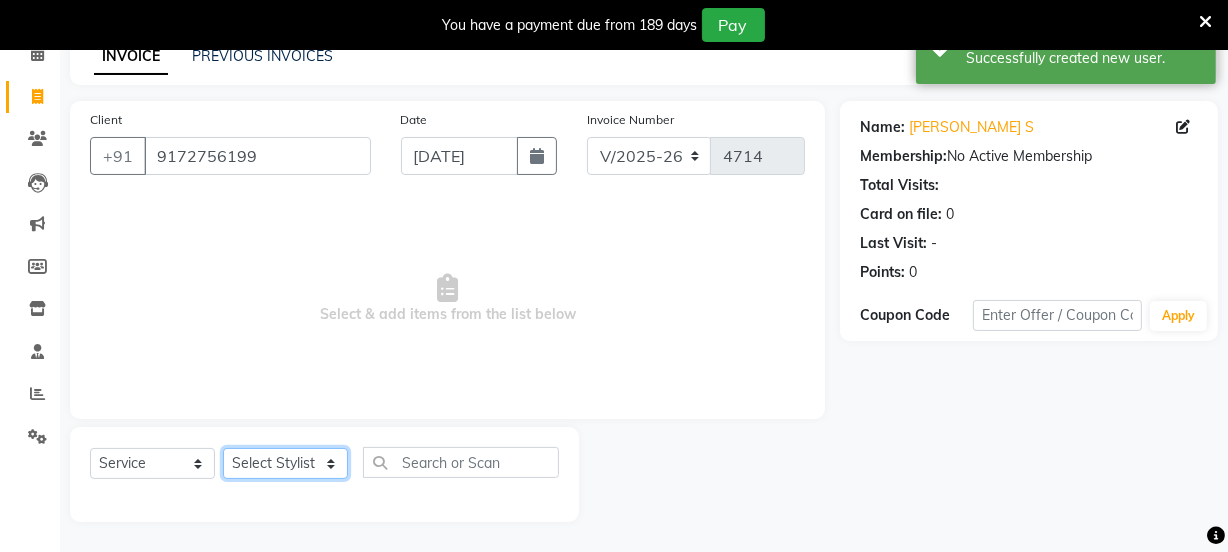 click on "Select Stylist Chetan    Dipak Vaidyakar kokan  n Mahadev Mane Mosin ansari  Nayan Patil Pradip  Prem Mane Rajan Roma Rajput Sai Shirin shaikh Shop Shubham Anarase Sneha suport staff Sonali  Sudip  Sujata thapa Sunil Umesh" 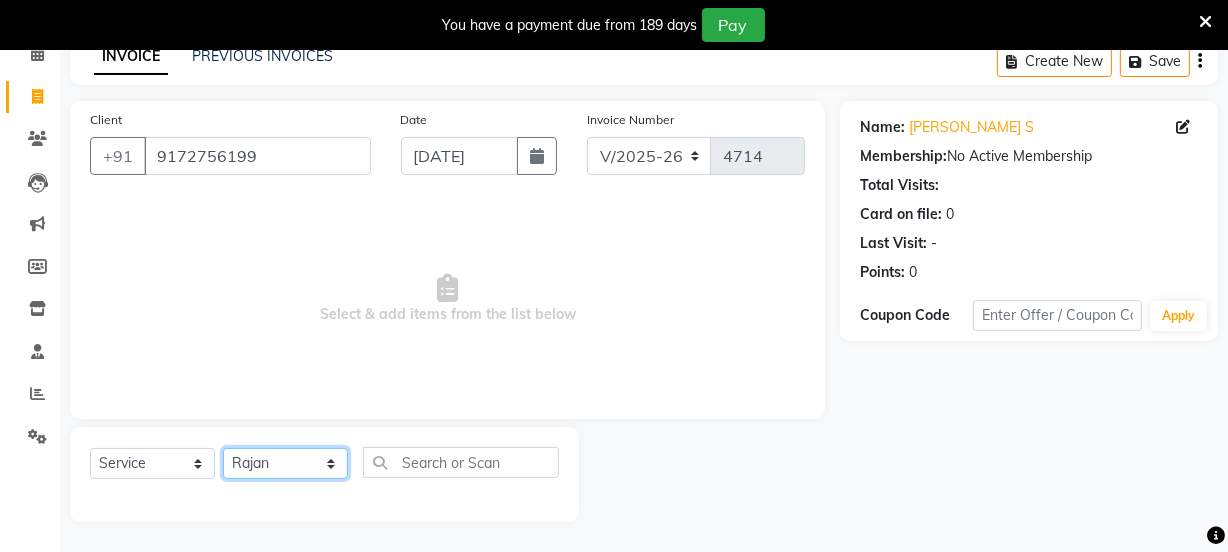 click on "Select Stylist Chetan    Dipak Vaidyakar kokan  n Mahadev Mane Mosin ansari  Nayan Patil Pradip  Prem Mane Rajan Roma Rajput Sai Shirin shaikh Shop Shubham Anarase Sneha suport staff Sonali  Sudip  Sujata thapa Sunil Umesh" 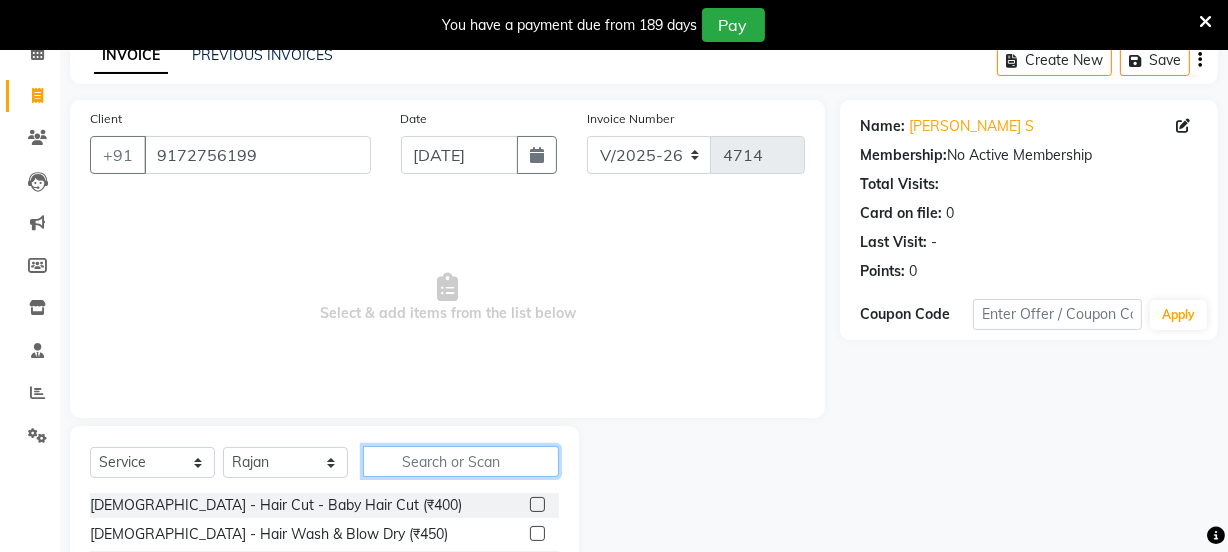 click 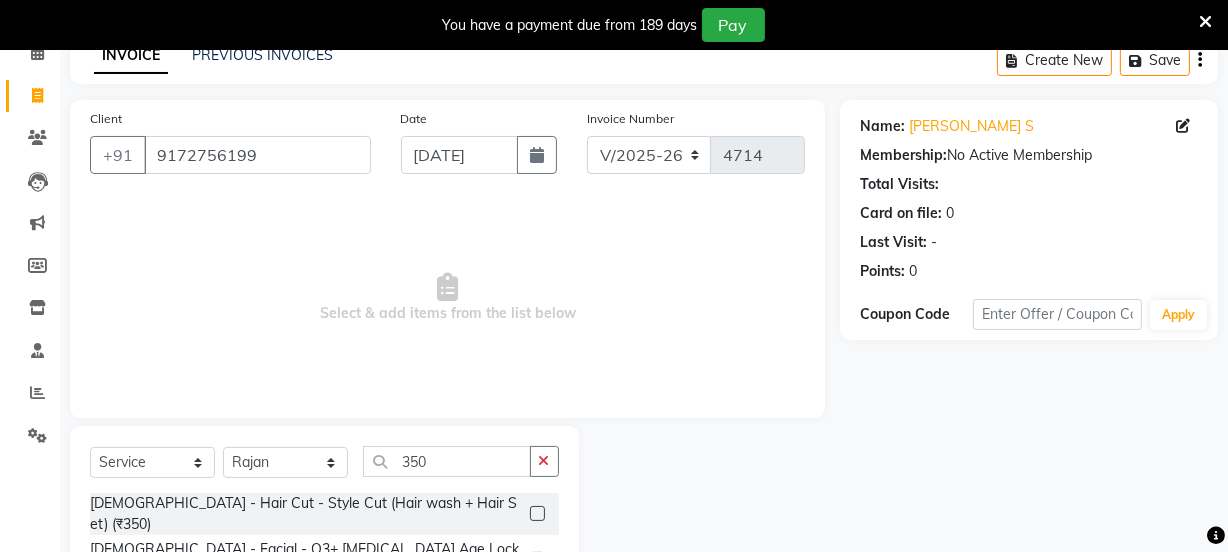 click 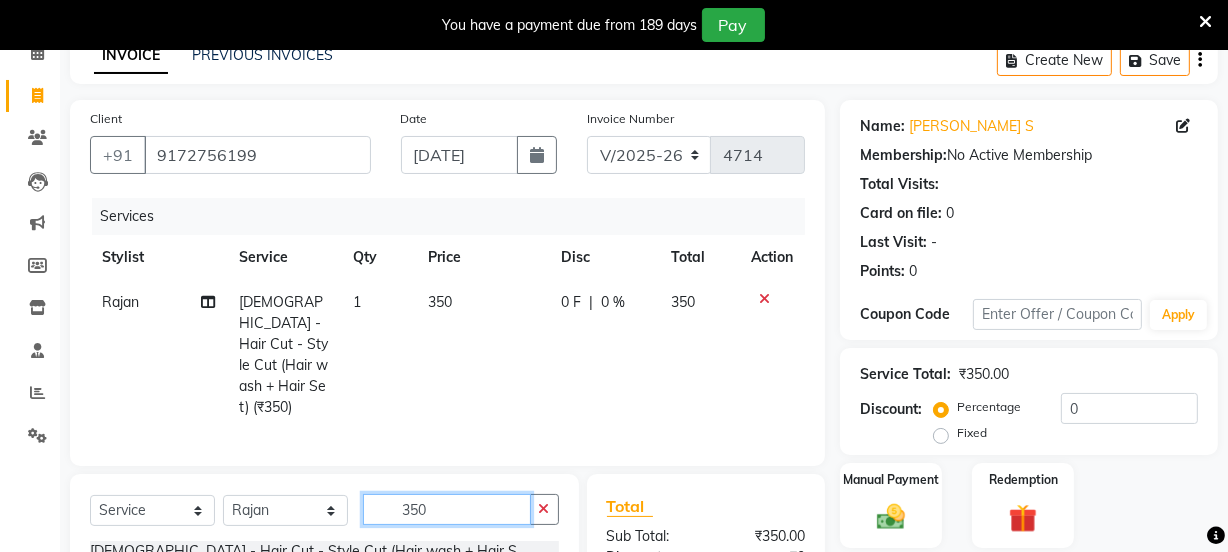 click on "350" 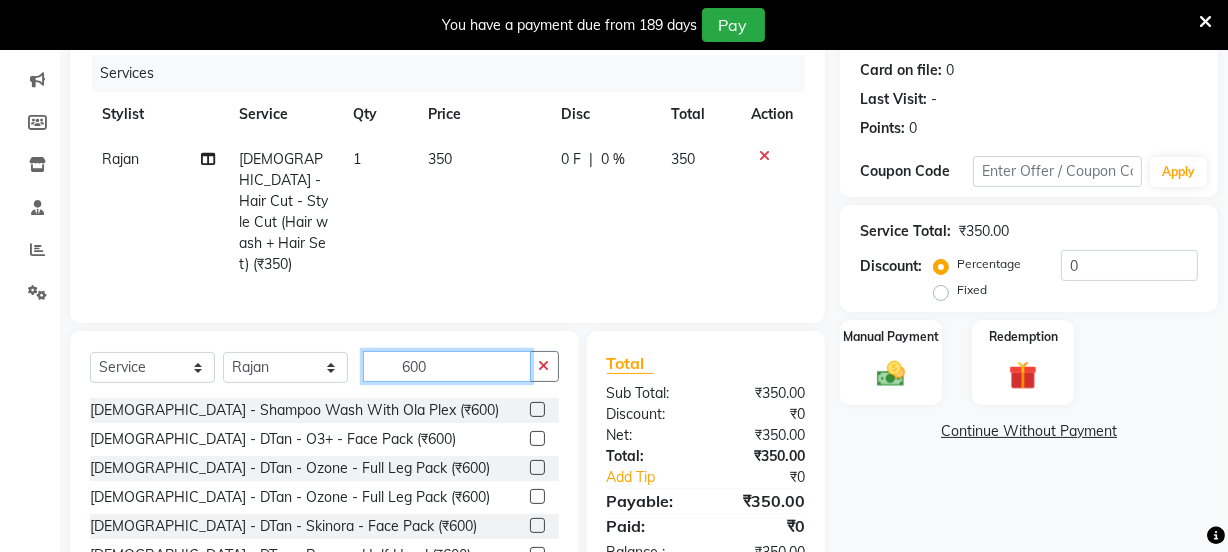 scroll, scrollTop: 340, scrollLeft: 0, axis: vertical 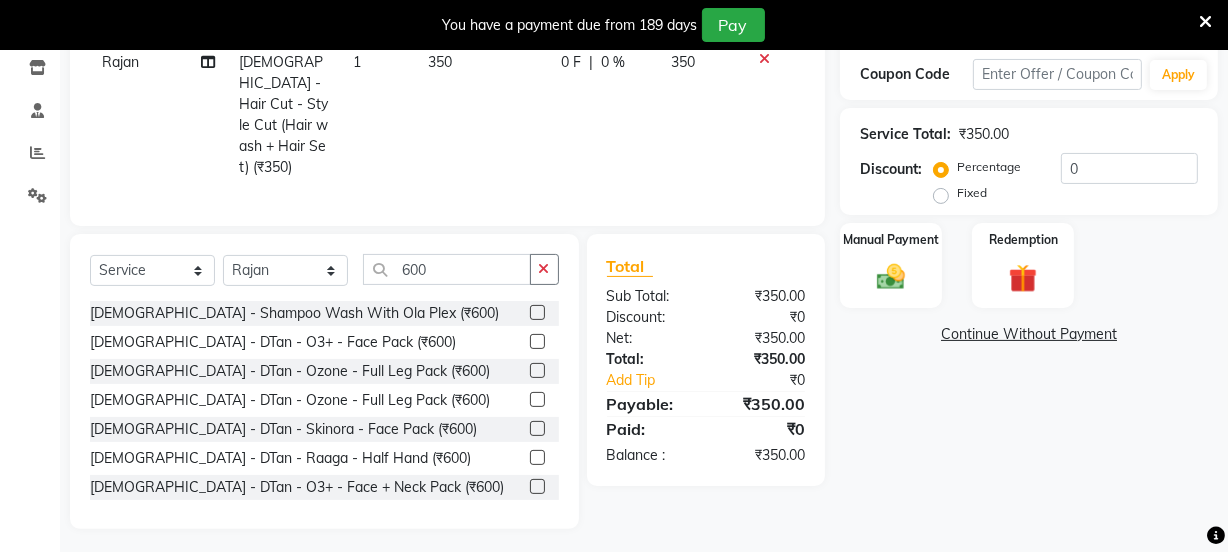 click 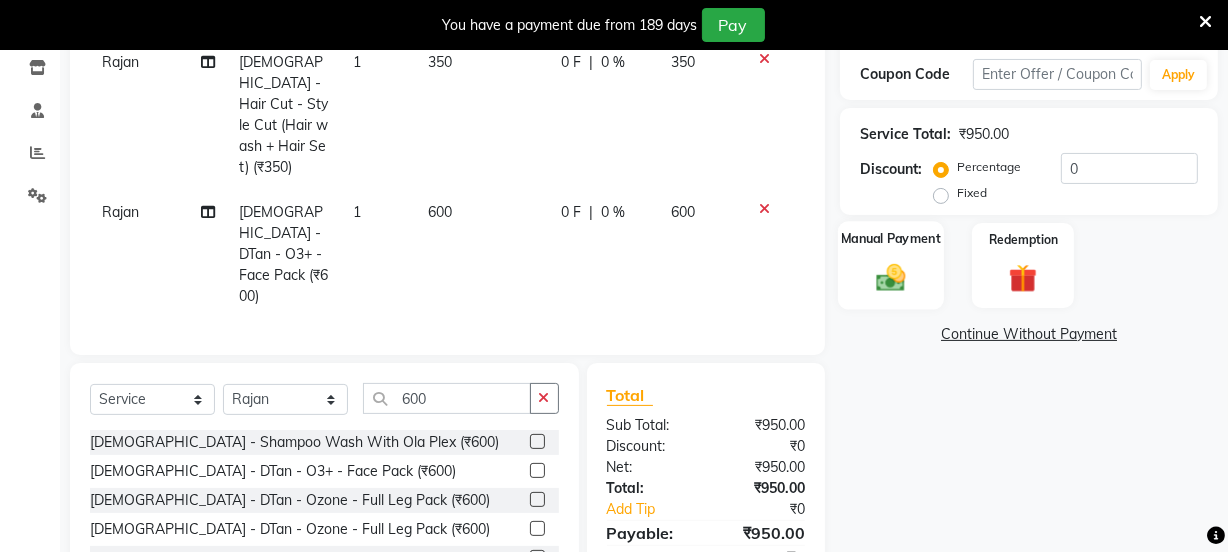 click 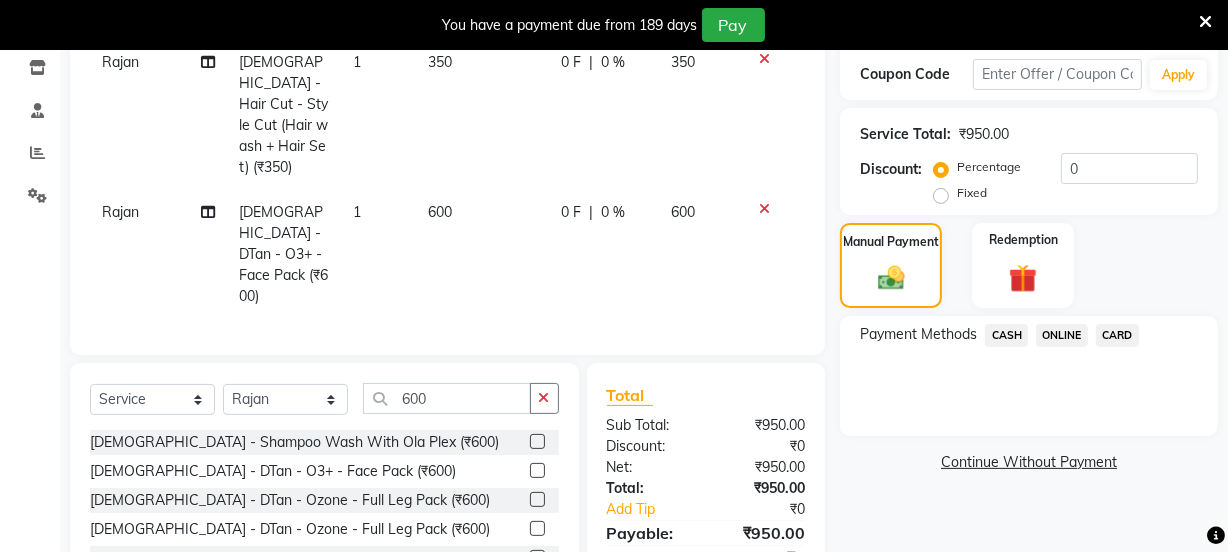 click on "CASH" 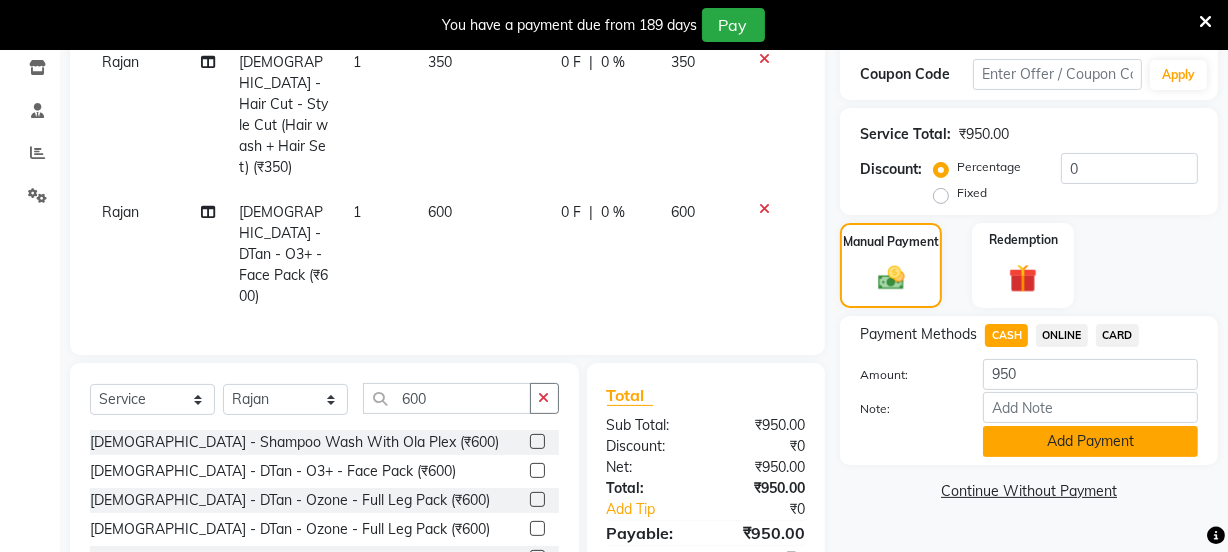 click on "Add Payment" 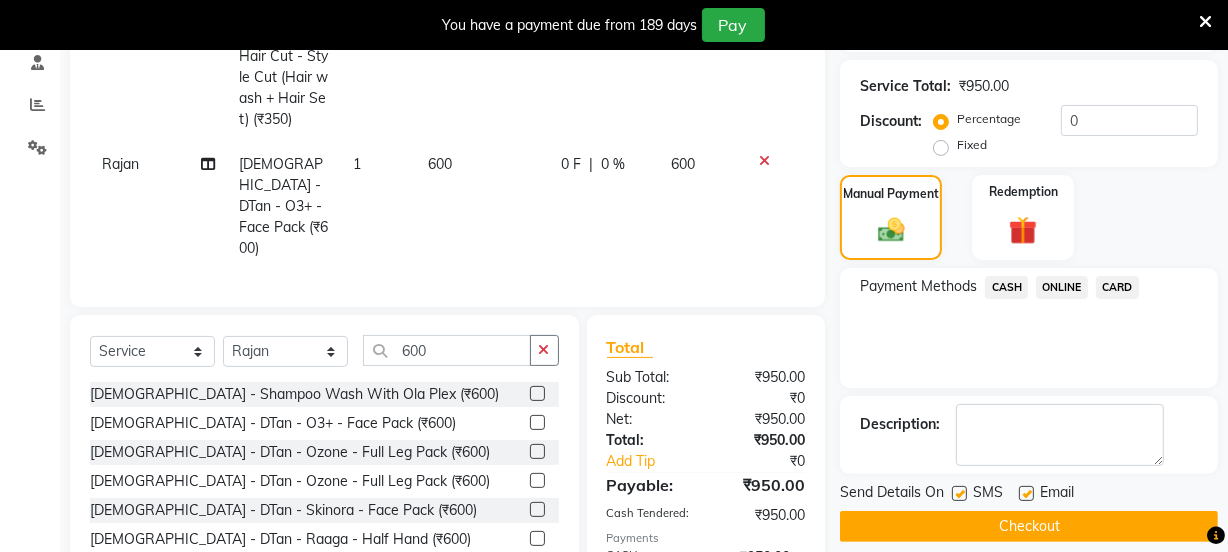 scroll, scrollTop: 454, scrollLeft: 0, axis: vertical 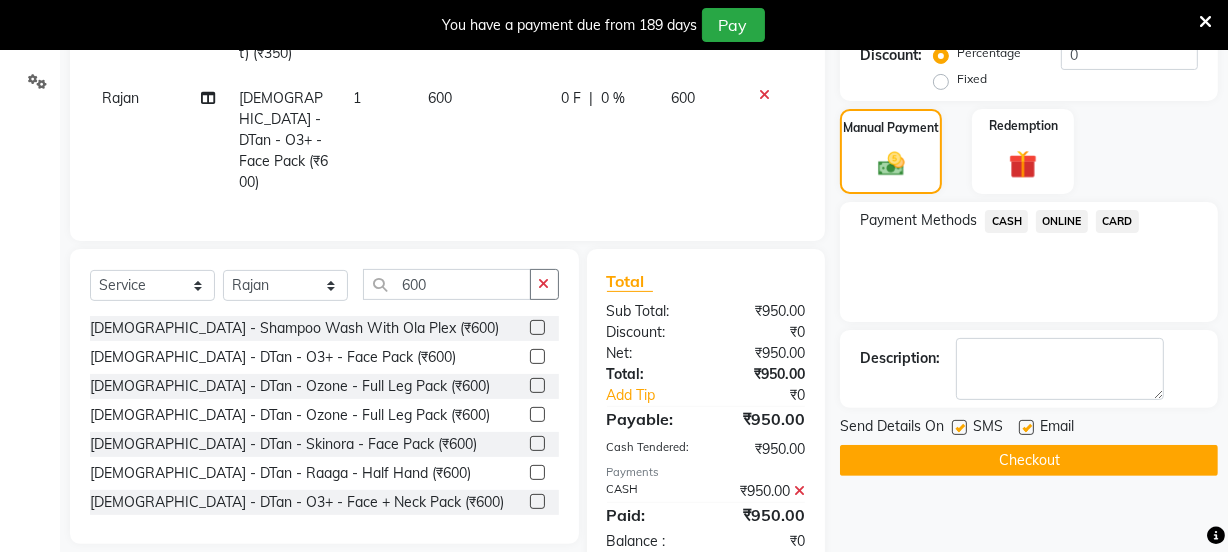 click on "Checkout" 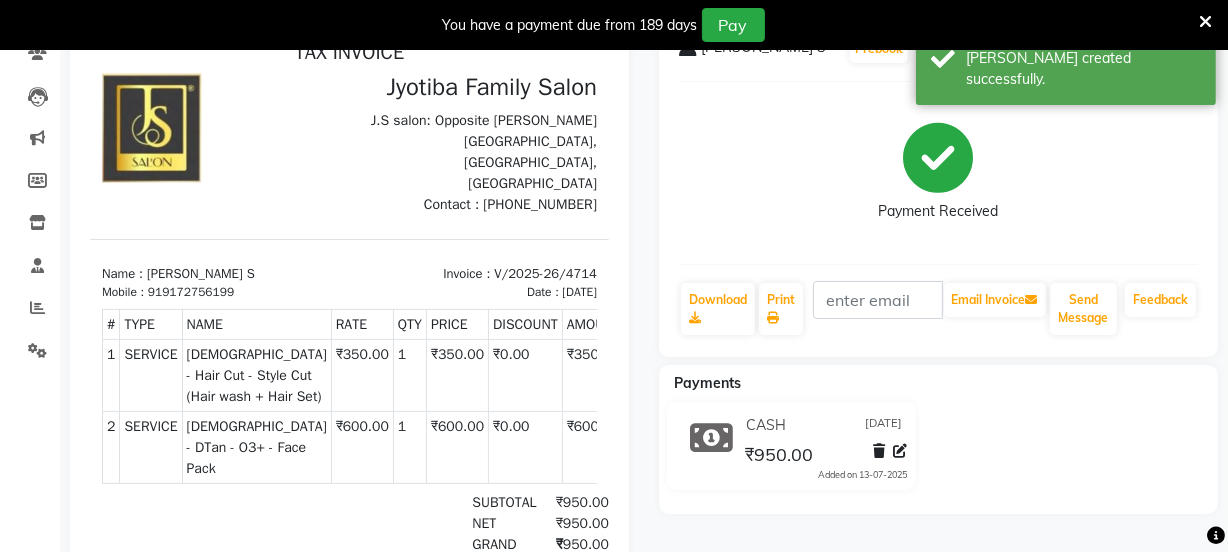 scroll, scrollTop: 0, scrollLeft: 0, axis: both 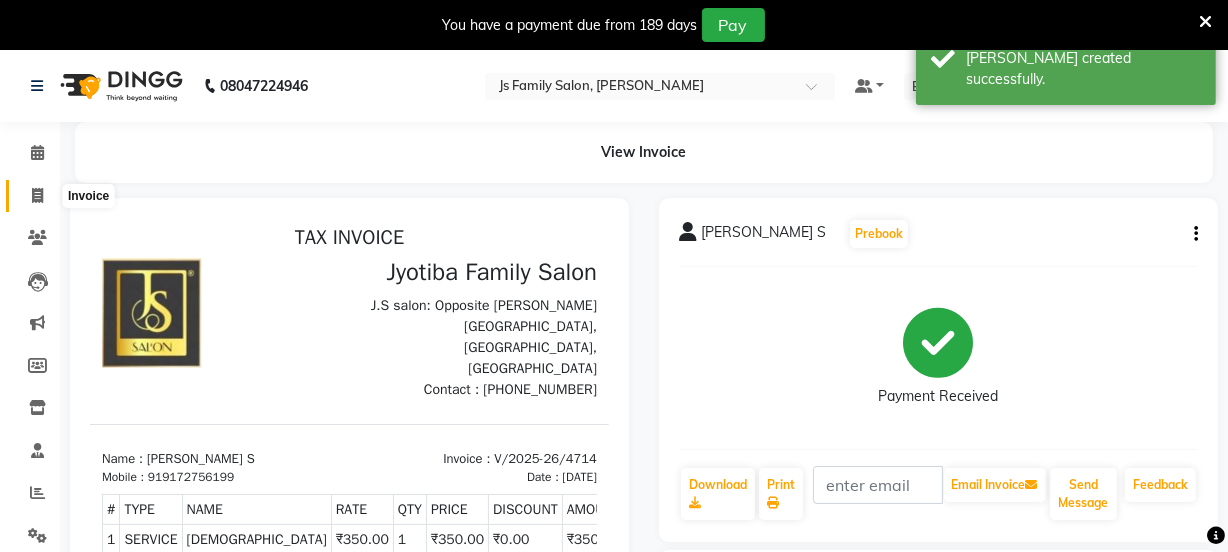click 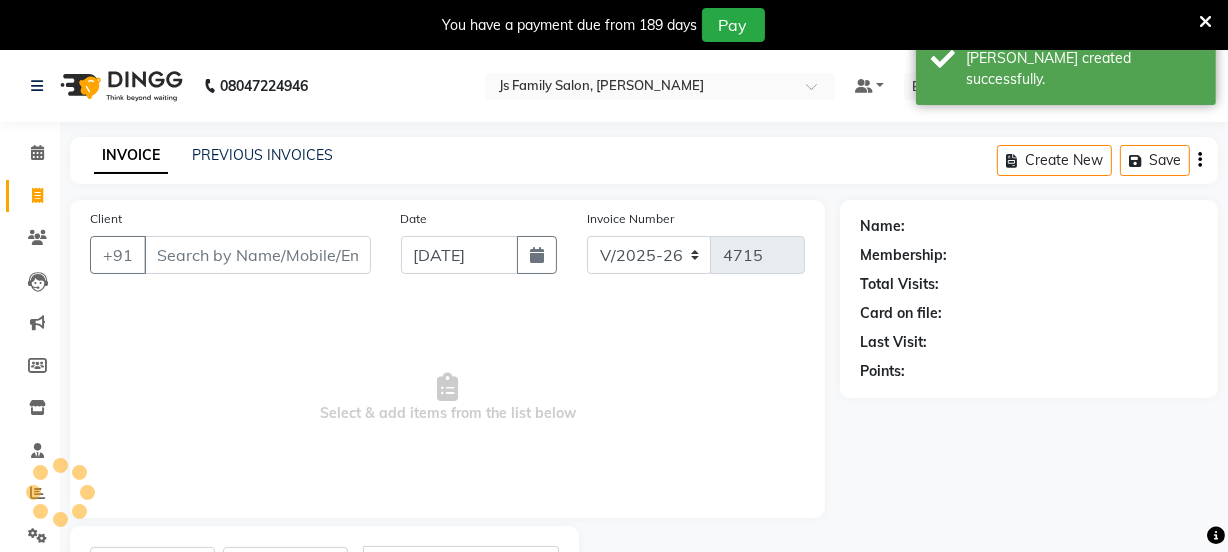 scroll, scrollTop: 100, scrollLeft: 0, axis: vertical 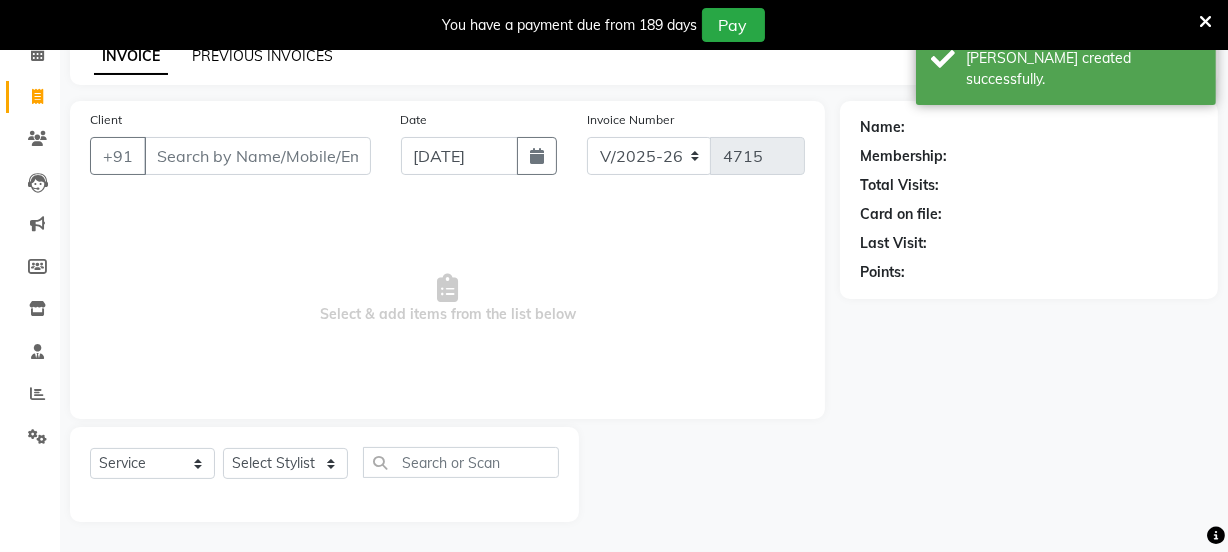 click on "PREVIOUS INVOICES" 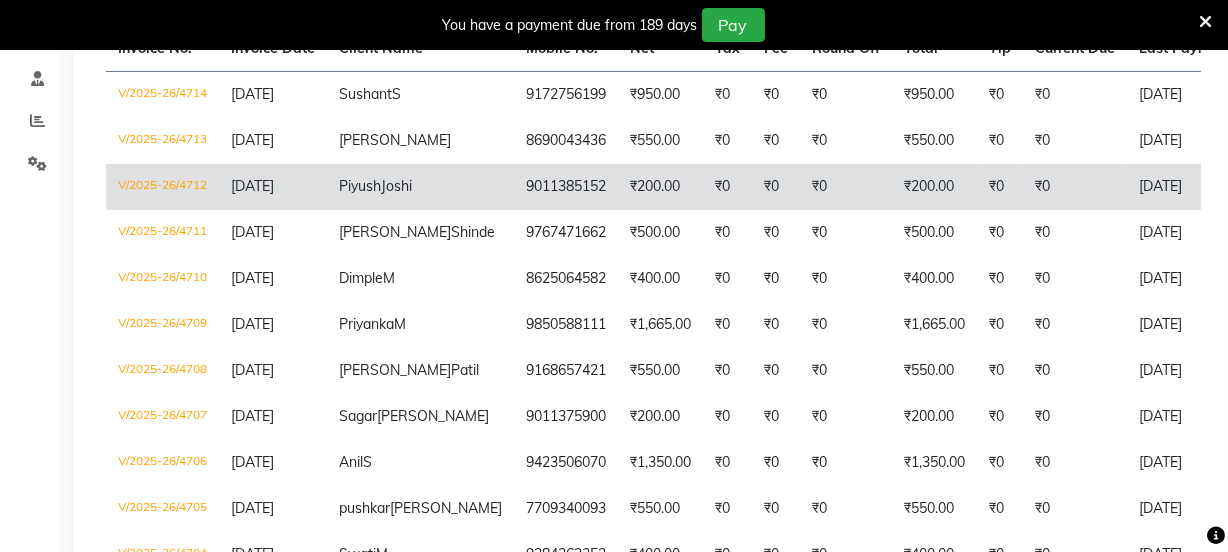 scroll, scrollTop: 330, scrollLeft: 0, axis: vertical 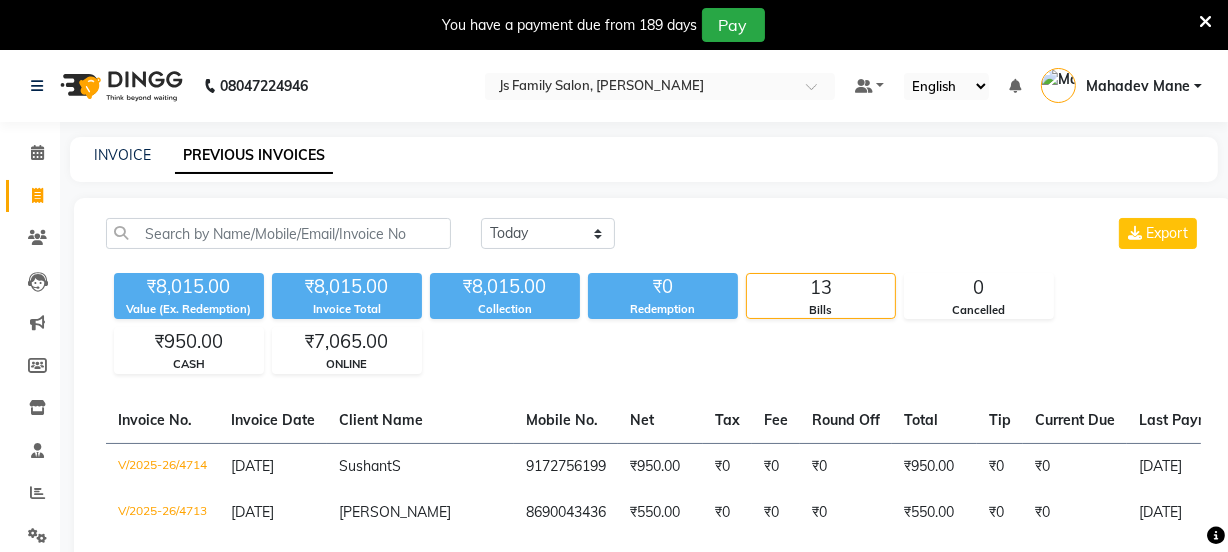 click at bounding box center (1205, 22) 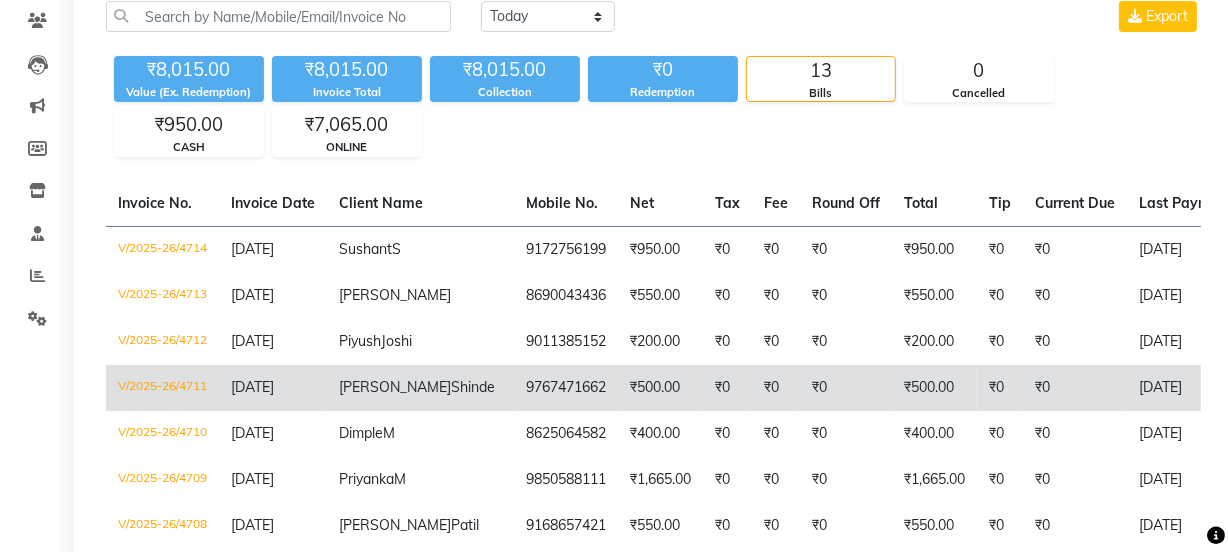 scroll, scrollTop: 363, scrollLeft: 0, axis: vertical 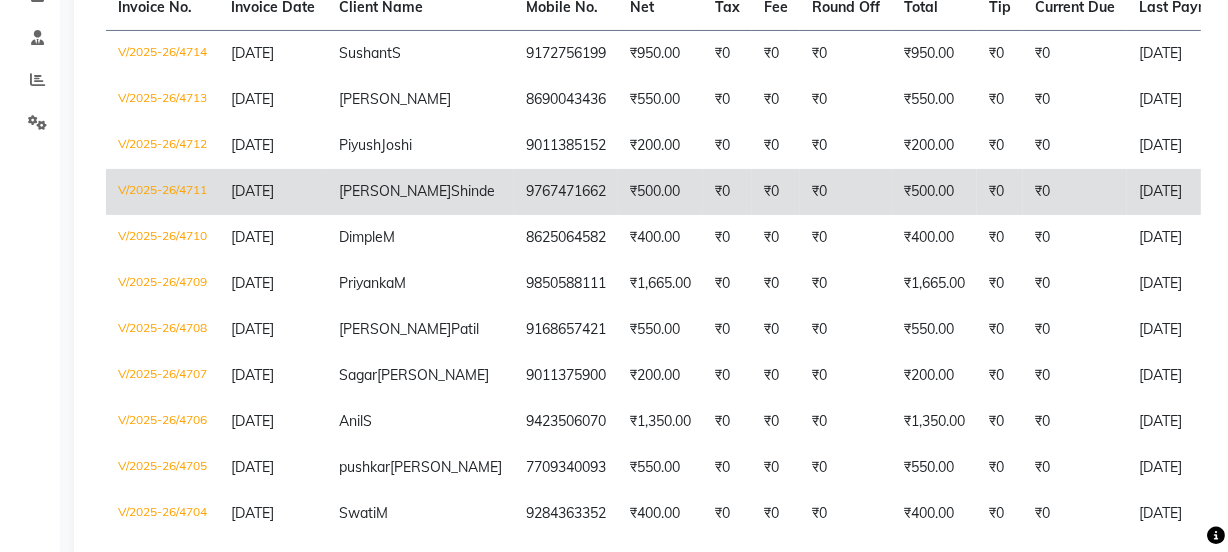 click on "₹500.00" 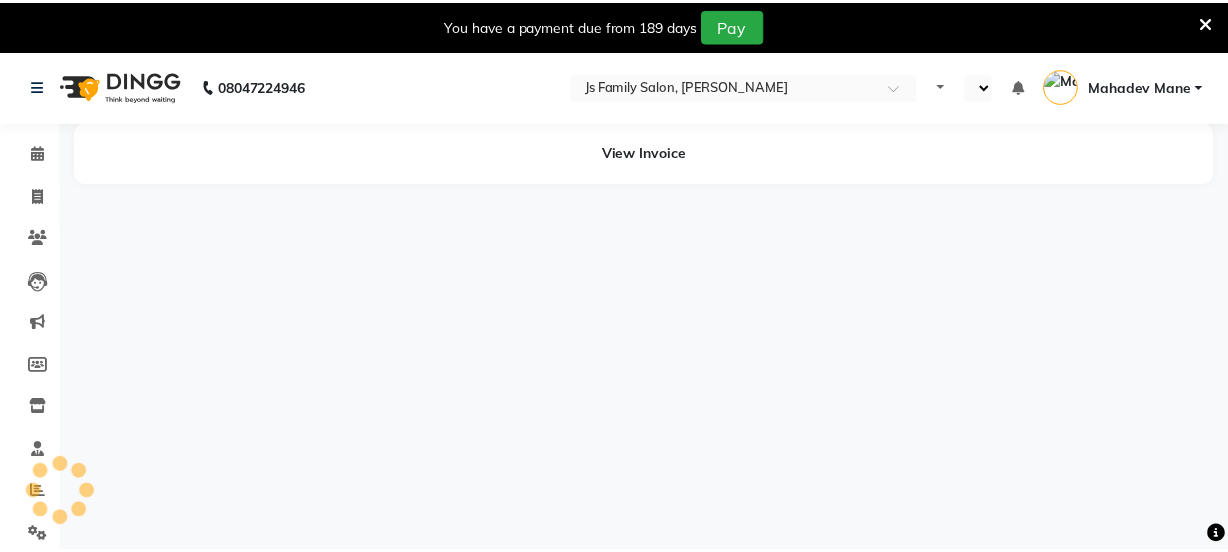 scroll, scrollTop: 0, scrollLeft: 0, axis: both 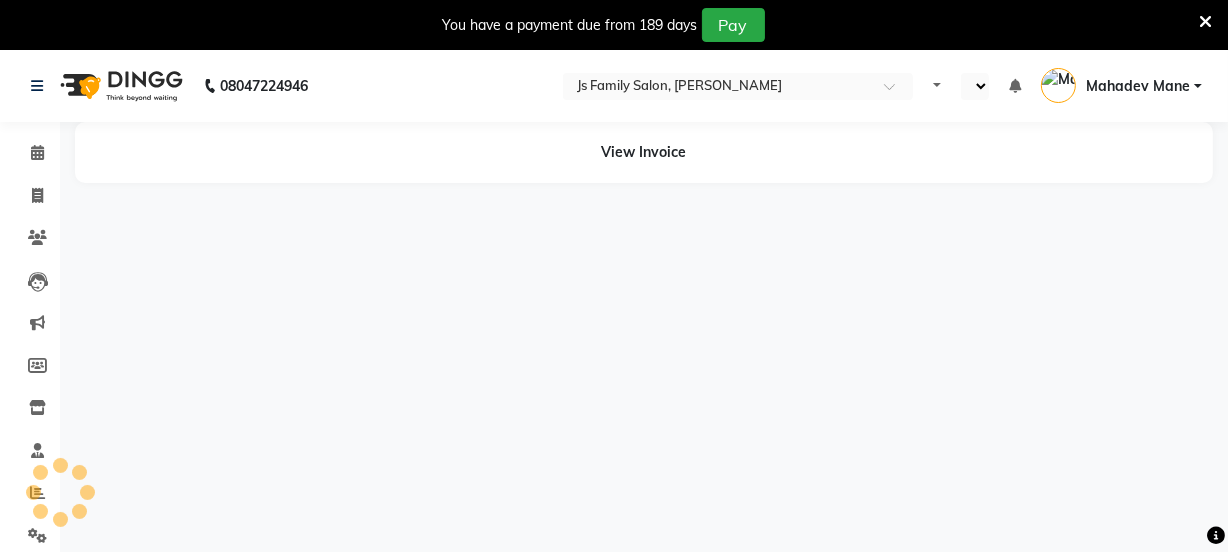 select on "en" 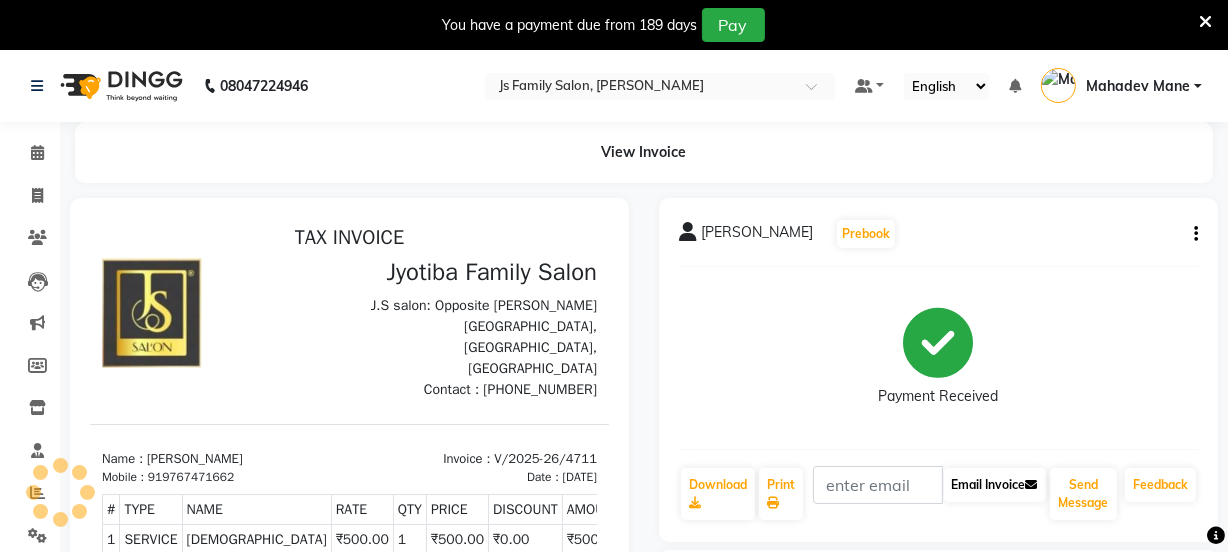 scroll, scrollTop: 0, scrollLeft: 0, axis: both 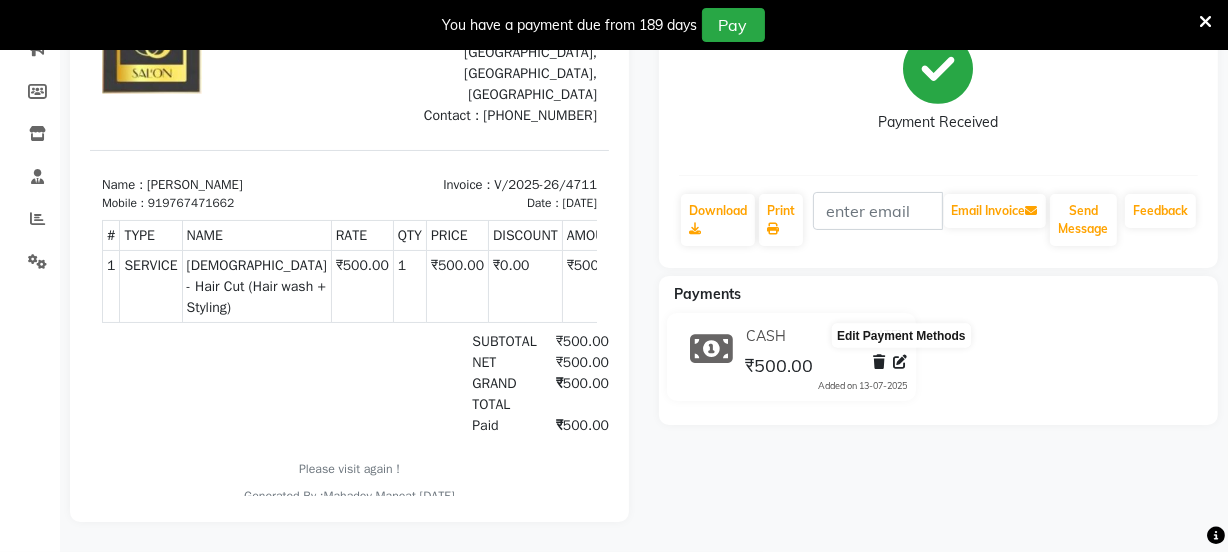 click 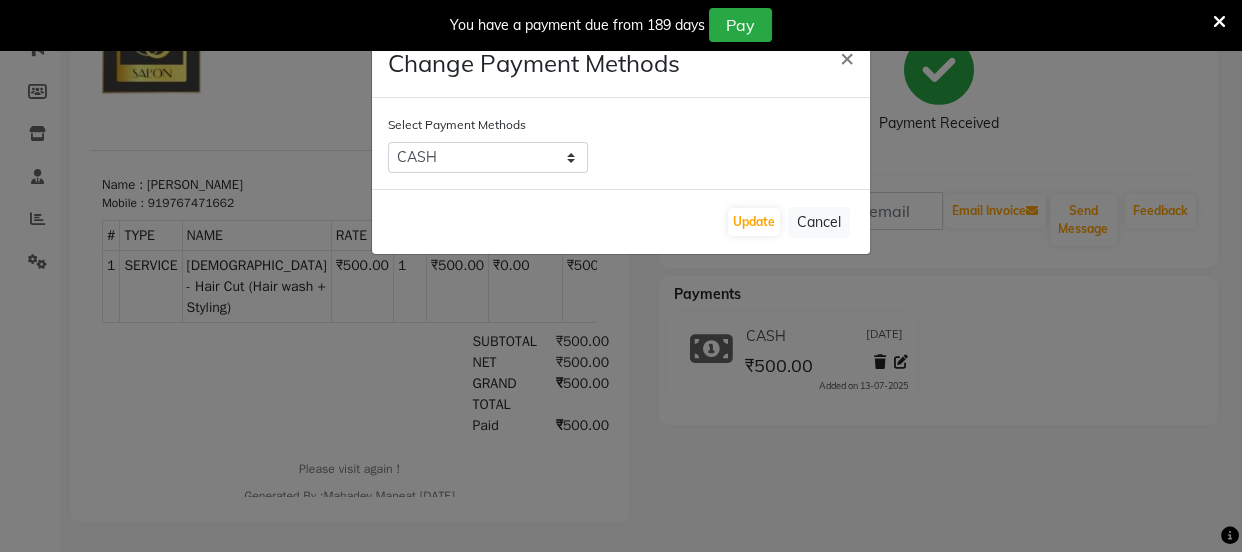 click on "Select Payment Methods  CASH   ONLINE   CARD" 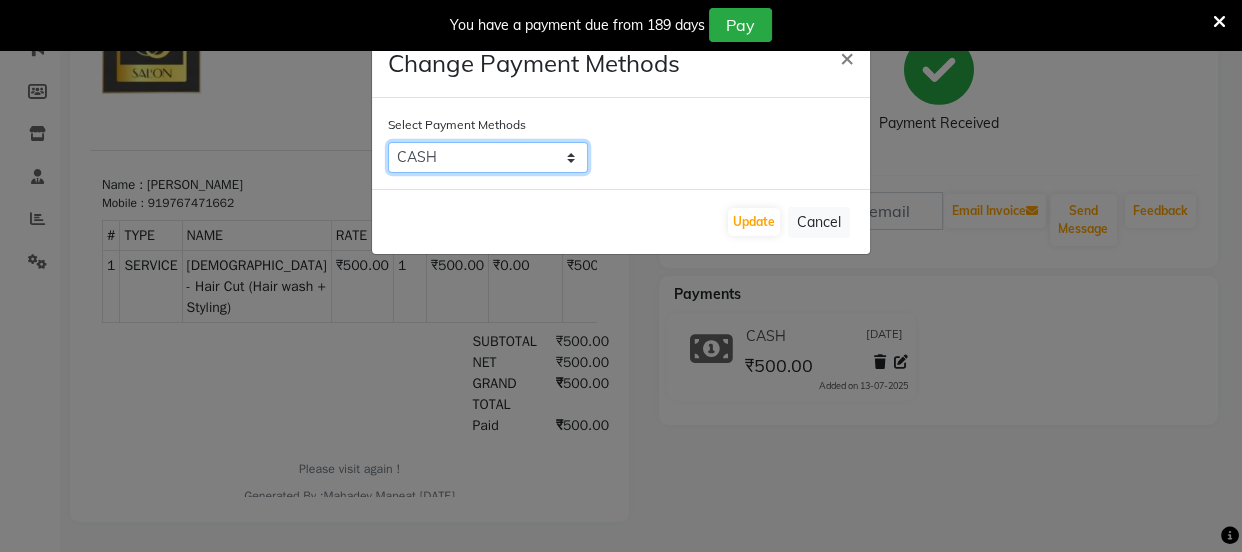 click on "CASH   ONLINE   CARD" 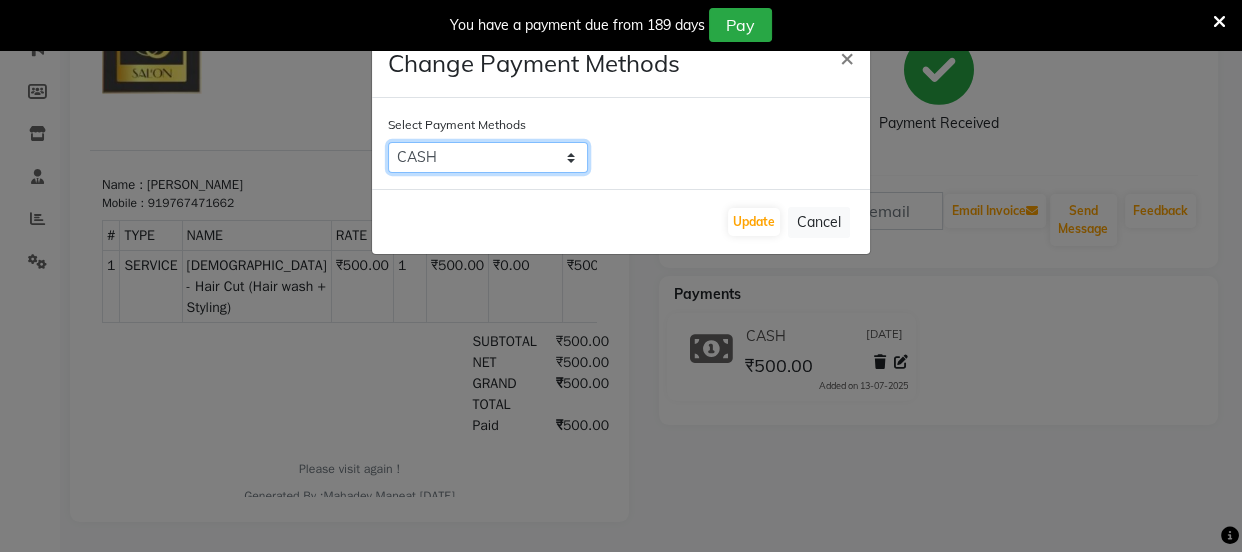 select on "3" 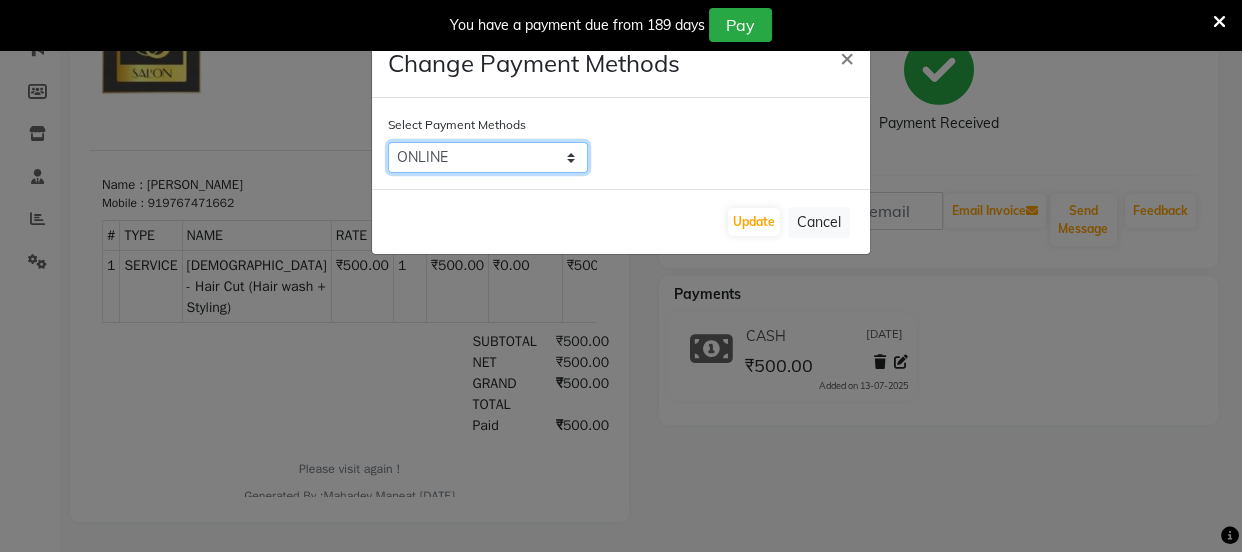 click on "CASH   ONLINE   CARD" 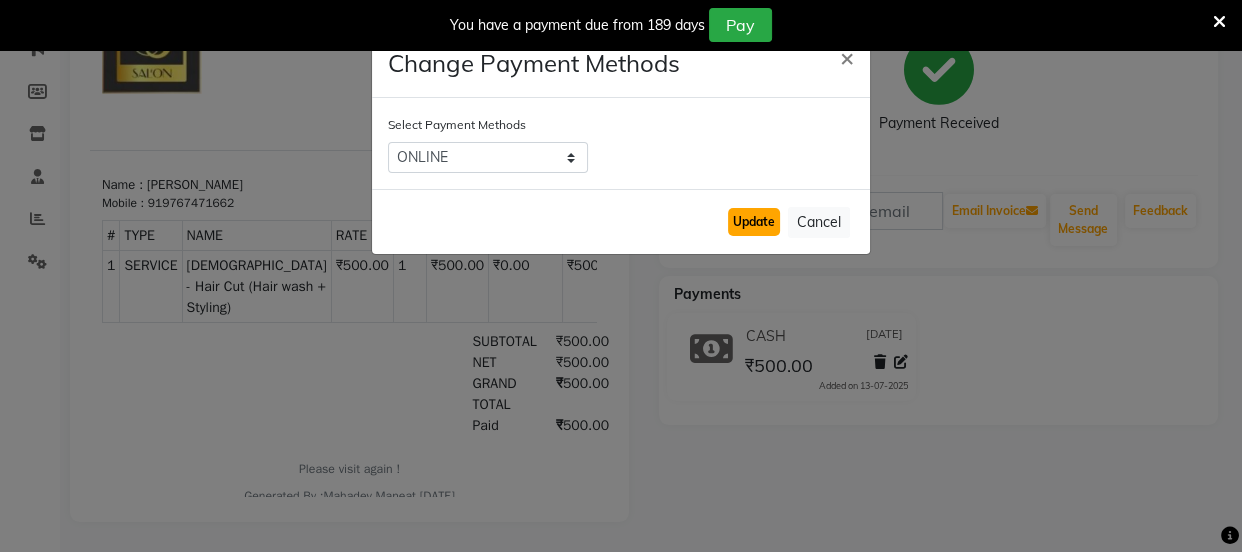 click on "Update" 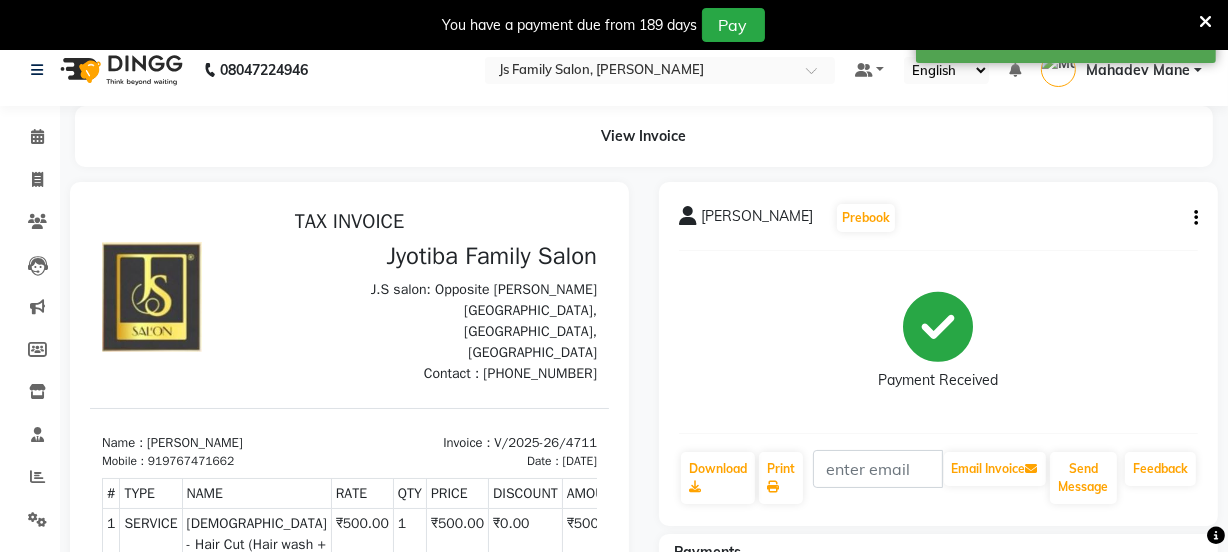 scroll, scrollTop: 0, scrollLeft: 0, axis: both 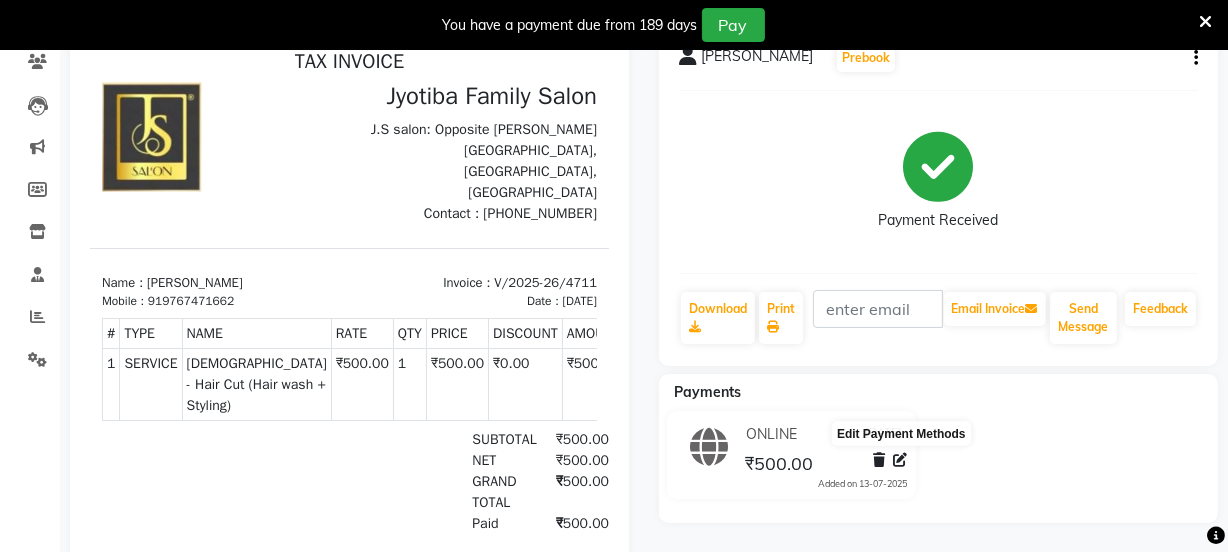 click 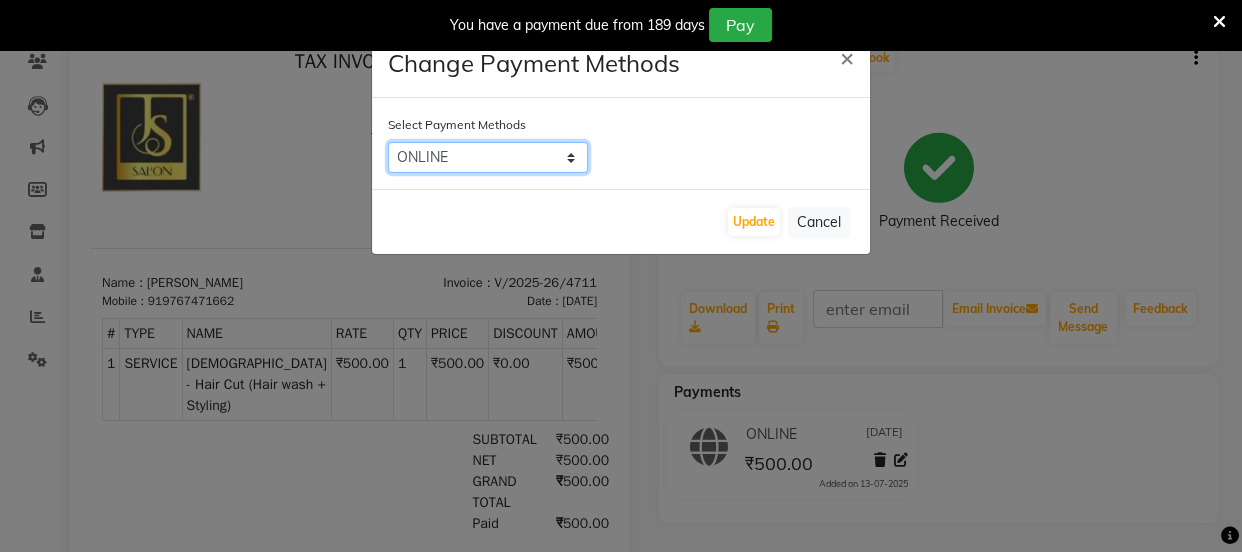 click on "CASH   ONLINE   CARD" 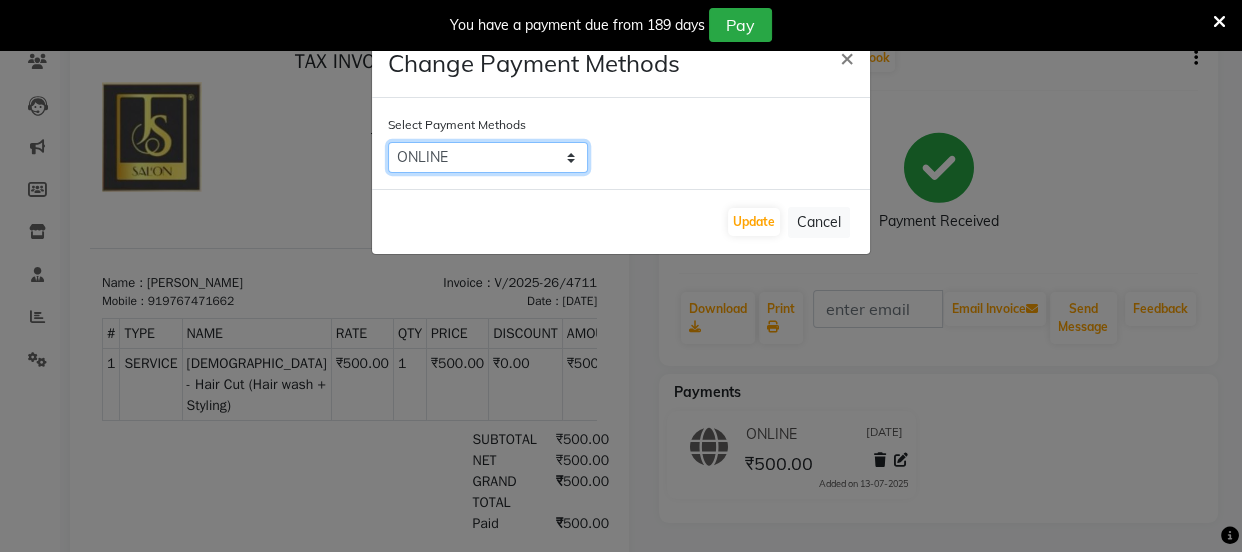 select on "1" 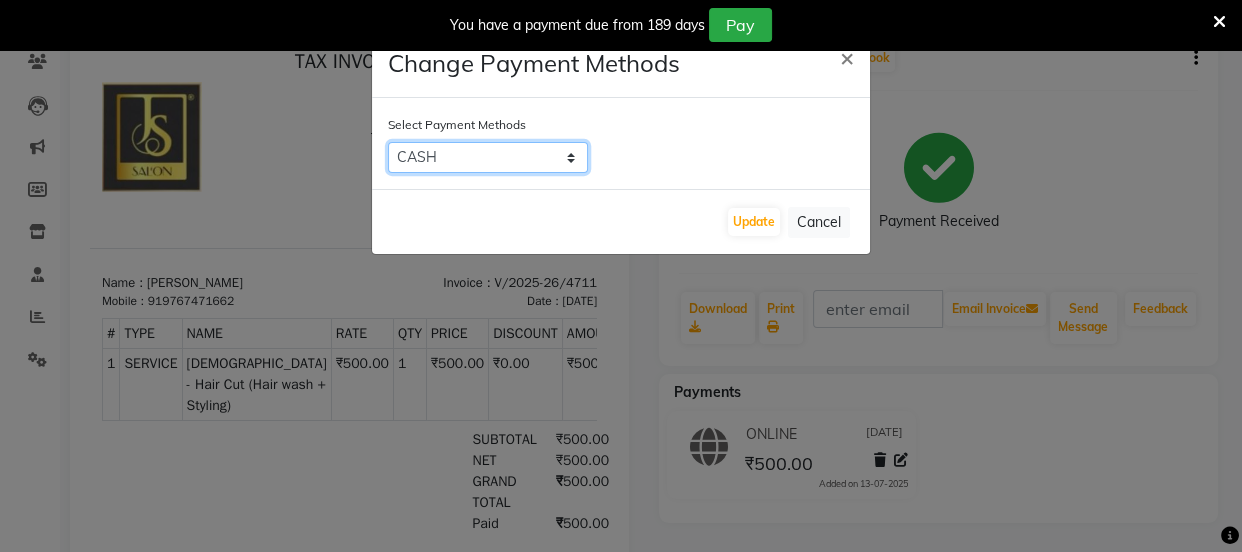 click on "CASH   ONLINE   CARD" 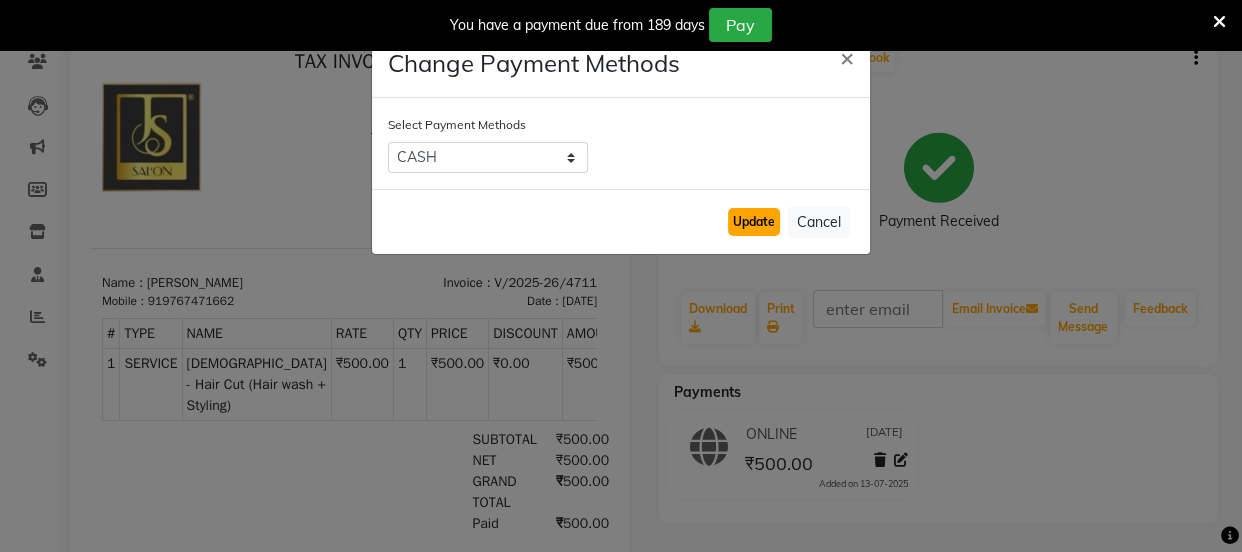 click on "Update" 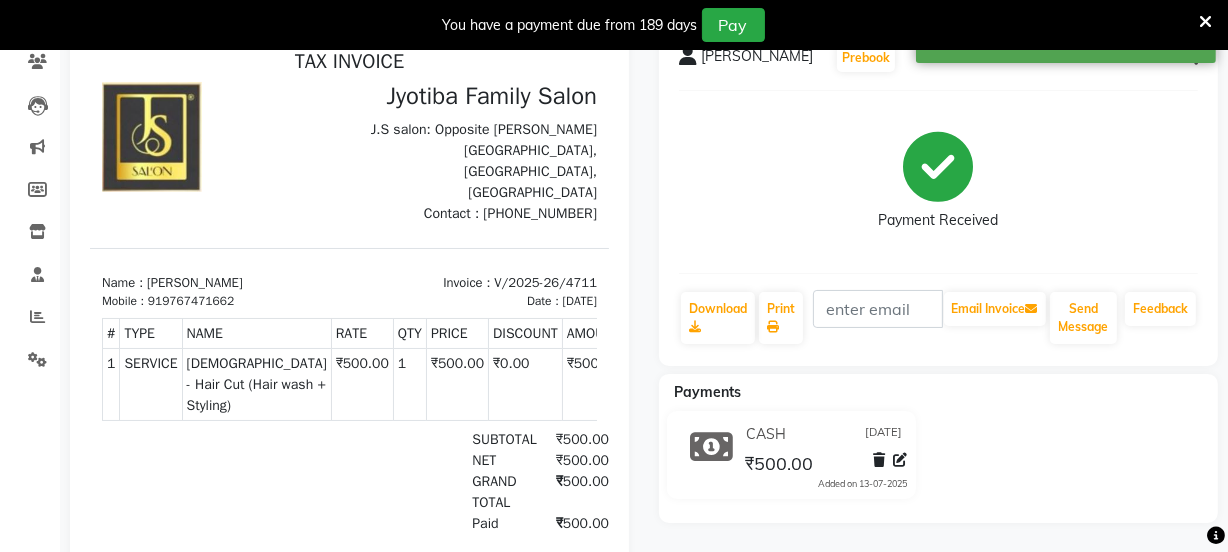 scroll, scrollTop: 0, scrollLeft: 0, axis: both 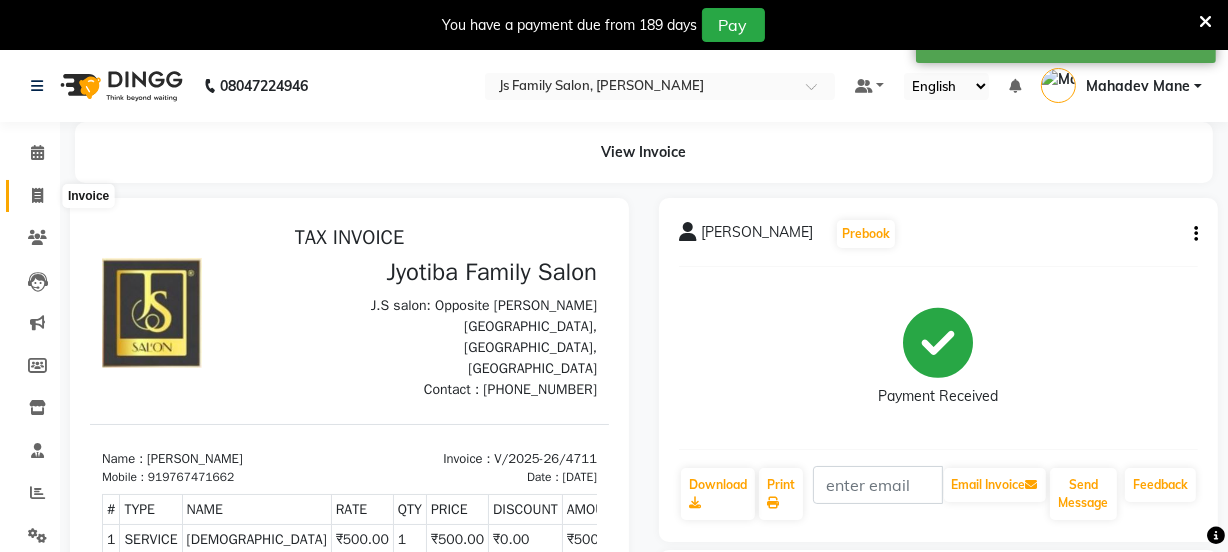 click 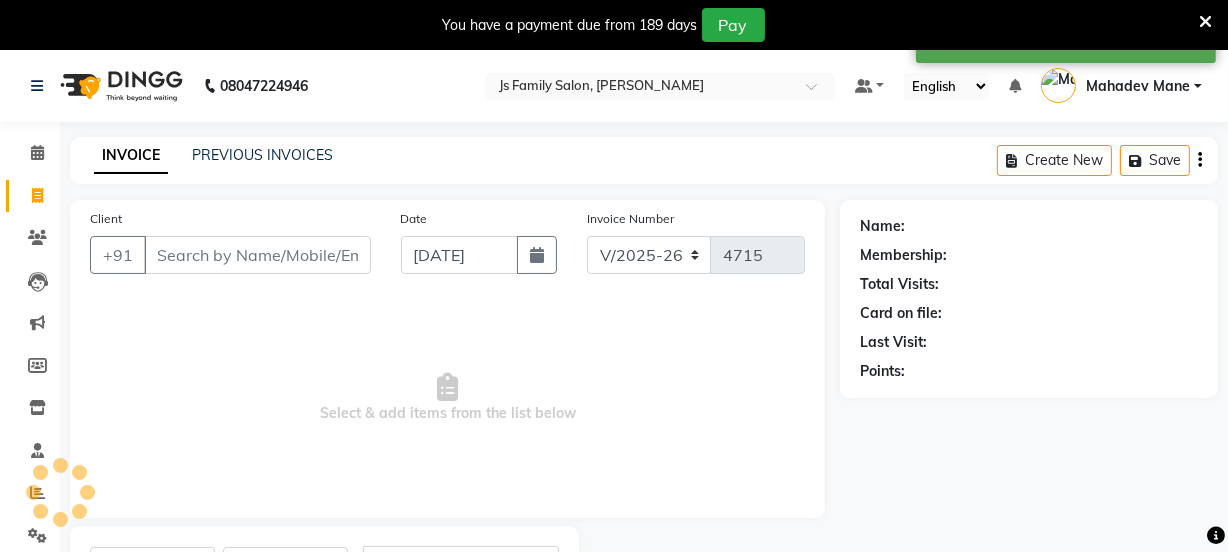 scroll, scrollTop: 100, scrollLeft: 0, axis: vertical 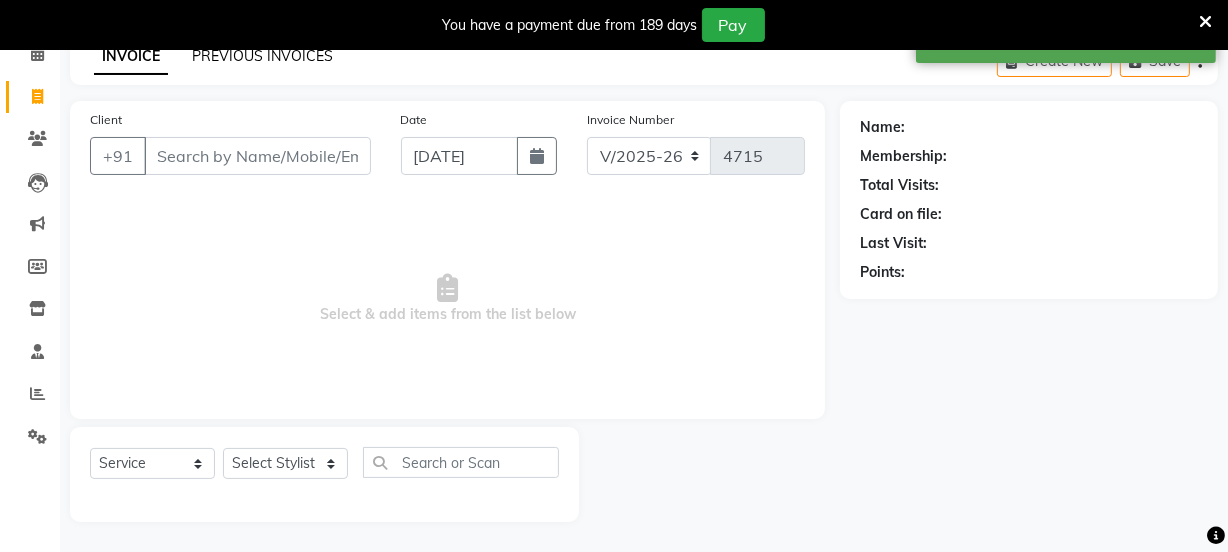 click on "PREVIOUS INVOICES" 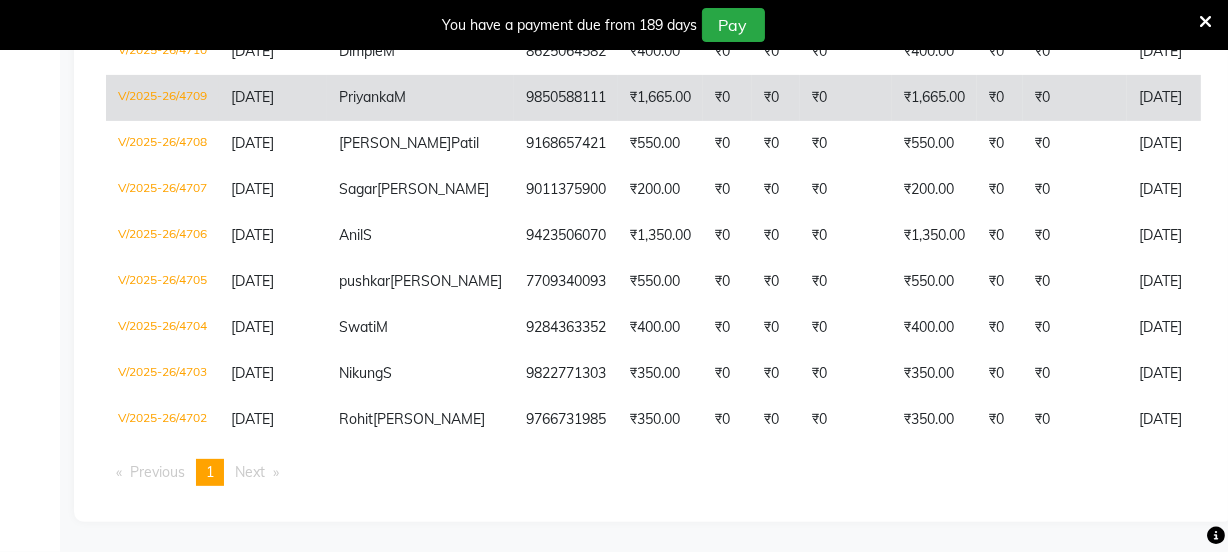 scroll, scrollTop: 512, scrollLeft: 0, axis: vertical 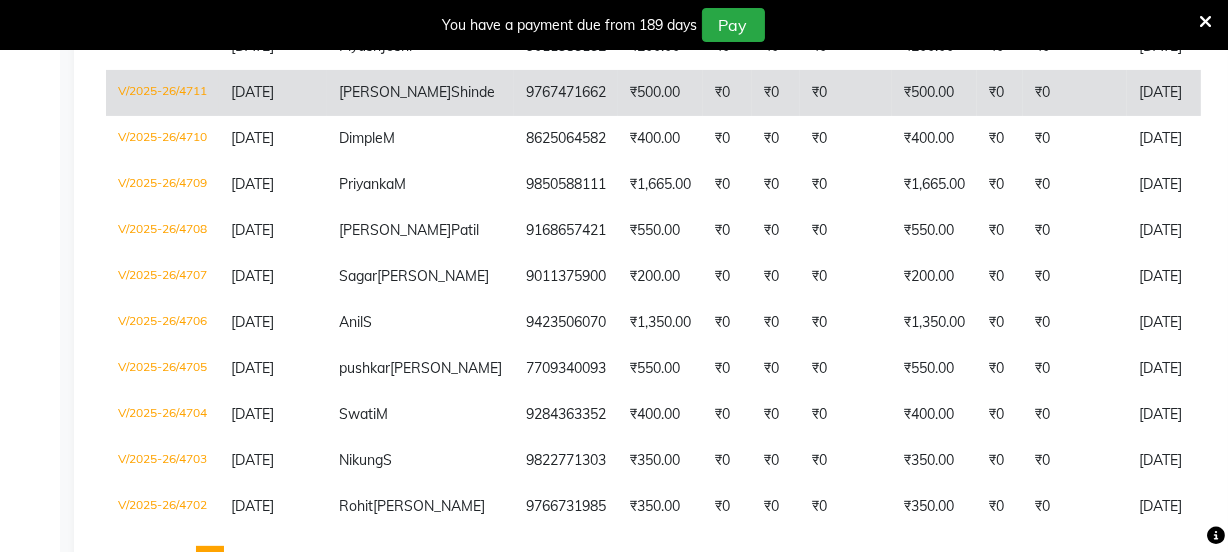 click on "₹0" 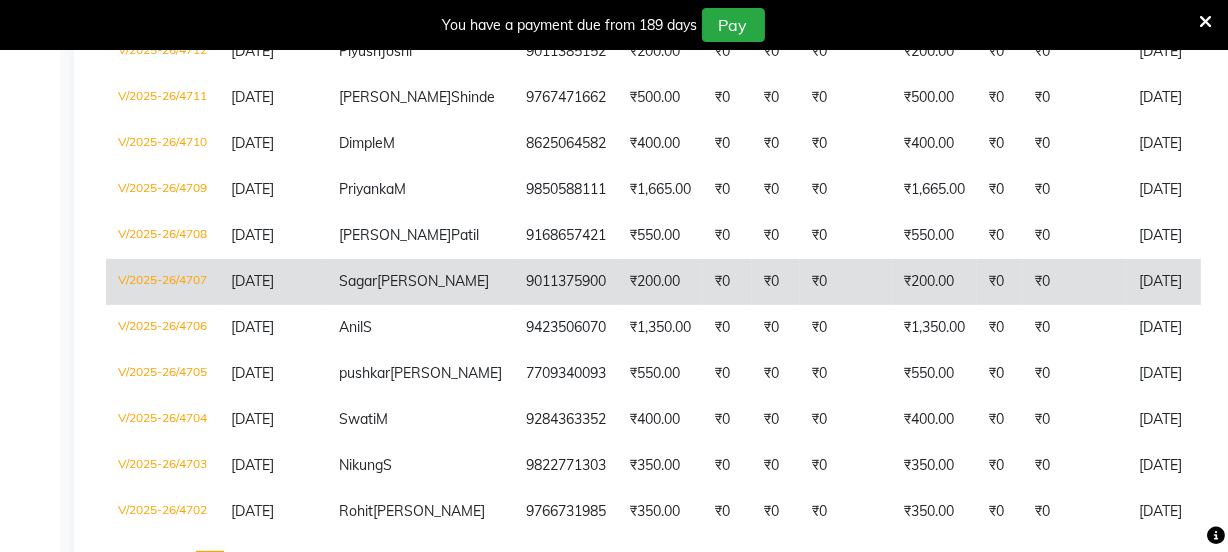scroll, scrollTop: 0, scrollLeft: 0, axis: both 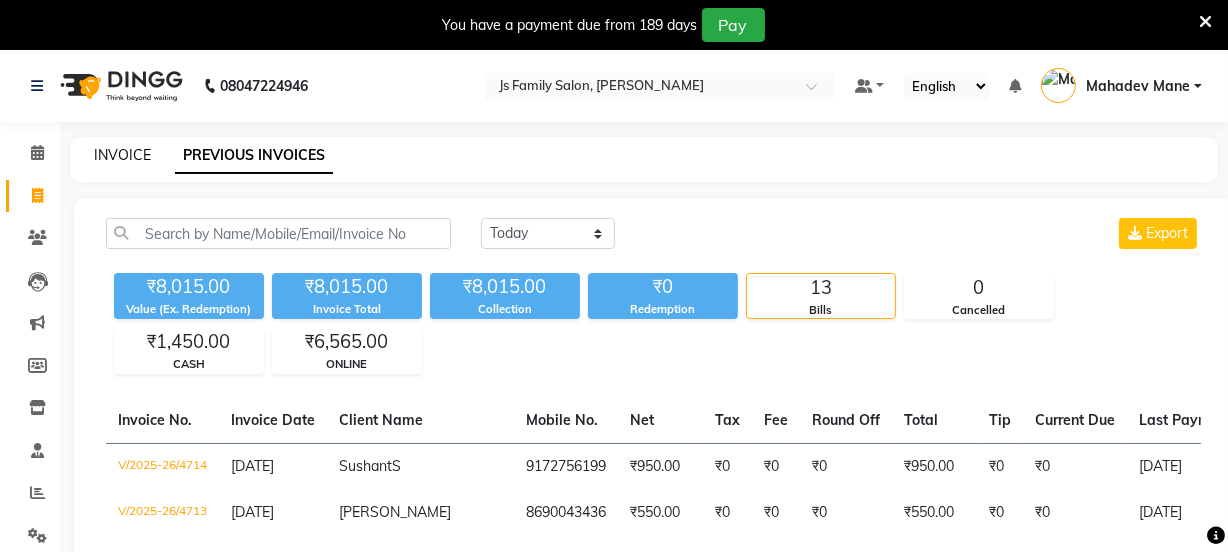 click on "INVOICE" 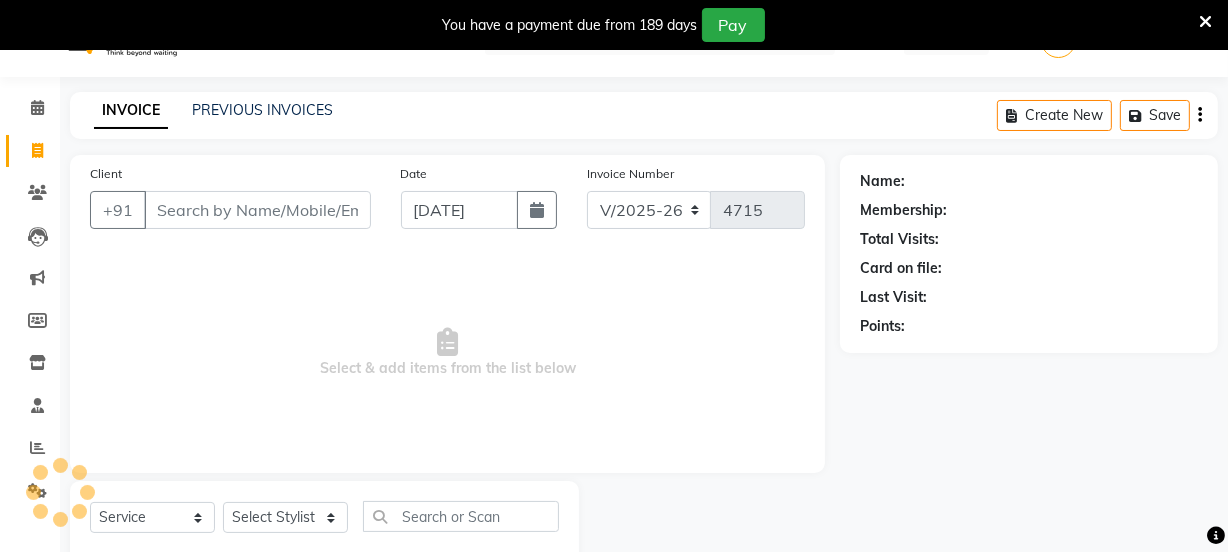 scroll, scrollTop: 100, scrollLeft: 0, axis: vertical 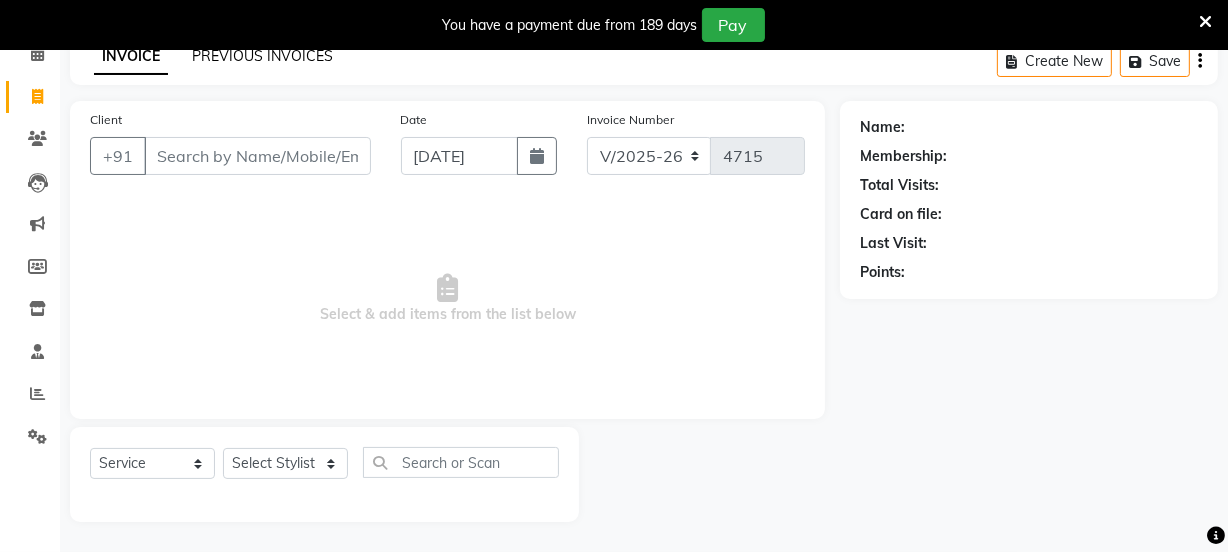 click on "PREVIOUS INVOICES" 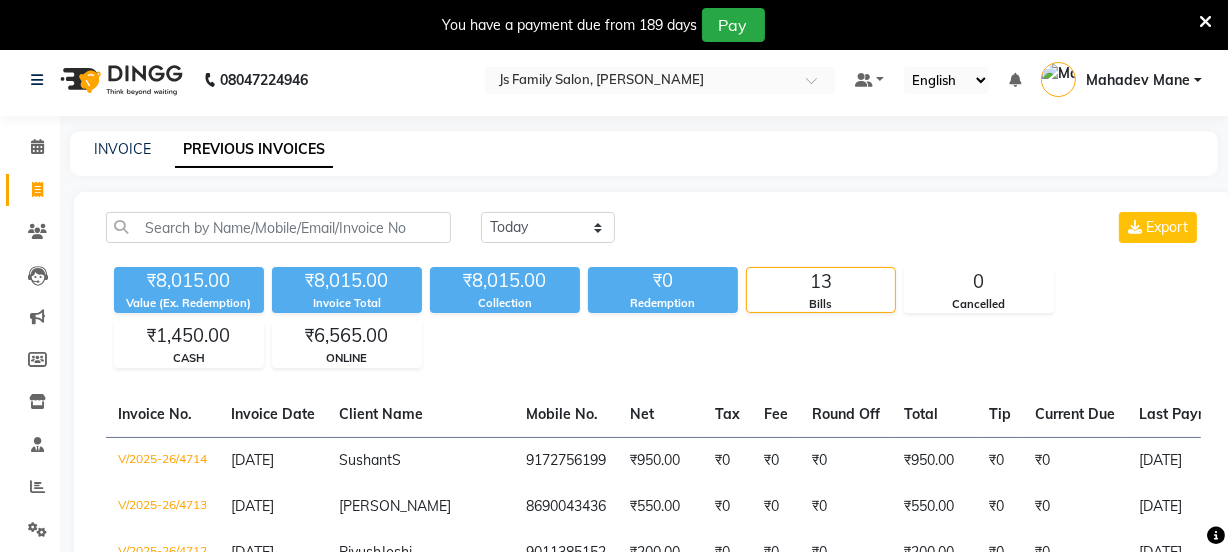 scroll, scrollTop: 0, scrollLeft: 0, axis: both 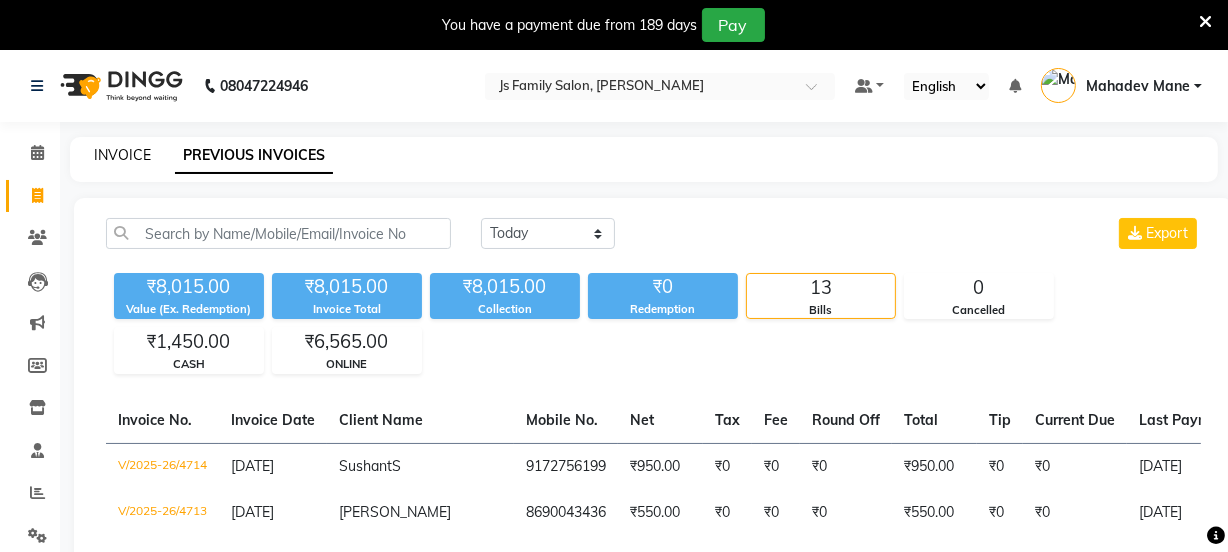 click on "INVOICE" 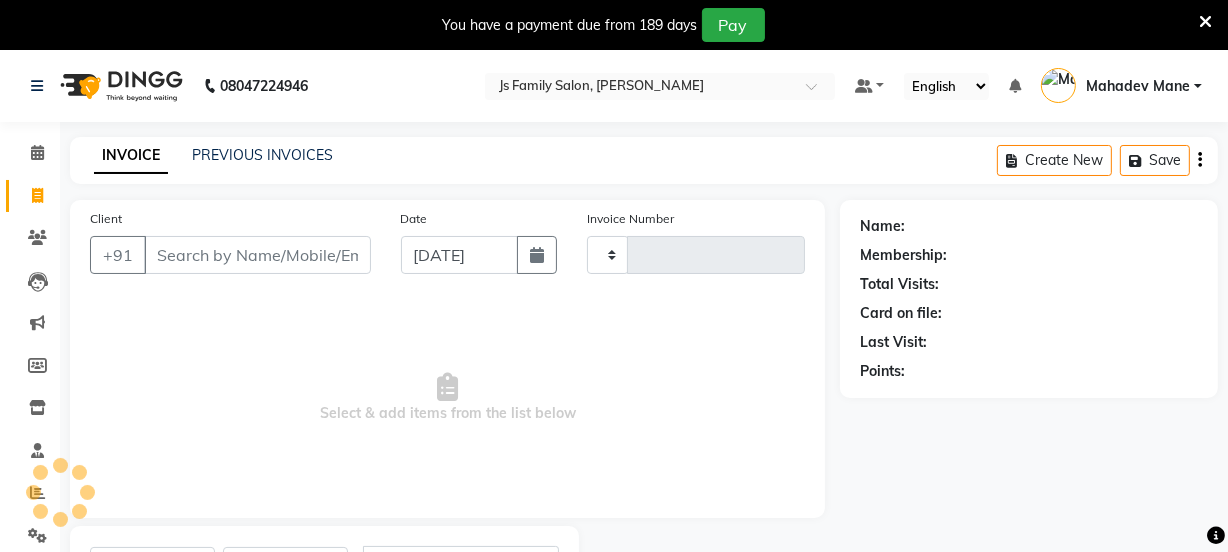 type on "4715" 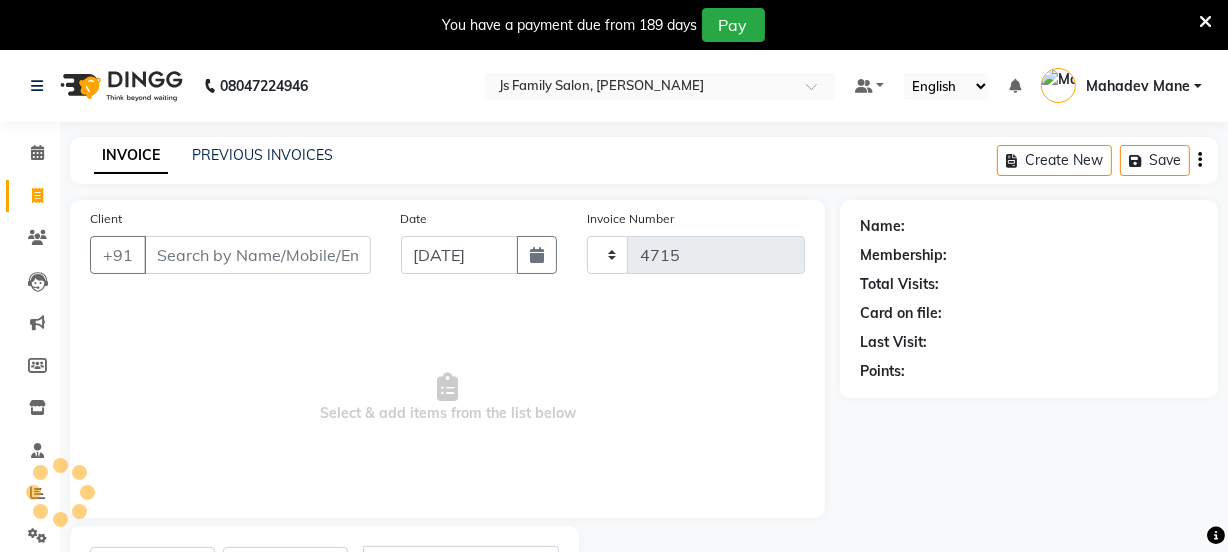 scroll, scrollTop: 100, scrollLeft: 0, axis: vertical 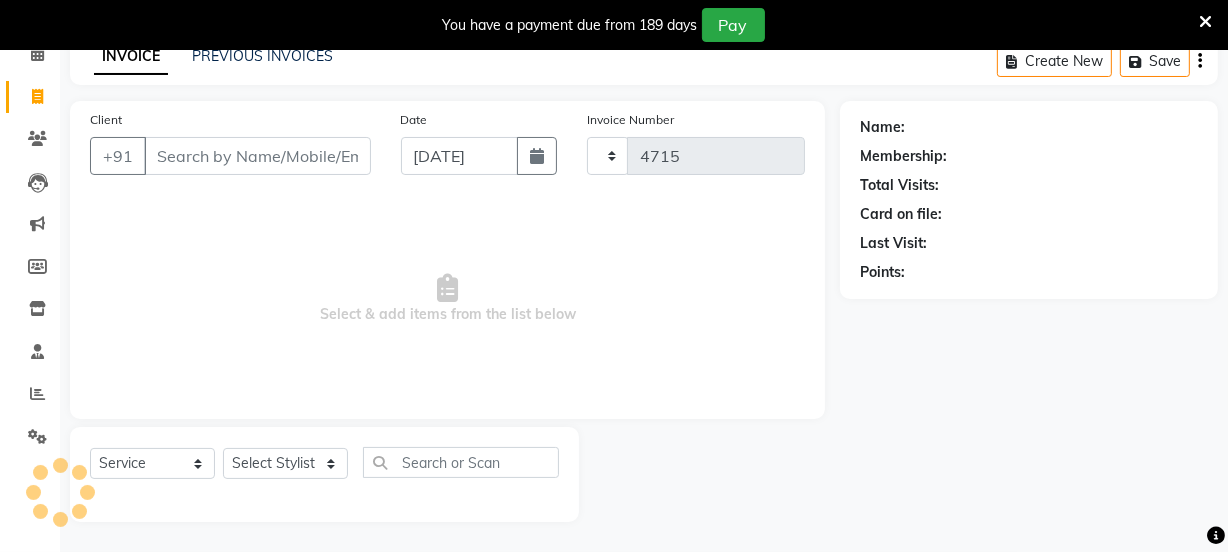select on "3729" 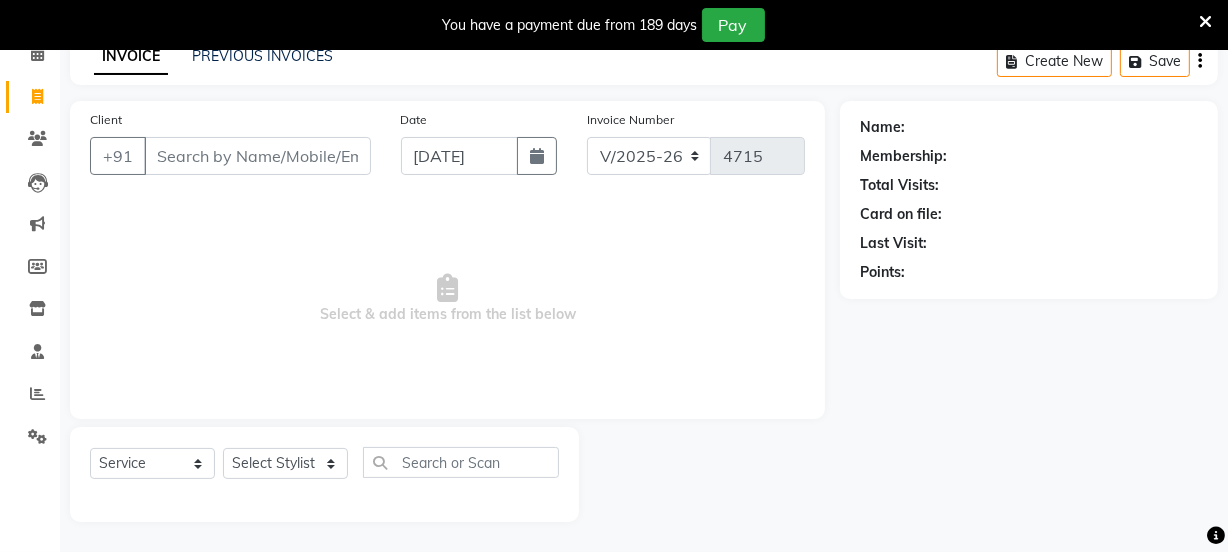 click on "Client" at bounding box center (257, 156) 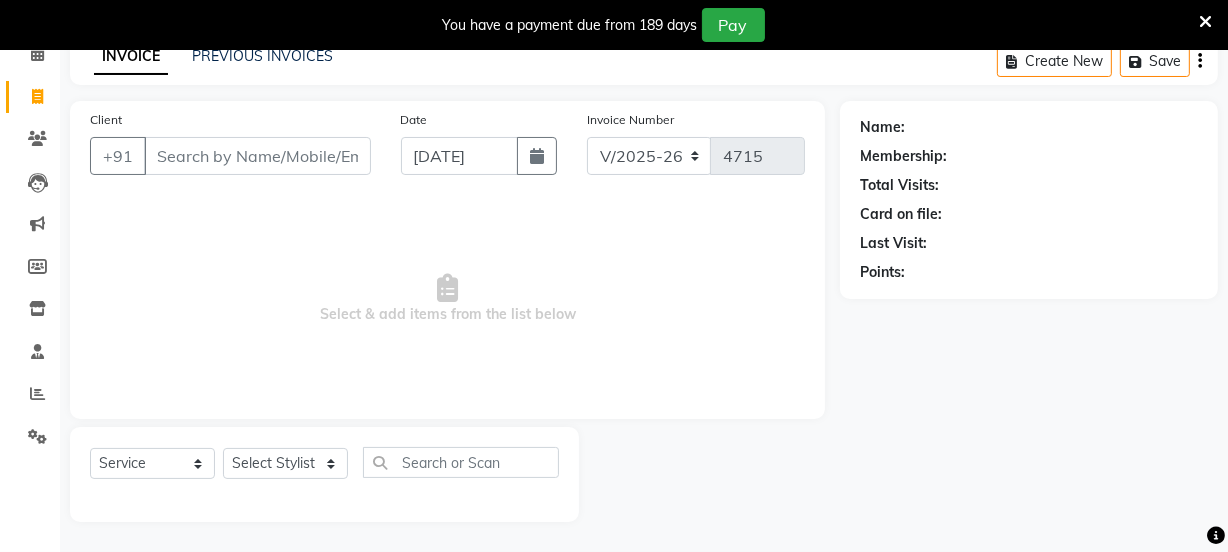 click on "Client" at bounding box center [257, 156] 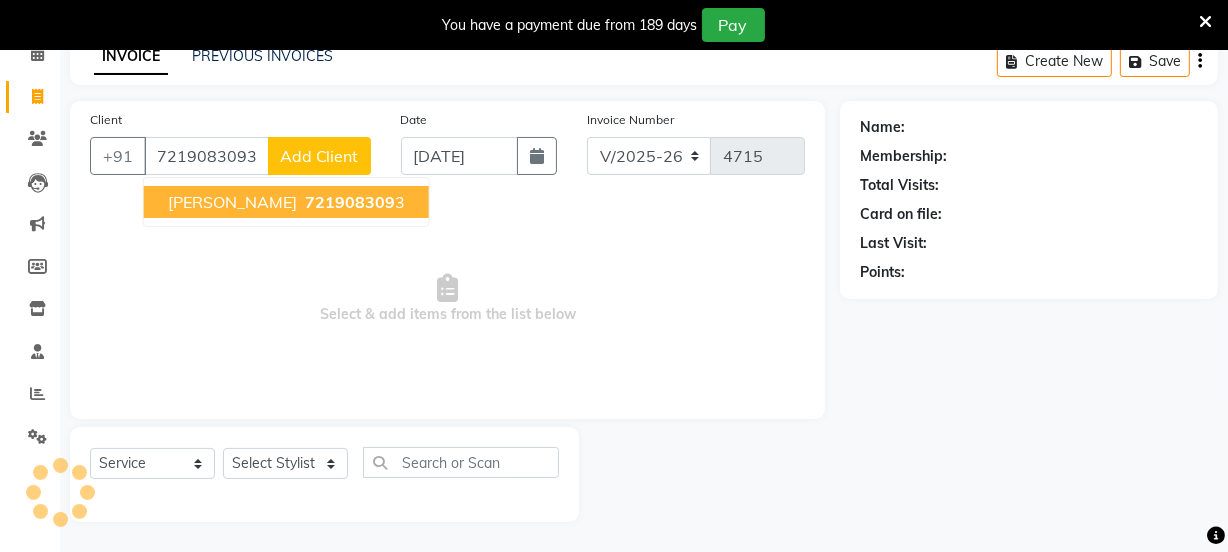 type on "7219083093" 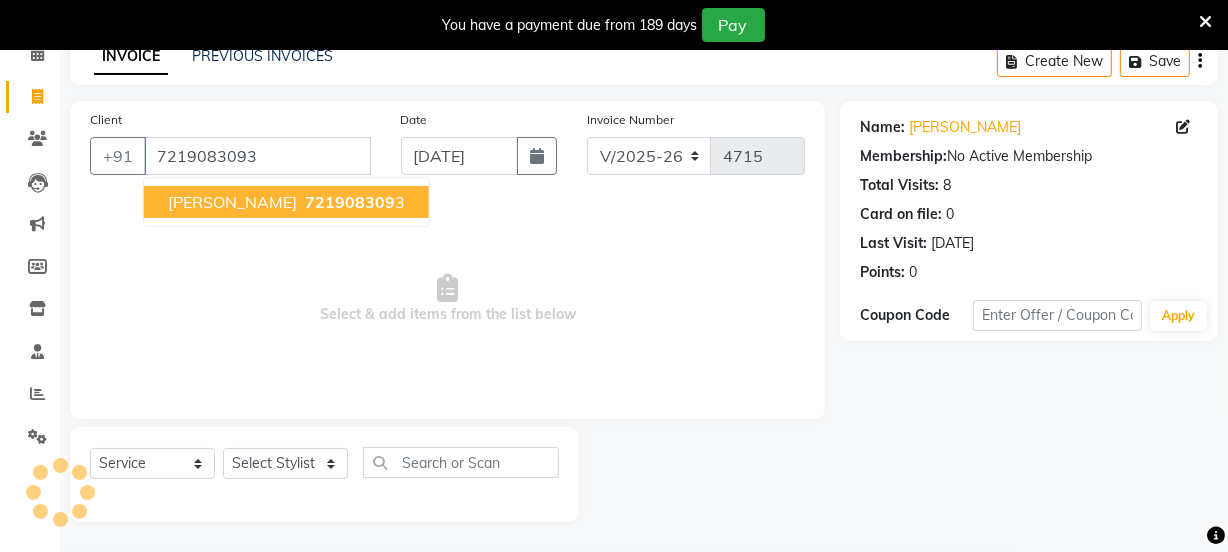 click on "Riya Varma" at bounding box center (232, 202) 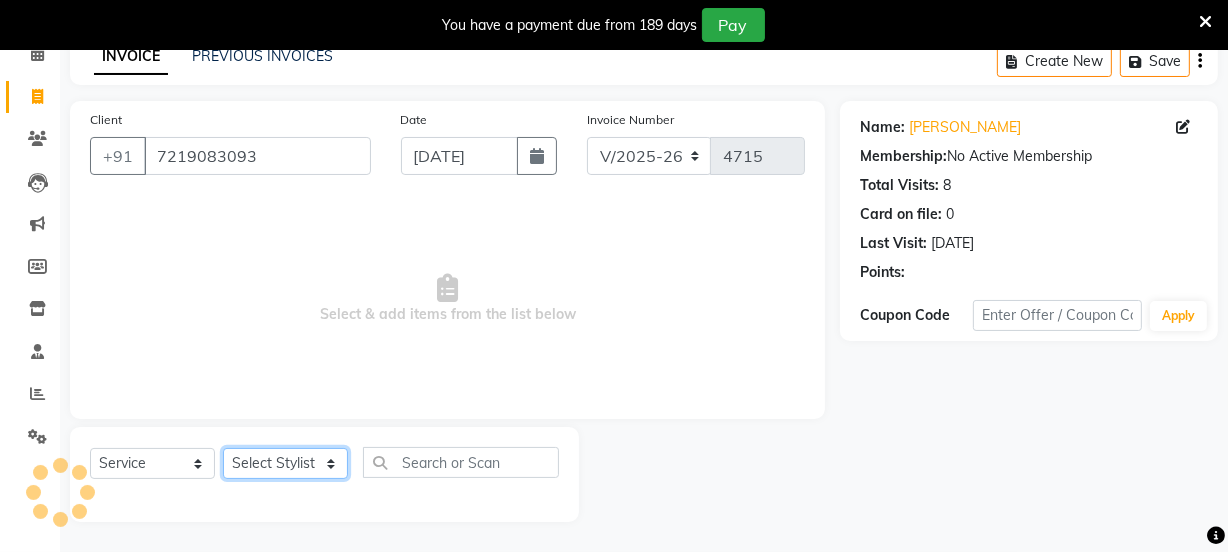 click on "Select Stylist [PERSON_NAME] Vaidyakar kokan  n Mahadev [PERSON_NAME] [PERSON_NAME] [PERSON_NAME]  Prem Mane Rajan Roma Rajput Sai [PERSON_NAME] Shop [PERSON_NAME] [PERSON_NAME] suport staff [PERSON_NAME]  [PERSON_NAME] [PERSON_NAME] [PERSON_NAME]" 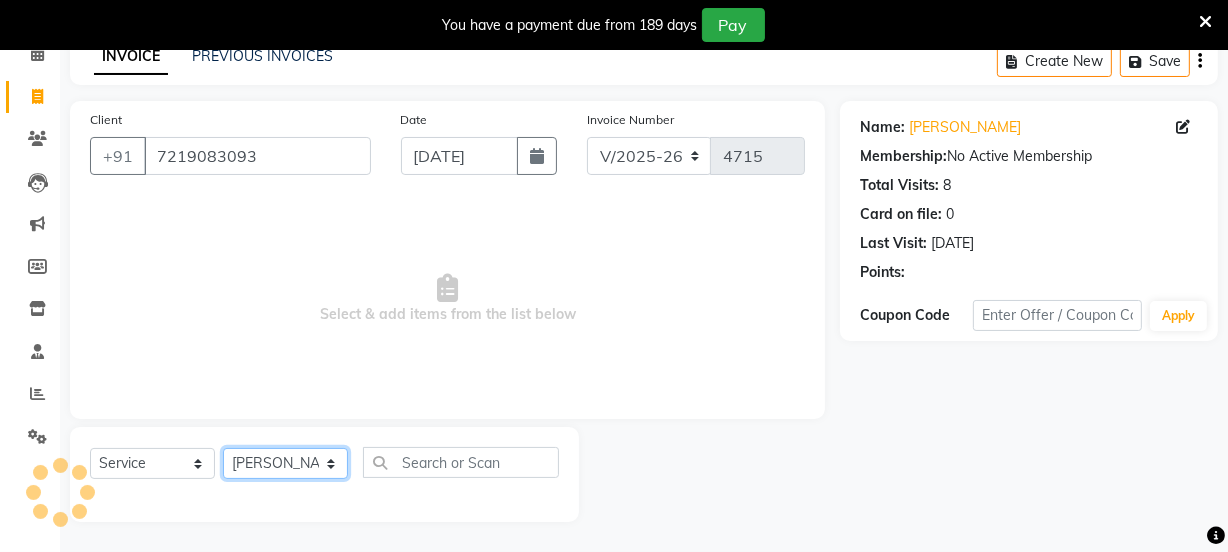click on "Select Stylist [PERSON_NAME] Vaidyakar kokan  n Mahadev [PERSON_NAME] [PERSON_NAME] [PERSON_NAME]  Prem Mane Rajan Roma Rajput Sai [PERSON_NAME] Shop [PERSON_NAME] [PERSON_NAME] suport staff [PERSON_NAME]  [PERSON_NAME] [PERSON_NAME] [PERSON_NAME]" 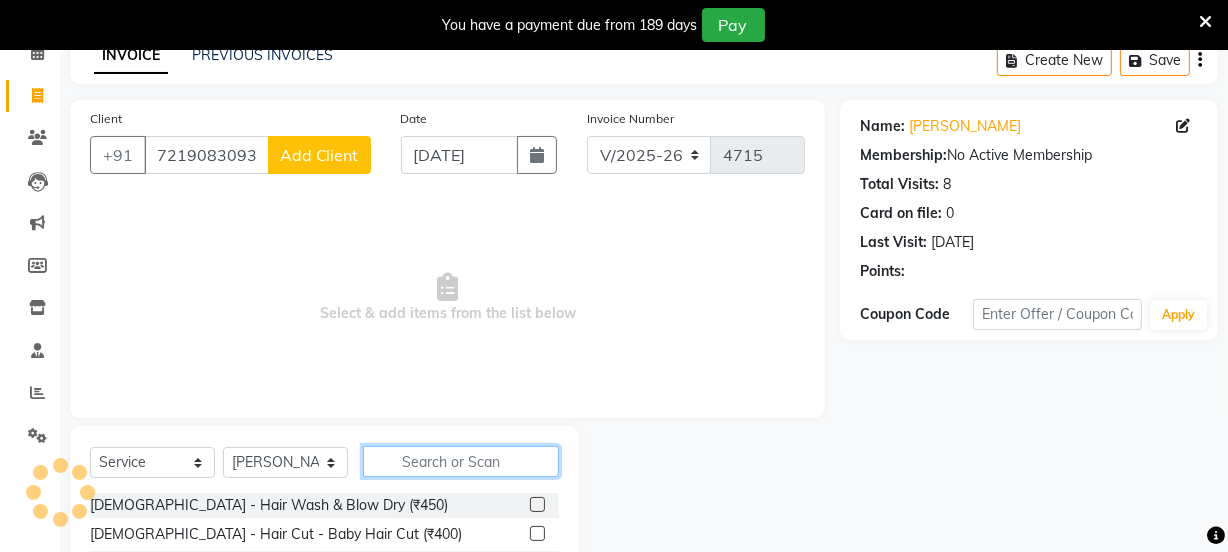 click 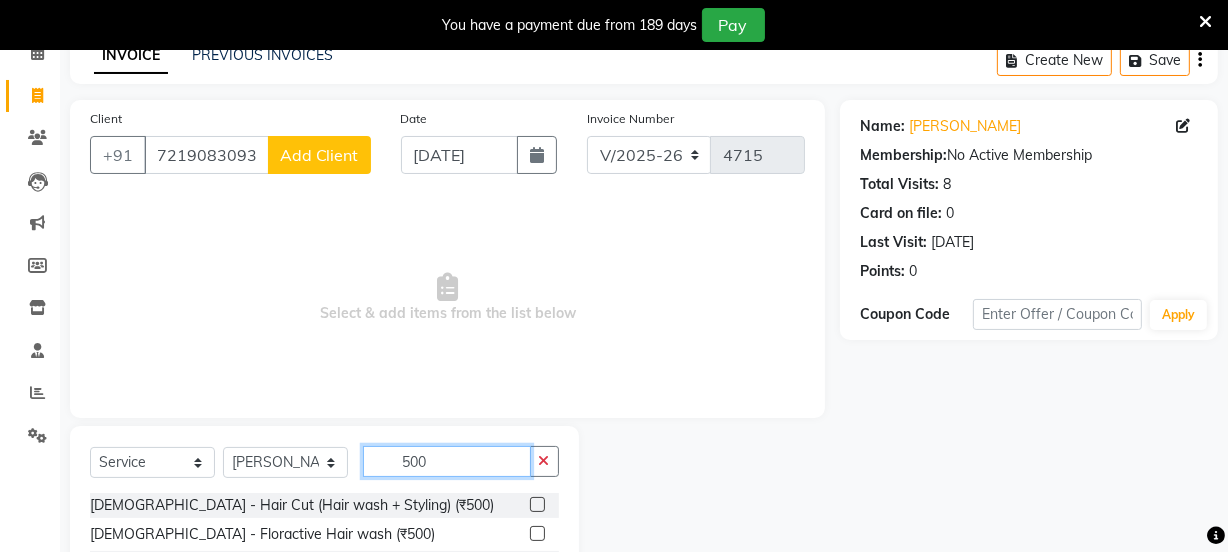 type on "500" 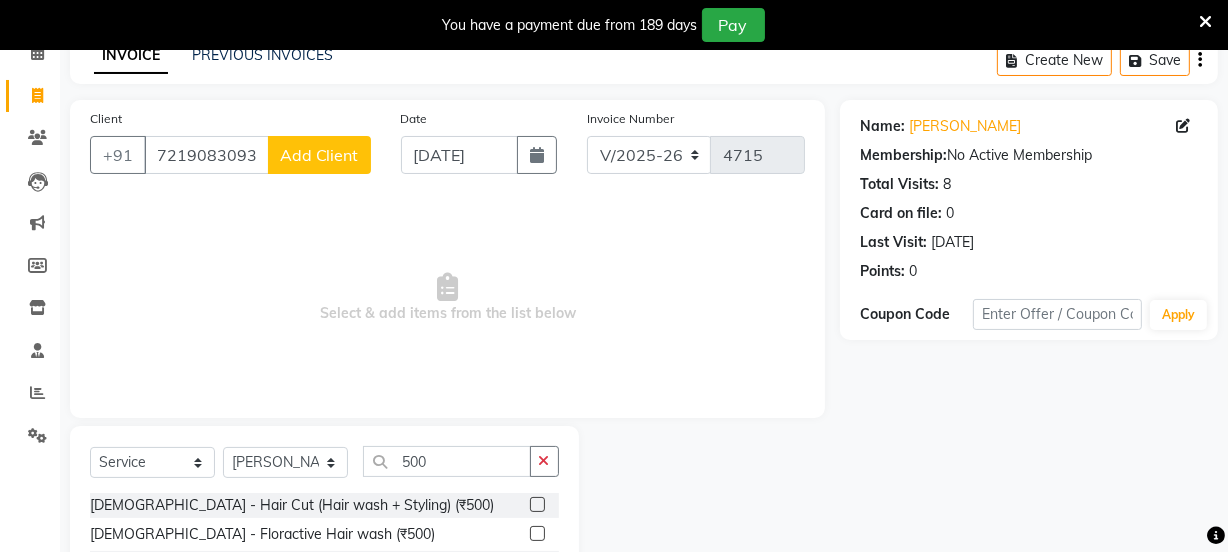 click 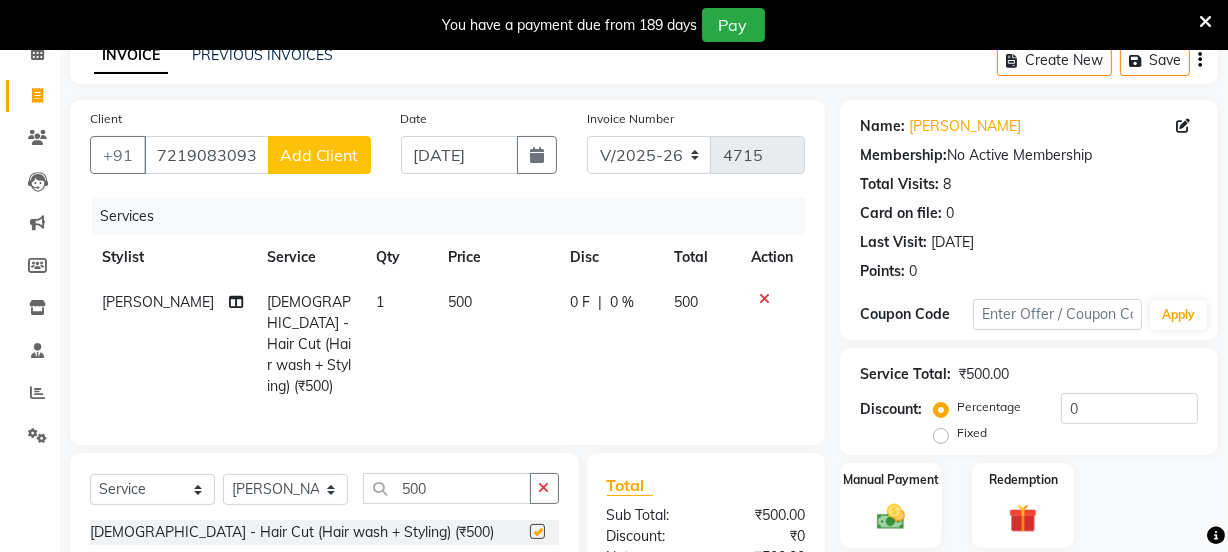 checkbox on "false" 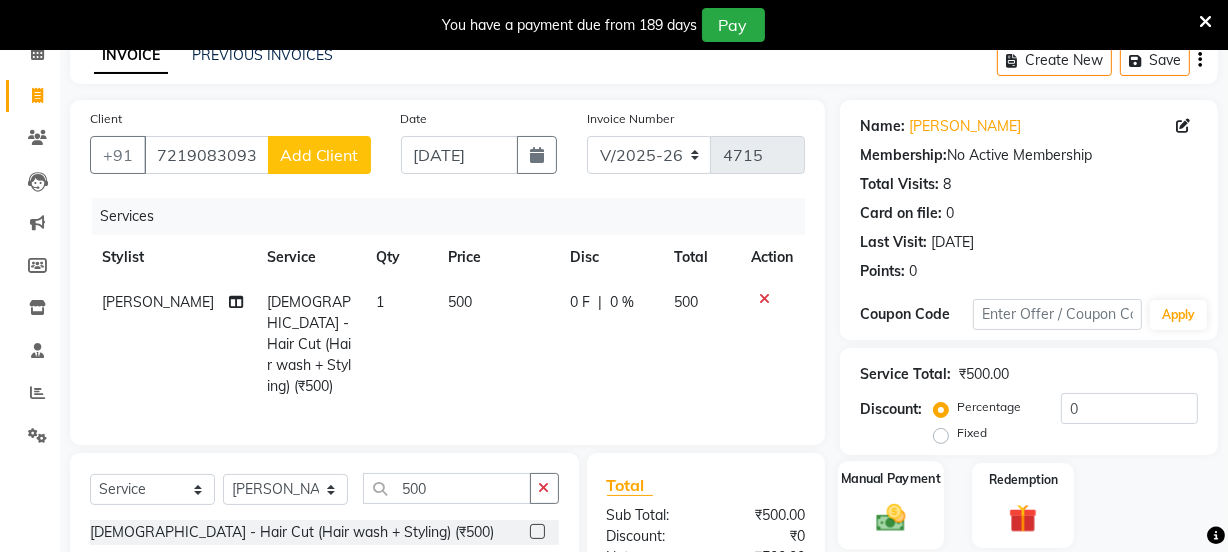 click 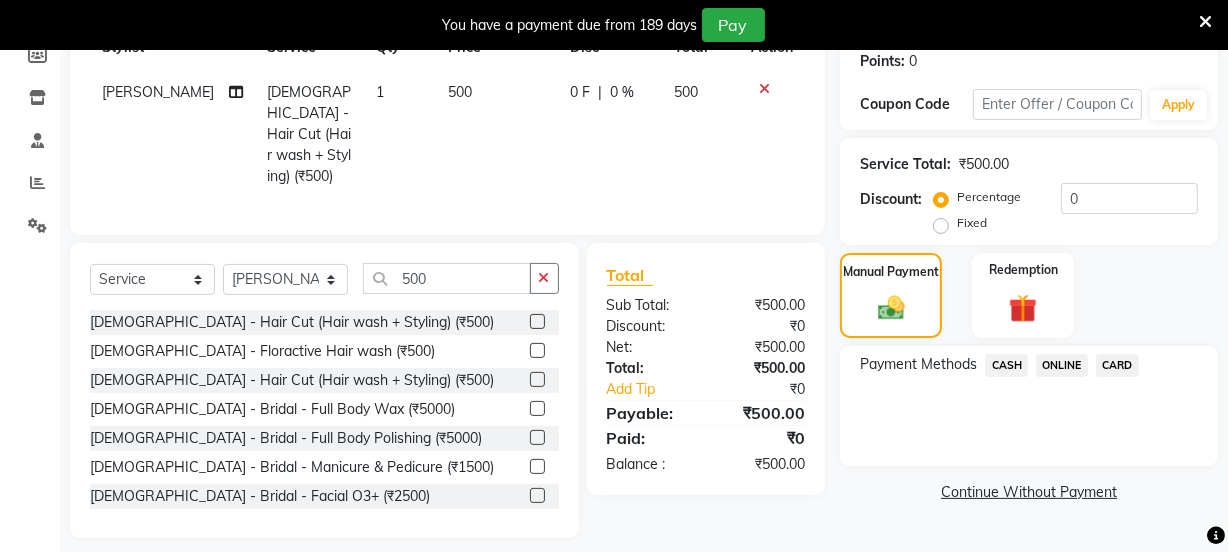 scroll, scrollTop: 319, scrollLeft: 0, axis: vertical 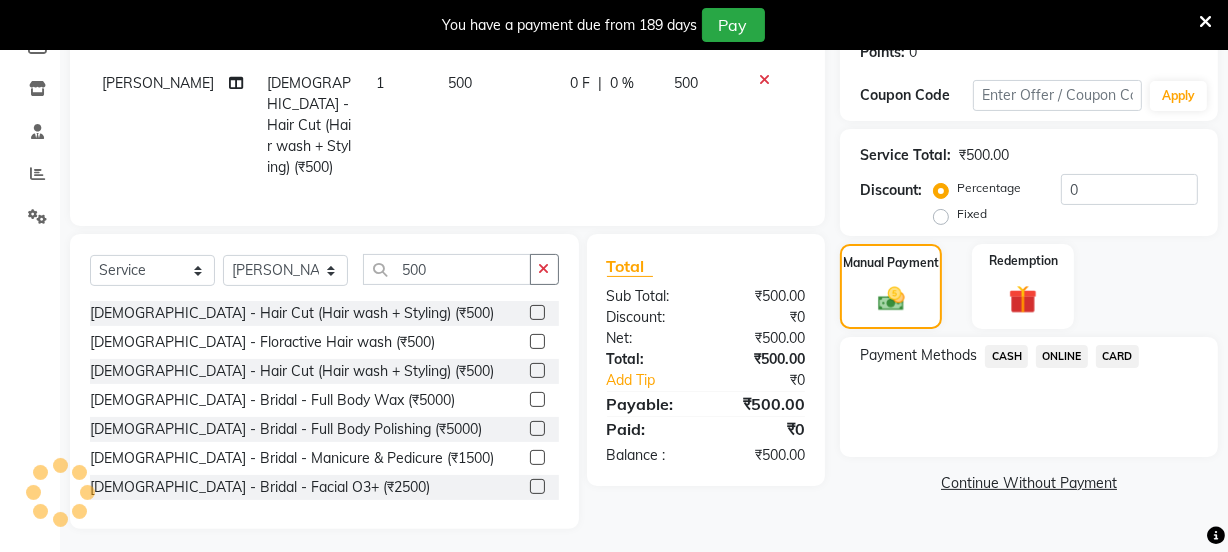 click on "CARD" 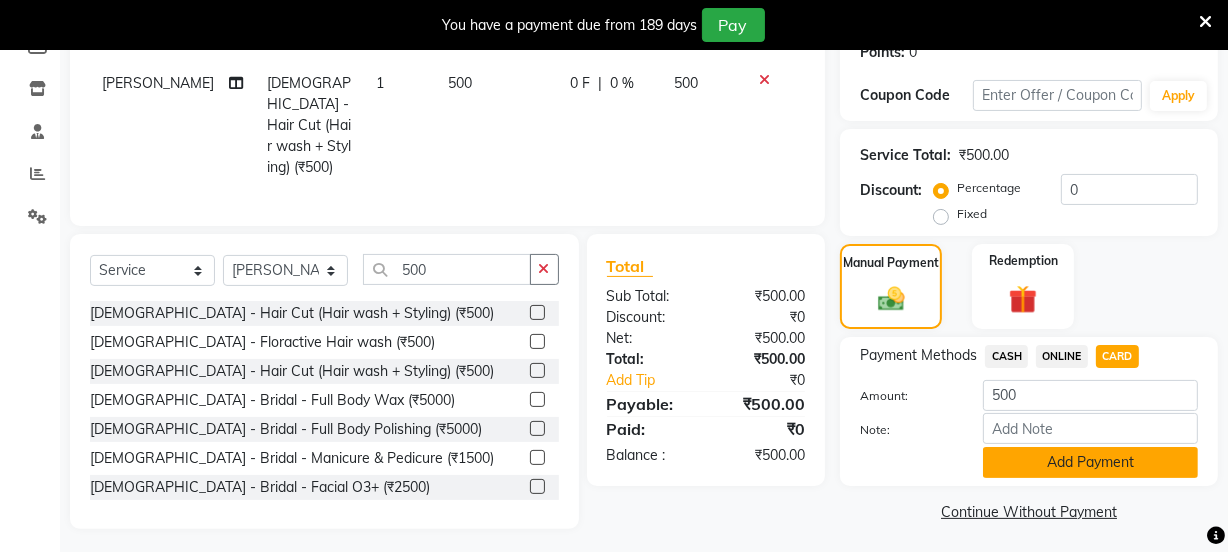 click on "Add Payment" 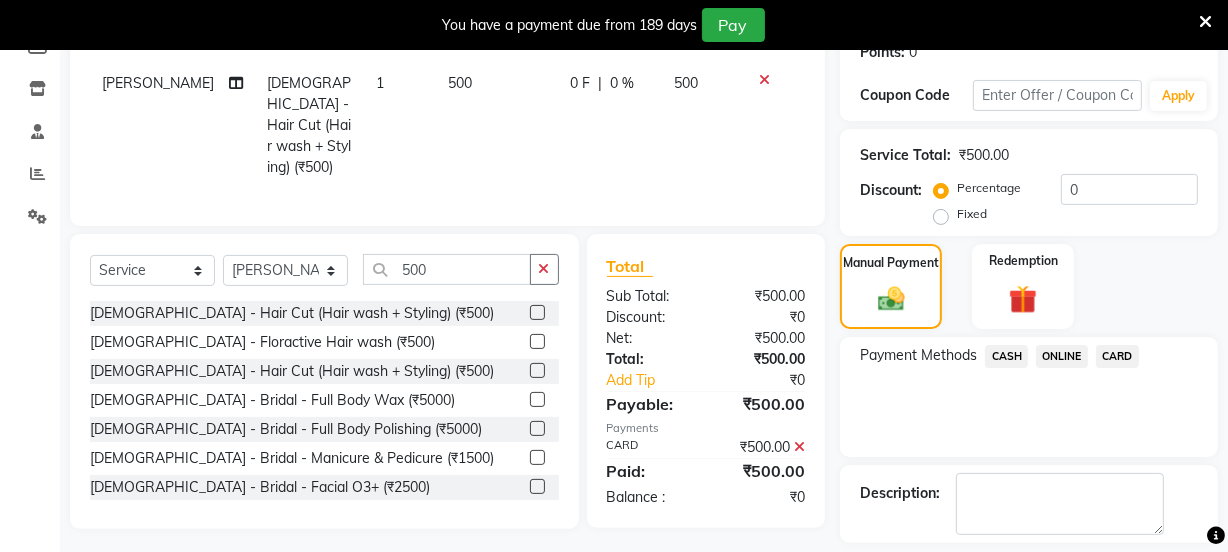 scroll, scrollTop: 407, scrollLeft: 0, axis: vertical 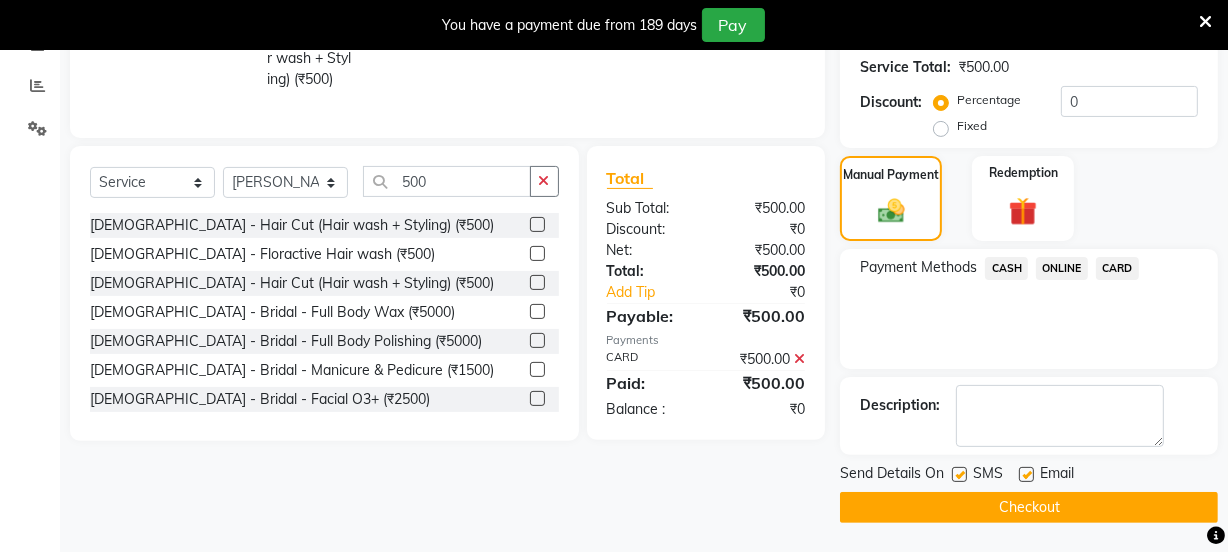 click on "Checkout" 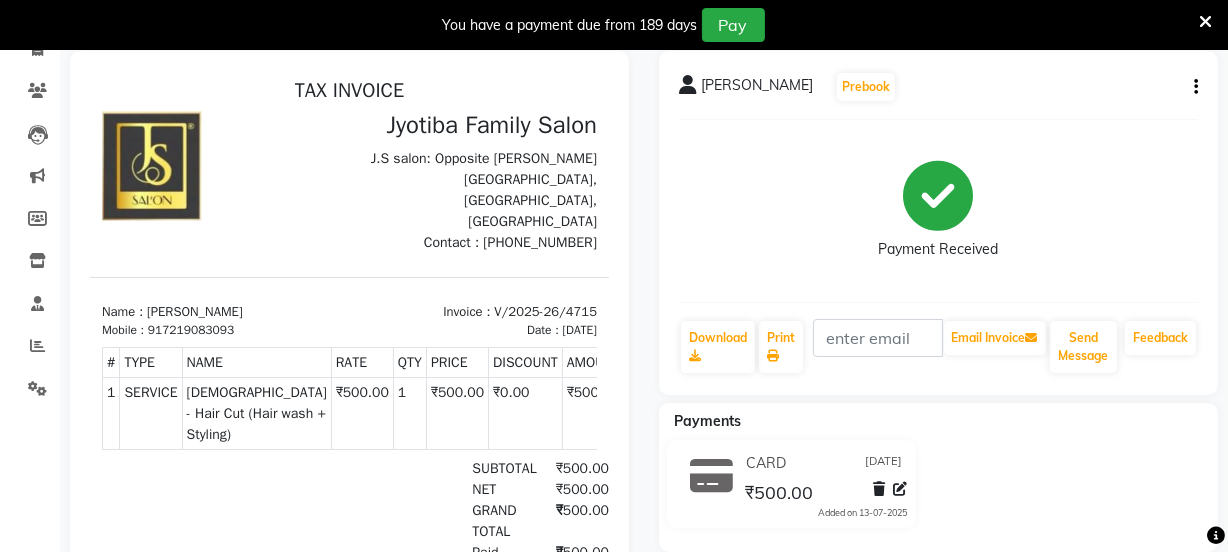 scroll, scrollTop: 0, scrollLeft: 0, axis: both 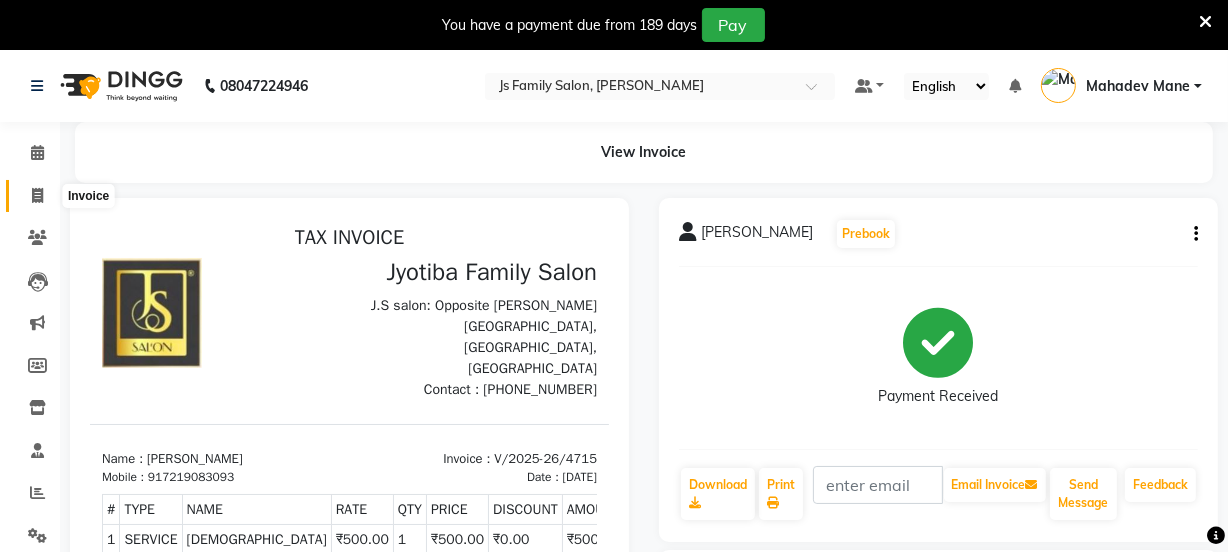 click 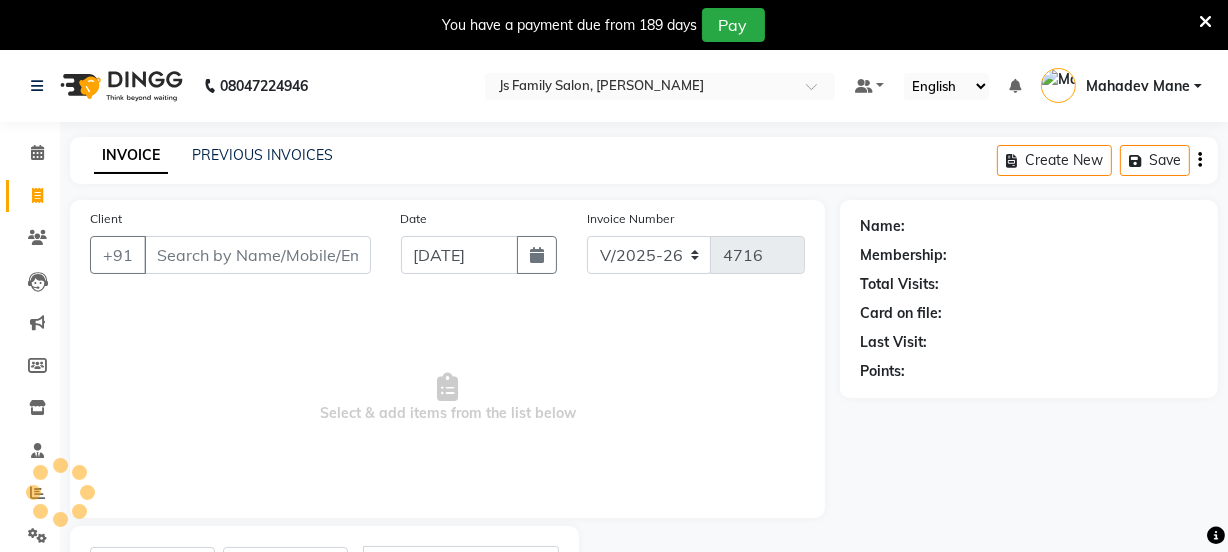 scroll, scrollTop: 100, scrollLeft: 0, axis: vertical 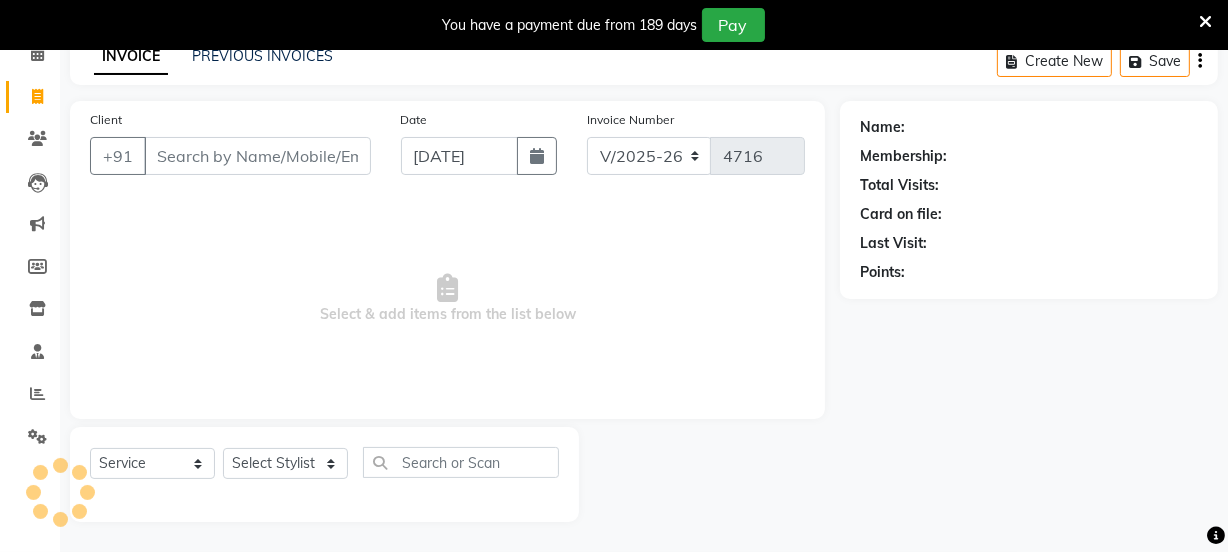 click on "Client" at bounding box center [257, 156] 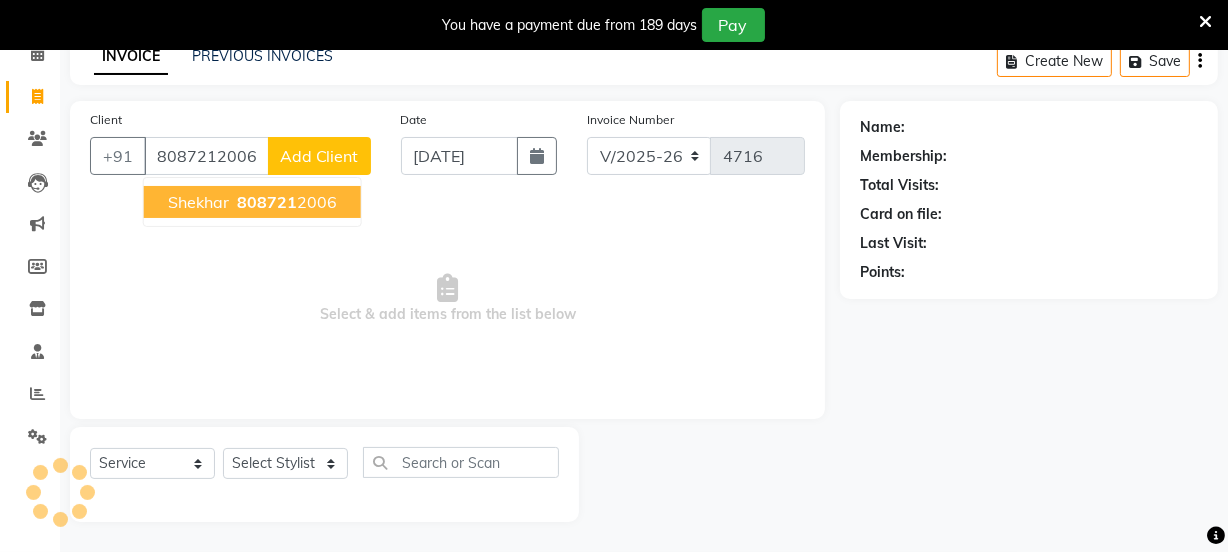 type on "8087212006" 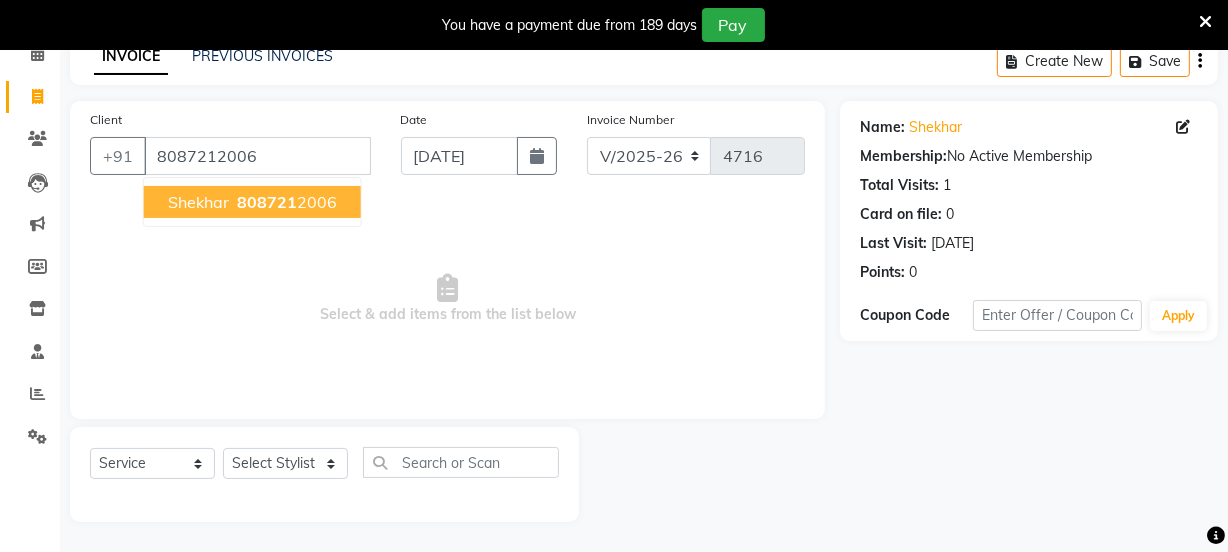 click on "Shekhar" at bounding box center [198, 202] 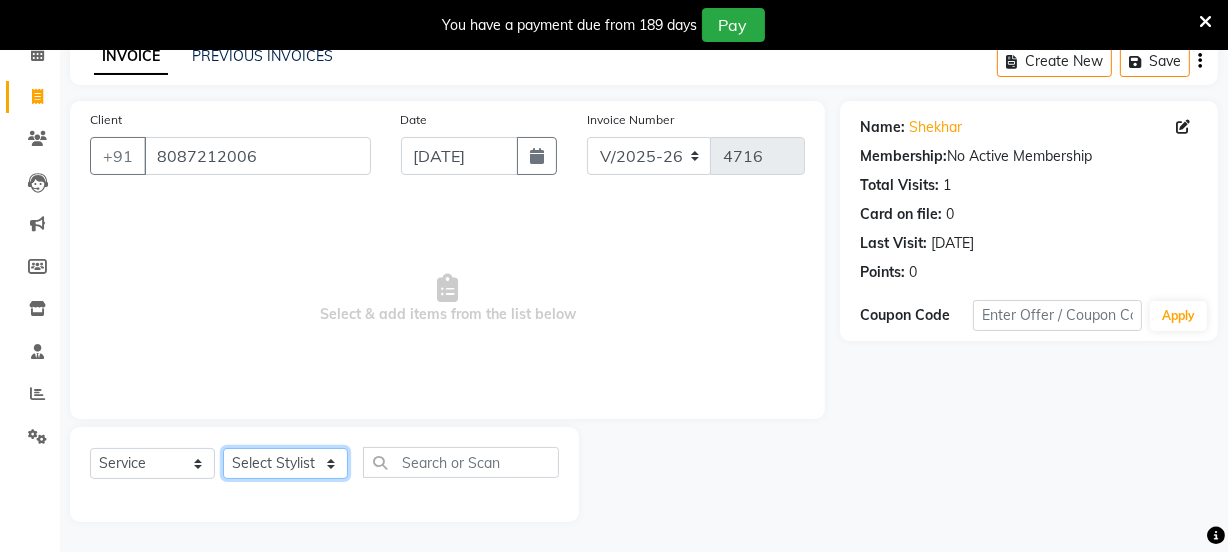click on "Select Stylist Chetan    Dipak Vaidyakar kokan  n Mahadev Mane Mosin ansari  Nayan Patil Pradip  Prem Mane Rajan Roma Rajput Sai Shirin shaikh Shop Shubham Anarase Sneha suport staff Sonali  Sudip  Sujata thapa Sunil Umesh" 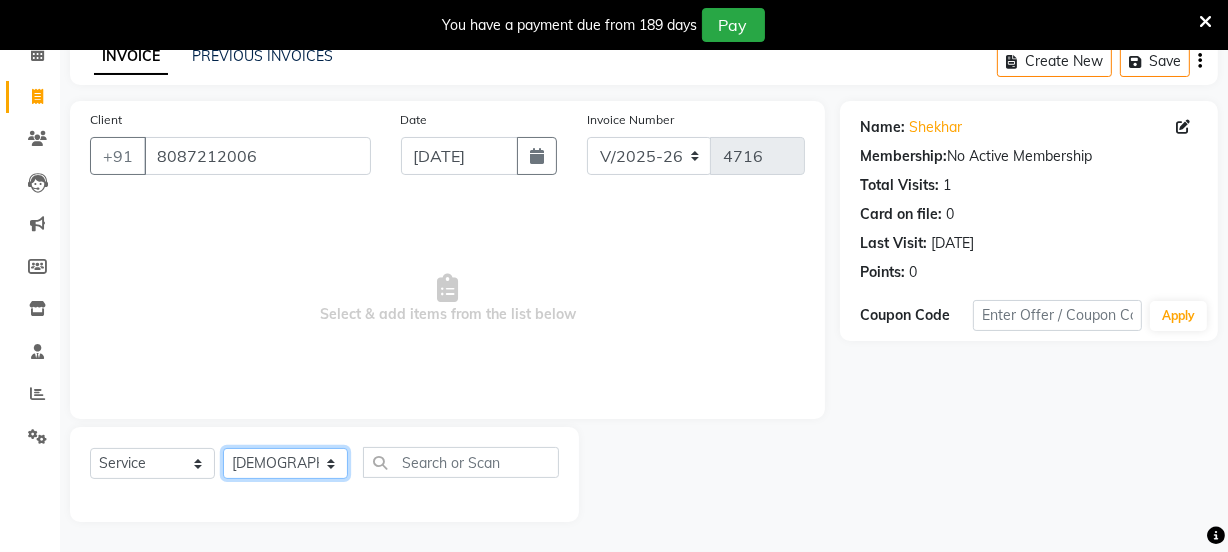 click on "Select Stylist Chetan    Dipak Vaidyakar kokan  n Mahadev Mane Mosin ansari  Nayan Patil Pradip  Prem Mane Rajan Roma Rajput Sai Shirin shaikh Shop Shubham Anarase Sneha suport staff Sonali  Sudip  Sujata thapa Sunil Umesh" 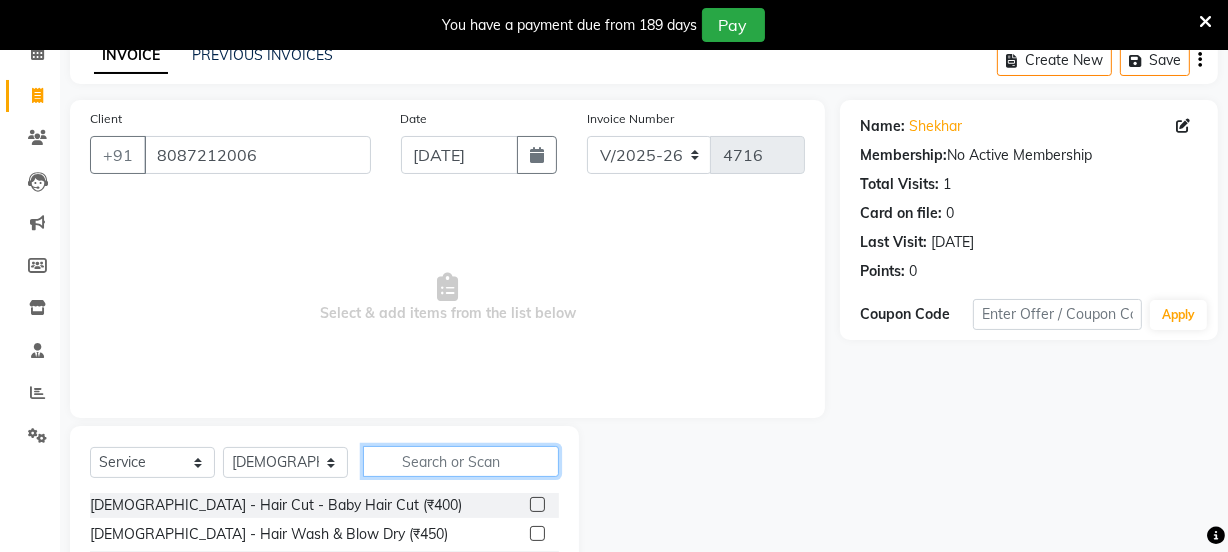 click 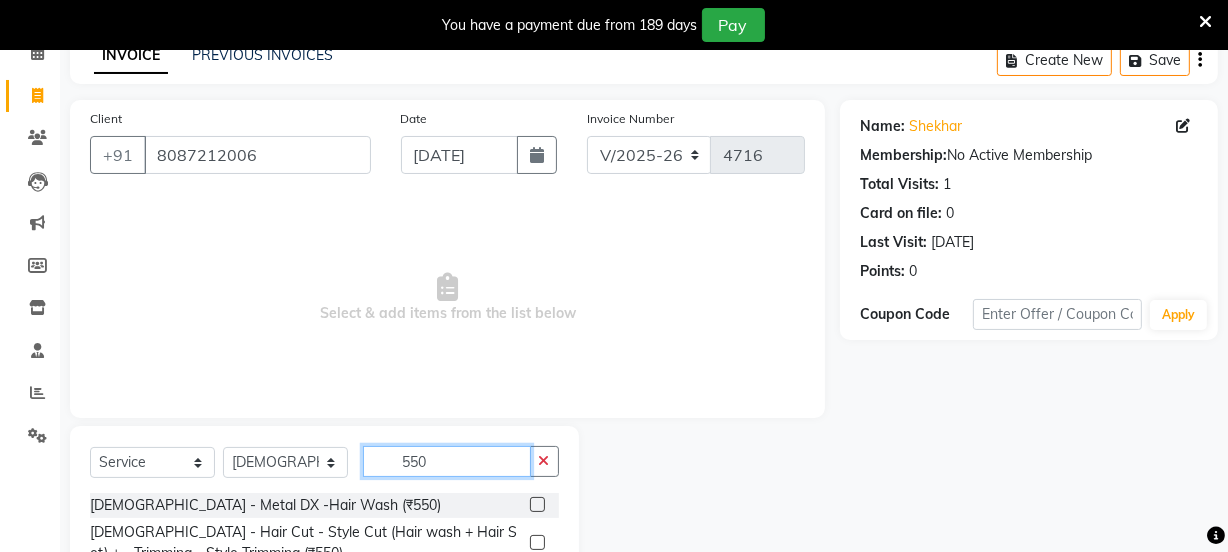type on "550" 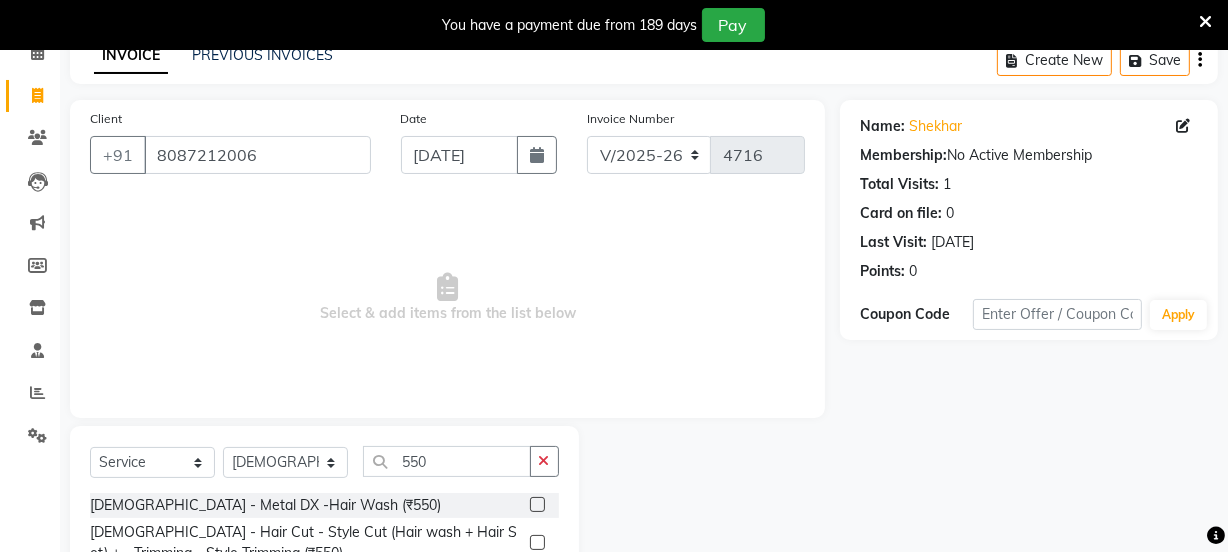 click 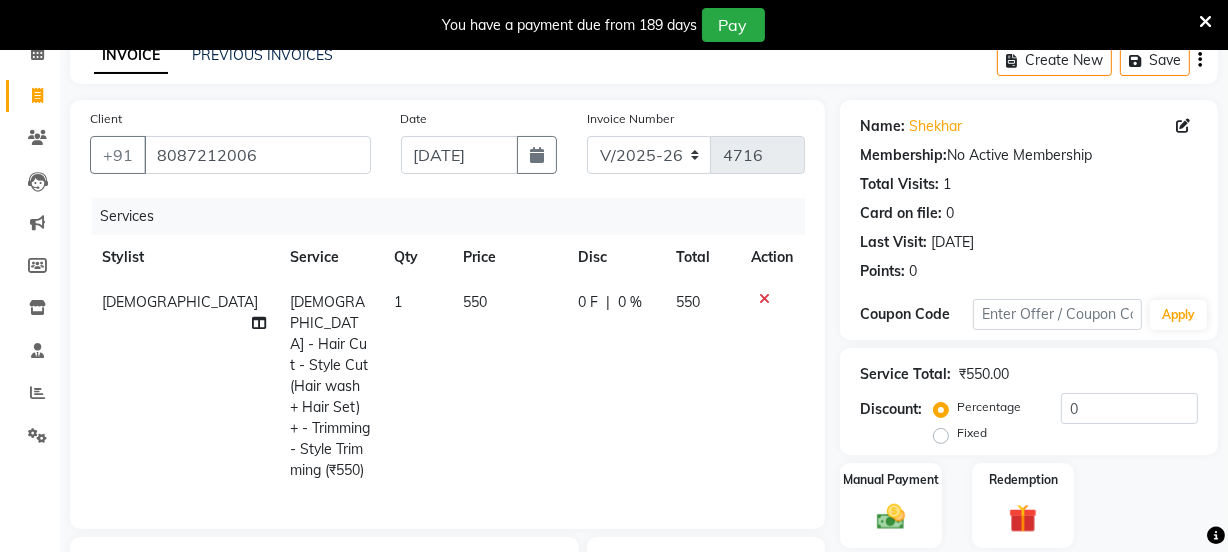 checkbox on "false" 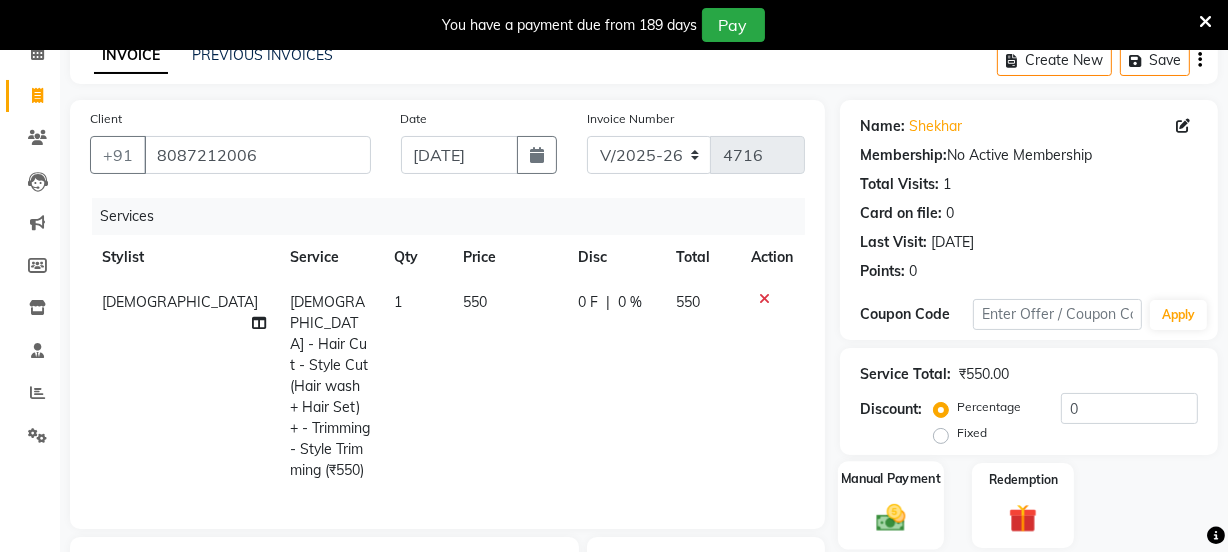 click 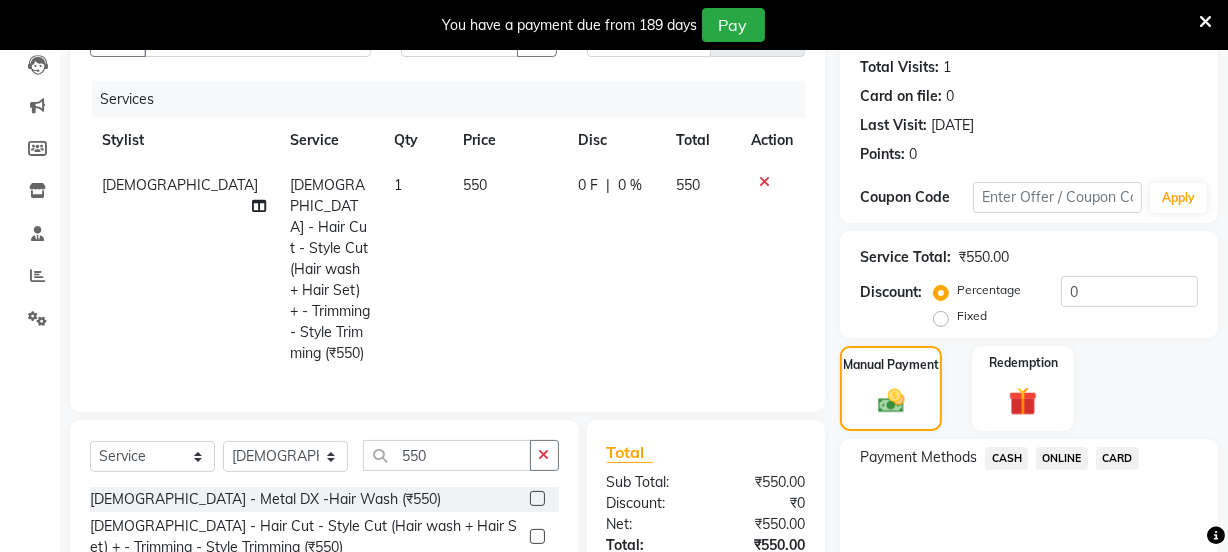 scroll, scrollTop: 344, scrollLeft: 0, axis: vertical 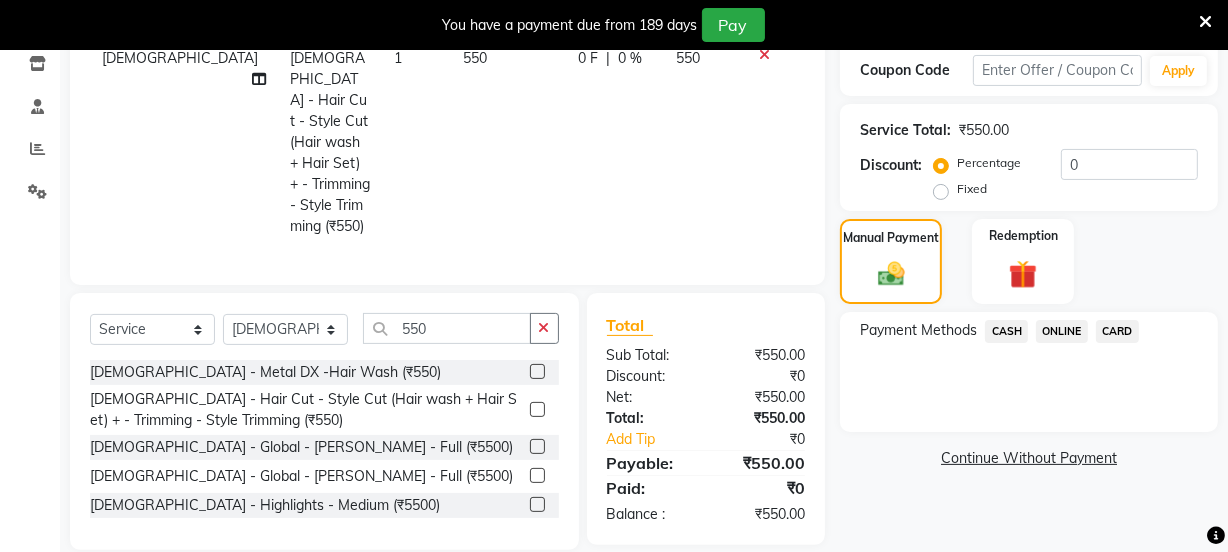 click on "ONLINE" 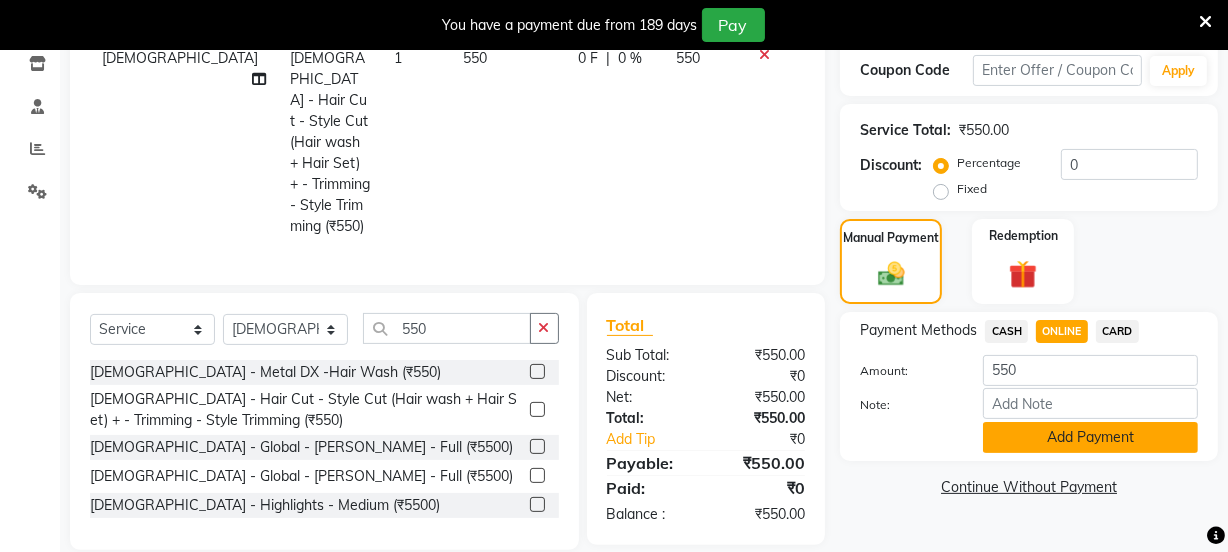 click on "Add Payment" 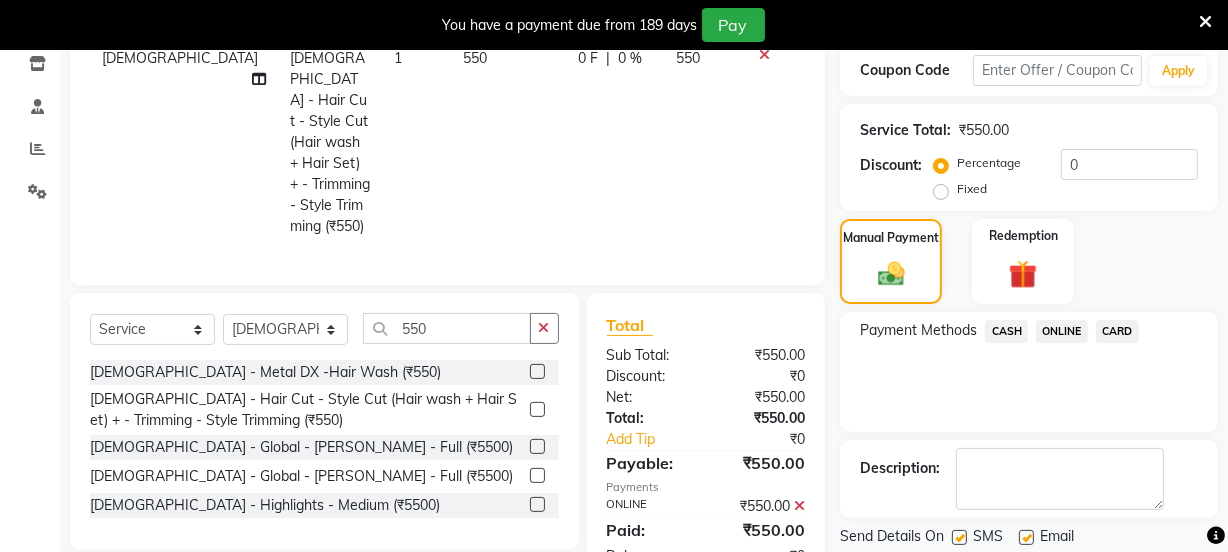 scroll, scrollTop: 407, scrollLeft: 0, axis: vertical 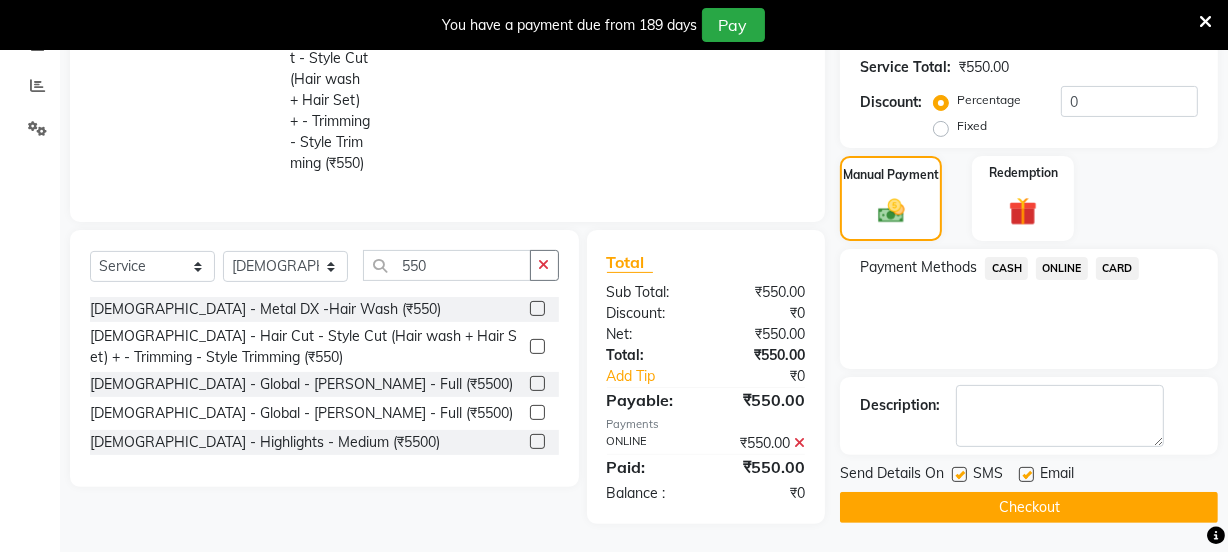 click on "Checkout" 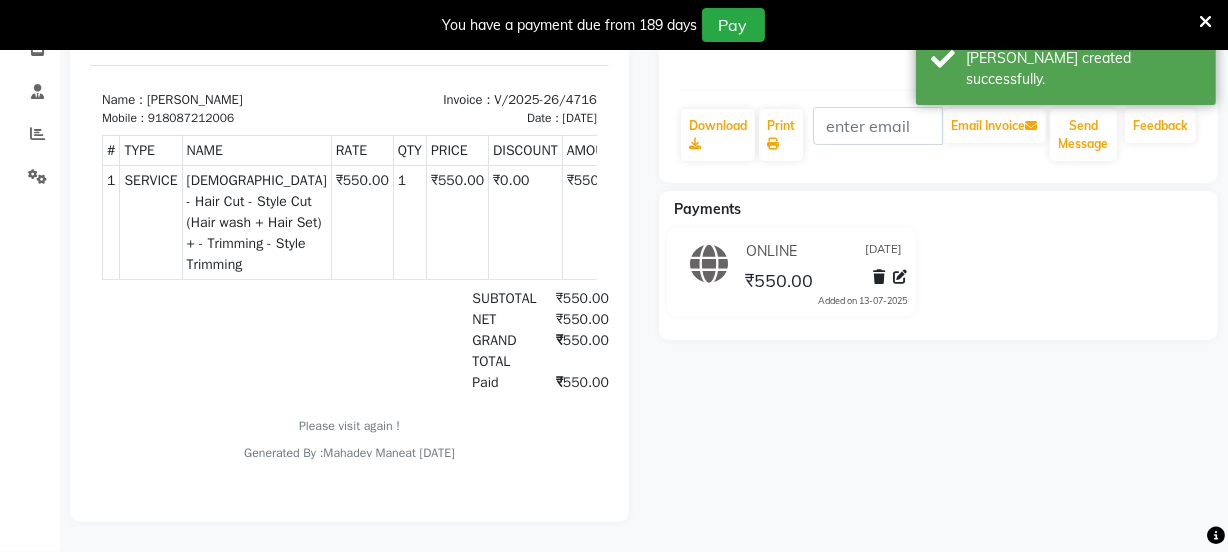 scroll, scrollTop: 0, scrollLeft: 0, axis: both 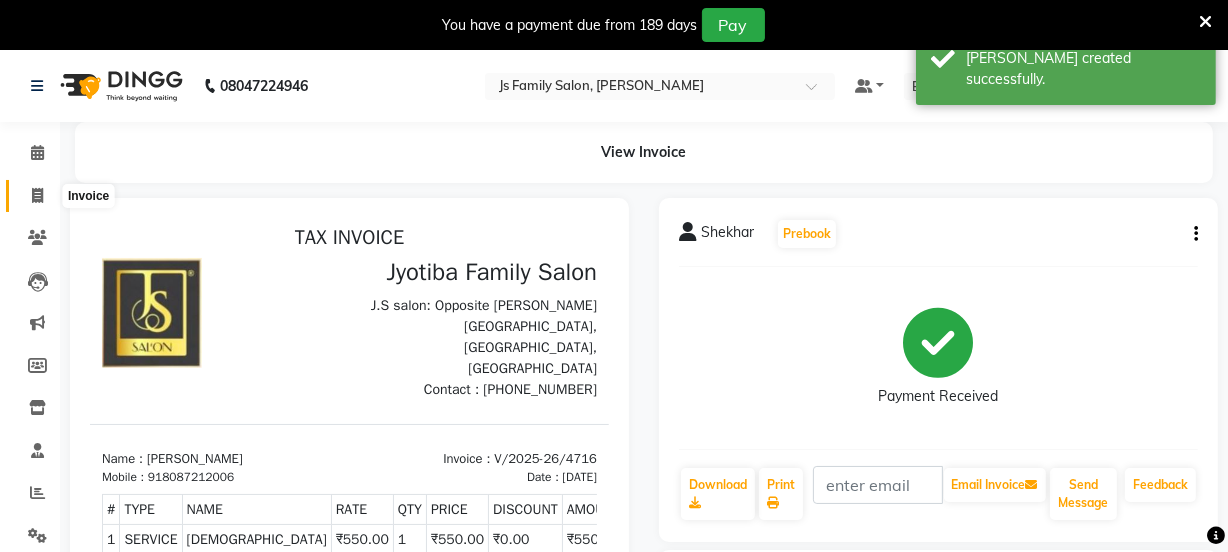 click 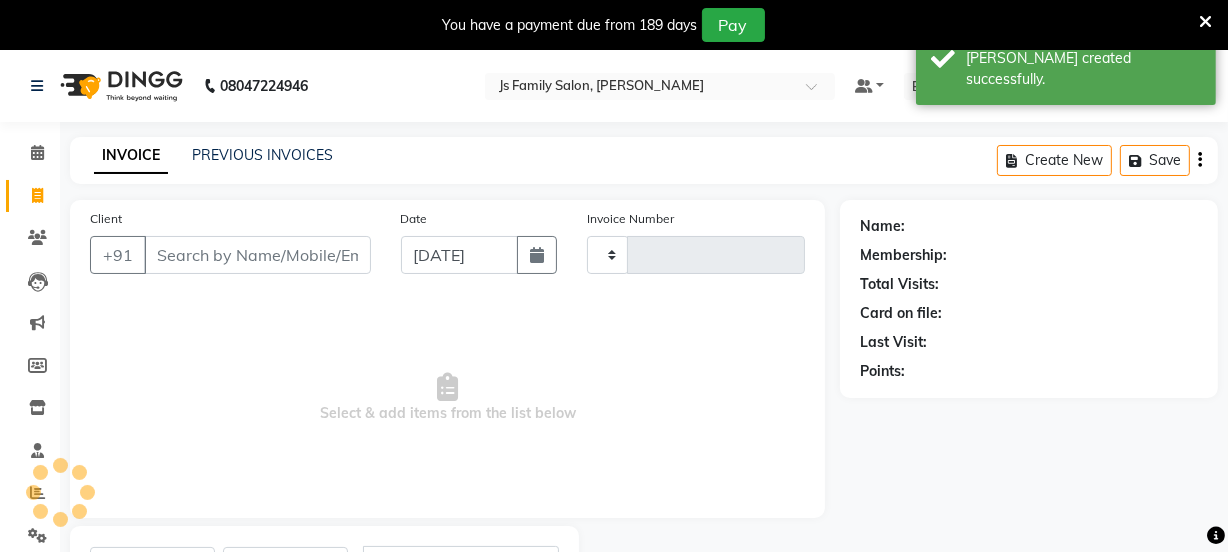 type on "4717" 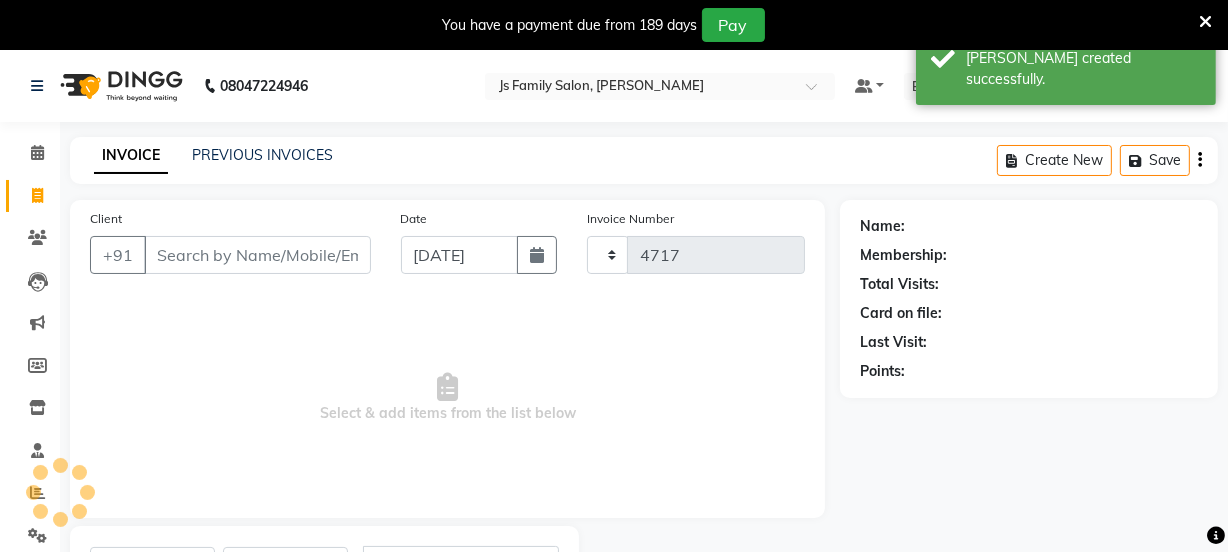 select on "3729" 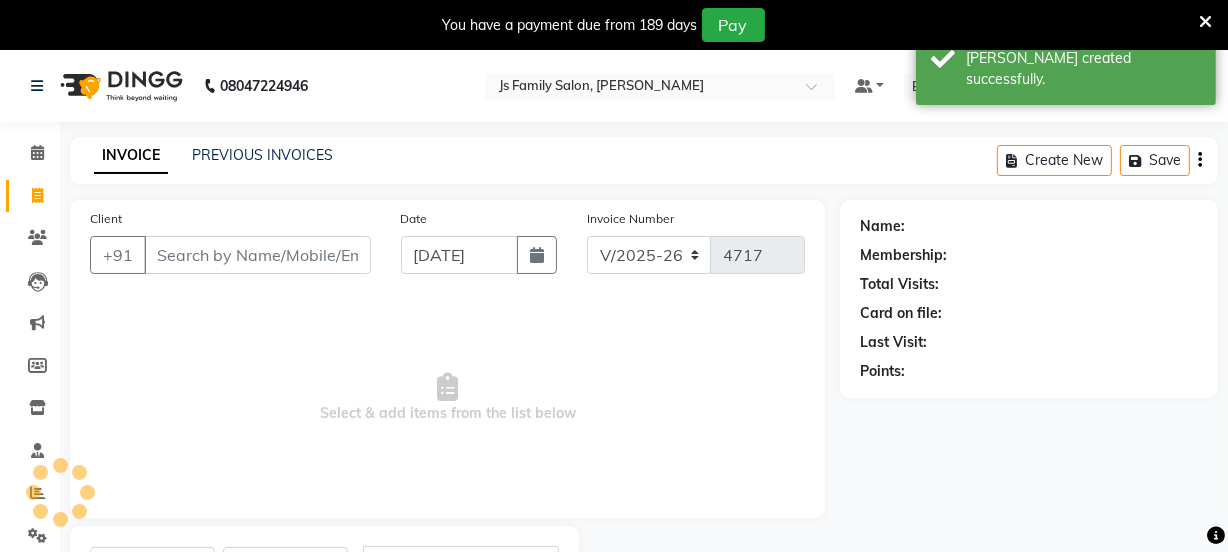 scroll, scrollTop: 100, scrollLeft: 0, axis: vertical 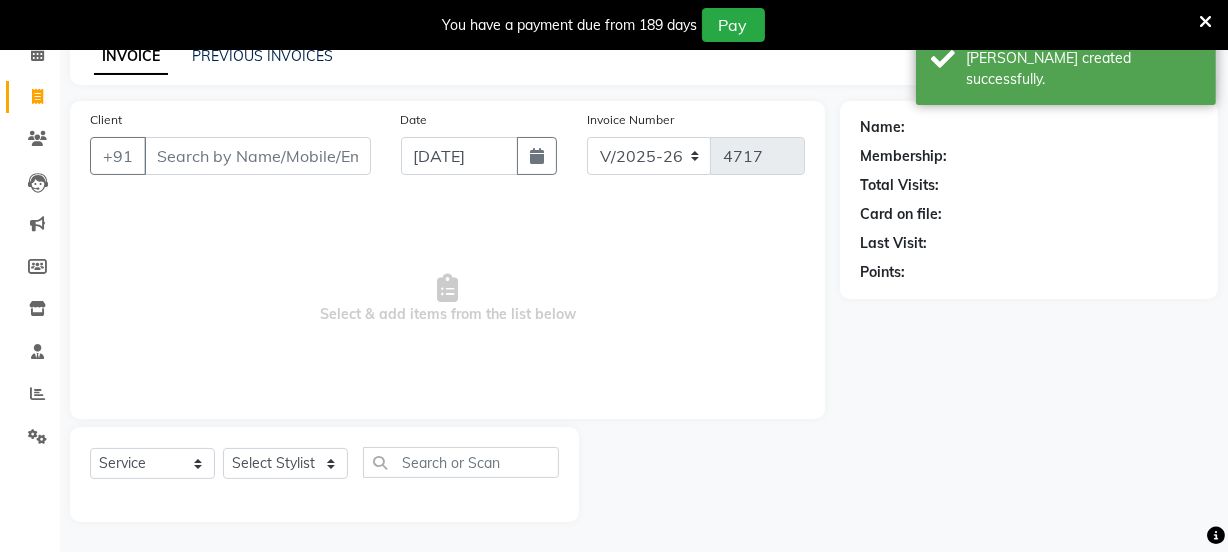 click on "Client" at bounding box center (257, 156) 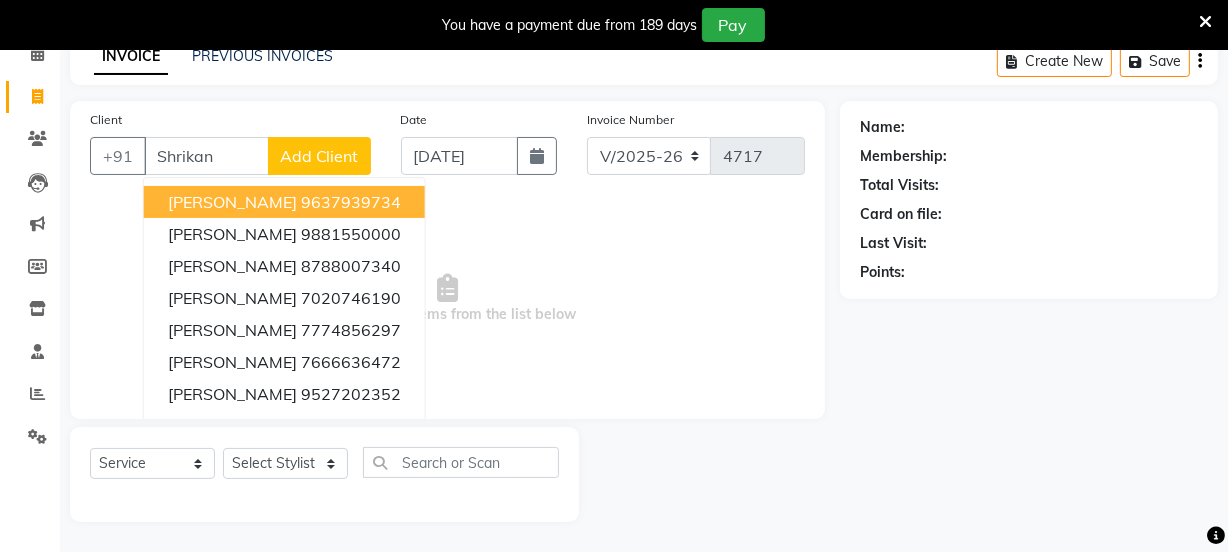 click on "Shrikanth Mahankar" at bounding box center (232, 202) 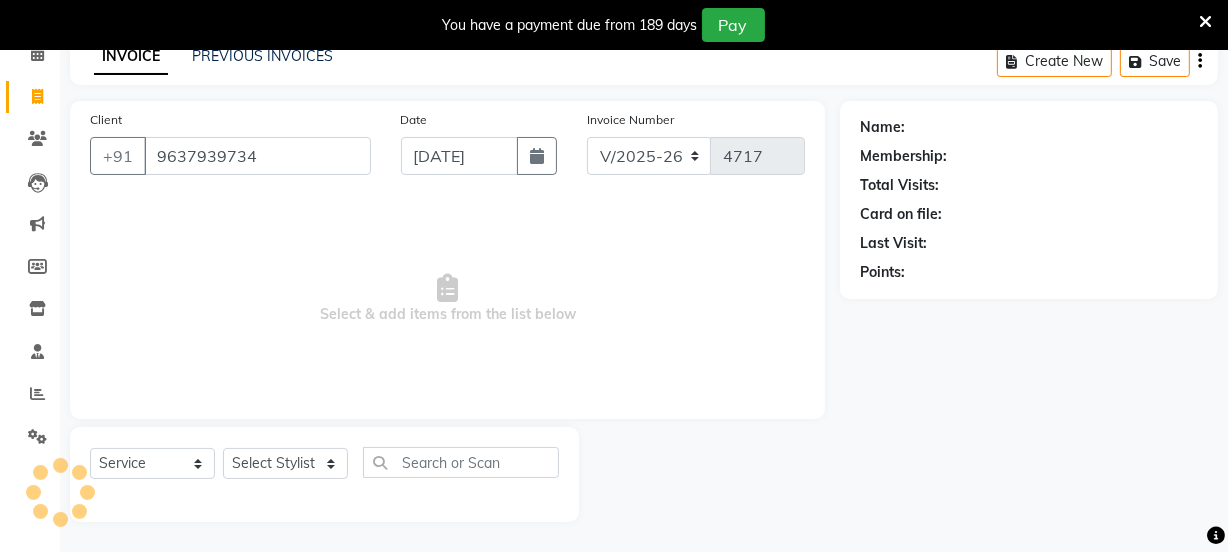 type on "9637939734" 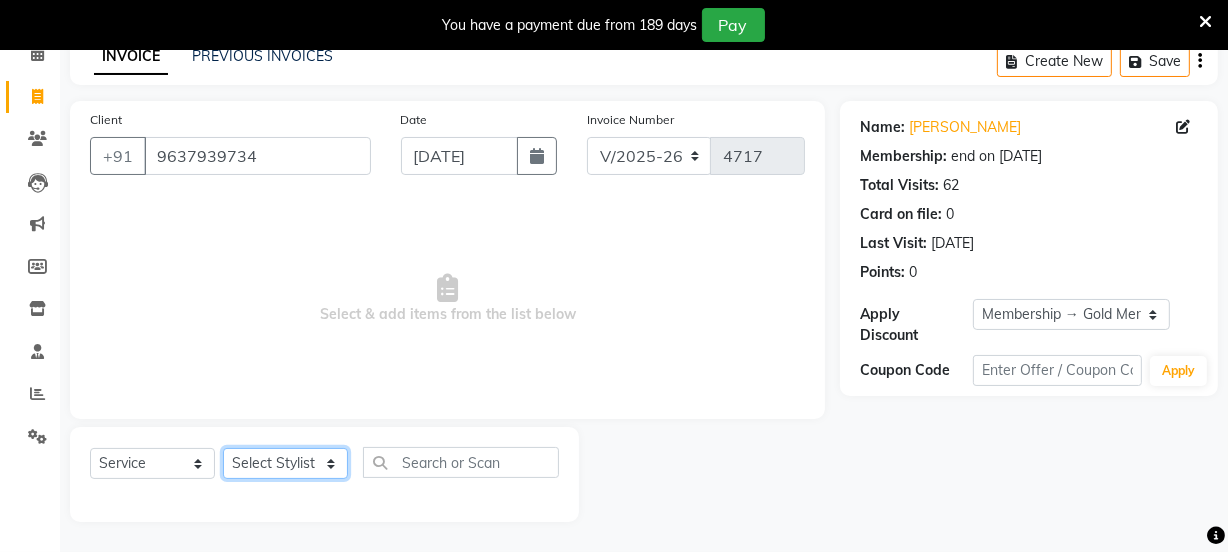 click on "Select Stylist Chetan    Dipak Vaidyakar kokan  n Mahadev Mane Mosin ansari  Nayan Patil Pradip  Prem Mane Rajan Roma Rajput Sai Shirin shaikh Shop Shubham Anarase Sneha suport staff Sonali  Sudip  Sujata thapa Sunil Umesh" 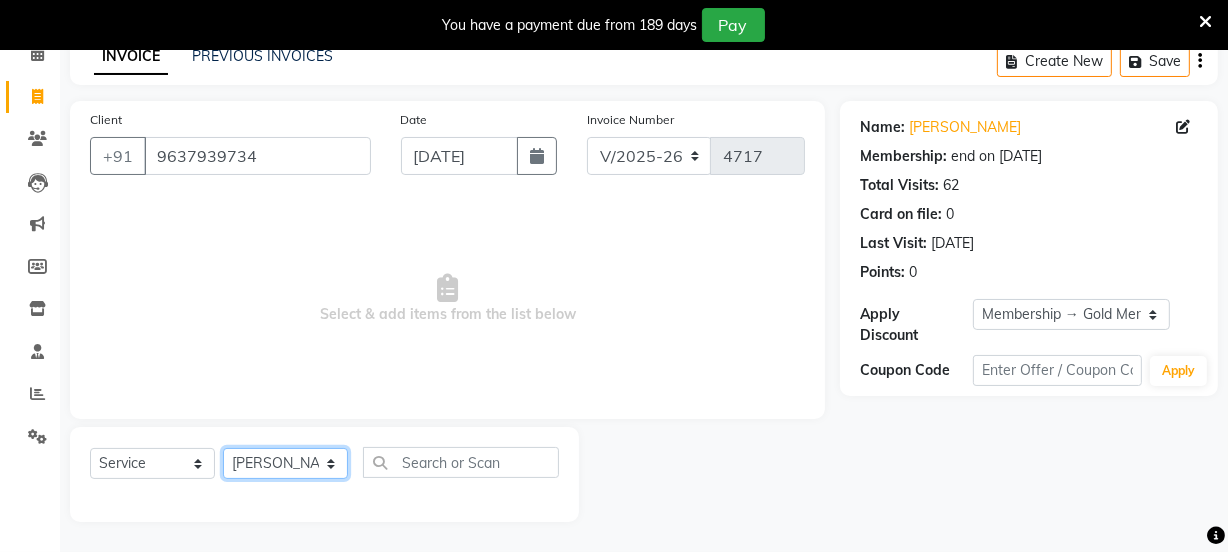 click on "Select Stylist Chetan    Dipak Vaidyakar kokan  n Mahadev Mane Mosin ansari  Nayan Patil Pradip  Prem Mane Rajan Roma Rajput Sai Shirin shaikh Shop Shubham Anarase Sneha suport staff Sonali  Sudip  Sujata thapa Sunil Umesh" 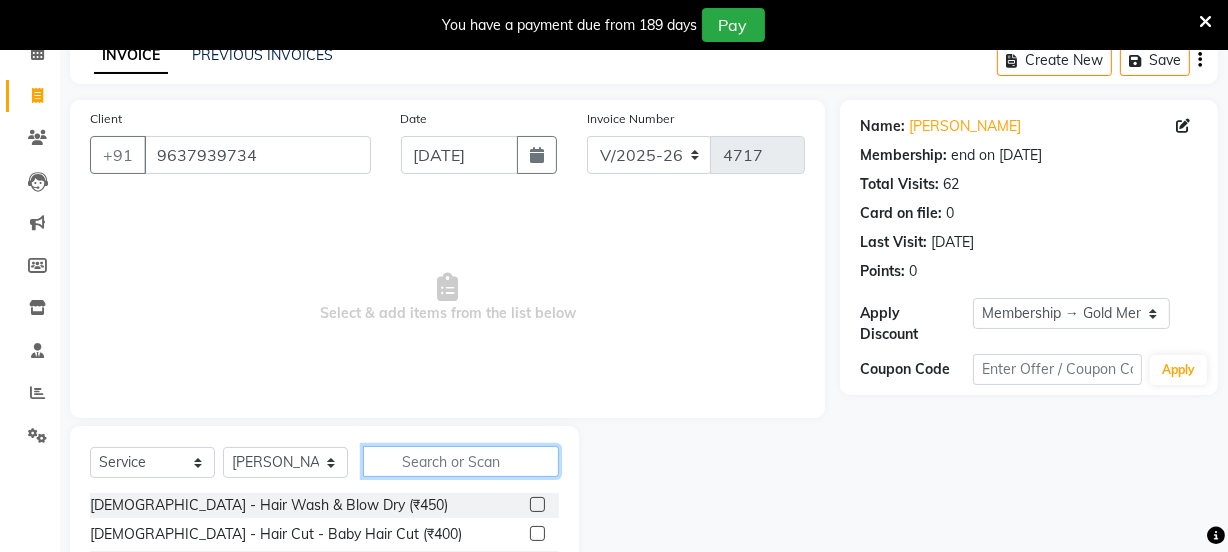 click 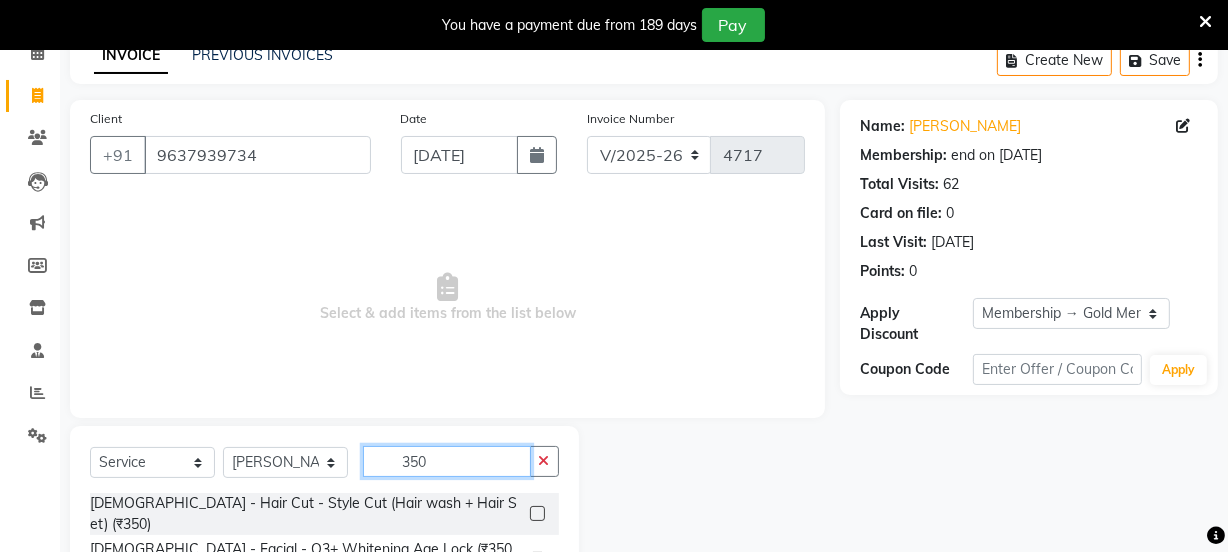 type on "350" 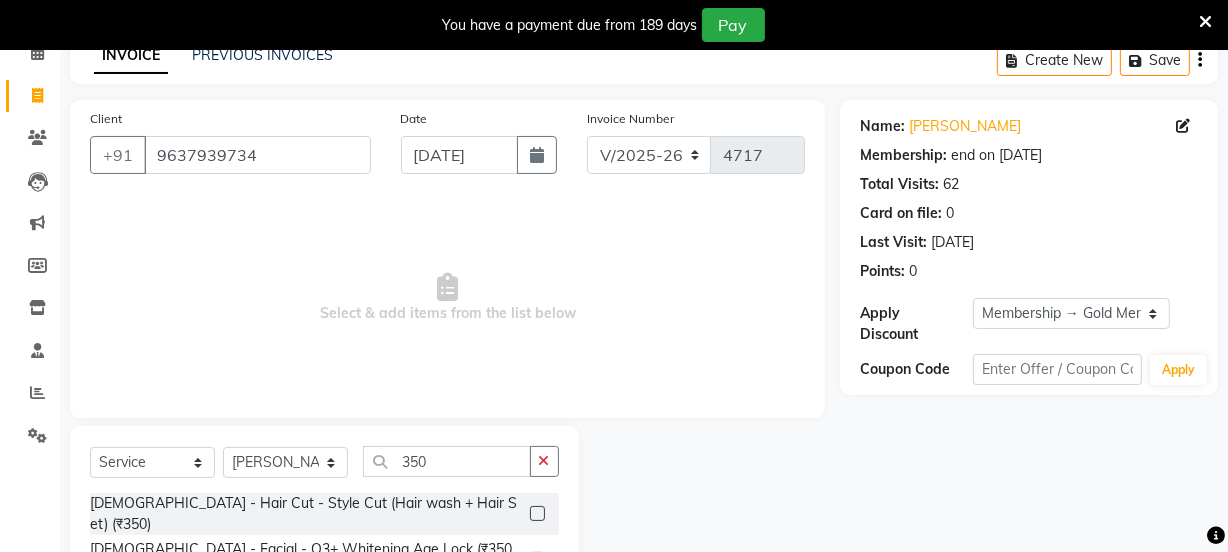 click 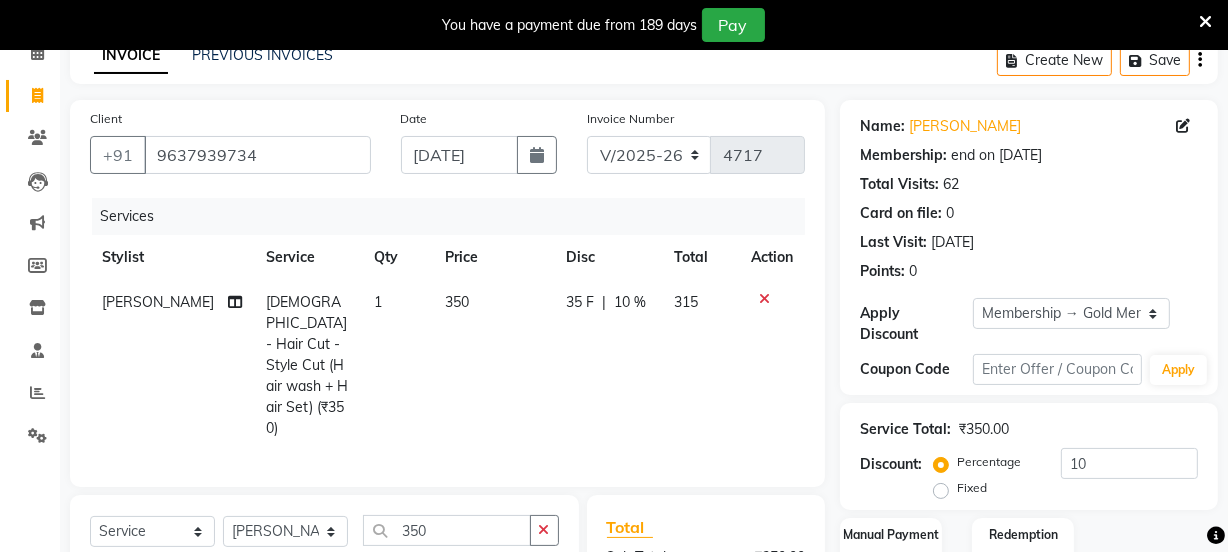 checkbox on "false" 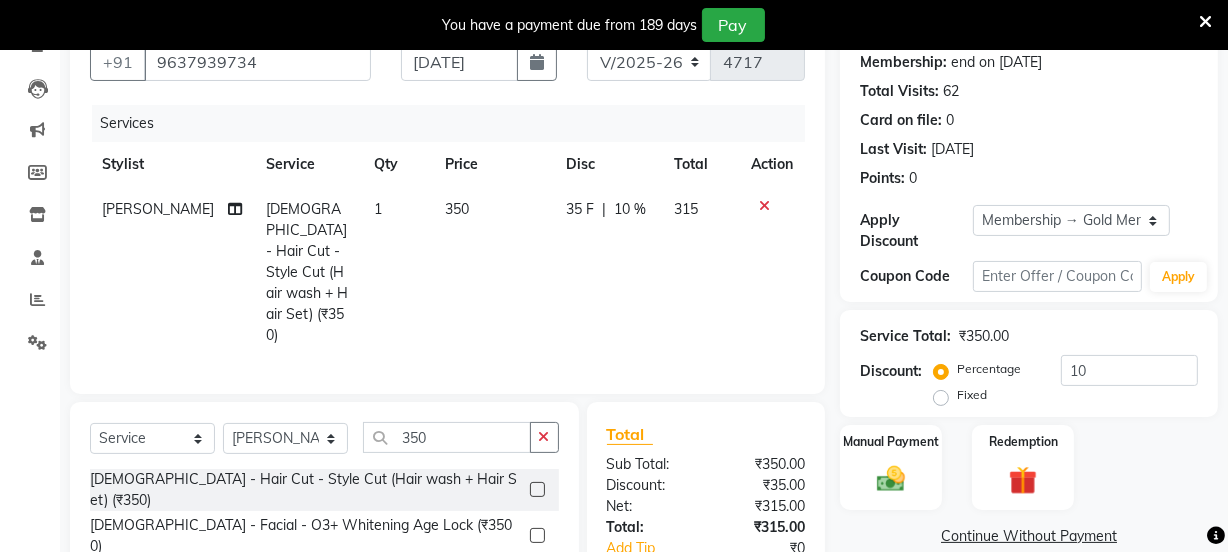 scroll, scrollTop: 340, scrollLeft: 0, axis: vertical 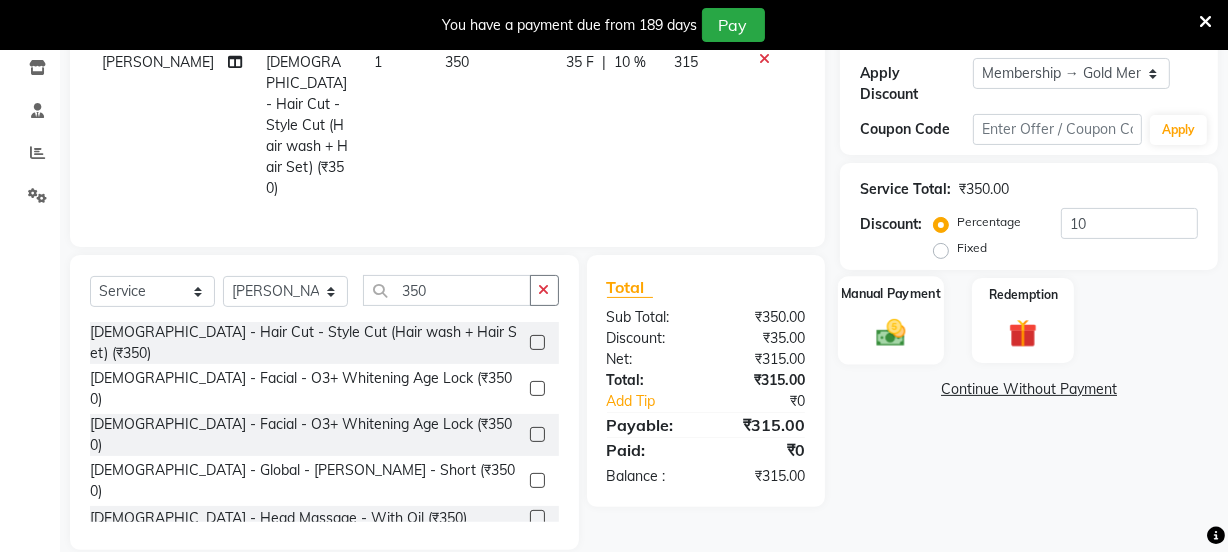 click 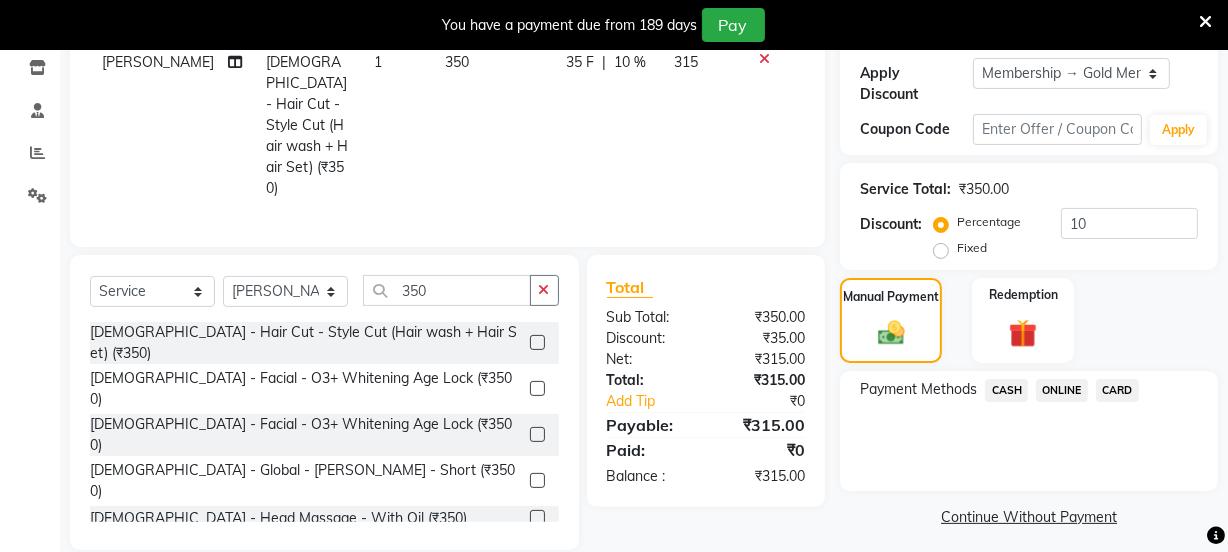 click on "ONLINE" 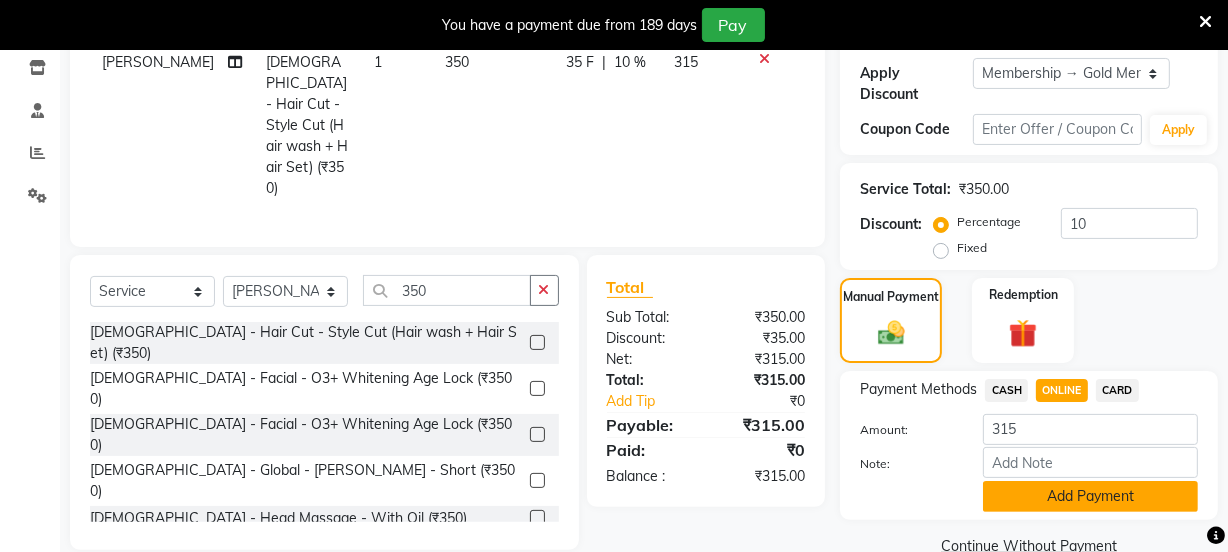 click on "Add Payment" 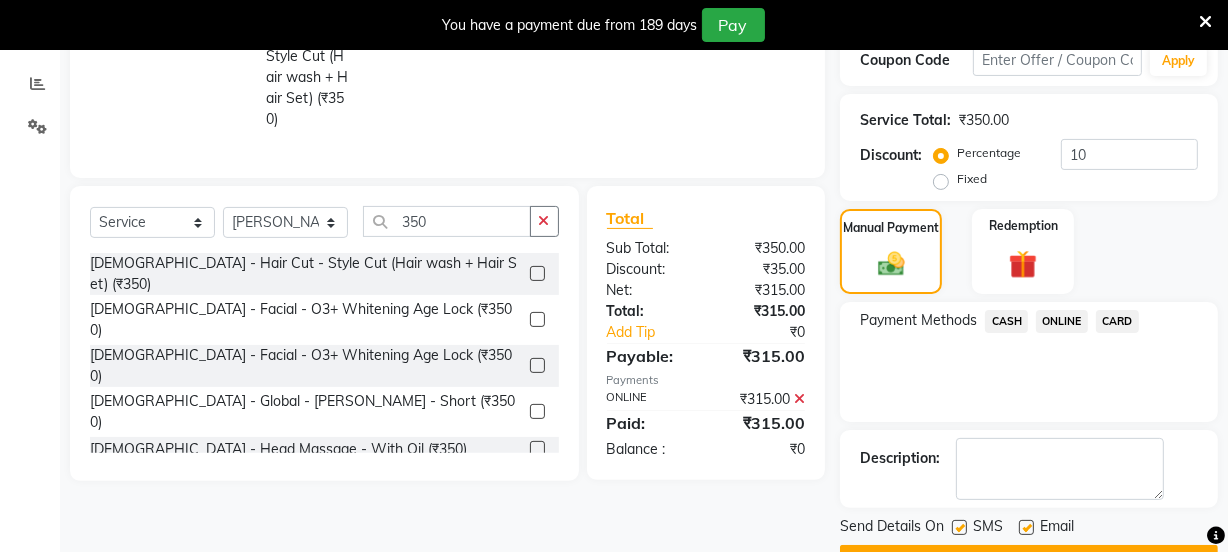 scroll, scrollTop: 462, scrollLeft: 0, axis: vertical 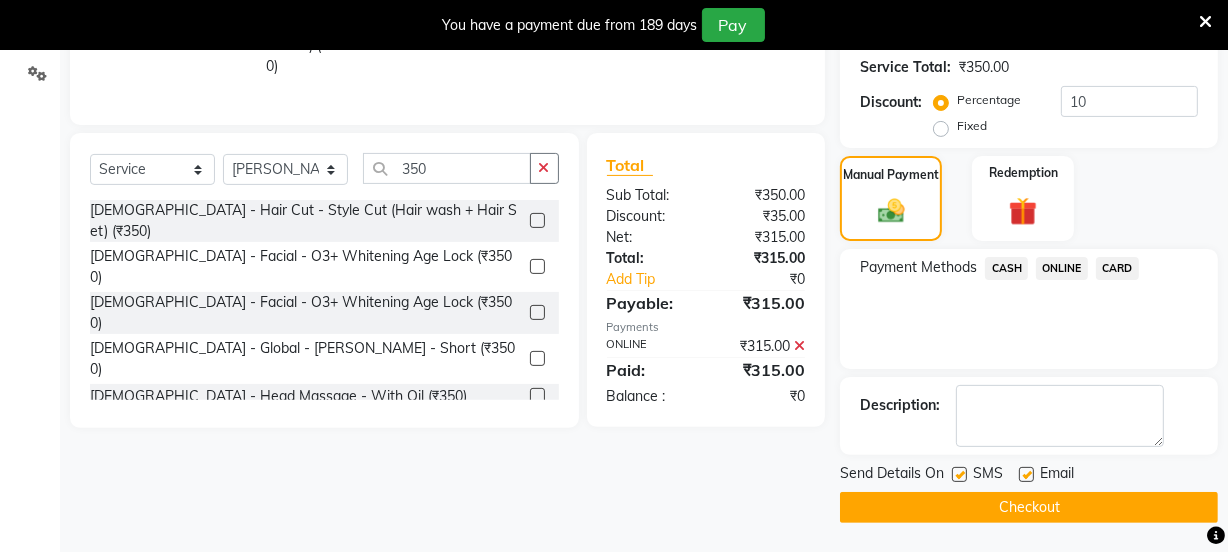 click on "Checkout" 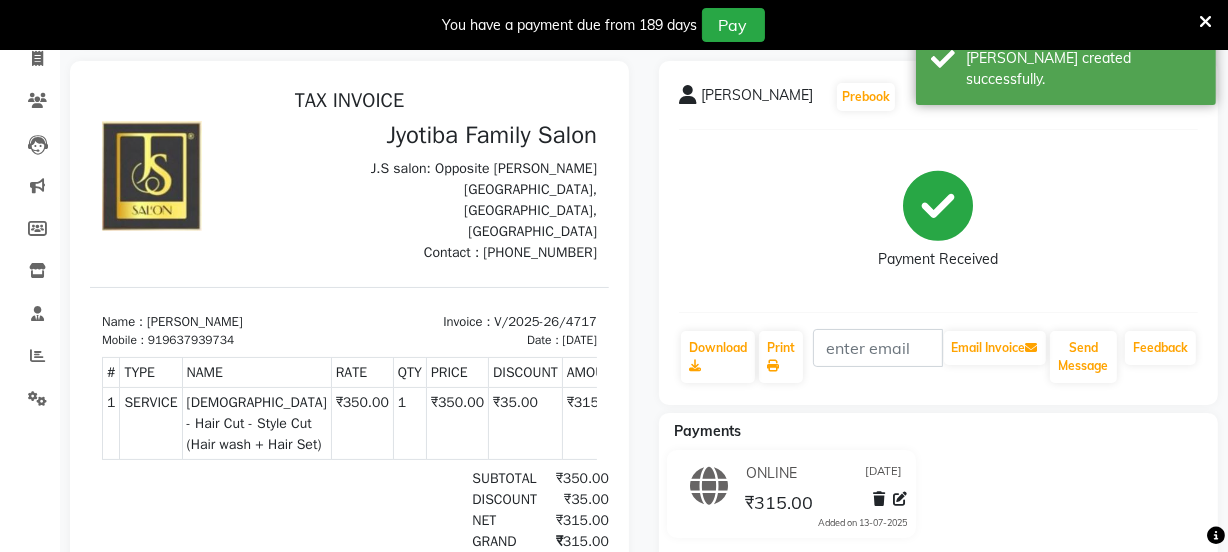 scroll, scrollTop: 0, scrollLeft: 0, axis: both 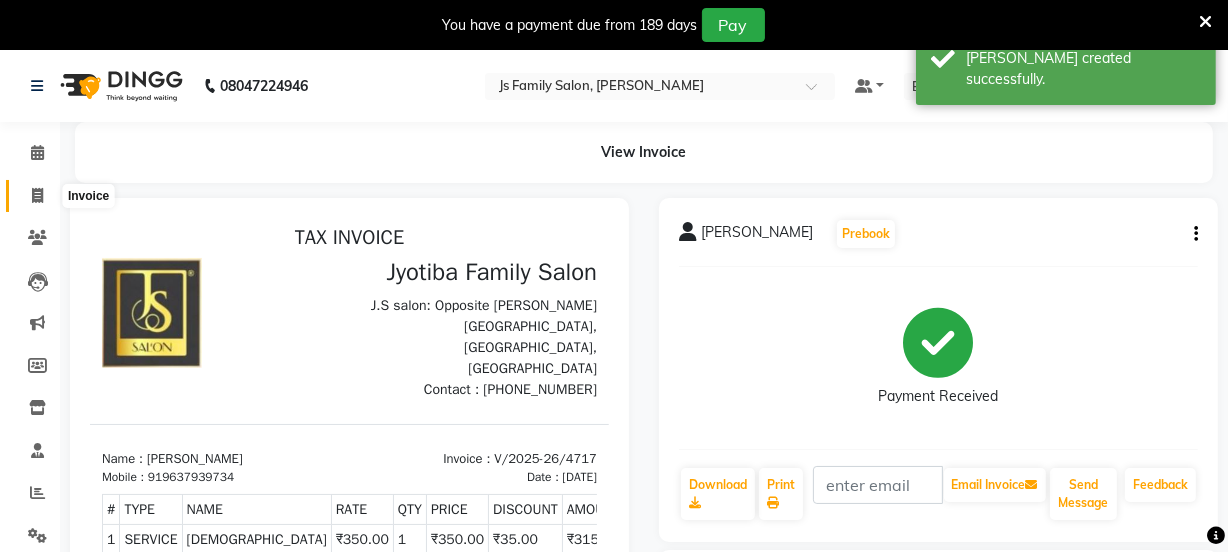 click 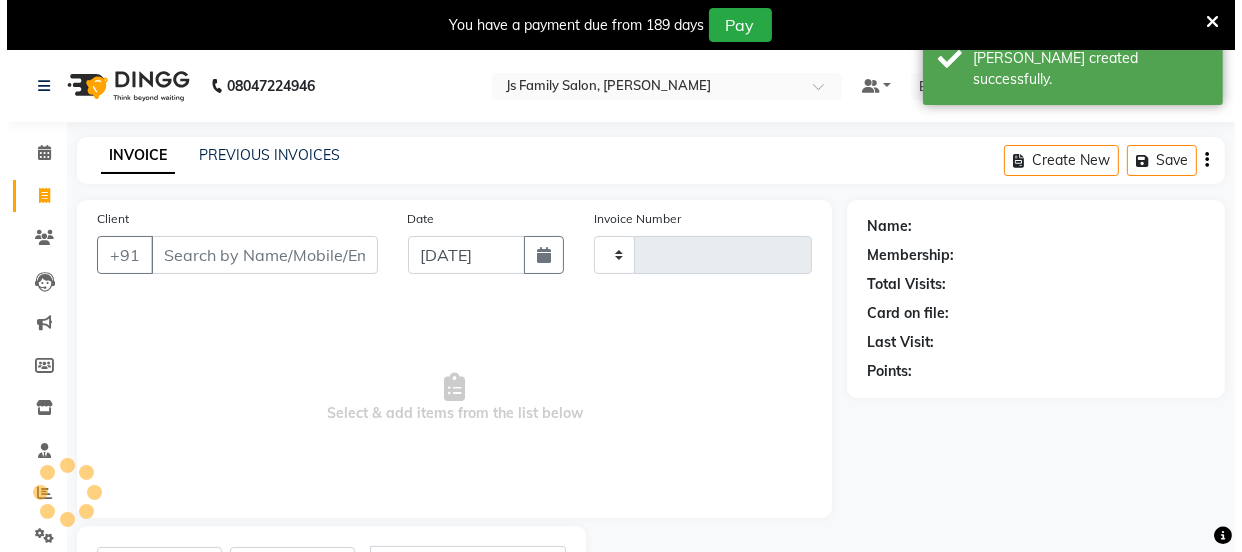 scroll, scrollTop: 100, scrollLeft: 0, axis: vertical 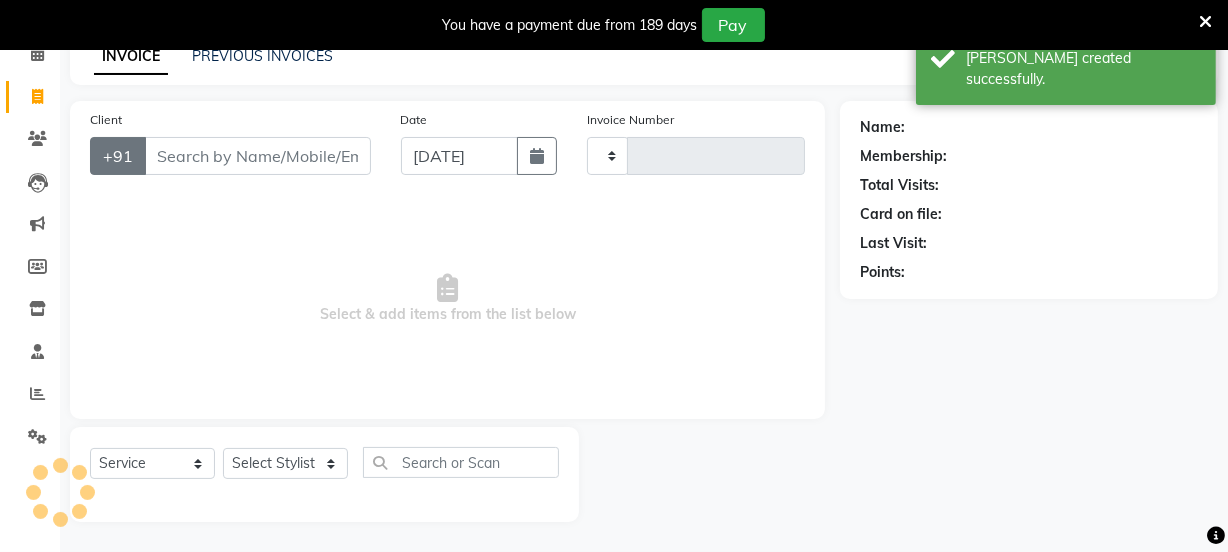type on "4718" 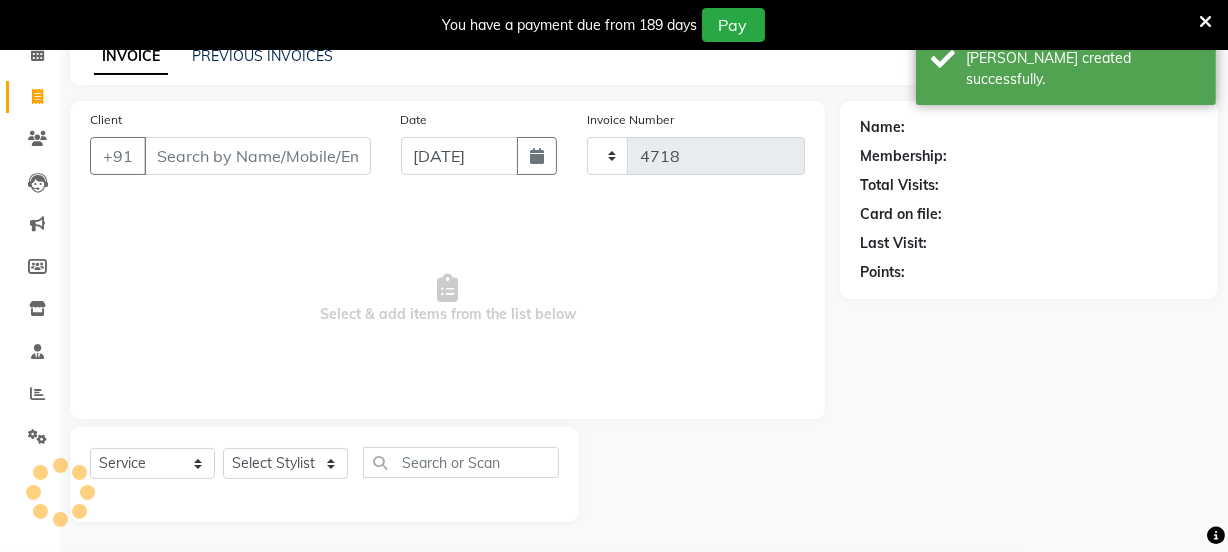 select on "3729" 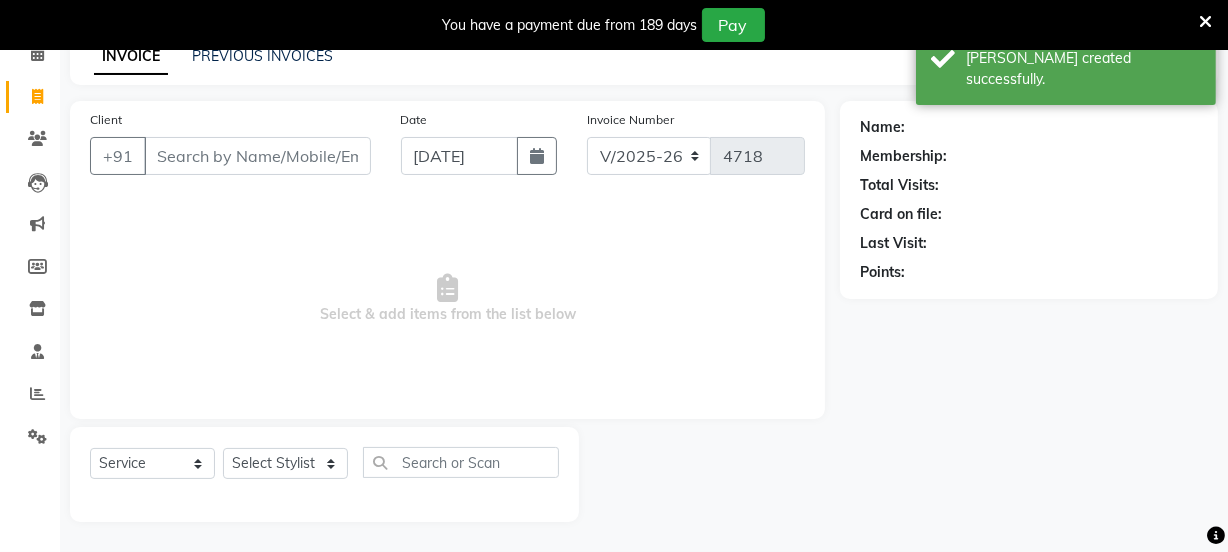 click on "Client" at bounding box center [257, 156] 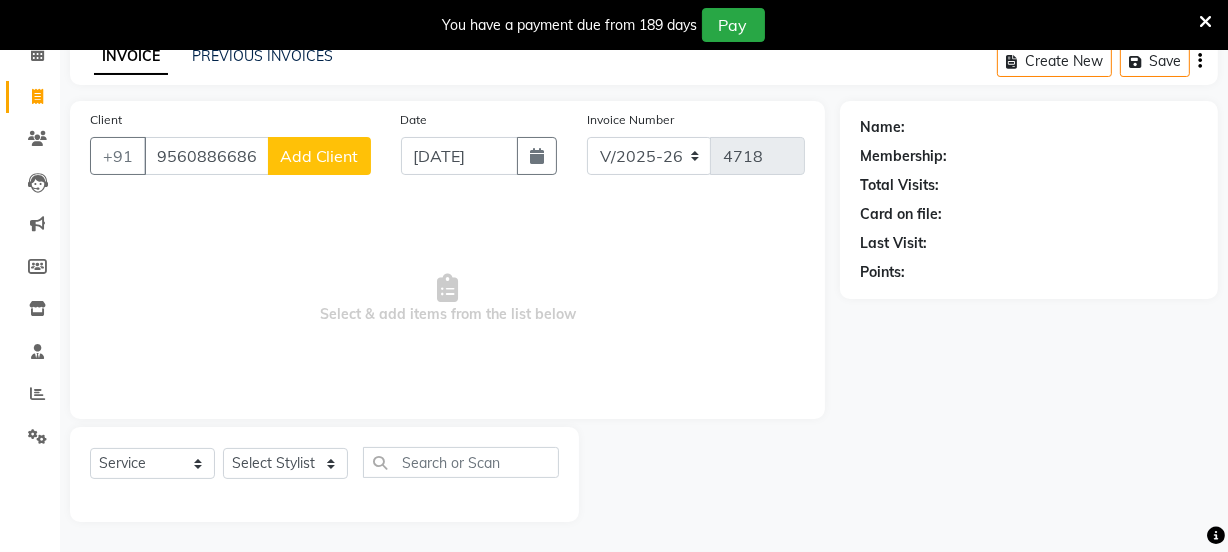 type on "9560886686" 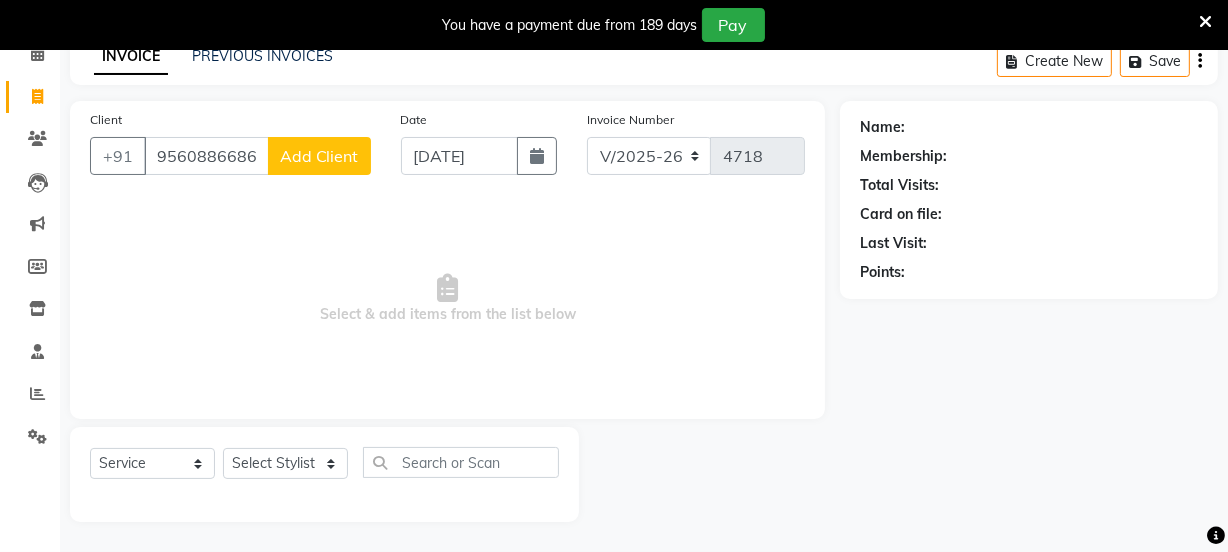 click on "Add Client" 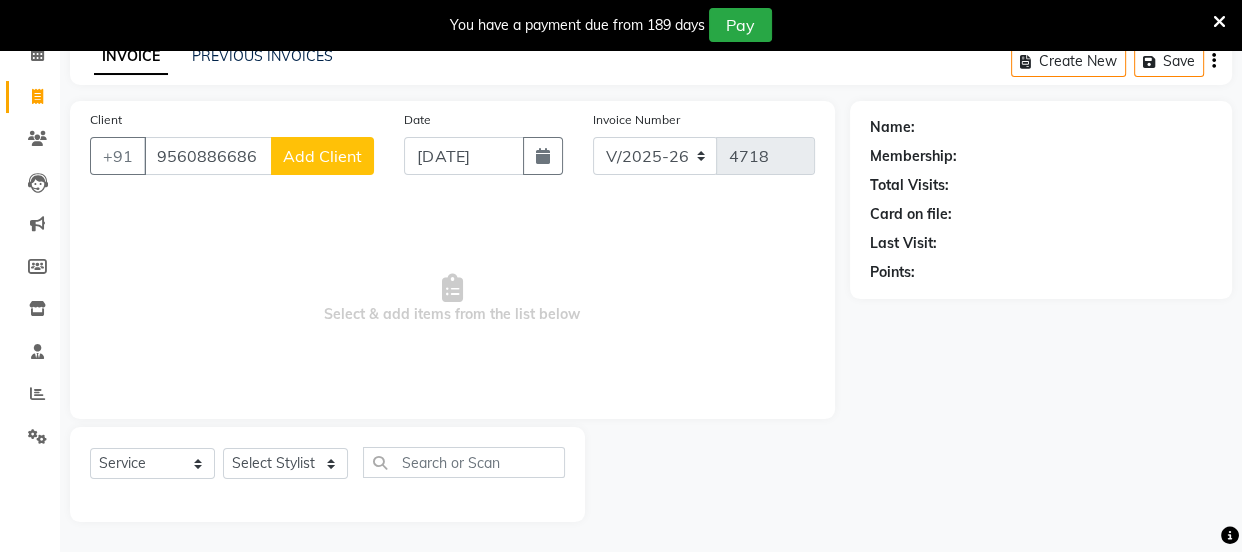 select on "22" 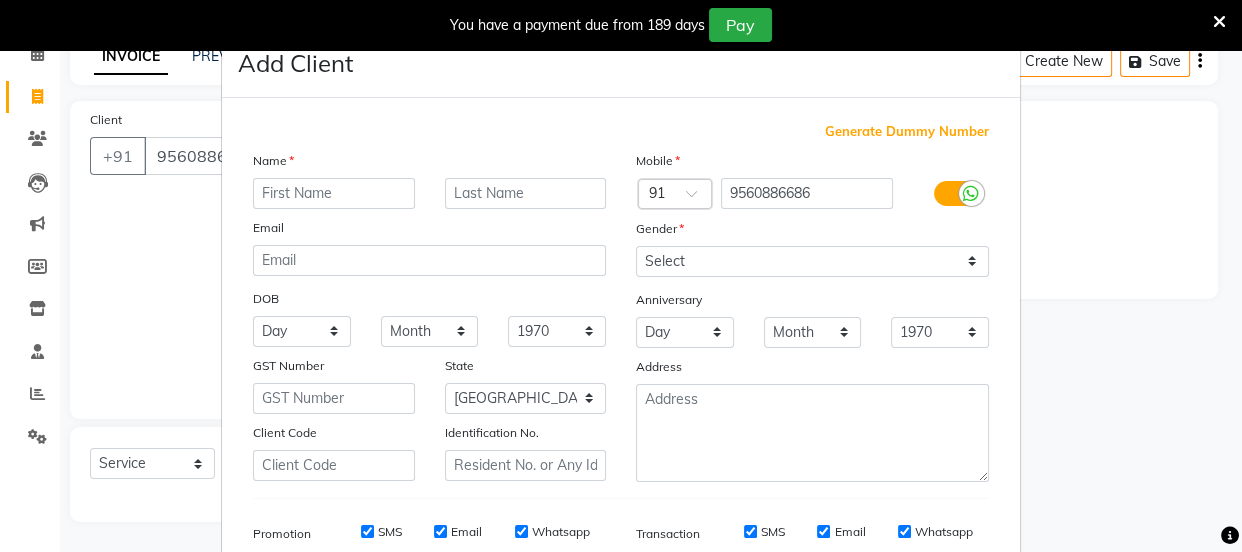 click at bounding box center [334, 193] 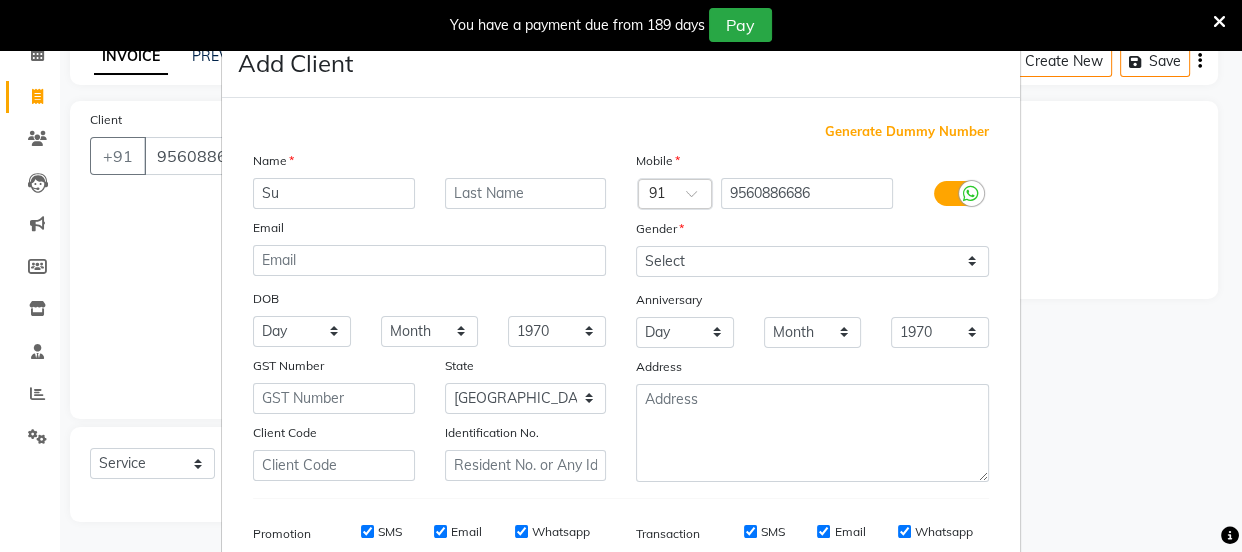 type on "S" 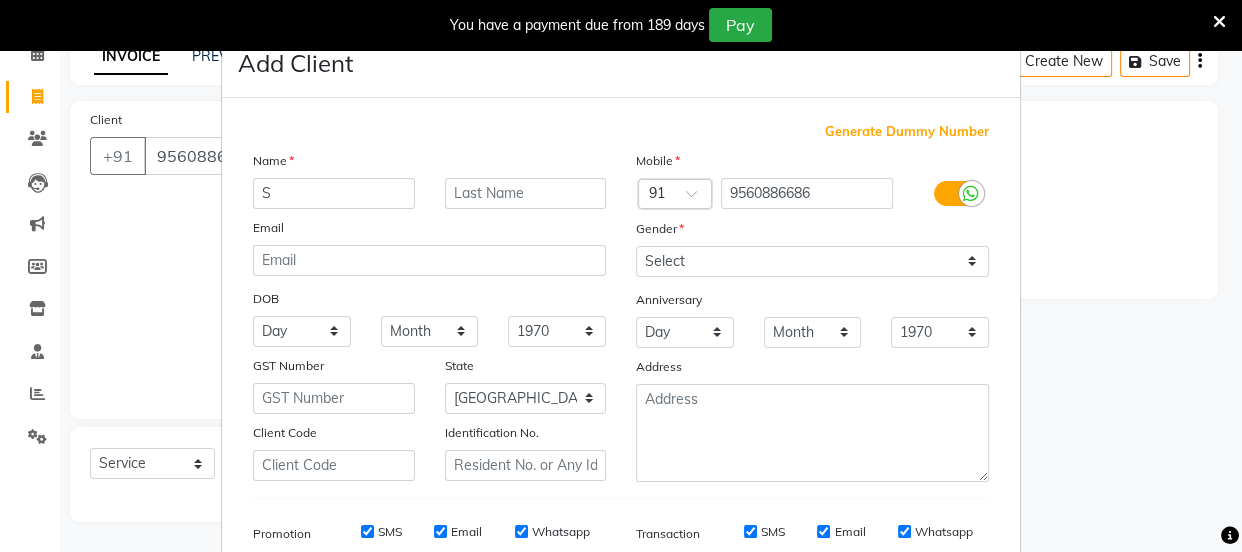 type 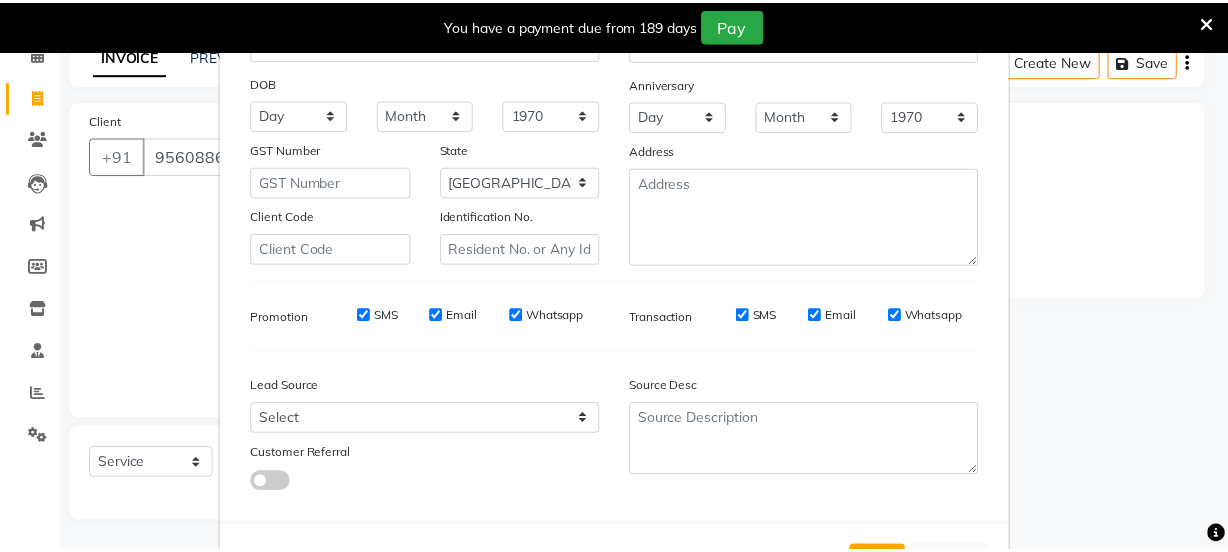 scroll, scrollTop: 301, scrollLeft: 0, axis: vertical 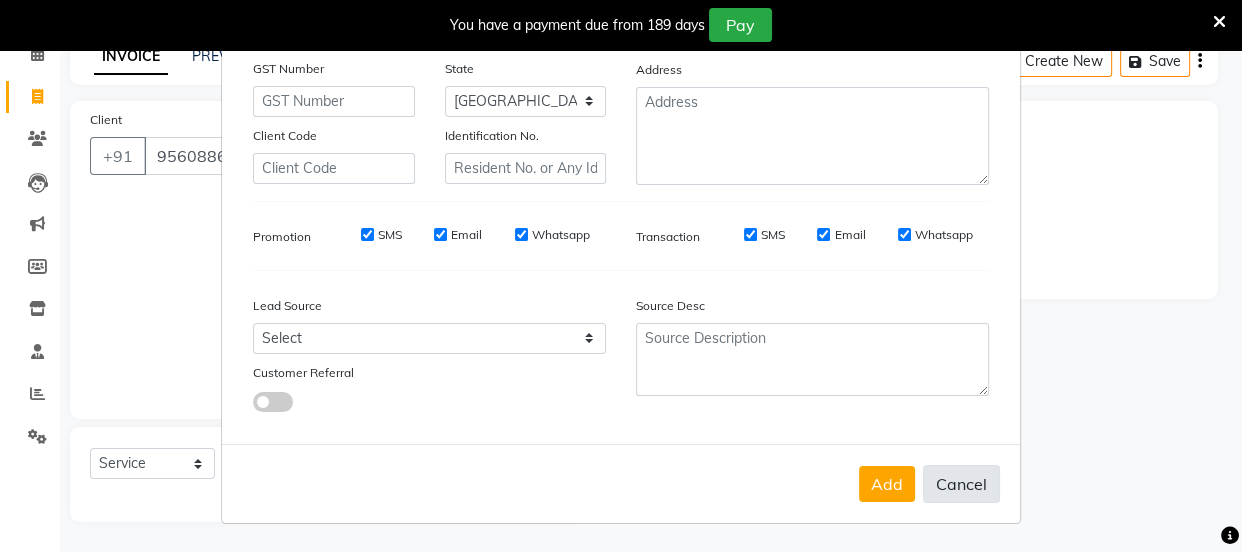 click on "Cancel" at bounding box center [961, 484] 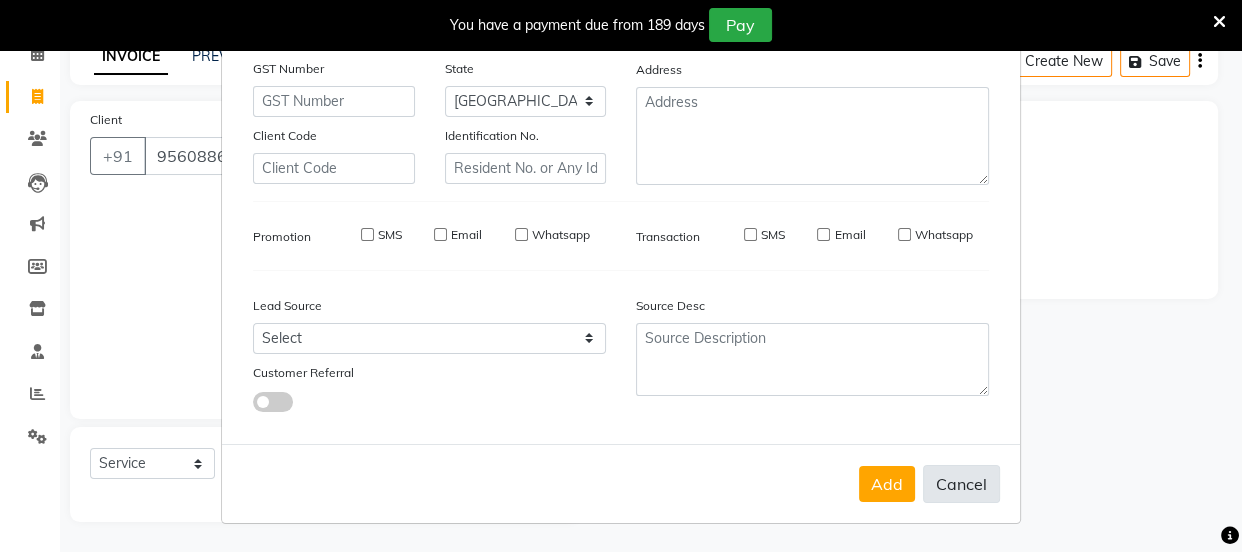 select 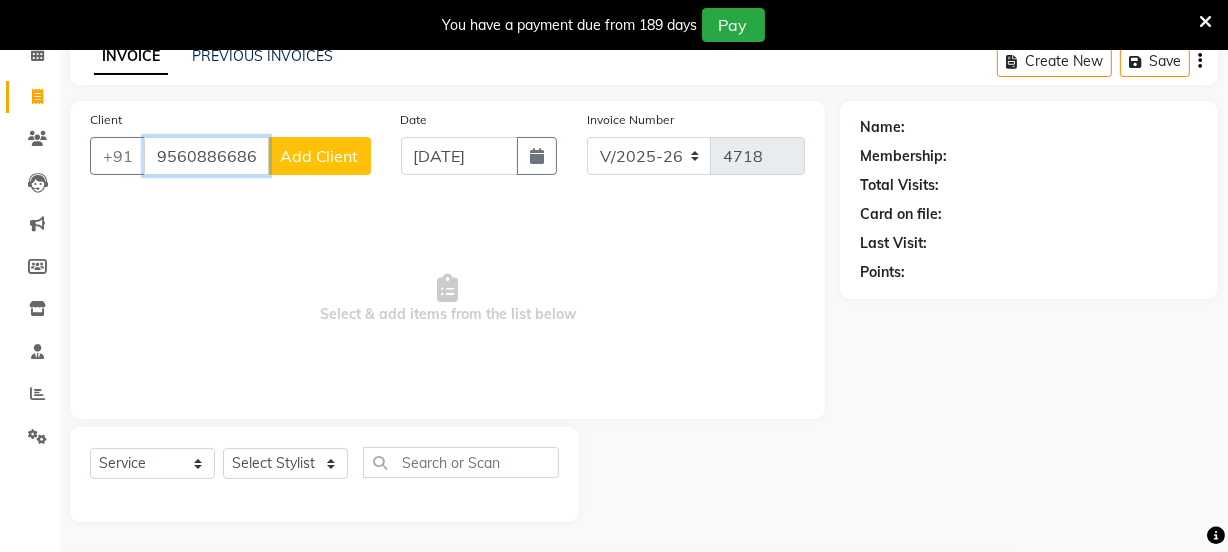 click on "9560886686" at bounding box center (206, 156) 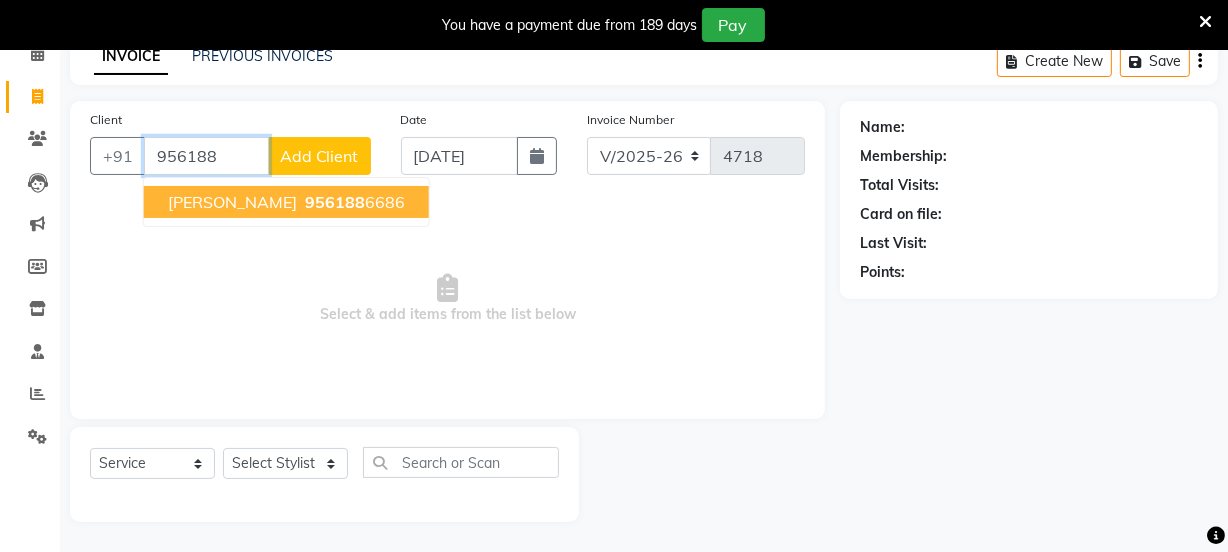 click on "Suraj Gangawane" at bounding box center [232, 202] 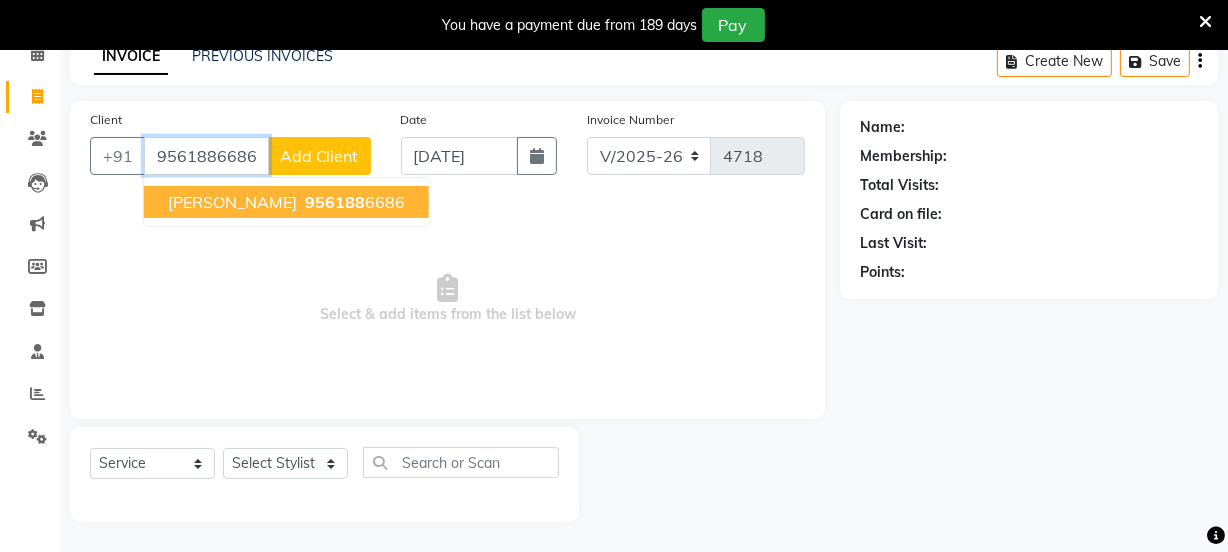 type on "9561886686" 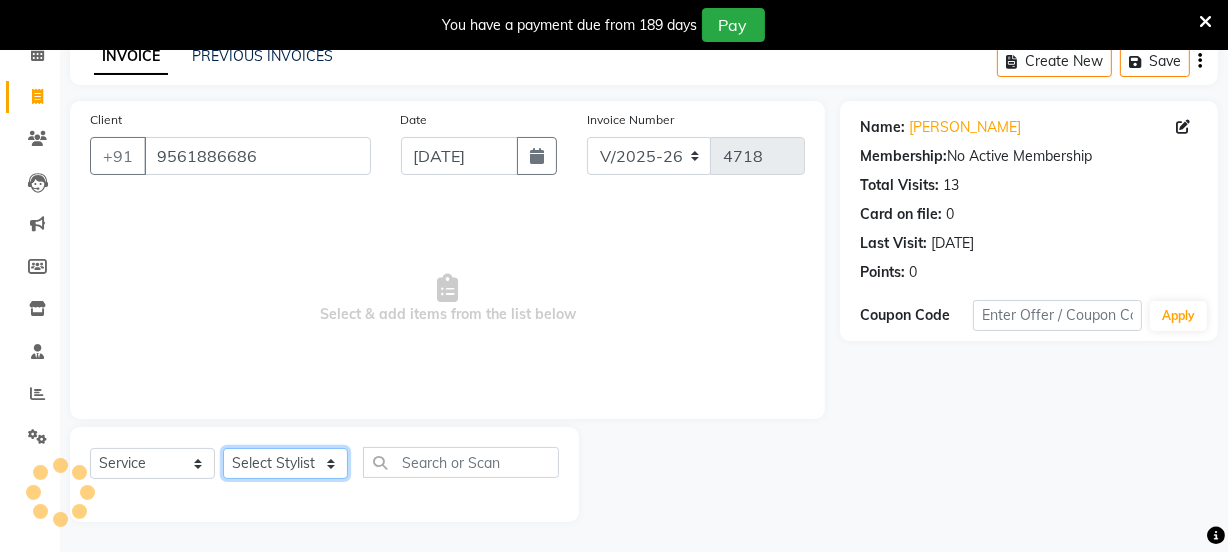 click on "Select Stylist Chetan    Dipak Vaidyakar kokan  n Mahadev Mane Mosin ansari  Nayan Patil Pradip  Prem Mane Rajan Roma Rajput Sai Shirin shaikh Shop Shubham Anarase Sneha suport staff Sonali  Sudip  Sujata thapa Sunil Umesh" 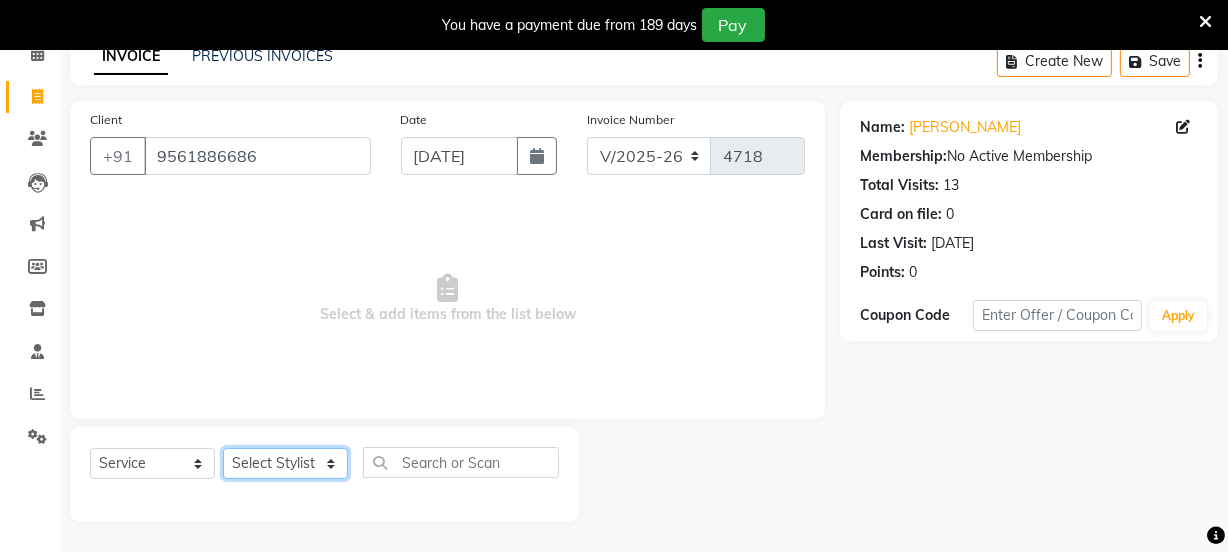 select on "22902" 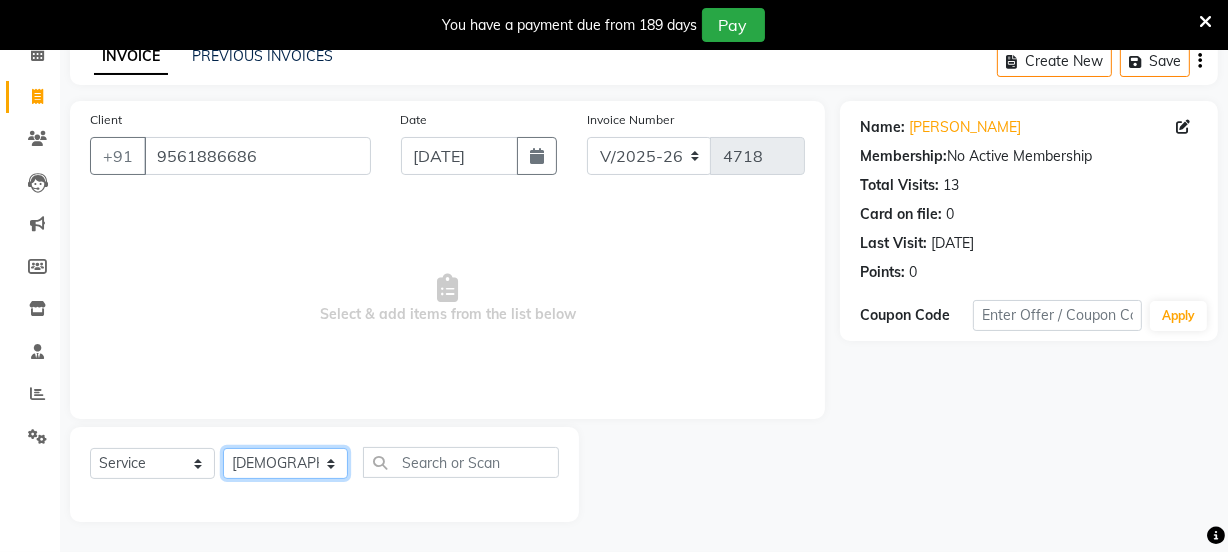 click on "Select Stylist Chetan    Dipak Vaidyakar kokan  n Mahadev Mane Mosin ansari  Nayan Patil Pradip  Prem Mane Rajan Roma Rajput Sai Shirin shaikh Shop Shubham Anarase Sneha suport staff Sonali  Sudip  Sujata thapa Sunil Umesh" 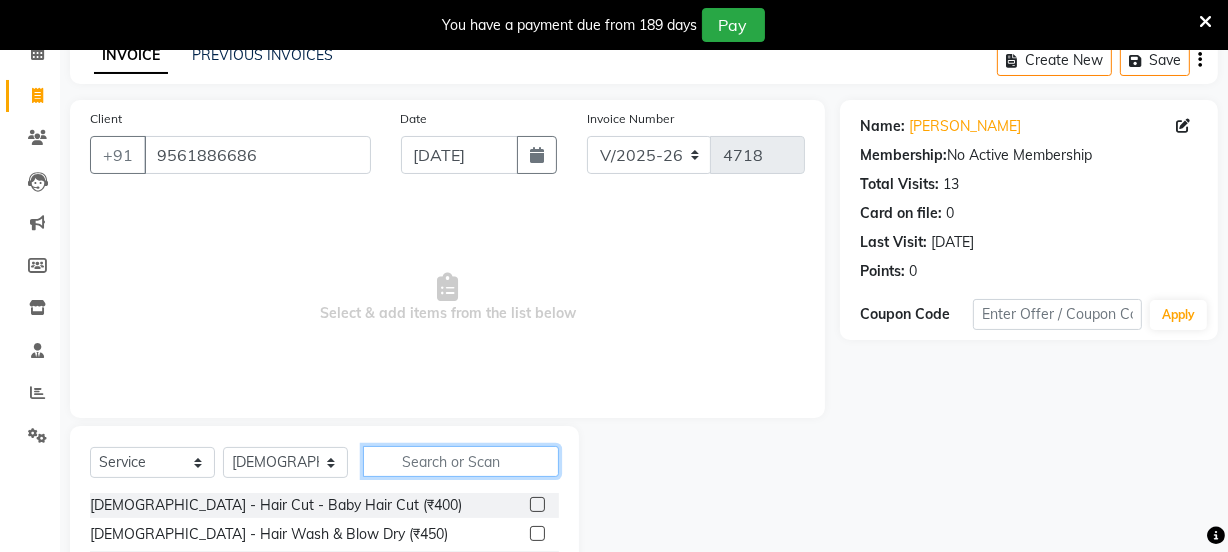 click 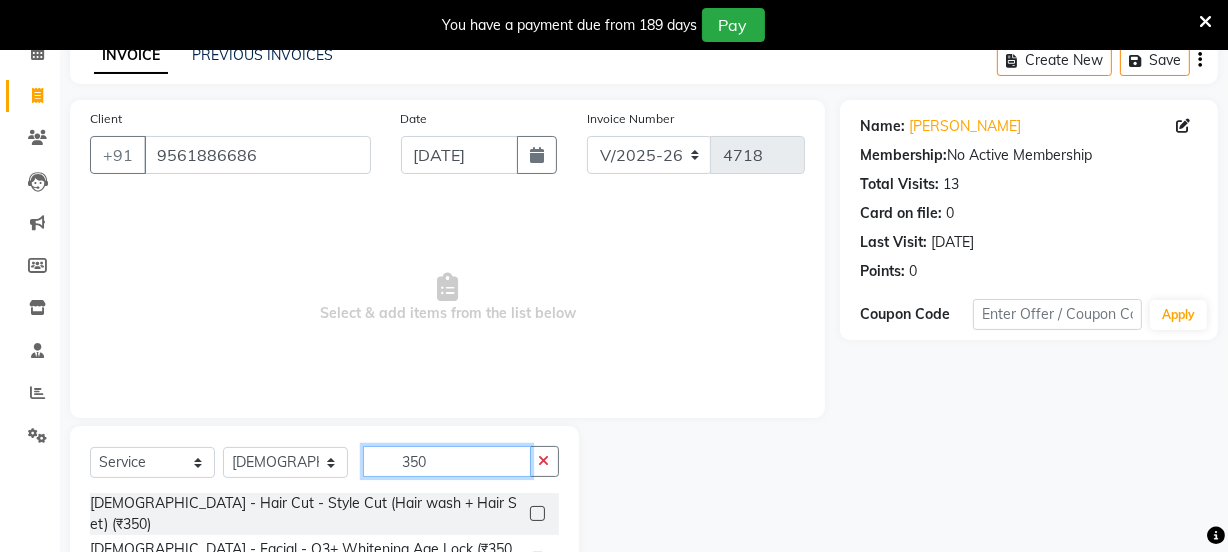 type on "350" 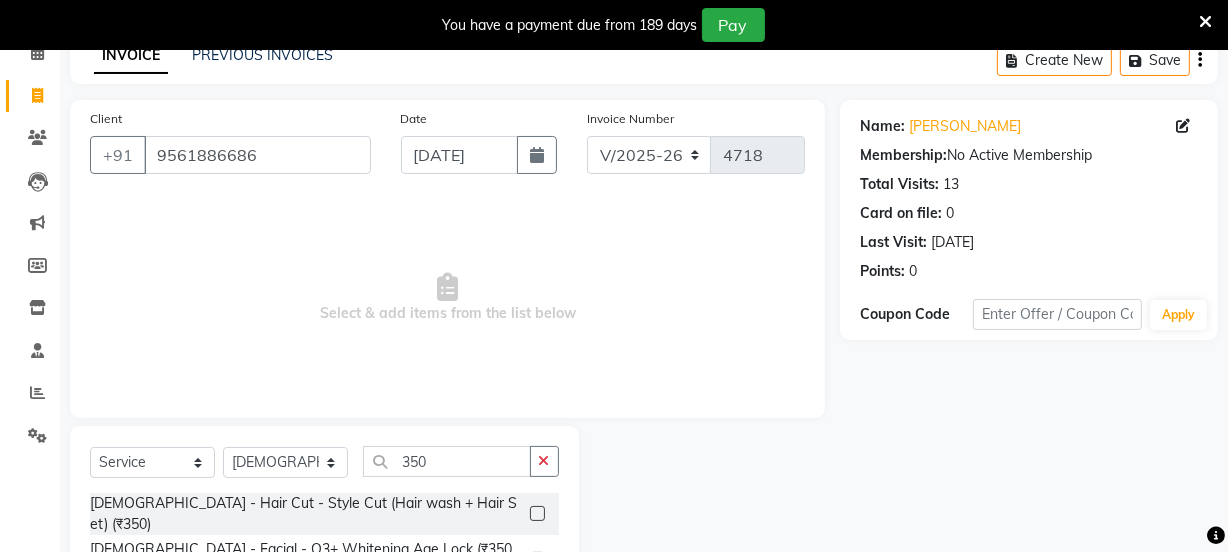 click 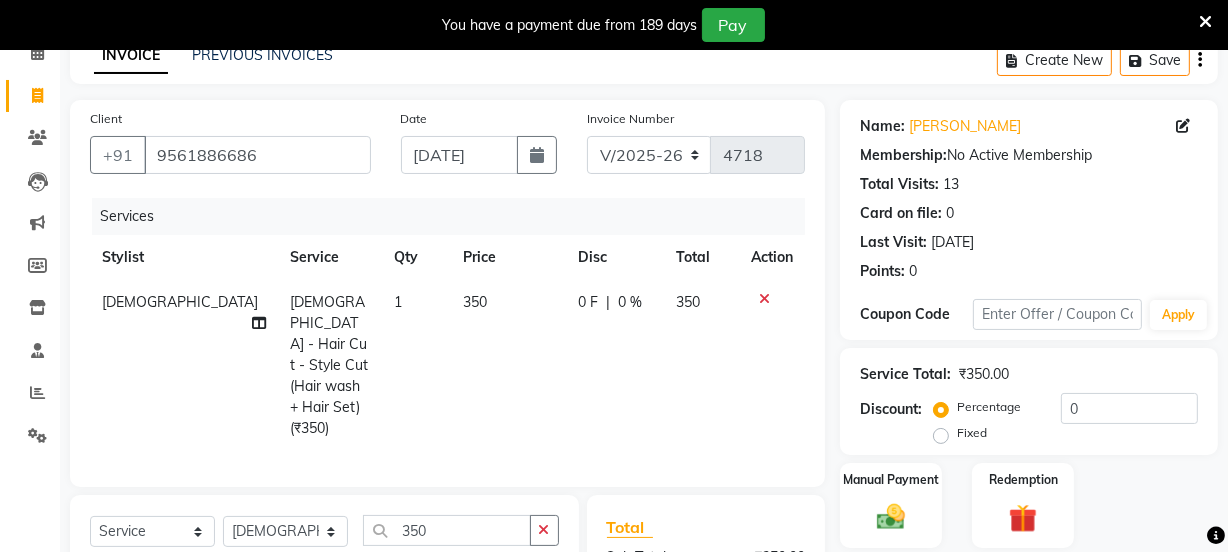 checkbox on "false" 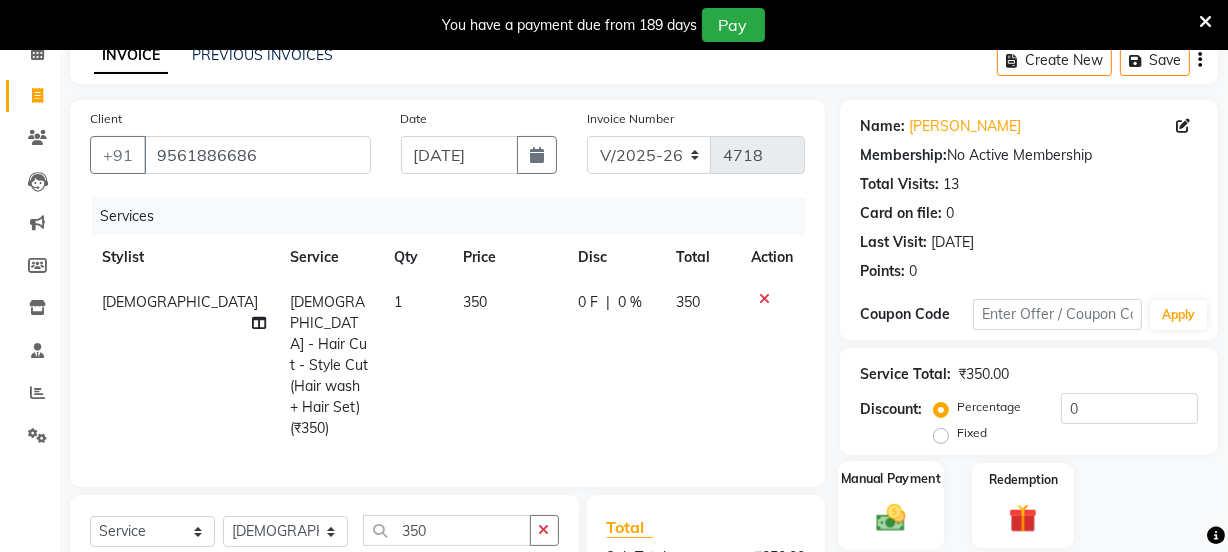 click 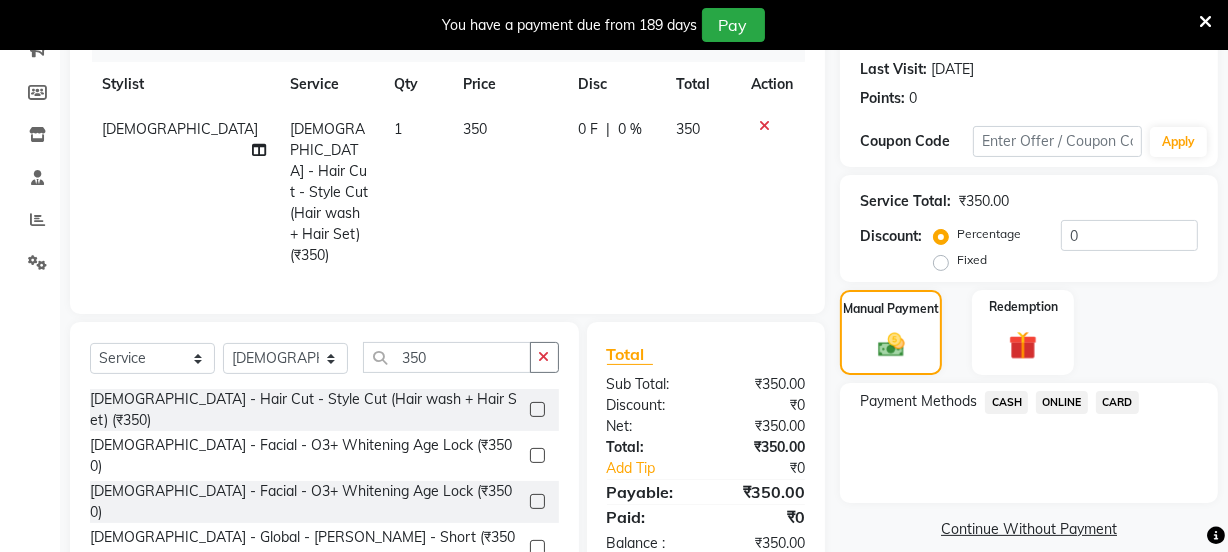 scroll, scrollTop: 281, scrollLeft: 0, axis: vertical 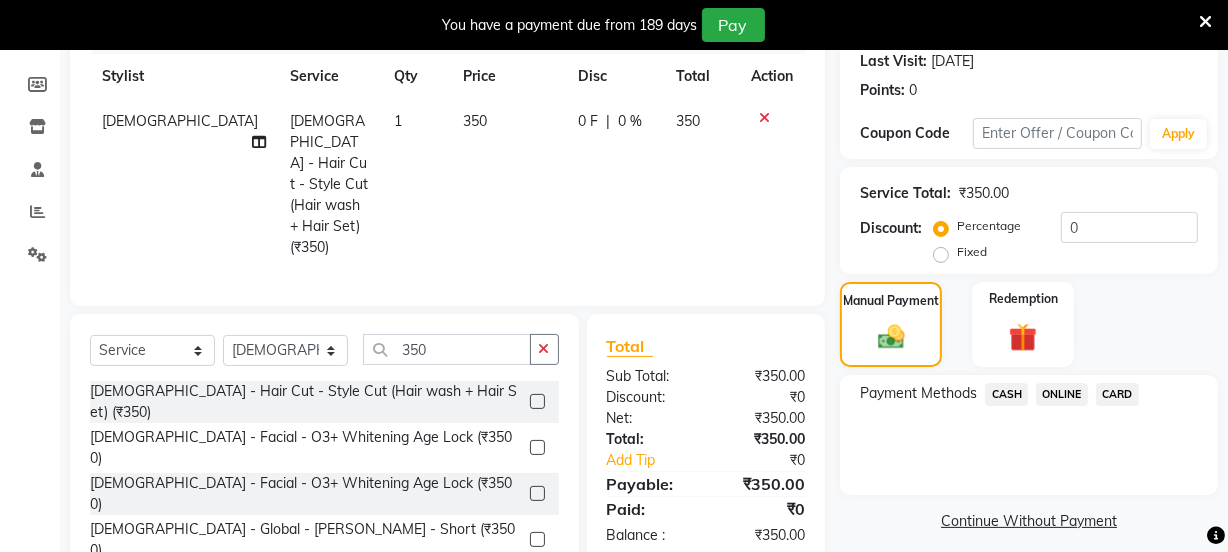 click on "ONLINE" 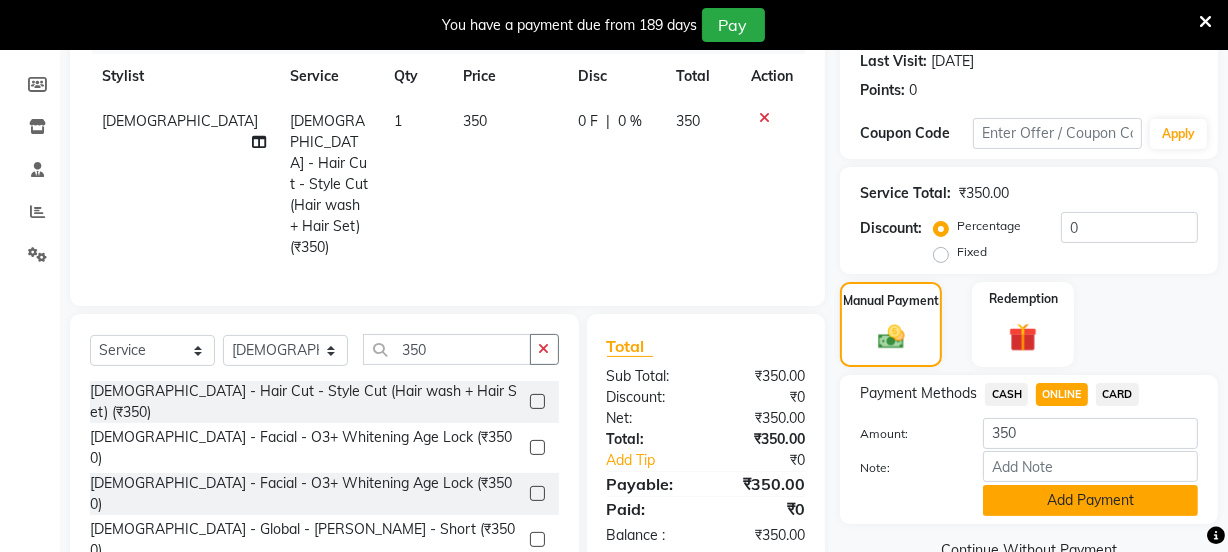 click on "Add Payment" 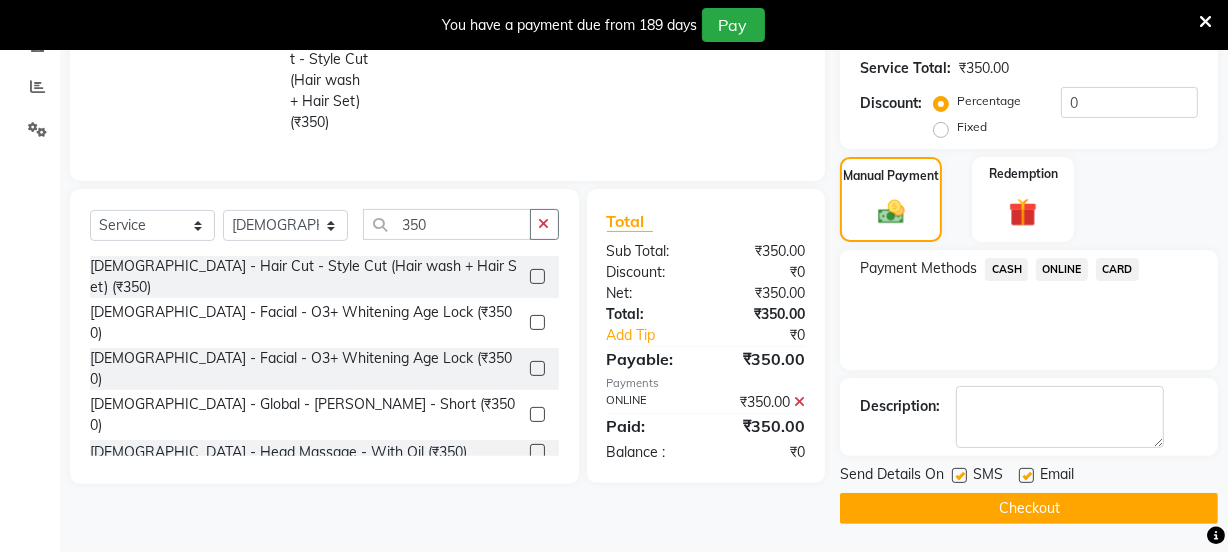 scroll, scrollTop: 407, scrollLeft: 0, axis: vertical 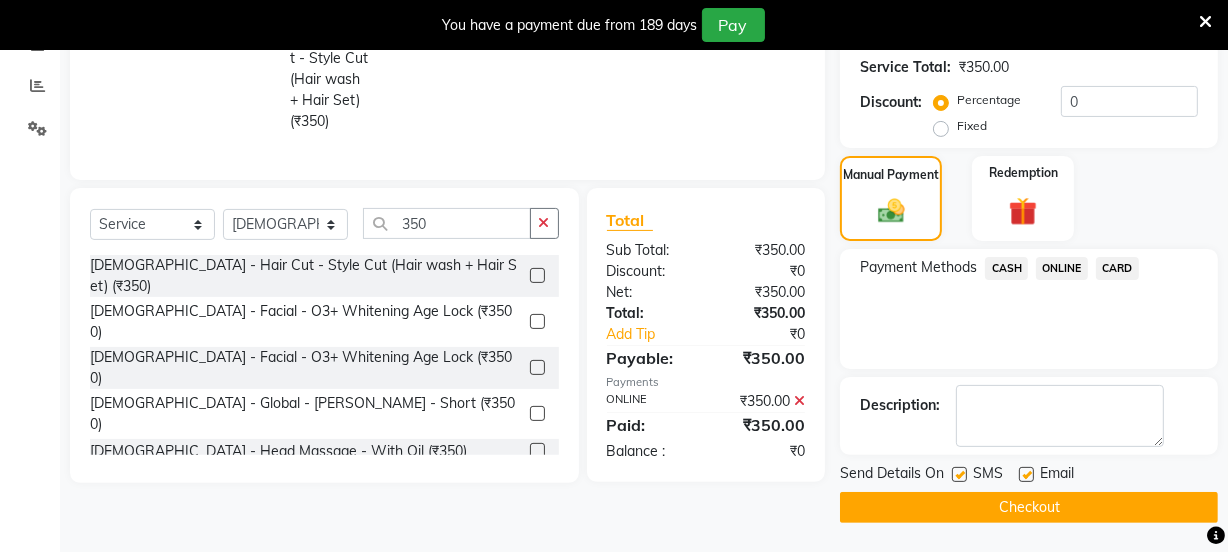 click on "Checkout" 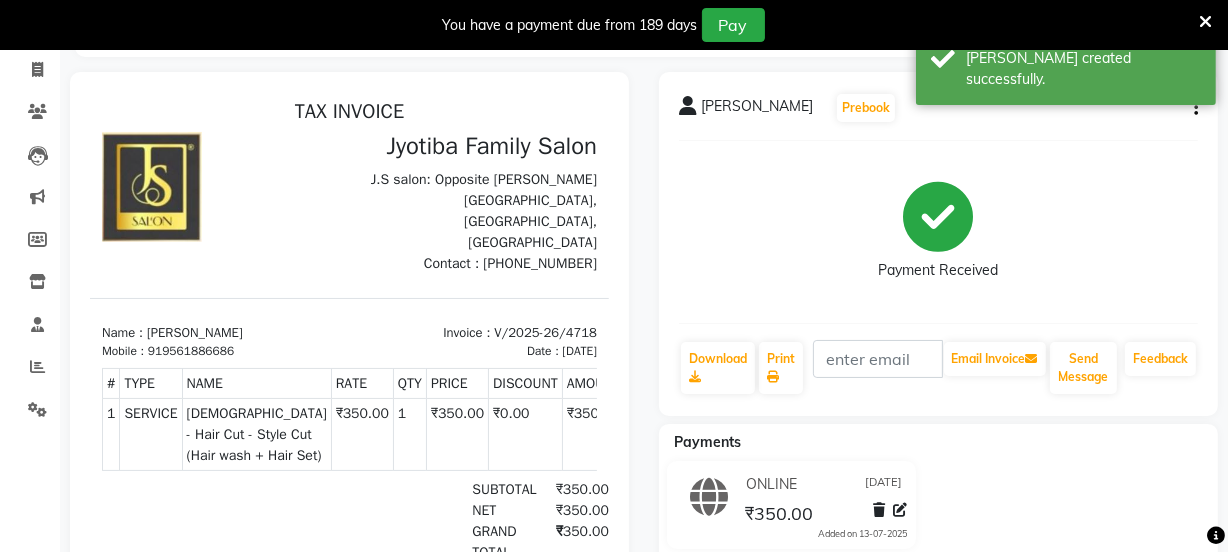 scroll, scrollTop: 0, scrollLeft: 0, axis: both 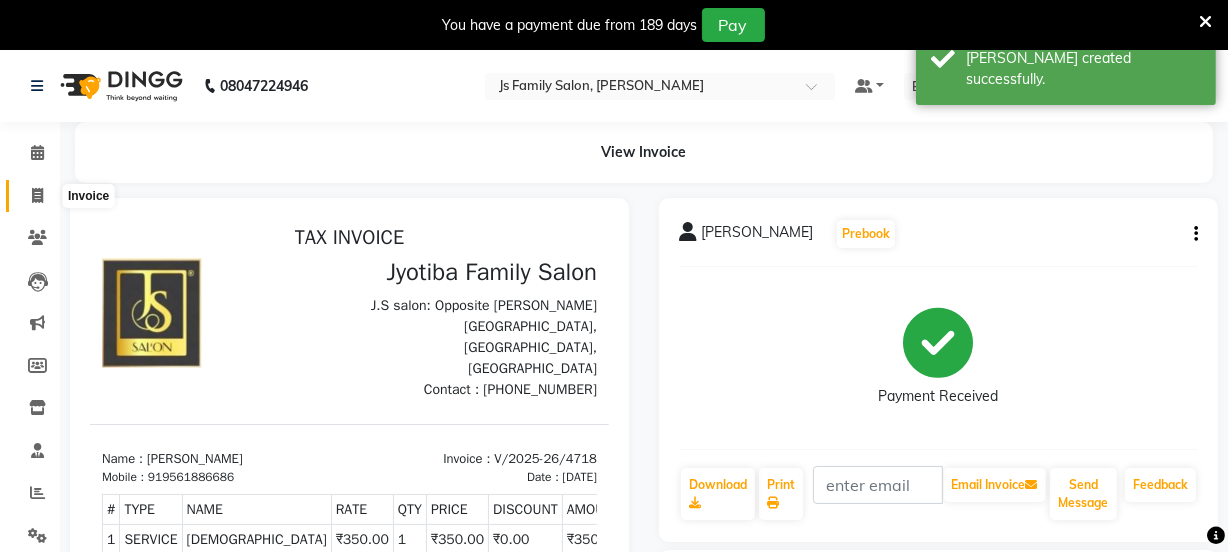 click 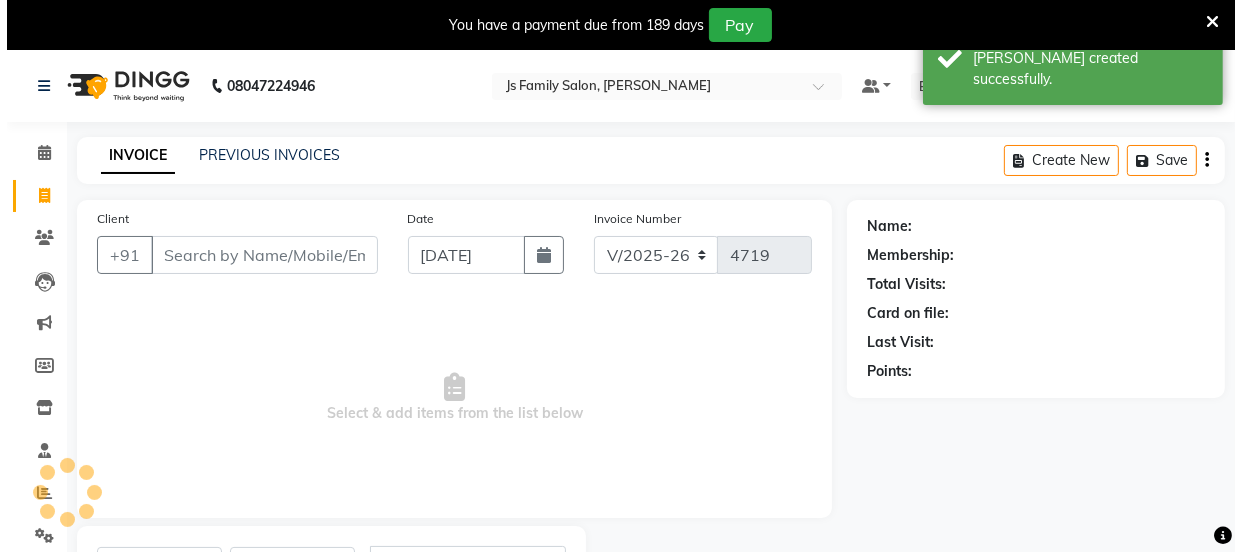 scroll, scrollTop: 100, scrollLeft: 0, axis: vertical 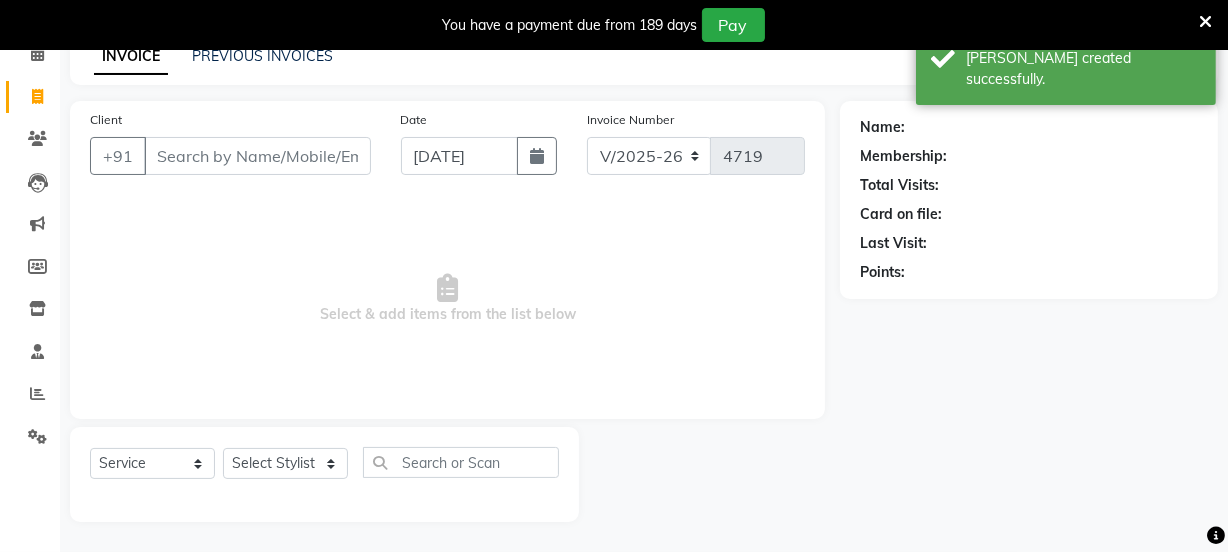 click on "Client" at bounding box center (257, 156) 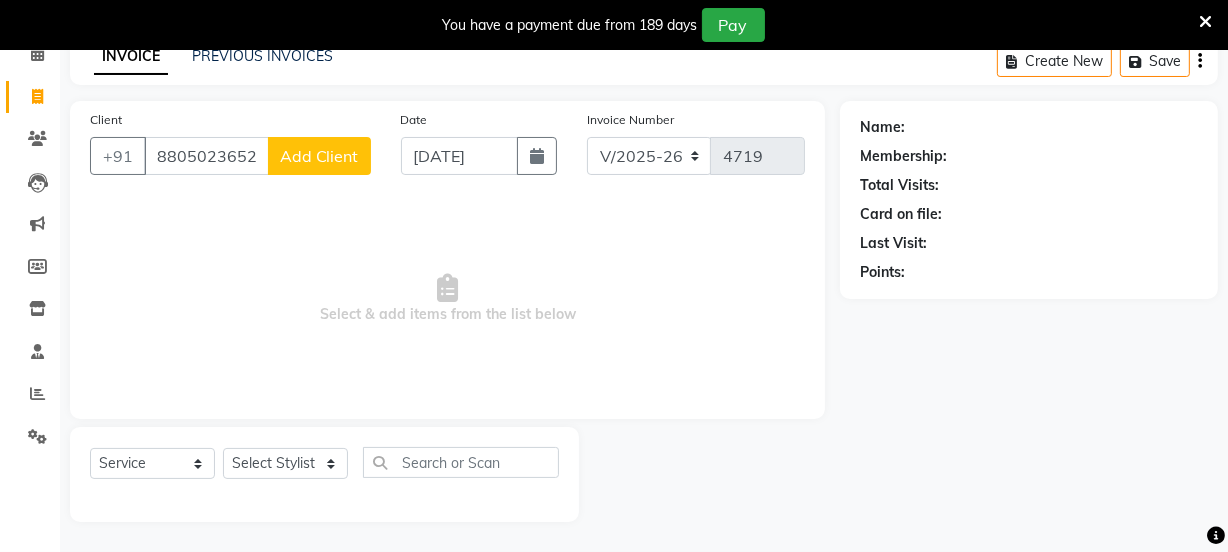 type on "8805023652" 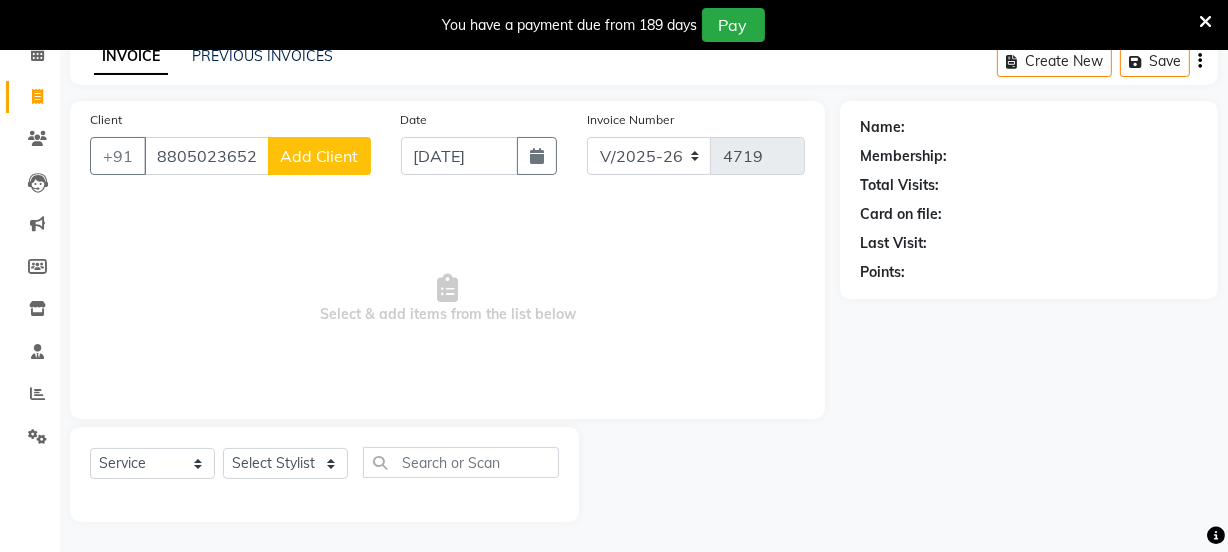click on "Add Client" 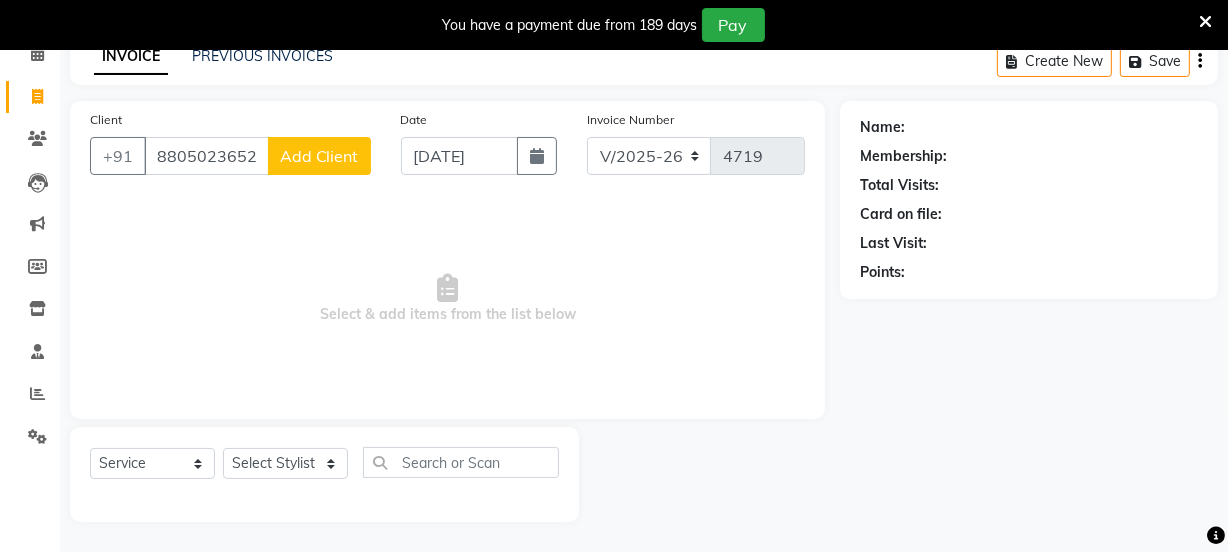 select on "22" 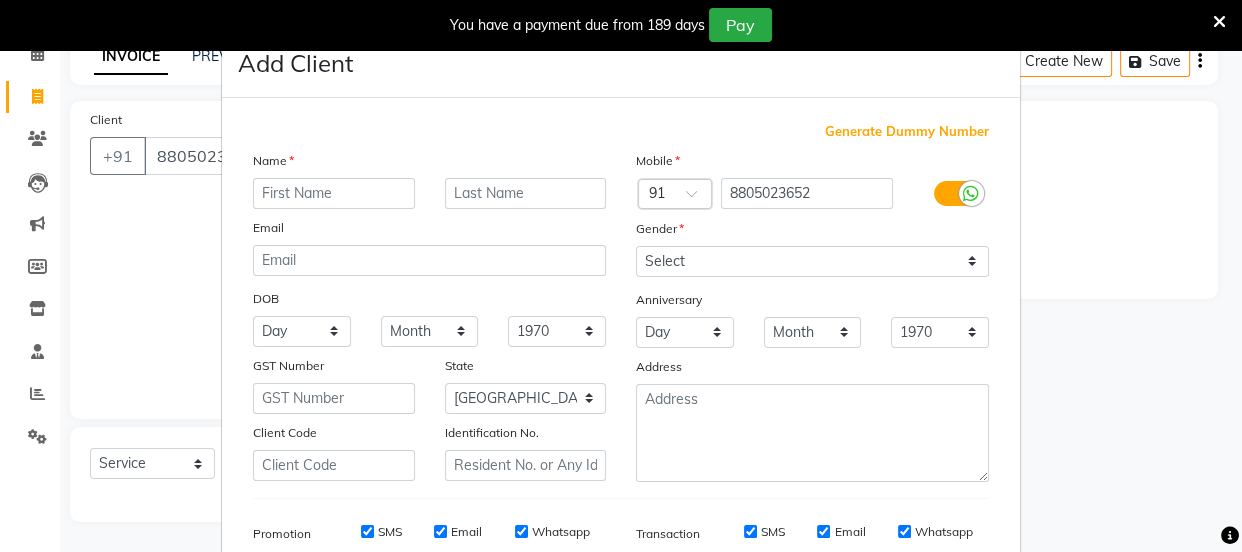 click at bounding box center (334, 193) 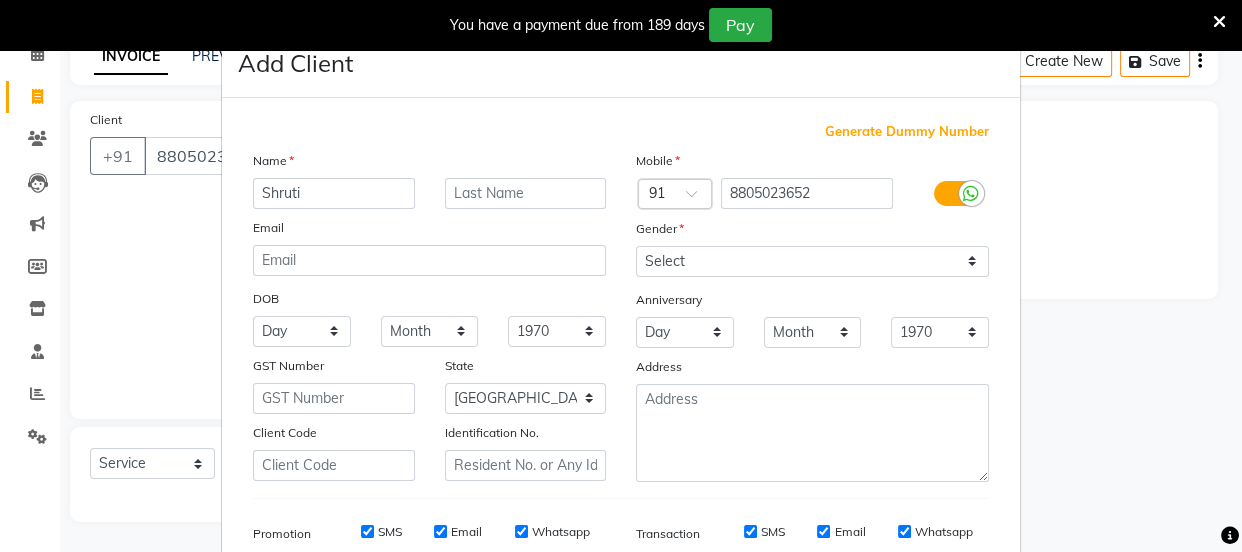 type on "Shruti" 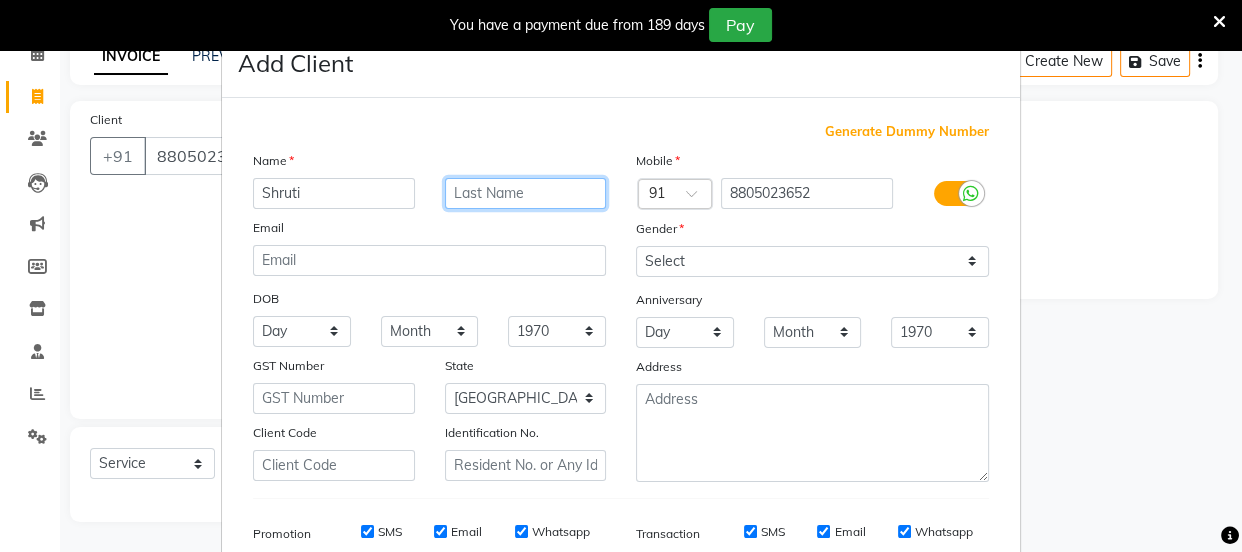 click at bounding box center (526, 193) 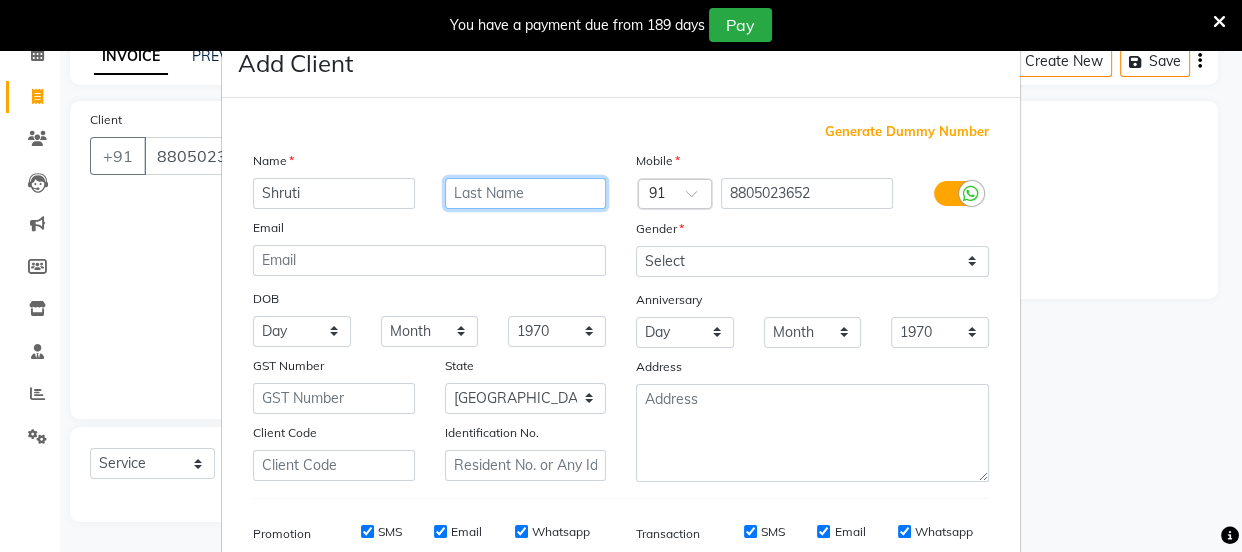 type on "m" 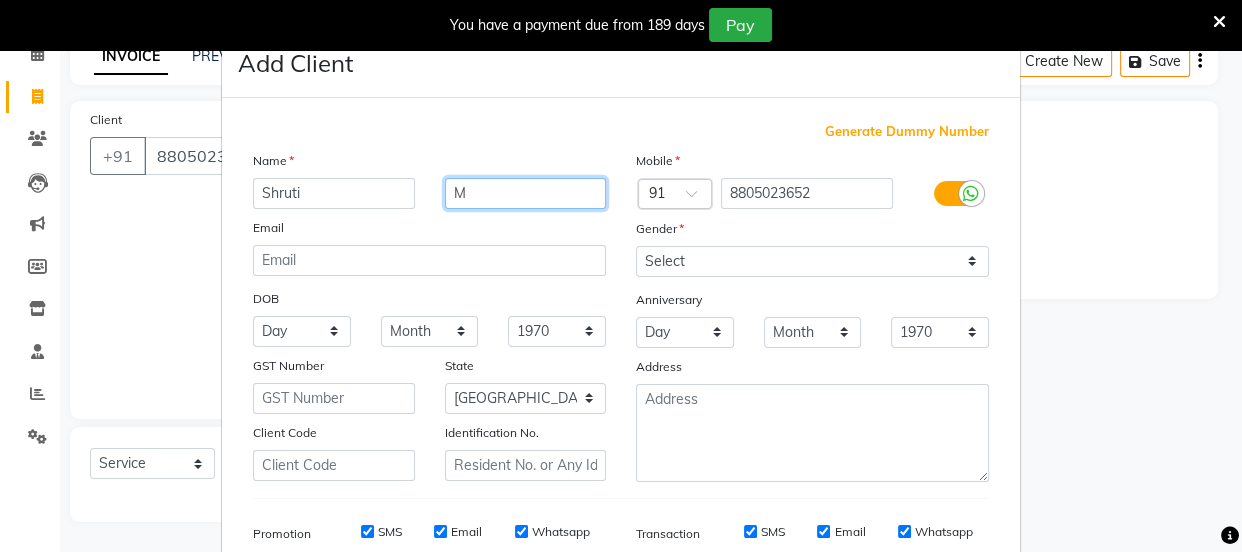 type on "M" 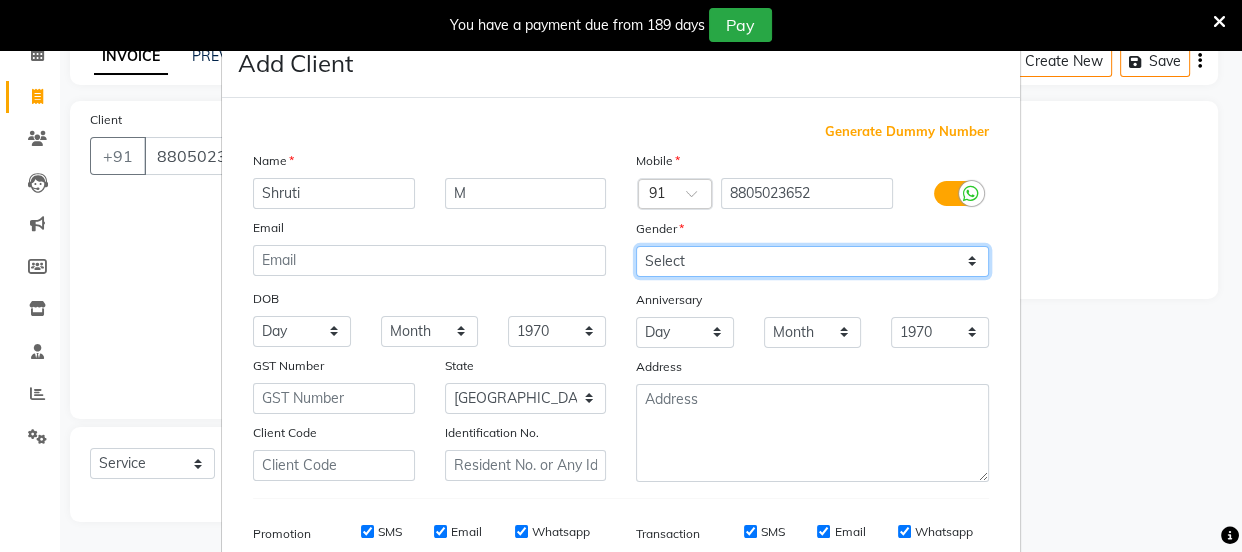 click on "Select Male Female Other Prefer Not To Say" at bounding box center [812, 261] 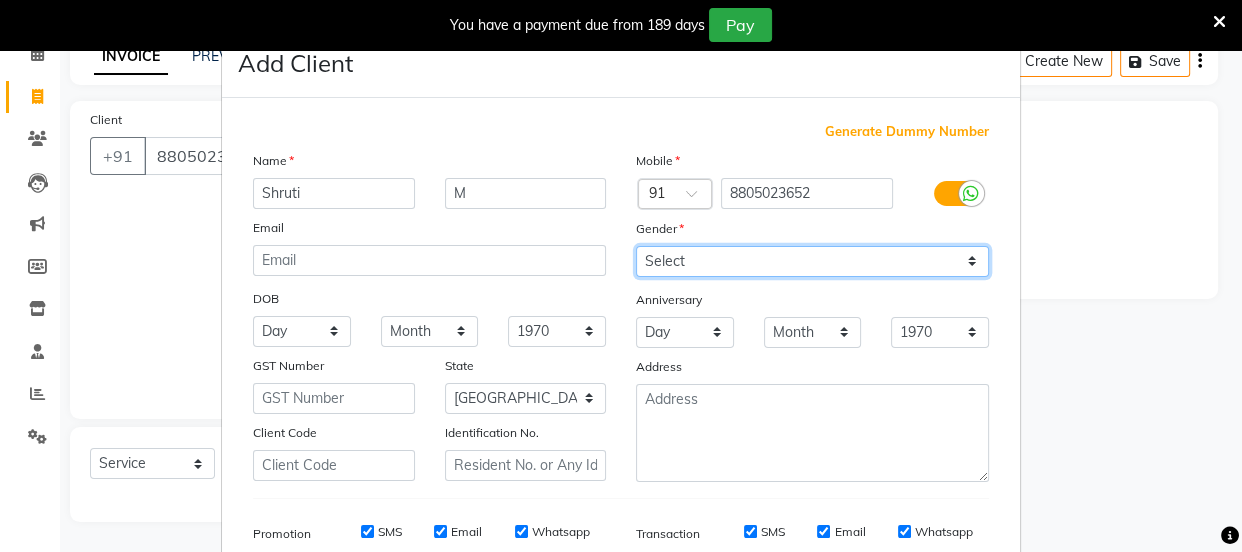 select on "female" 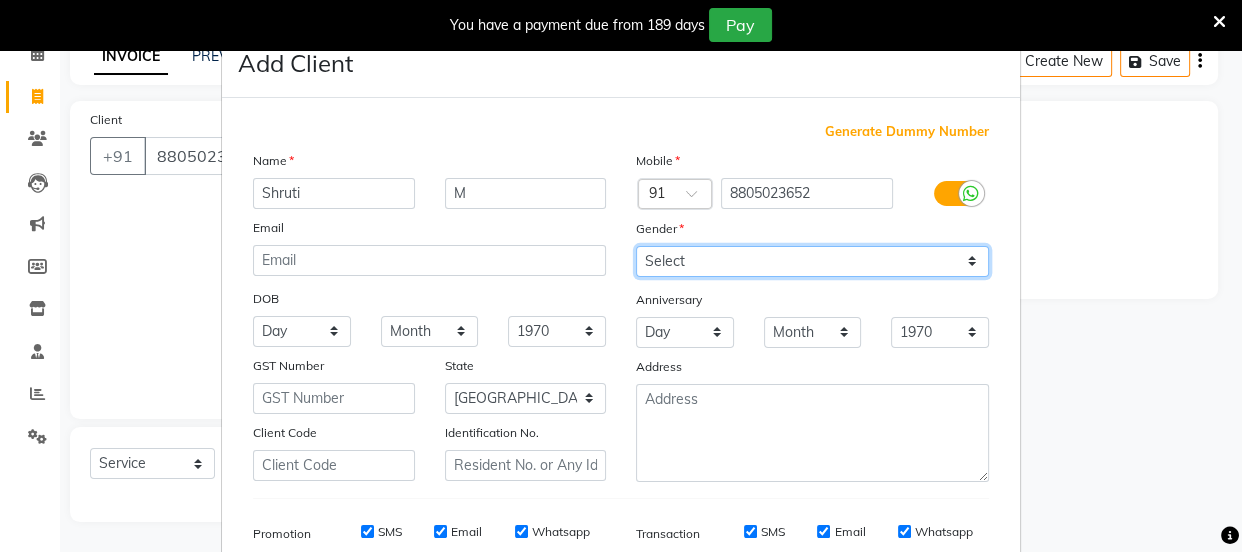 click on "Select Male Female Other Prefer Not To Say" at bounding box center [812, 261] 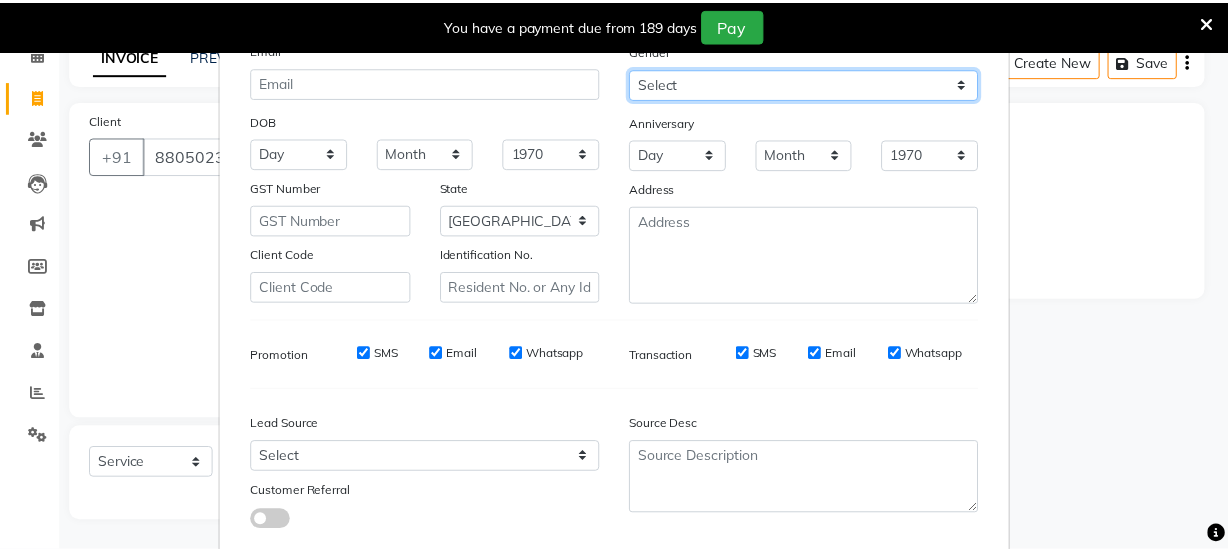 scroll, scrollTop: 301, scrollLeft: 0, axis: vertical 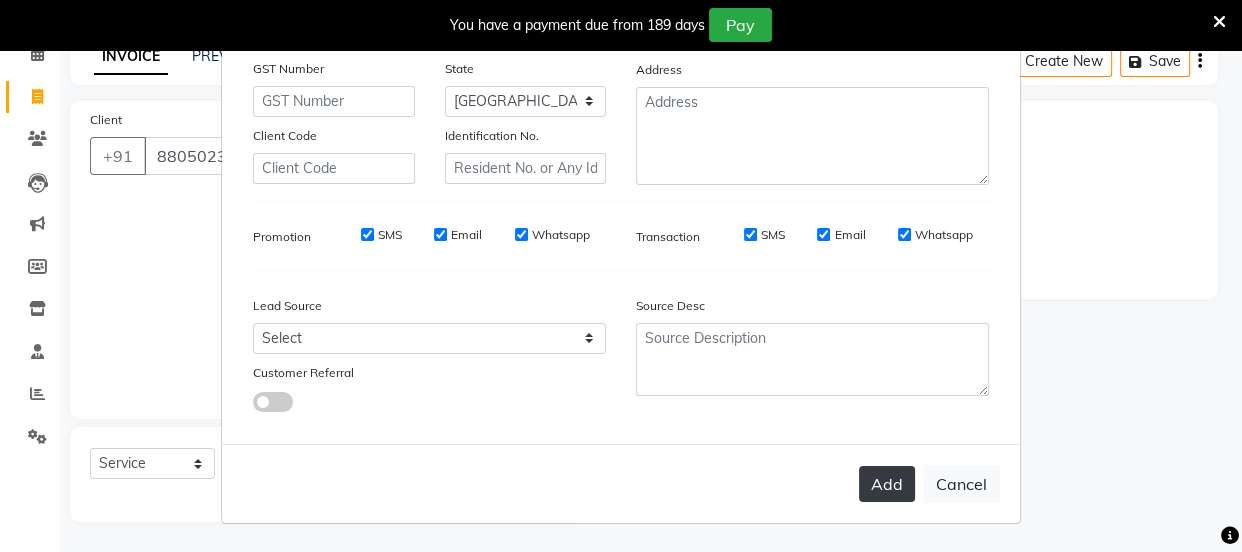 click on "Add" at bounding box center [887, 484] 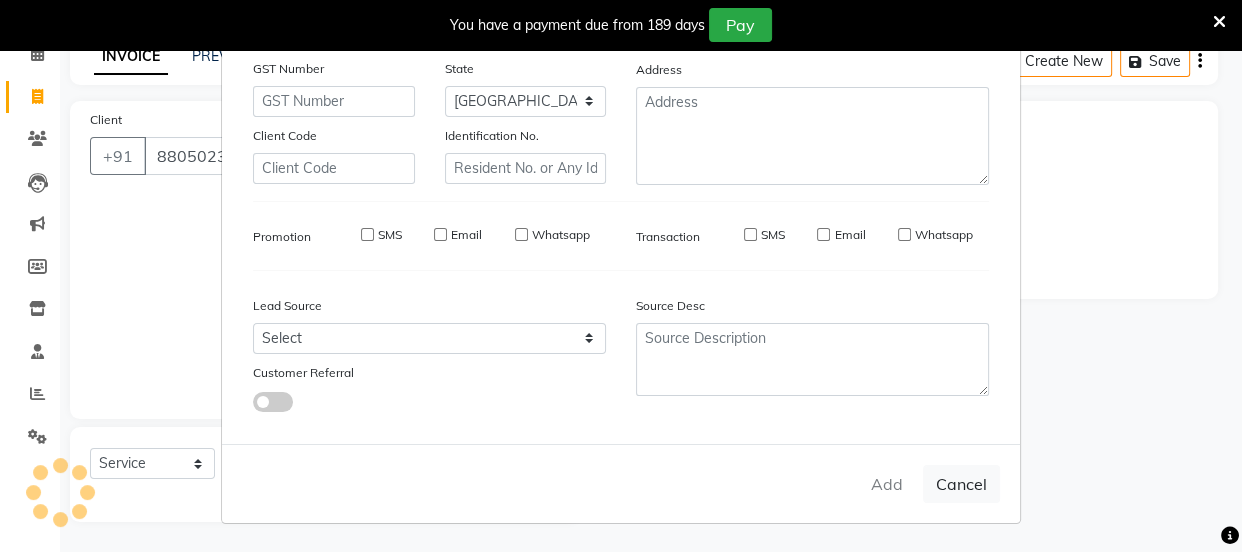 type 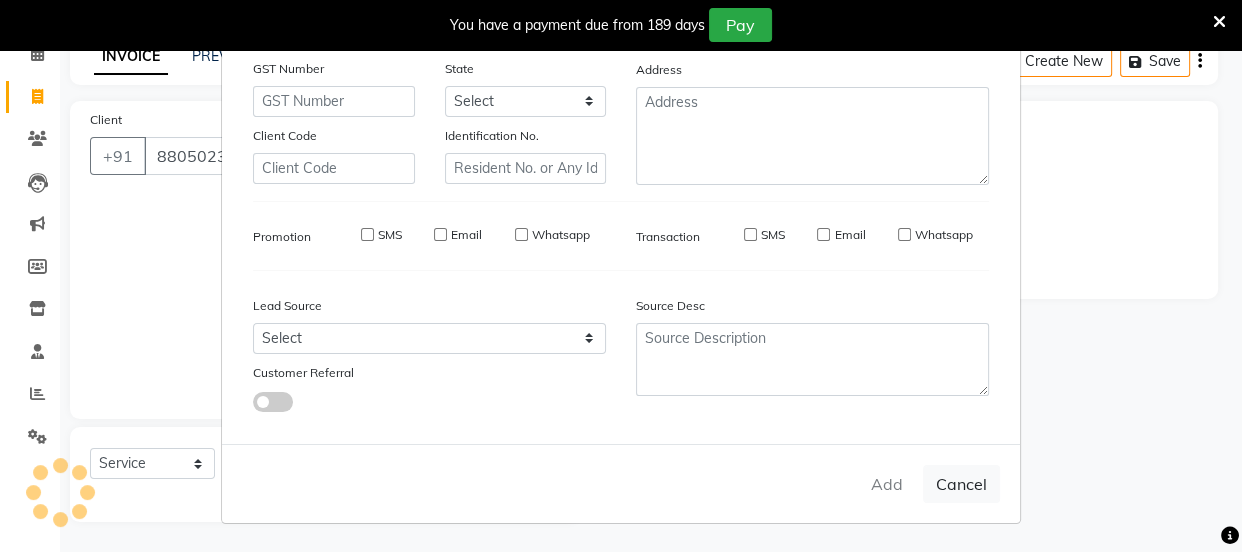 select 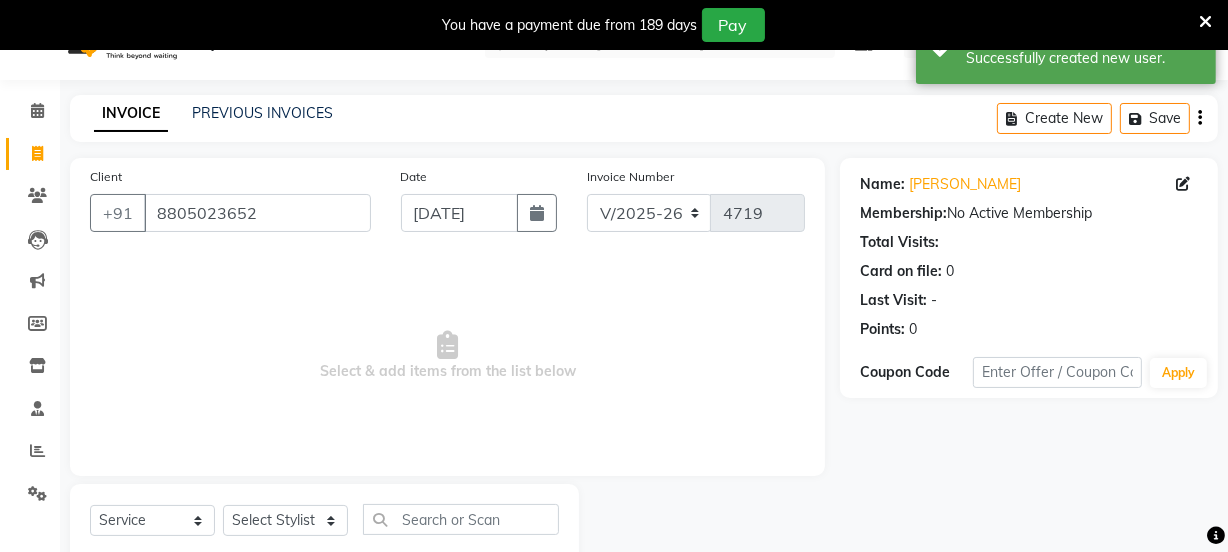 scroll, scrollTop: 100, scrollLeft: 0, axis: vertical 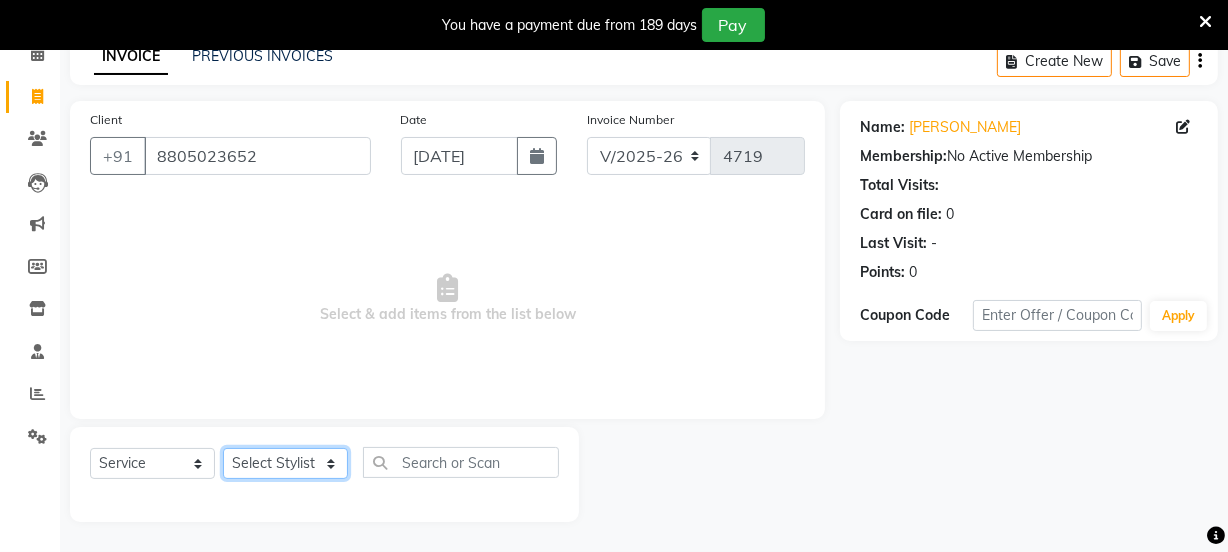click on "Select Stylist Chetan    Dipak Vaidyakar kokan  n Mahadev Mane Mosin ansari  Nayan Patil Pradip  Prem Mane Rajan Roma Rajput Sai Shirin shaikh Shop Shubham Anarase Sneha suport staff Sonali  Sudip  Sujata thapa Sunil Umesh" 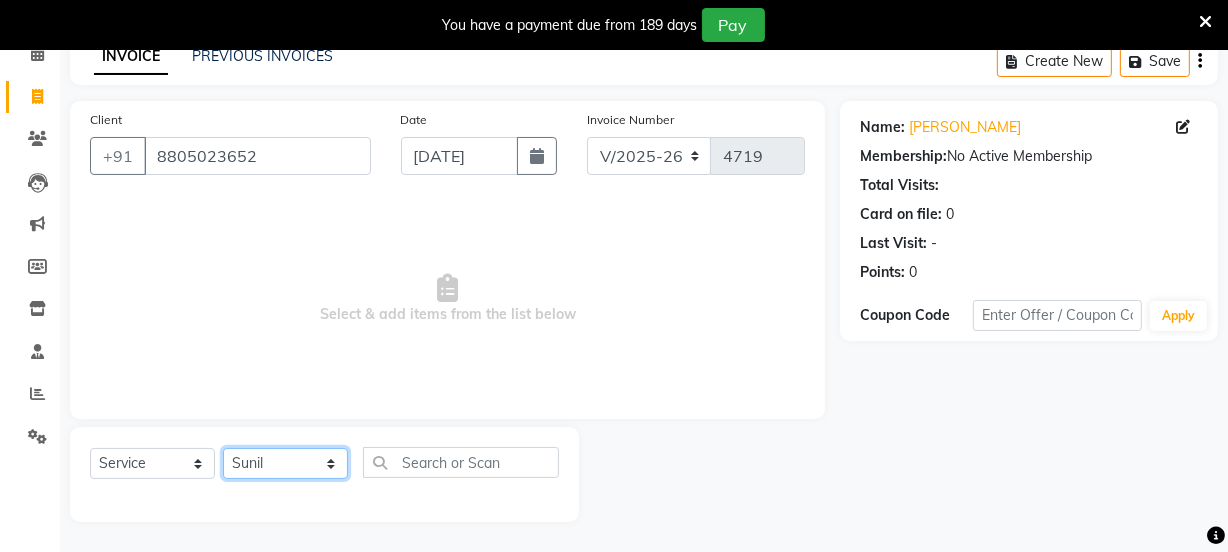 click on "Select Stylist Chetan    Dipak Vaidyakar kokan  n Mahadev Mane Mosin ansari  Nayan Patil Pradip  Prem Mane Rajan Roma Rajput Sai Shirin shaikh Shop Shubham Anarase Sneha suport staff Sonali  Sudip  Sujata thapa Sunil Umesh" 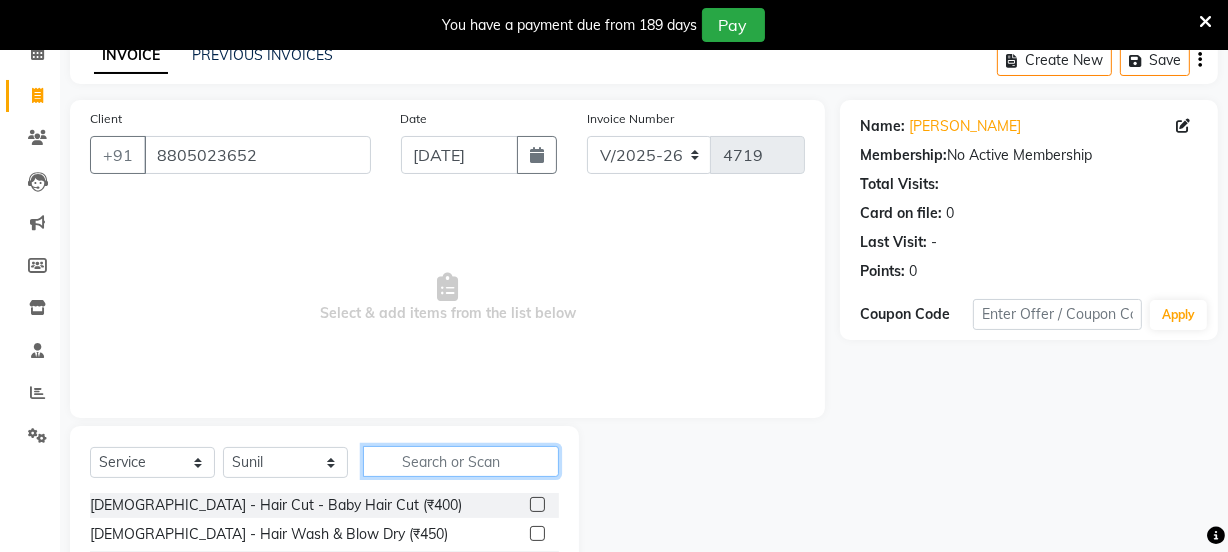 click 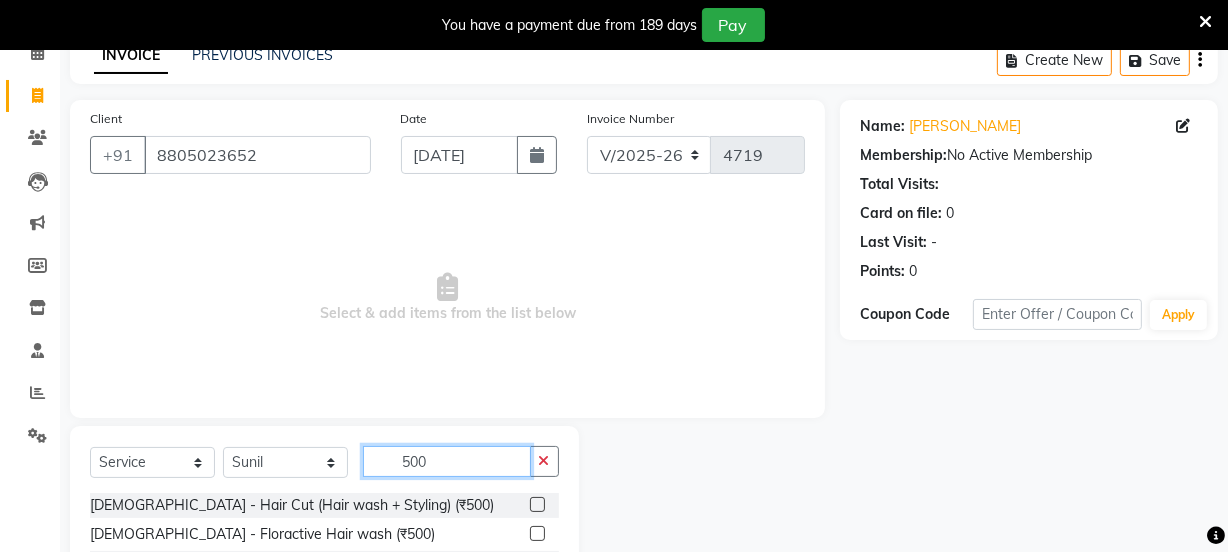 type on "500" 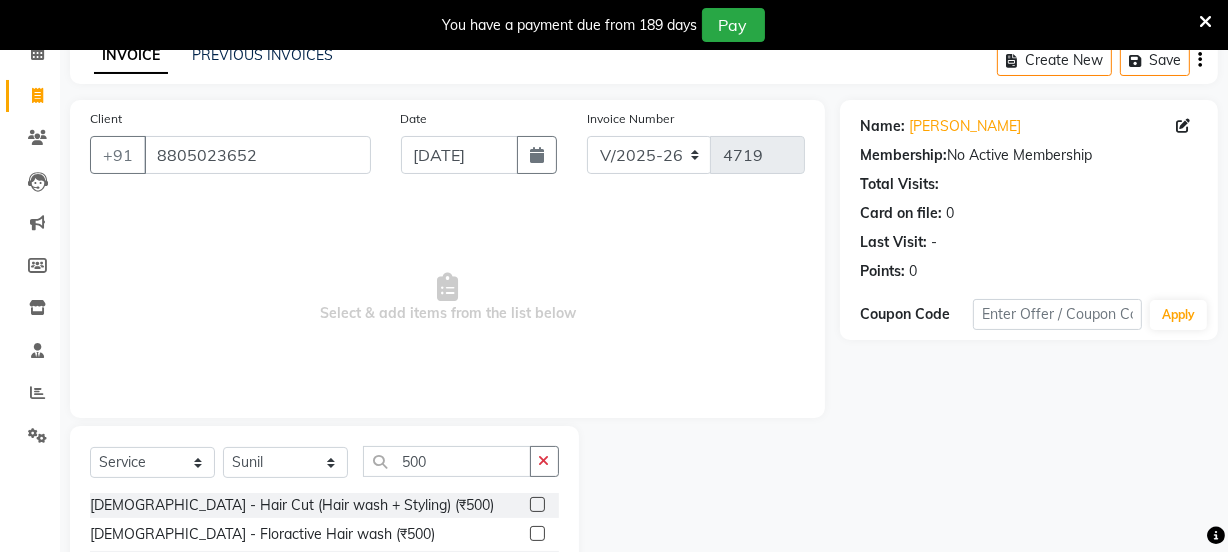 click 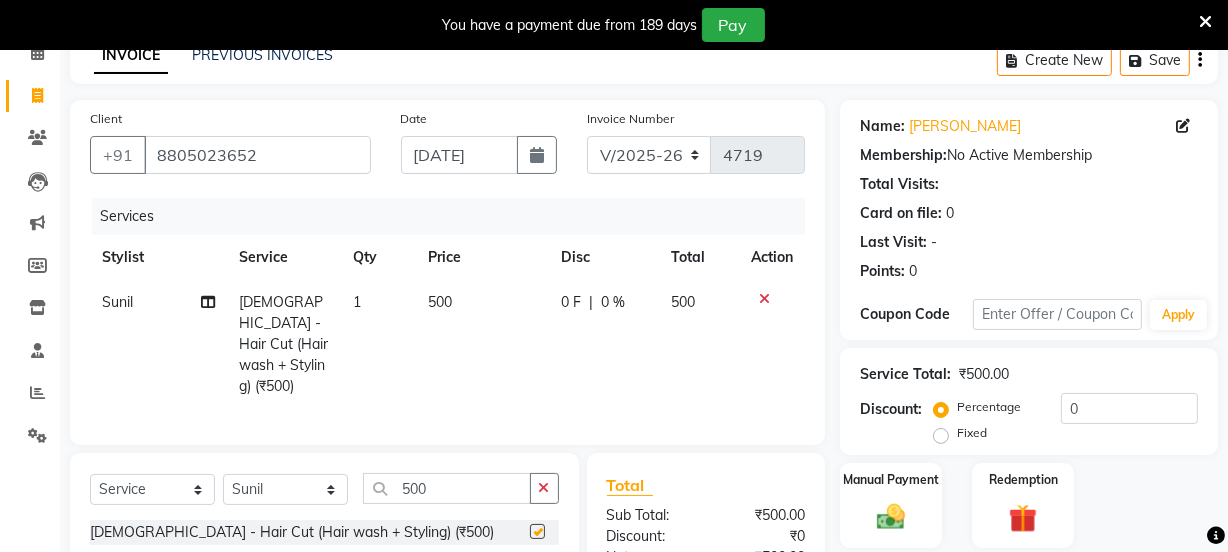 checkbox on "false" 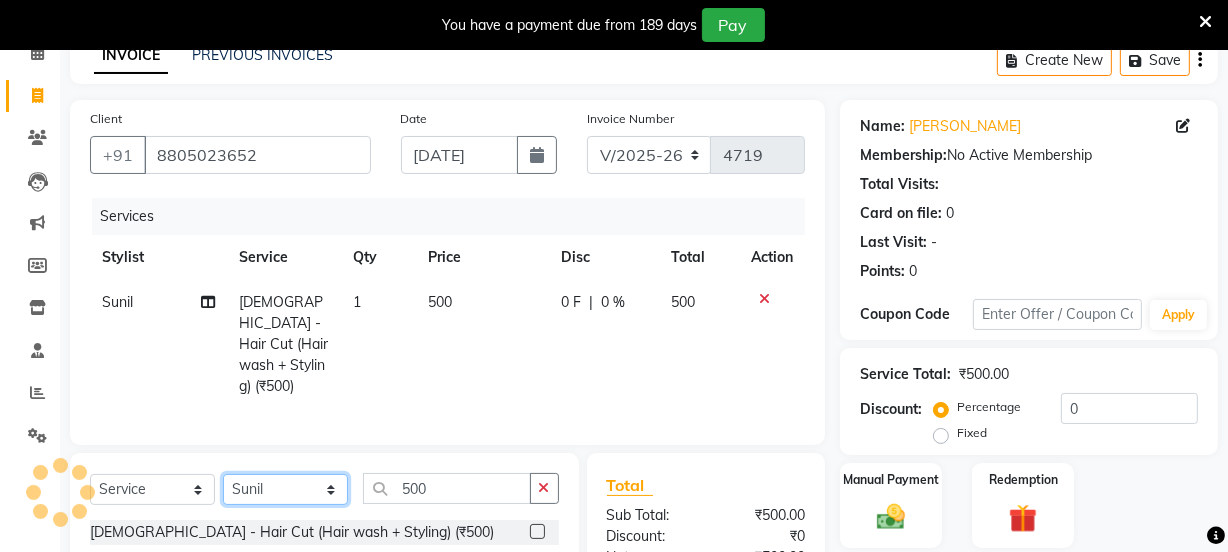 click on "Select Stylist Chetan    Dipak Vaidyakar kokan  n Mahadev Mane Mosin ansari  Nayan Patil Pradip  Prem Mane Rajan Roma Rajput Sai Shirin shaikh Shop Shubham Anarase Sneha suport staff Sonali  Sudip  Sujata thapa Sunil Umesh" 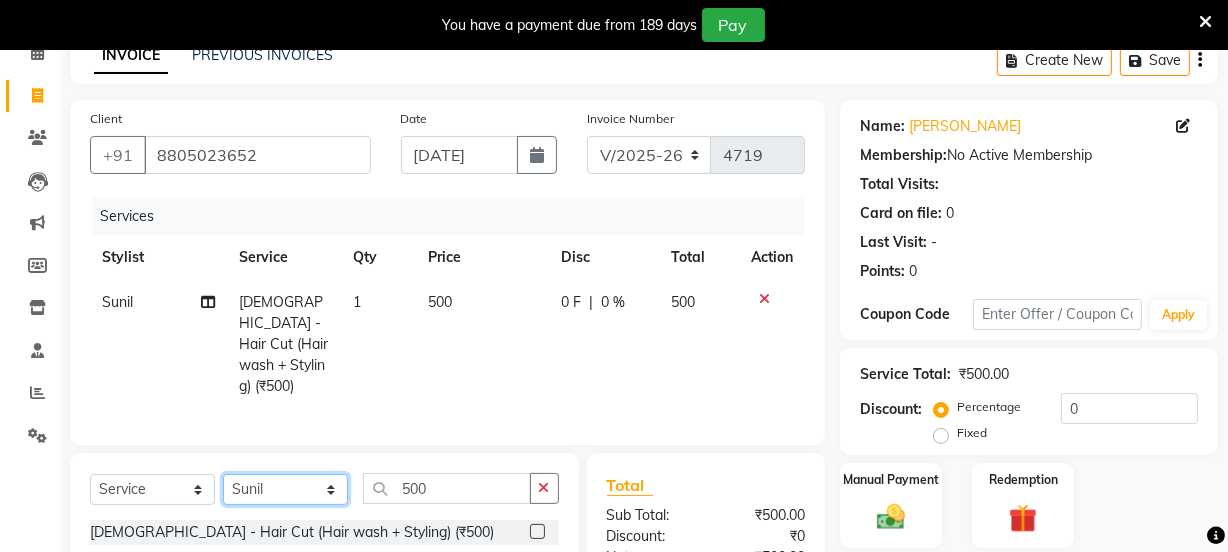 select on "59101" 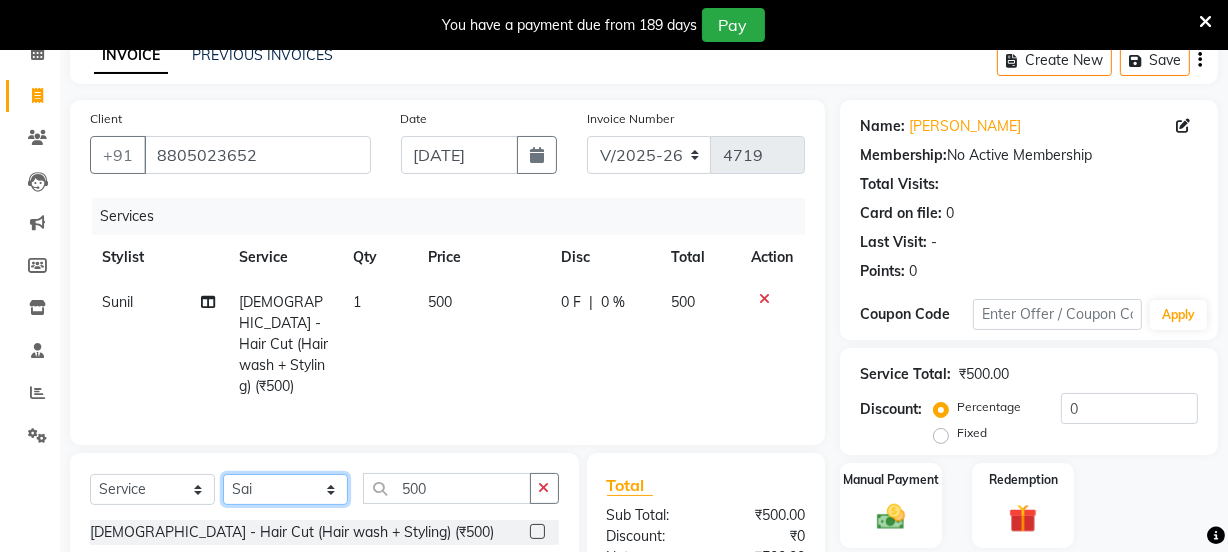 click on "Select Stylist Chetan    Dipak Vaidyakar kokan  n Mahadev Mane Mosin ansari  Nayan Patil Pradip  Prem Mane Rajan Roma Rajput Sai Shirin shaikh Shop Shubham Anarase Sneha suport staff Sonali  Sudip  Sujata thapa Sunil Umesh" 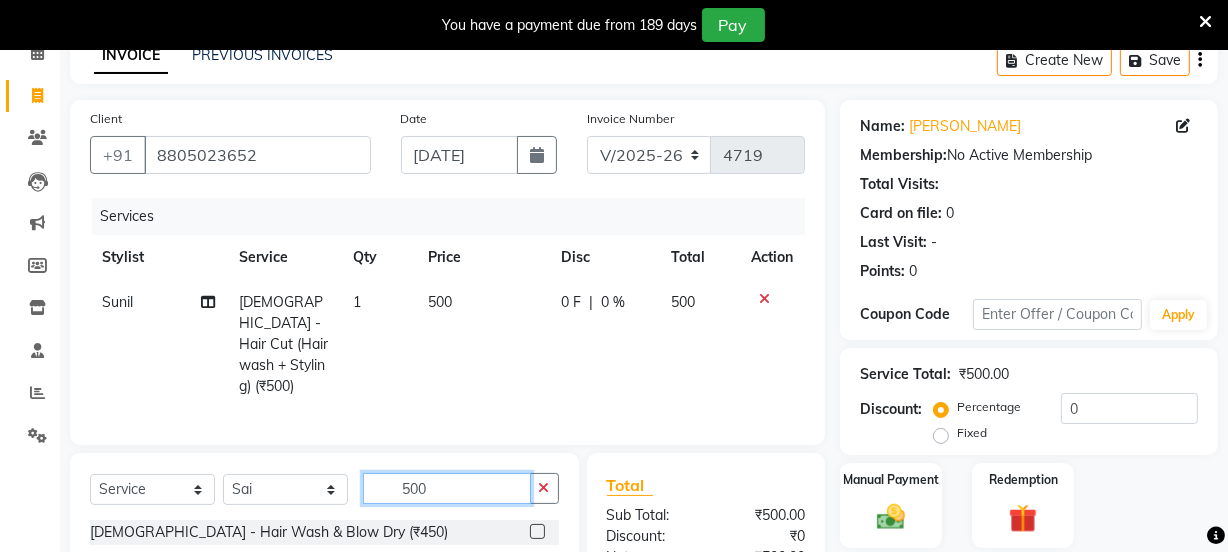 click on "500" 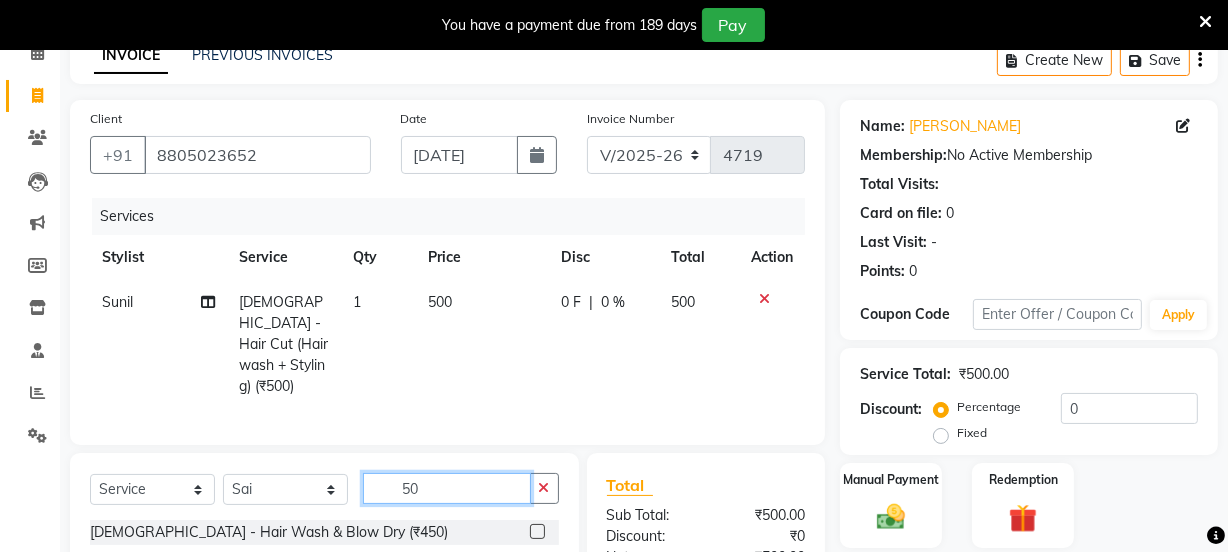 type on "500" 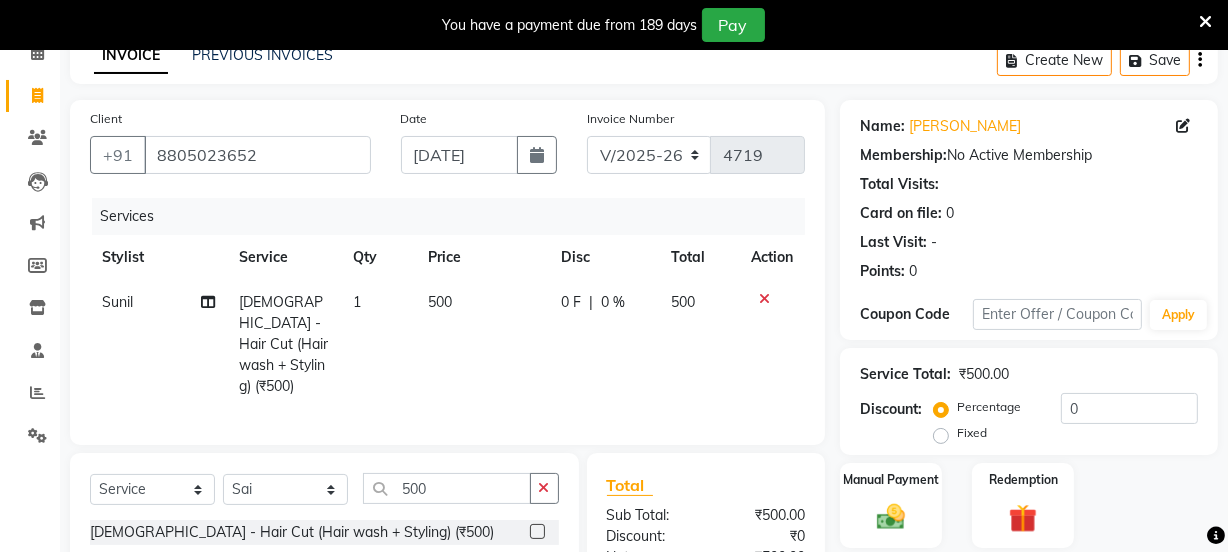 click 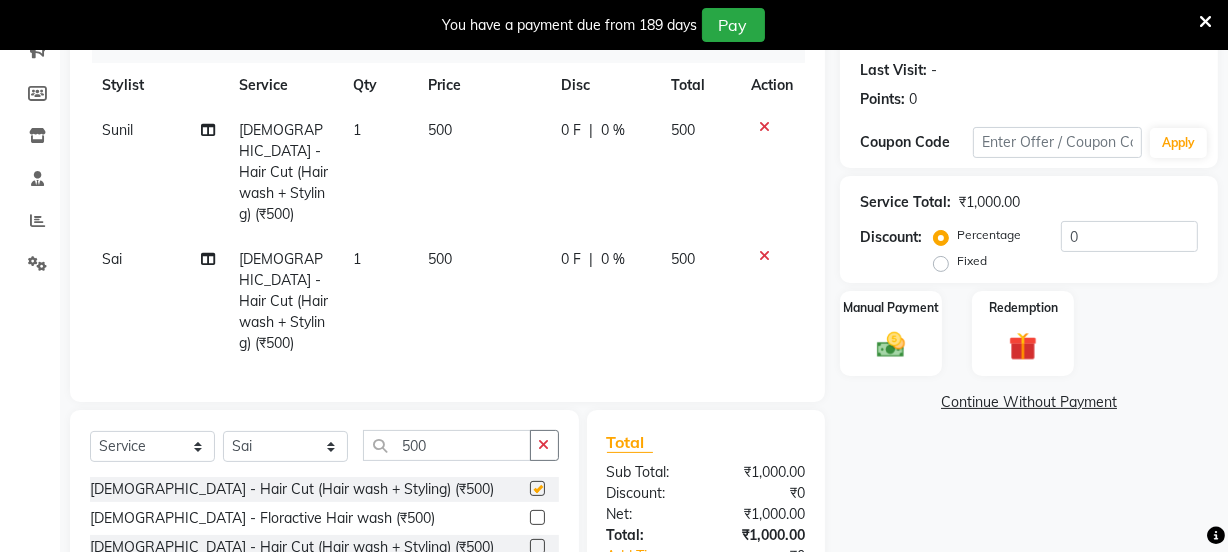 checkbox on "false" 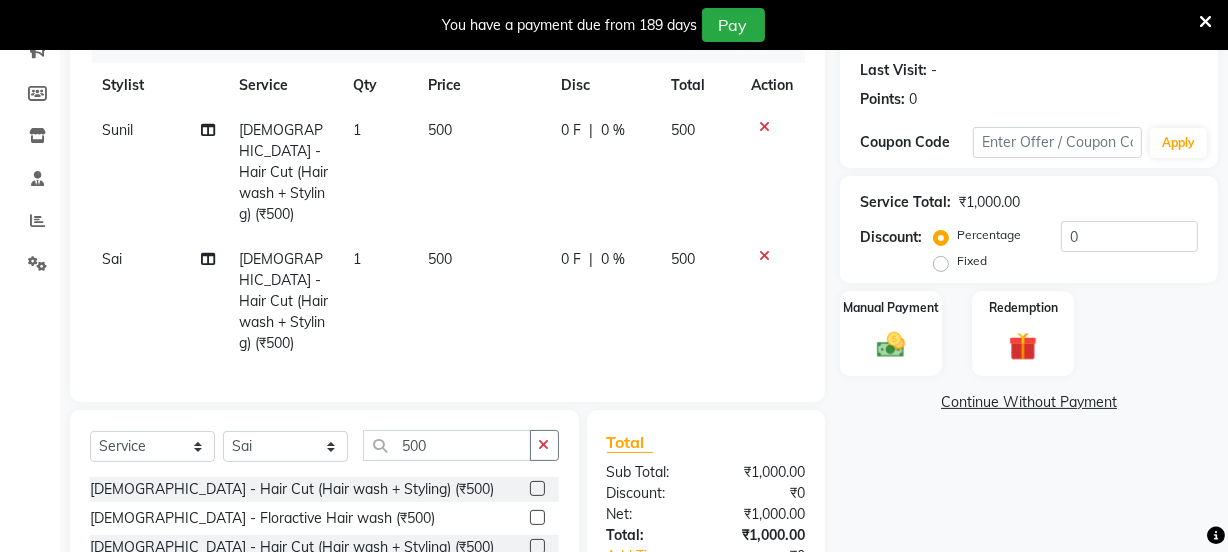 scroll, scrollTop: 427, scrollLeft: 0, axis: vertical 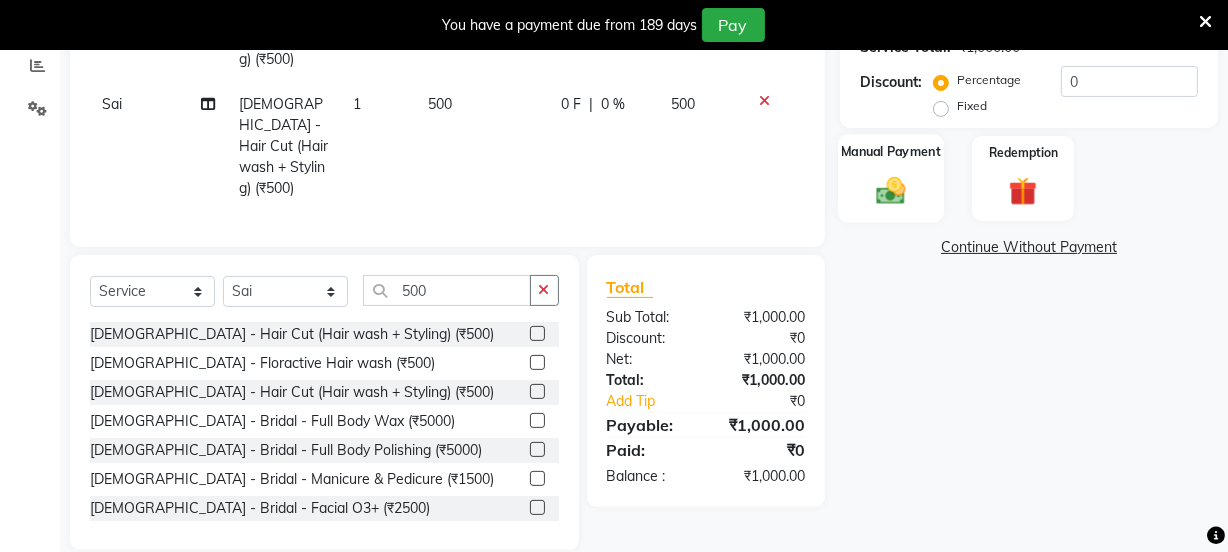 click 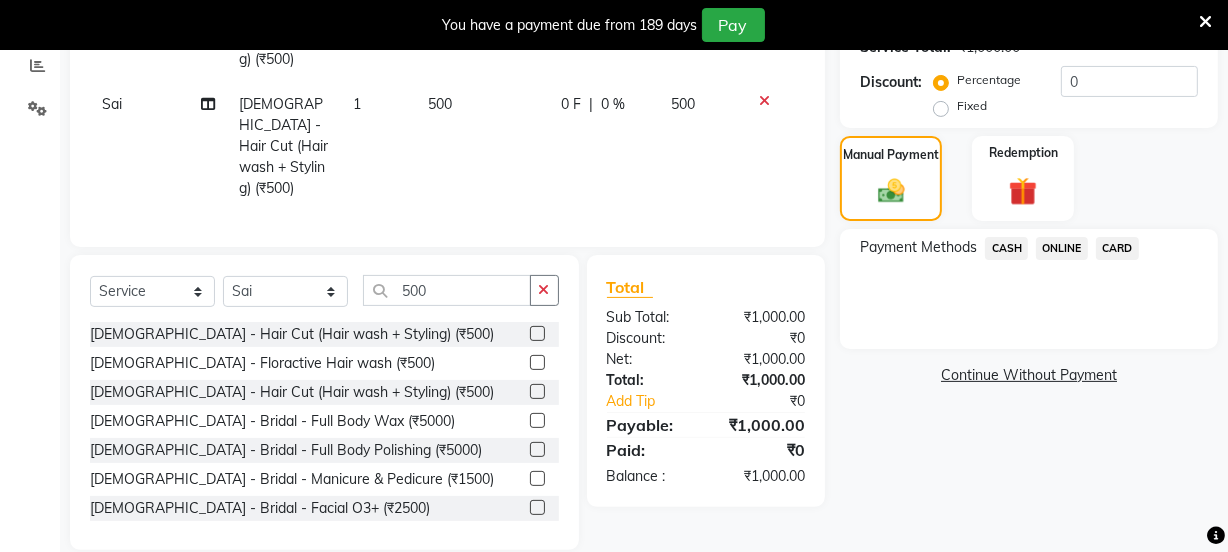 click on "ONLINE" 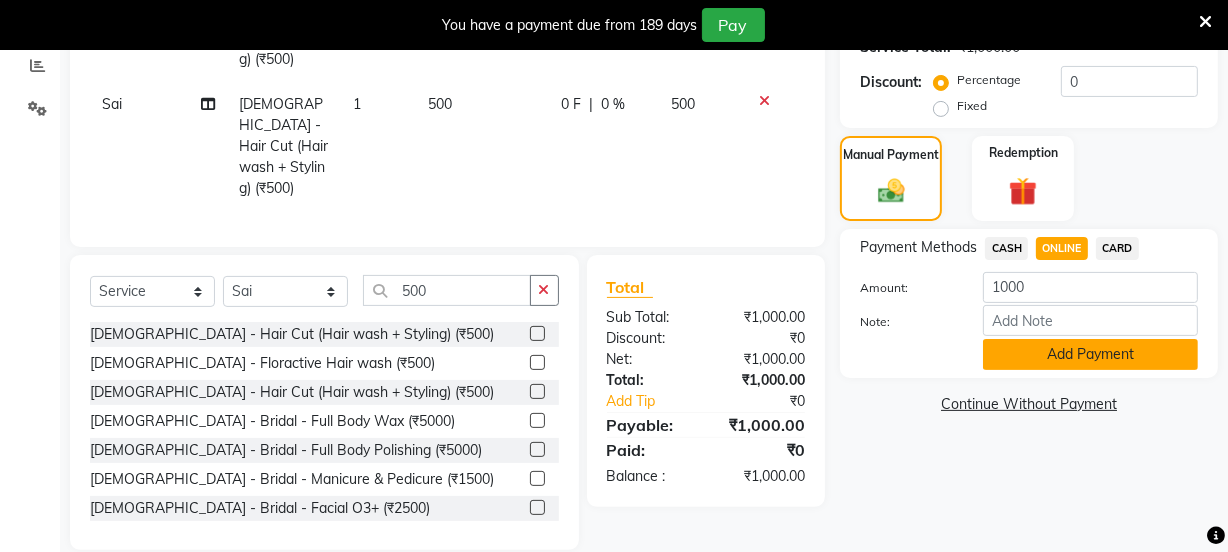 click on "Add Payment" 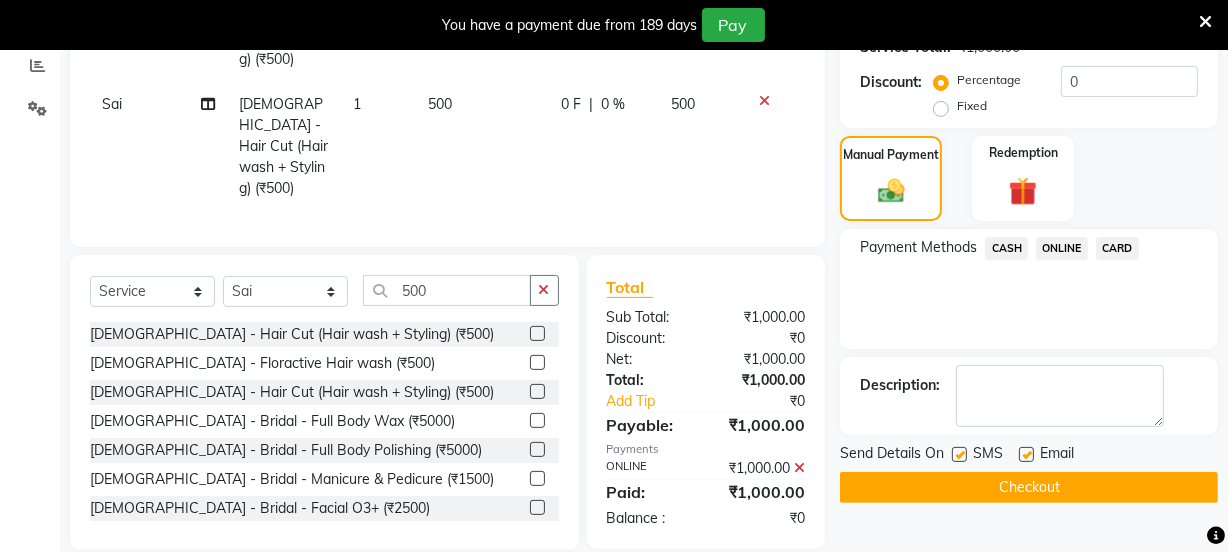 click on "Checkout" 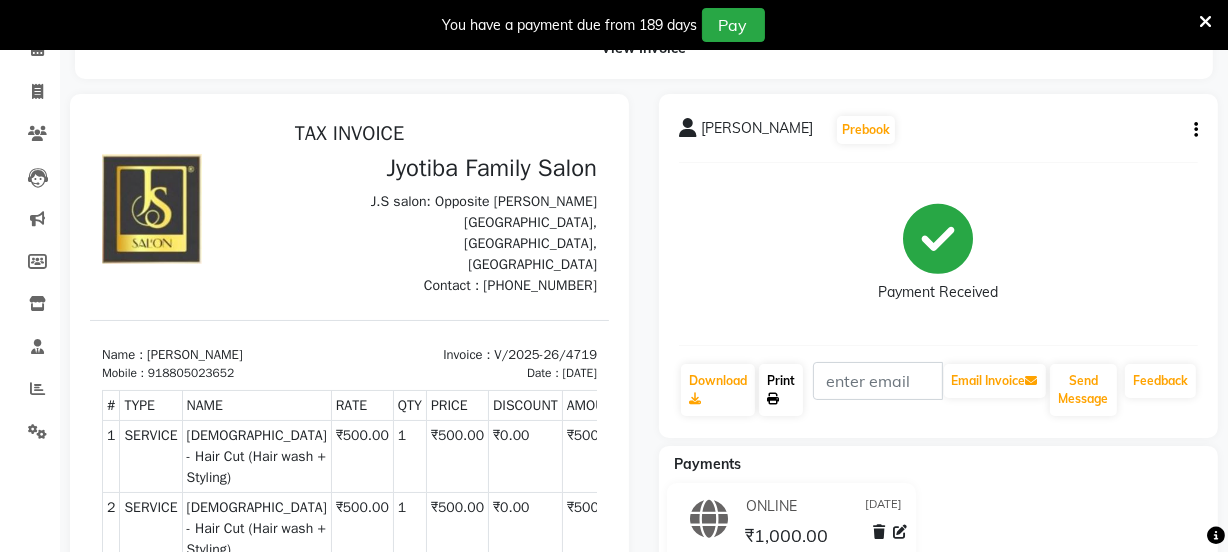 scroll, scrollTop: 0, scrollLeft: 0, axis: both 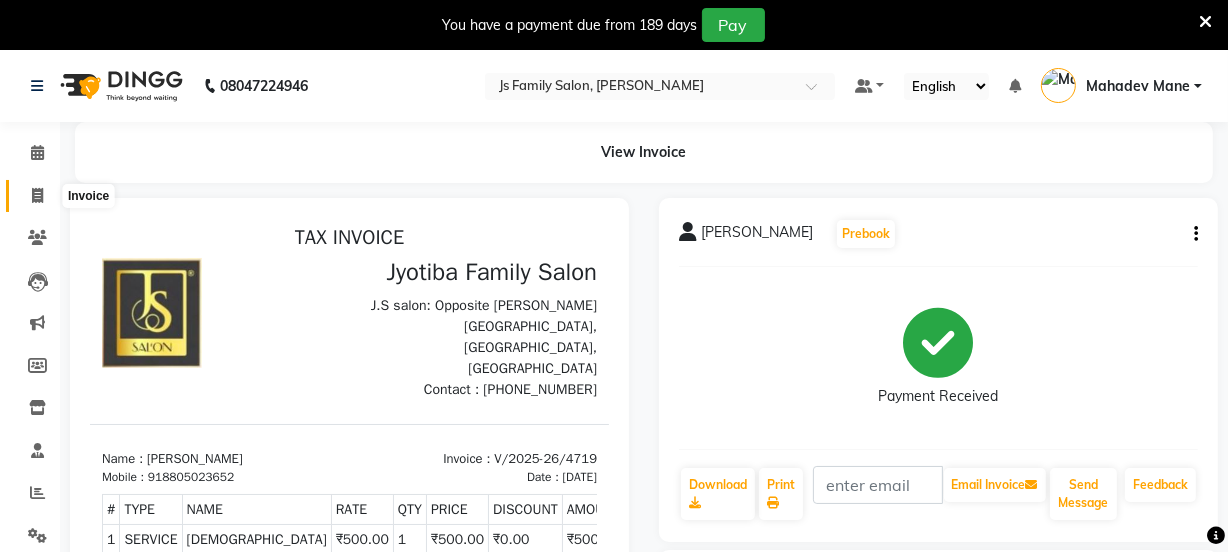 click 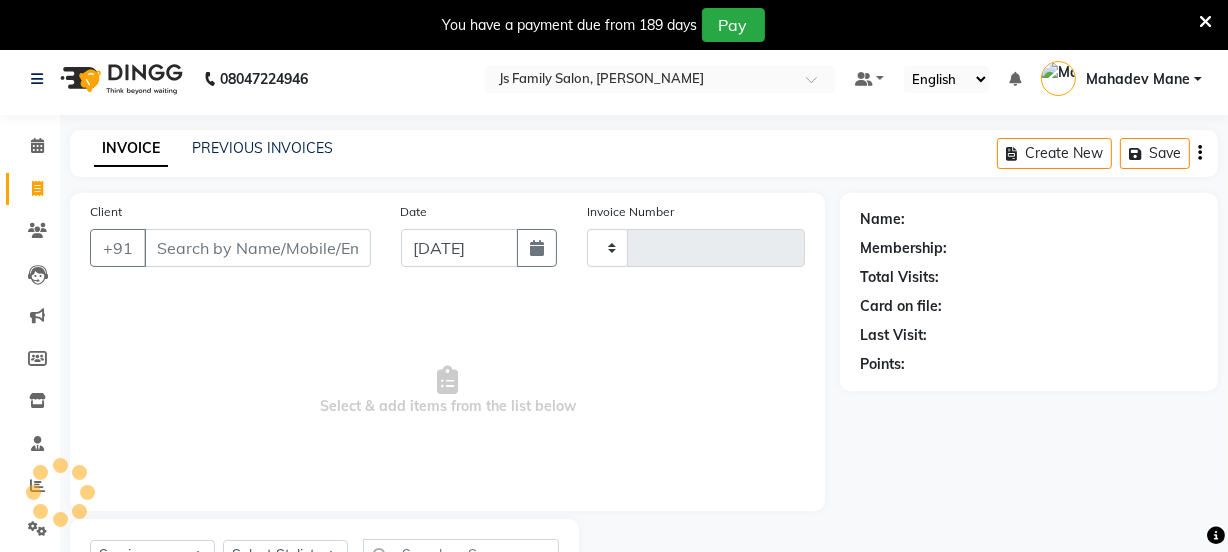 type on "4720" 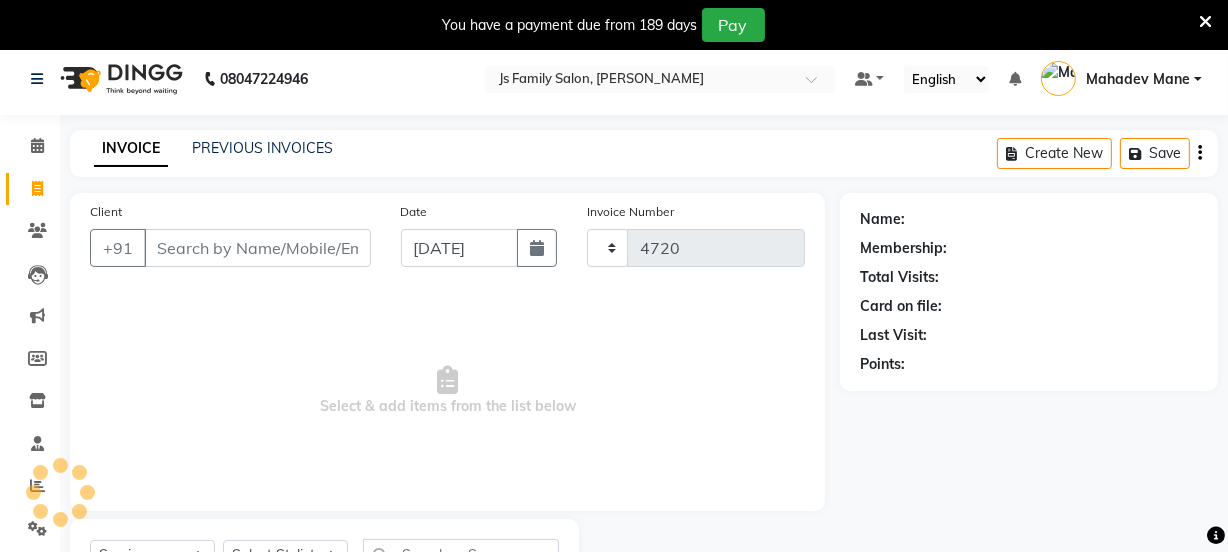 scroll, scrollTop: 100, scrollLeft: 0, axis: vertical 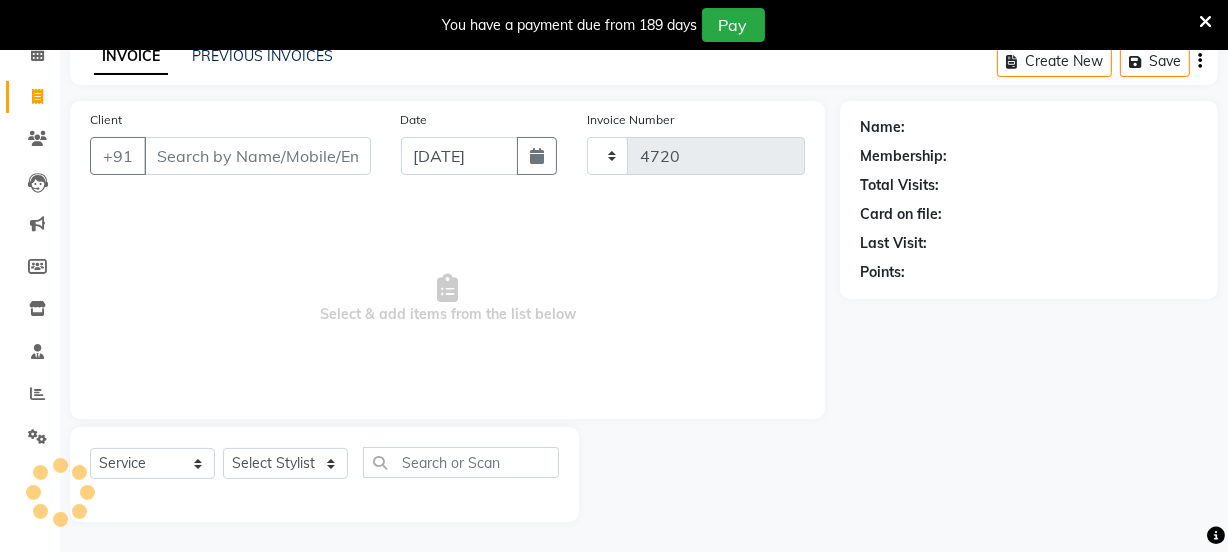 select on "3729" 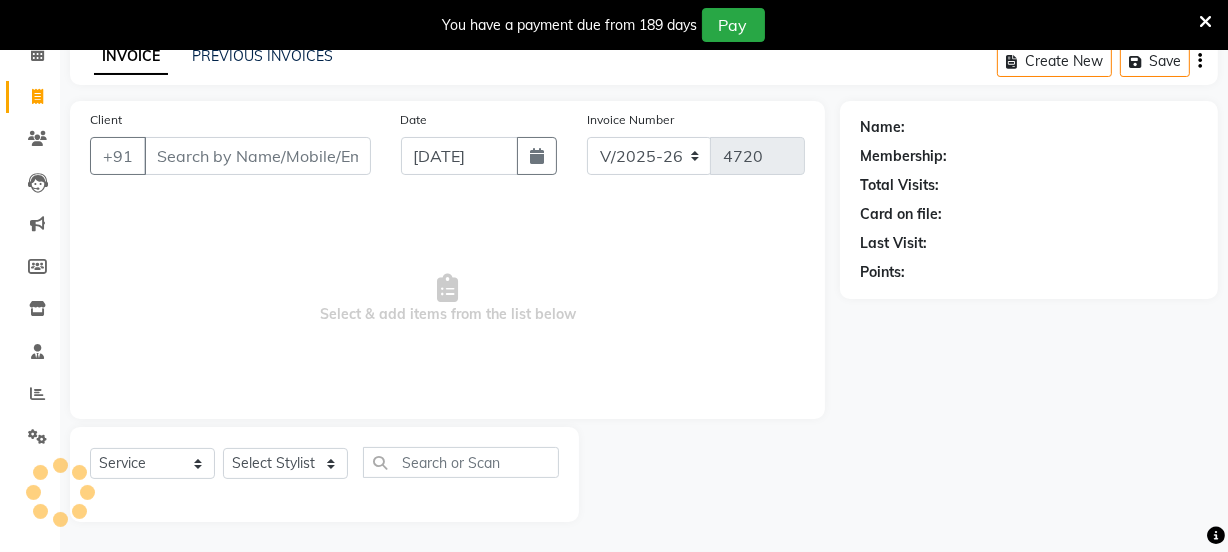 click on "Client" at bounding box center (257, 156) 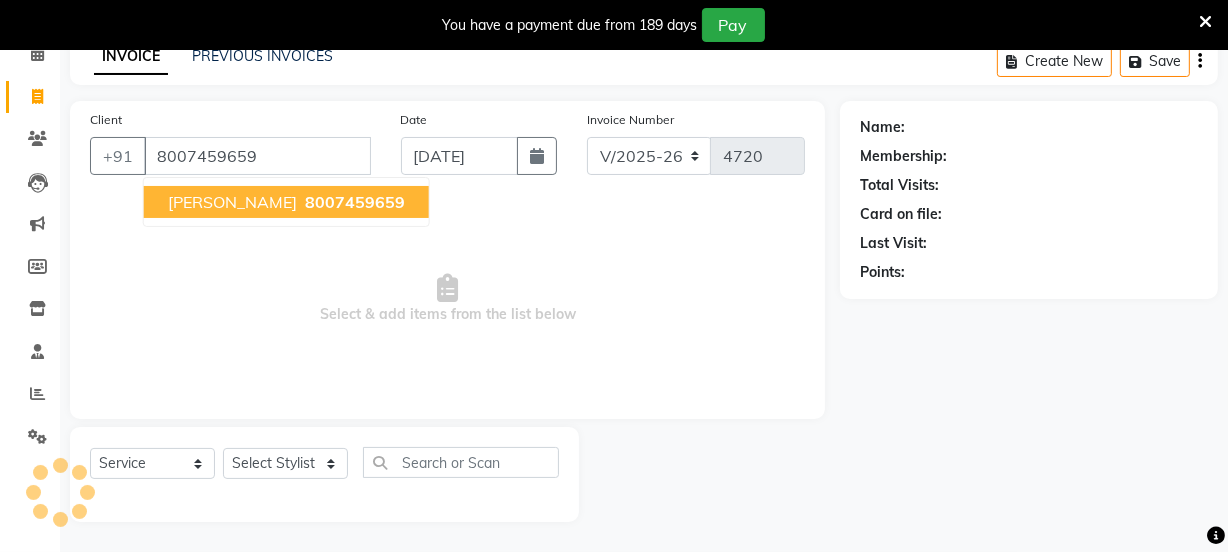 type on "8007459659" 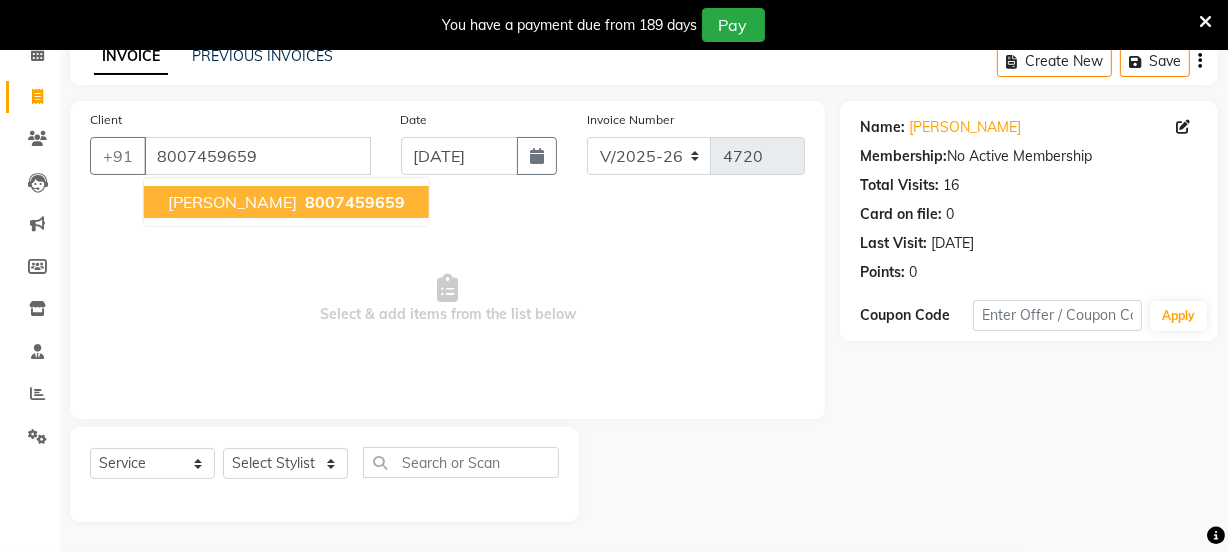 click on "Akashay Sharma   8007459659" at bounding box center (286, 202) 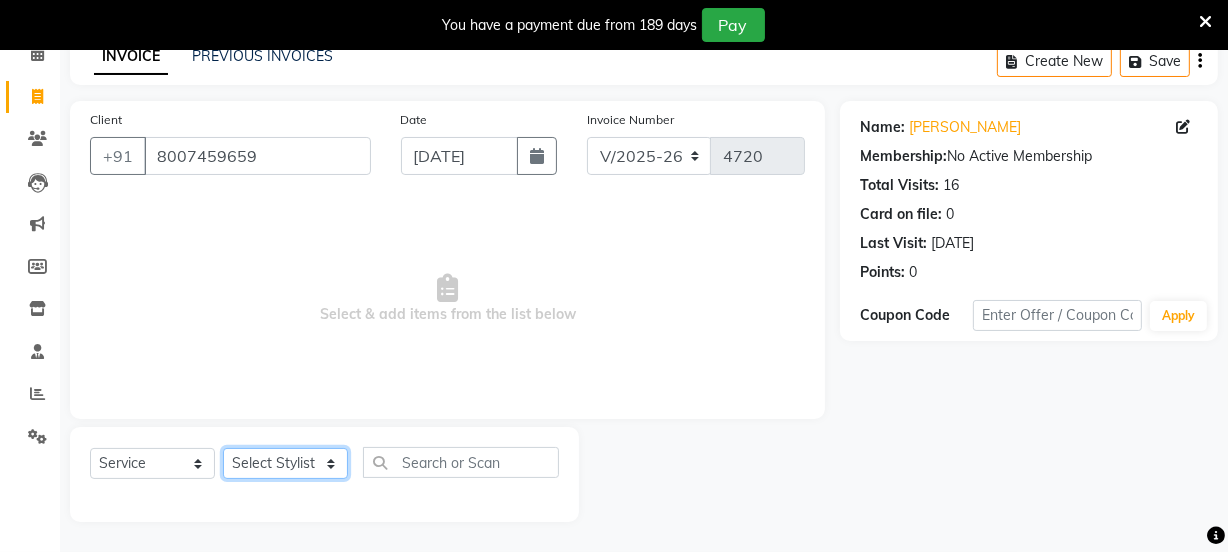 click on "Select Stylist Chetan    Dipak Vaidyakar kokan  n Mahadev Mane Mosin ansari  Nayan Patil Pradip  Prem Mane Rajan Roma Rajput Sai Shirin shaikh Shop Shubham Anarase Sneha suport staff Sonali  Sudip  Sujata thapa Sunil Umesh" 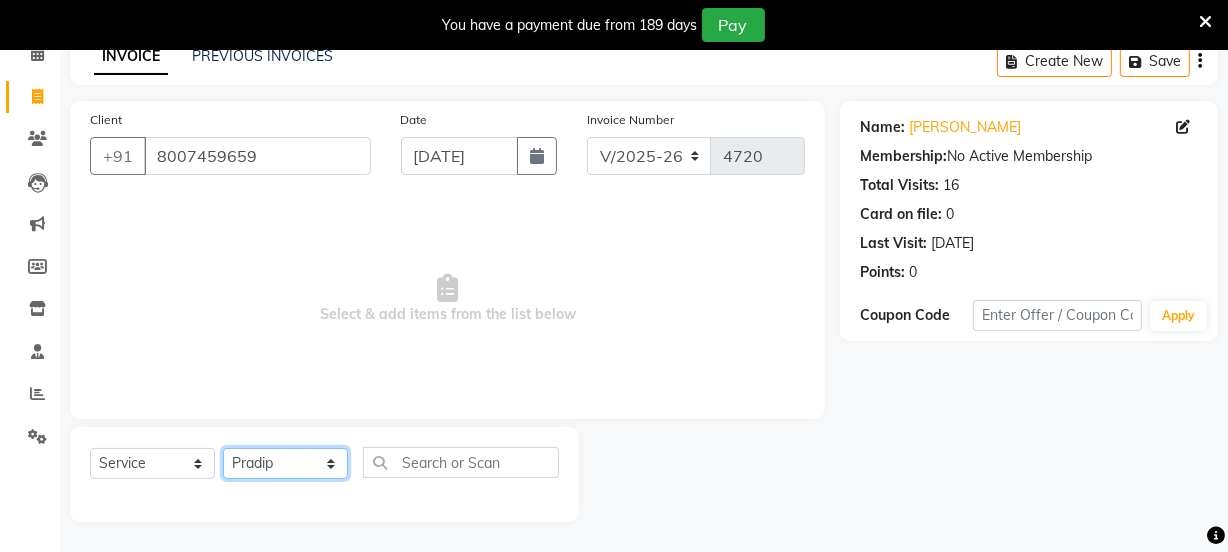 click on "Select Stylist Chetan    Dipak Vaidyakar kokan  n Mahadev Mane Mosin ansari  Nayan Patil Pradip  Prem Mane Rajan Roma Rajput Sai Shirin shaikh Shop Shubham Anarase Sneha suport staff Sonali  Sudip  Sujata thapa Sunil Umesh" 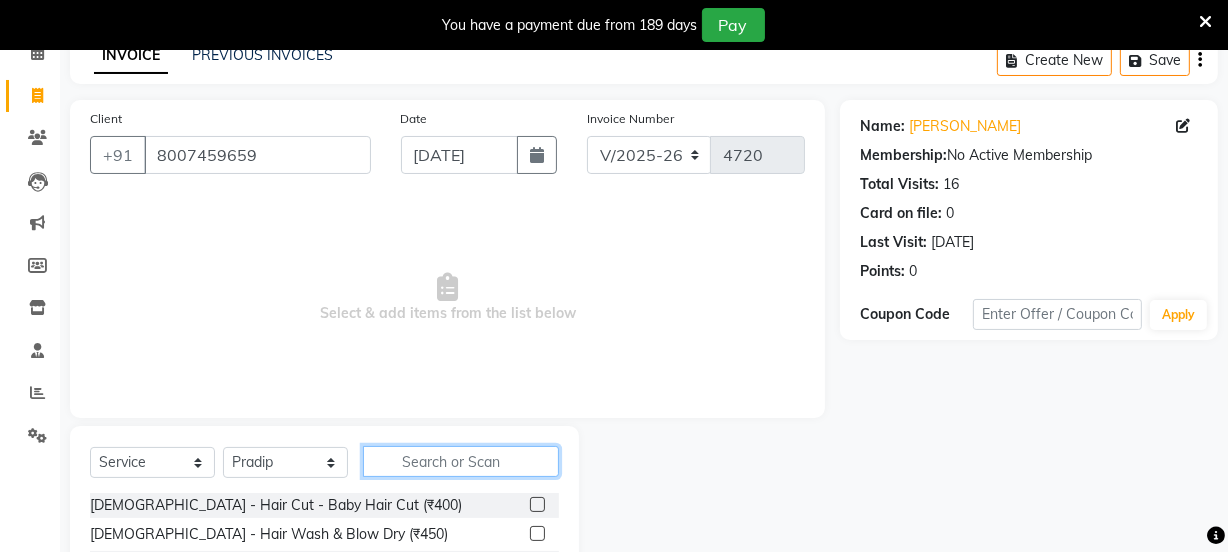 click 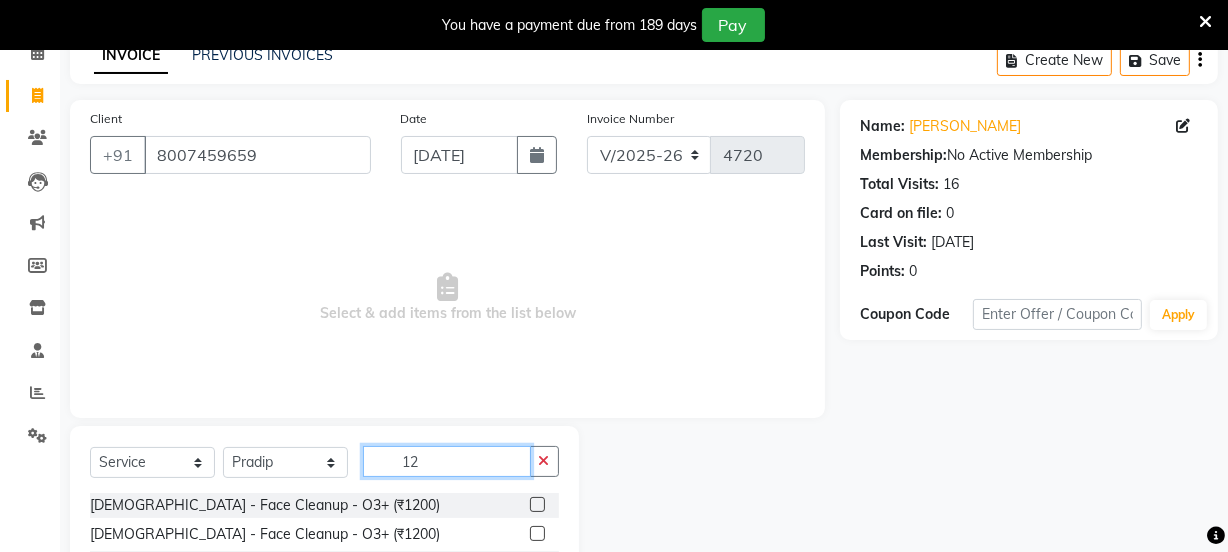 type on "1" 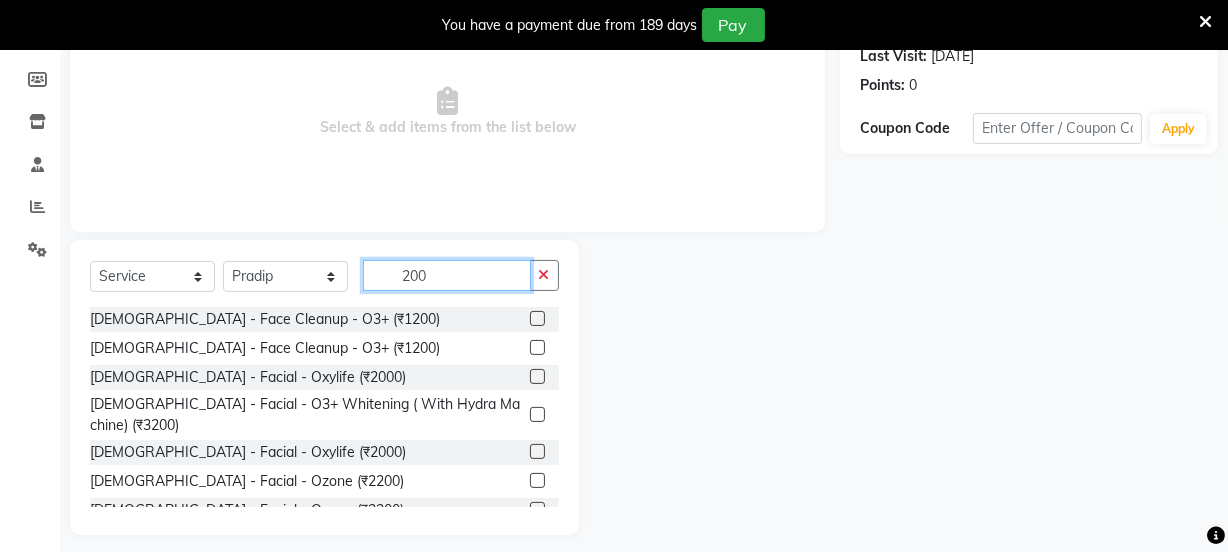 scroll, scrollTop: 300, scrollLeft: 0, axis: vertical 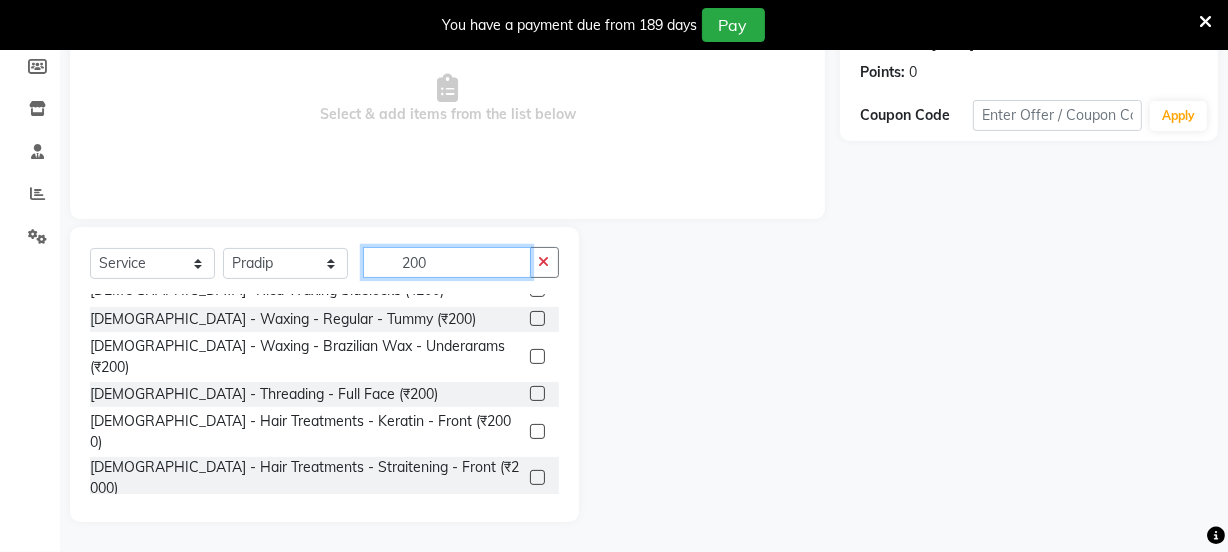 type on "200" 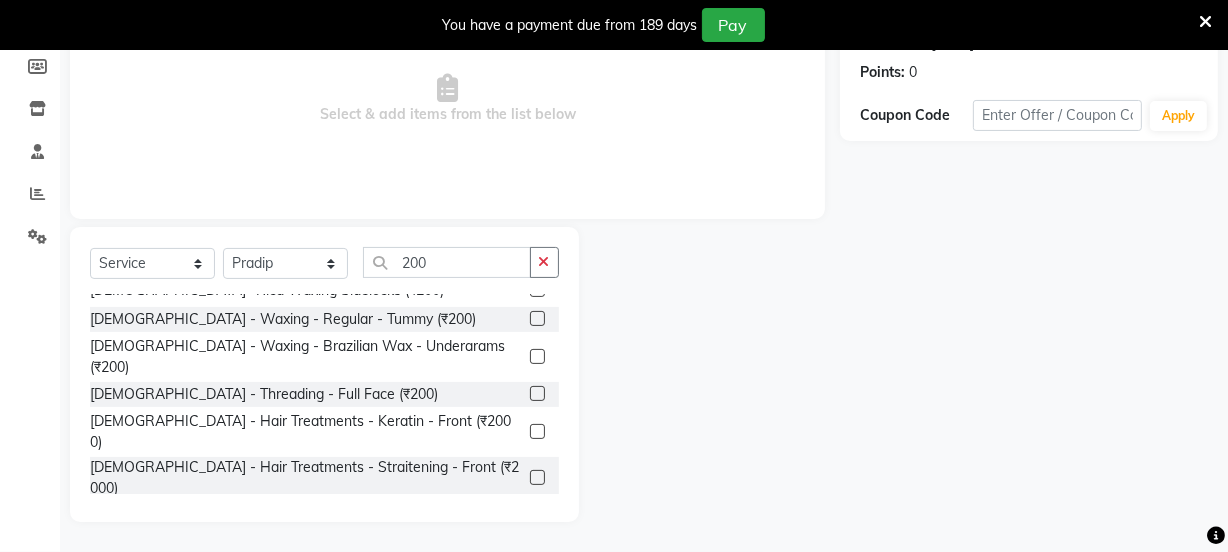 click 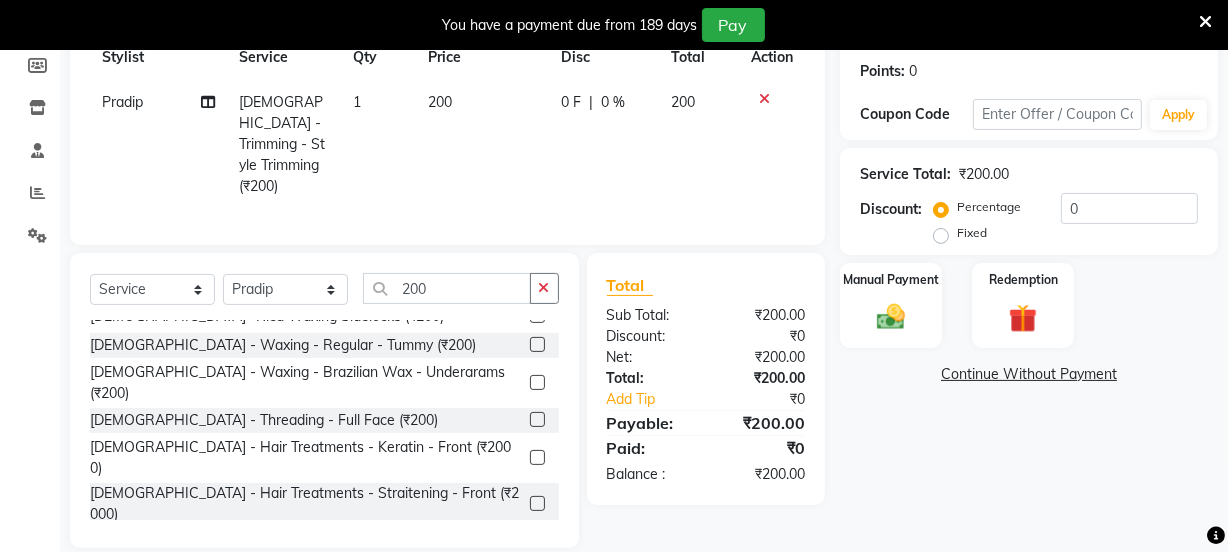 checkbox on "false" 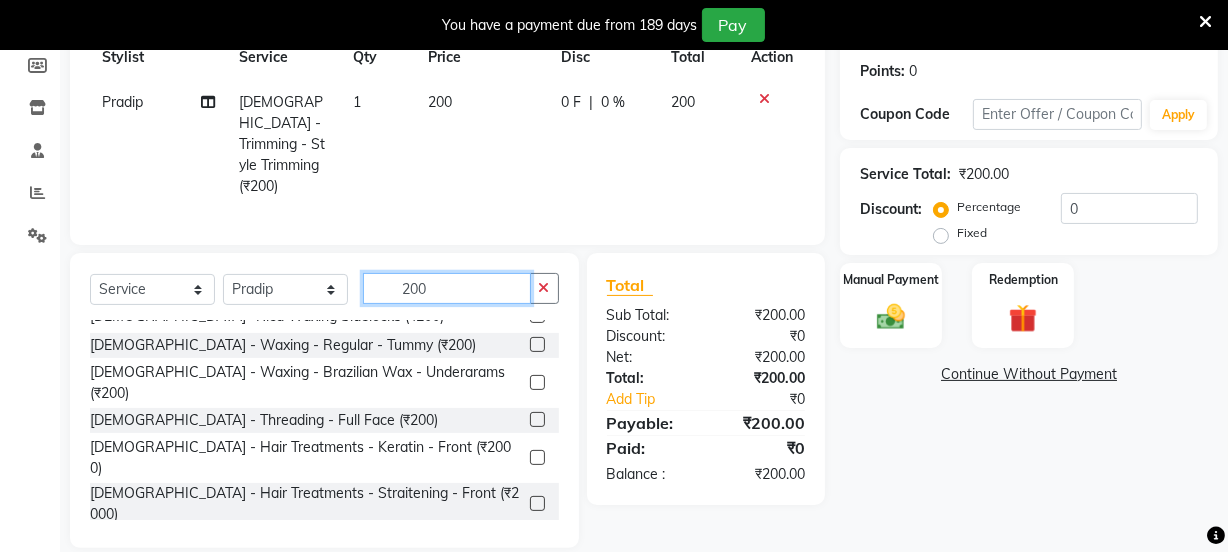 click on "200" 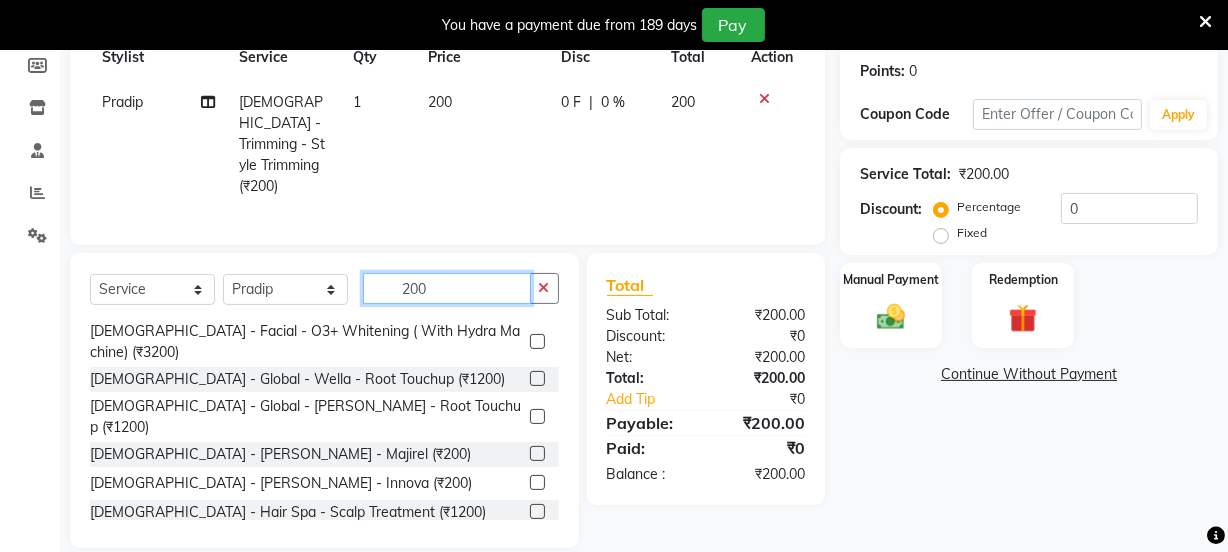 scroll, scrollTop: 207, scrollLeft: 0, axis: vertical 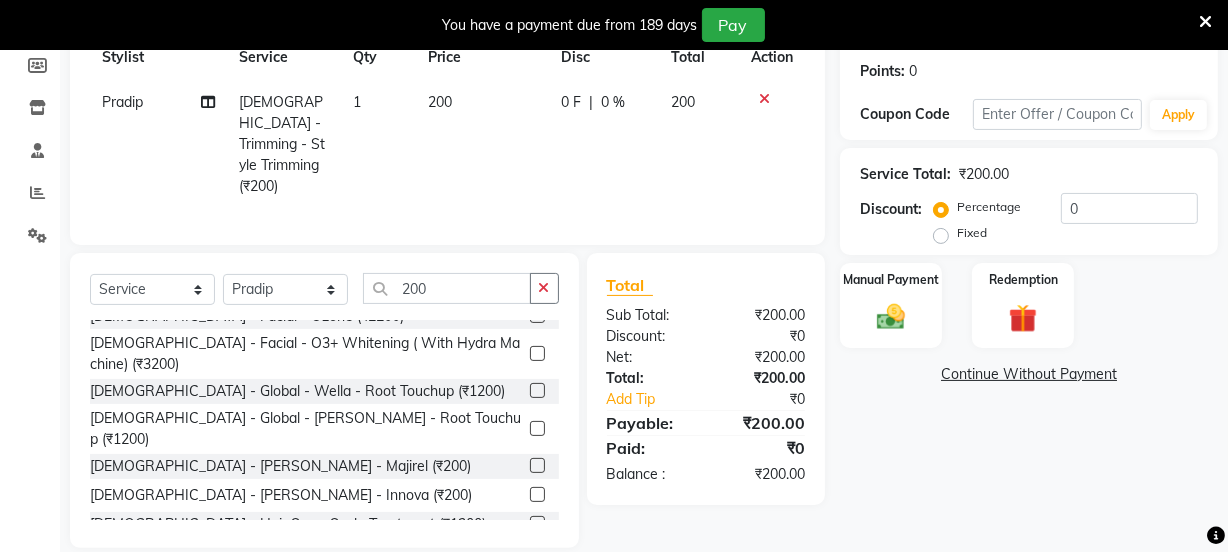 click 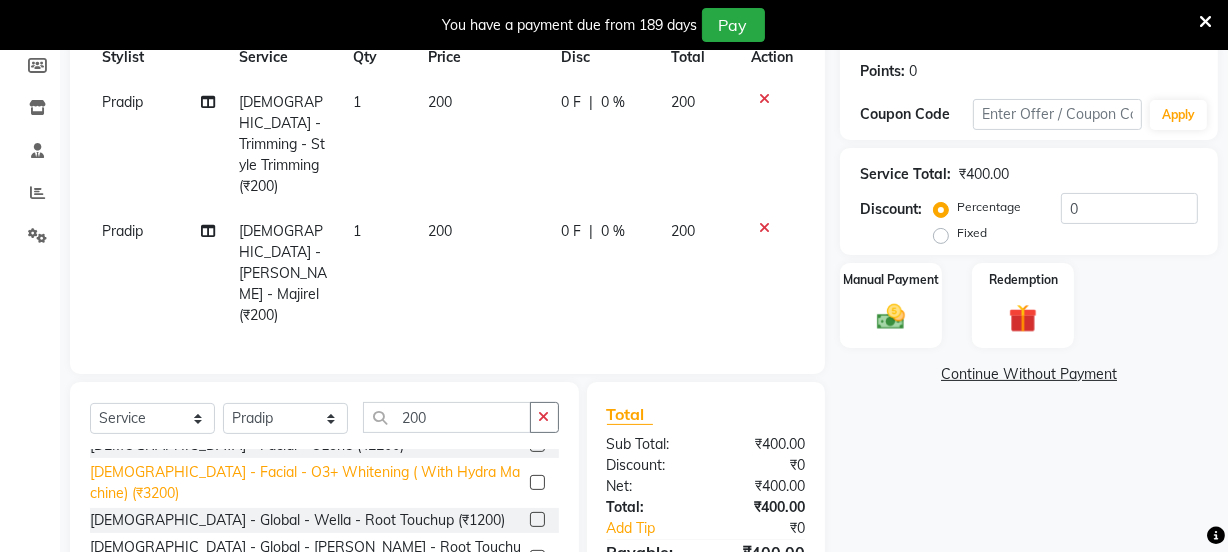 checkbox on "false" 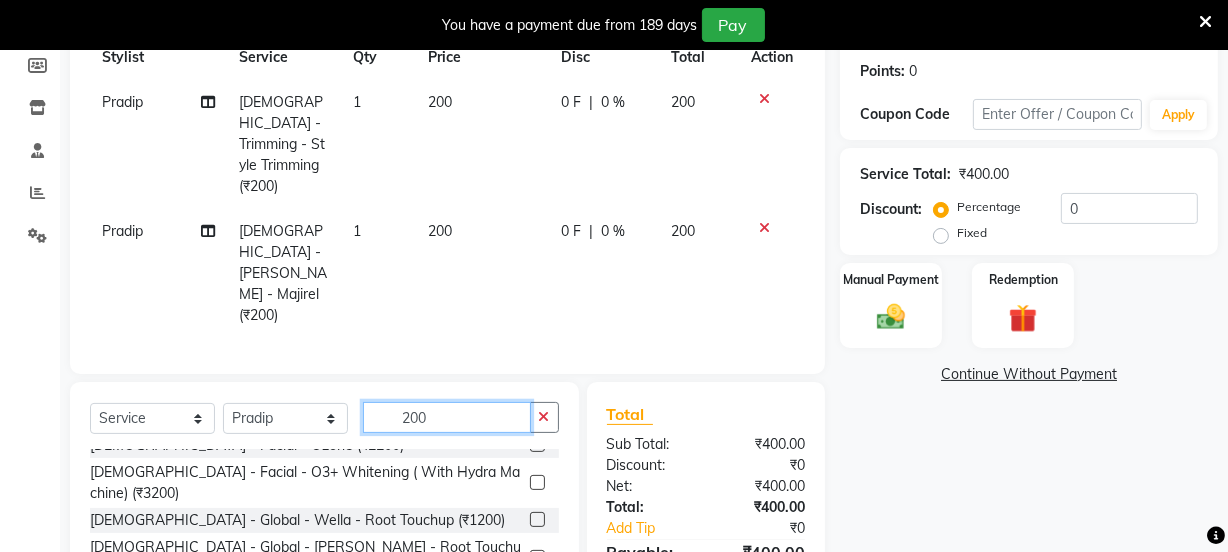 click on "200" 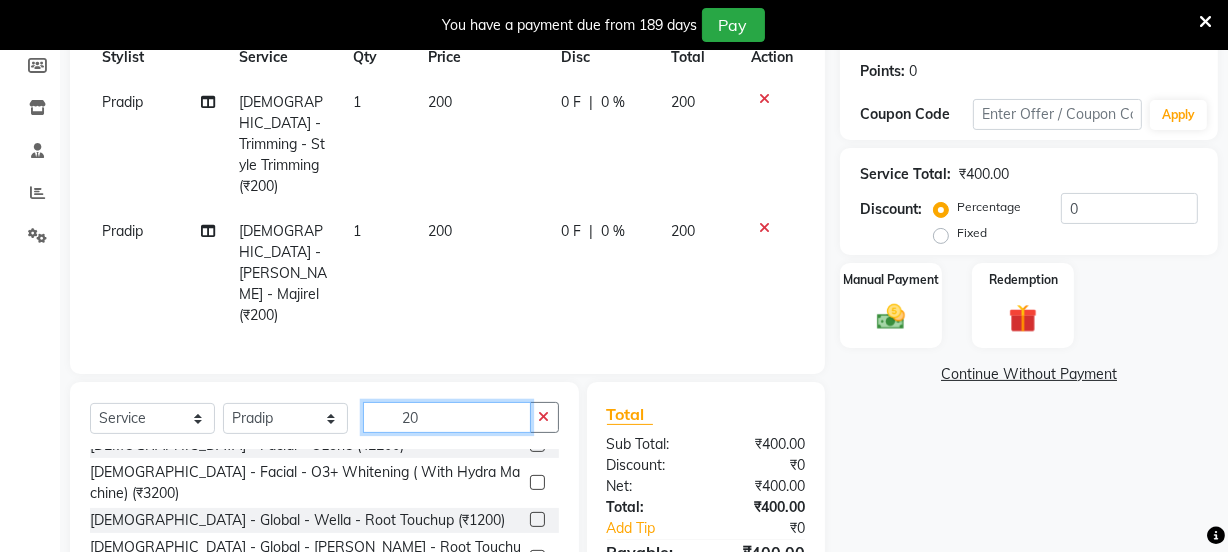 type on "2" 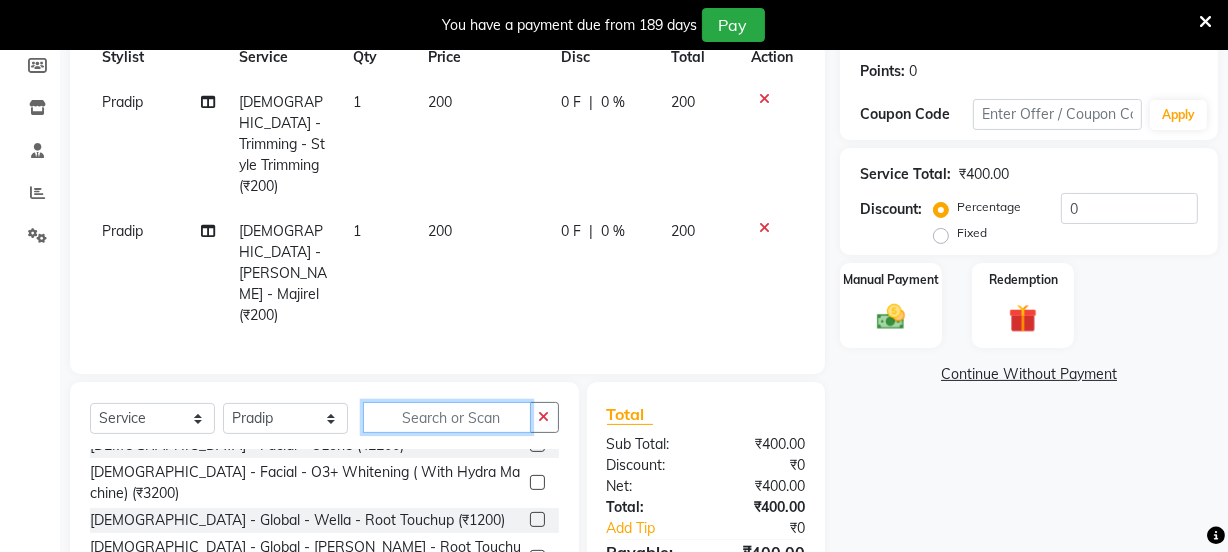 scroll, scrollTop: 294, scrollLeft: 0, axis: vertical 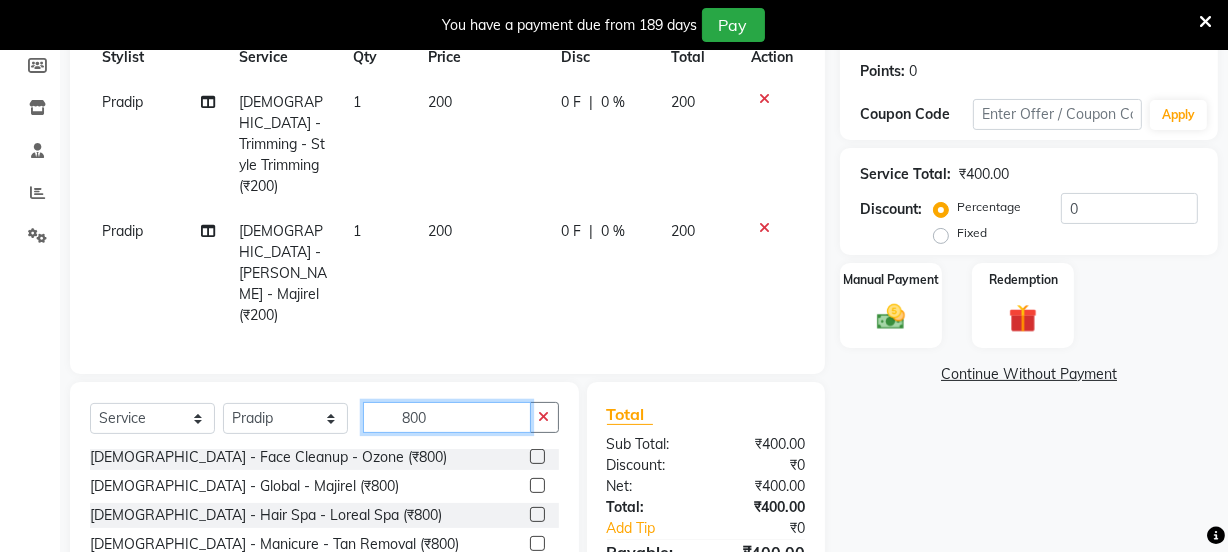 type on "800" 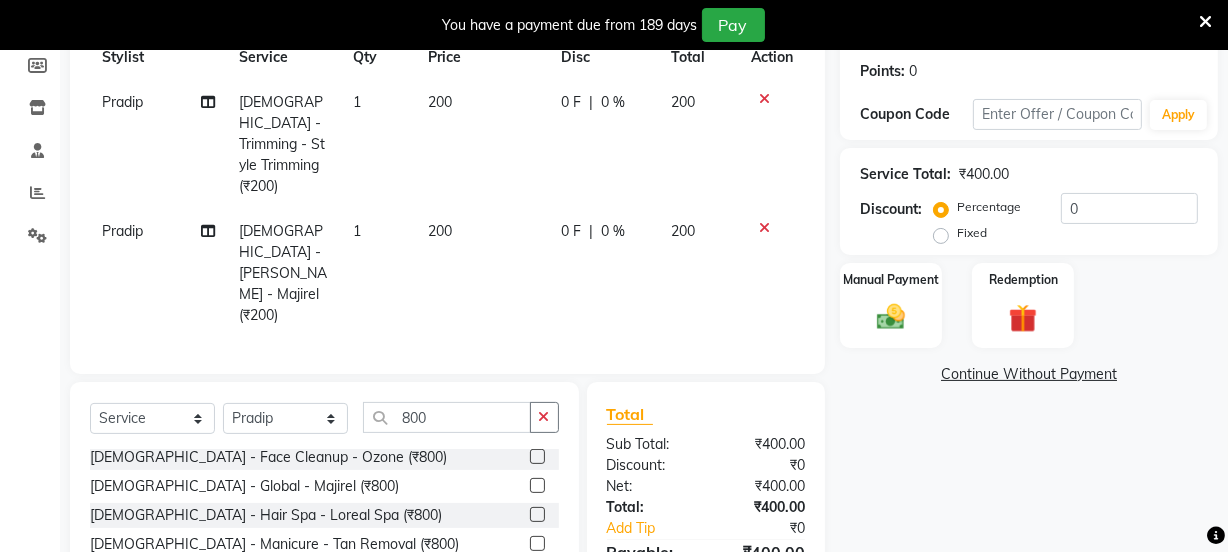 click 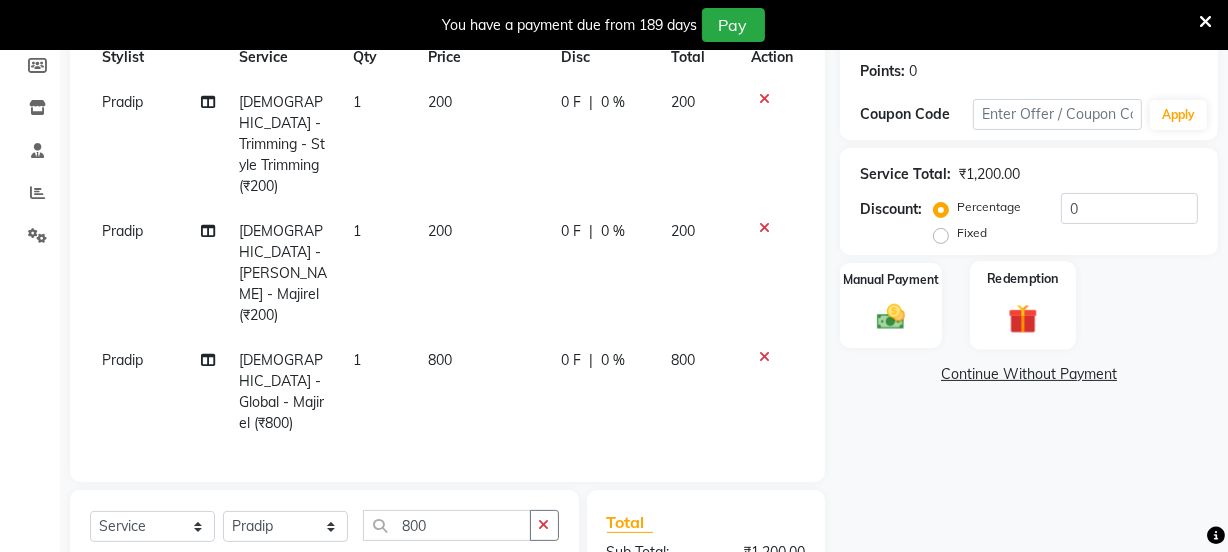 checkbox on "false" 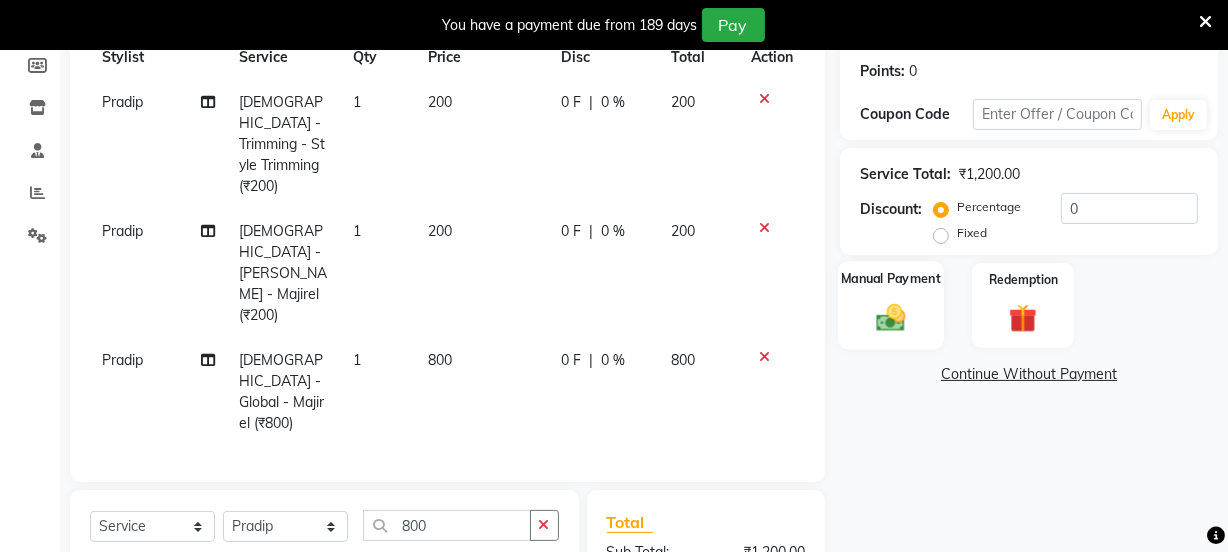 click 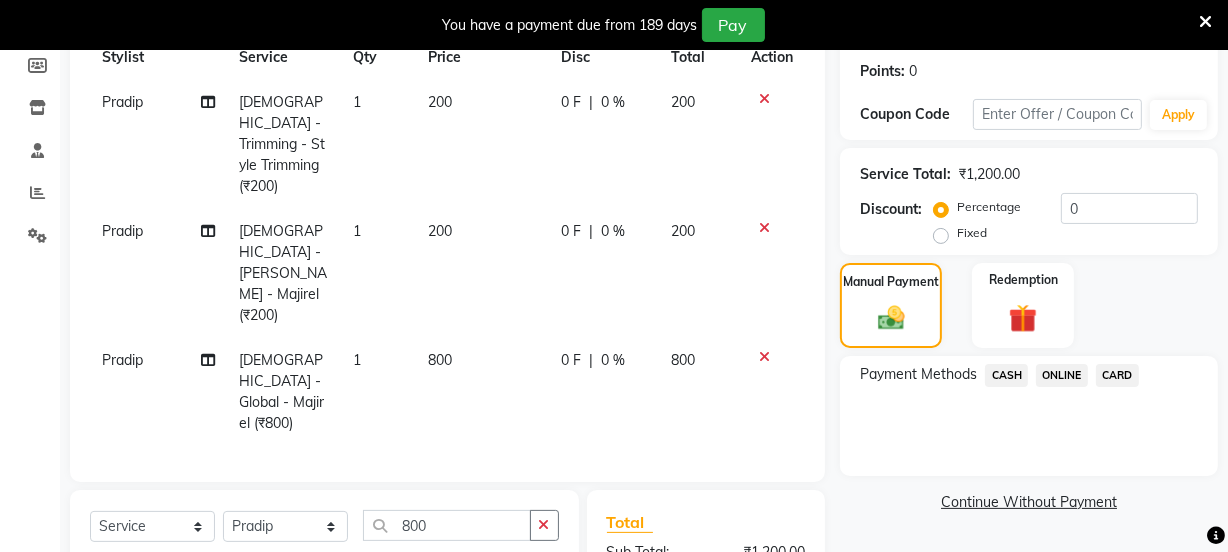 click on "ONLINE" 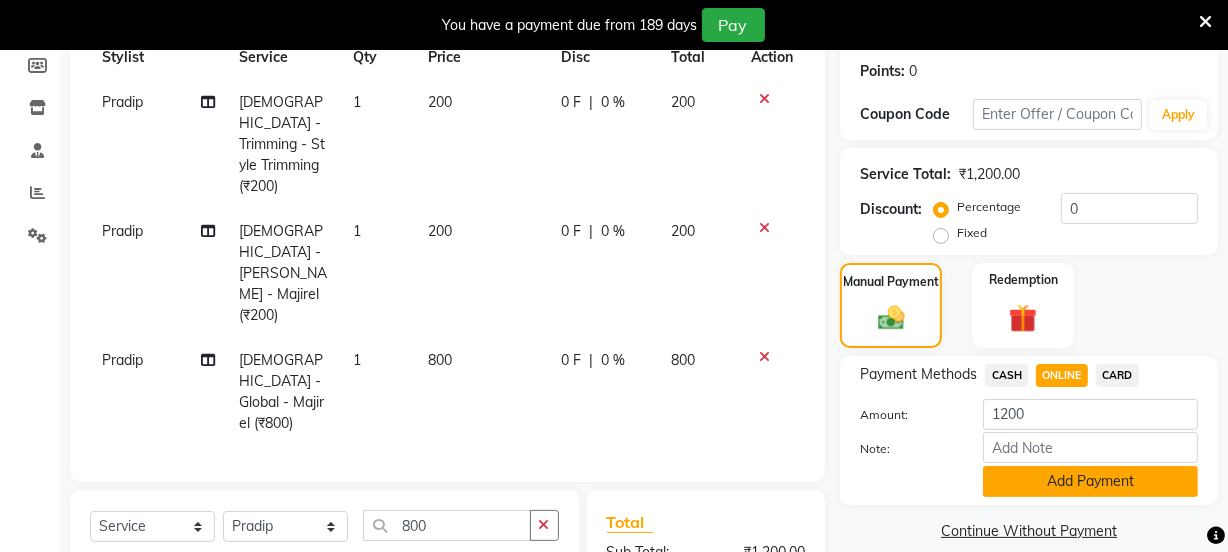 click on "Add Payment" 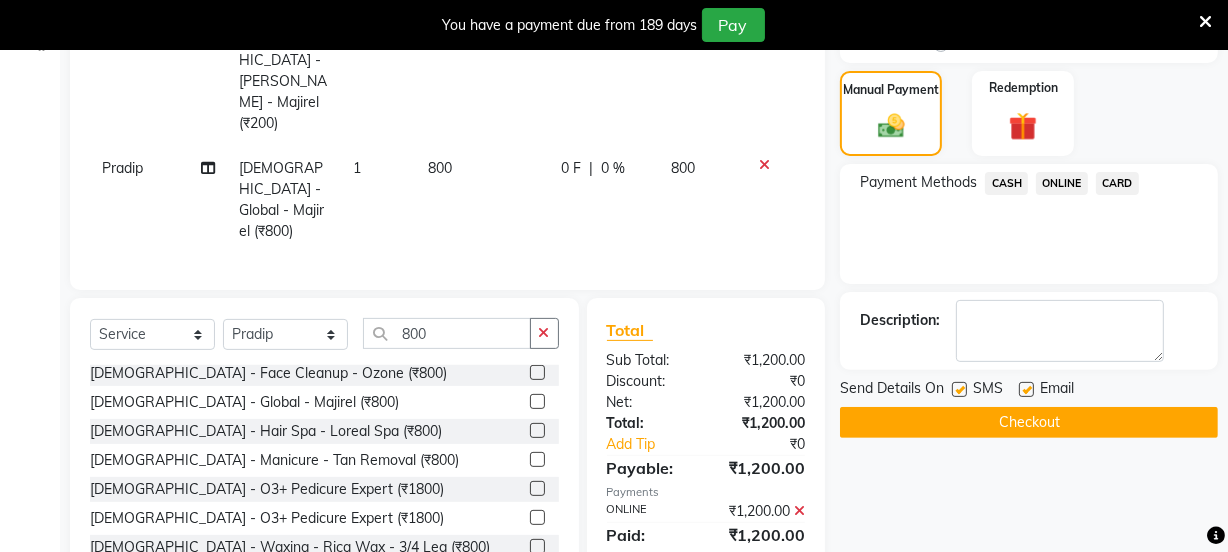 scroll, scrollTop: 493, scrollLeft: 0, axis: vertical 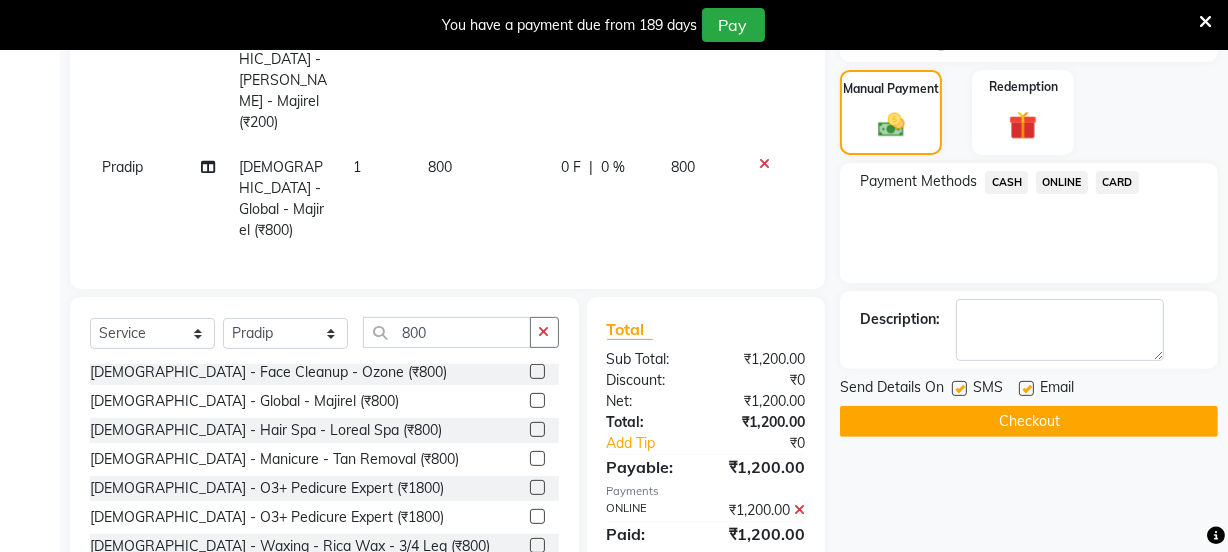 click on "Checkout" 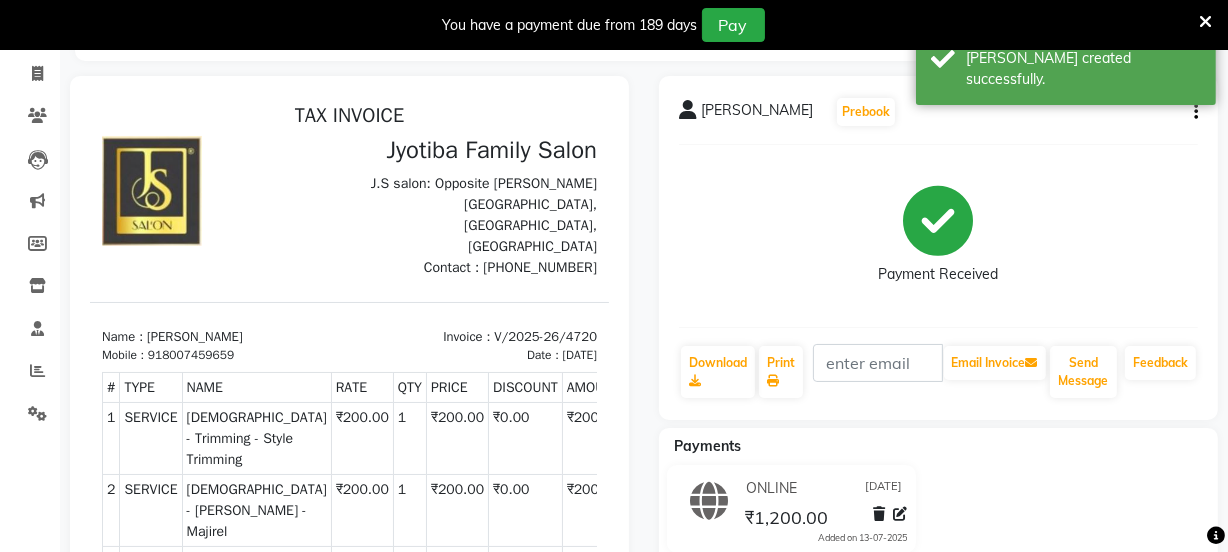 scroll, scrollTop: 0, scrollLeft: 0, axis: both 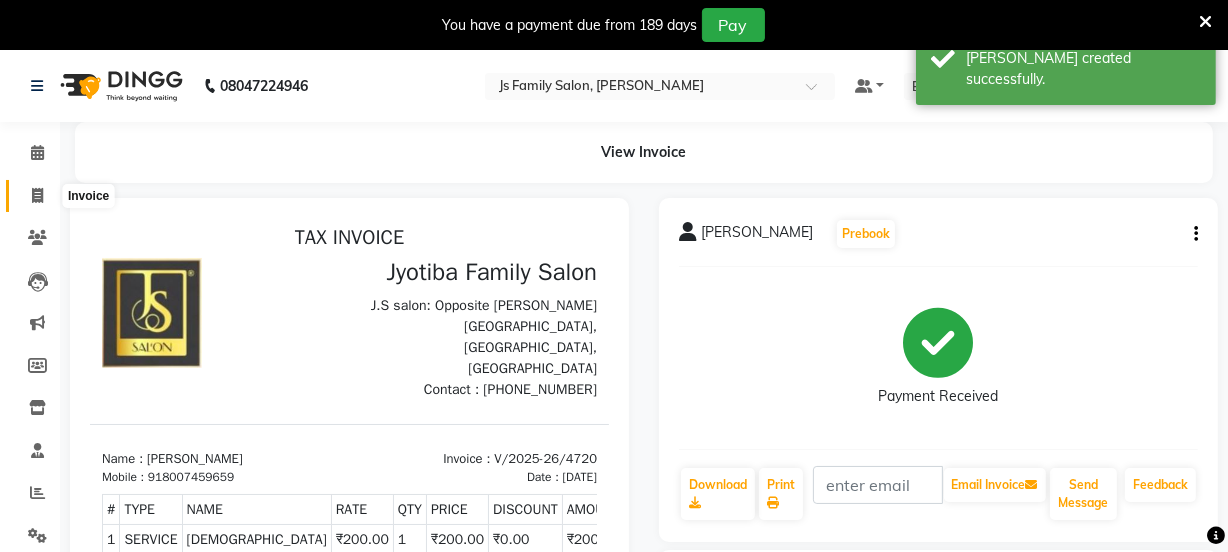 click 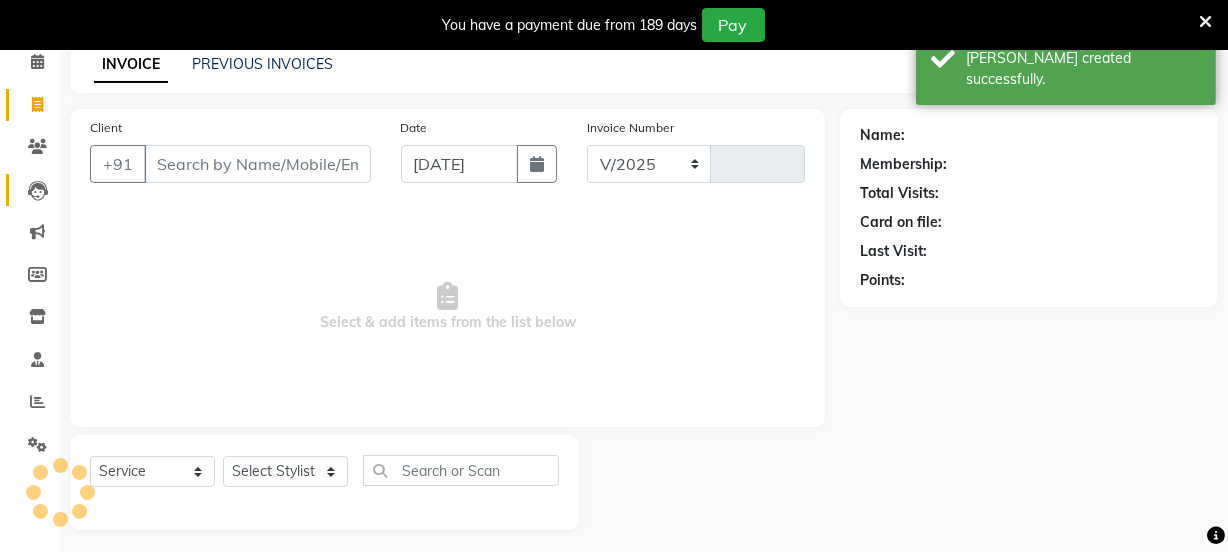 select on "3729" 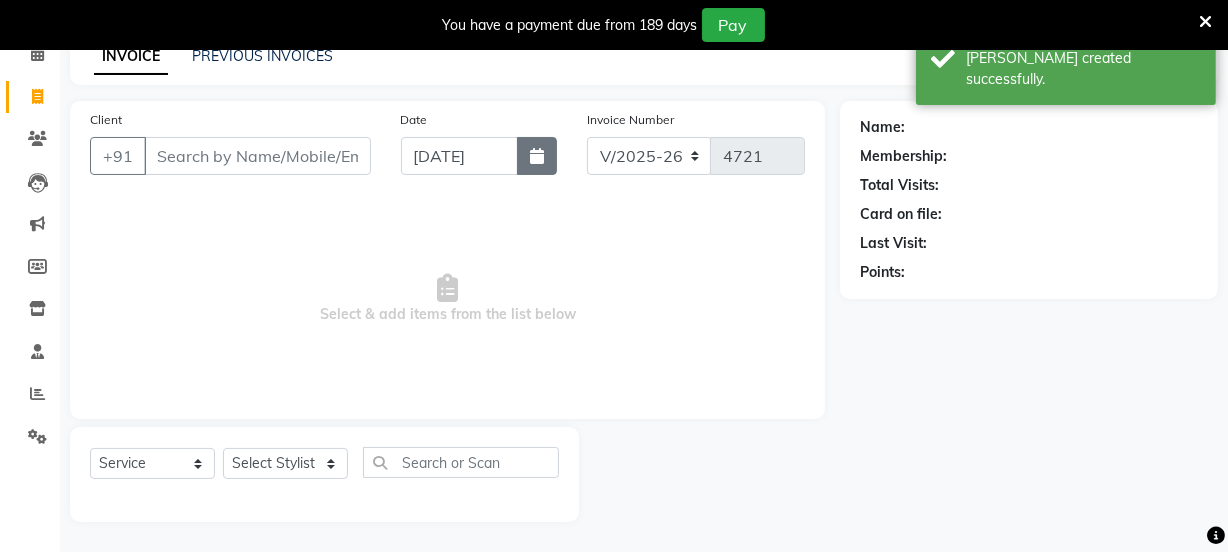 scroll, scrollTop: 0, scrollLeft: 0, axis: both 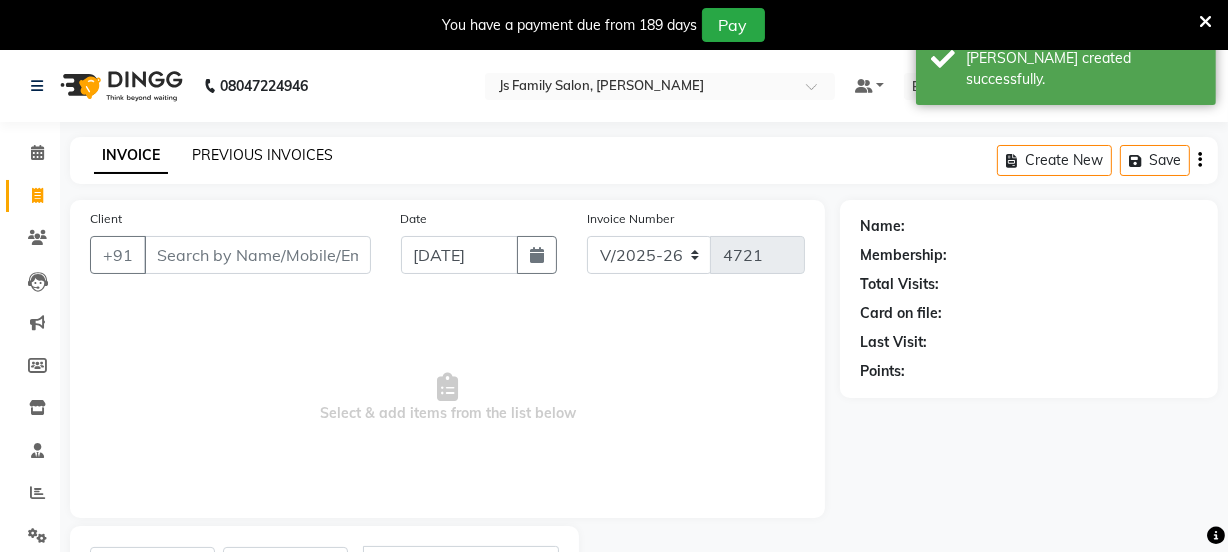 click on "PREVIOUS INVOICES" 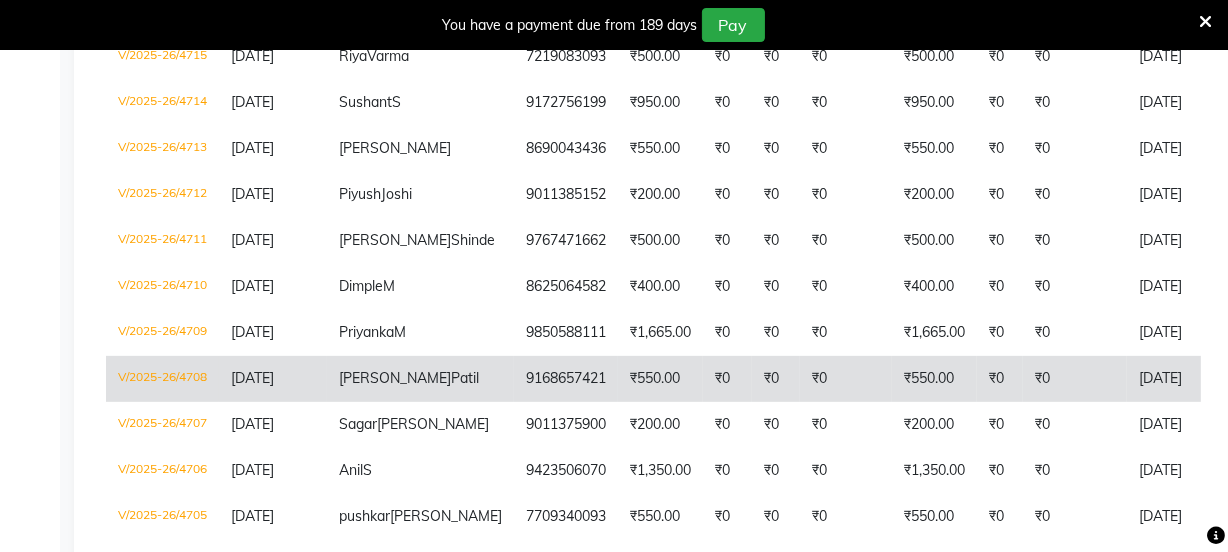scroll, scrollTop: 667, scrollLeft: 0, axis: vertical 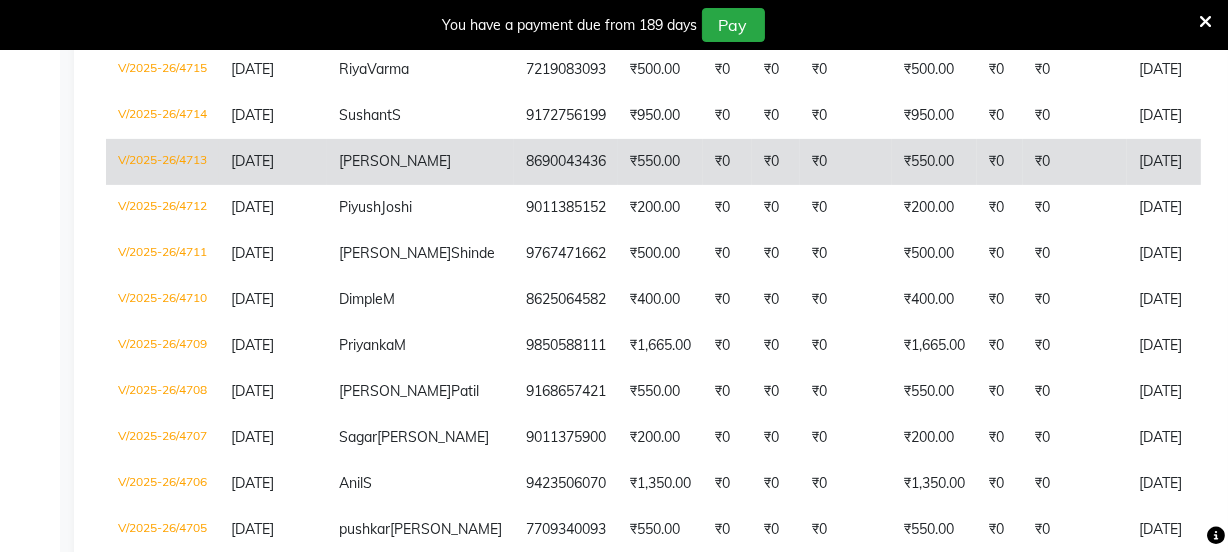 click on "8690043436" 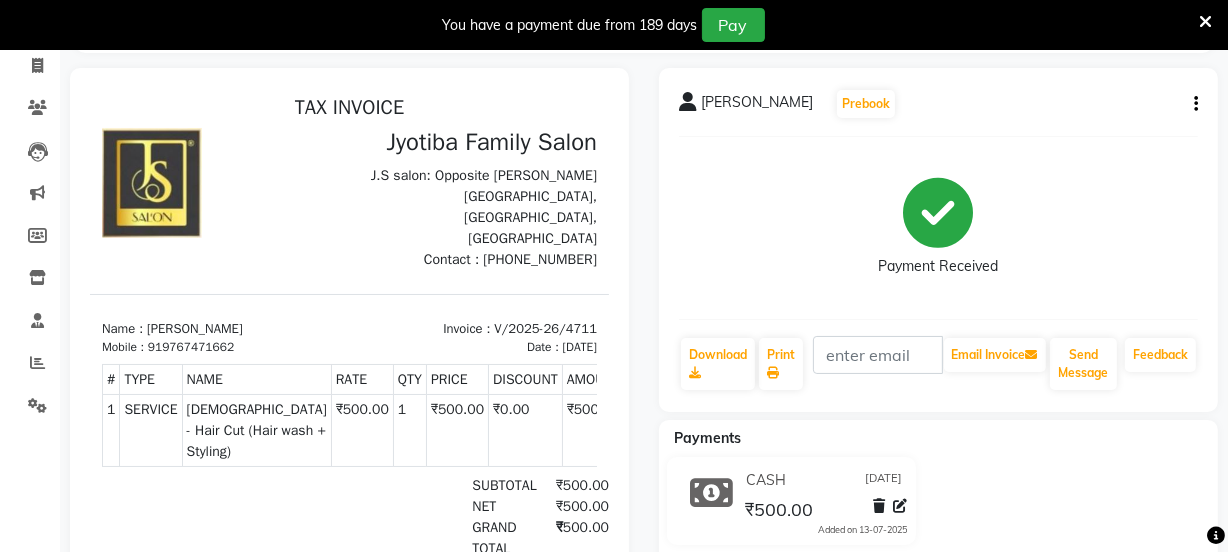 scroll, scrollTop: 287, scrollLeft: 0, axis: vertical 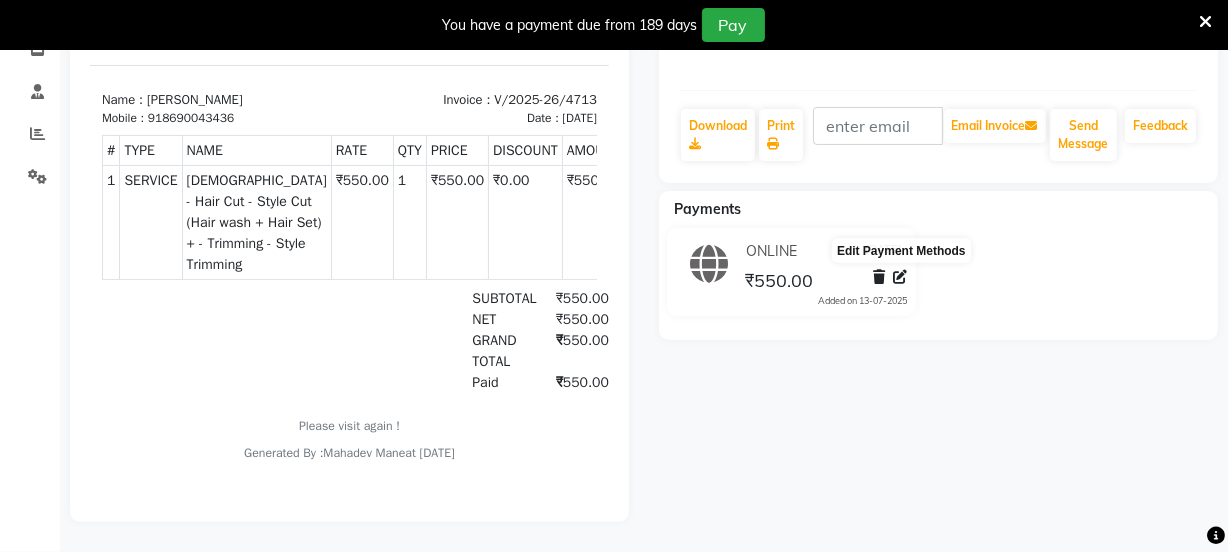 click 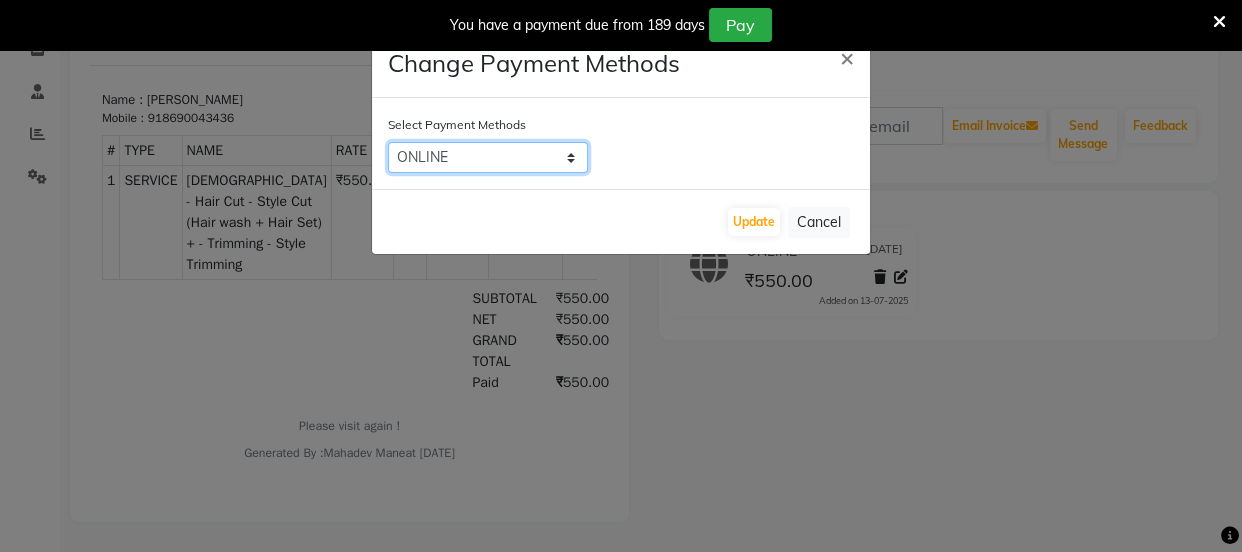 click on "CASH   ONLINE   CARD" 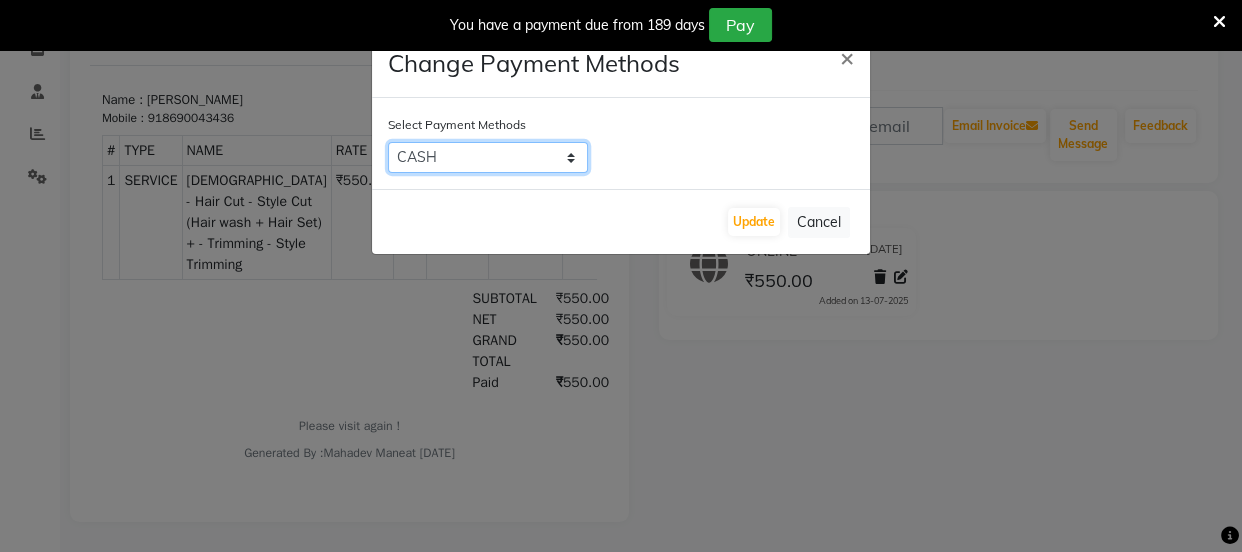 click on "CASH   ONLINE   CARD" 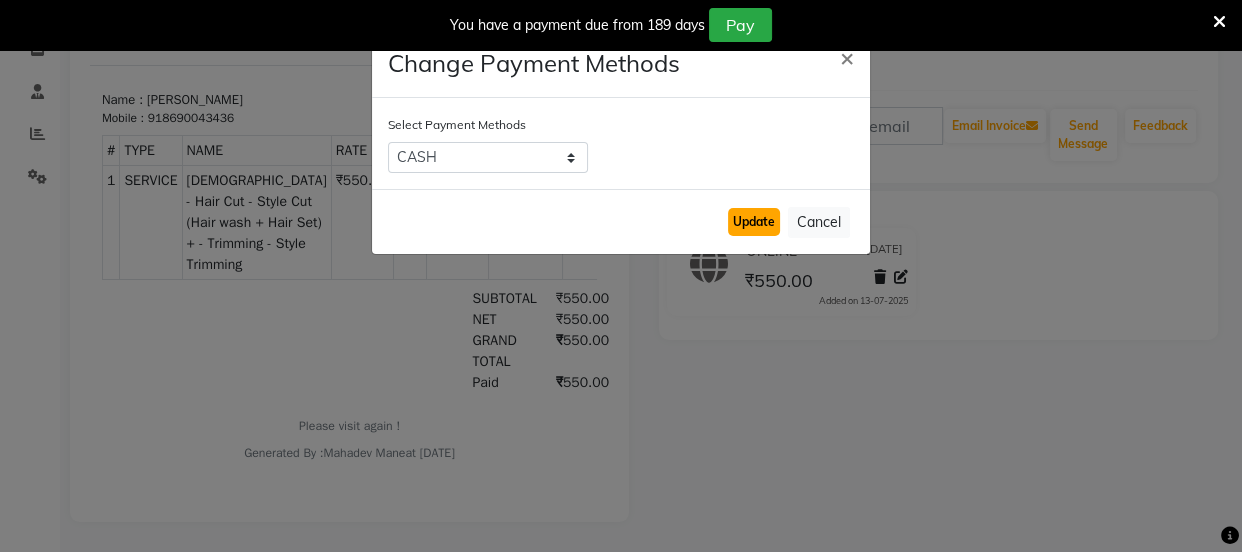 click on "Update" 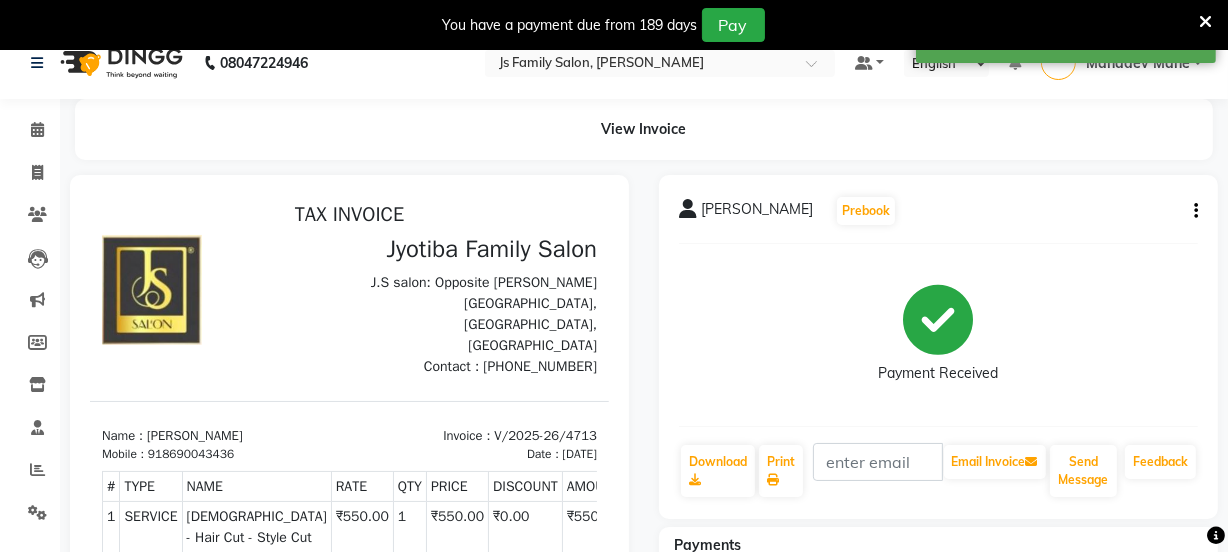 scroll, scrollTop: 0, scrollLeft: 0, axis: both 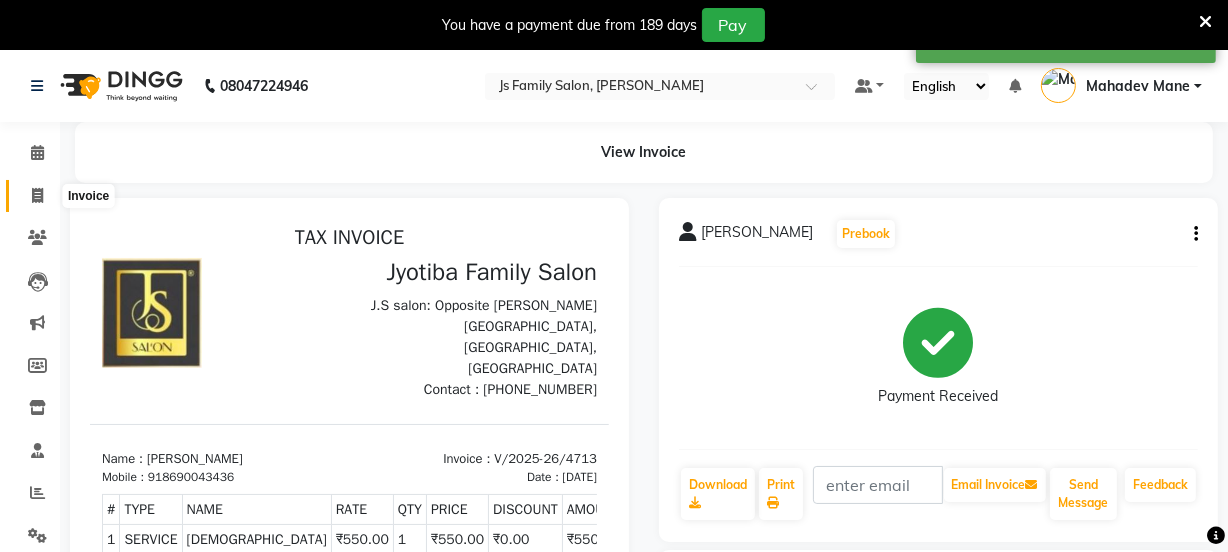 drag, startPoint x: 30, startPoint y: 190, endPoint x: 51, endPoint y: 193, distance: 21.213203 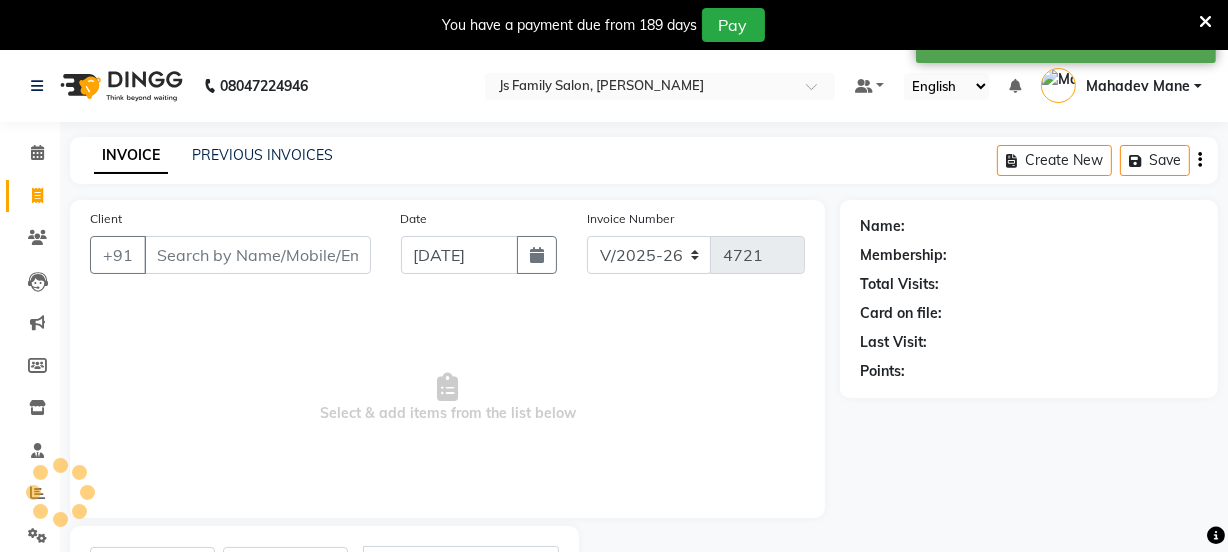 scroll, scrollTop: 100, scrollLeft: 0, axis: vertical 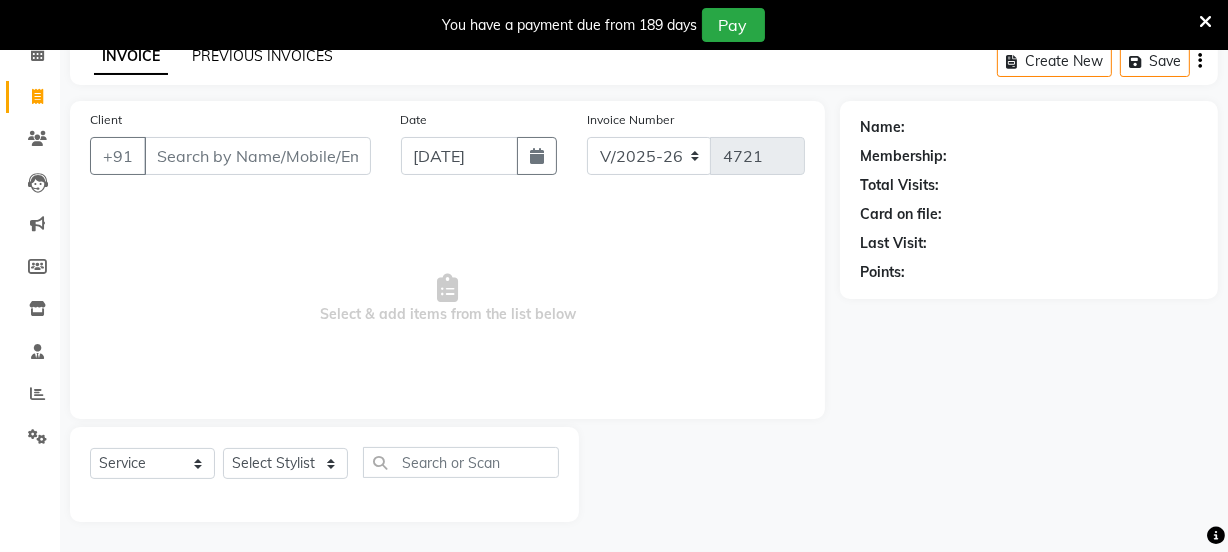 click on "PREVIOUS INVOICES" 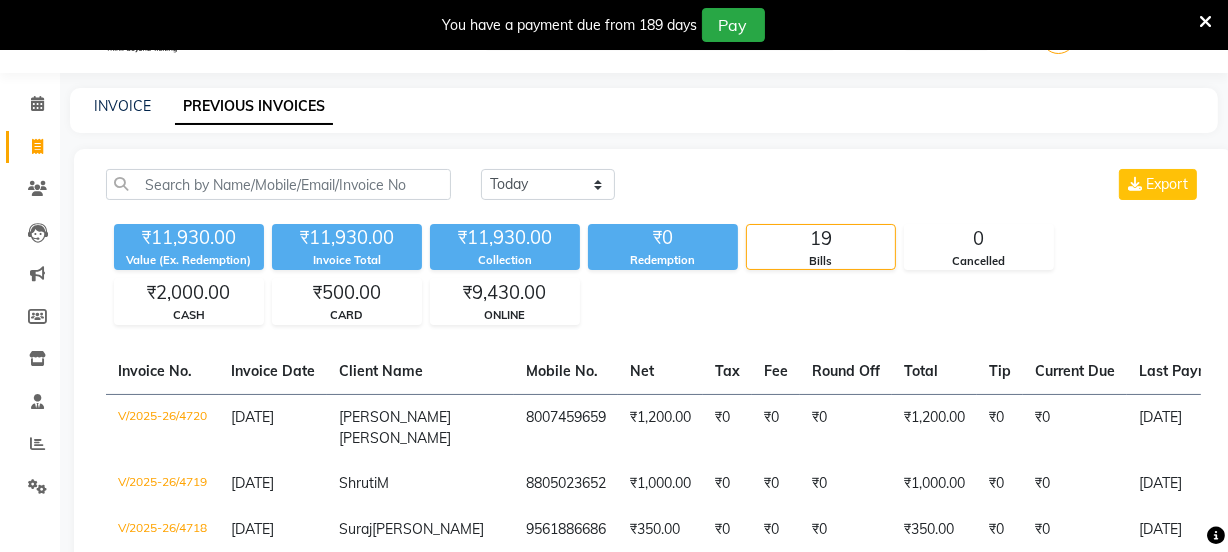 scroll, scrollTop: 0, scrollLeft: 0, axis: both 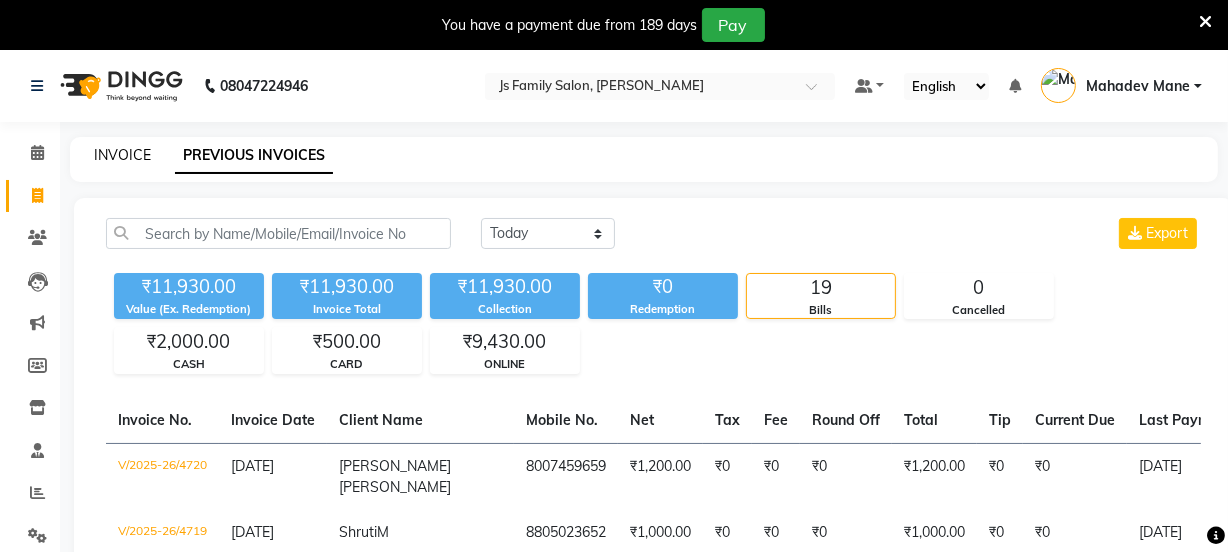 click on "INVOICE" 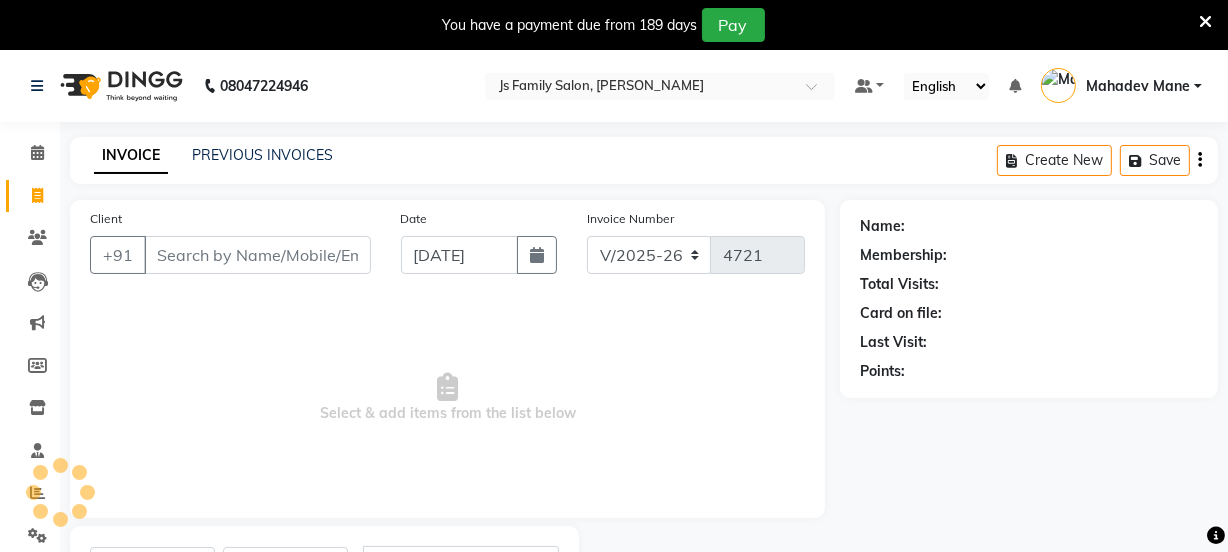 scroll, scrollTop: 100, scrollLeft: 0, axis: vertical 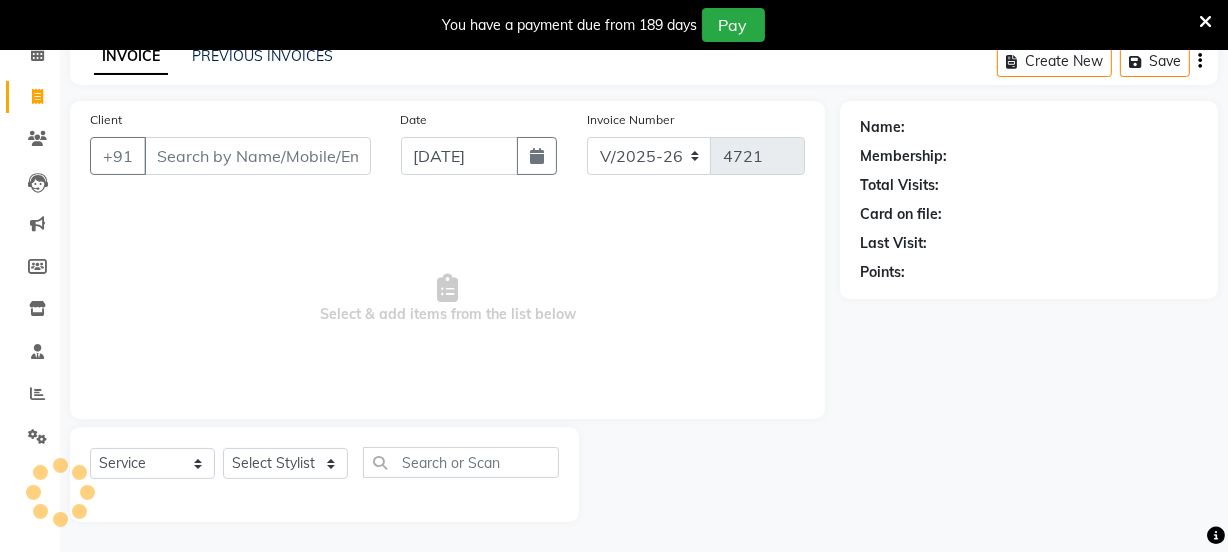click on "Client" at bounding box center (257, 156) 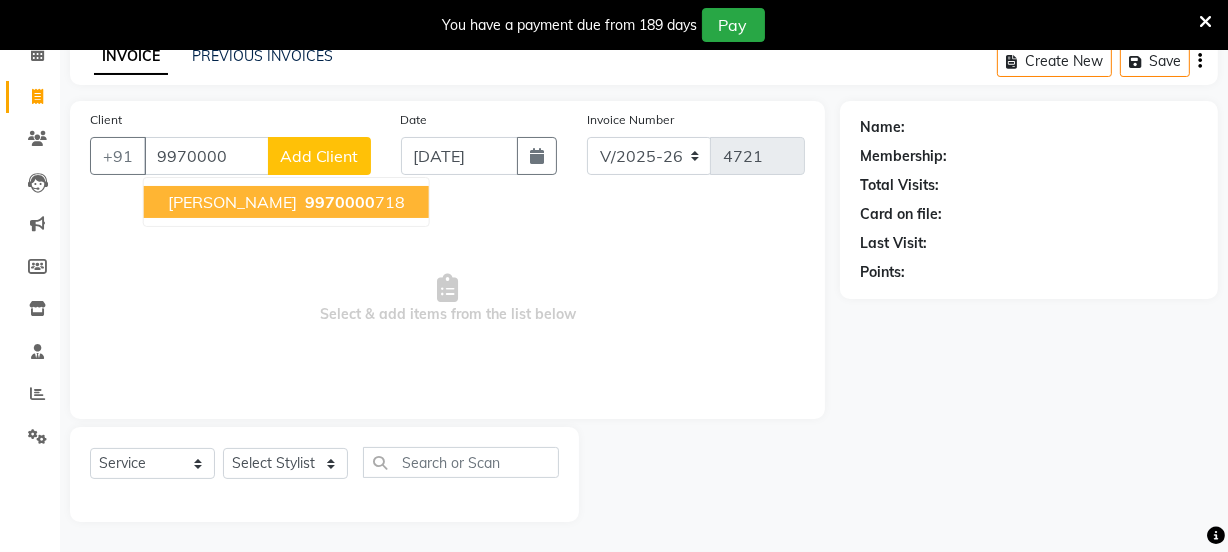 click on "[PERSON_NAME]" at bounding box center (232, 202) 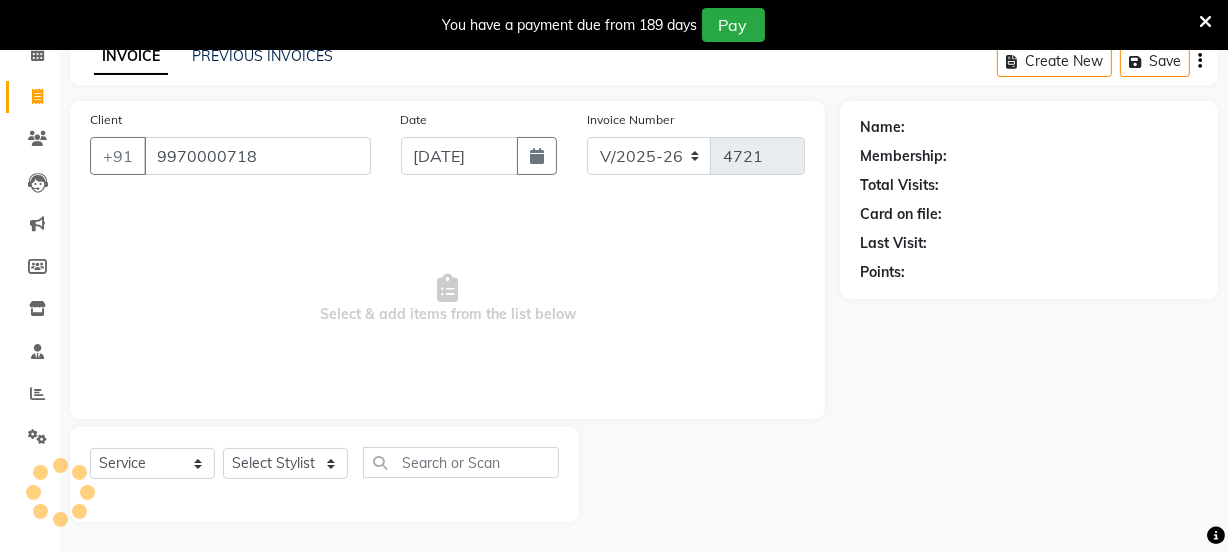 type on "9970000718" 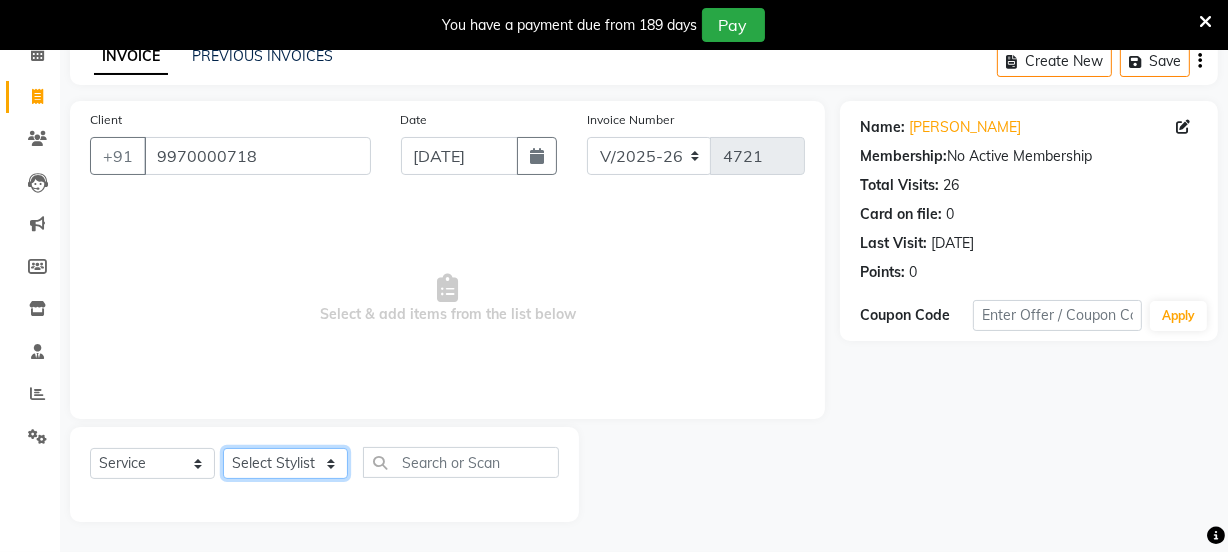 click on "Select Stylist [PERSON_NAME] Vaidyakar kokan  n Mahadev [PERSON_NAME] [PERSON_NAME] [PERSON_NAME]  Prem Mane Rajan Roma Rajput Sai [PERSON_NAME] Shop [PERSON_NAME] [PERSON_NAME] suport staff [PERSON_NAME]  [PERSON_NAME] [PERSON_NAME] [PERSON_NAME]" 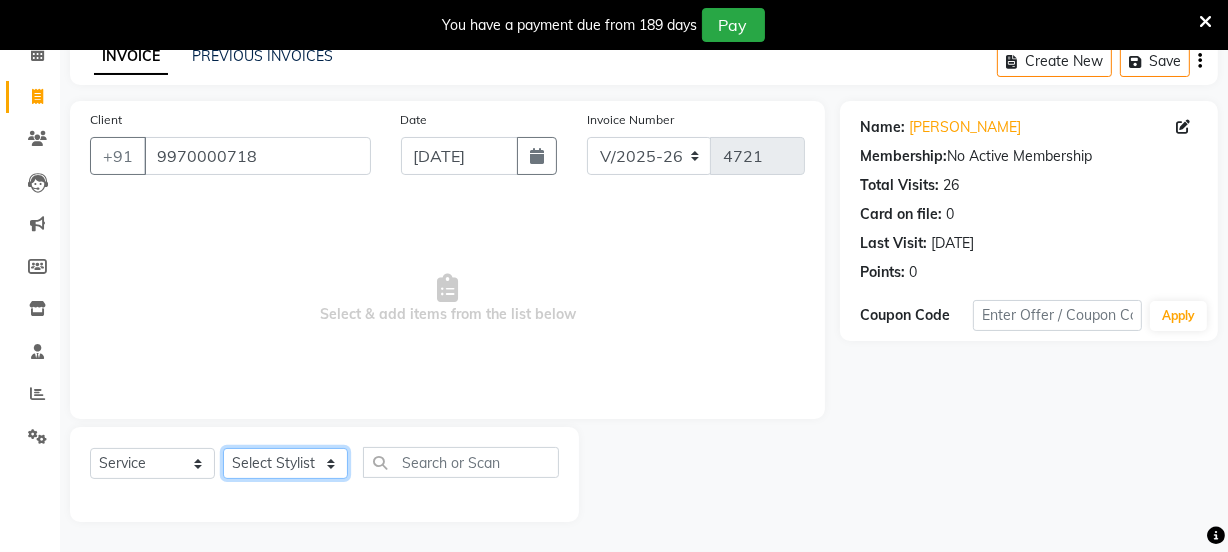 select on "84579" 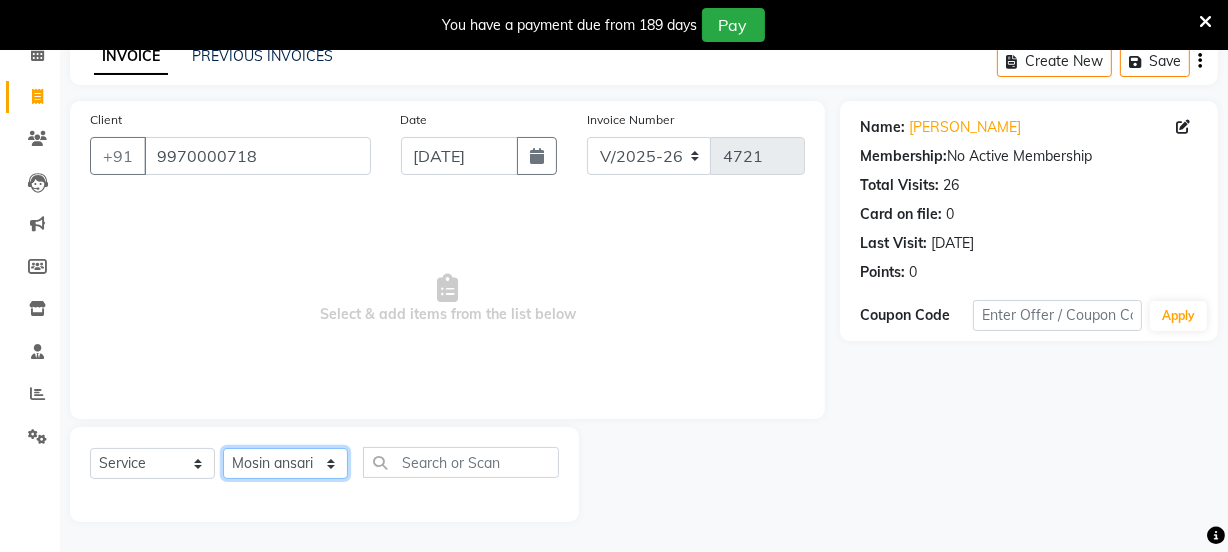 click on "Select Stylist [PERSON_NAME] Vaidyakar kokan  n Mahadev [PERSON_NAME] [PERSON_NAME] [PERSON_NAME]  Prem Mane Rajan Roma Rajput Sai [PERSON_NAME] Shop [PERSON_NAME] [PERSON_NAME] suport staff [PERSON_NAME]  [PERSON_NAME] [PERSON_NAME] [PERSON_NAME]" 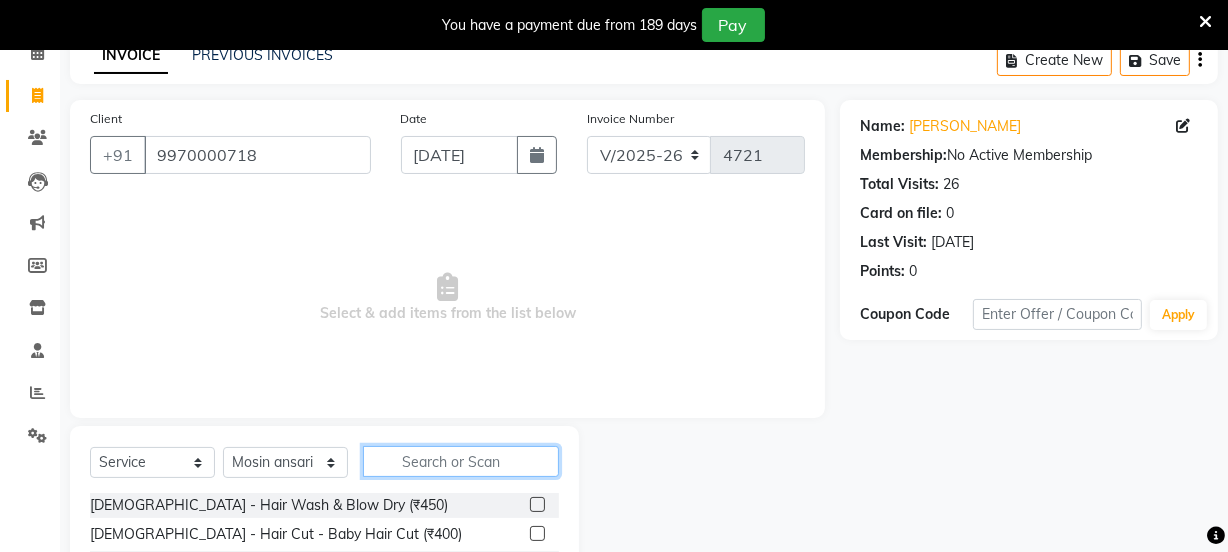 click 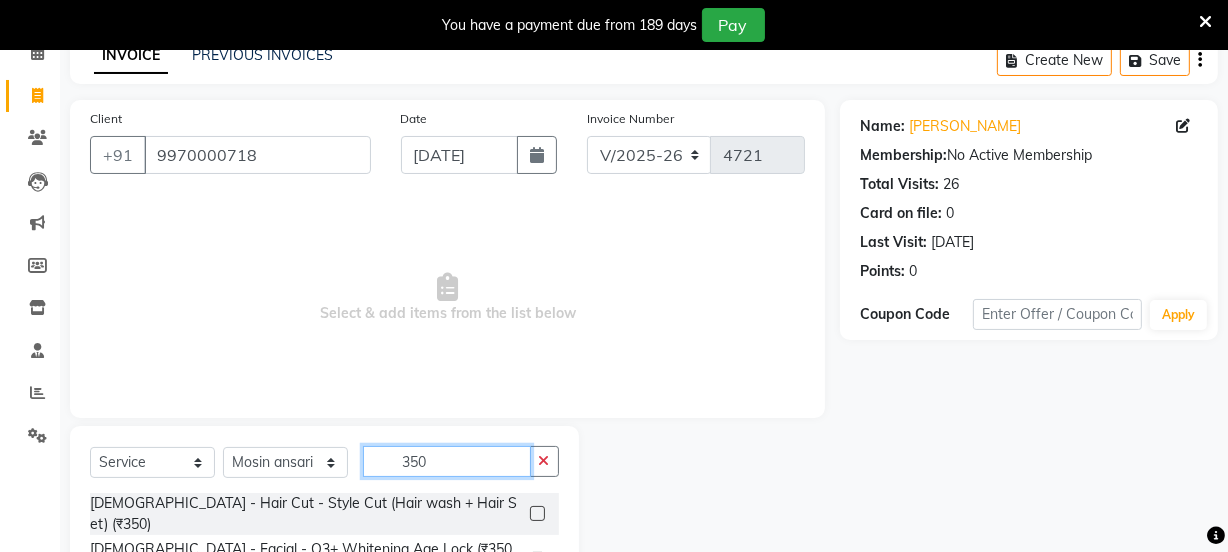 type on "350" 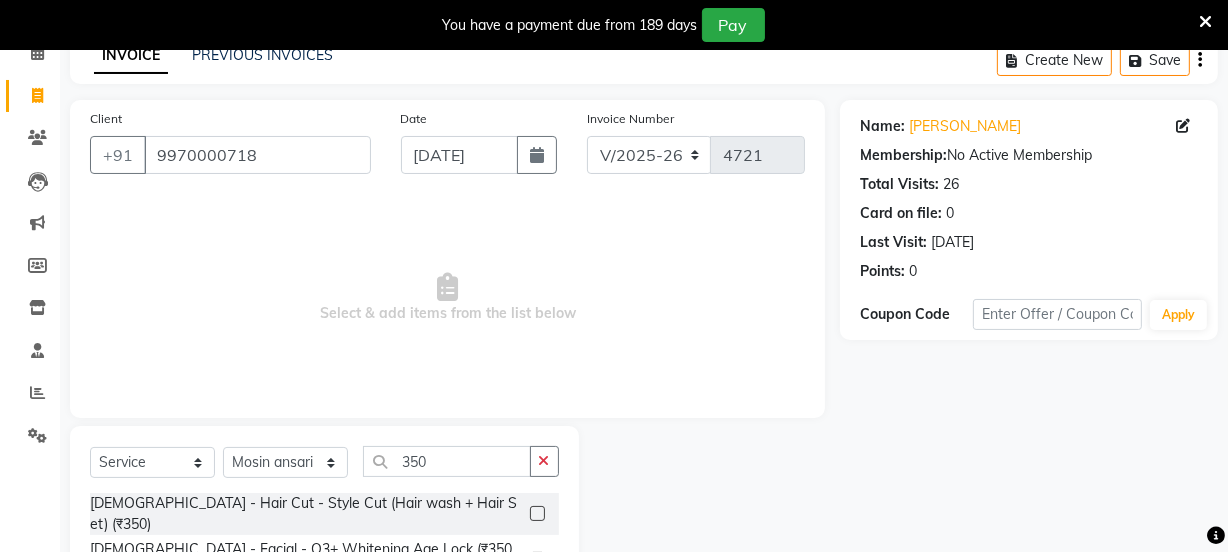 click 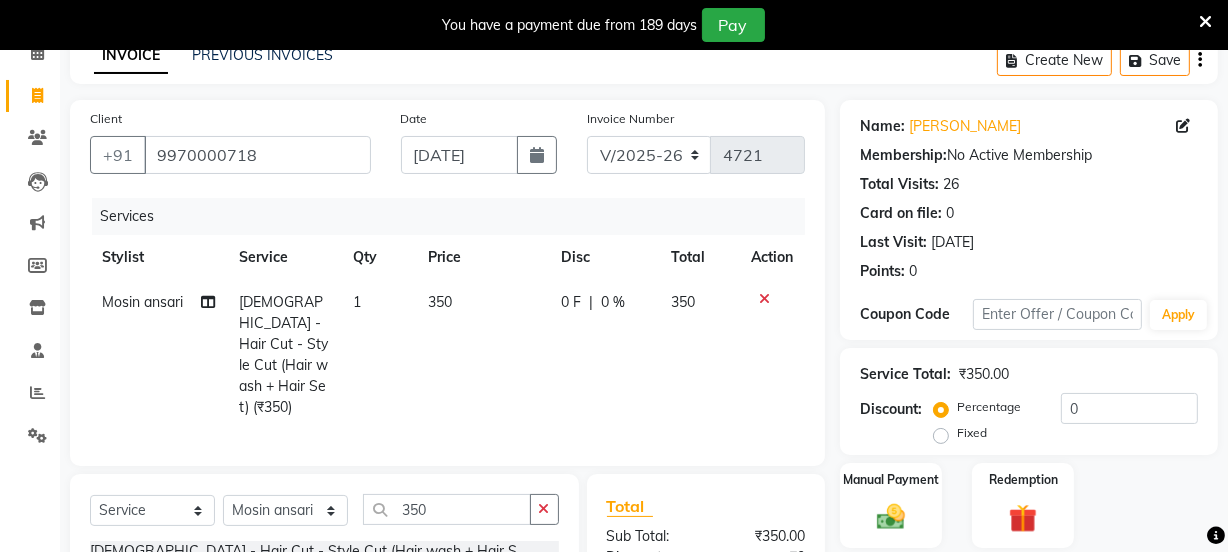 checkbox on "false" 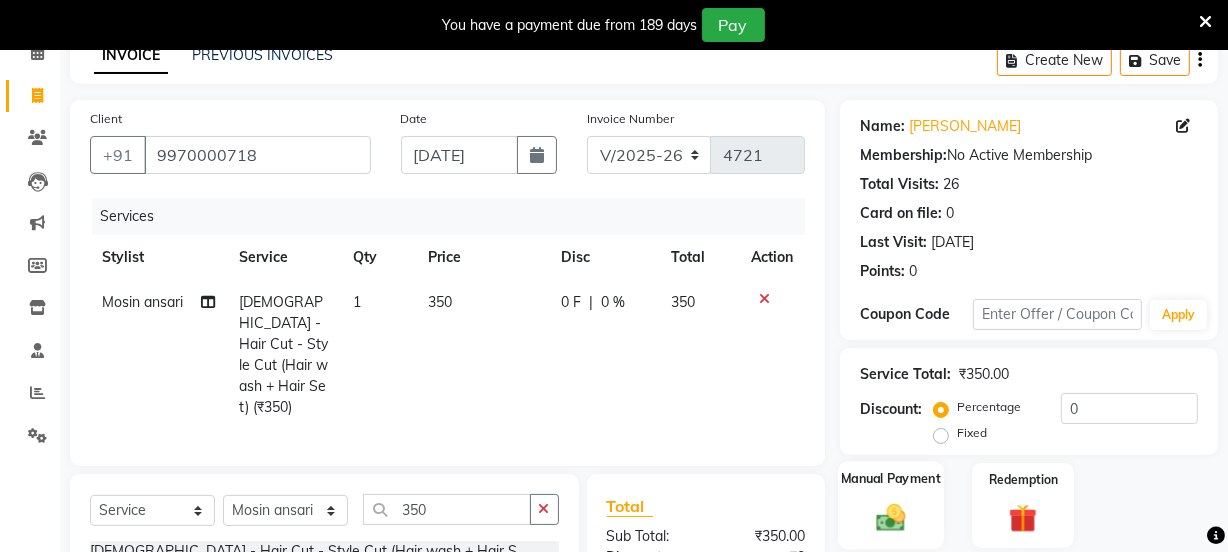 click 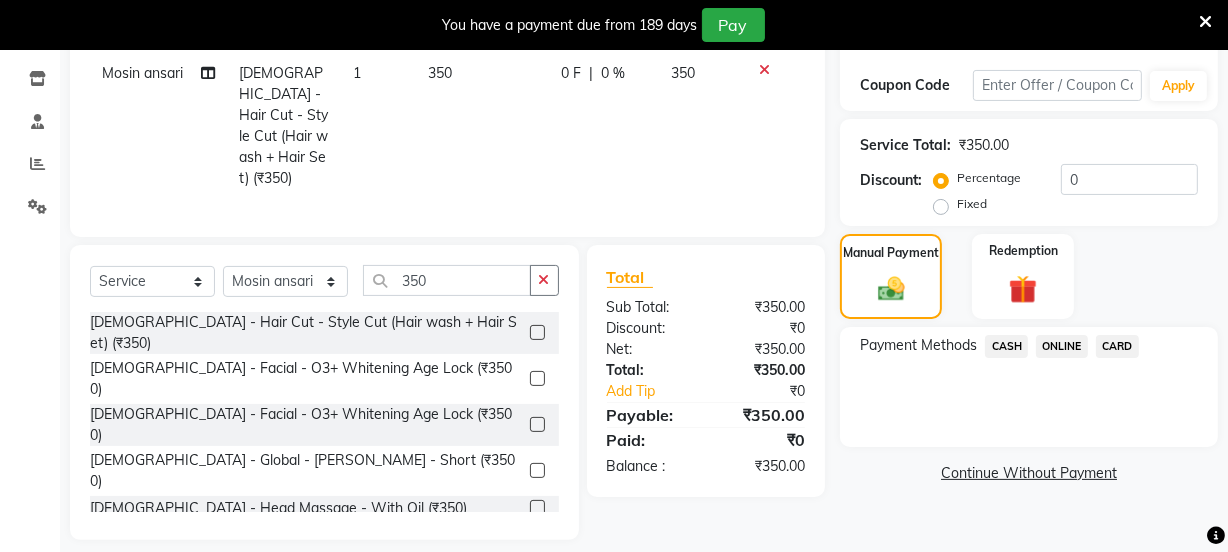 scroll, scrollTop: 340, scrollLeft: 0, axis: vertical 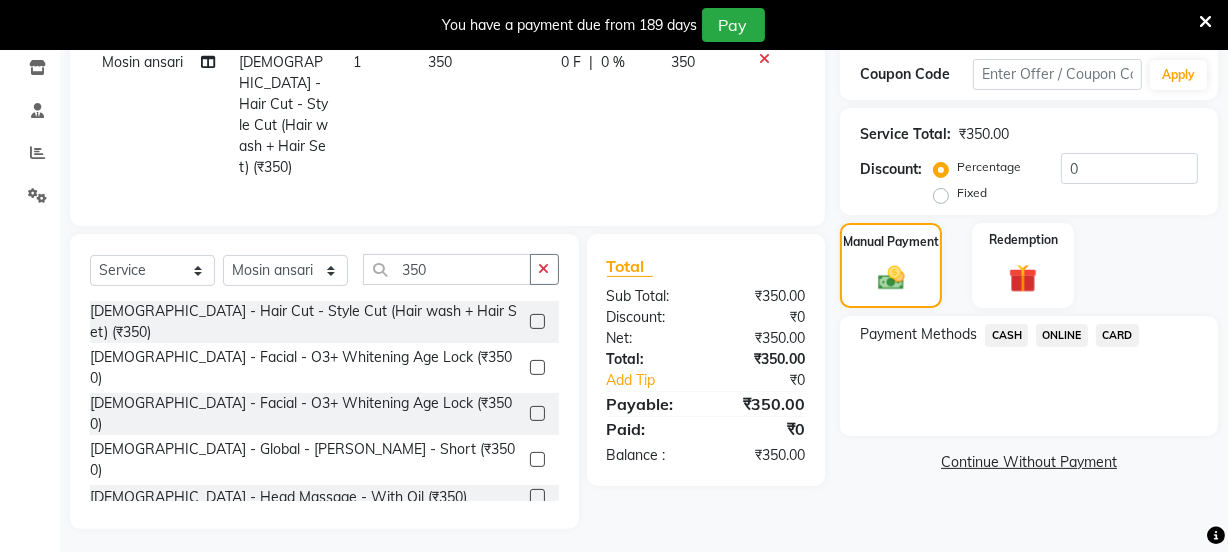 click on "ONLINE" 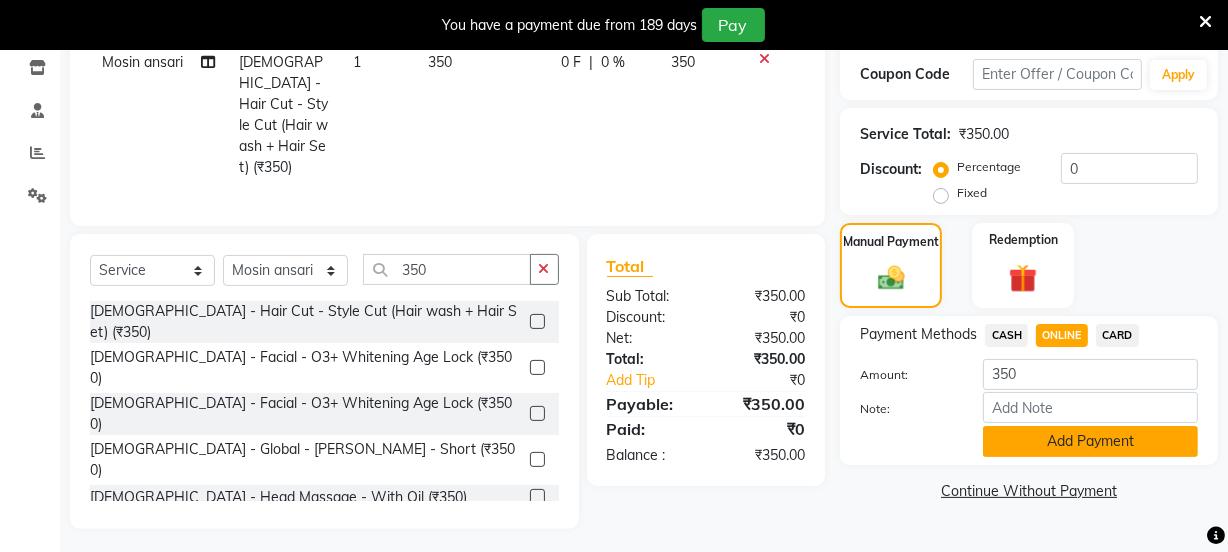 click on "Add Payment" 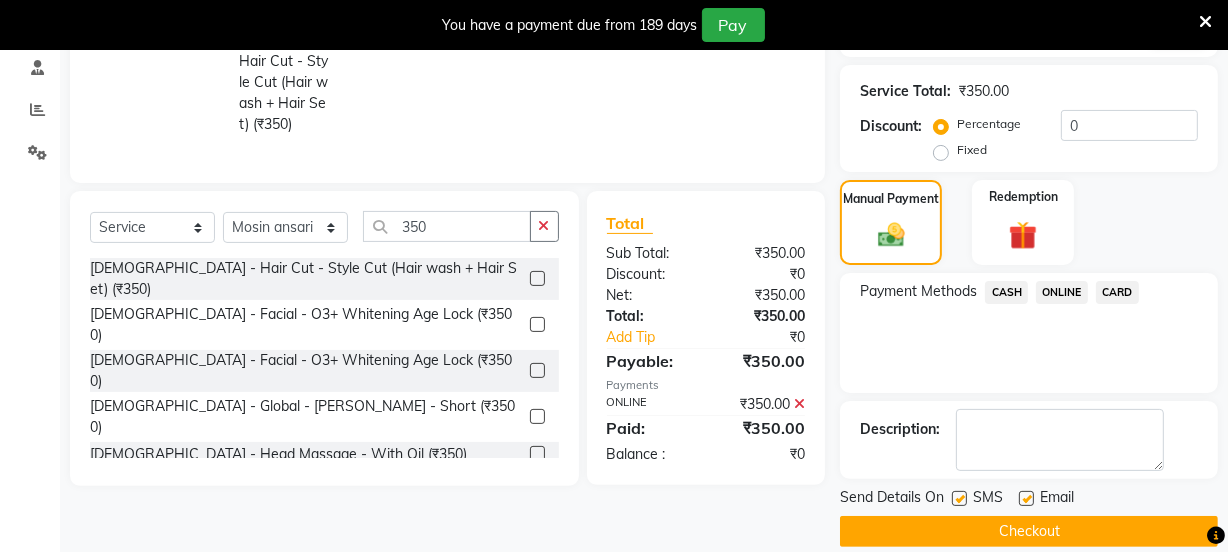scroll, scrollTop: 407, scrollLeft: 0, axis: vertical 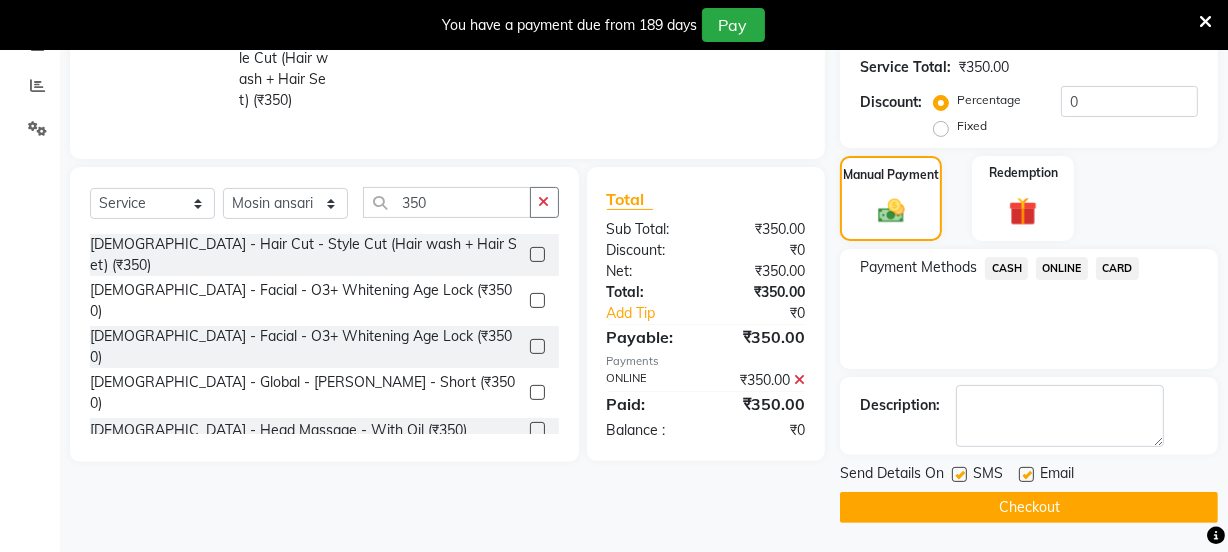 click on "Checkout" 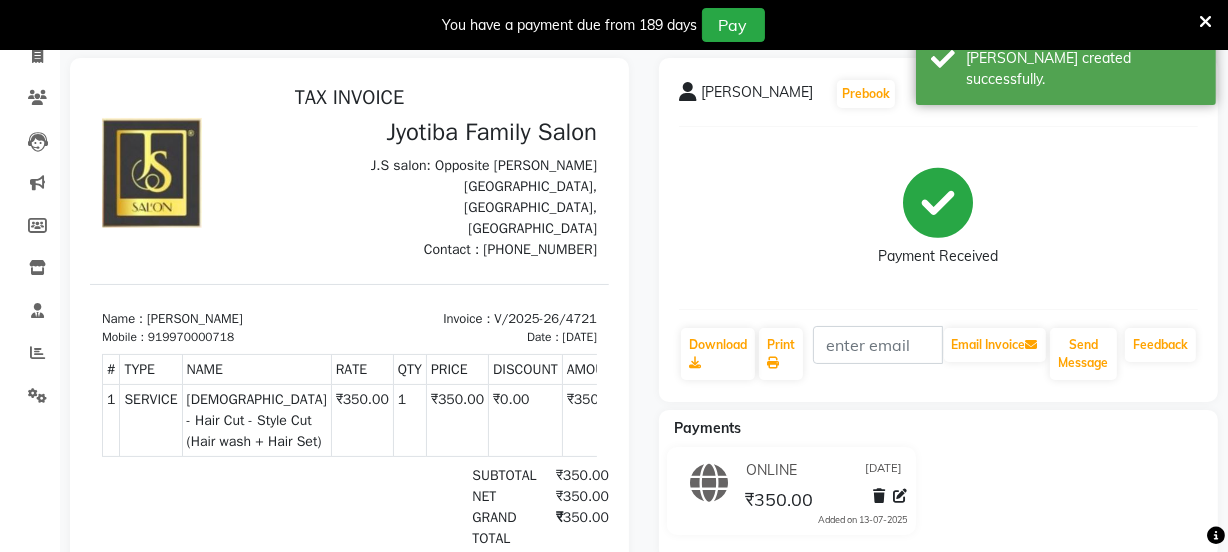 scroll, scrollTop: 0, scrollLeft: 0, axis: both 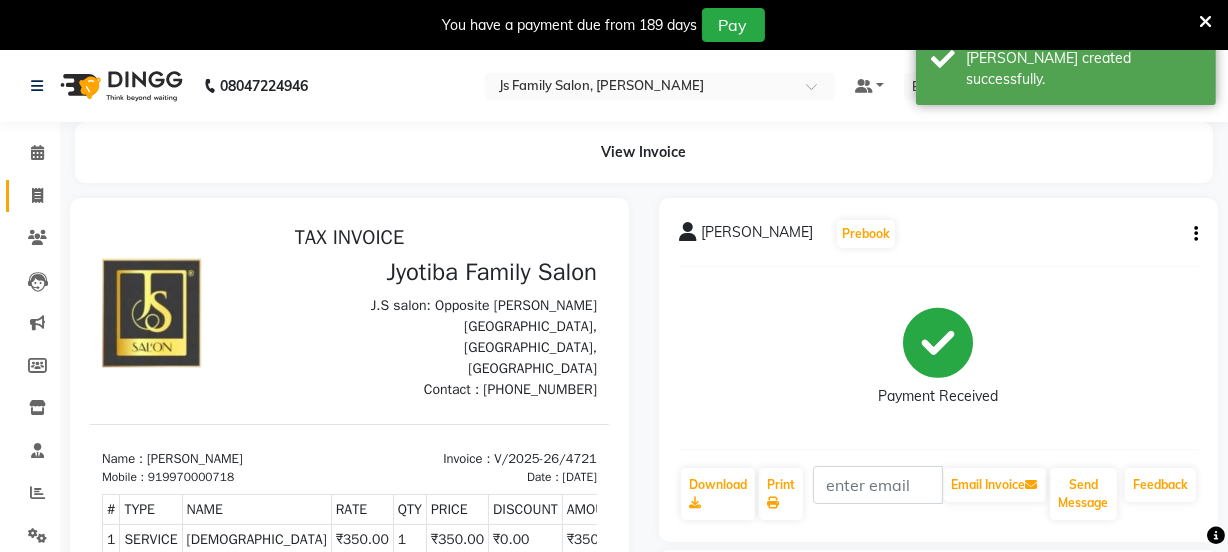 click 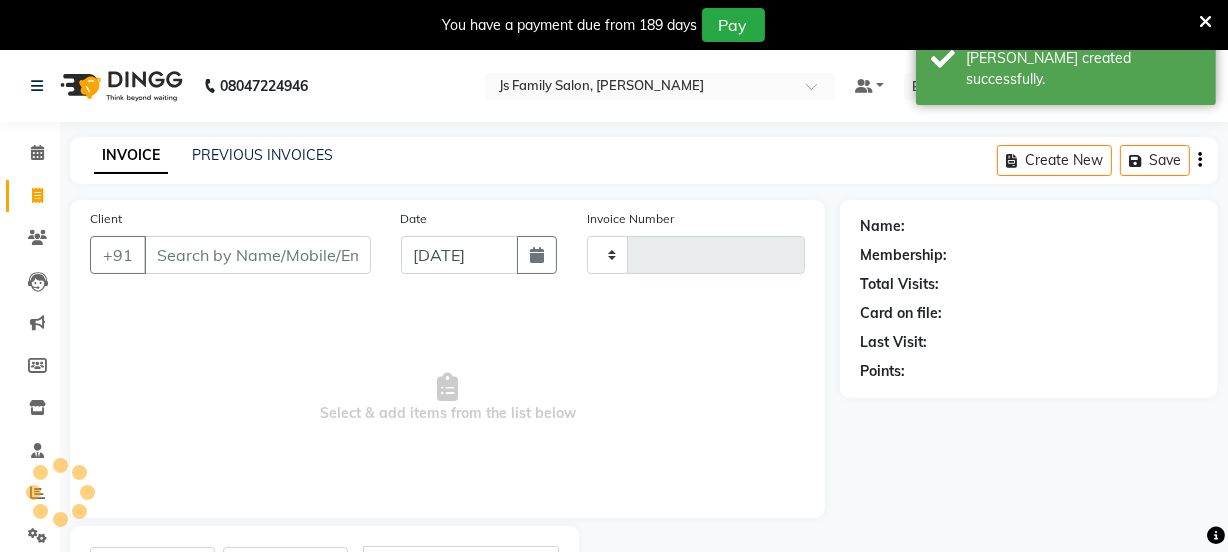type on "4722" 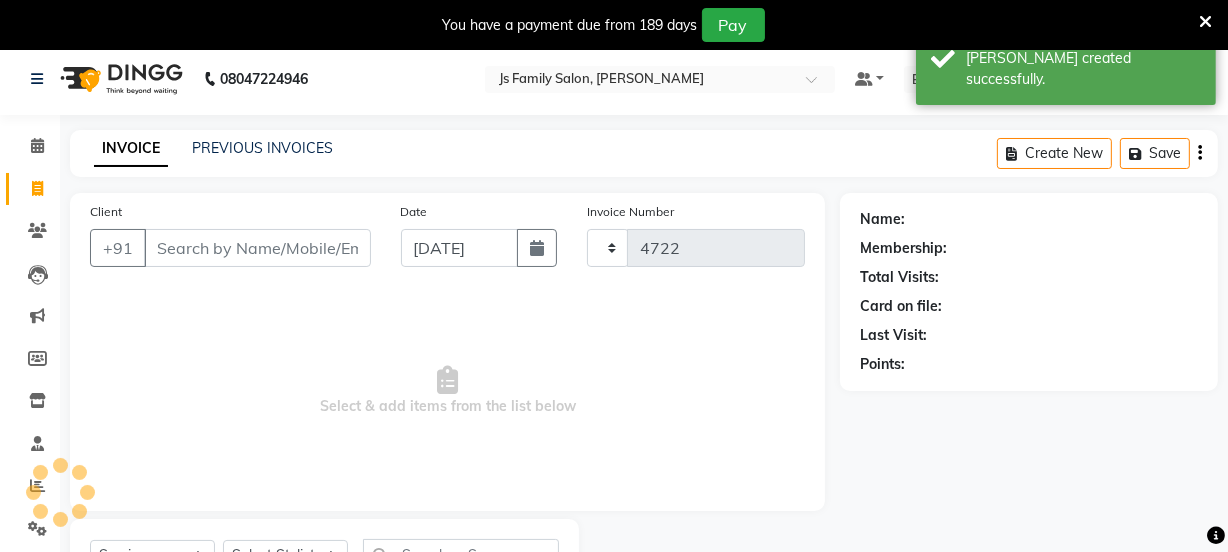 select on "3729" 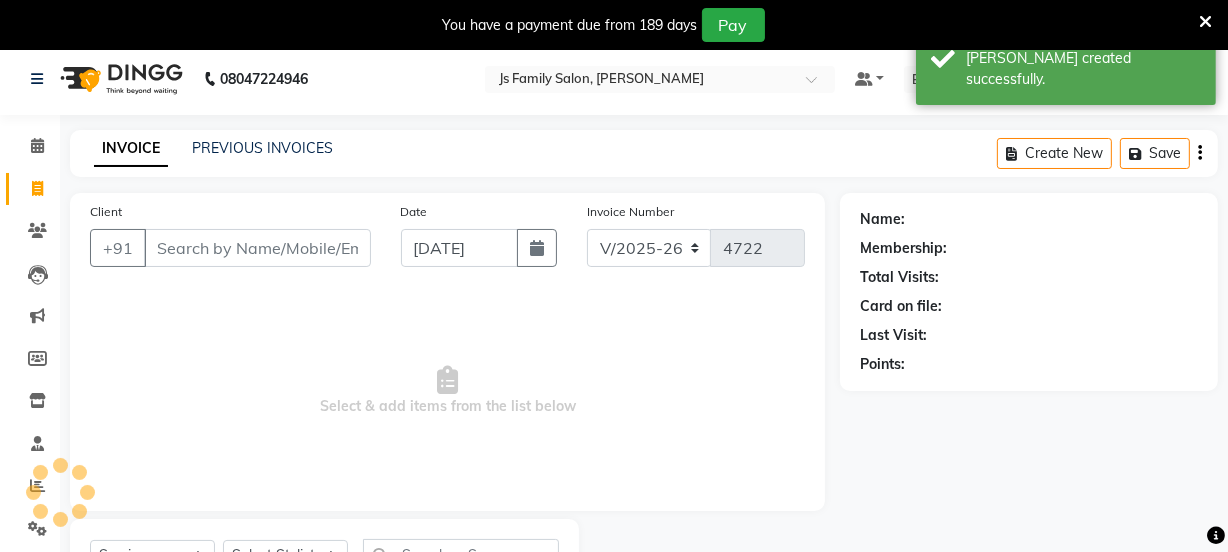 scroll, scrollTop: 100, scrollLeft: 0, axis: vertical 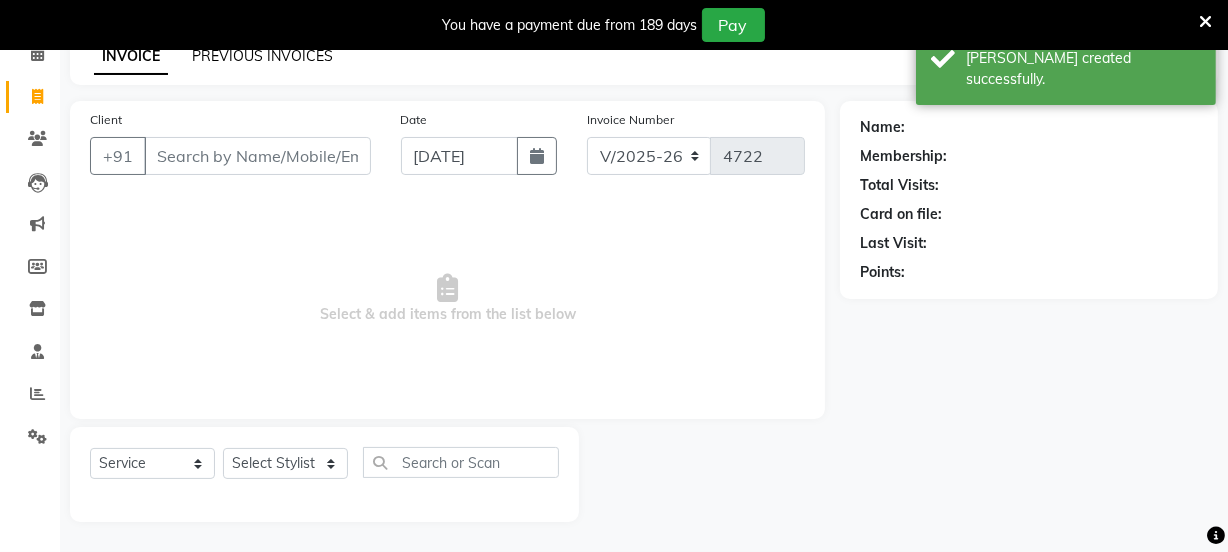 click on "PREVIOUS INVOICES" 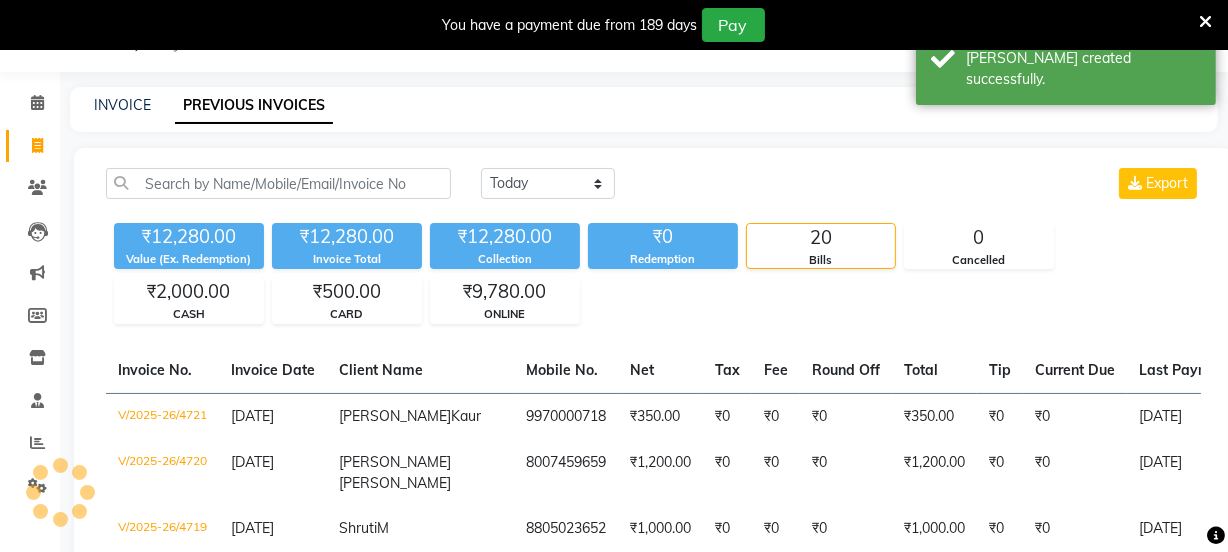 scroll, scrollTop: 100, scrollLeft: 0, axis: vertical 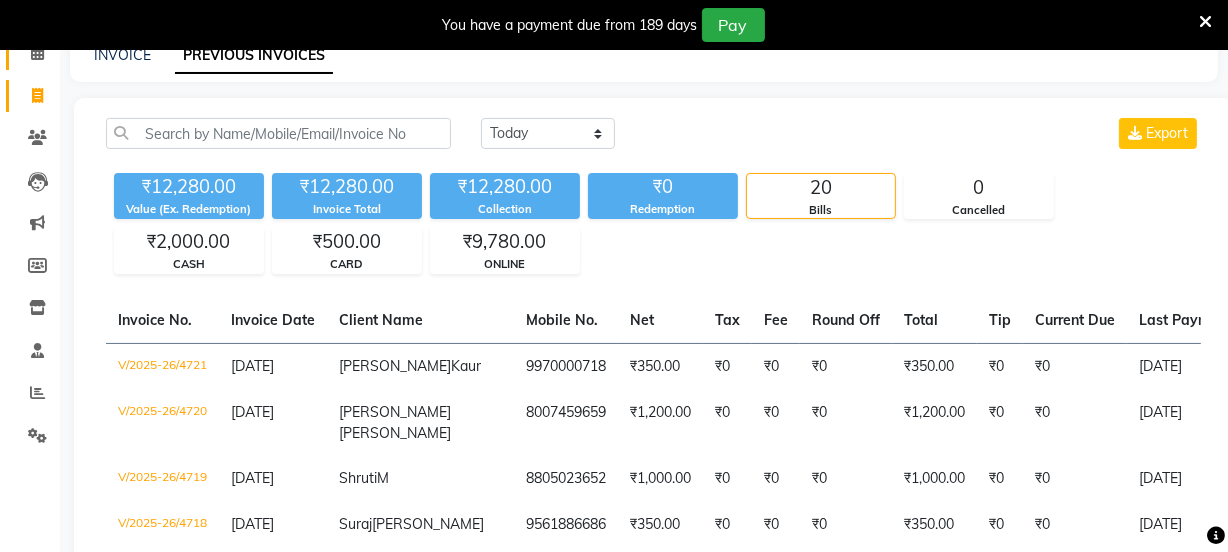click 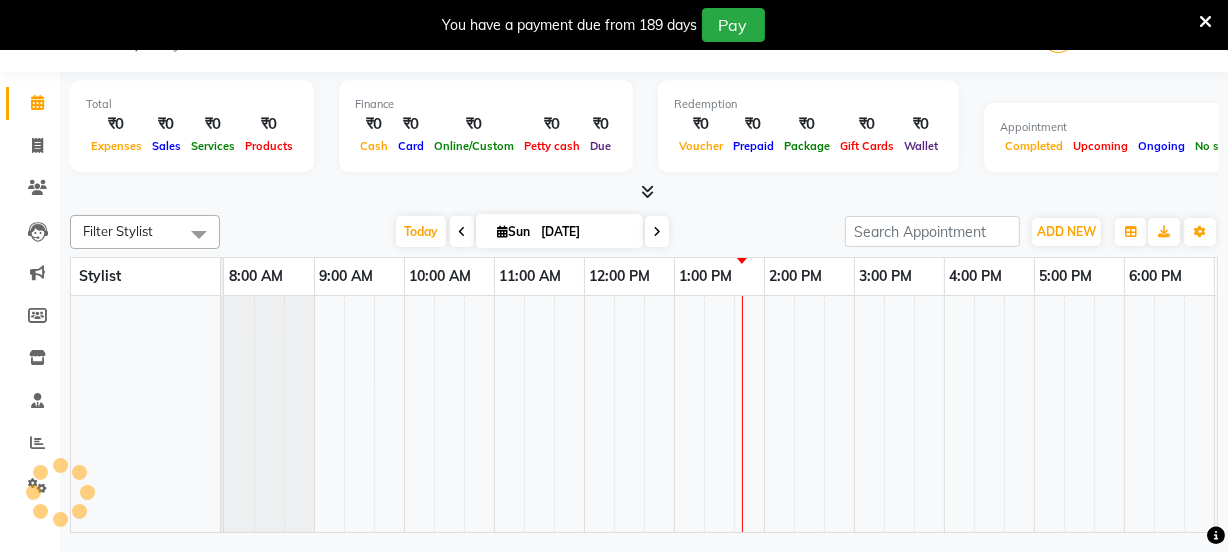 scroll, scrollTop: 50, scrollLeft: 0, axis: vertical 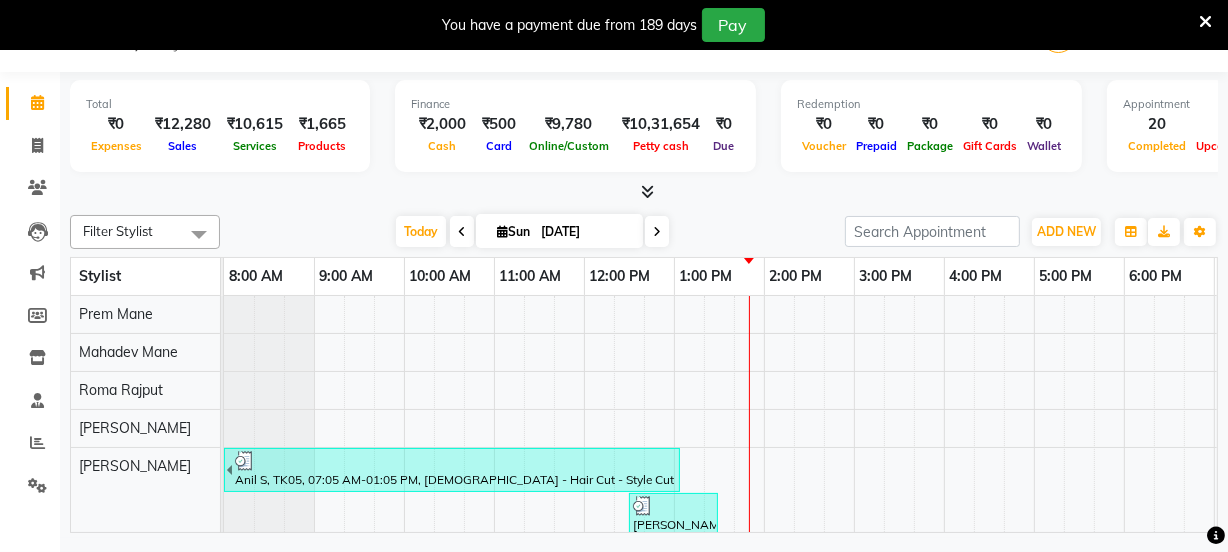 click at bounding box center (41, 36) 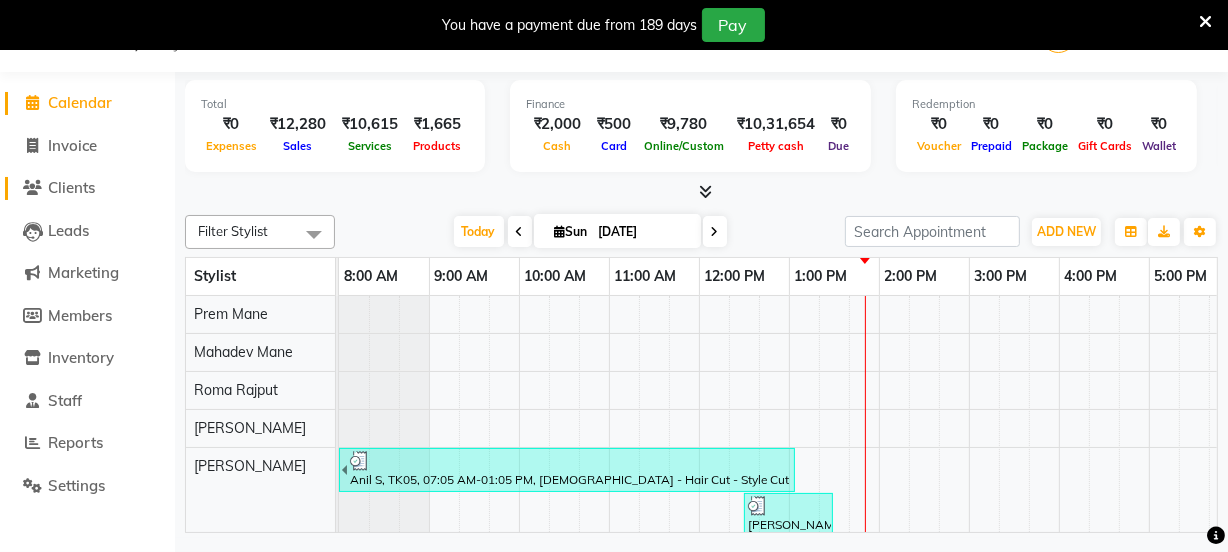click on "Clients" 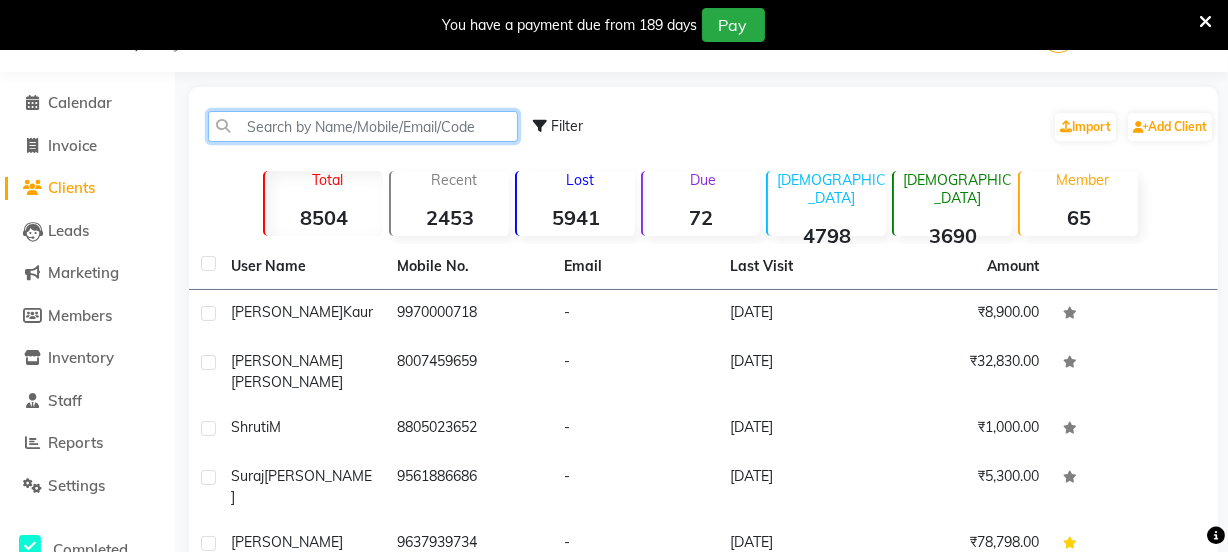 click 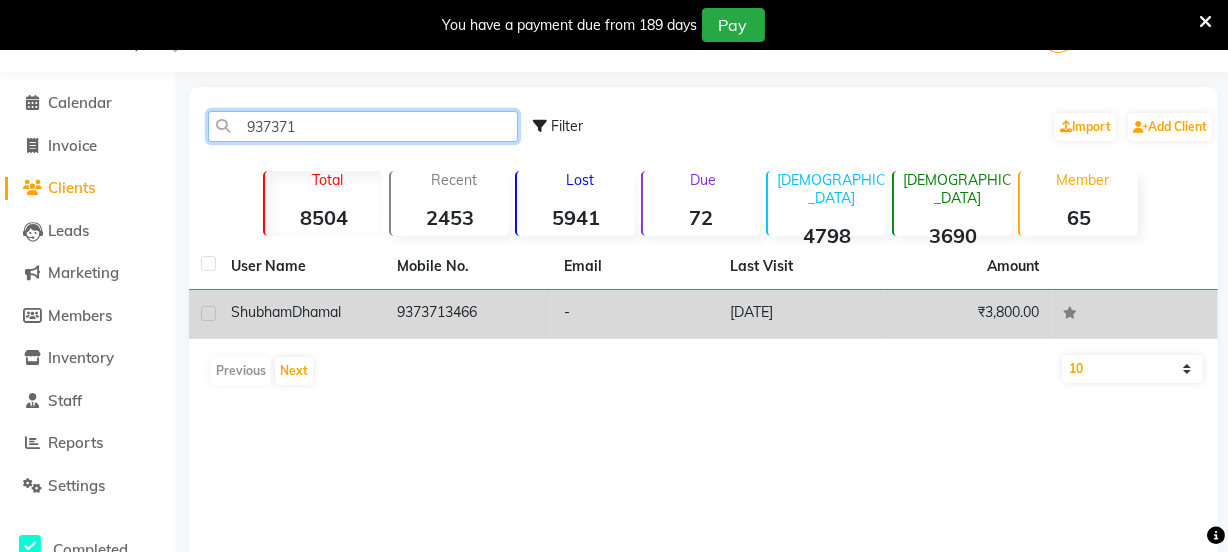 type on "937371" 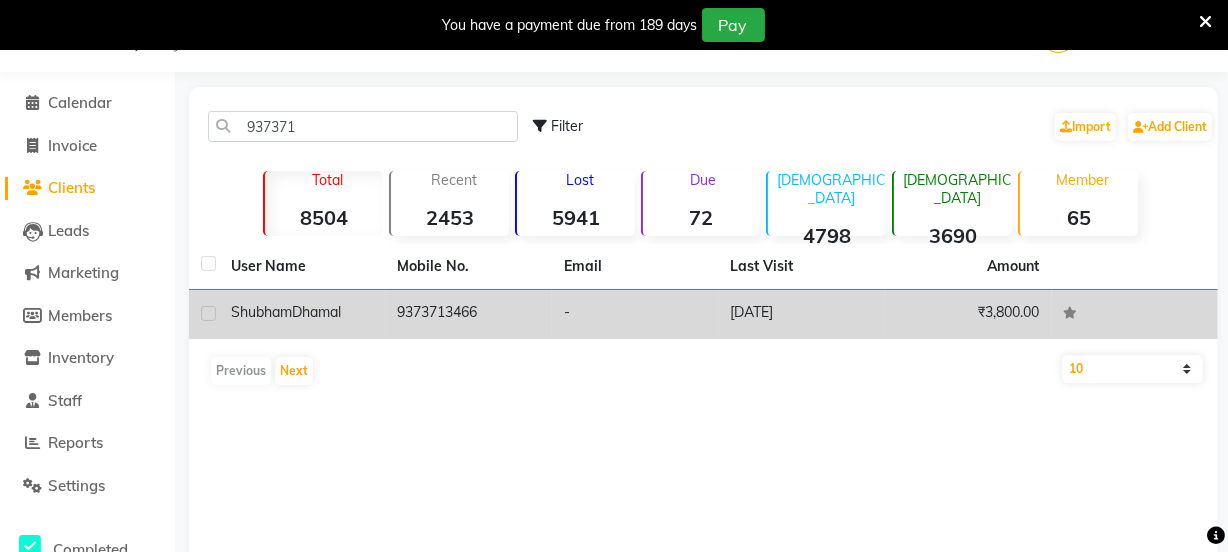 click on "Shubham  Dhamal" 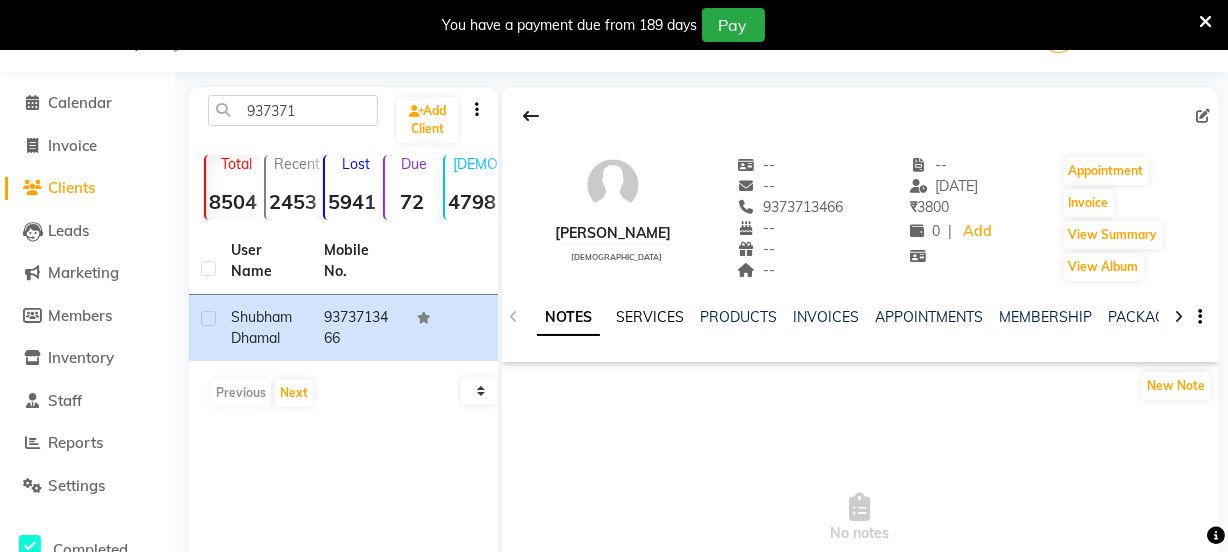 click on "SERVICES" 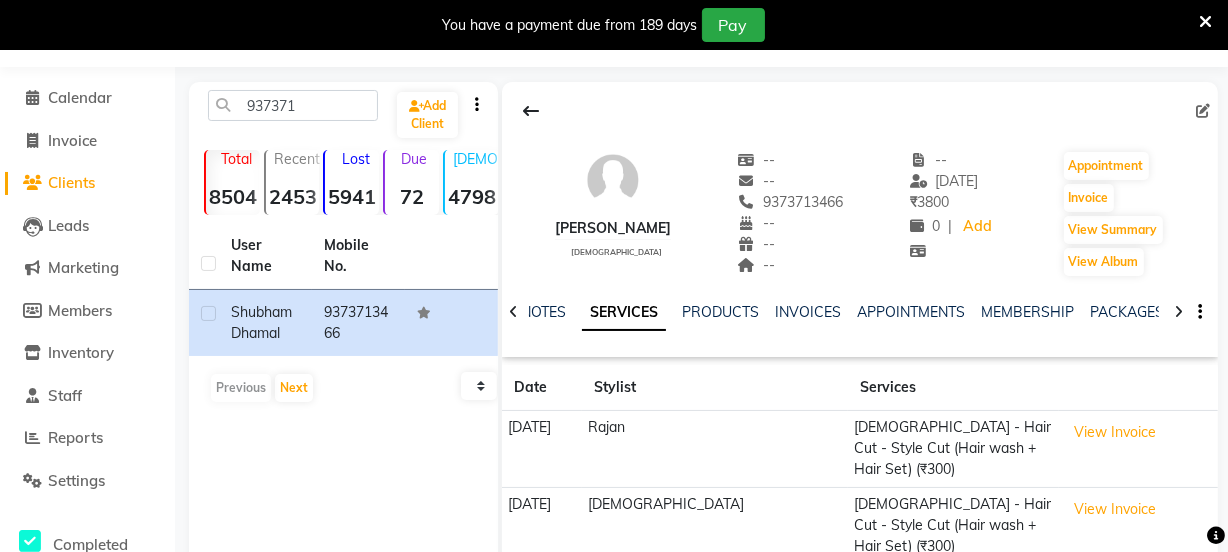scroll, scrollTop: 278, scrollLeft: 0, axis: vertical 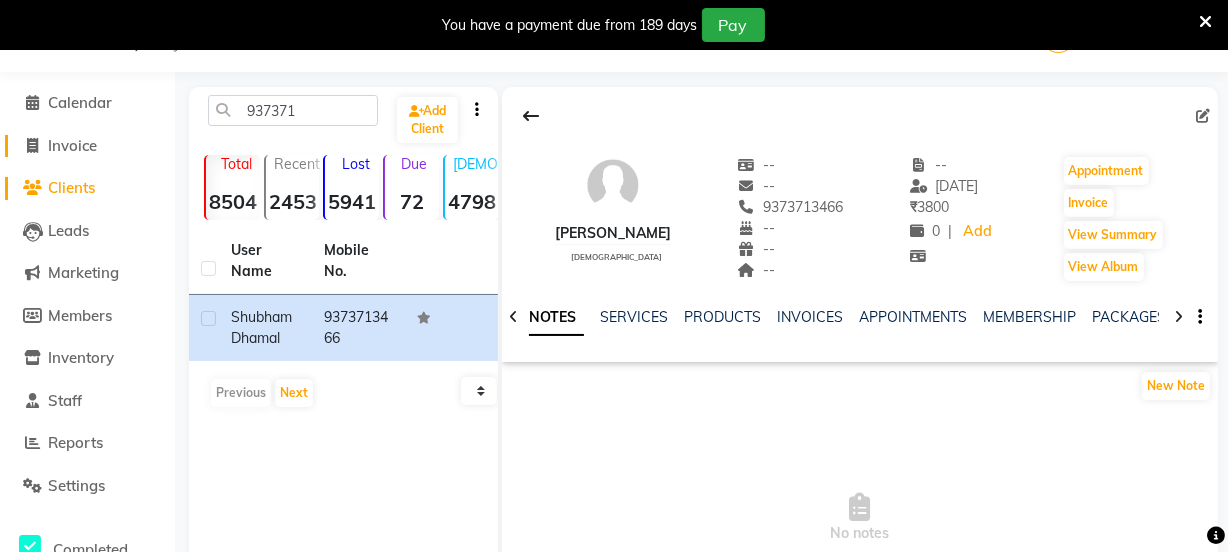 click on "Invoice" 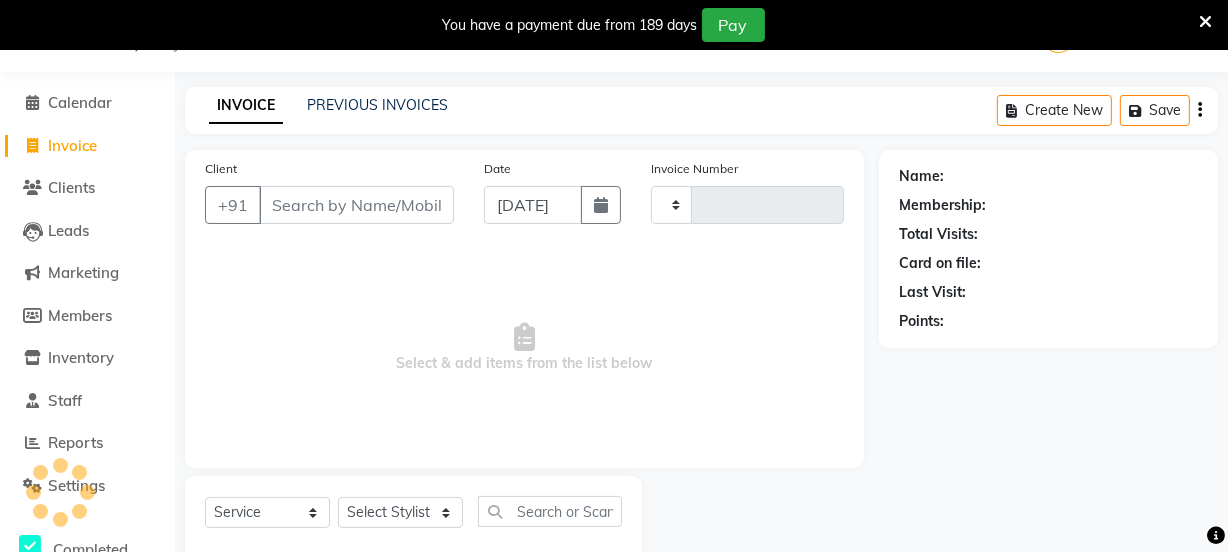 type on "4722" 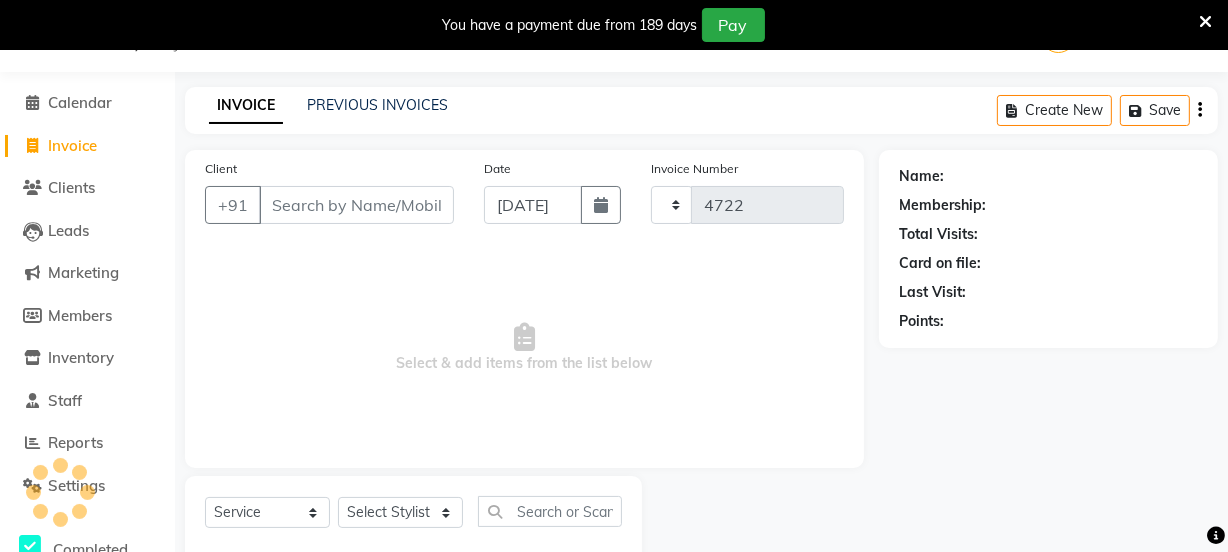scroll, scrollTop: 100, scrollLeft: 0, axis: vertical 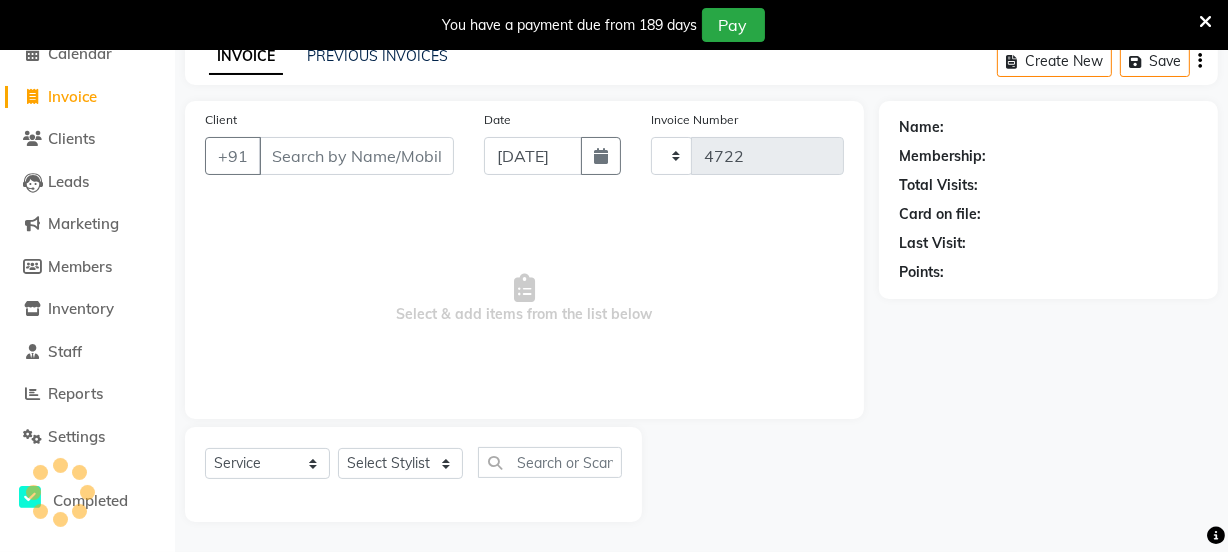 select on "3729" 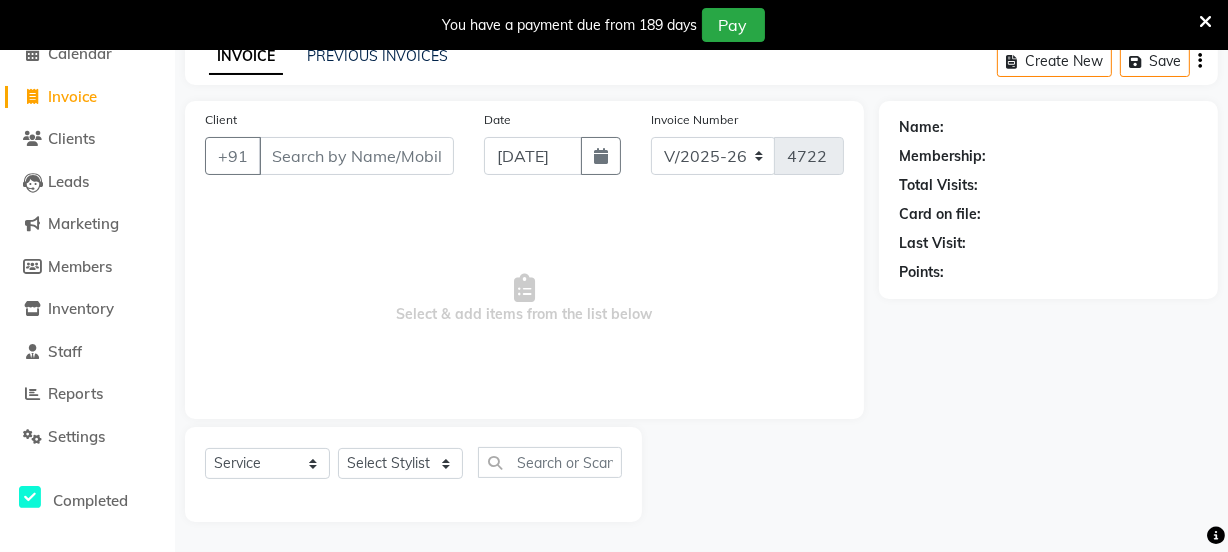 click on "Invoice" 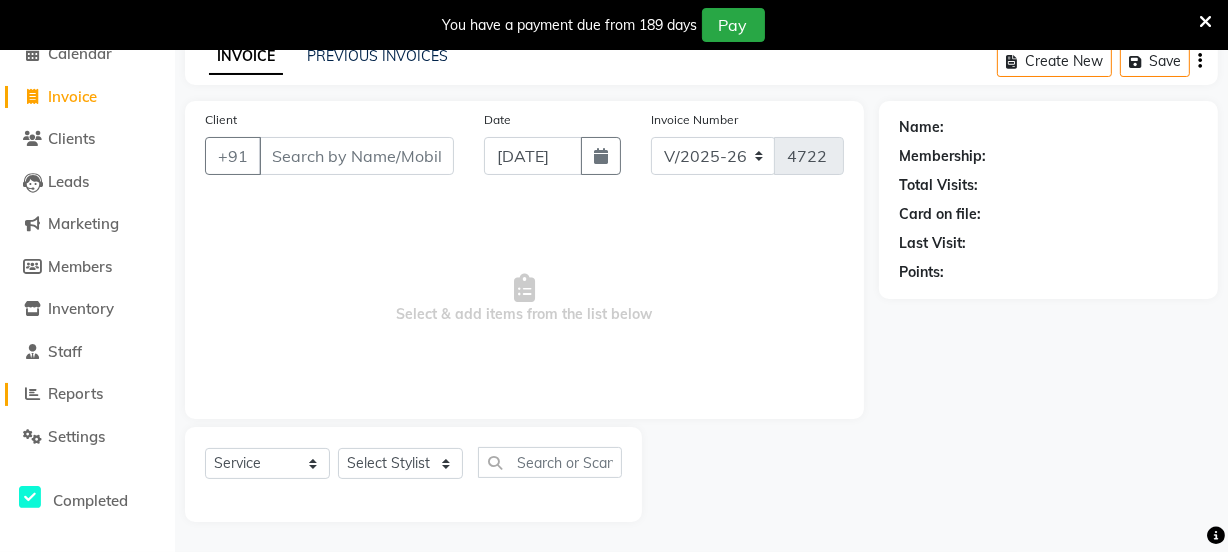 click on "Reports" 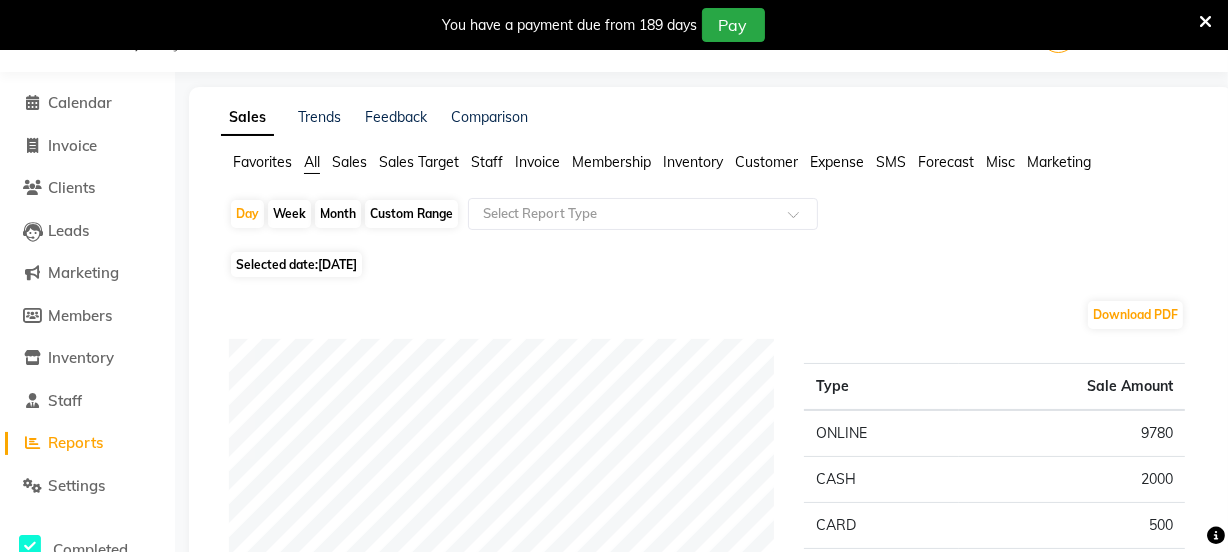 scroll, scrollTop: 100, scrollLeft: 0, axis: vertical 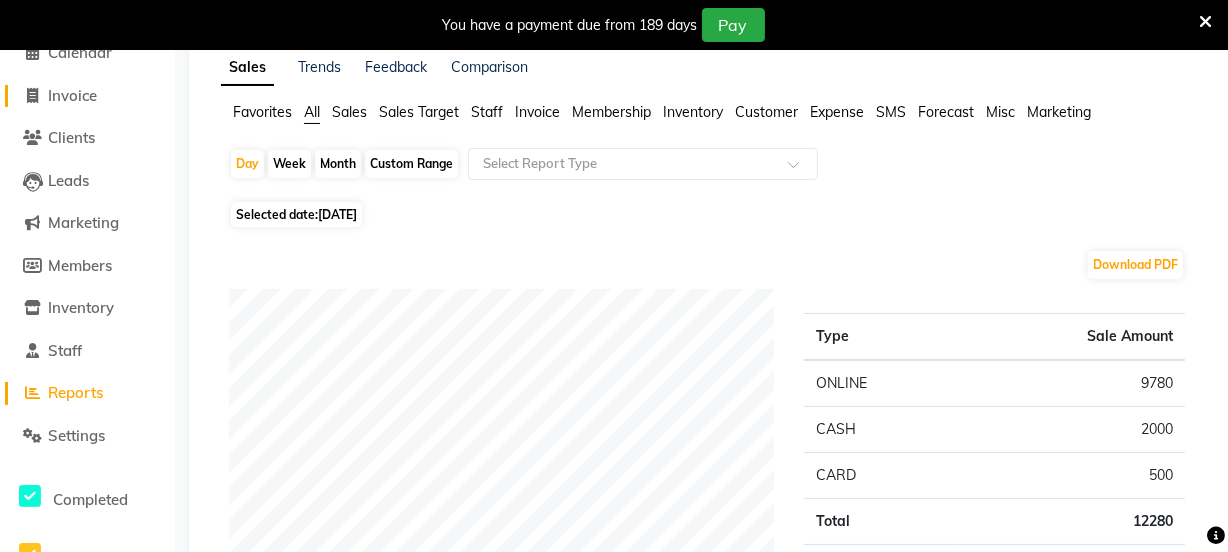 click on "Invoice" 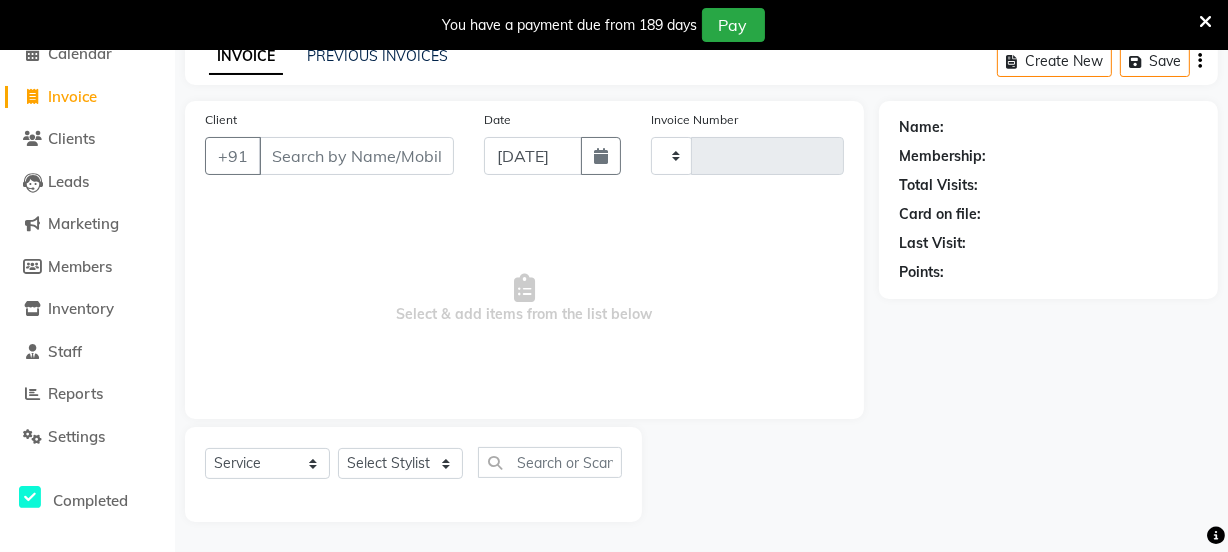 type on "4722" 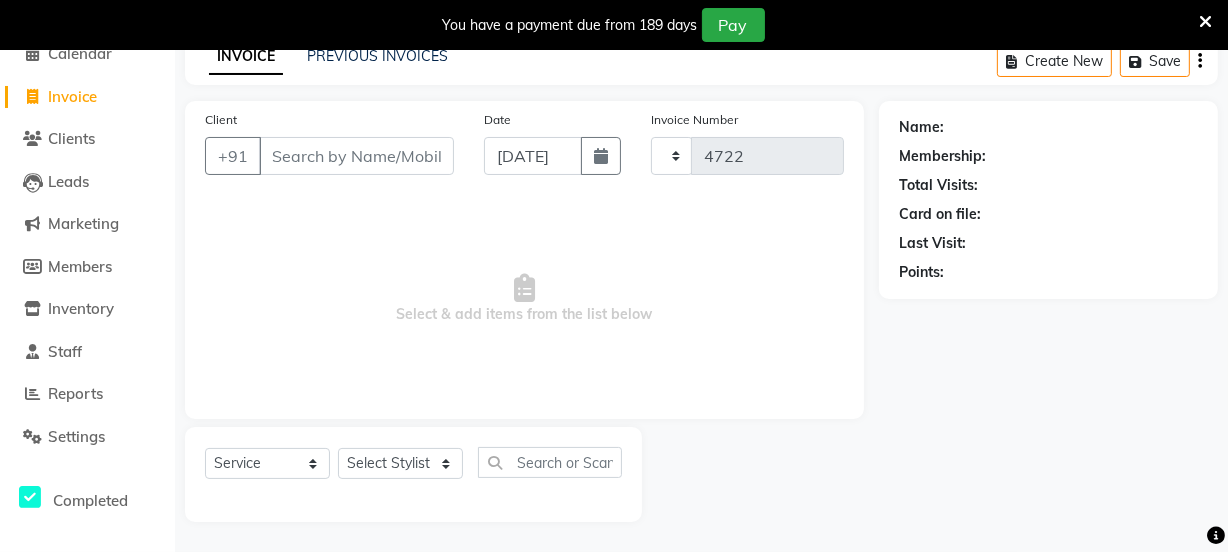select on "3729" 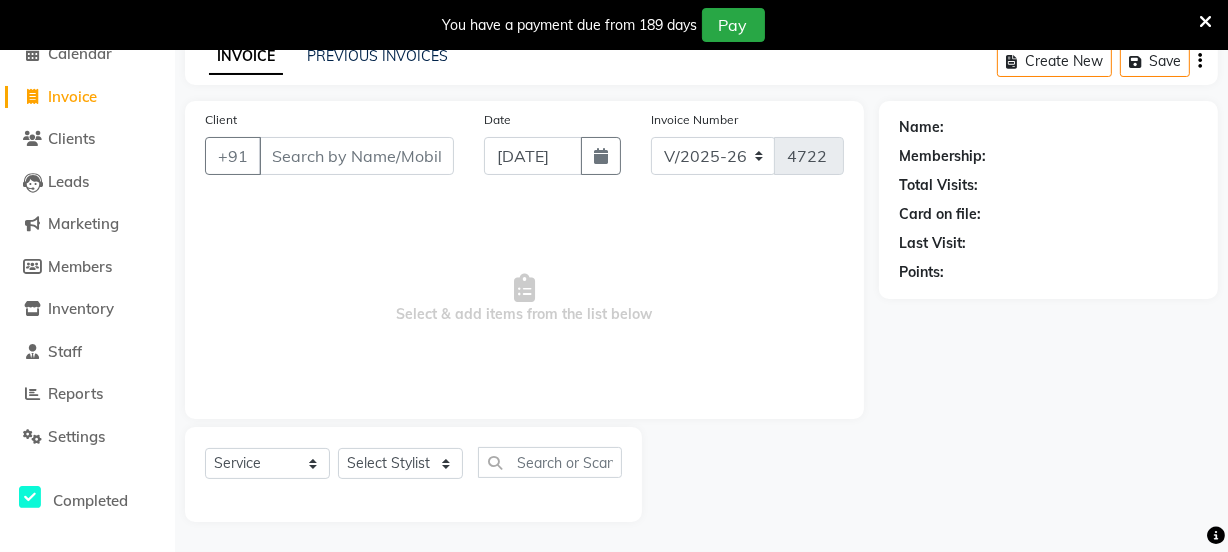 click on "Invoice" 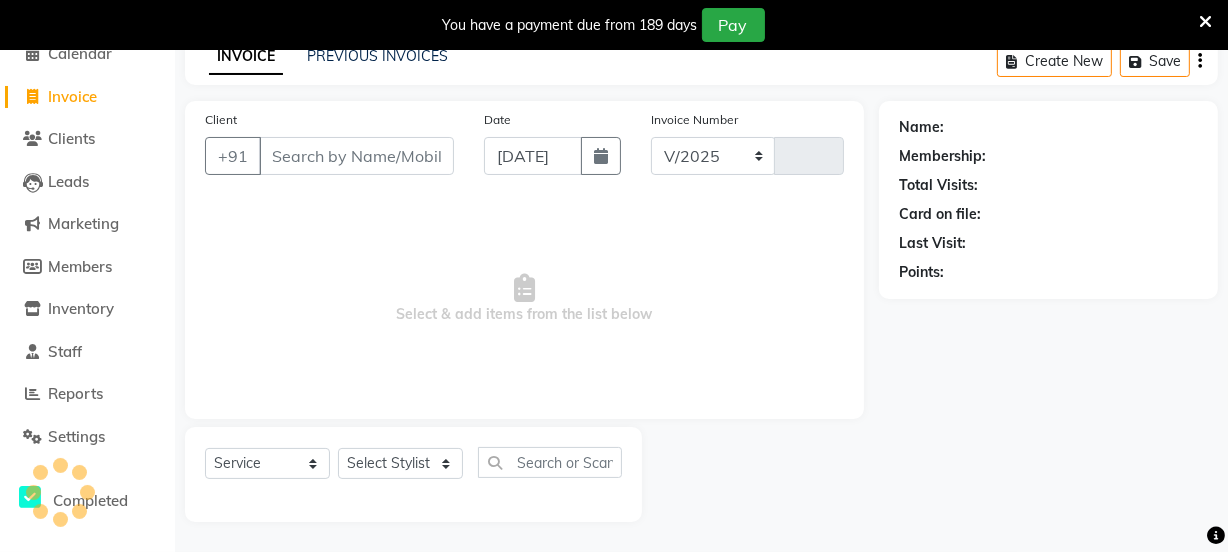 select on "3729" 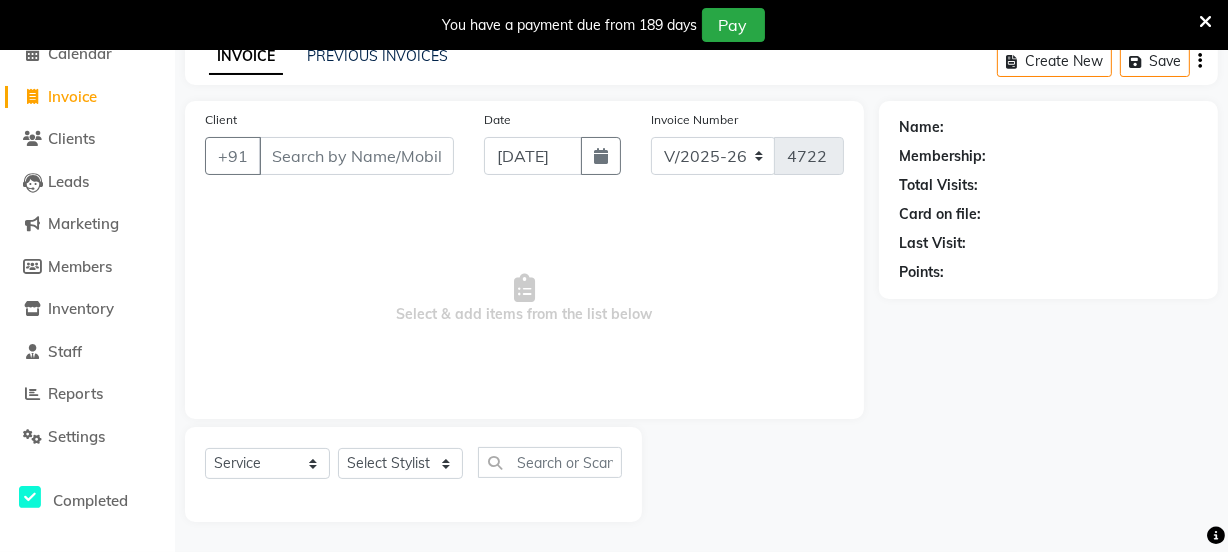 click at bounding box center (1205, 22) 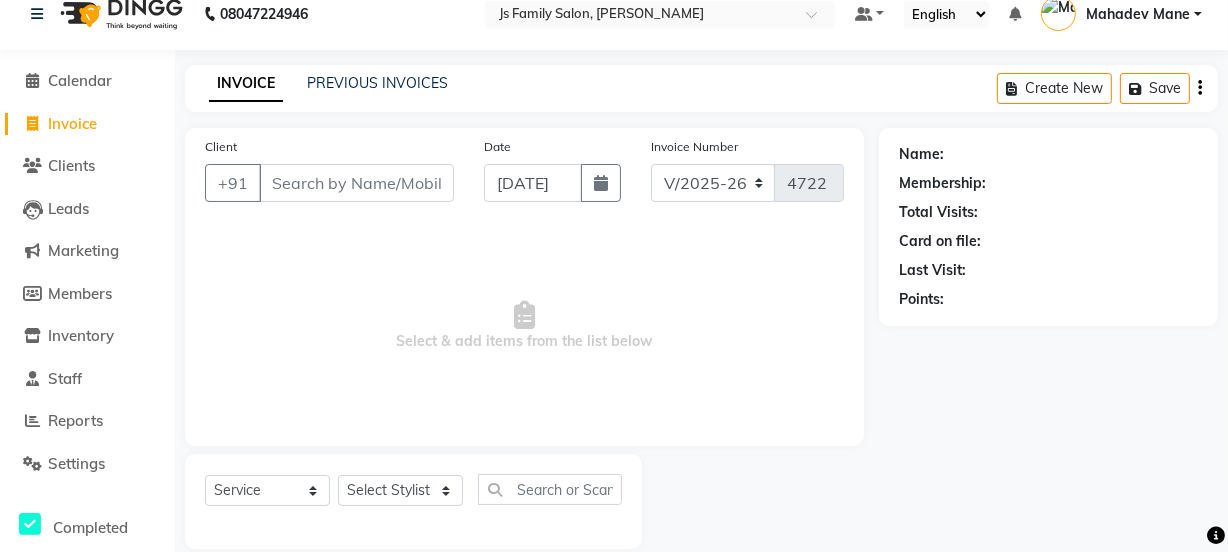scroll, scrollTop: 0, scrollLeft: 0, axis: both 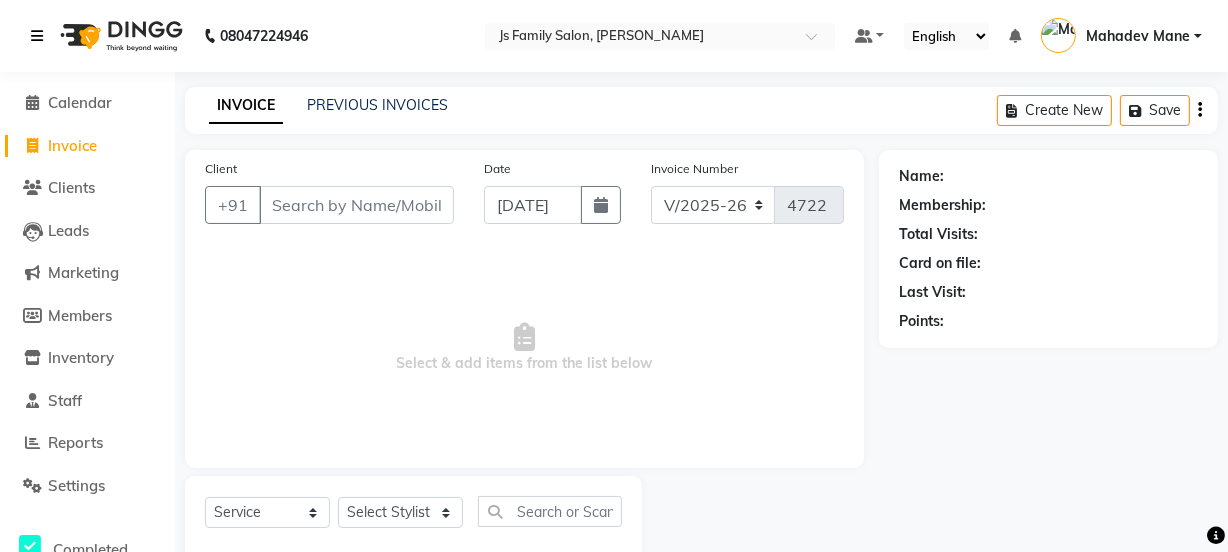 click at bounding box center [41, 36] 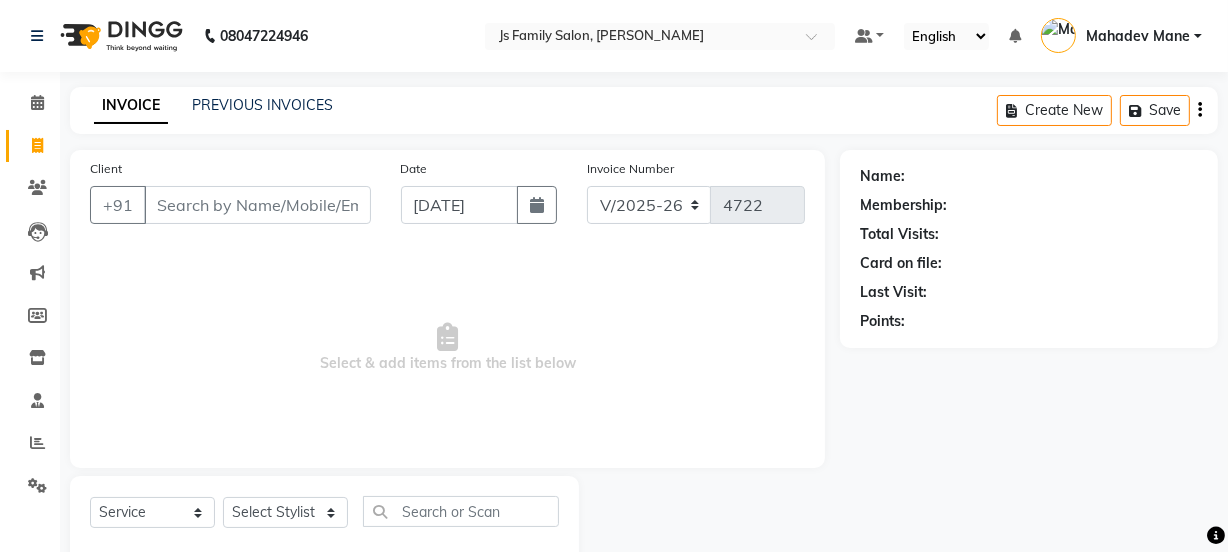 click on "PREVIOUS INVOICES" 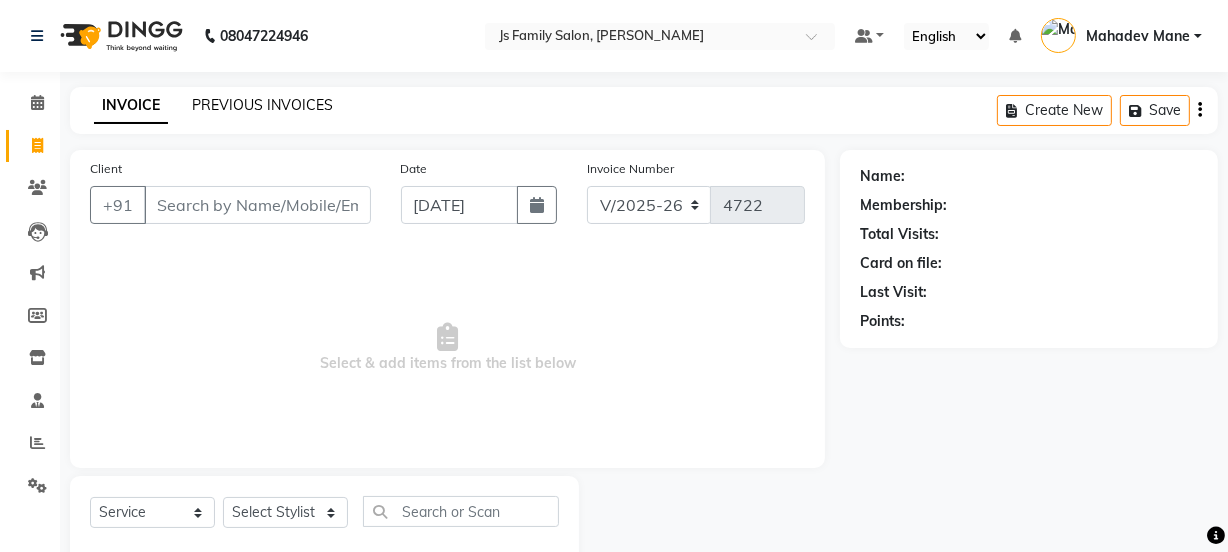 click on "PREVIOUS INVOICES" 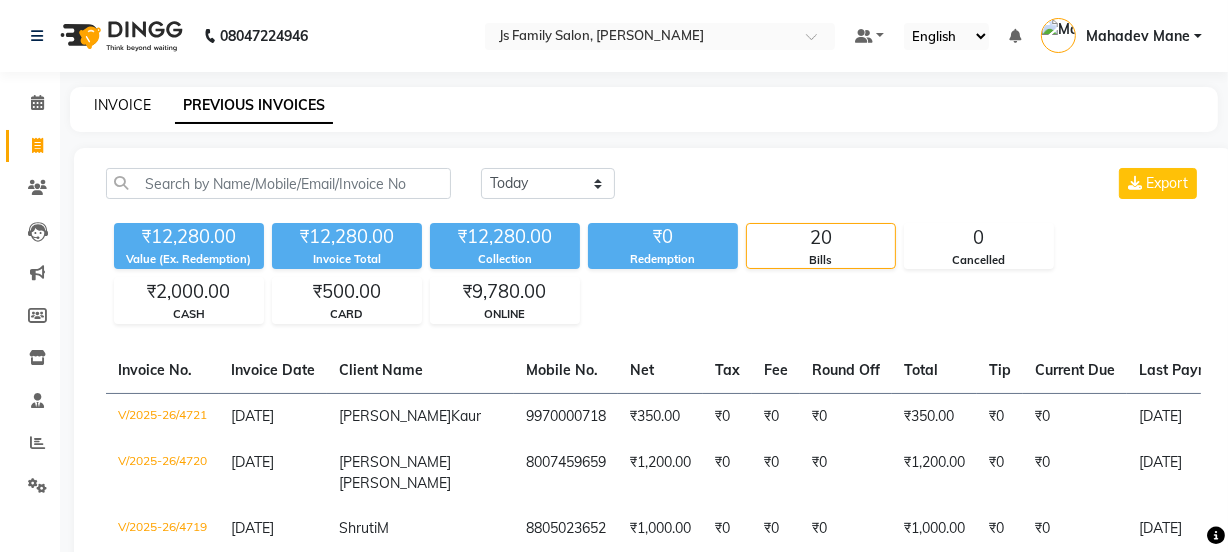 click on "INVOICE" 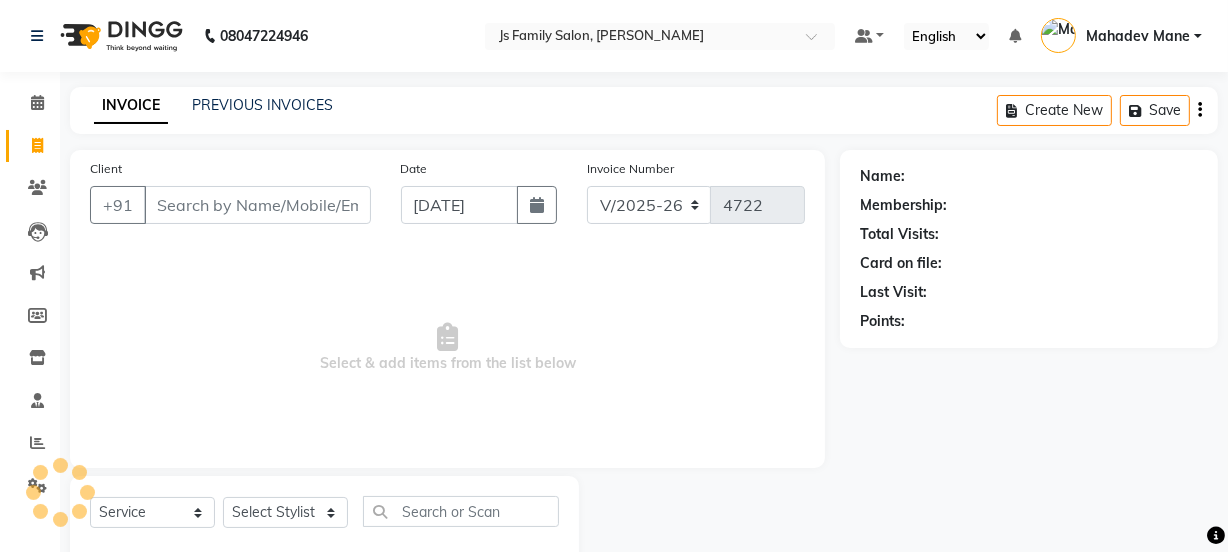 scroll, scrollTop: 50, scrollLeft: 0, axis: vertical 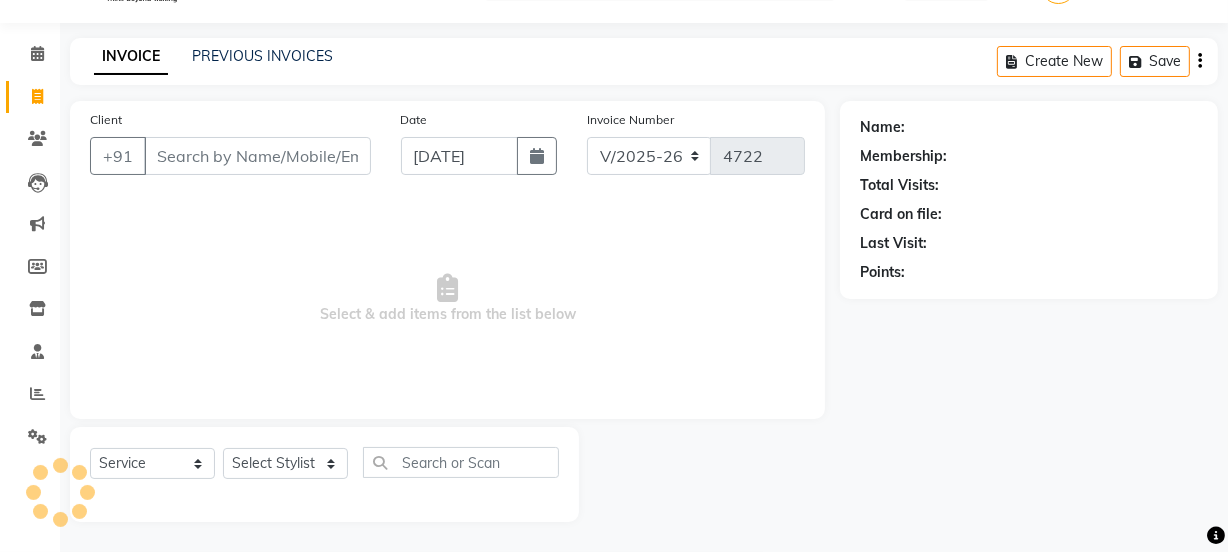 click on "Client" at bounding box center (257, 156) 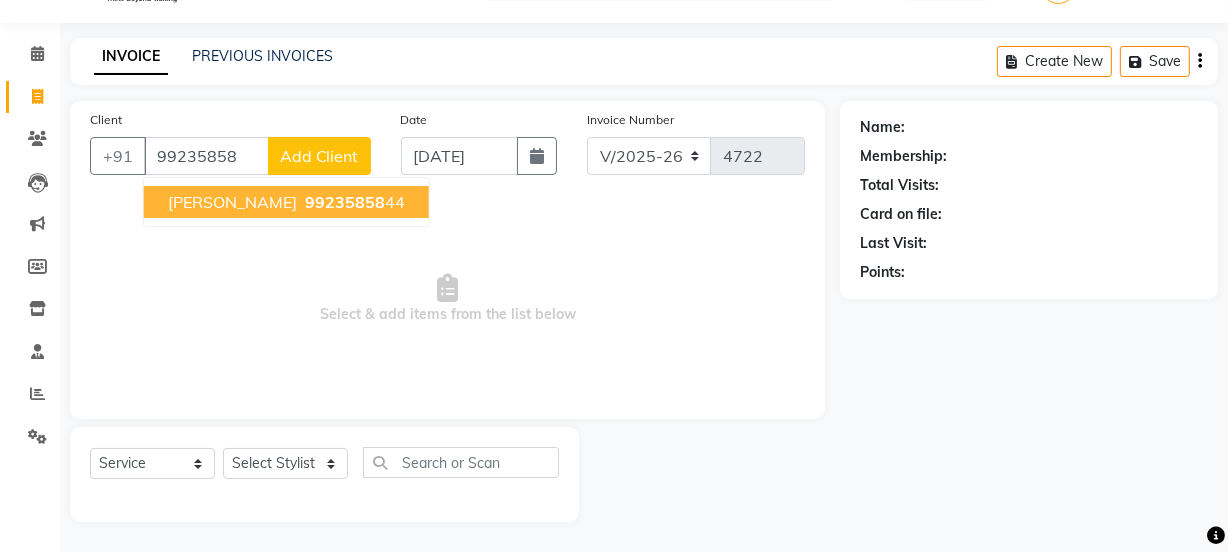 drag, startPoint x: 239, startPoint y: 197, endPoint x: 240, endPoint y: 276, distance: 79.00633 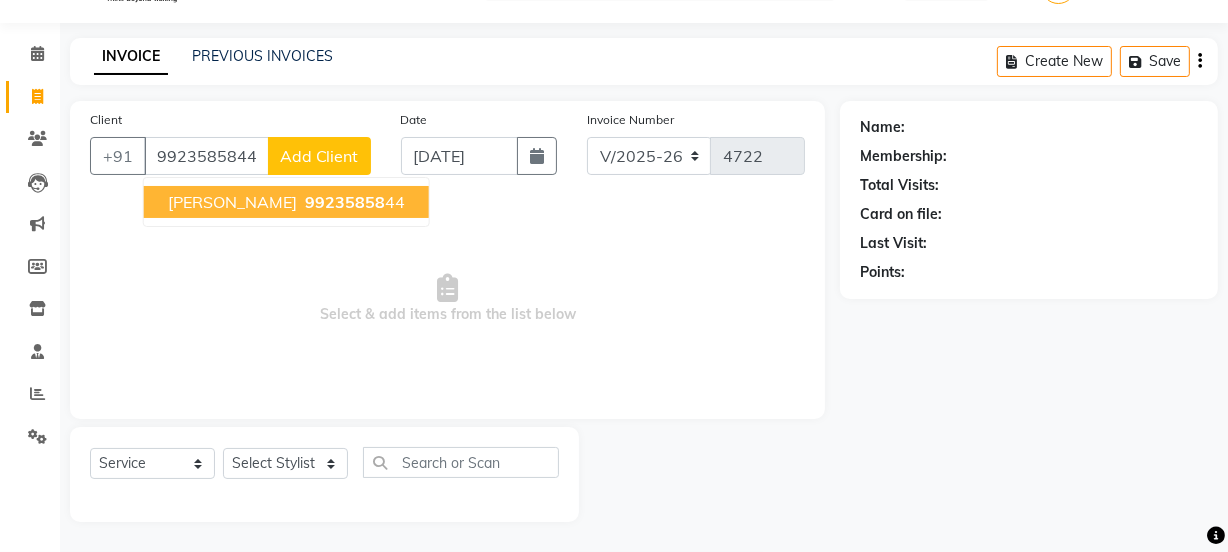 type on "9923585844" 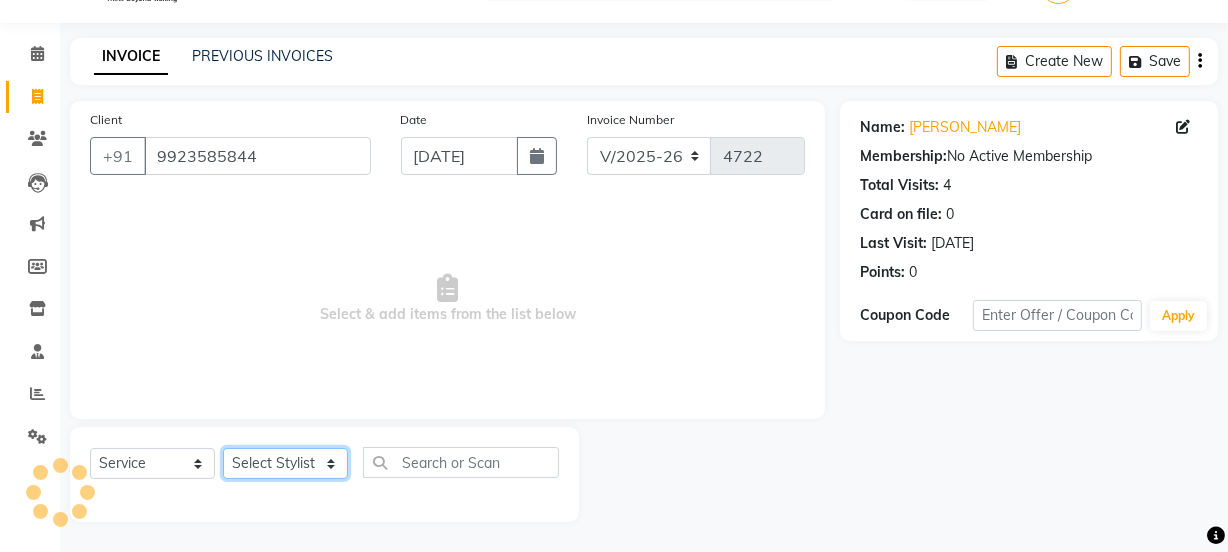 click on "Select Stylist Chetan    Dipak Vaidyakar kokan  n Mahadev Mane Mosin ansari  Nayan Patil Pradip  Prem Mane Rajan Roma Rajput Sai Shirin shaikh Shop Shubham Anarase Sneha suport staff Sonali  Sudip  Sujata thapa Sunil Umesh" 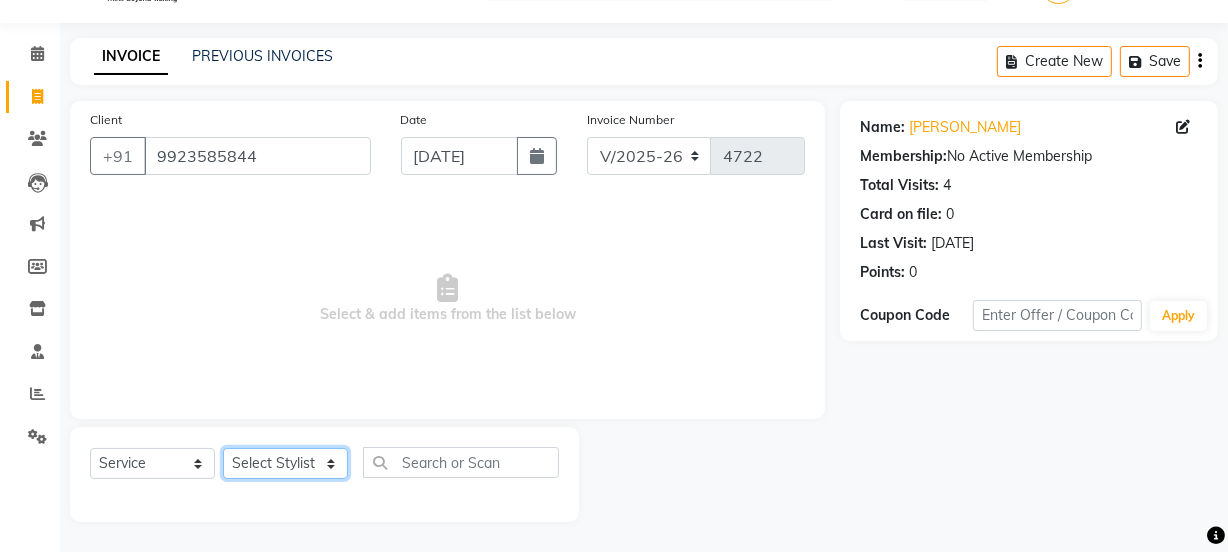 select on "28038" 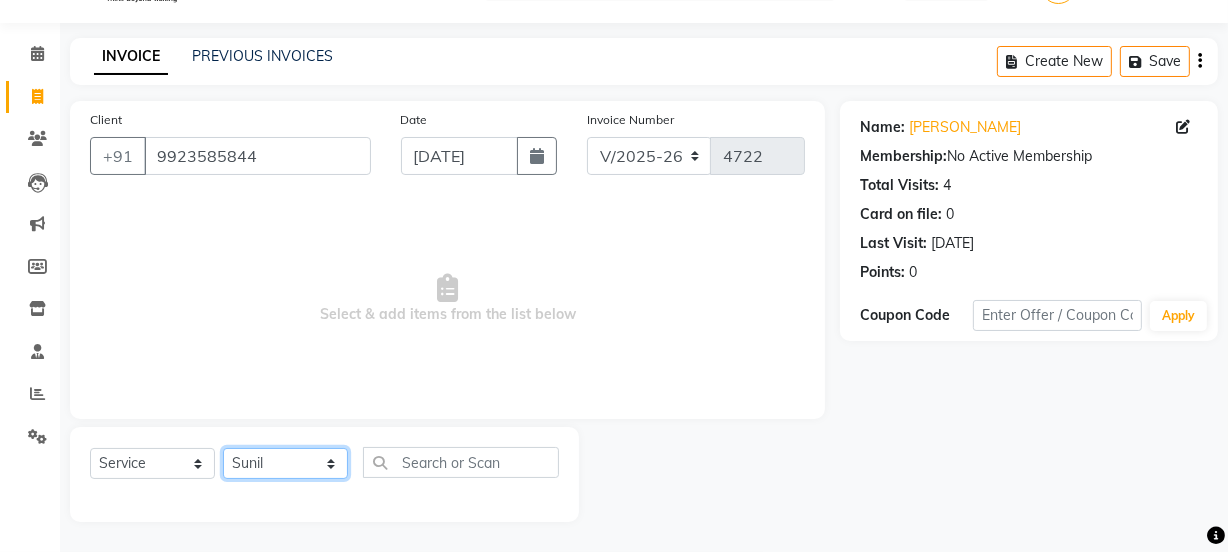 click on "Select Stylist Chetan    Dipak Vaidyakar kokan  n Mahadev Mane Mosin ansari  Nayan Patil Pradip  Prem Mane Rajan Roma Rajput Sai Shirin shaikh Shop Shubham Anarase Sneha suport staff Sonali  Sudip  Sujata thapa Sunil Umesh" 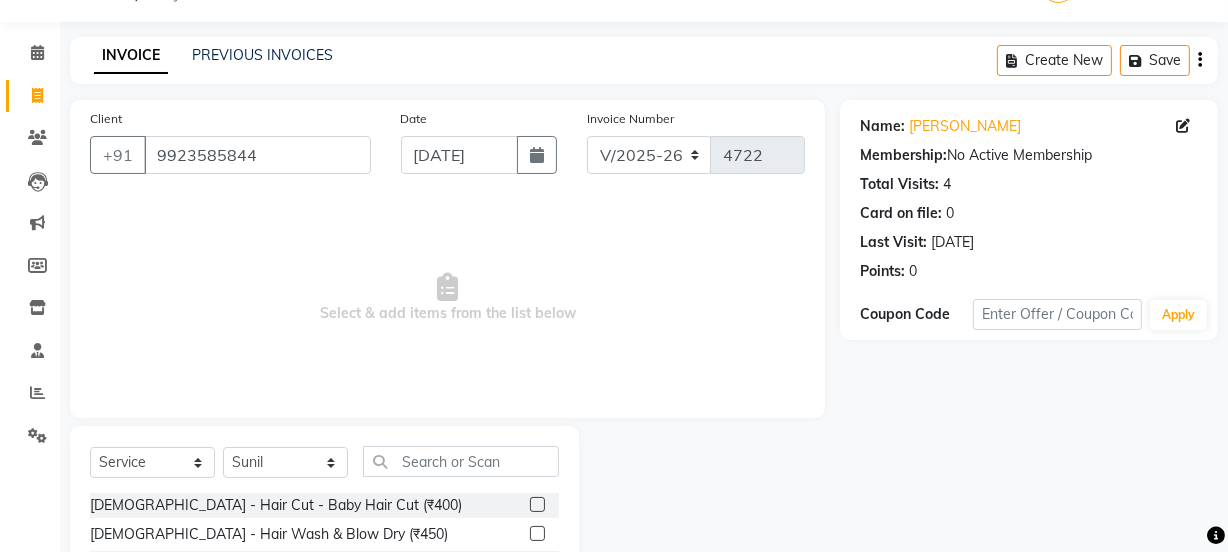 click on "Select  Service  Product  Membership  Package Voucher Prepaid Gift Card  Select Stylist Chetan    Dipak Vaidyakar kokan  n Mahadev Mane Mosin ansari  Nayan Patil Pradip  Prem Mane Rajan Roma Rajput Sai Shirin shaikh Shop Shubham Anarase Sneha suport staff Sonali  Sudip  Sujata thapa Sunil Umesh Female - Hair Cut - Baby Hair Cut (₹400)  Female  - Hair Wash & Blow Dry (₹450)  Female - Hair Cut (Hair wash + Styling) (₹500)  Female - Hair wash (₹300)  Female - Shampoo Wash With Ola Plex (₹600)  Female -Fringe Cut (₹150)  Female - Floractive Hair wash (₹500)  Male - Hair Wash & Hair Set (₹150)  Male - Hair Cut - Baby Hair Cut (₹300)  Male - Hair Cut - Style Cut (Hair wash + Hair Set) (₹350)  Female - Hair Cut (Hair wash + Styling) (₹500)  Female - Metal DX -Hair Wash (₹550)  Male - Hair Cut - Style Cut (Hair wash + Hair Set)  Senior Stylish (₹499)  Male - Hair Cut - Style Cut (Hair wash + Hair Set) + - Trimming - Style Trimming (₹550)  Female - Bridal - Full Body Polishing (₹5000)" 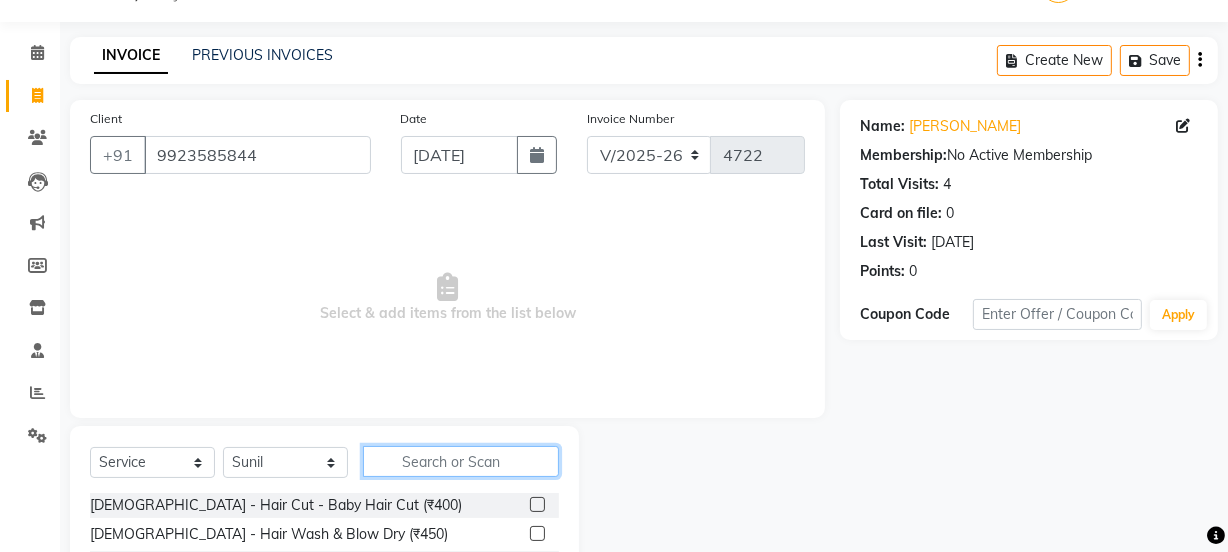 click 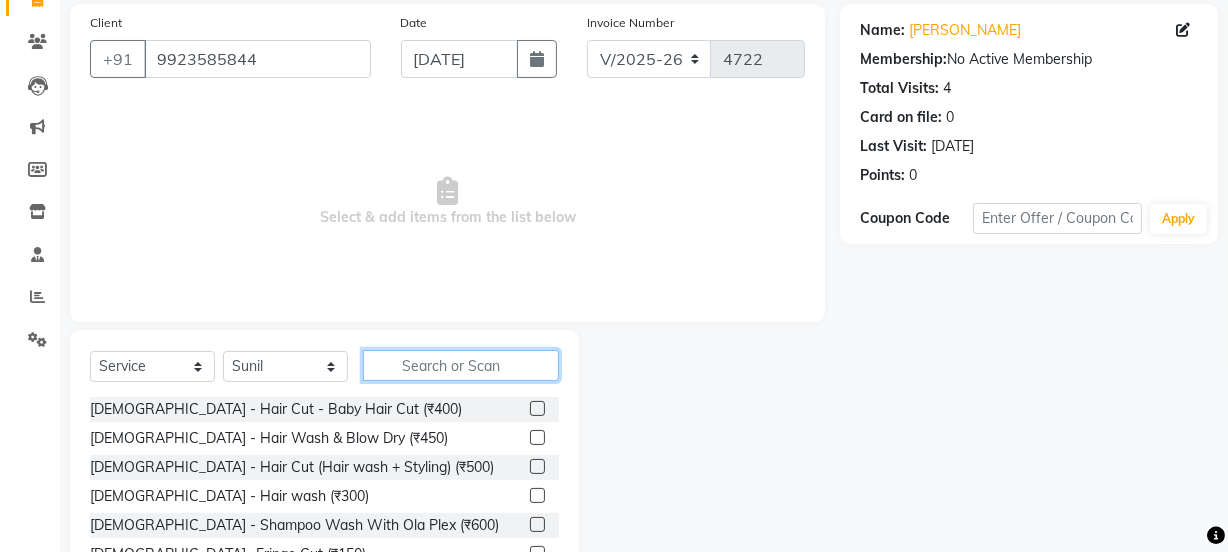 scroll, scrollTop: 250, scrollLeft: 0, axis: vertical 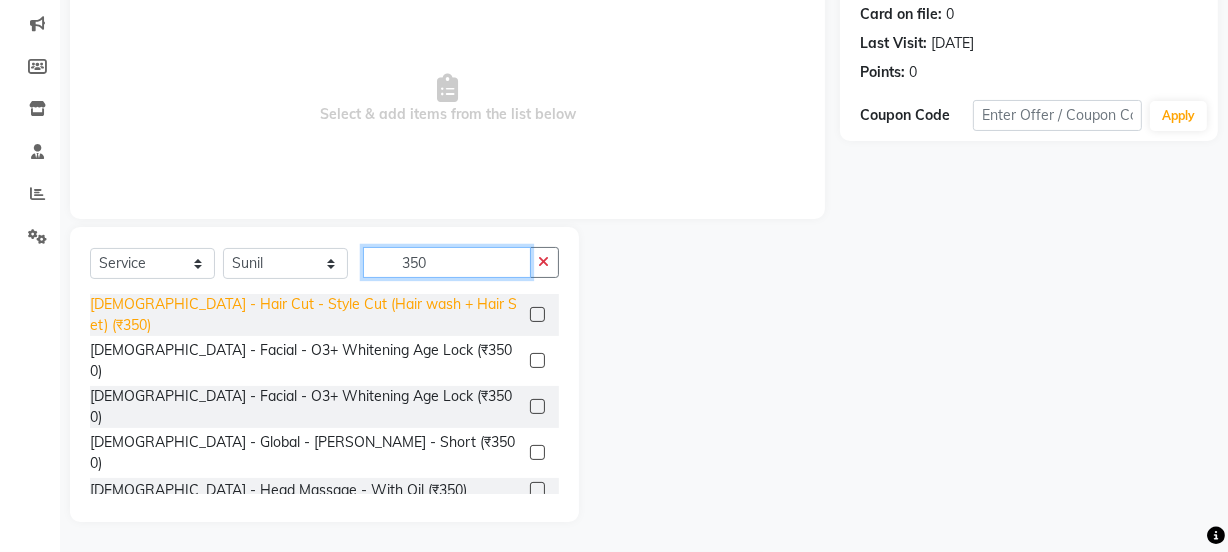 type on "350" 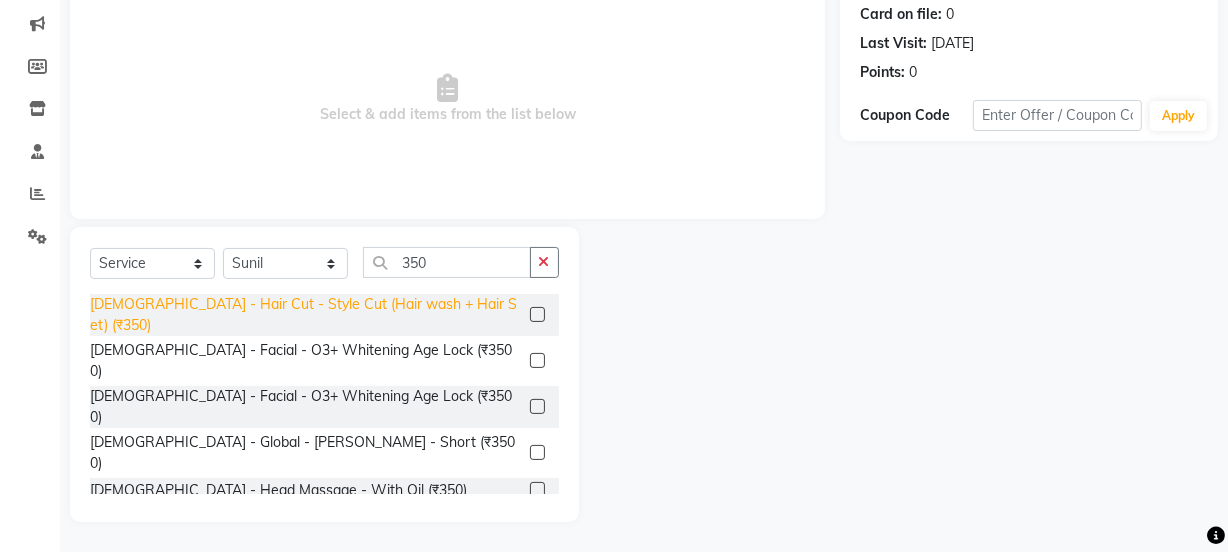 click on "Male - Hair Cut - Style Cut (Hair wash + Hair Set) (₹350)" 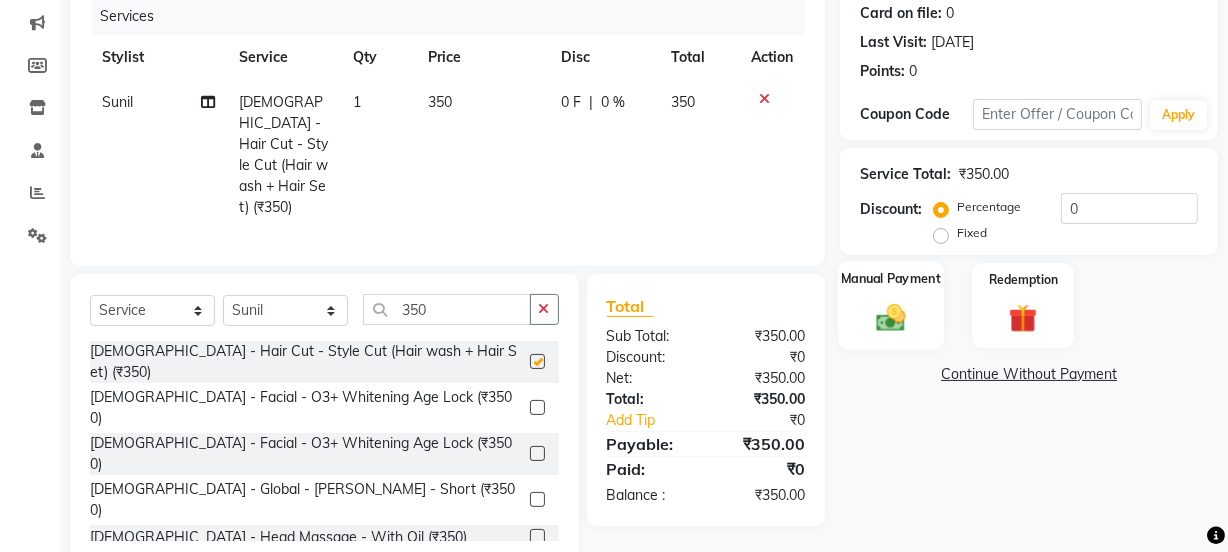 checkbox on "false" 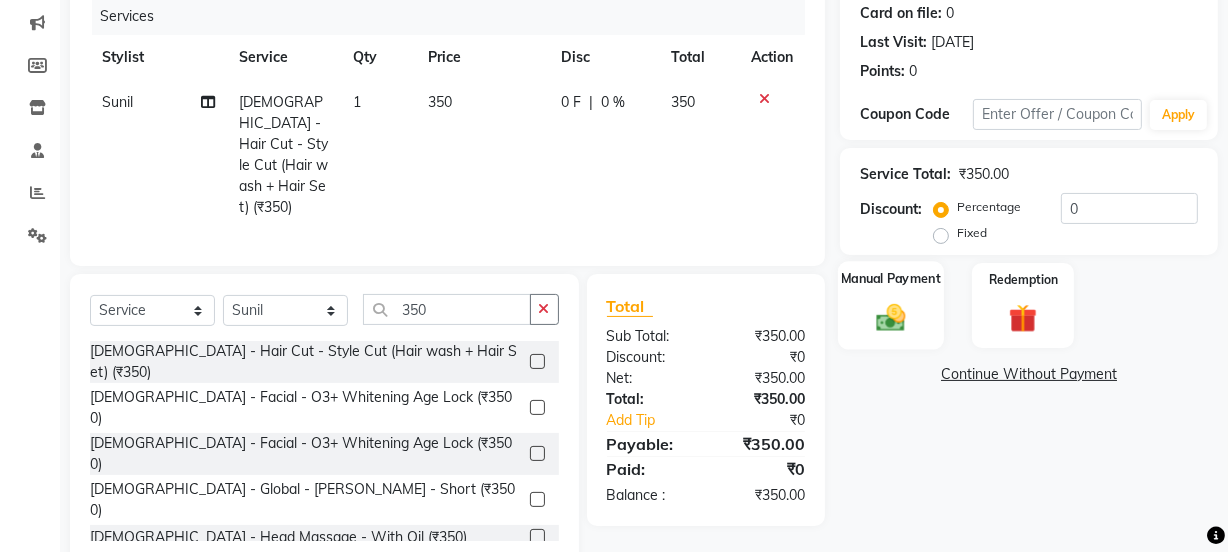 click 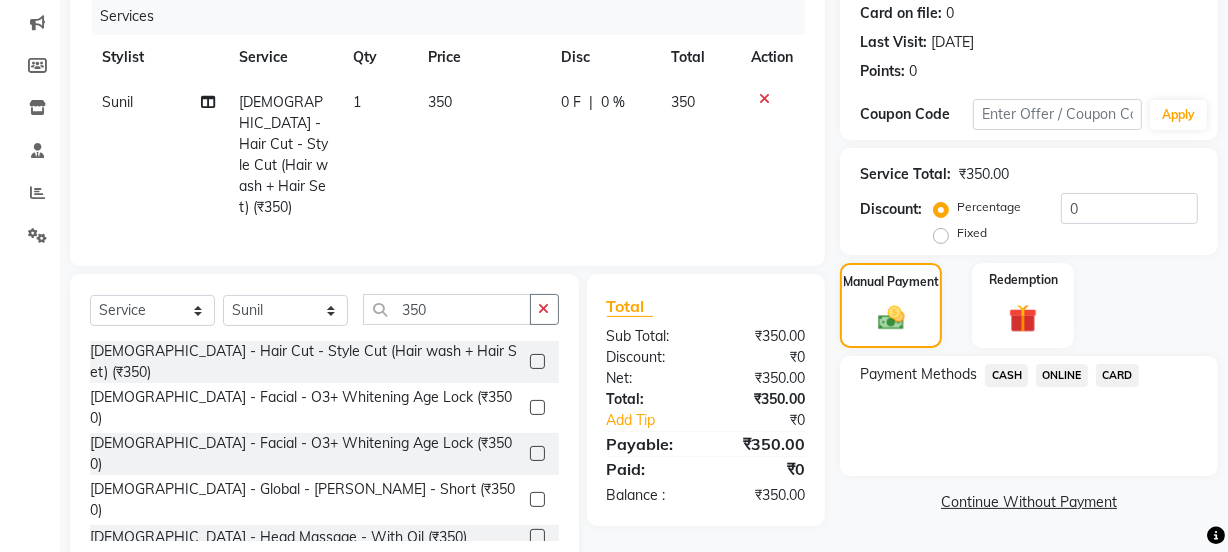 click on "ONLINE" 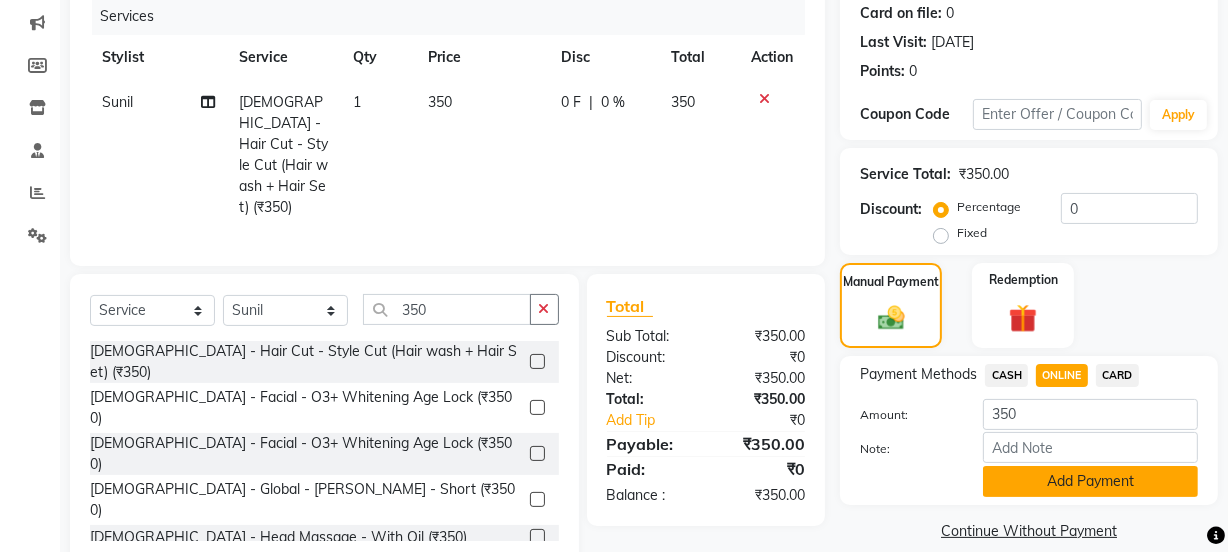 click on "Add Payment" 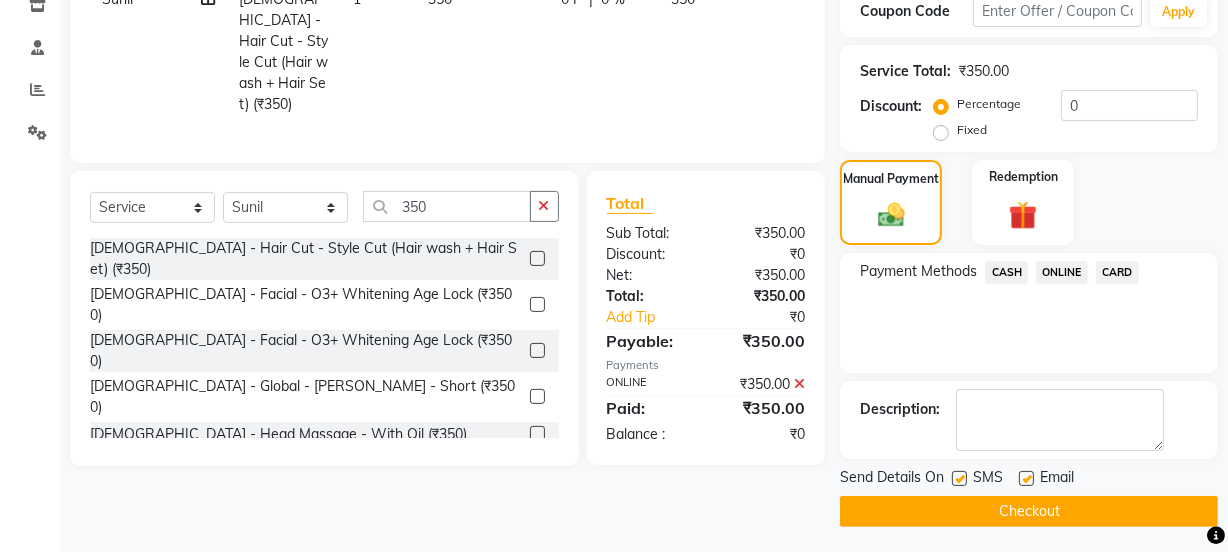 scroll, scrollTop: 357, scrollLeft: 0, axis: vertical 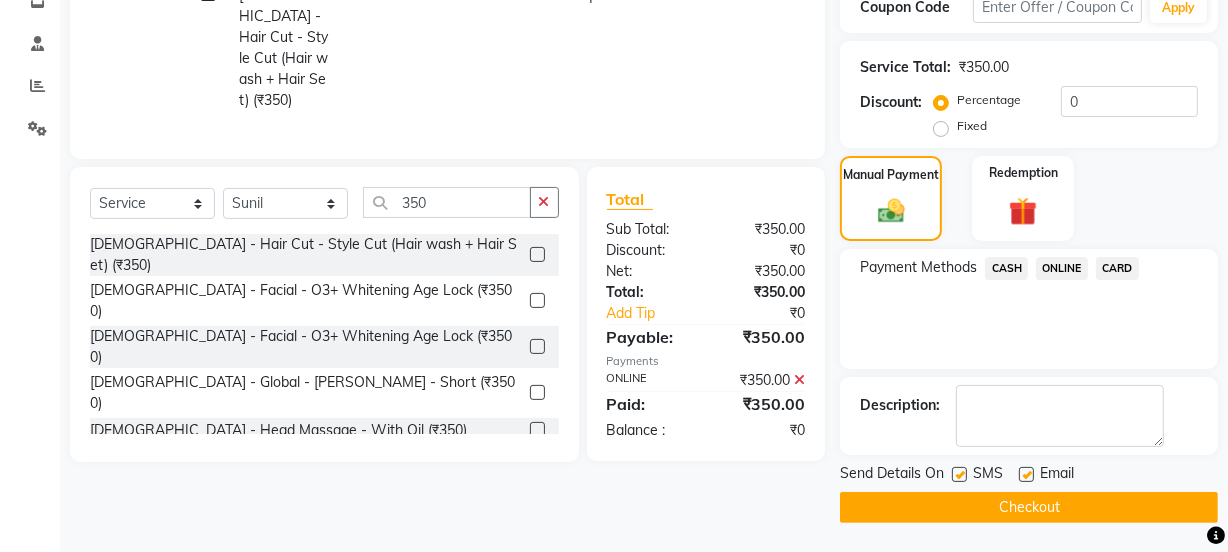 click on "Checkout" 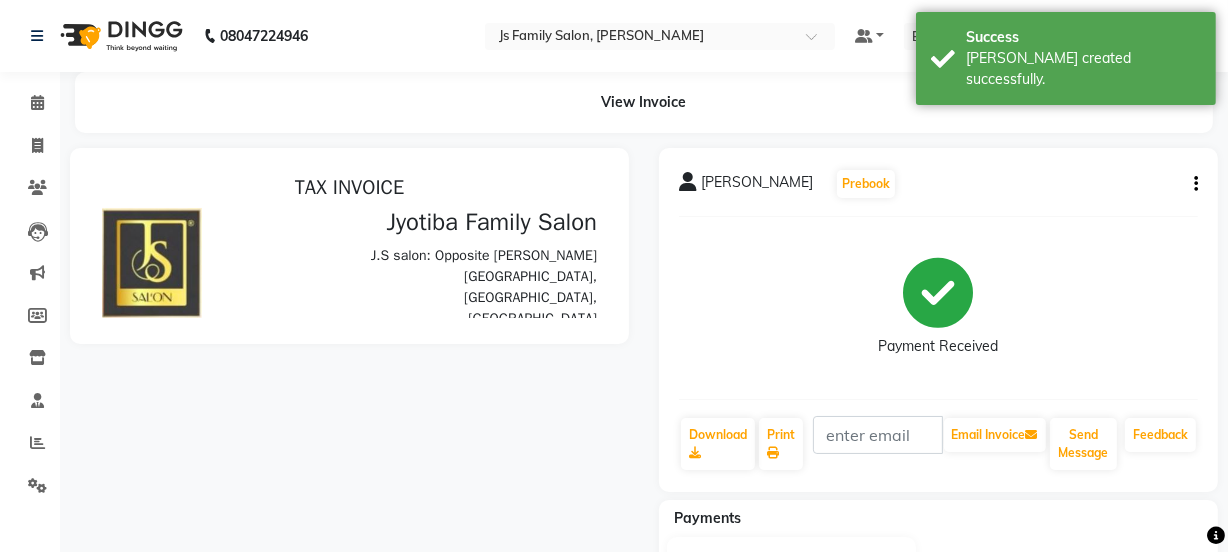 scroll, scrollTop: 0, scrollLeft: 0, axis: both 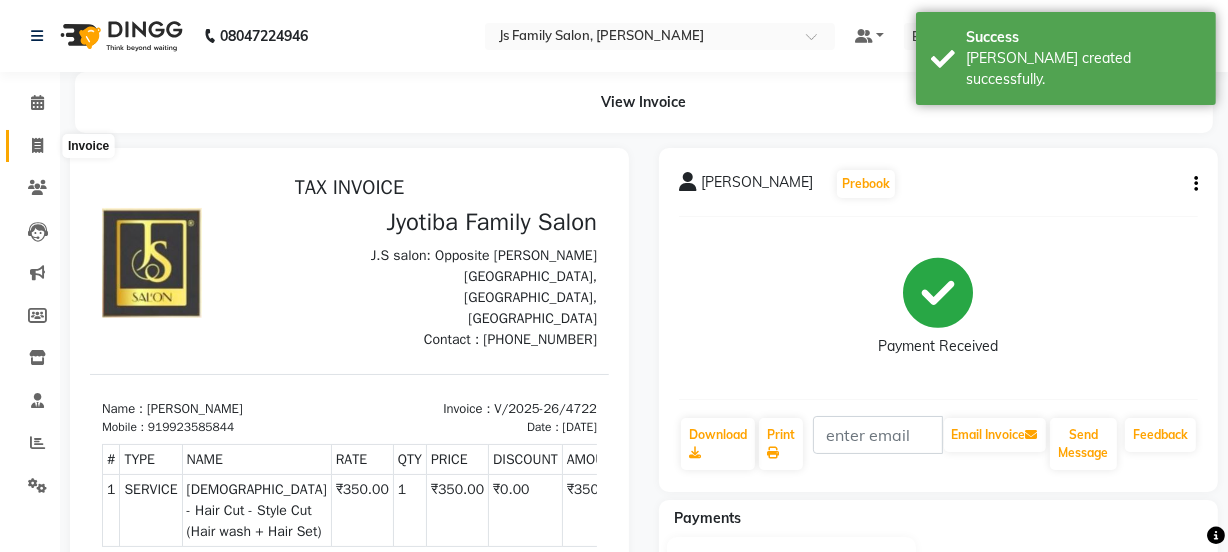 click 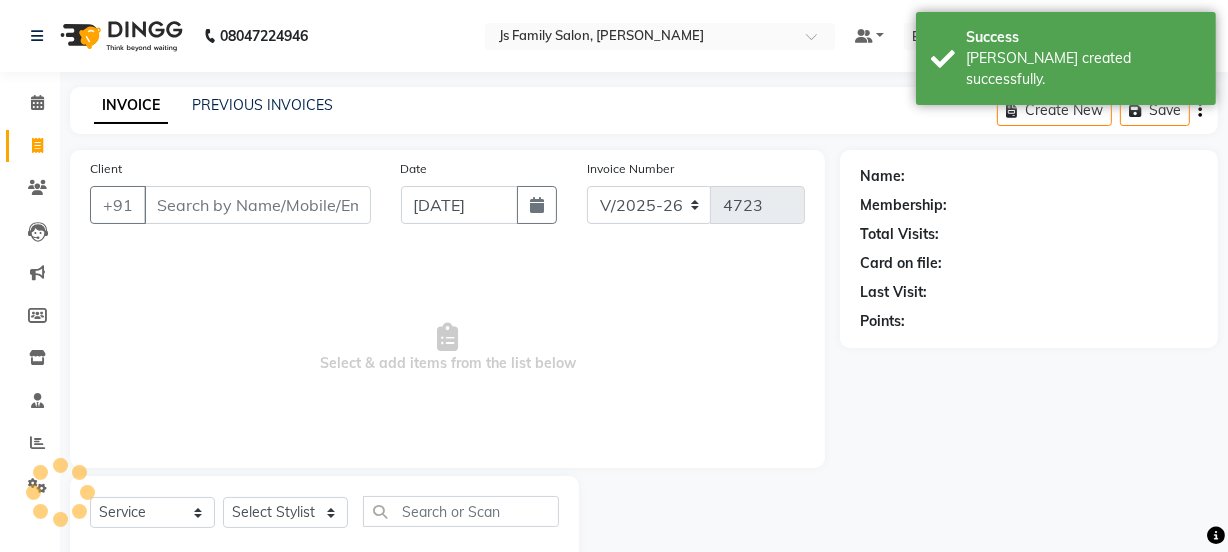 scroll, scrollTop: 50, scrollLeft: 0, axis: vertical 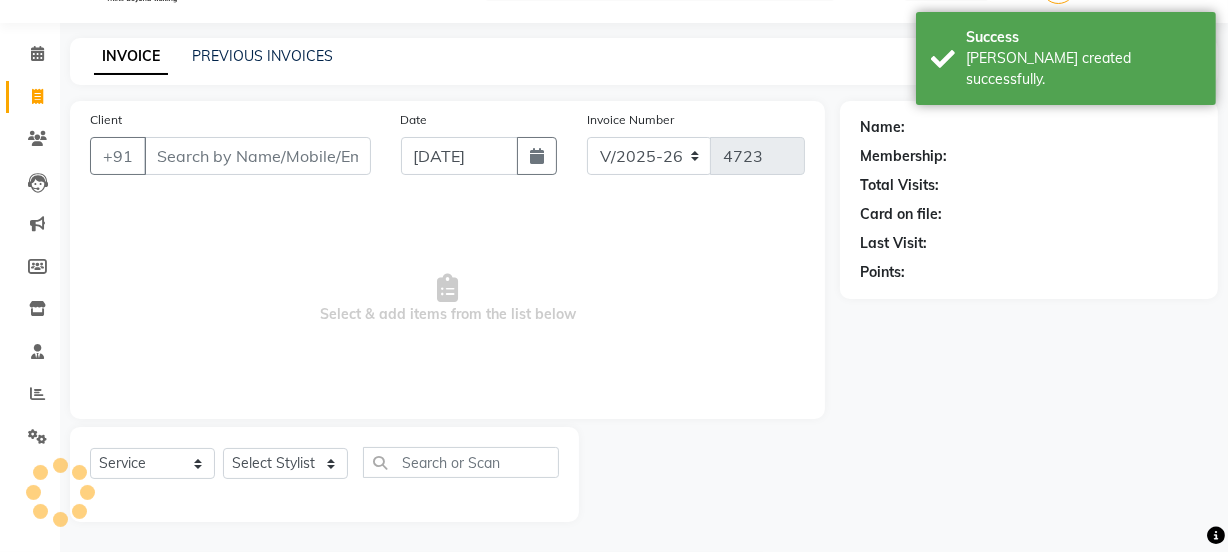 click on "Client" at bounding box center (257, 156) 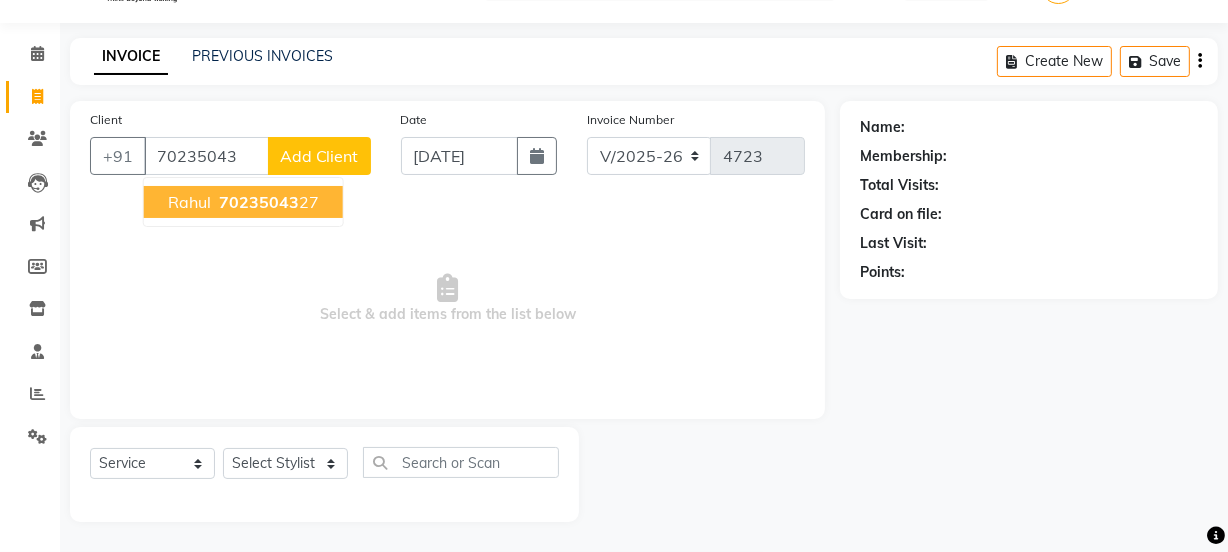 click on "70235043" at bounding box center (259, 202) 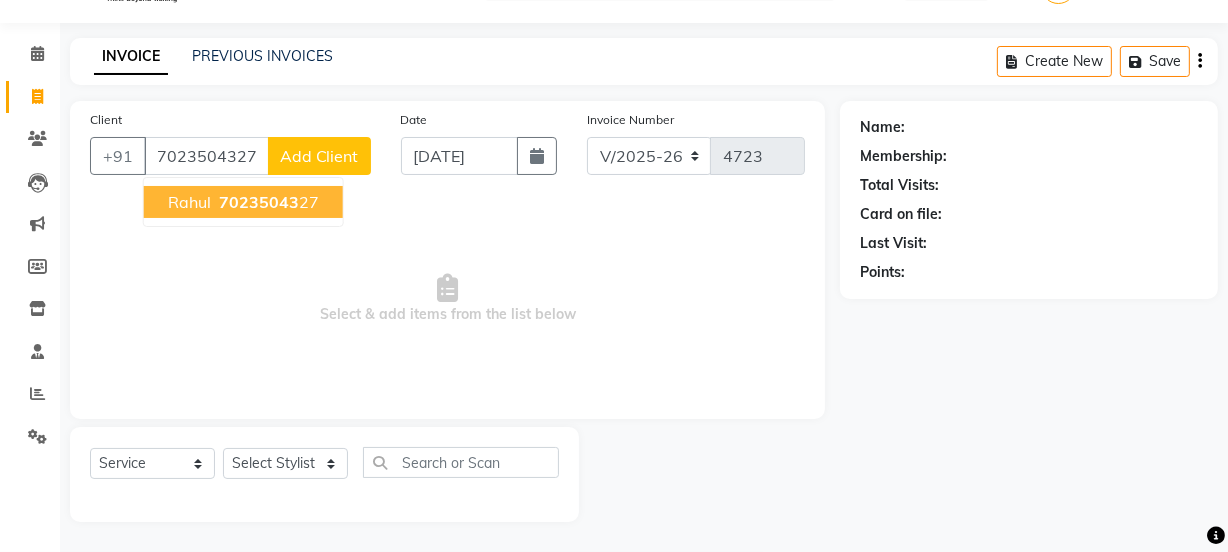 type on "7023504327" 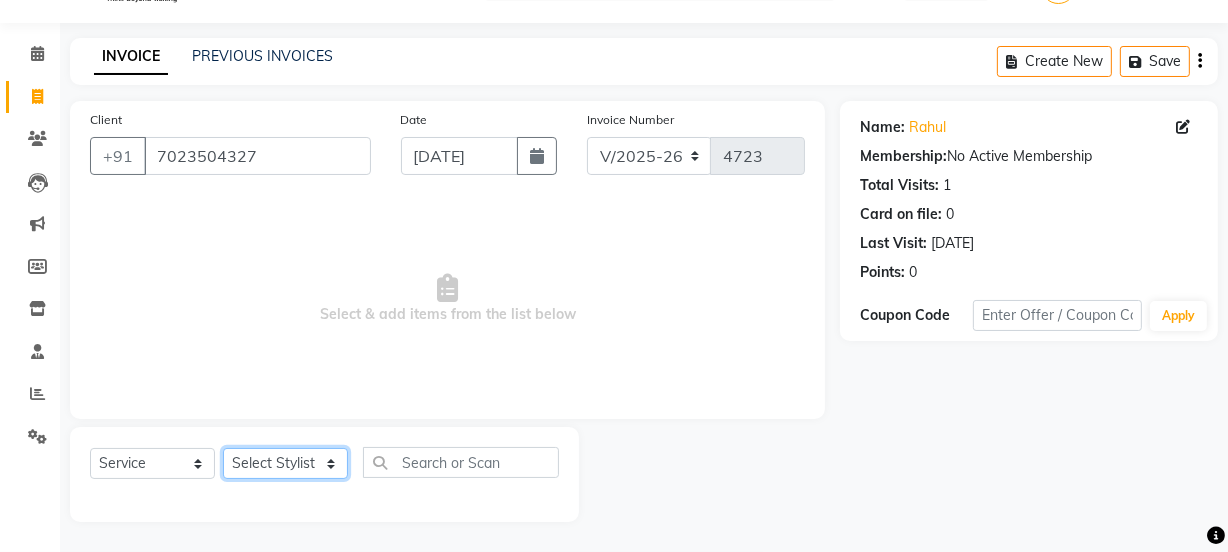 click on "Select Stylist Chetan    Dipak Vaidyakar kokan  n Mahadev Mane Mosin ansari  Nayan Patil Pradip  Prem Mane Rajan Roma Rajput Sai Shirin shaikh Shop Shubham Anarase Sneha suport staff Sonali  Sudip  Sujata thapa Sunil Umesh" 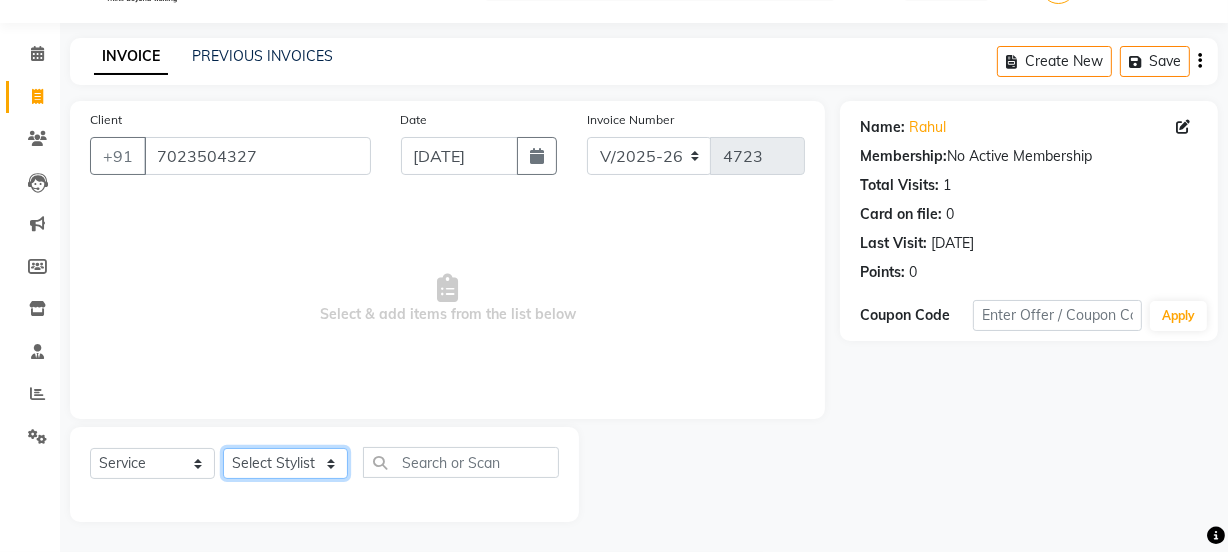 select on "47417" 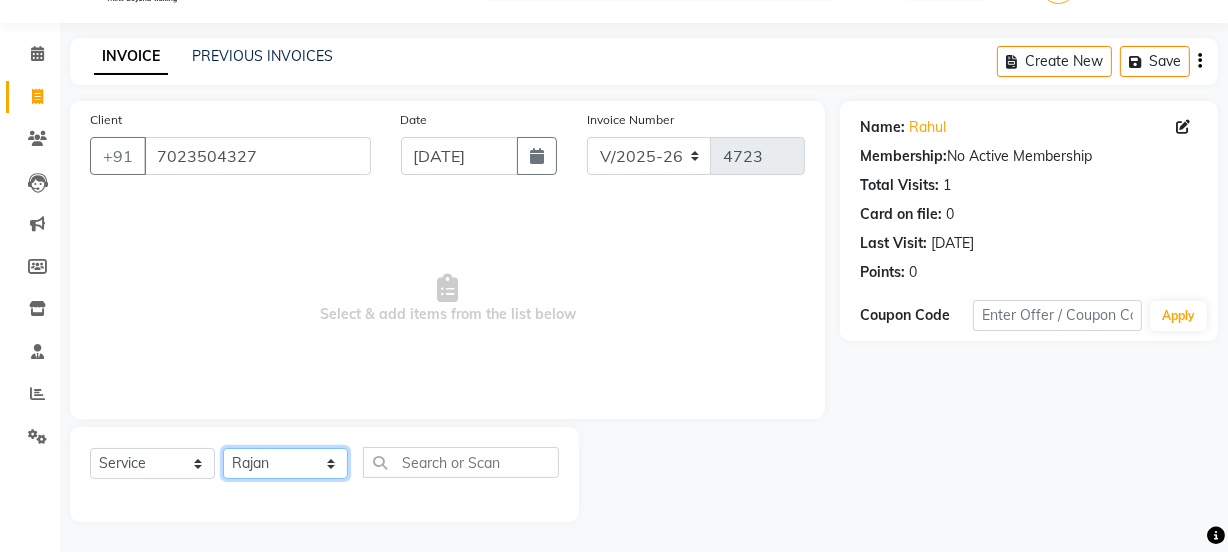 click on "Select Stylist Chetan    Dipak Vaidyakar kokan  n Mahadev Mane Mosin ansari  Nayan Patil Pradip  Prem Mane Rajan Roma Rajput Sai Shirin shaikh Shop Shubham Anarase Sneha suport staff Sonali  Sudip  Sujata thapa Sunil Umesh" 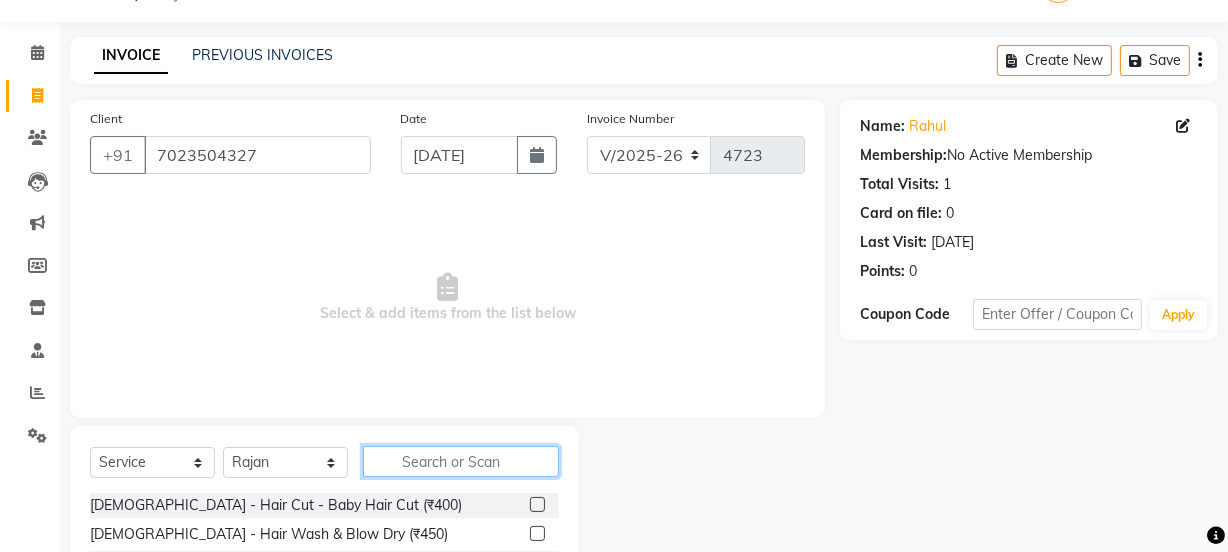 click 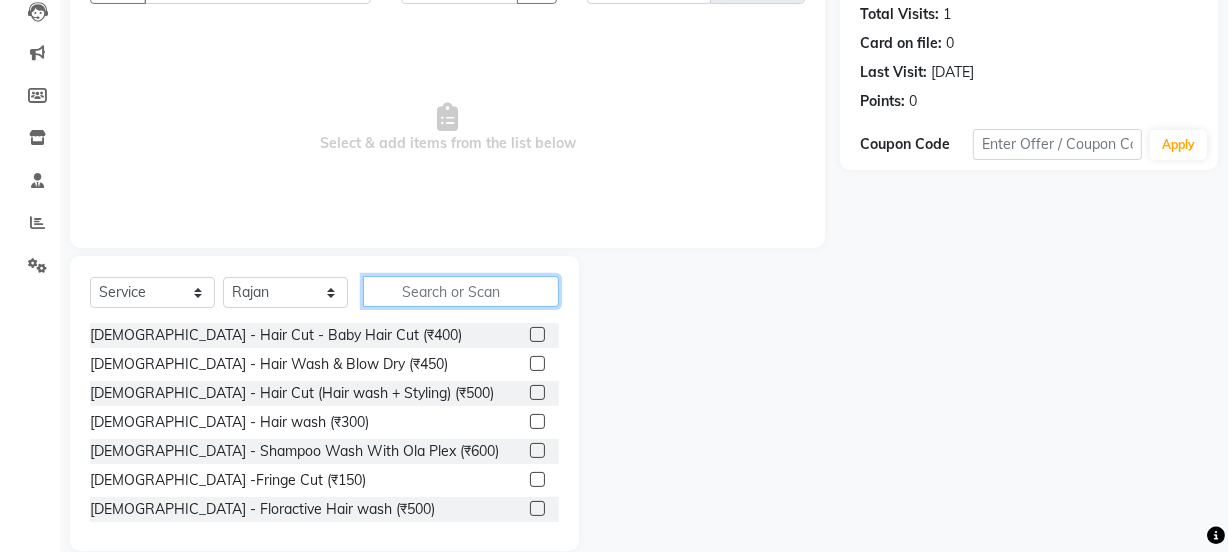 scroll, scrollTop: 250, scrollLeft: 0, axis: vertical 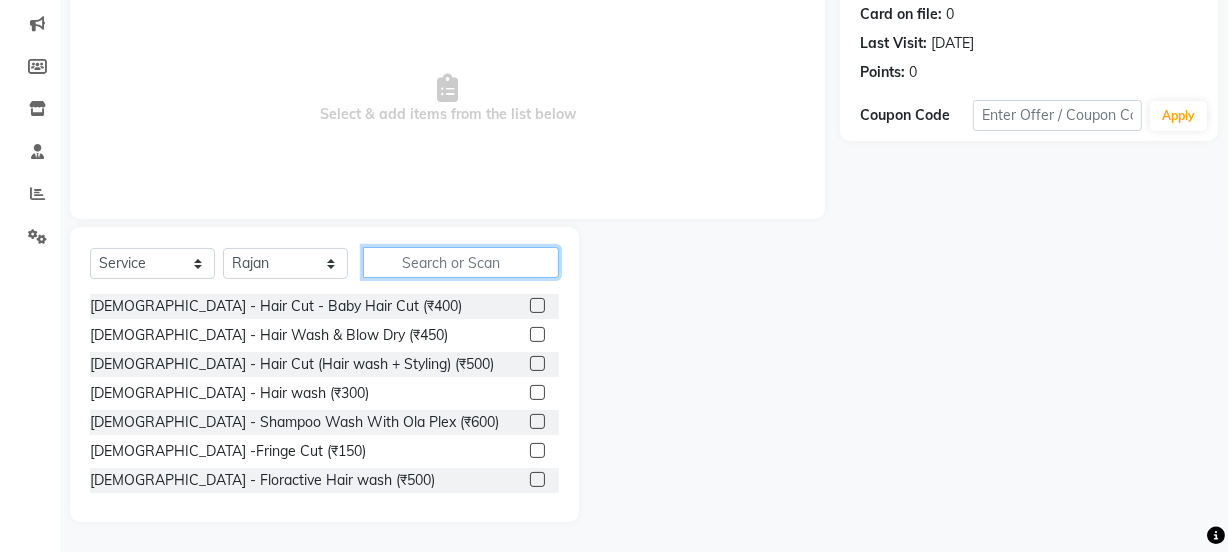 click 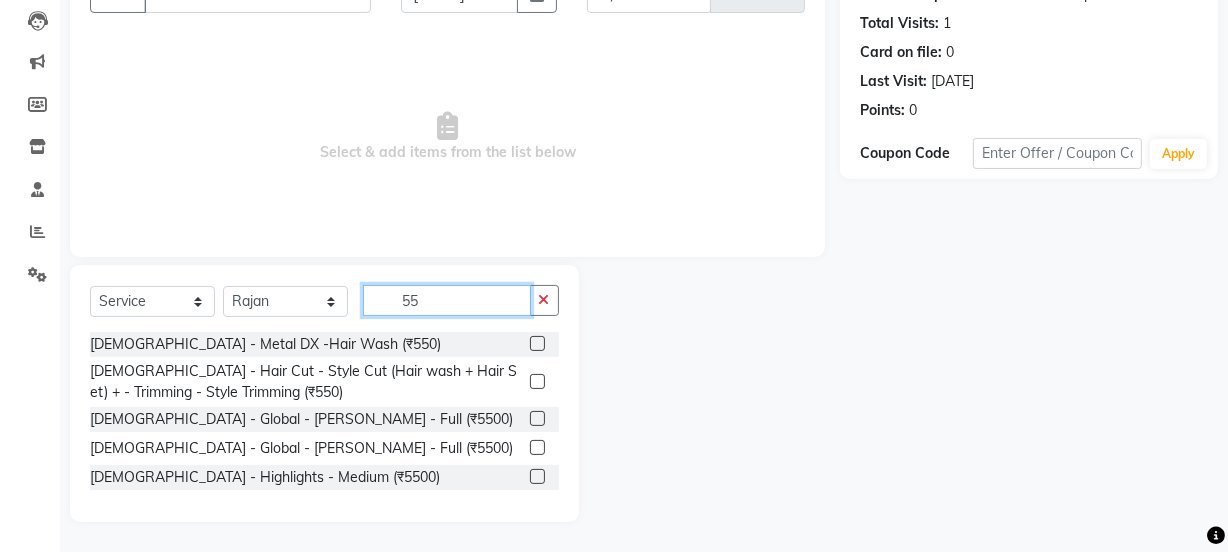 scroll, scrollTop: 211, scrollLeft: 0, axis: vertical 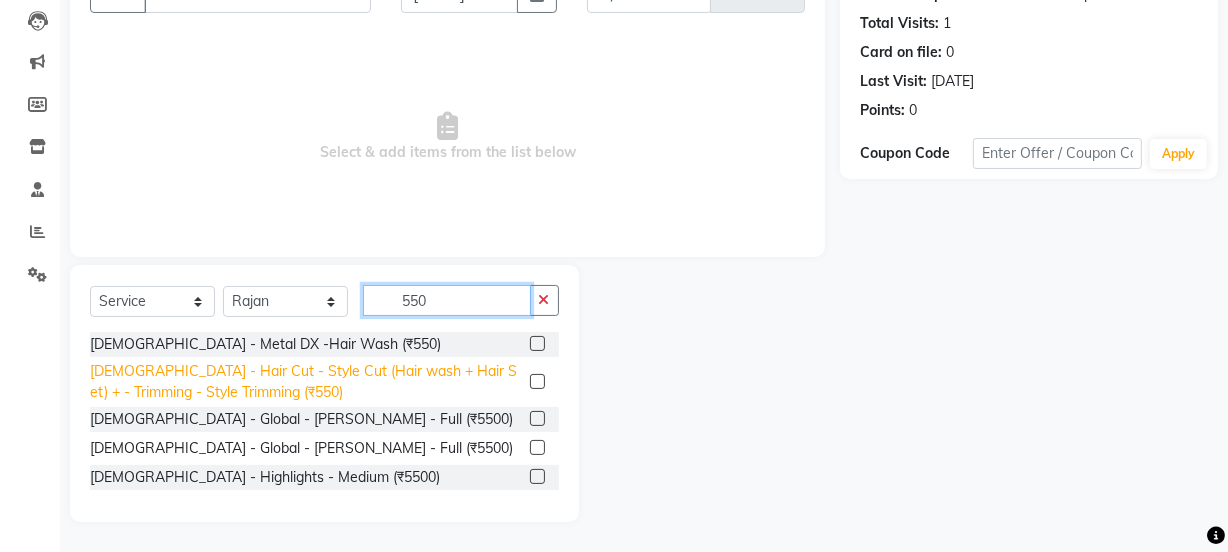 type on "550" 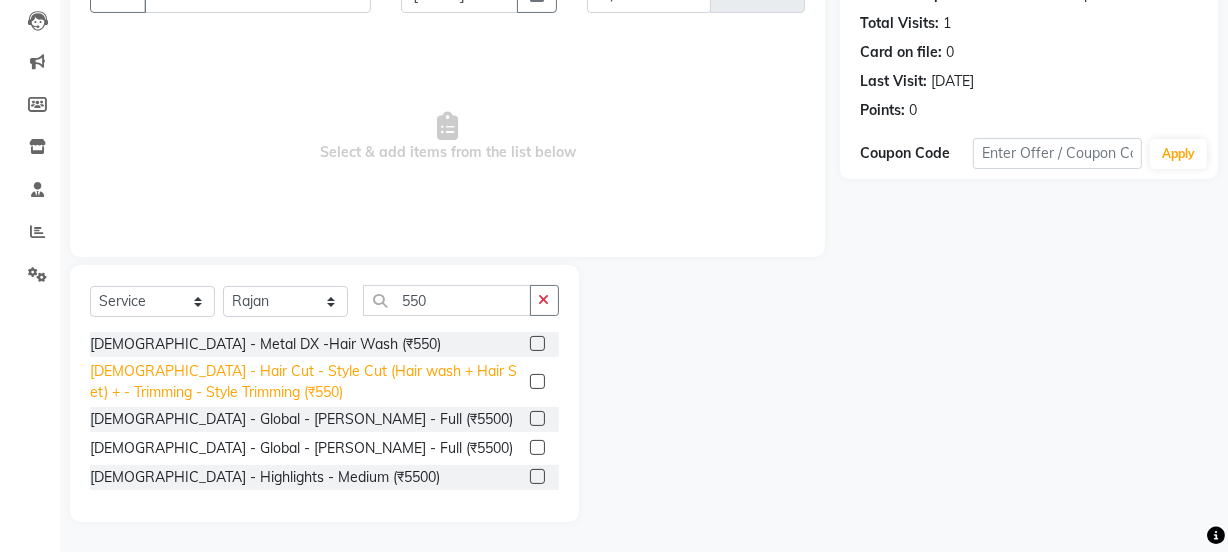 click on "Male - Hair Cut - Style Cut (Hair wash + Hair Set) + - Trimming - Style Trimming (₹550)" 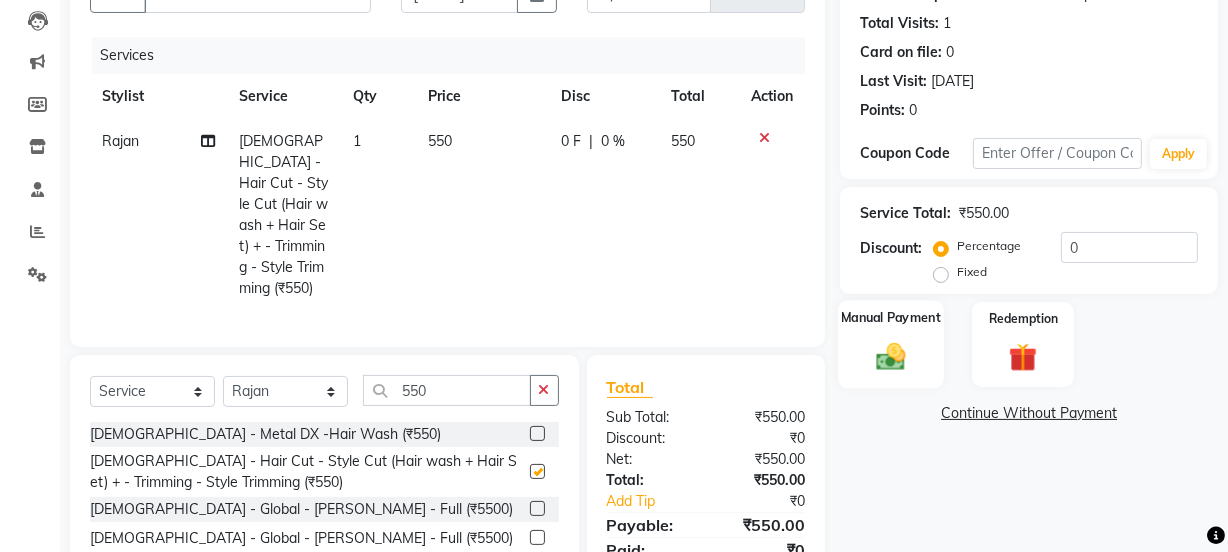 checkbox on "false" 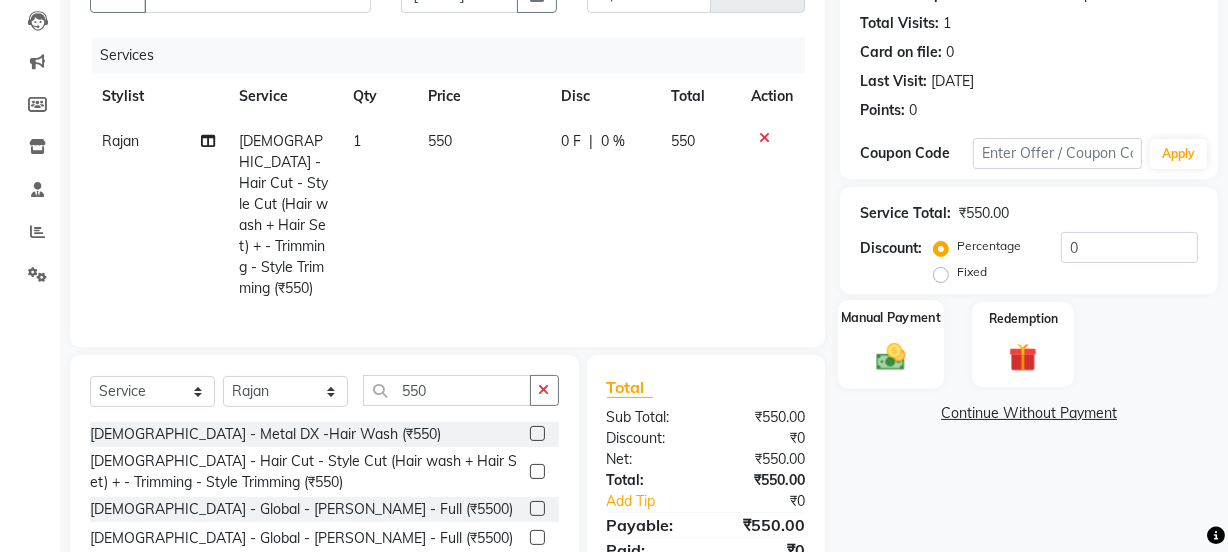 click on "Manual Payment" 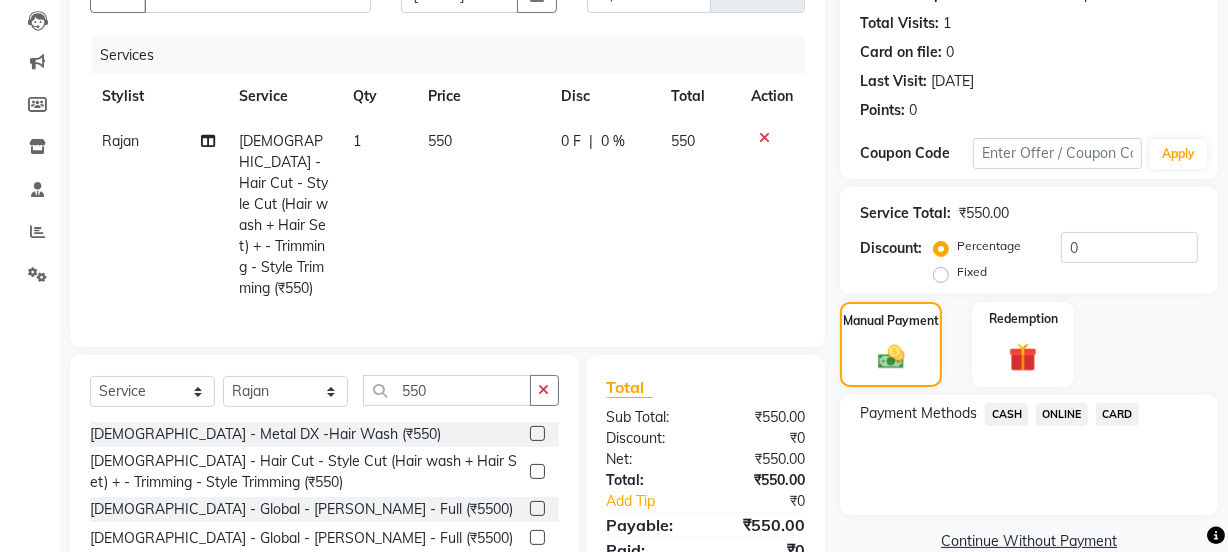 click on "ONLINE" 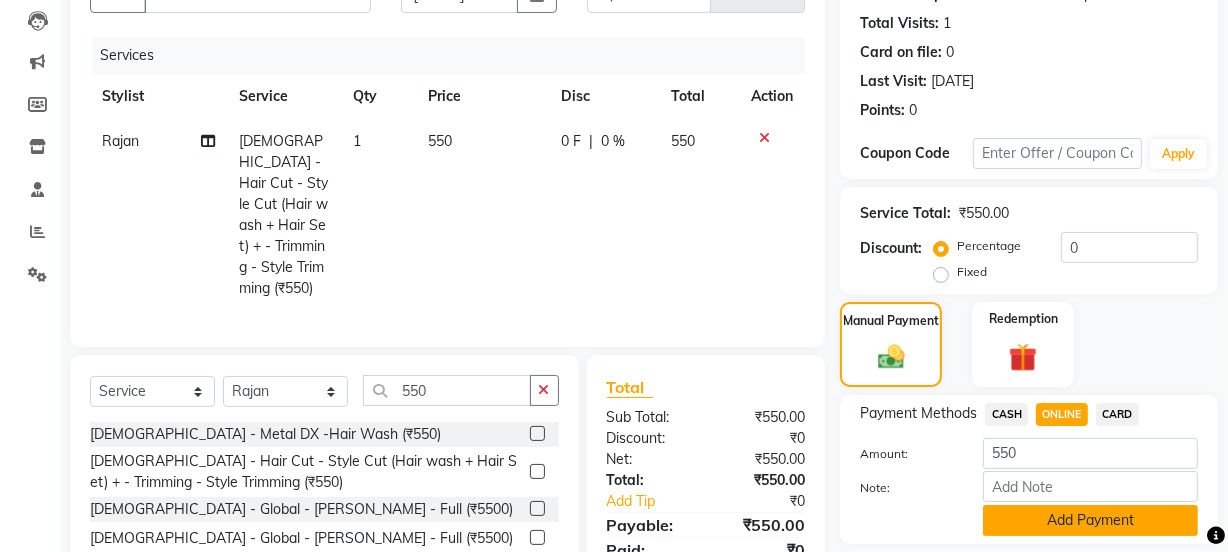click on "Add Payment" 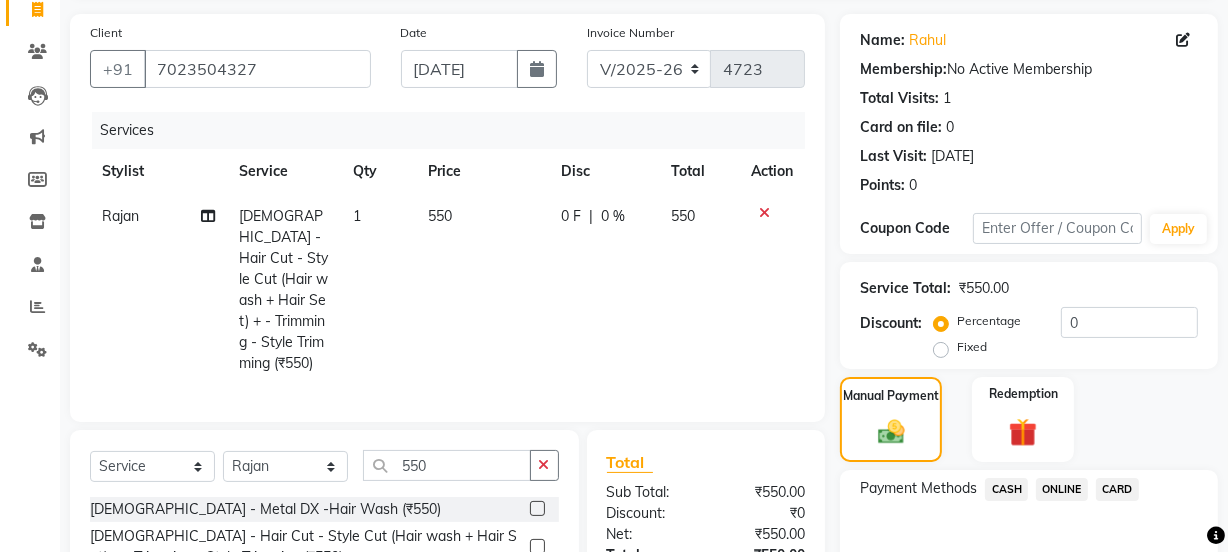 scroll, scrollTop: 357, scrollLeft: 0, axis: vertical 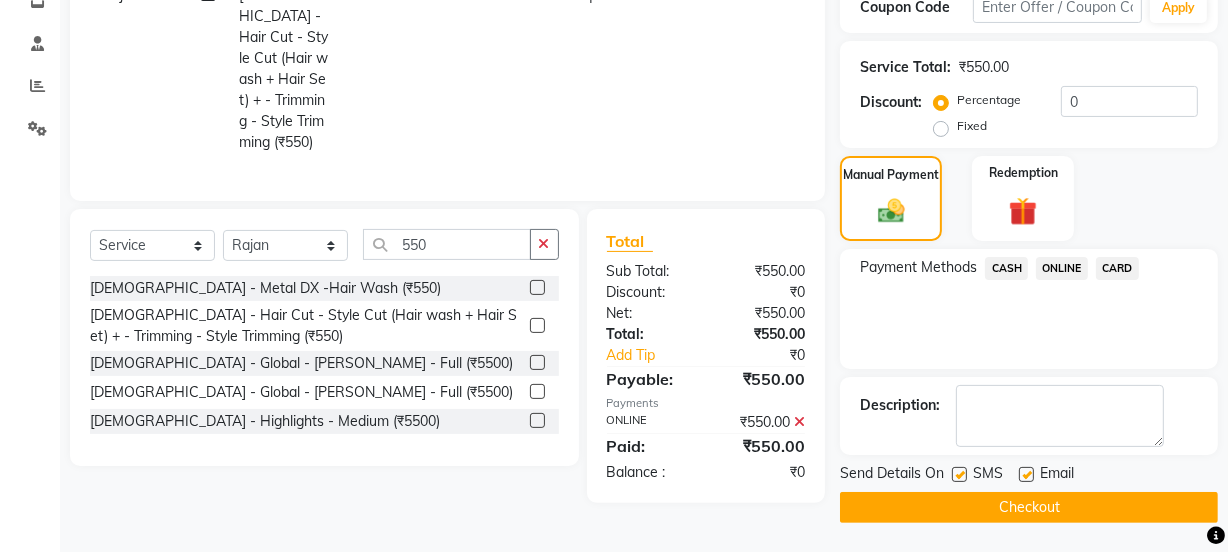 click on "Checkout" 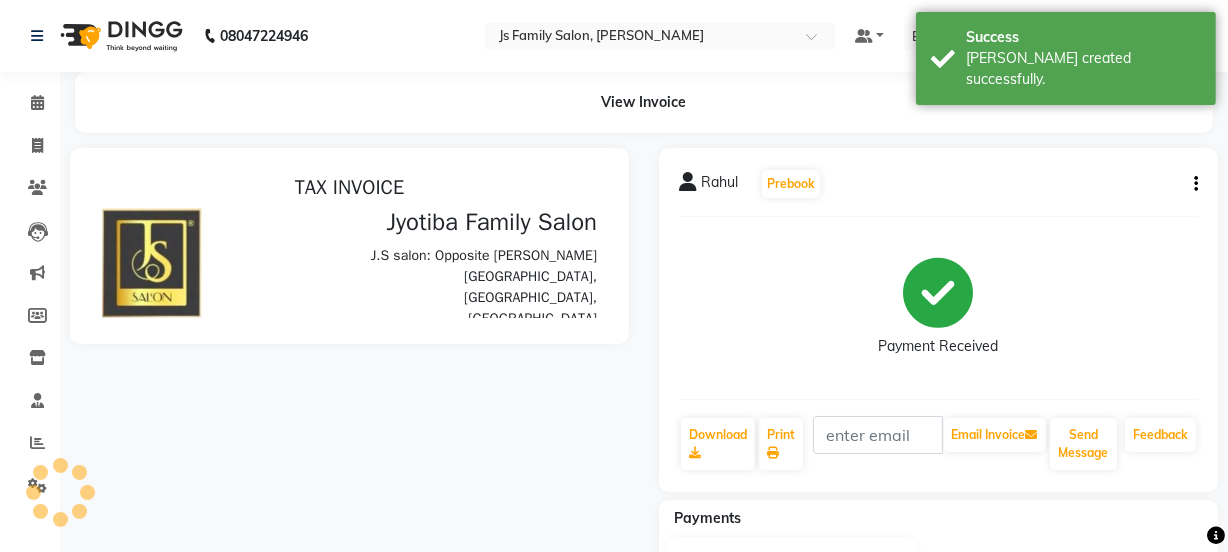 scroll, scrollTop: 0, scrollLeft: 0, axis: both 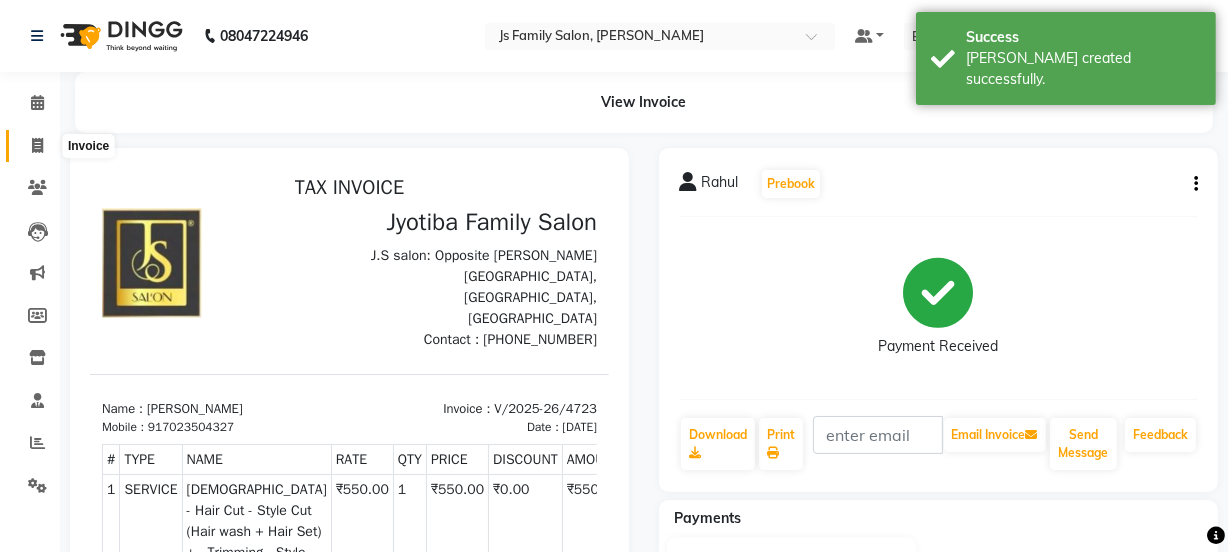 click 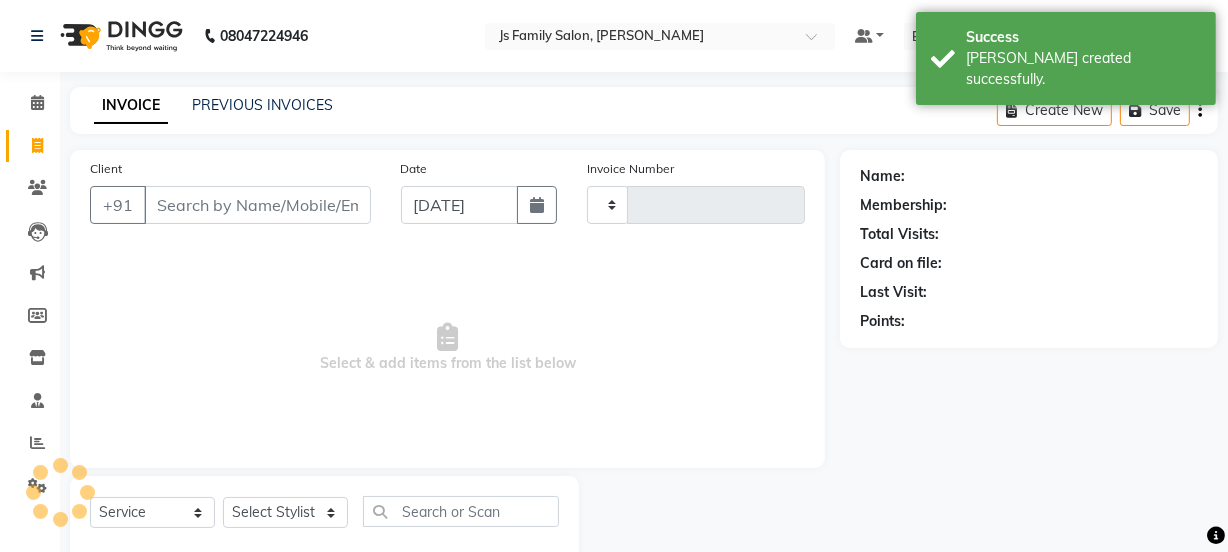 type on "4724" 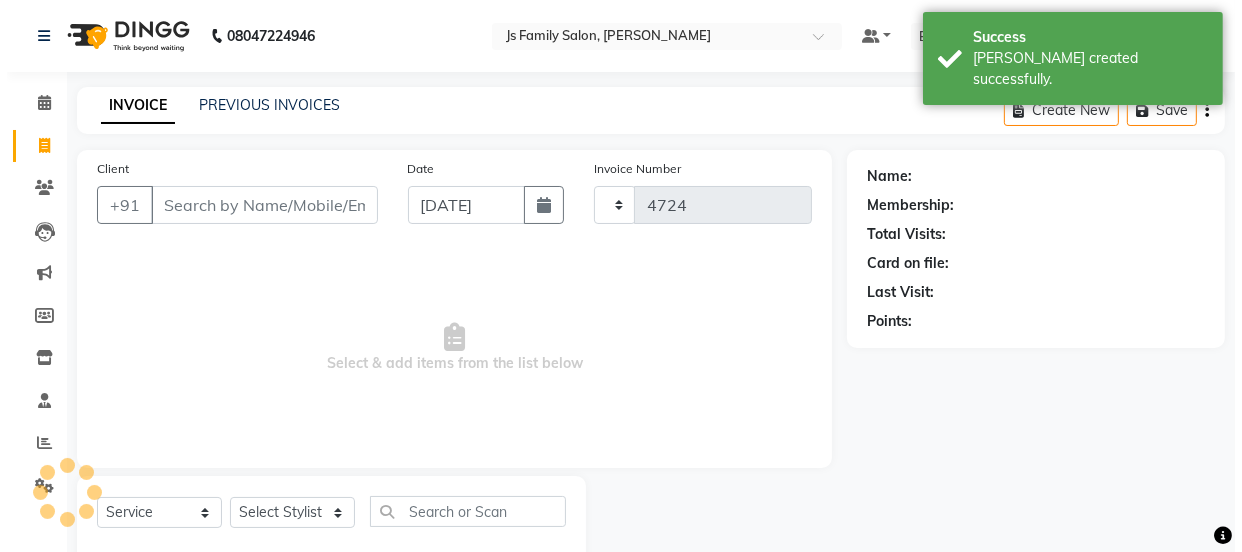 scroll, scrollTop: 50, scrollLeft: 0, axis: vertical 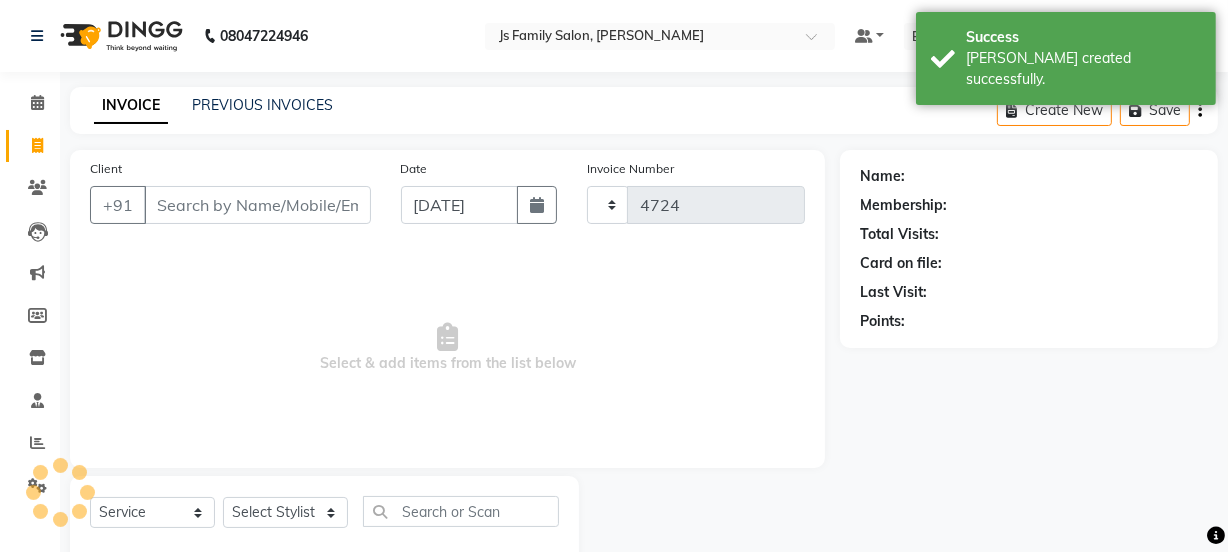 select on "3729" 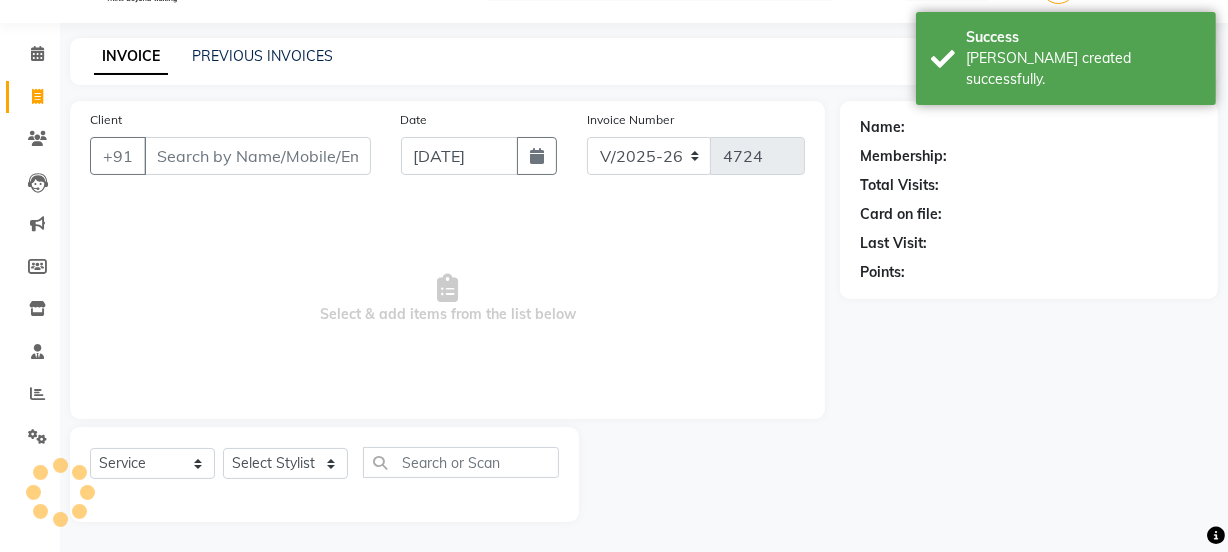 click on "Client" at bounding box center [257, 156] 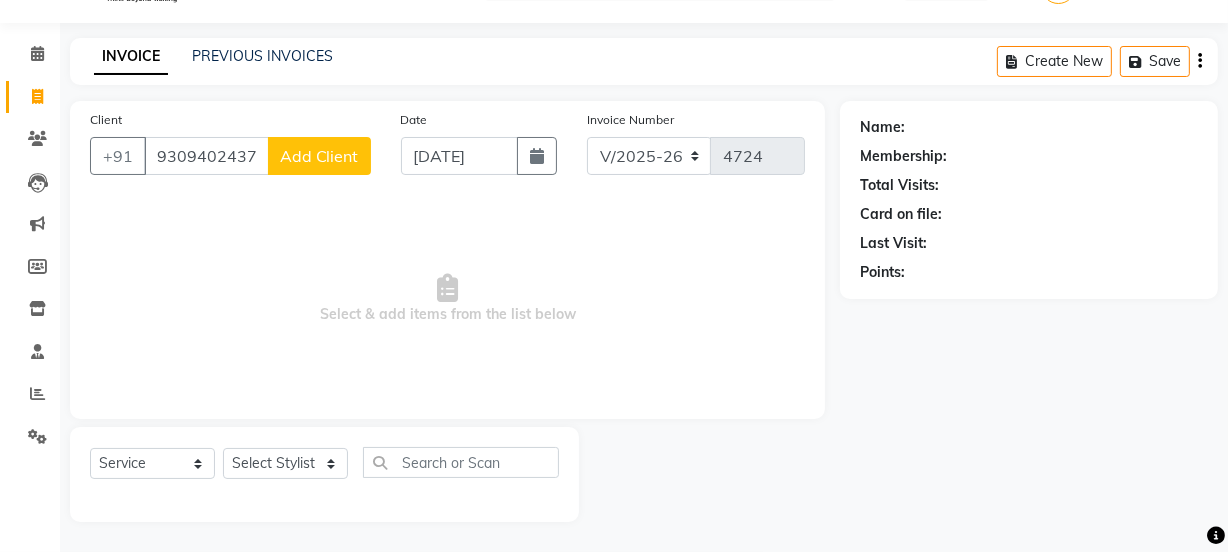 type on "9309402437" 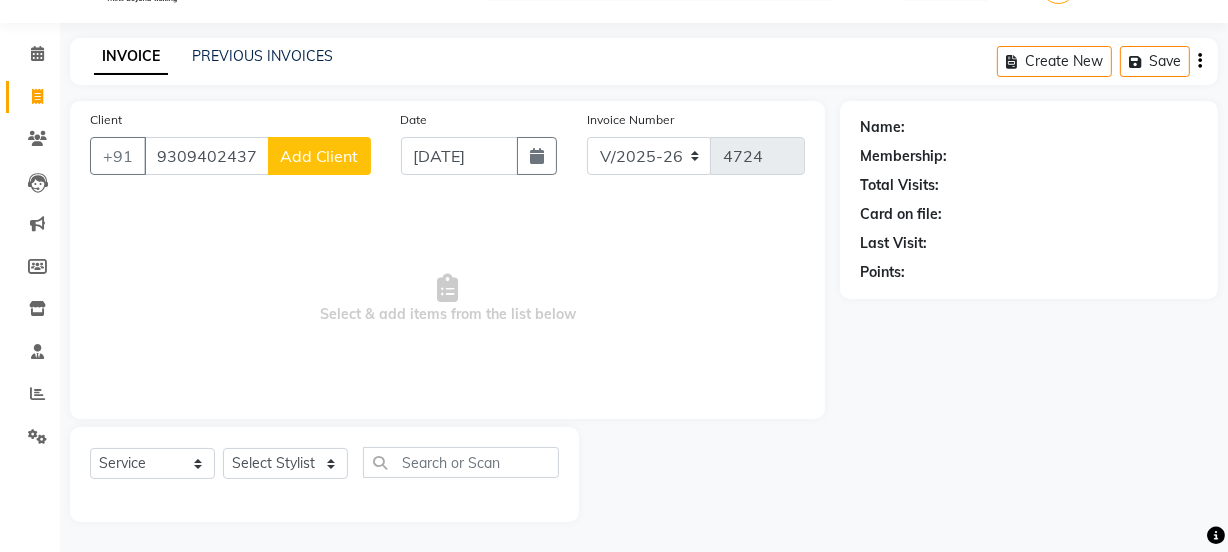 select on "22" 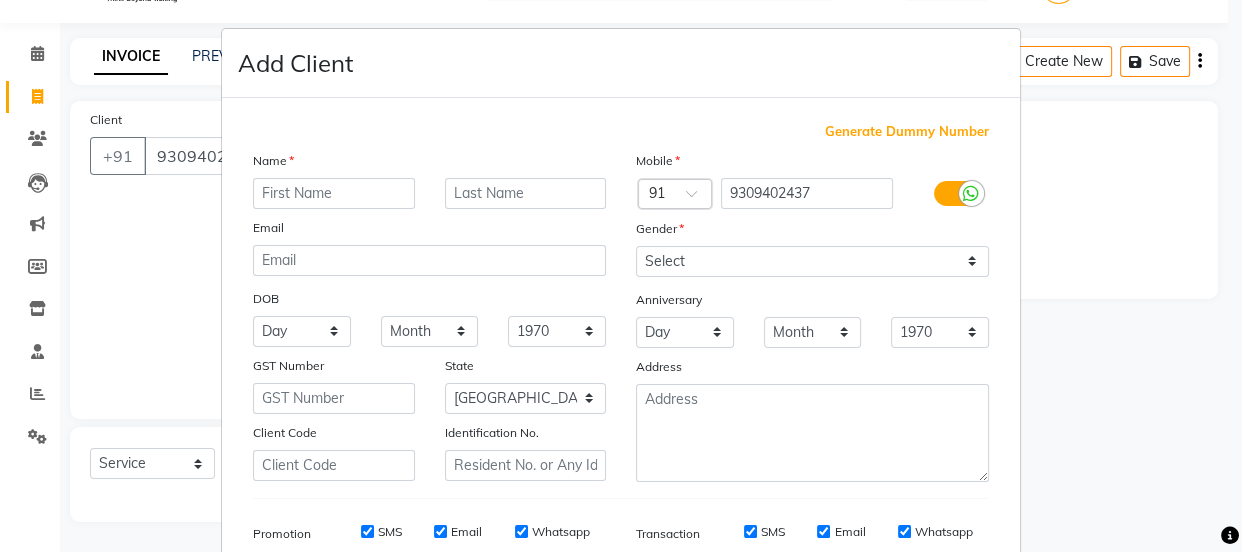 click at bounding box center [334, 193] 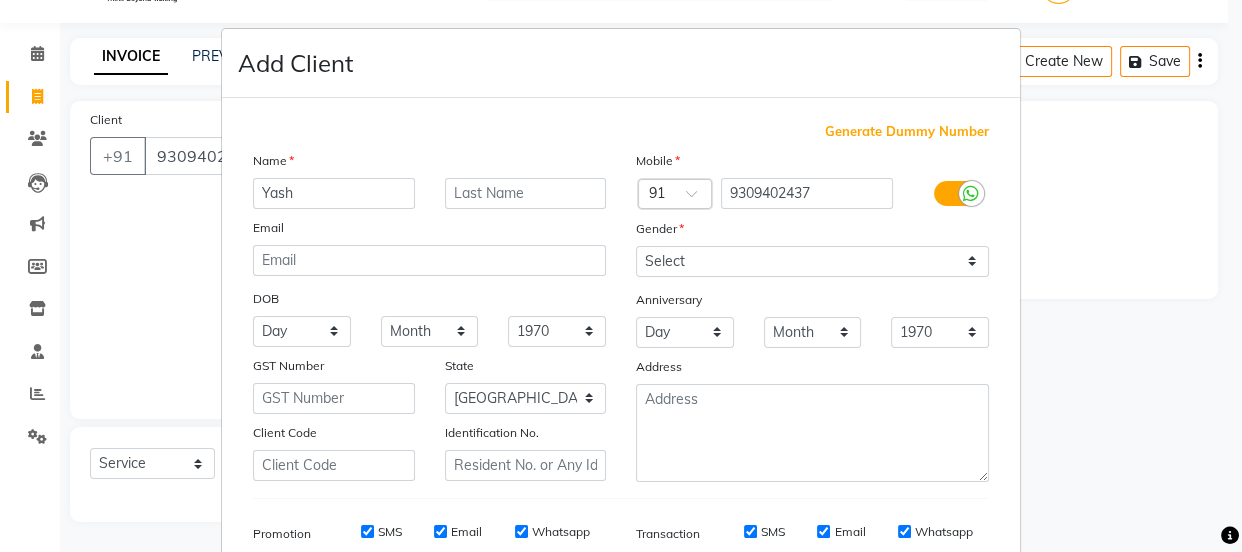 type on "Yash" 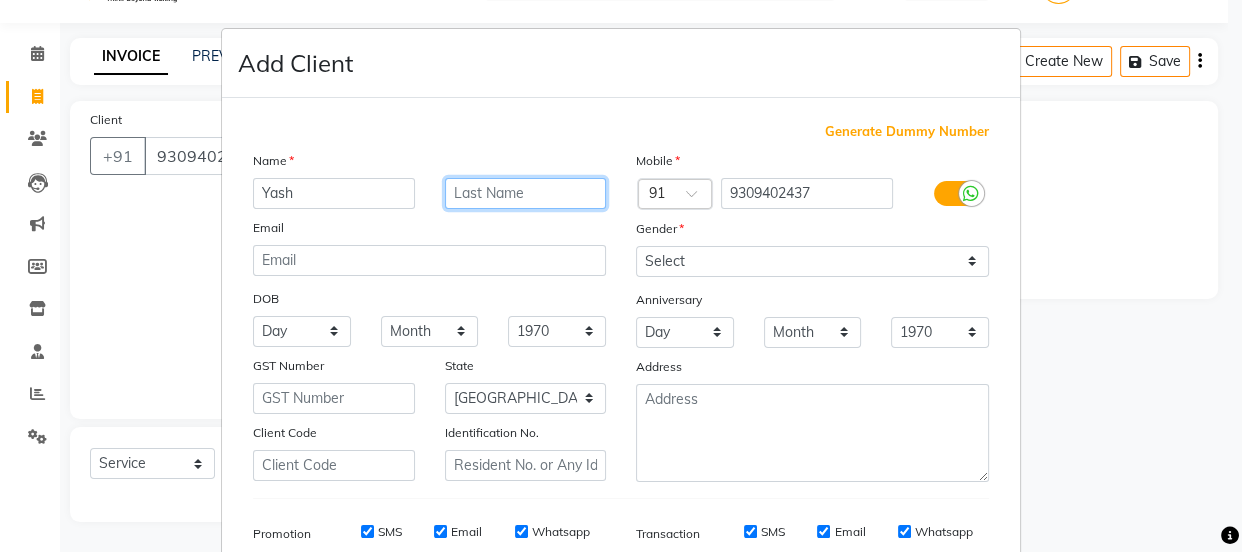 click at bounding box center [526, 193] 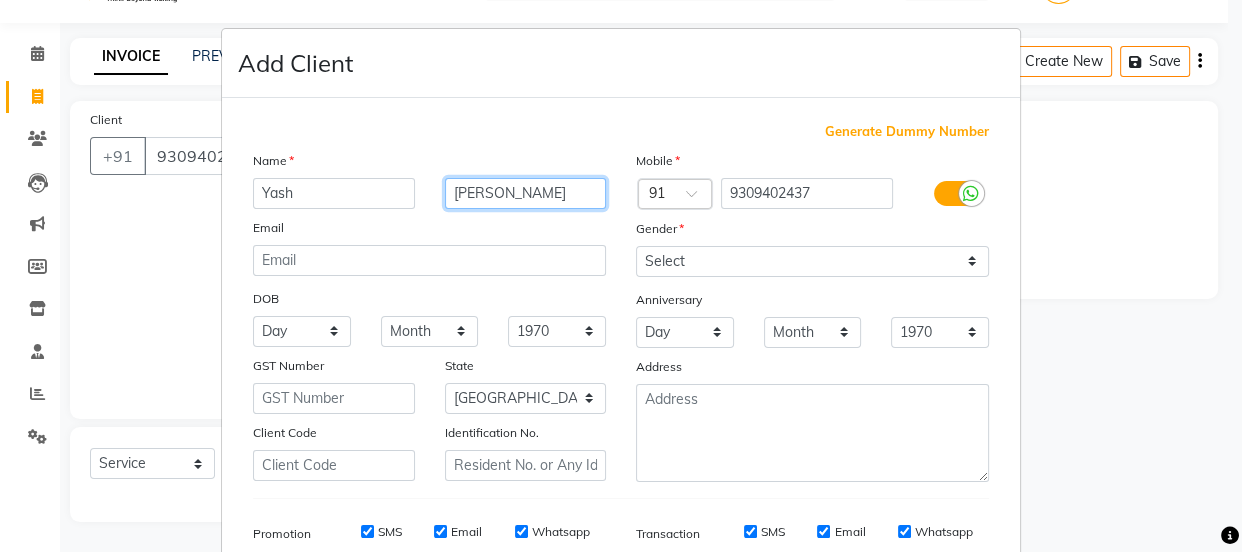 type on "[PERSON_NAME]" 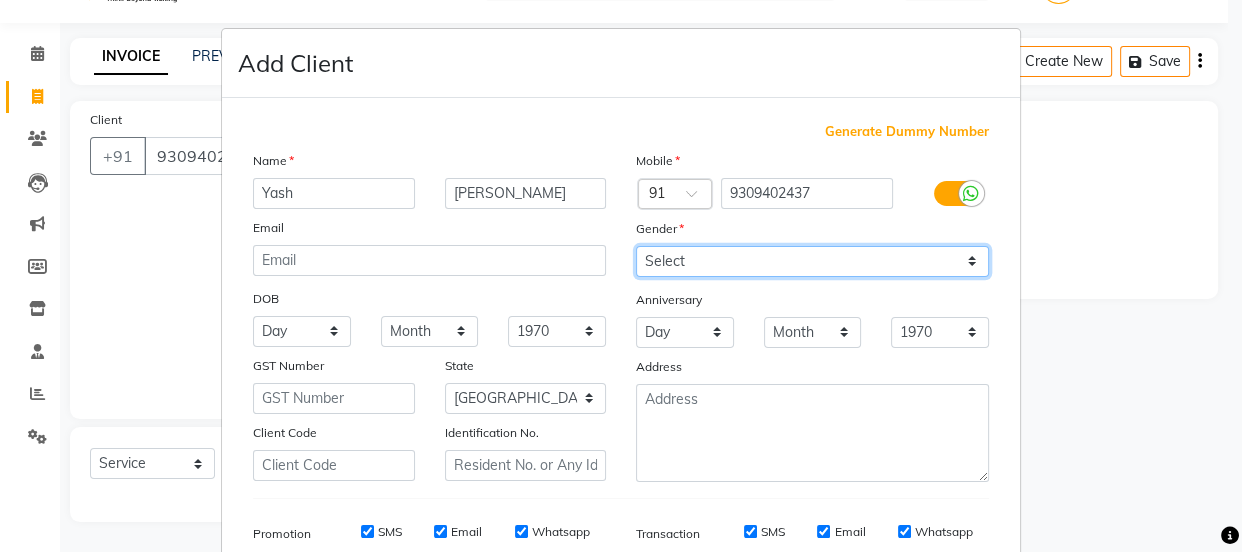 click on "Select Male Female Other Prefer Not To Say" at bounding box center [812, 261] 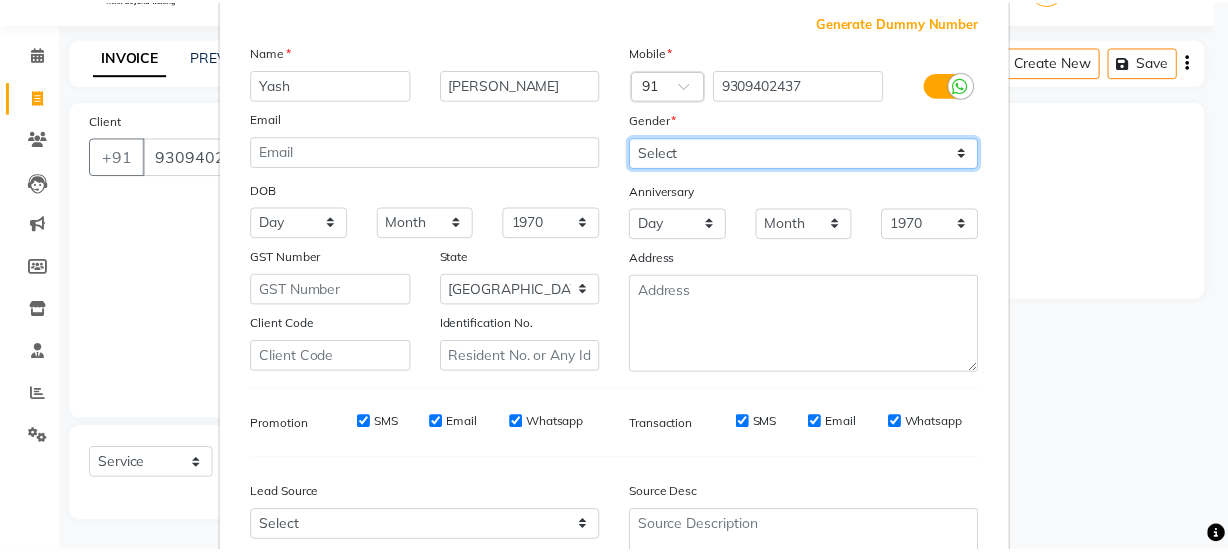 scroll, scrollTop: 301, scrollLeft: 0, axis: vertical 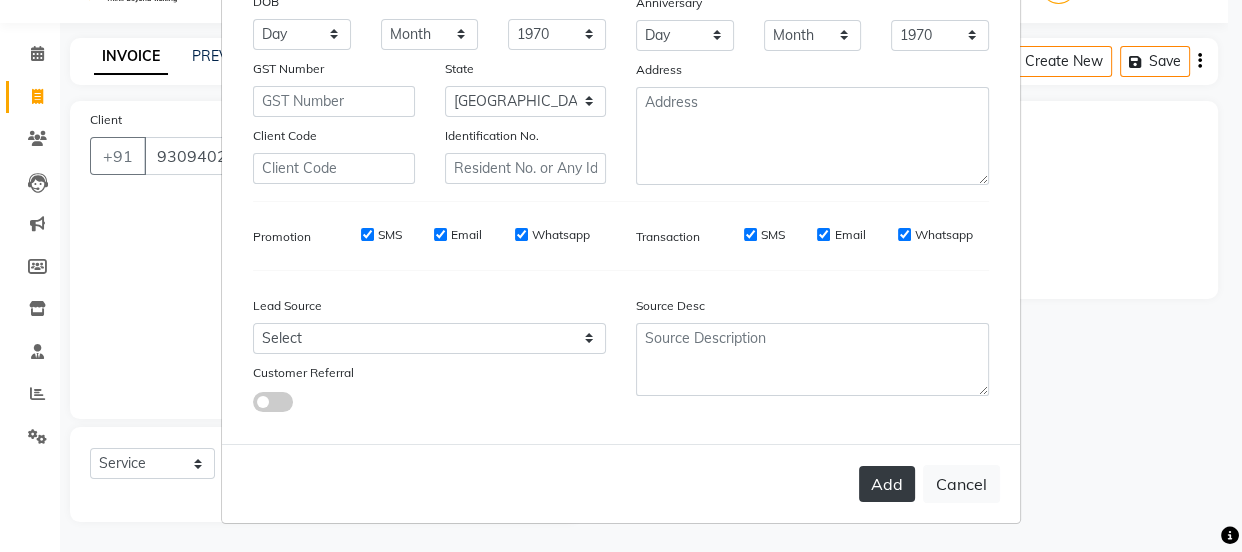 click on "Add" at bounding box center (887, 484) 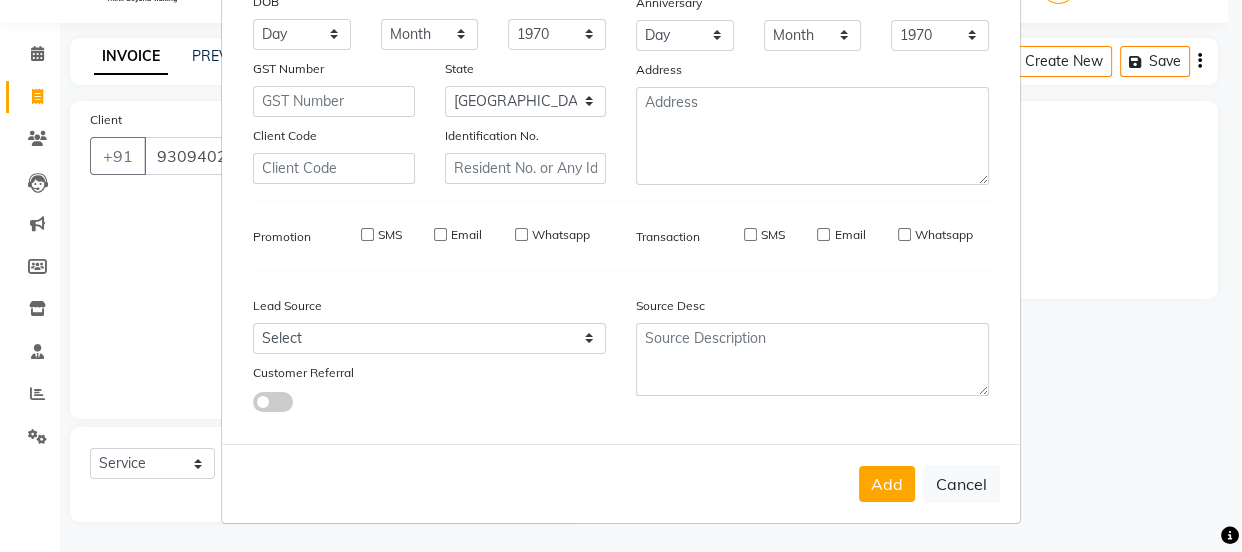 type 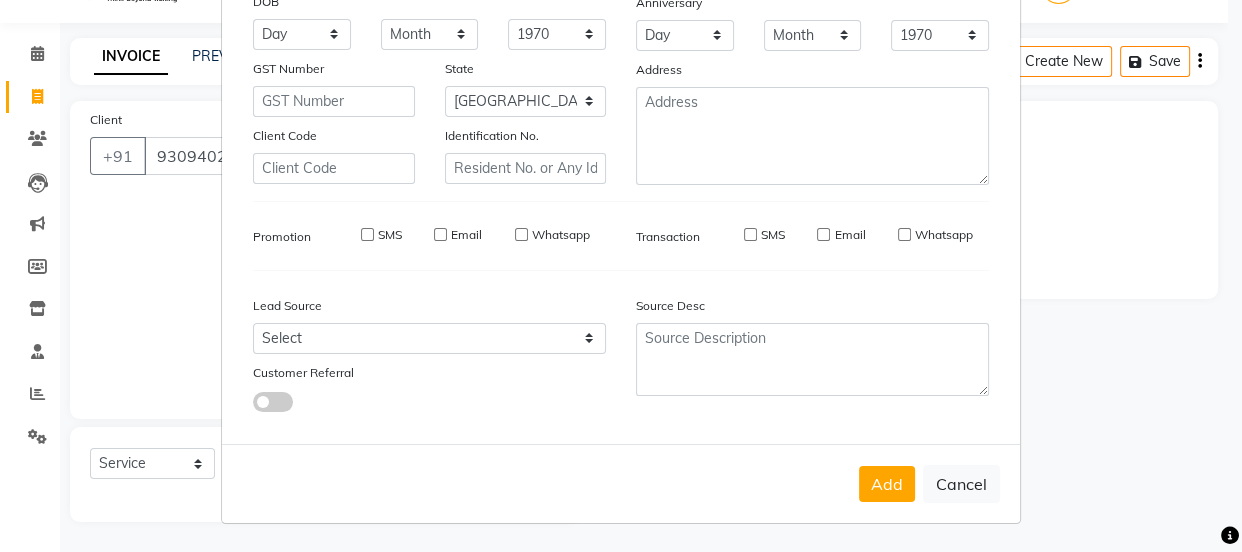 type 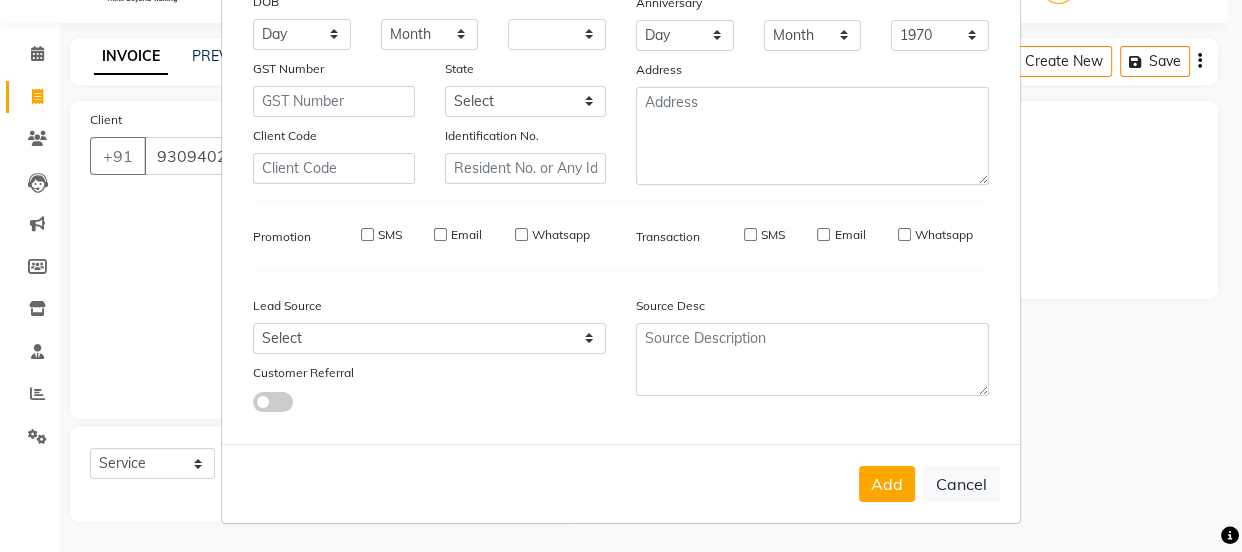type 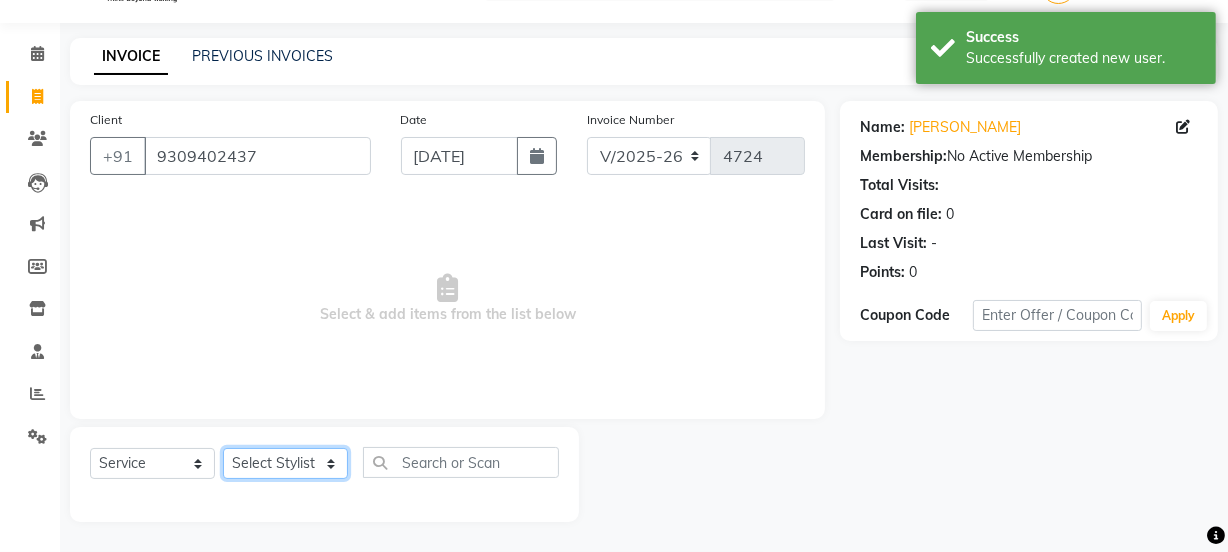 click on "Select Stylist Chetan    Dipak Vaidyakar kokan  n Mahadev Mane Mosin ansari  Nayan Patil Pradip  Prem Mane Rajan Roma Rajput Sai Shirin shaikh Shop Shubham Anarase Sneha suport staff Sonali  Sudip  Sujata thapa Sunil Umesh" 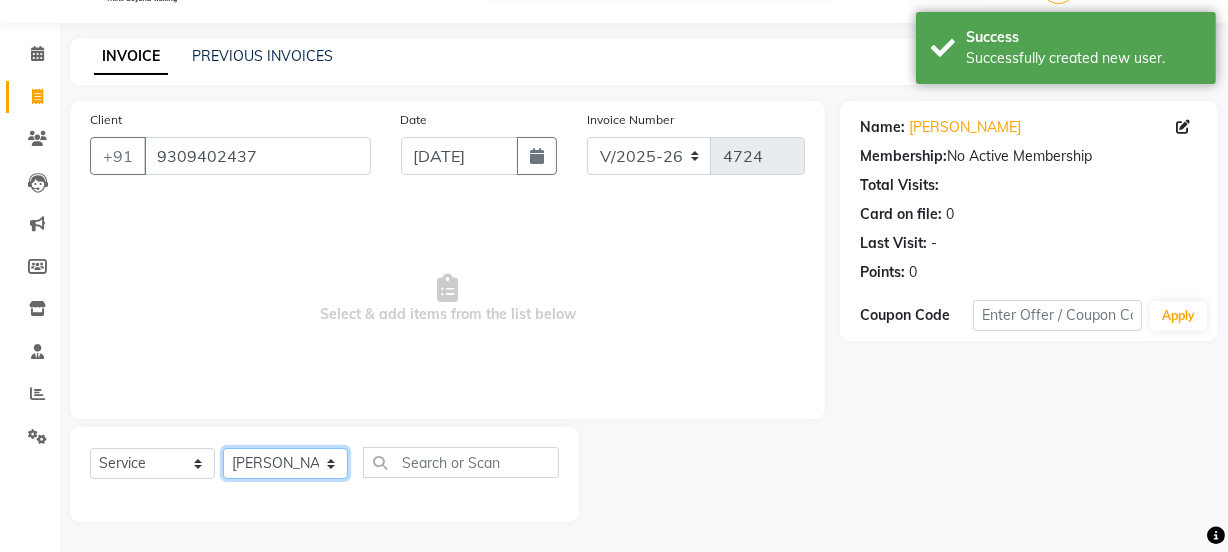 click on "Select Stylist Chetan    Dipak Vaidyakar kokan  n Mahadev Mane Mosin ansari  Nayan Patil Pradip  Prem Mane Rajan Roma Rajput Sai Shirin shaikh Shop Shubham Anarase Sneha suport staff Sonali  Sudip  Sujata thapa Sunil Umesh" 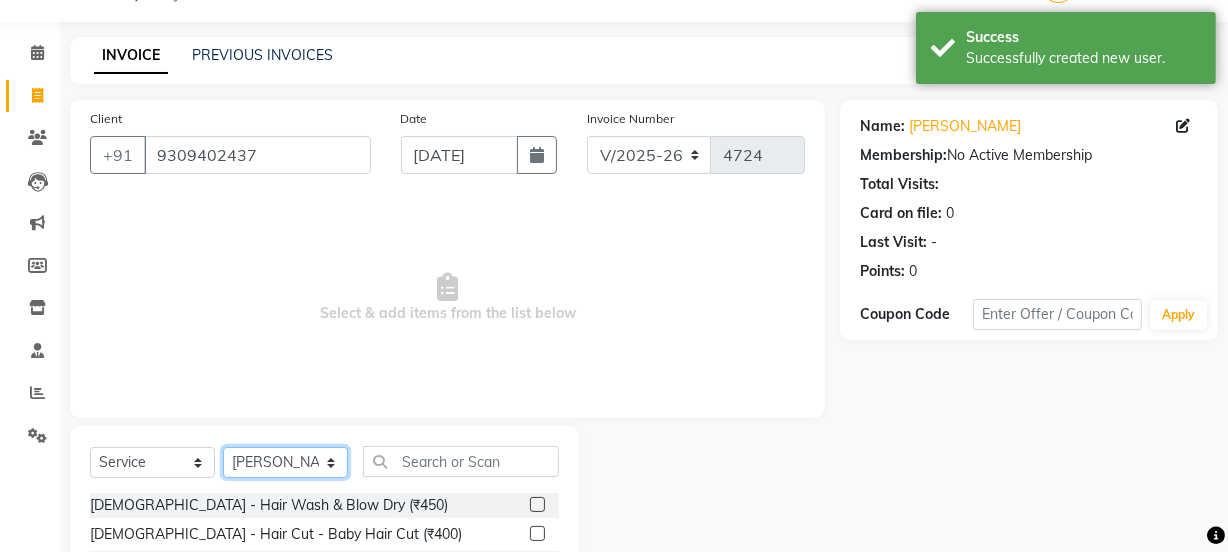 click on "Select Stylist Chetan    Dipak Vaidyakar kokan  n Mahadev Mane Mosin ansari  Nayan Patil Pradip  Prem Mane Rajan Roma Rajput Sai Shirin shaikh Shop Shubham Anarase Sneha suport staff Sonali  Sudip  Sujata thapa Sunil Umesh" 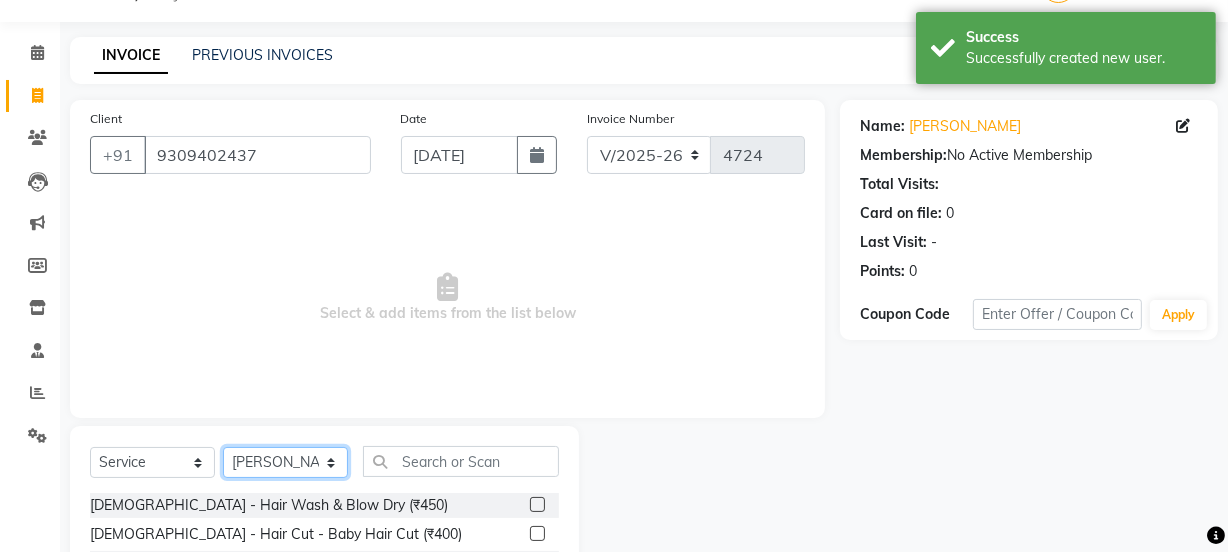 click on "Select Stylist Chetan    Dipak Vaidyakar kokan  n Mahadev Mane Mosin ansari  Nayan Patil Pradip  Prem Mane Rajan Roma Rajput Sai Shirin shaikh Shop Shubham Anarase Sneha suport staff Sonali  Sudip  Sujata thapa Sunil Umesh" 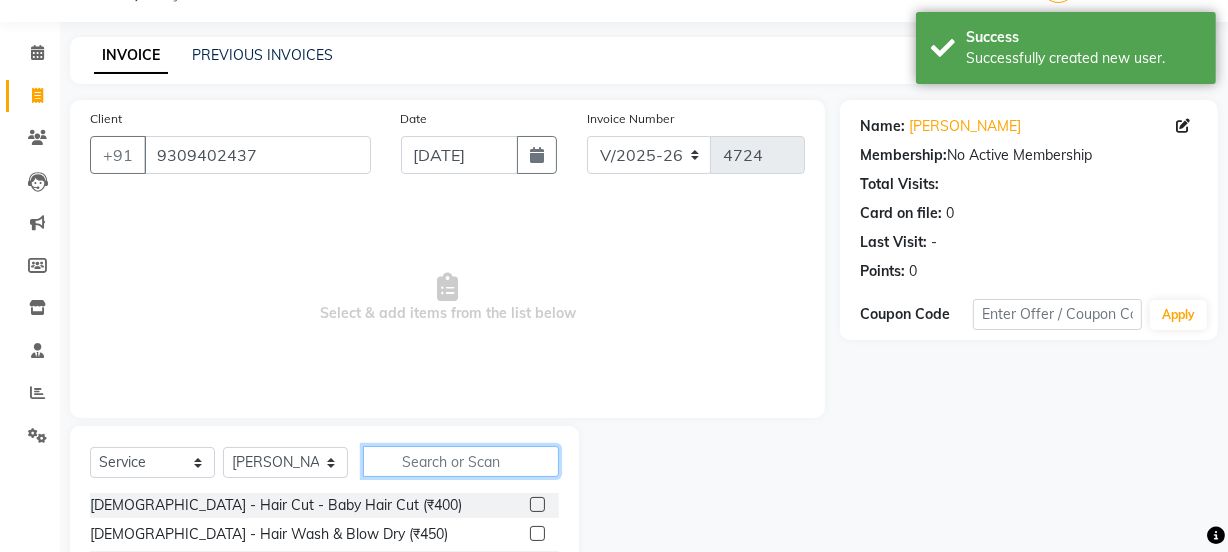 click 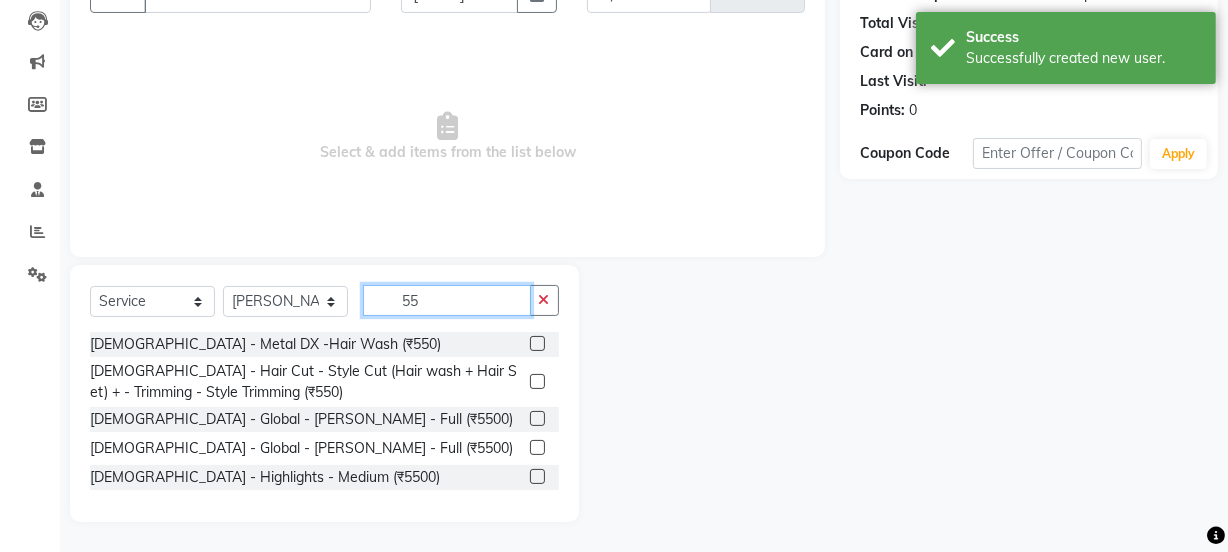 scroll, scrollTop: 211, scrollLeft: 0, axis: vertical 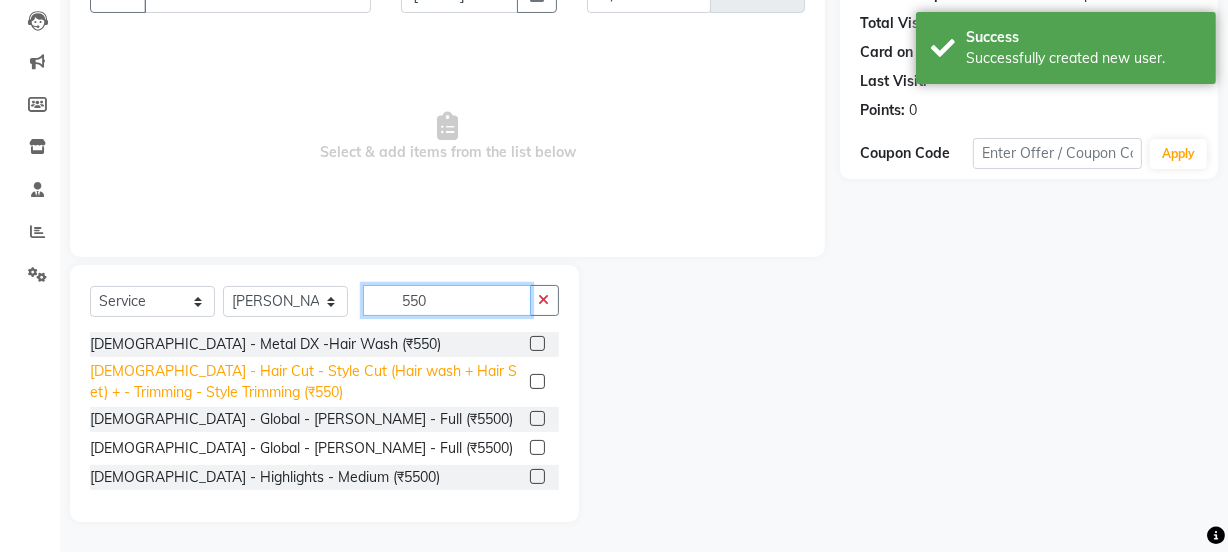 type on "550" 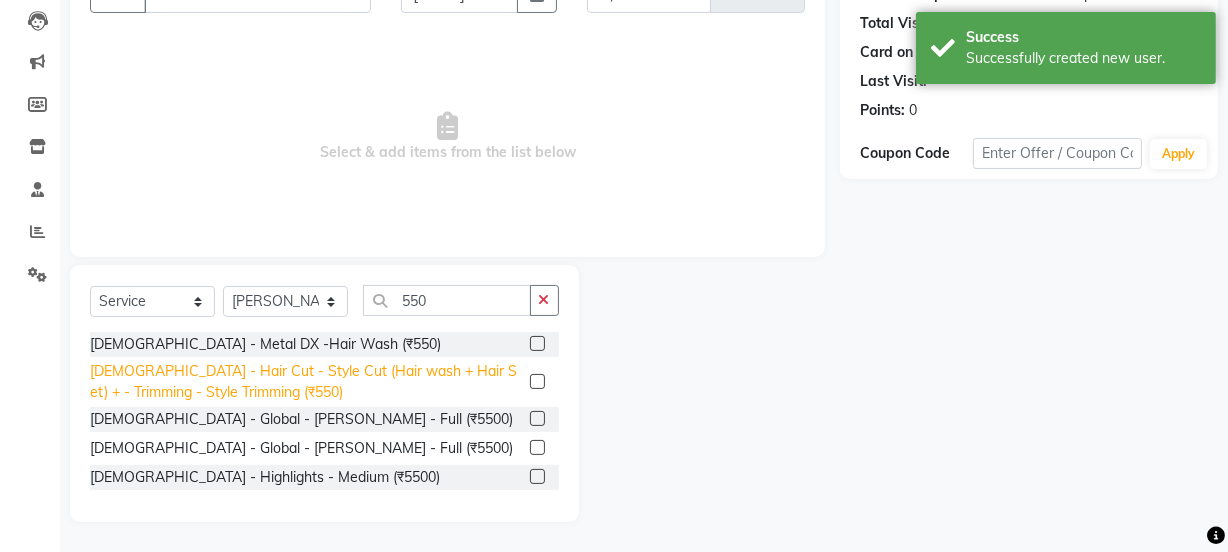 click on "Male - Hair Cut - Style Cut (Hair wash + Hair Set) + - Trimming - Style Trimming (₹550)" 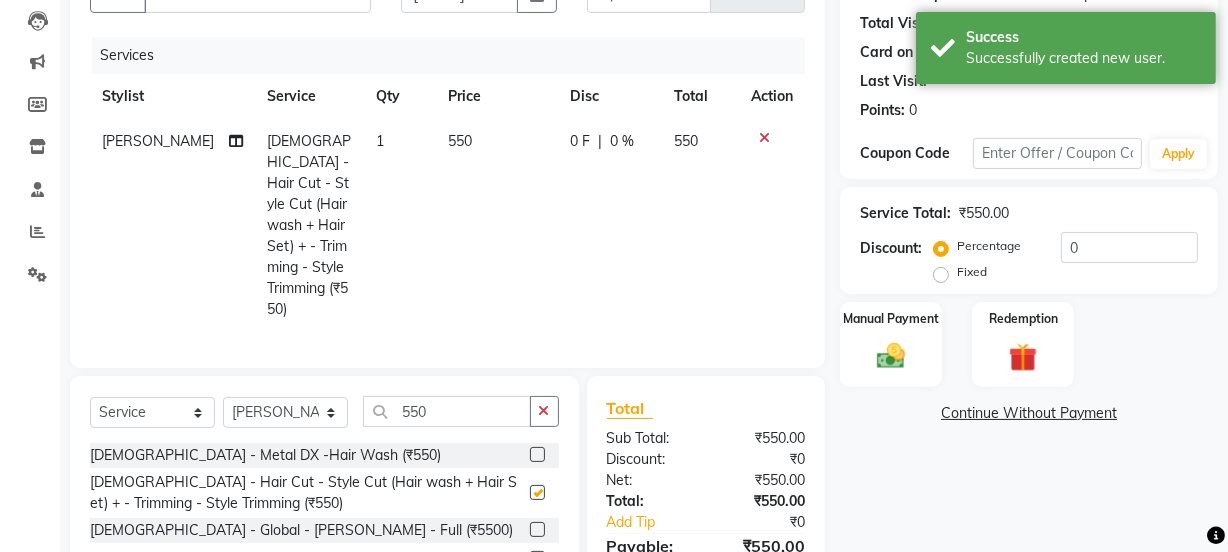 checkbox on "false" 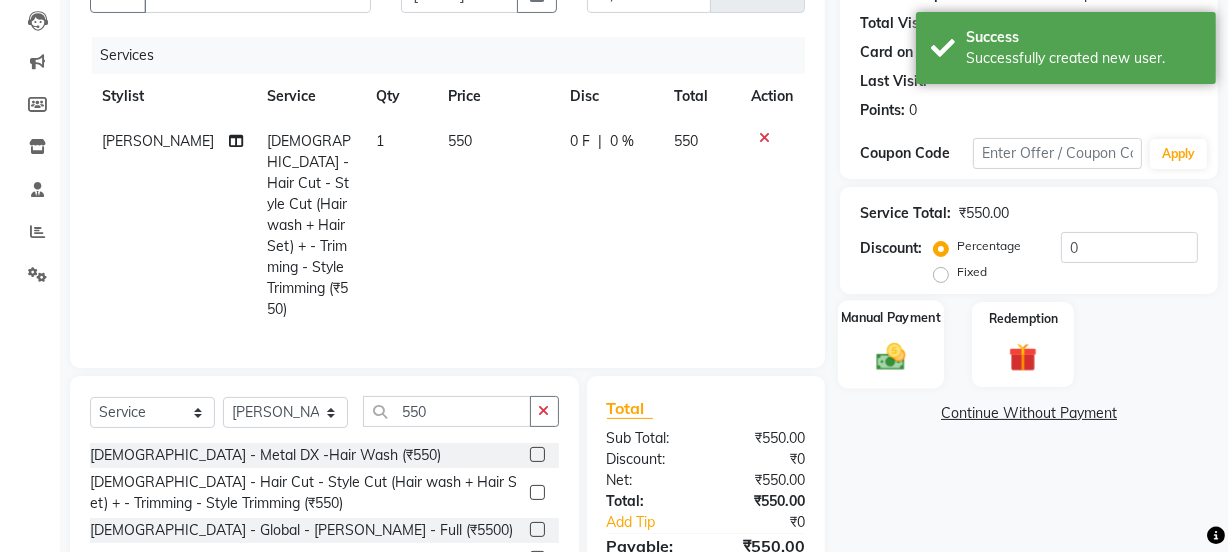 click 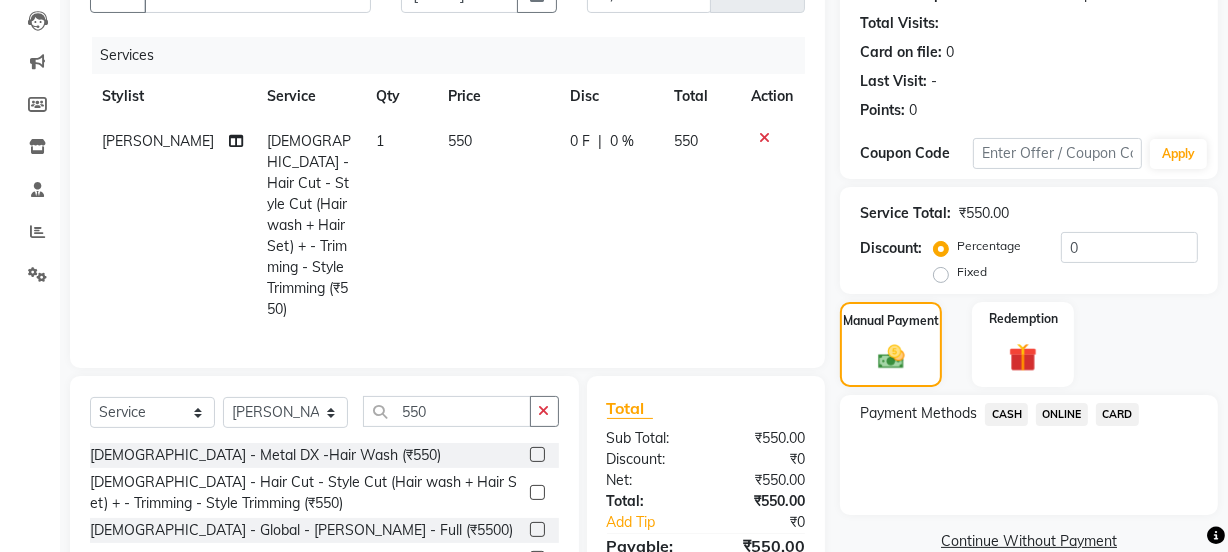 click on "ONLINE" 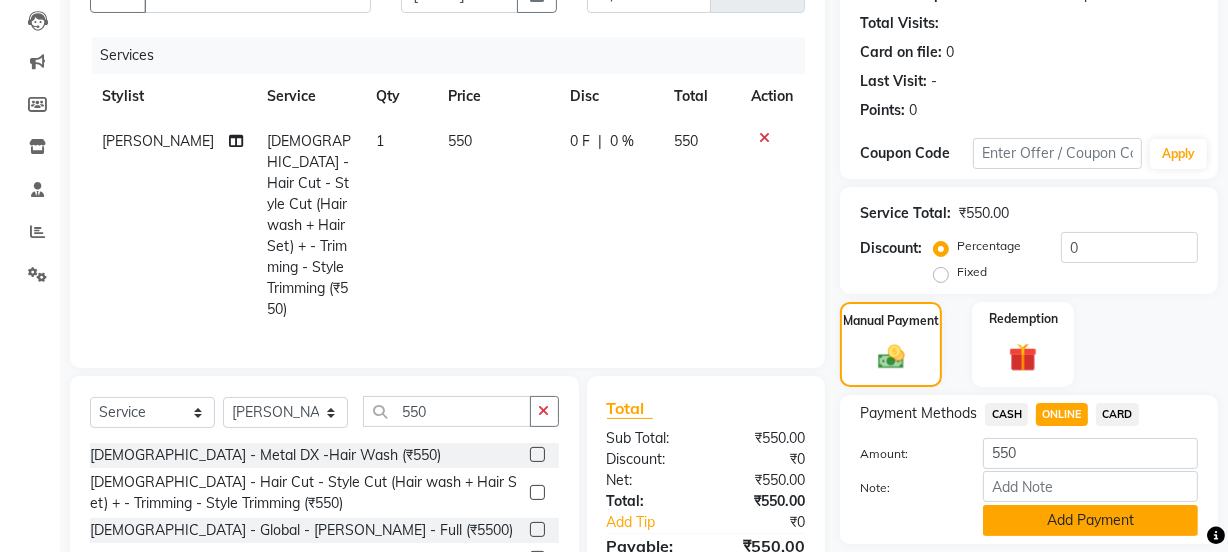 click on "Add Payment" 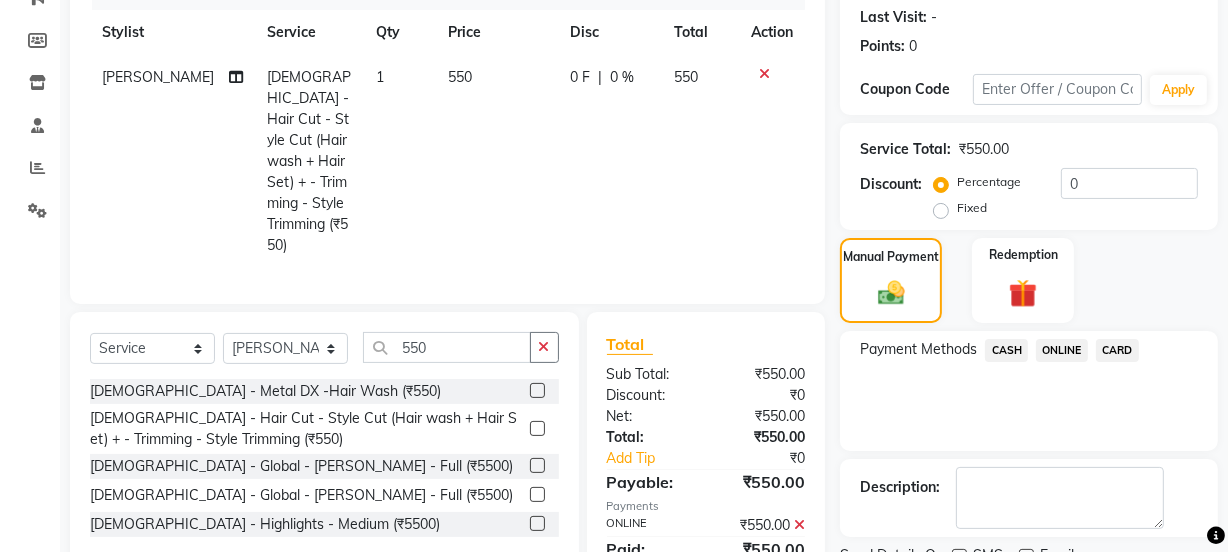 scroll, scrollTop: 357, scrollLeft: 0, axis: vertical 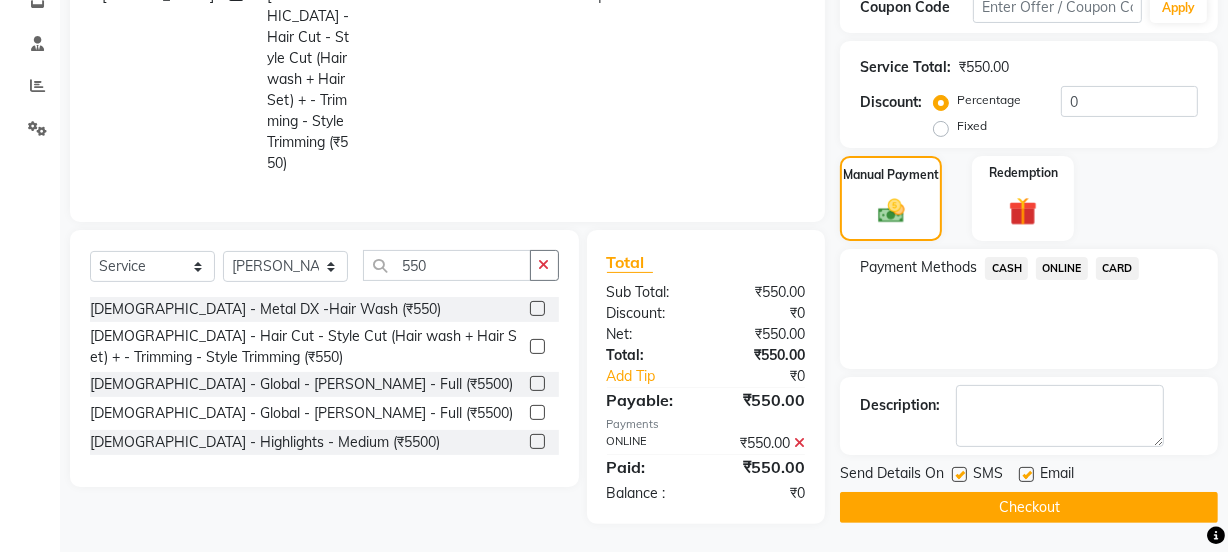 click on "Checkout" 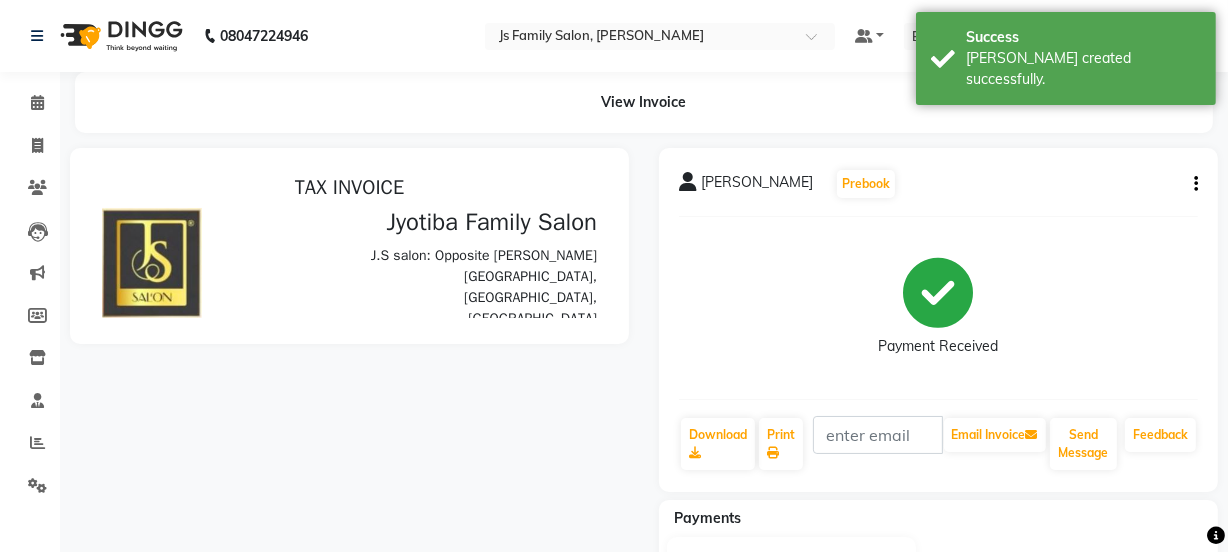scroll, scrollTop: 0, scrollLeft: 0, axis: both 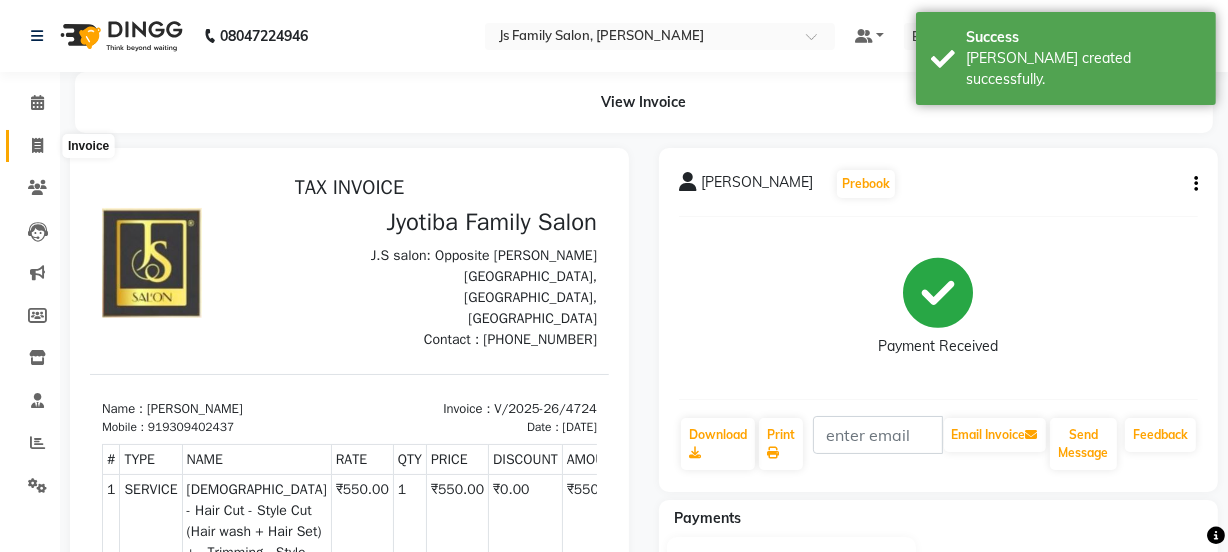 click 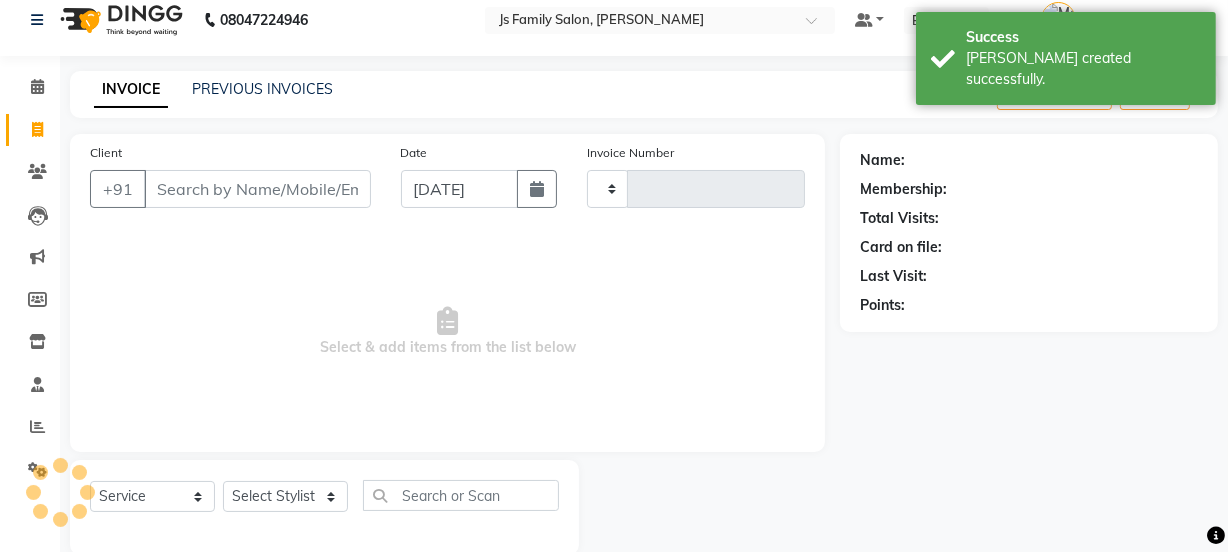 type on "4725" 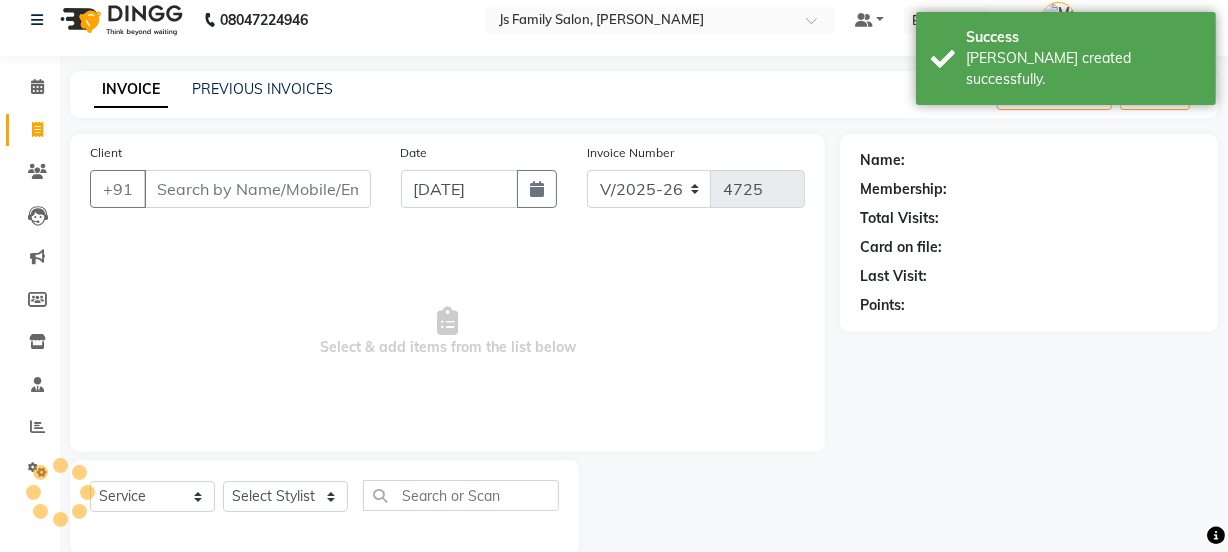 scroll, scrollTop: 50, scrollLeft: 0, axis: vertical 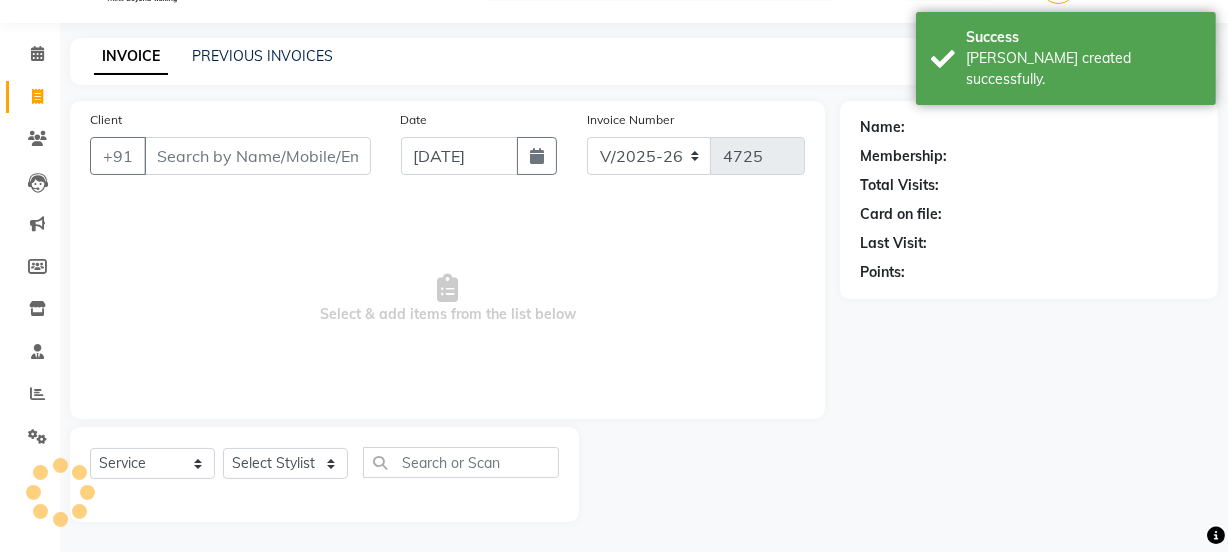 click on "Client" at bounding box center (257, 156) 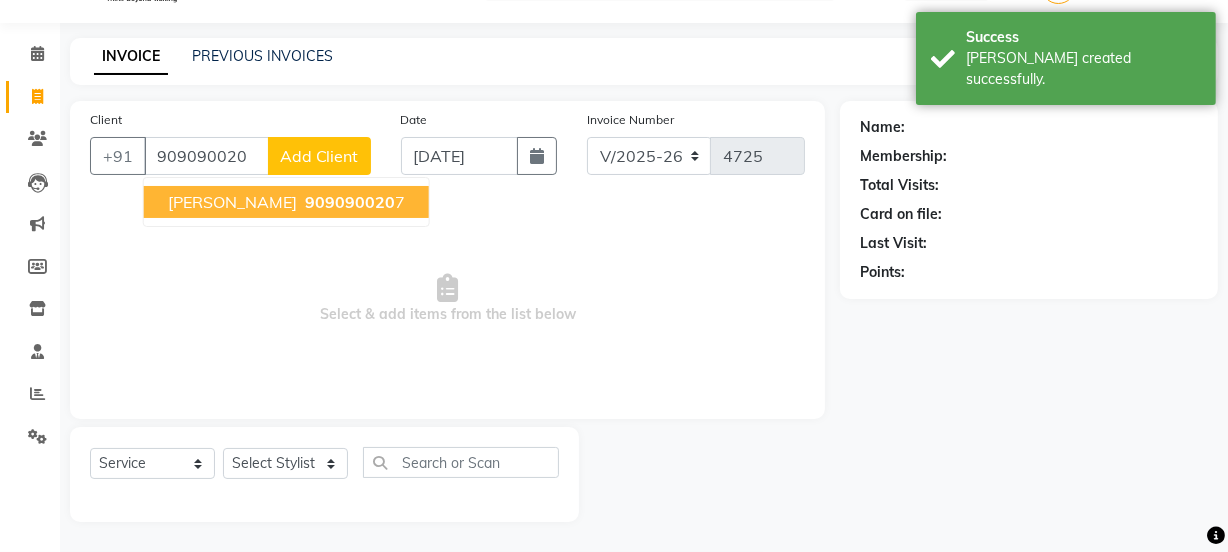 click on "Mayur Shettey   909090020 7" at bounding box center (286, 202) 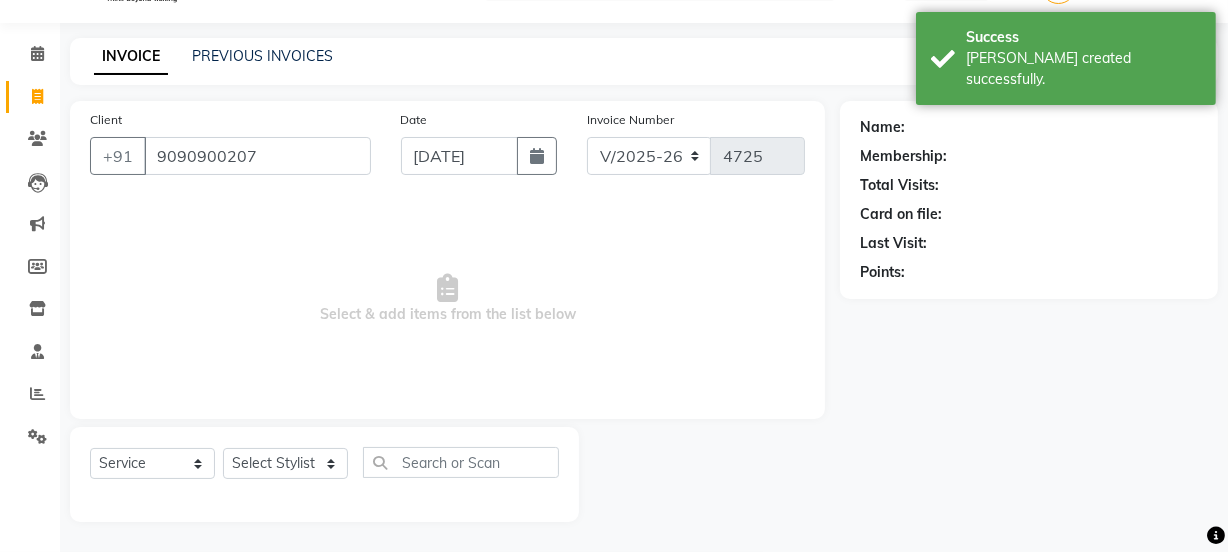 type on "9090900207" 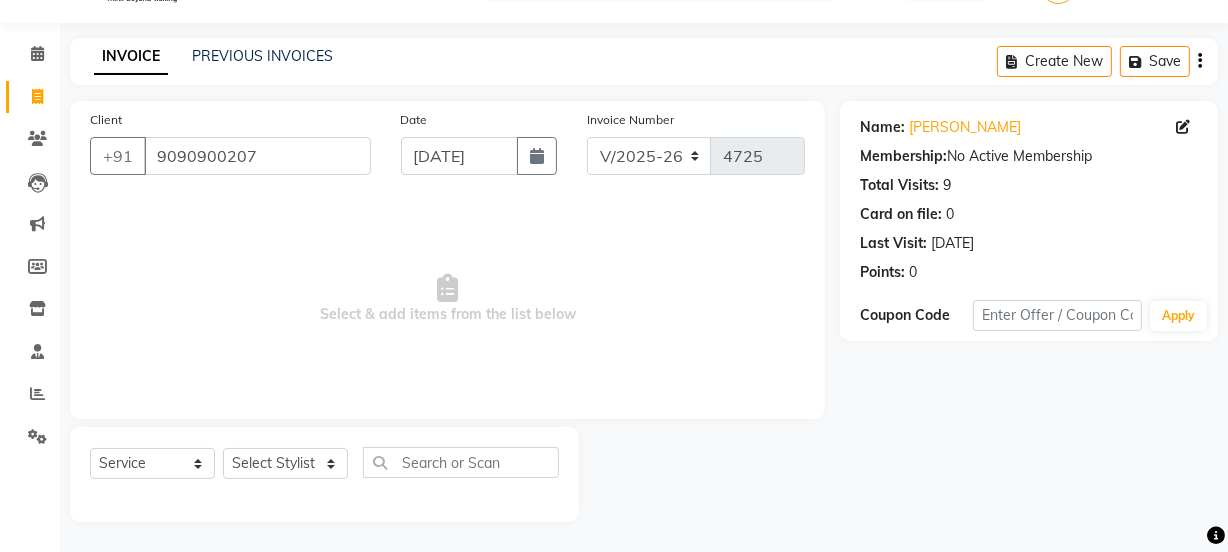click on "Select  Service  Product  Membership  Package Voucher Prepaid Gift Card  Select Stylist Chetan    Dipak Vaidyakar kokan  n Mahadev Mane Mosin ansari  Nayan Patil Pradip  Prem Mane Rajan Roma Rajput Sai Shirin shaikh Shop Shubham Anarase Sneha suport staff Sonali  Sudip  Sujata thapa Sunil Umesh" 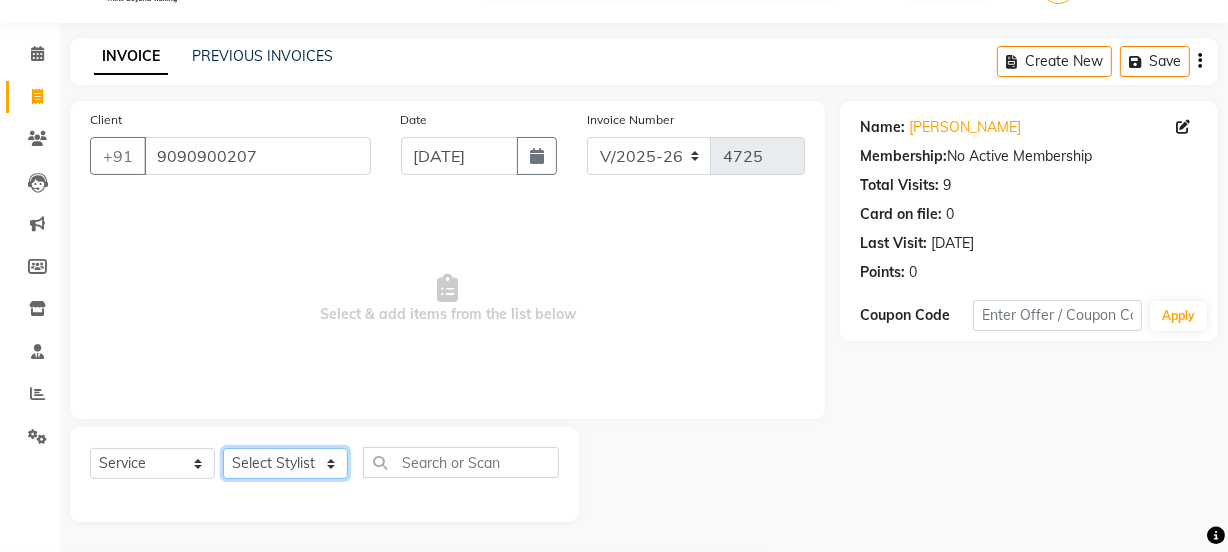 click on "Select Stylist Chetan    Dipak Vaidyakar kokan  n Mahadev Mane Mosin ansari  Nayan Patil Pradip  Prem Mane Rajan Roma Rajput Sai Shirin shaikh Shop Shubham Anarase Sneha suport staff Sonali  Sudip  Sujata thapa Sunil Umesh" 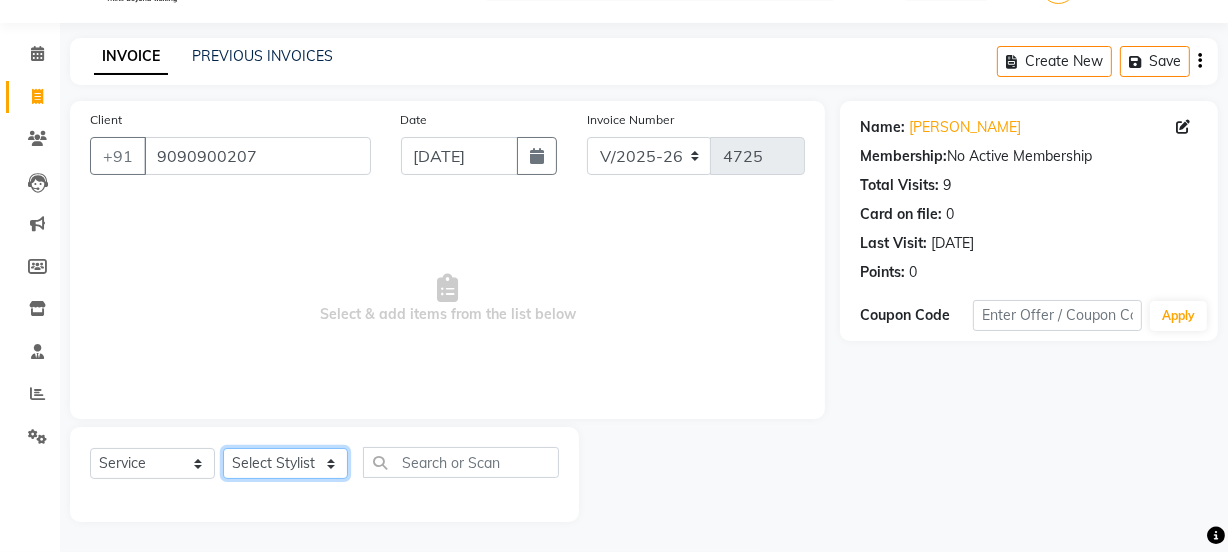 select on "17712" 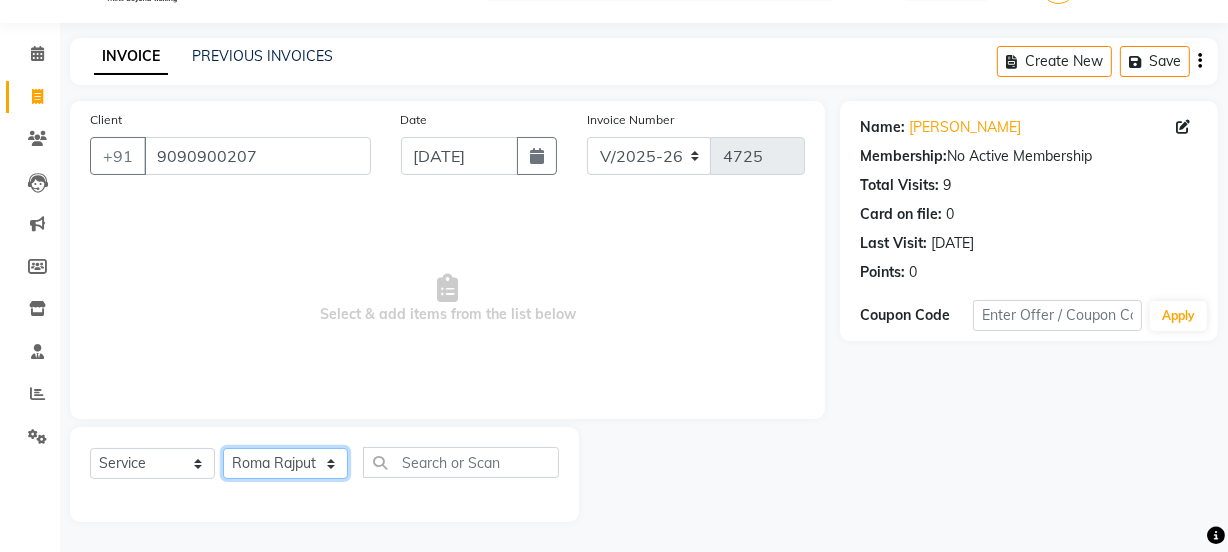 click on "Select Stylist Chetan    Dipak Vaidyakar kokan  n Mahadev Mane Mosin ansari  Nayan Patil Pradip  Prem Mane Rajan Roma Rajput Sai Shirin shaikh Shop Shubham Anarase Sneha suport staff Sonali  Sudip  Sujata thapa Sunil Umesh" 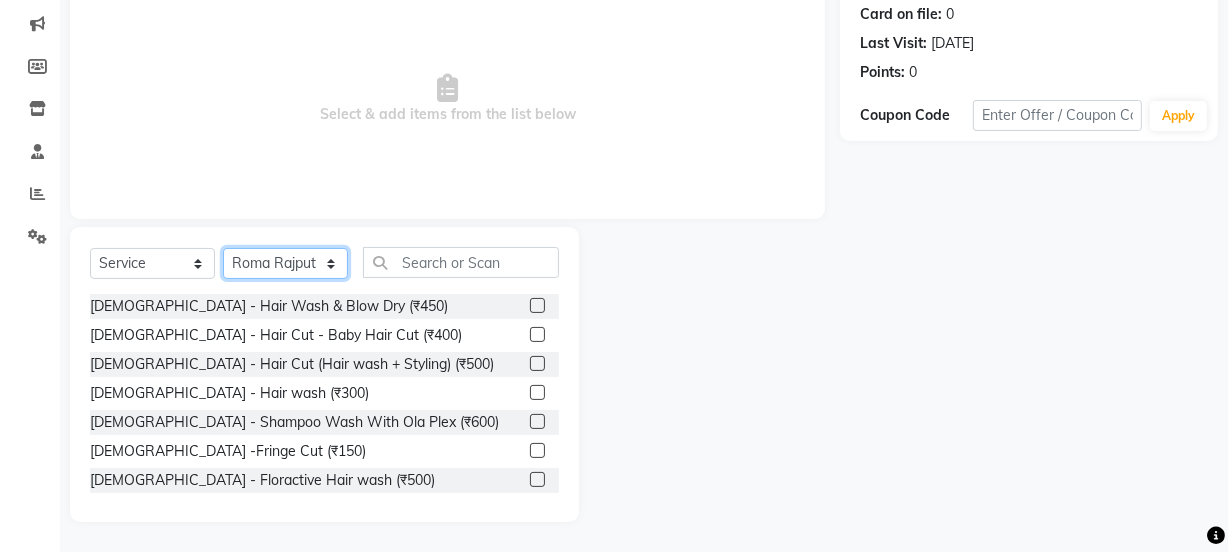 scroll, scrollTop: 250, scrollLeft: 0, axis: vertical 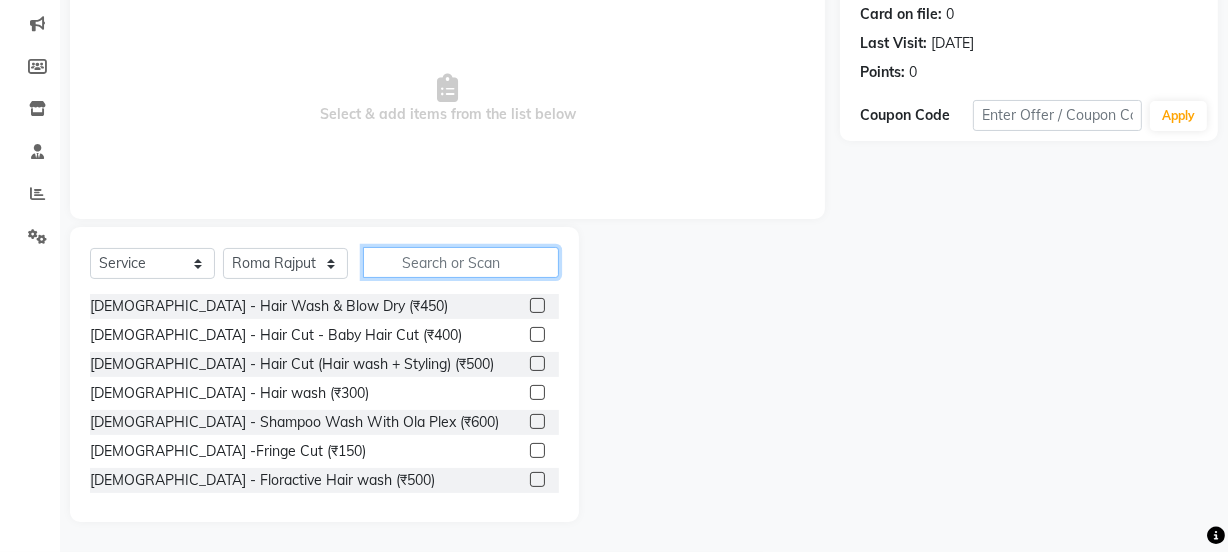 click 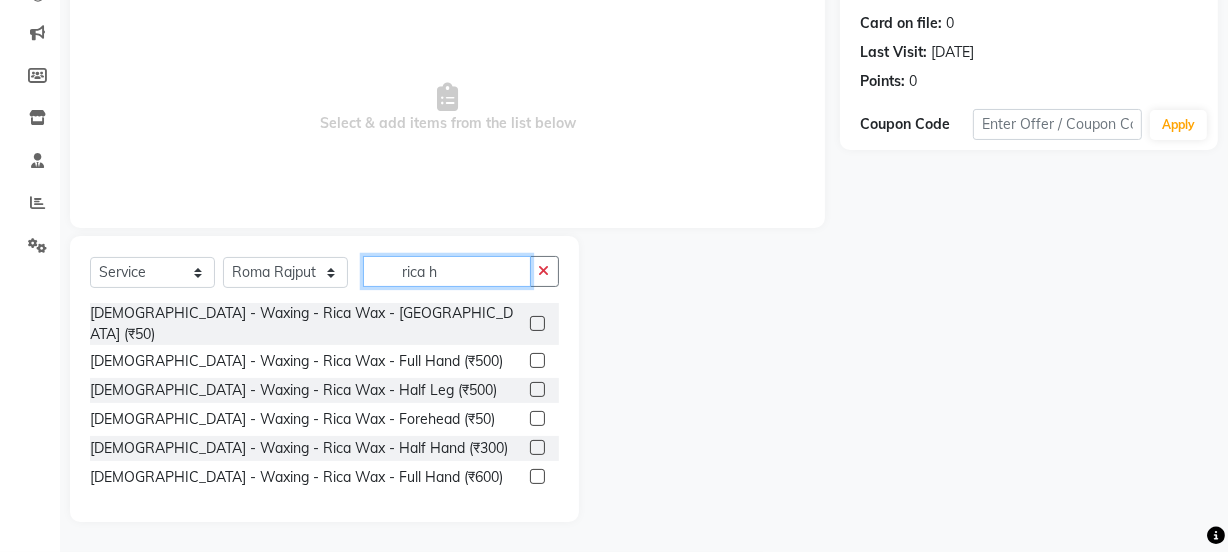 scroll, scrollTop: 223, scrollLeft: 0, axis: vertical 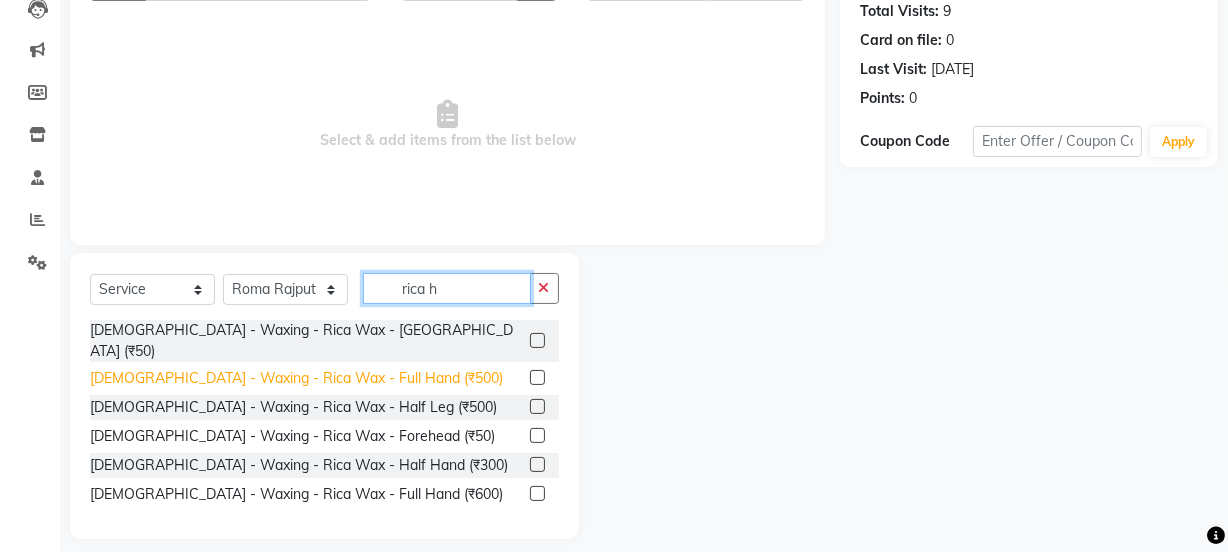 type on "rica h" 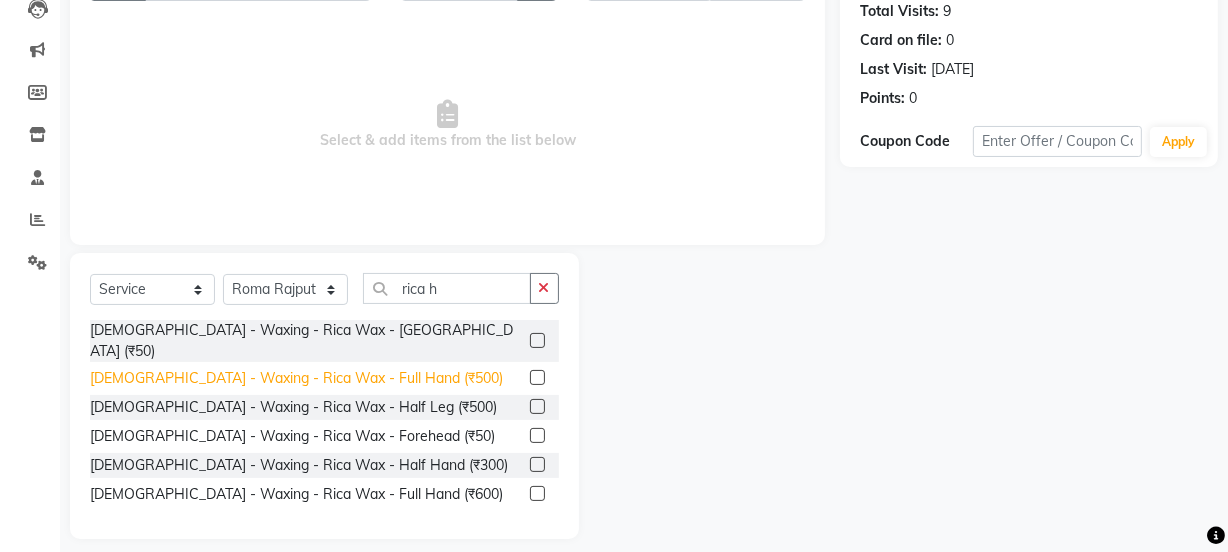click on "Female - Waxing - Rica Wax - Full Hand (₹500)" 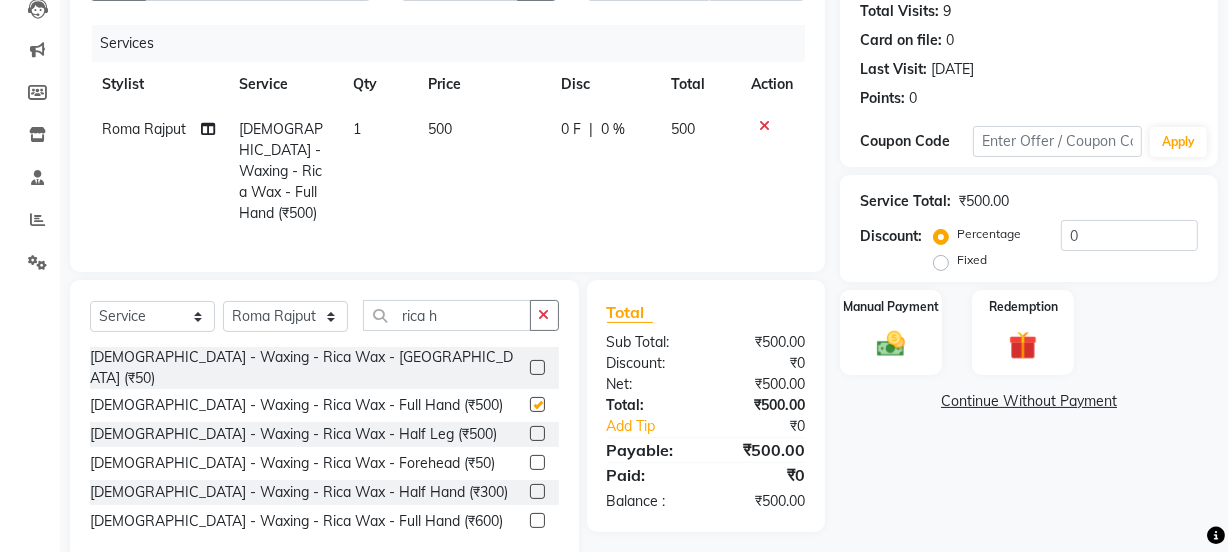 checkbox on "false" 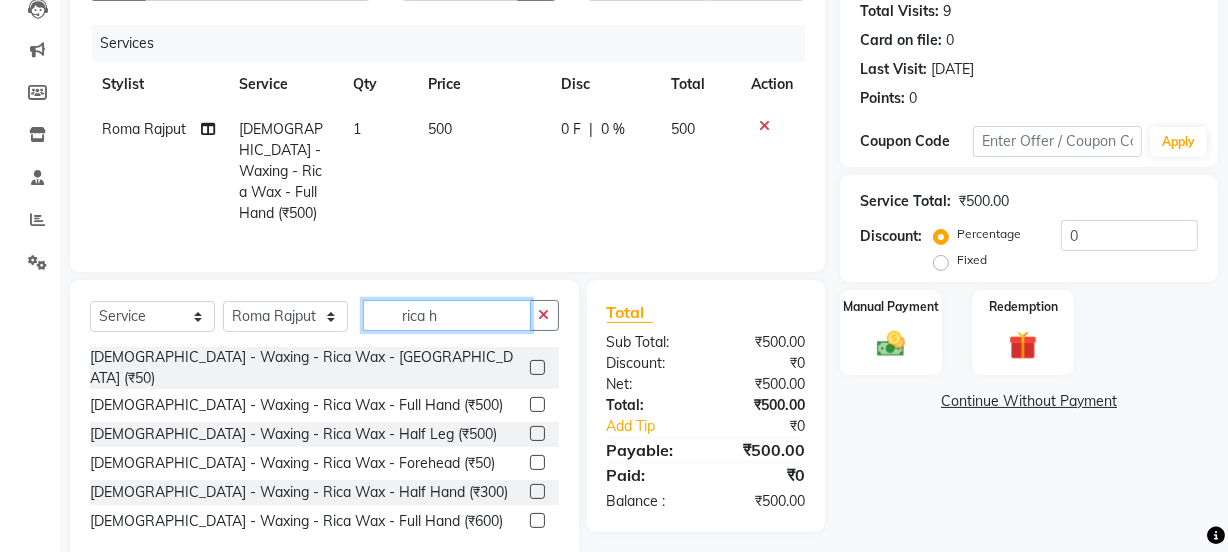 click on "rica h" 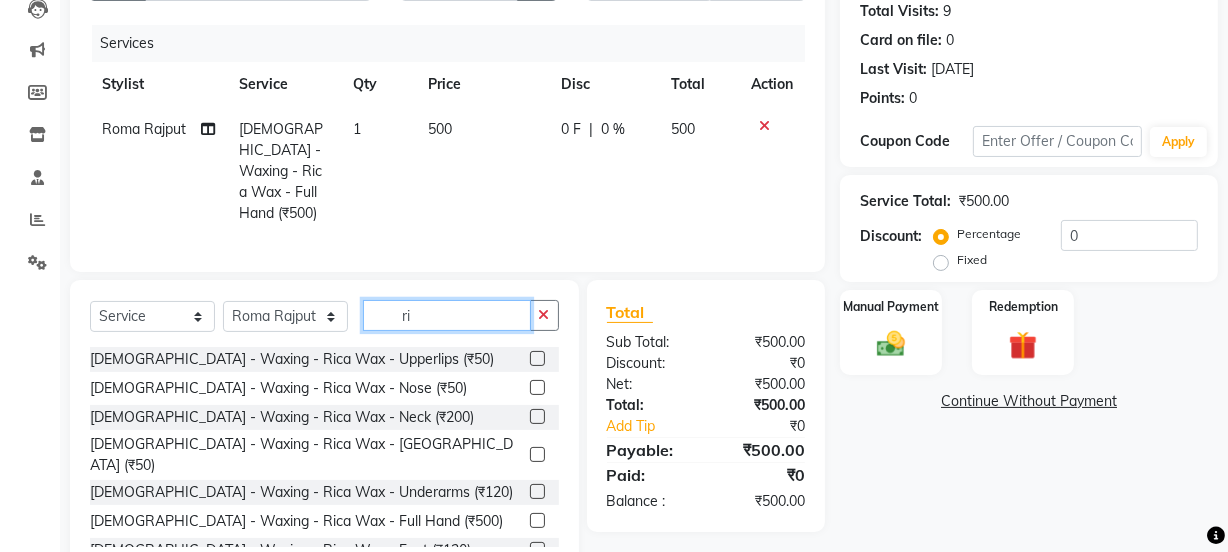 type on "r" 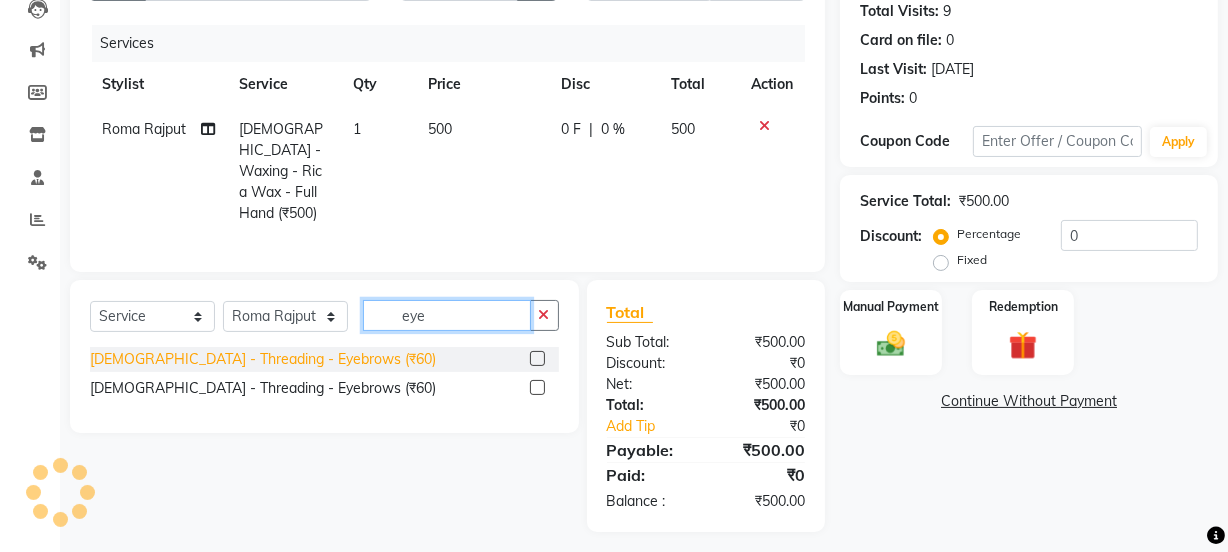 type on "eye" 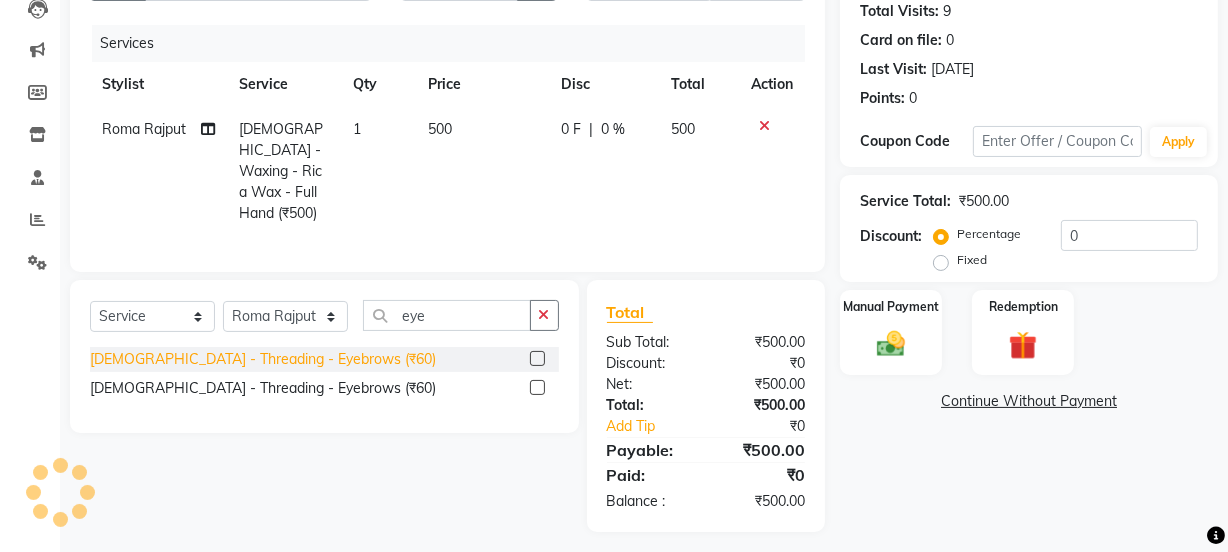 click on "Female - Threading - Eyebrows (₹60)" 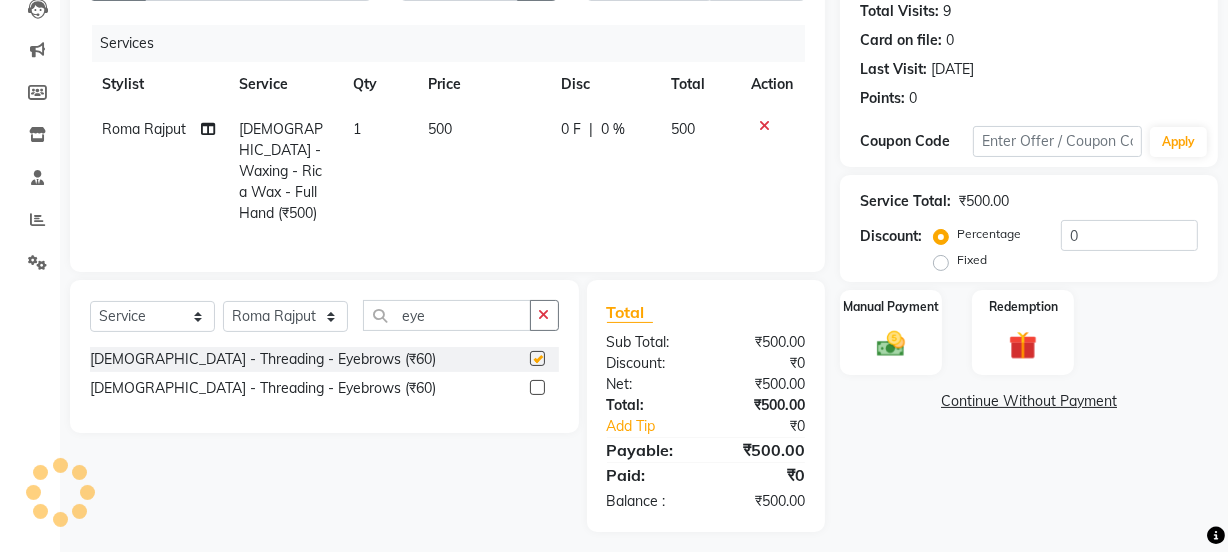 checkbox on "false" 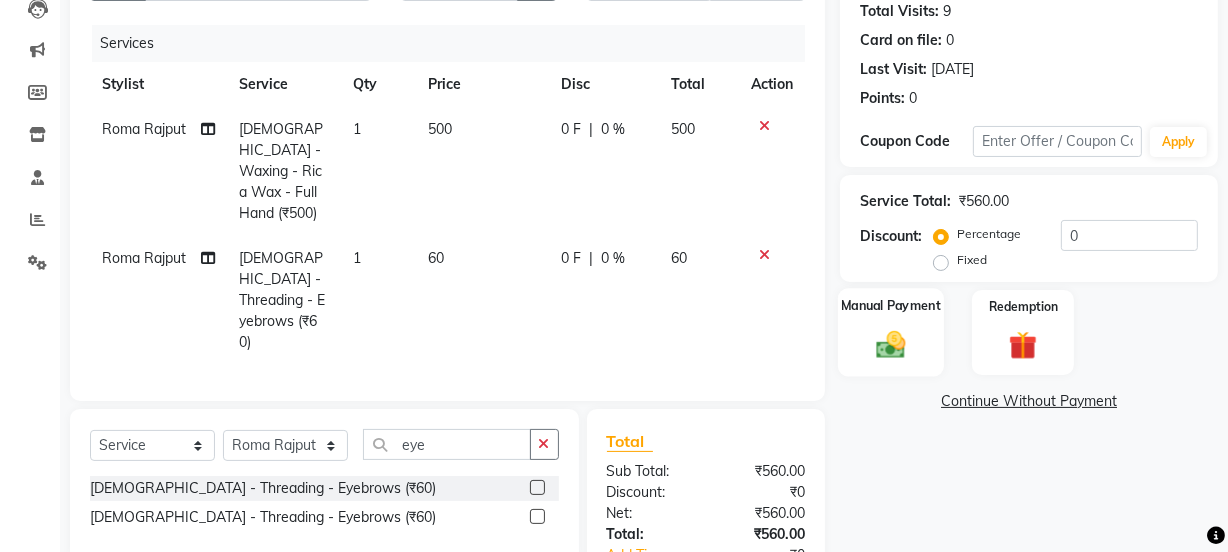 click 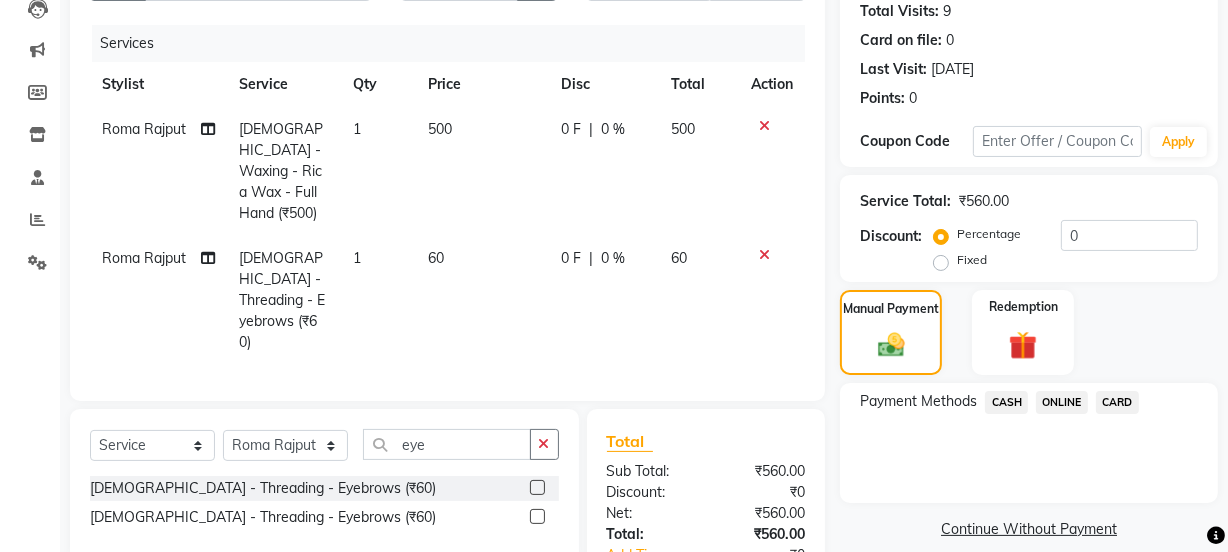 click on "Payment Methods  CASH   ONLINE   CARD" 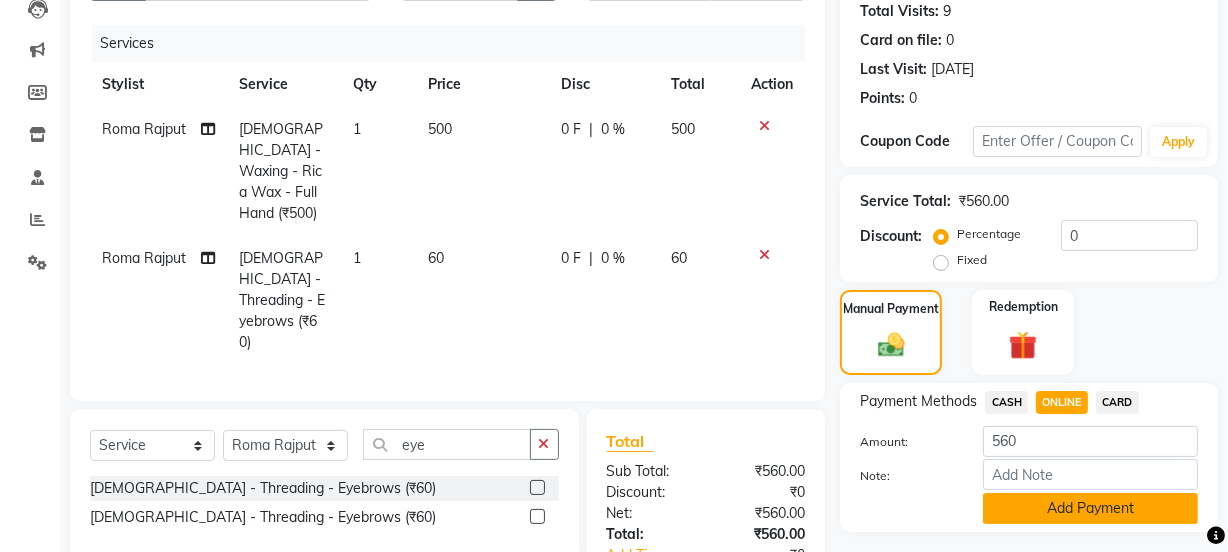 click on "Add Payment" 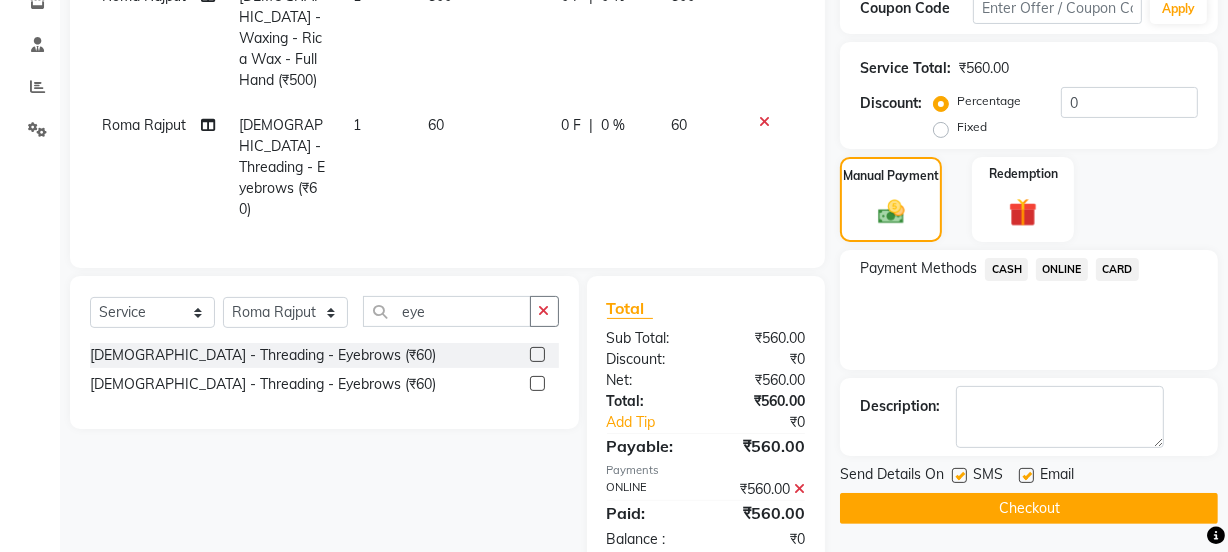 scroll, scrollTop: 357, scrollLeft: 0, axis: vertical 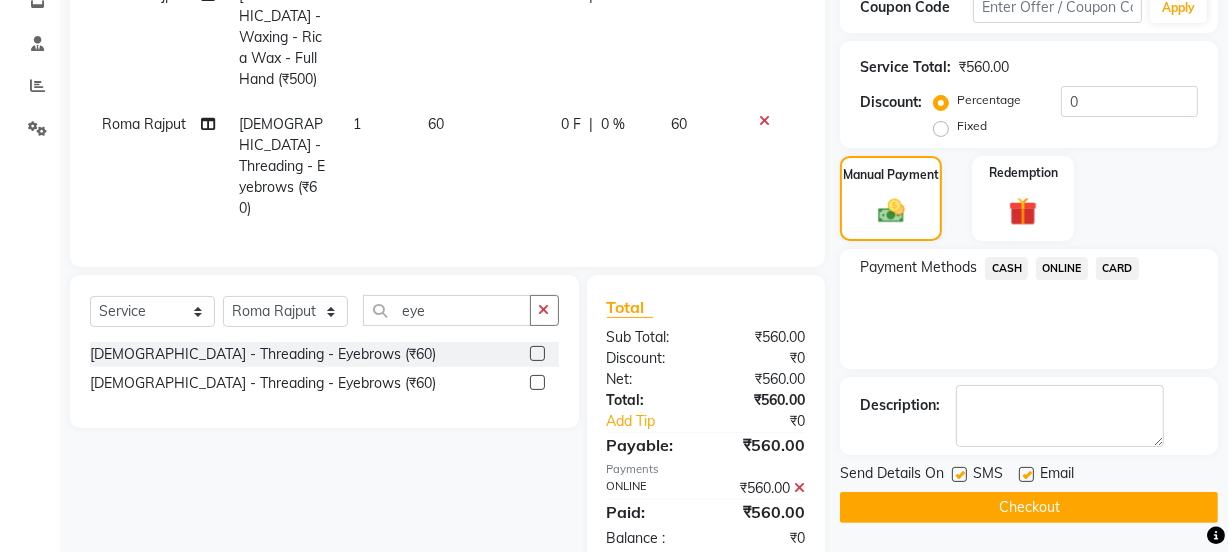 click on "Checkout" 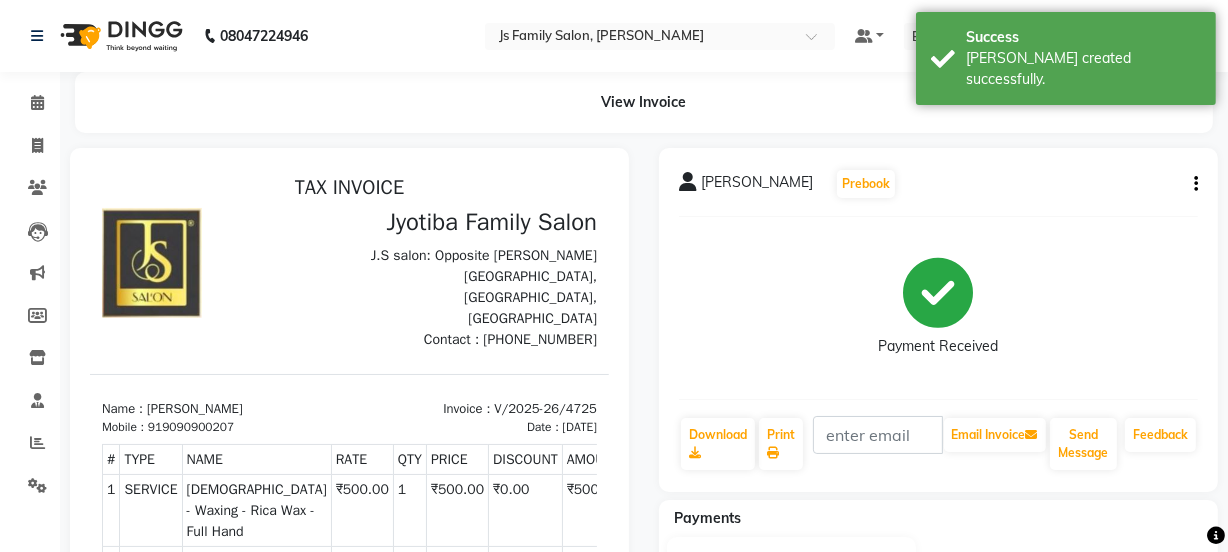 scroll, scrollTop: 0, scrollLeft: 0, axis: both 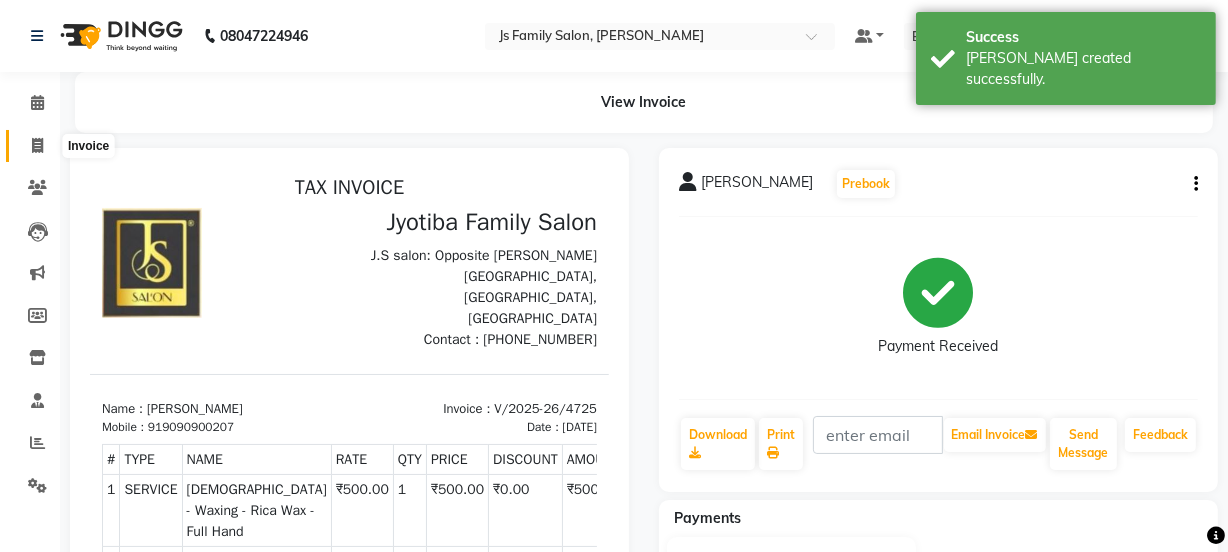 click 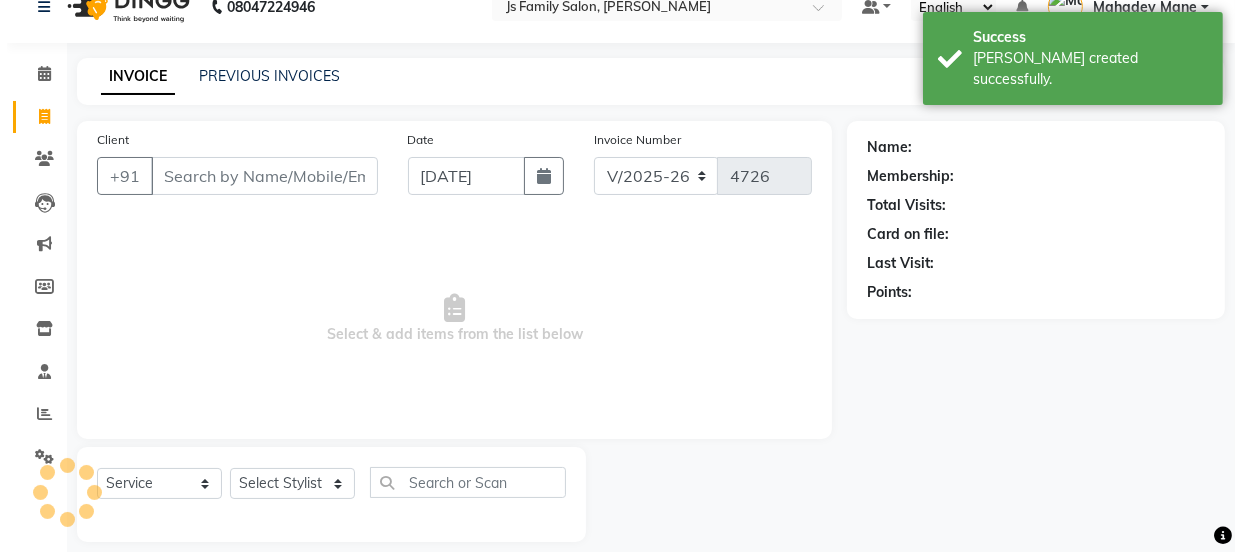 scroll, scrollTop: 50, scrollLeft: 0, axis: vertical 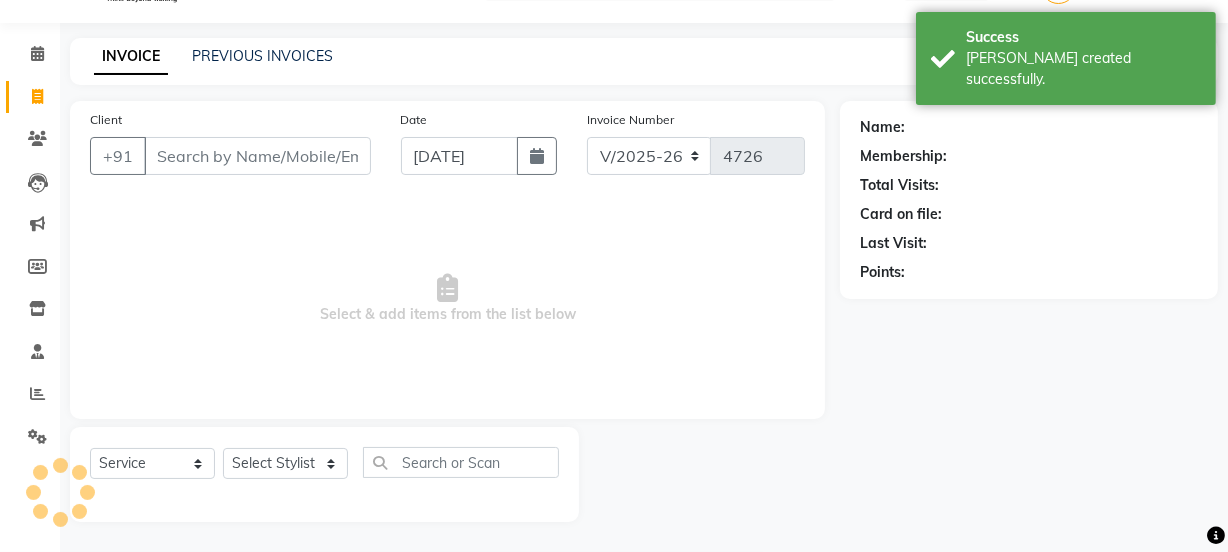 click on "Client" at bounding box center [257, 156] 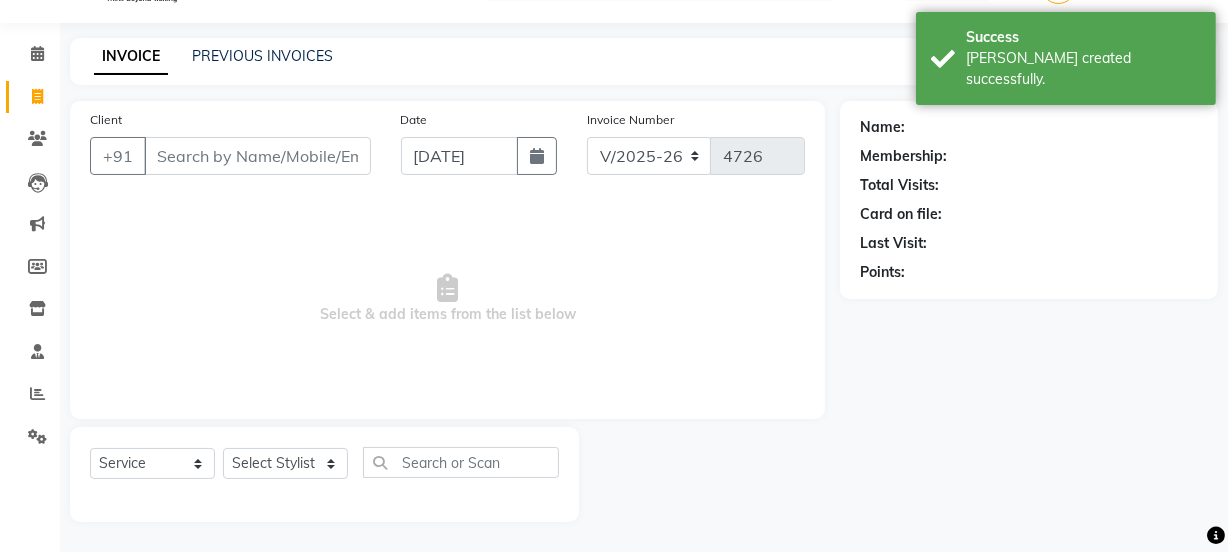 click on "Client" at bounding box center [257, 156] 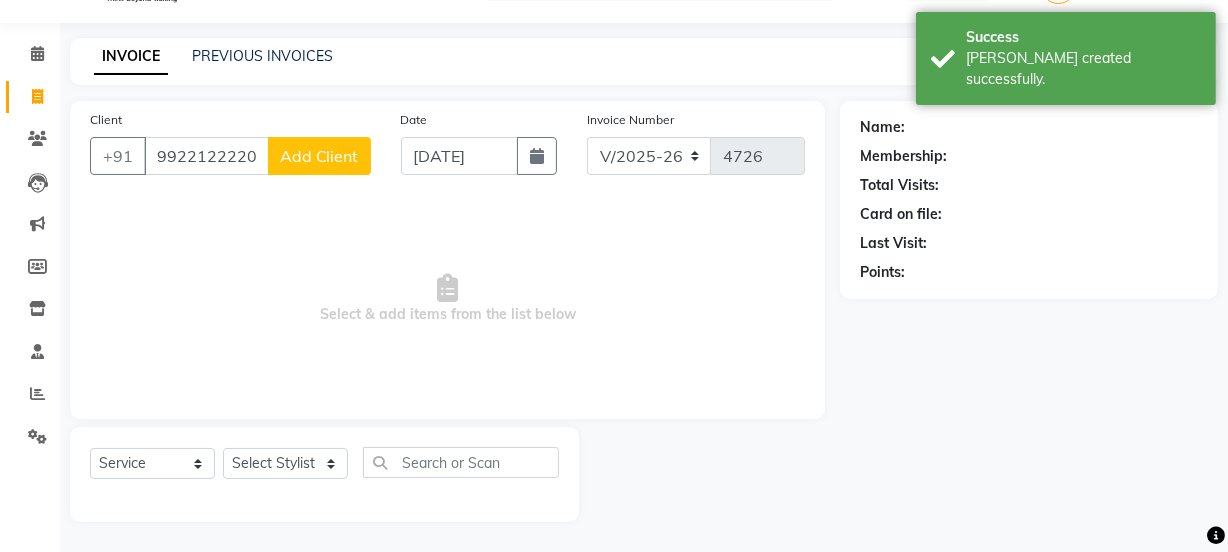 type on "99221222202" 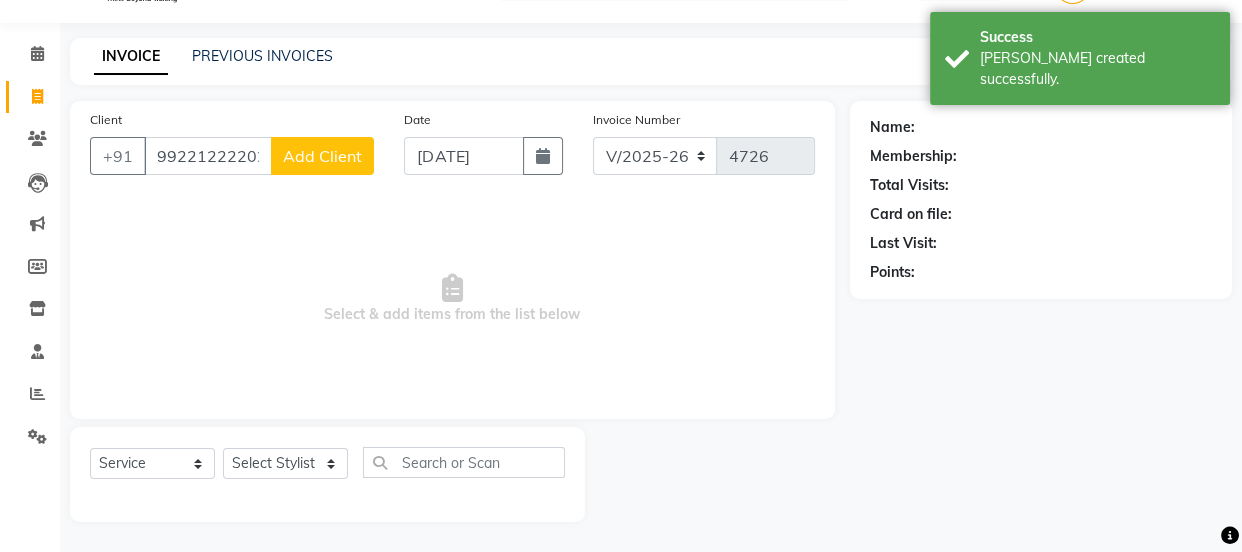 select on "22" 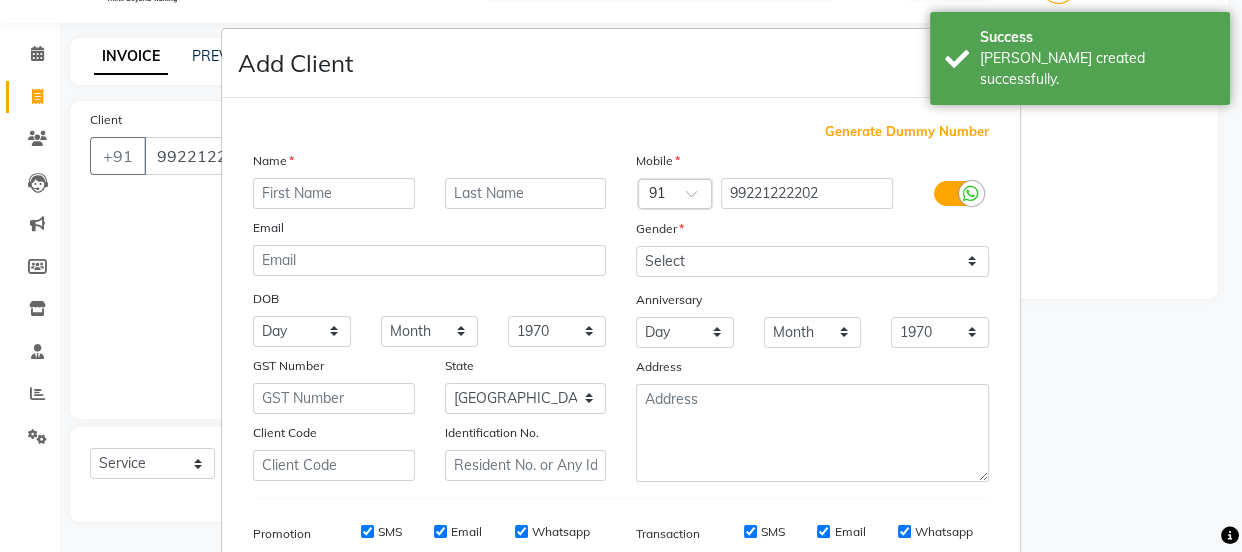 click at bounding box center (334, 193) 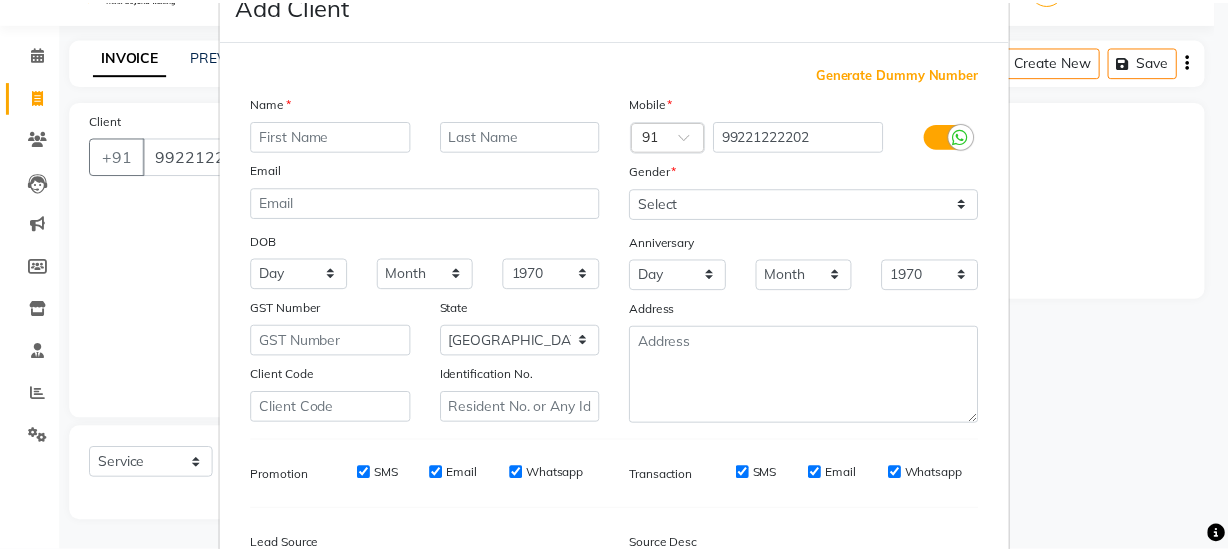 scroll, scrollTop: 301, scrollLeft: 0, axis: vertical 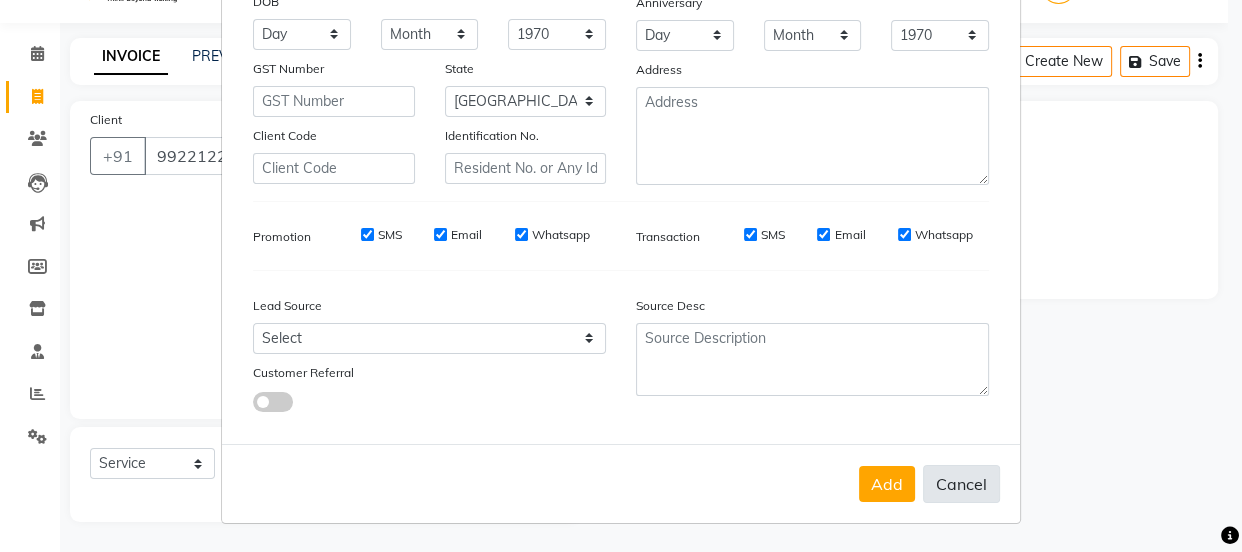 click on "Cancel" at bounding box center [961, 484] 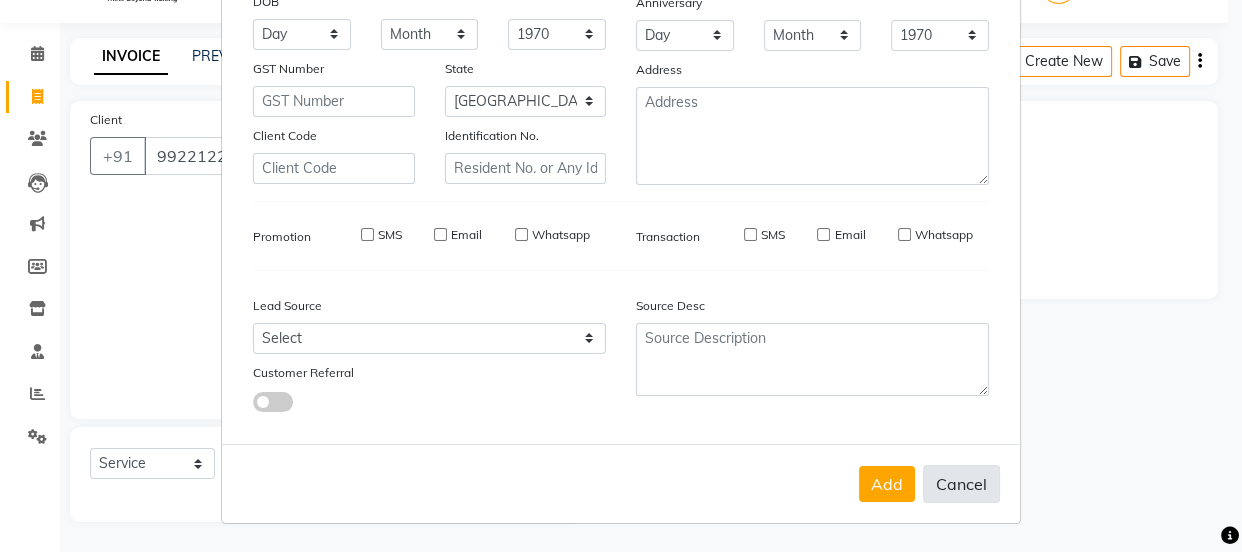 select 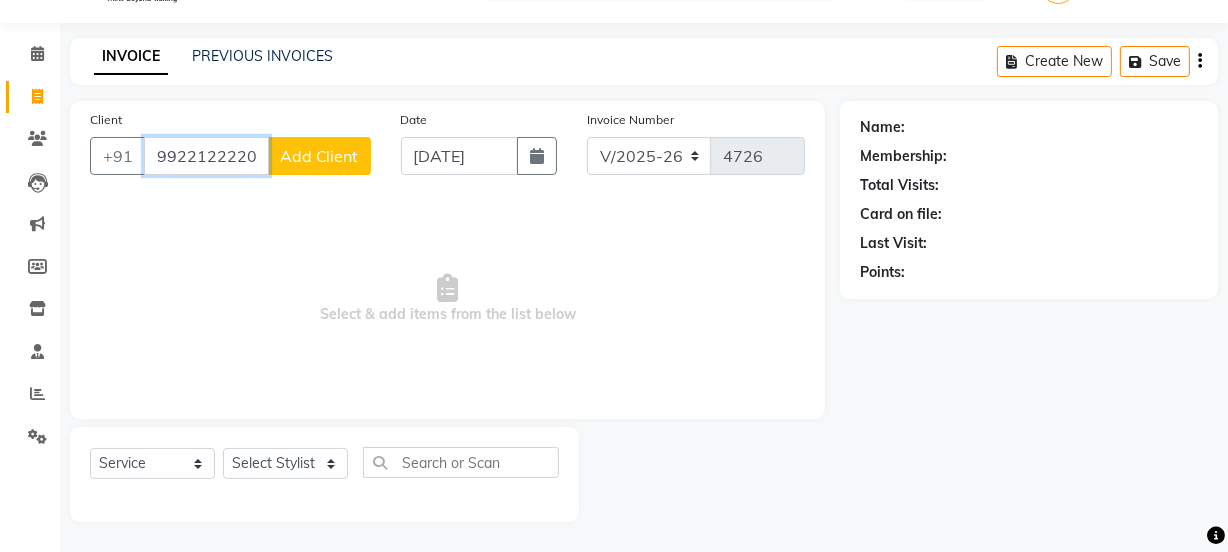 click on "99221222202" at bounding box center (206, 156) 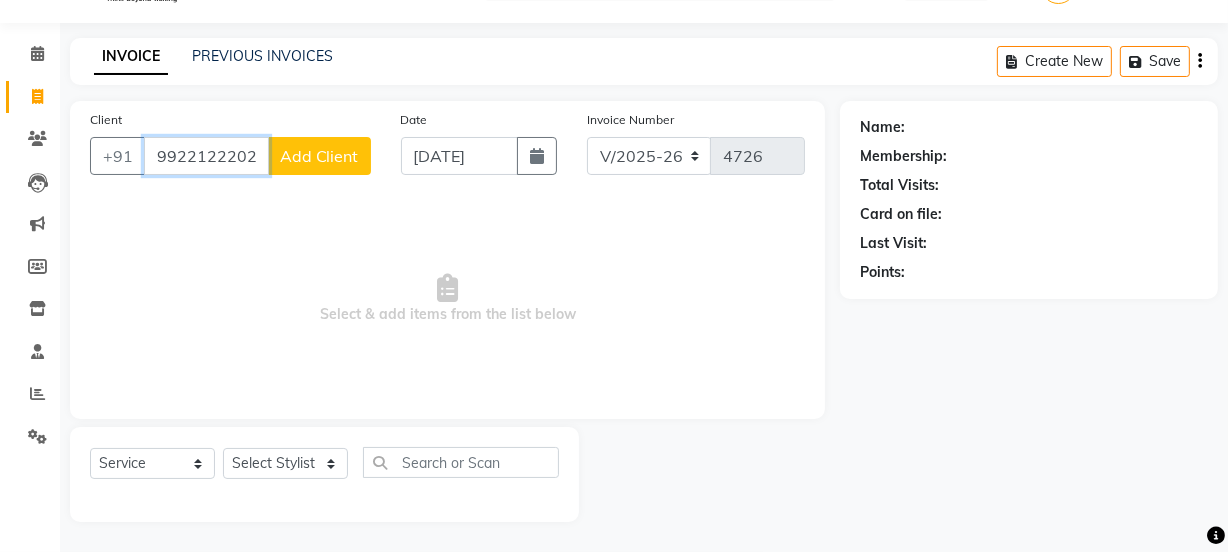 type on "9922122202" 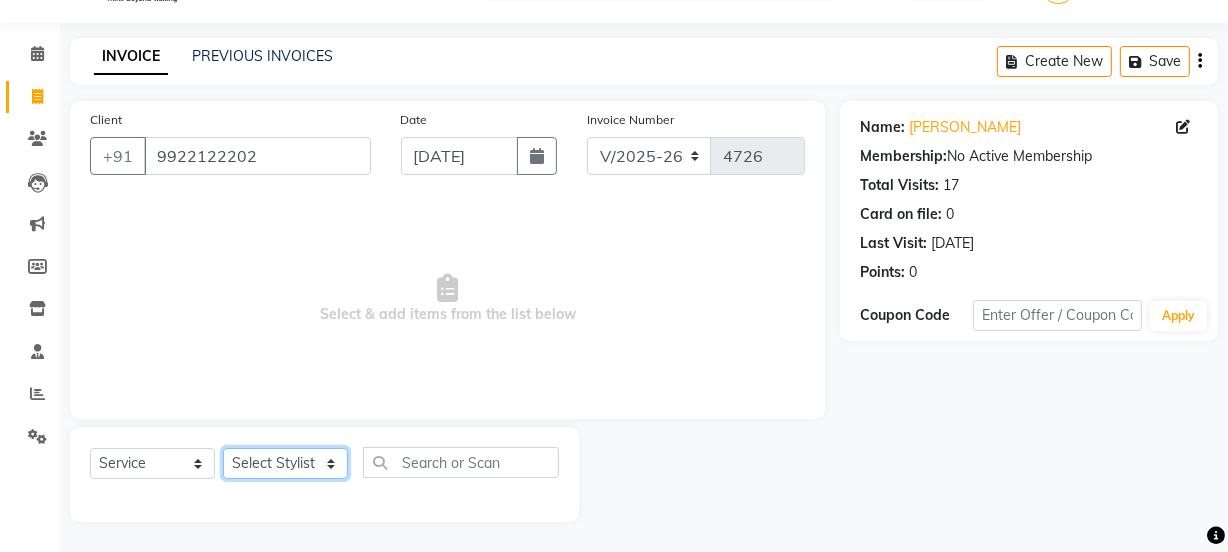 click on "Select Stylist Chetan    Dipak Vaidyakar kokan  n Mahadev Mane Mosin ansari  Nayan Patil Pradip  Prem Mane Rajan Roma Rajput Sai Shirin shaikh Shop Shubham Anarase Sneha suport staff Sonali  Sudip  Sujata thapa Sunil Umesh" 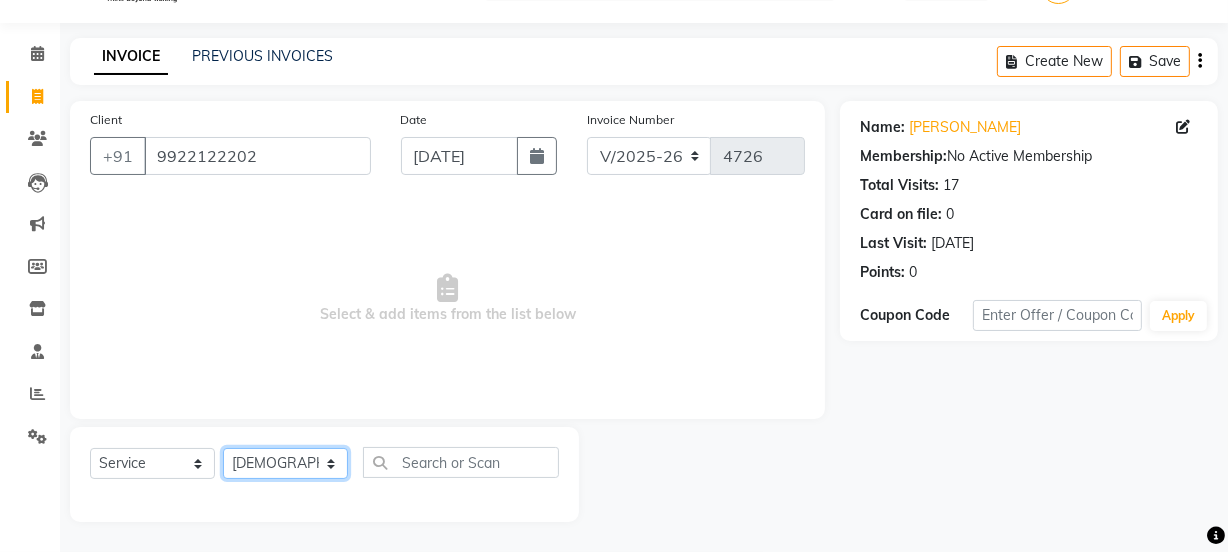 click on "Select Stylist Chetan    Dipak Vaidyakar kokan  n Mahadev Mane Mosin ansari  Nayan Patil Pradip  Prem Mane Rajan Roma Rajput Sai Shirin shaikh Shop Shubham Anarase Sneha suport staff Sonali  Sudip  Sujata thapa Sunil Umesh" 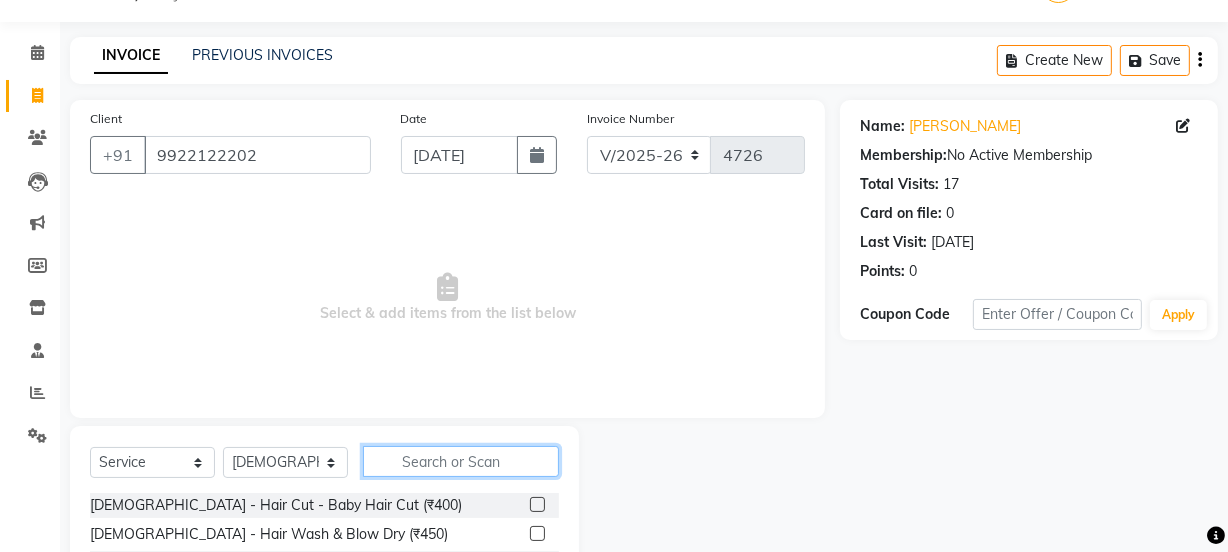 click 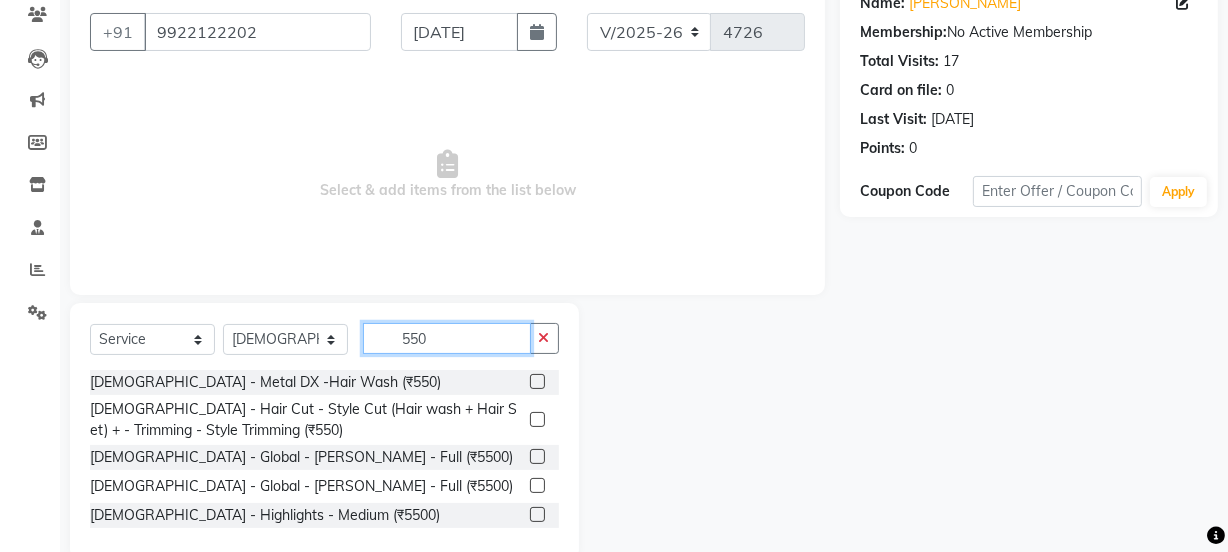 scroll, scrollTop: 211, scrollLeft: 0, axis: vertical 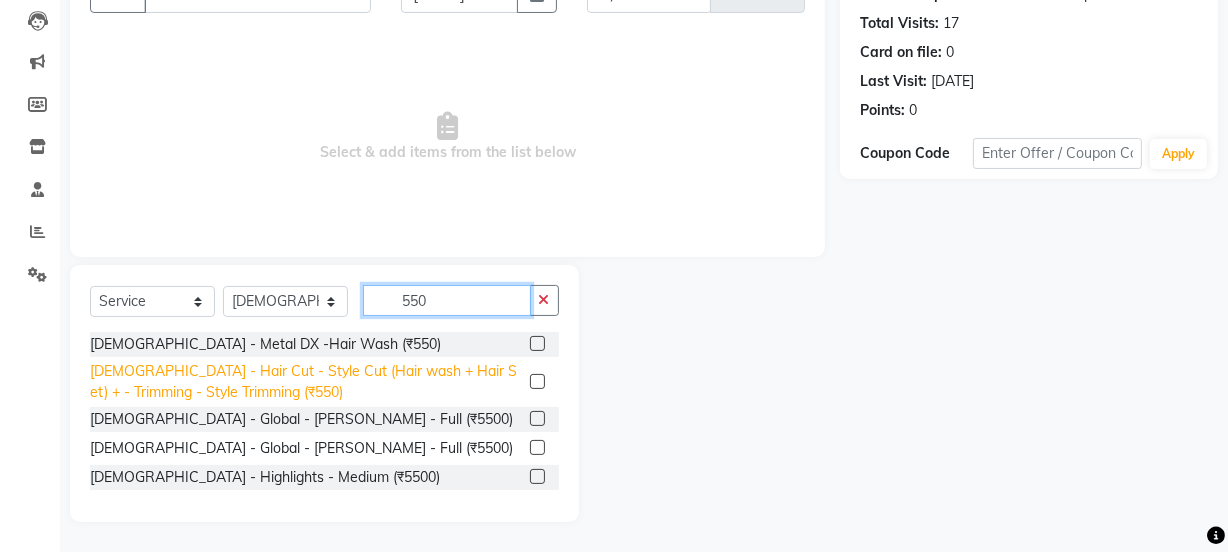 type on "550" 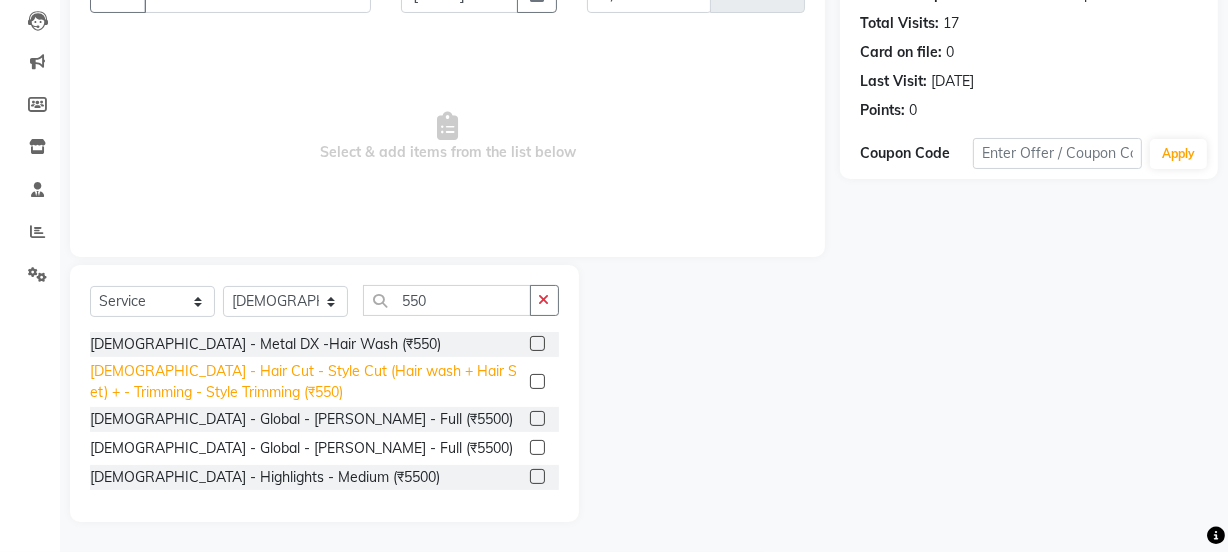 click on "Male - Hair Cut - Style Cut (Hair wash + Hair Set) + - Trimming - Style Trimming (₹550)" 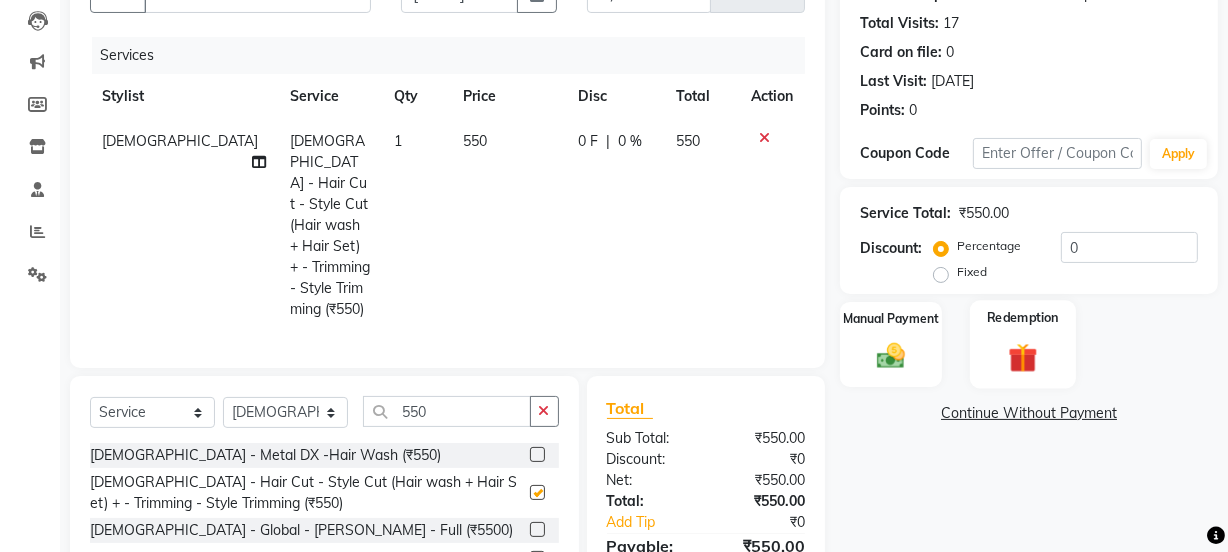 checkbox on "false" 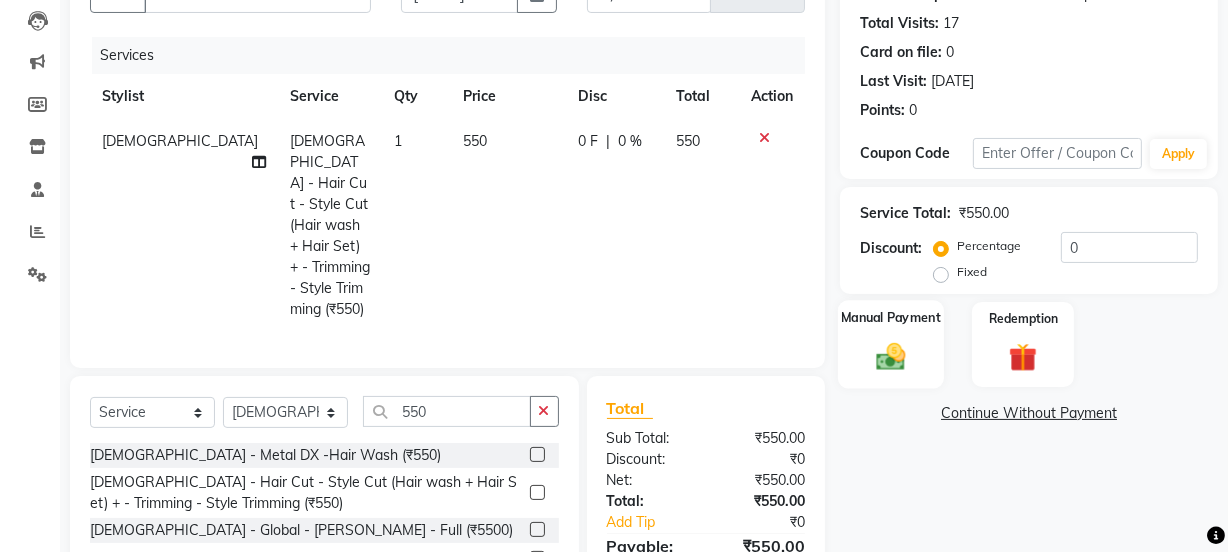 click 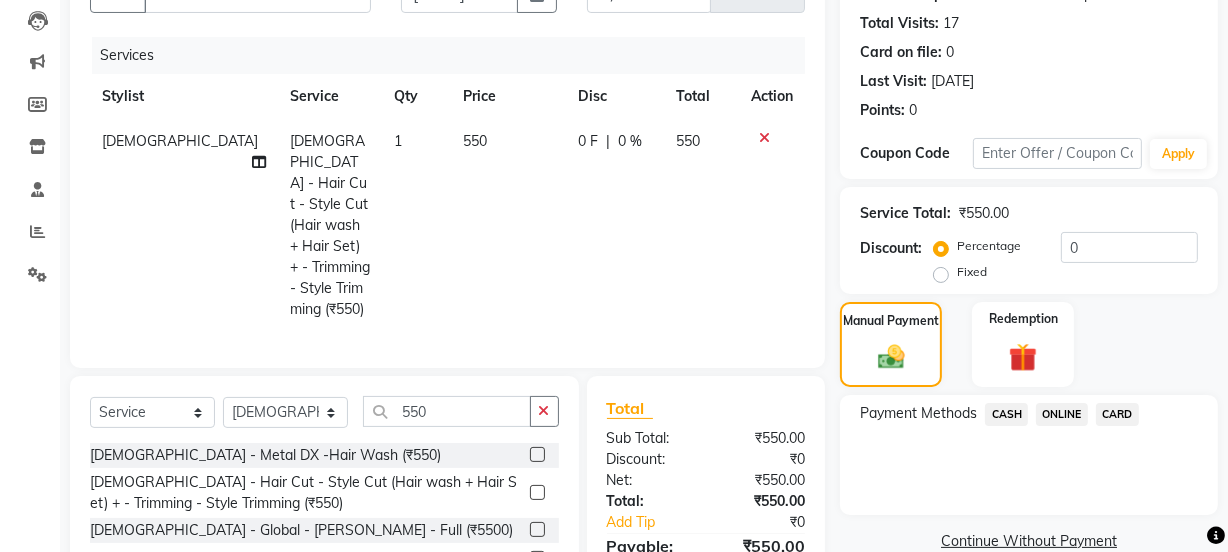 click on "CASH" 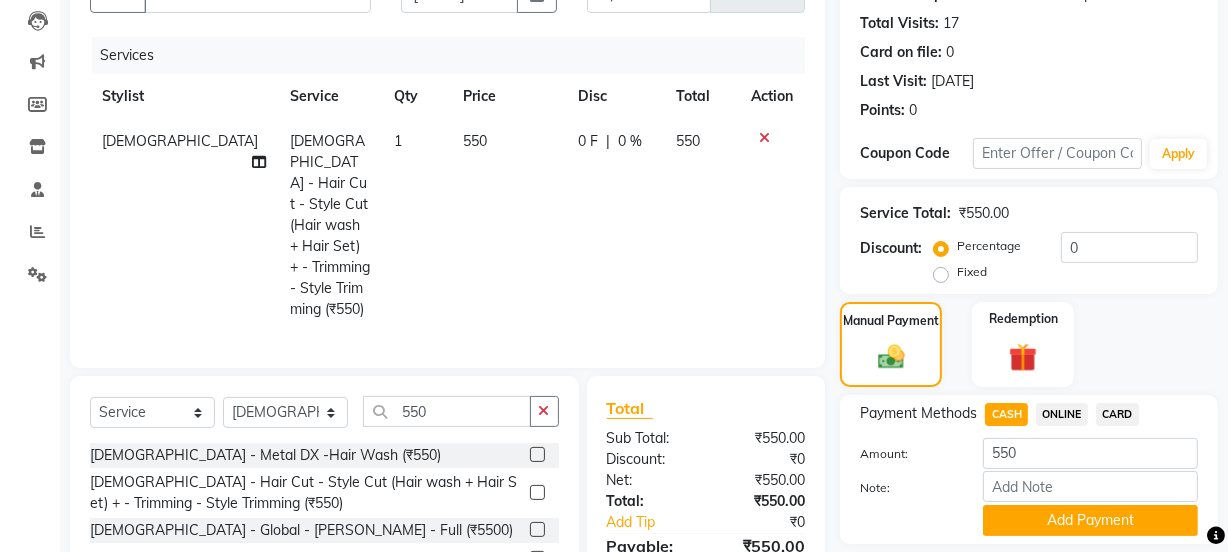 click on "Add Payment" 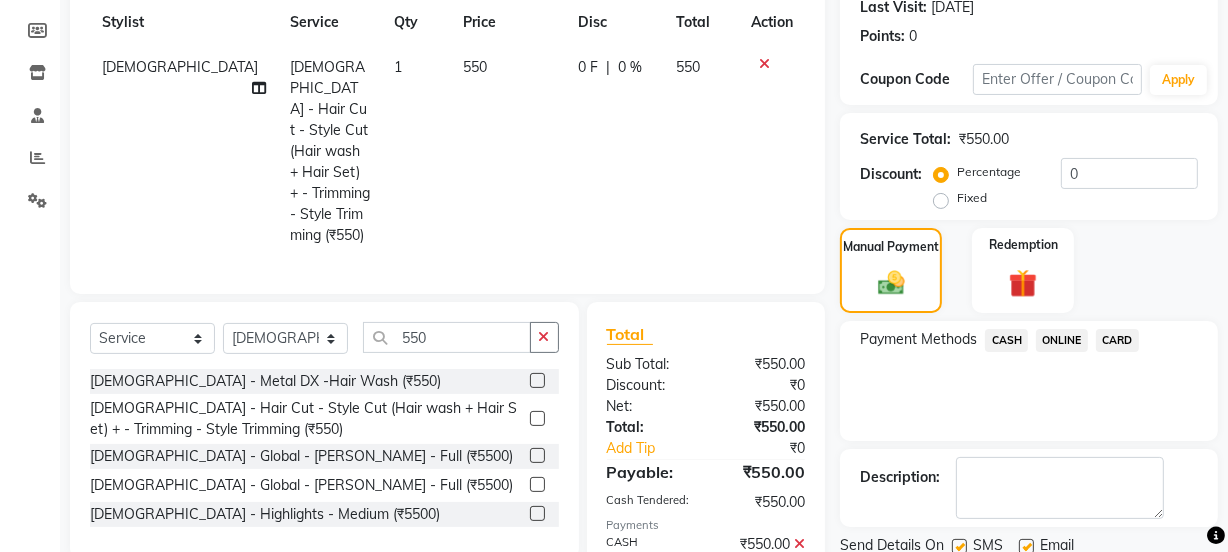 scroll, scrollTop: 360, scrollLeft: 0, axis: vertical 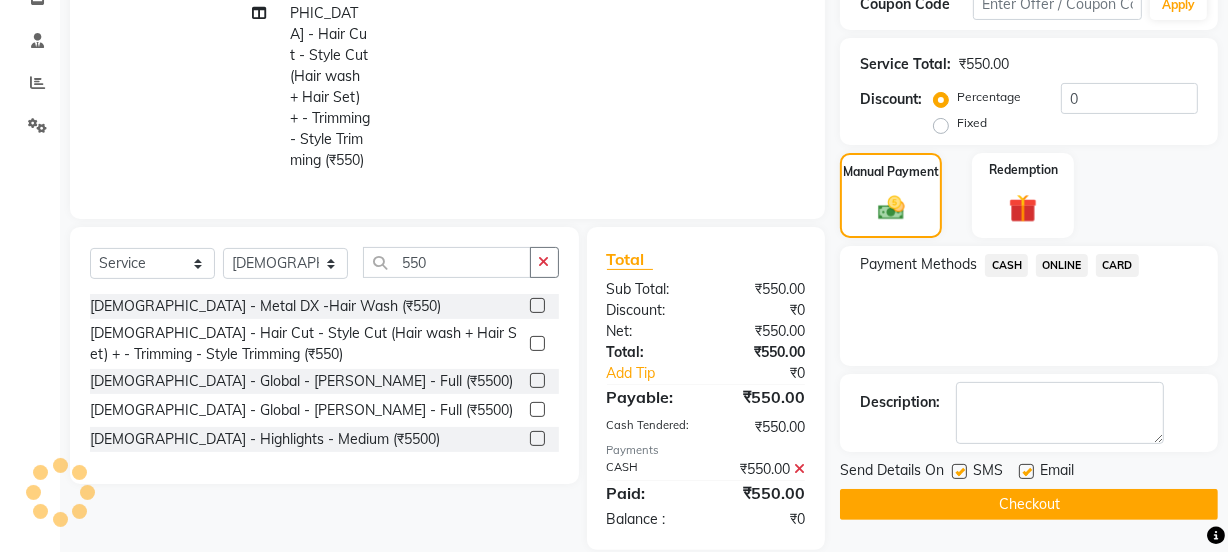 click on "Checkout" 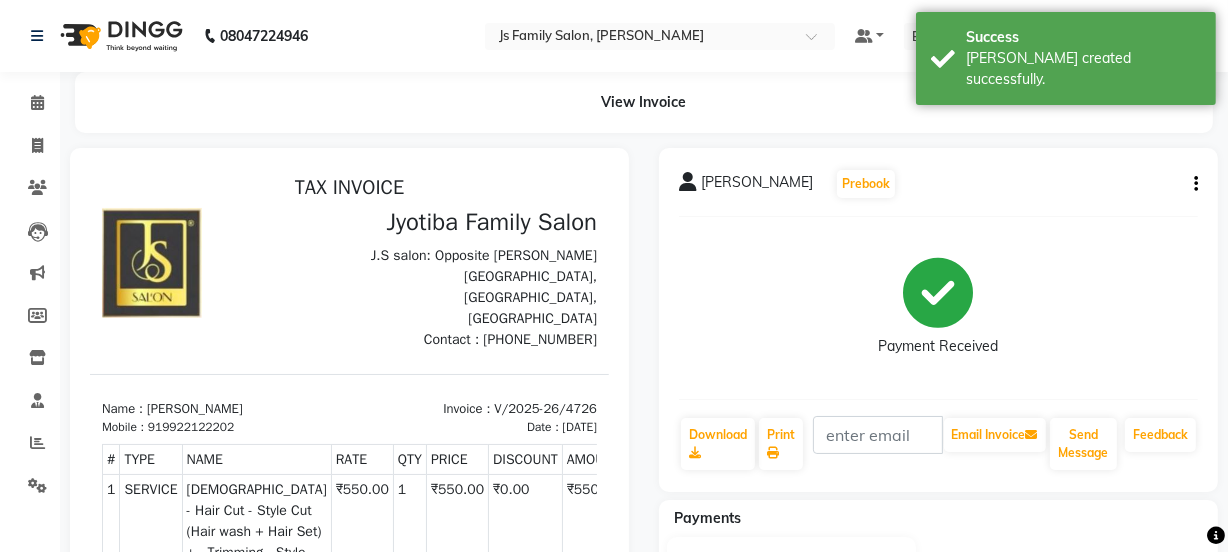 scroll, scrollTop: 0, scrollLeft: 0, axis: both 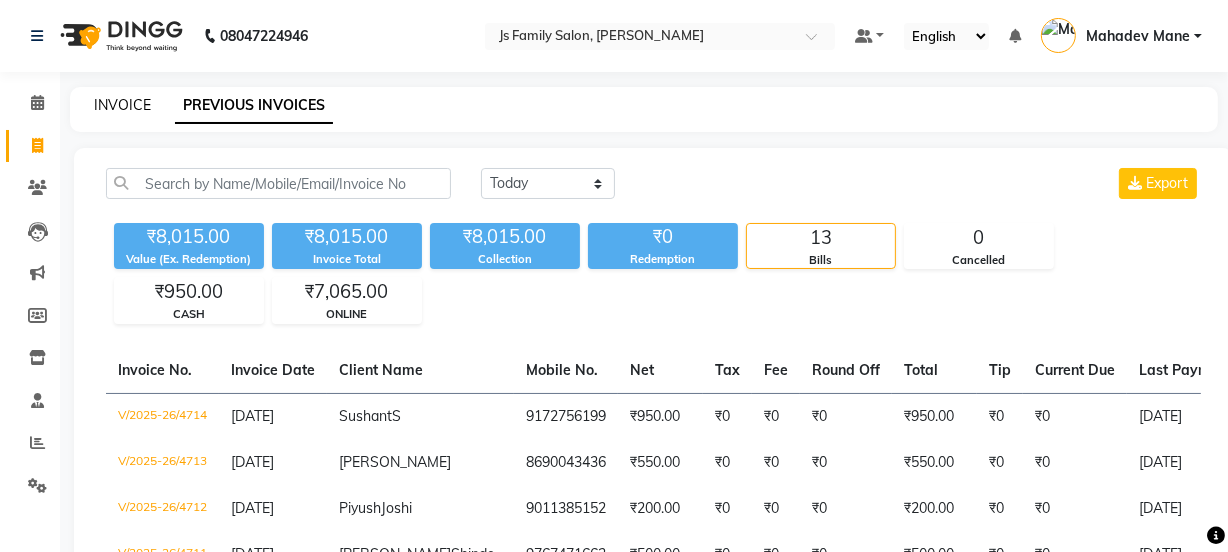 click on "INVOICE" 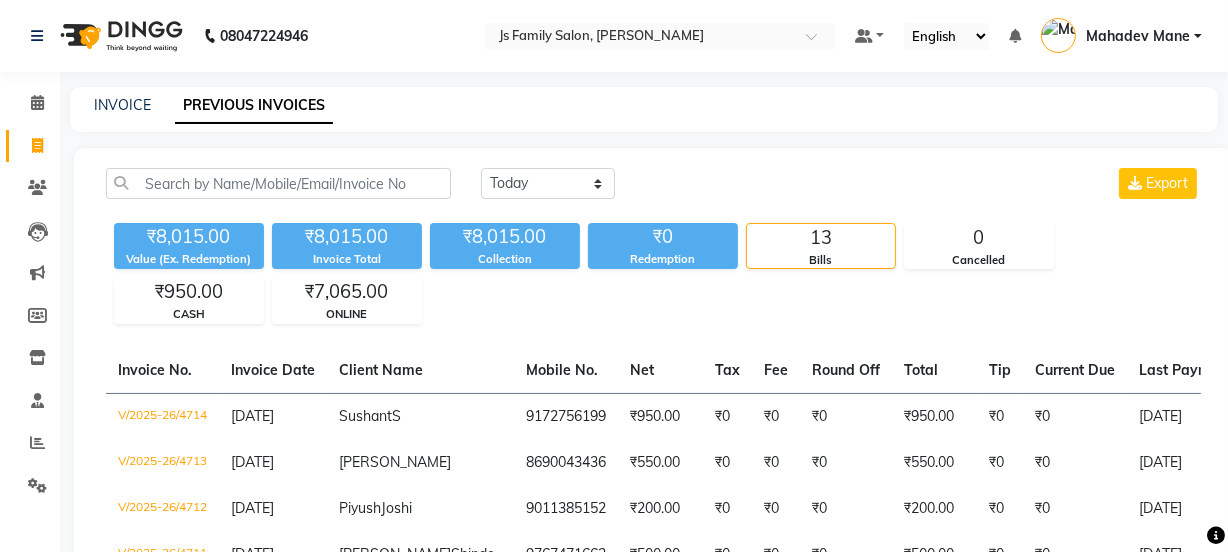 select on "3729" 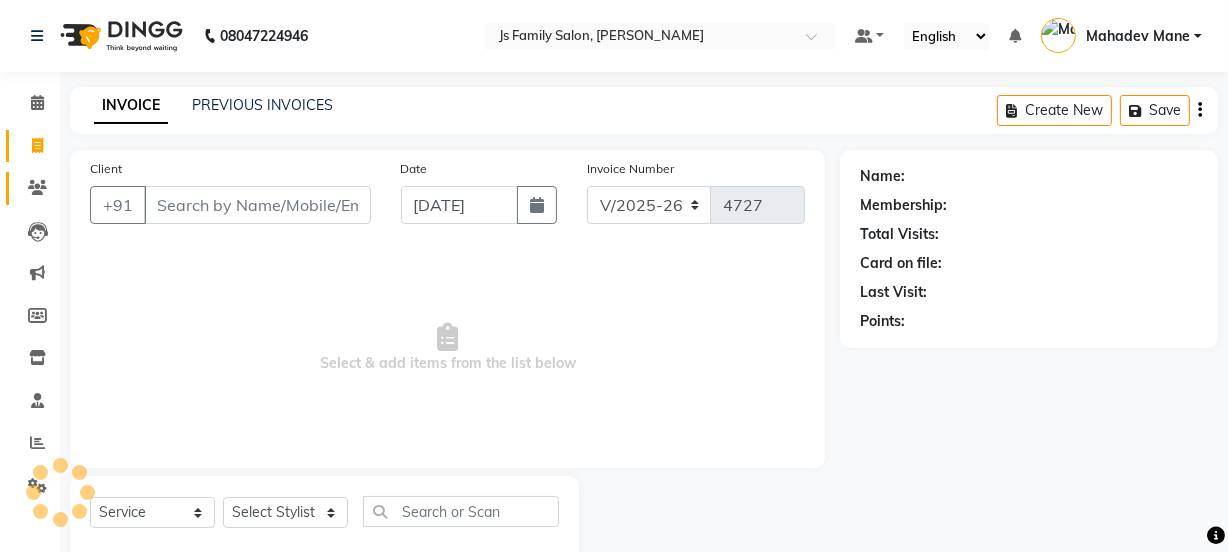 scroll, scrollTop: 50, scrollLeft: 0, axis: vertical 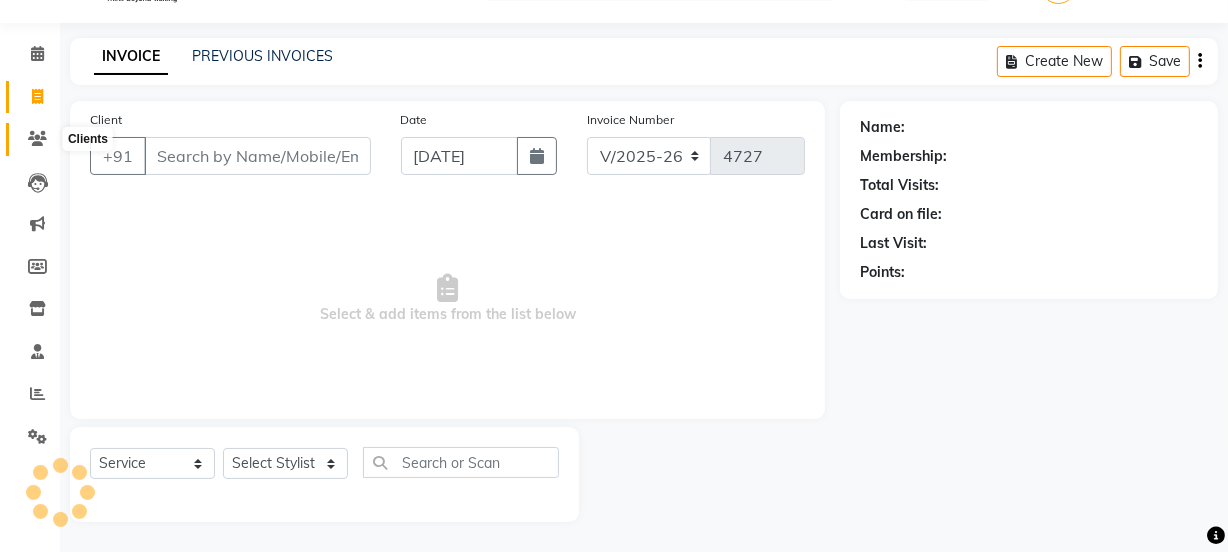 click 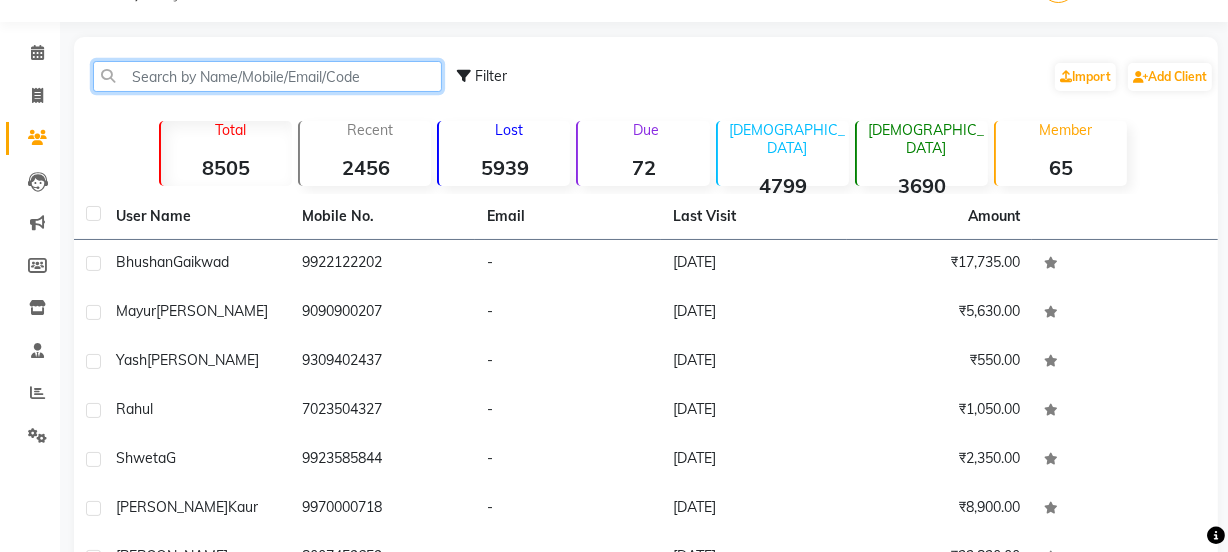 click 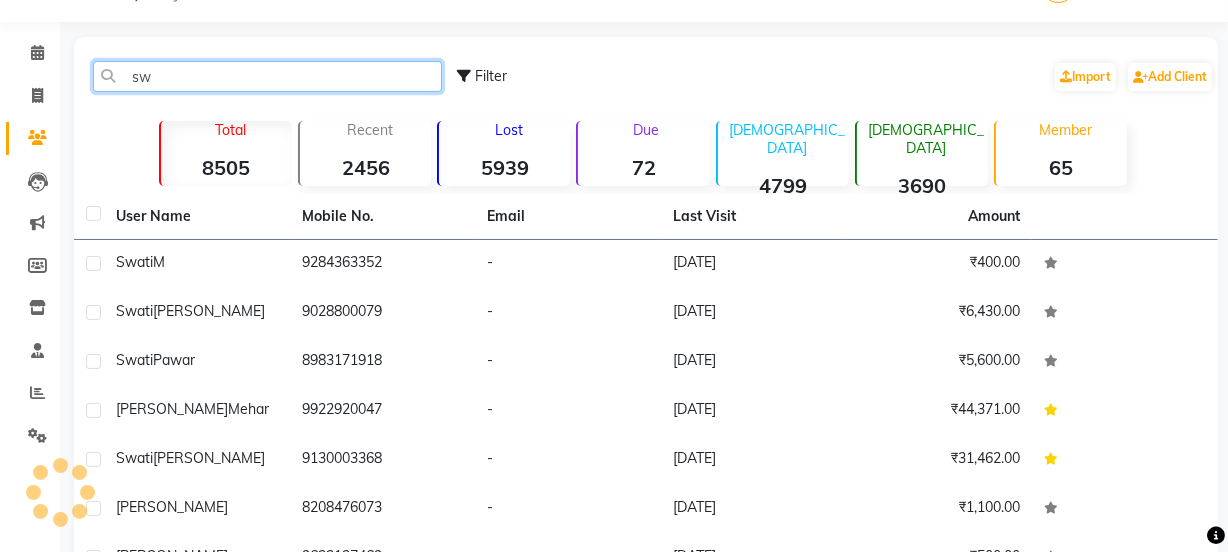type on "s" 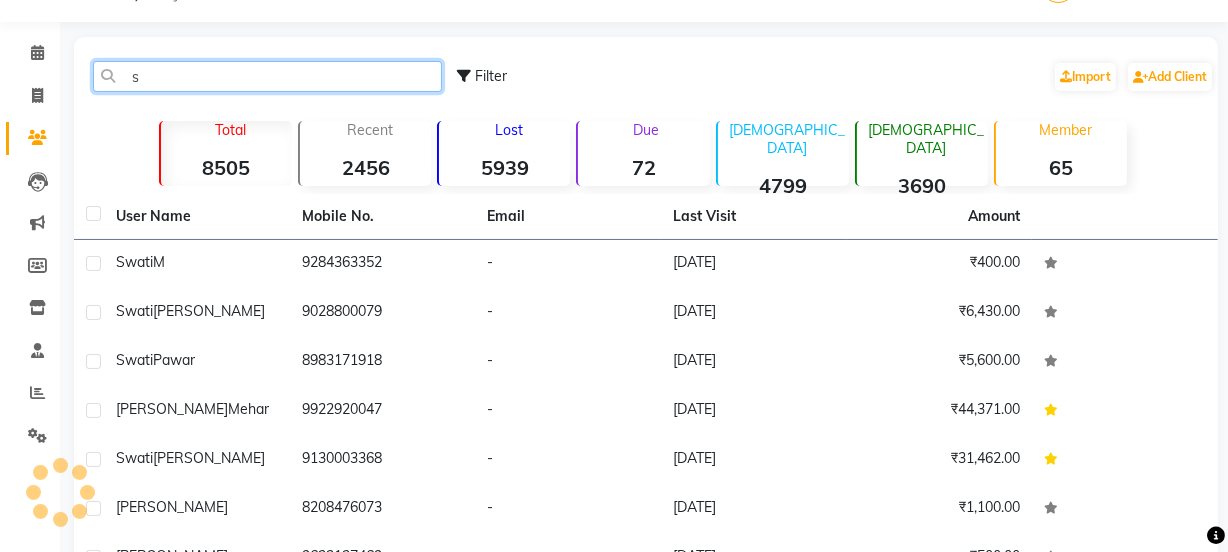 type 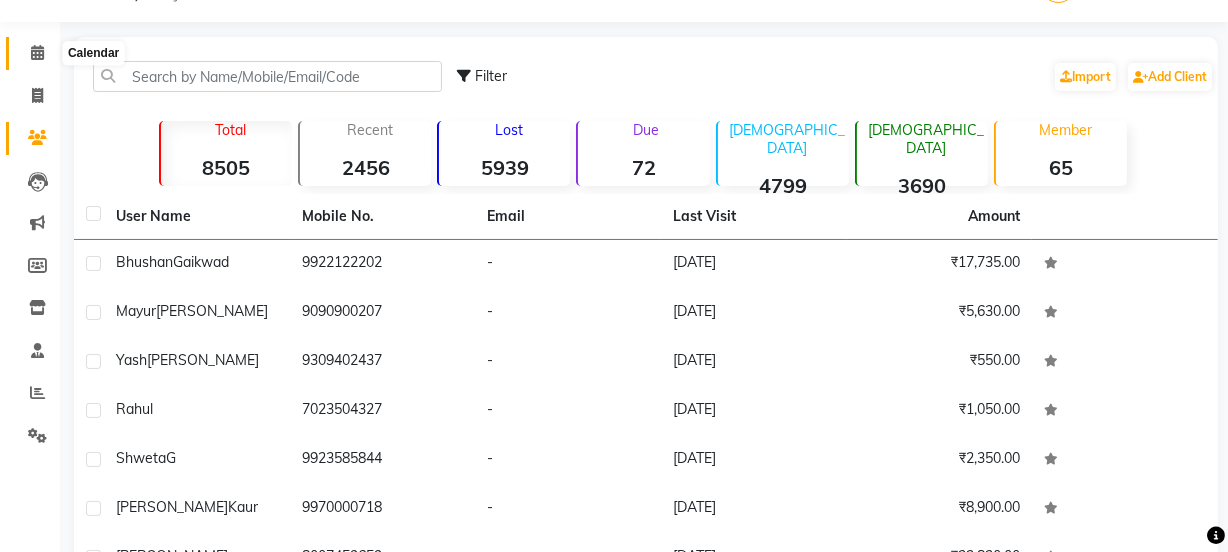 click 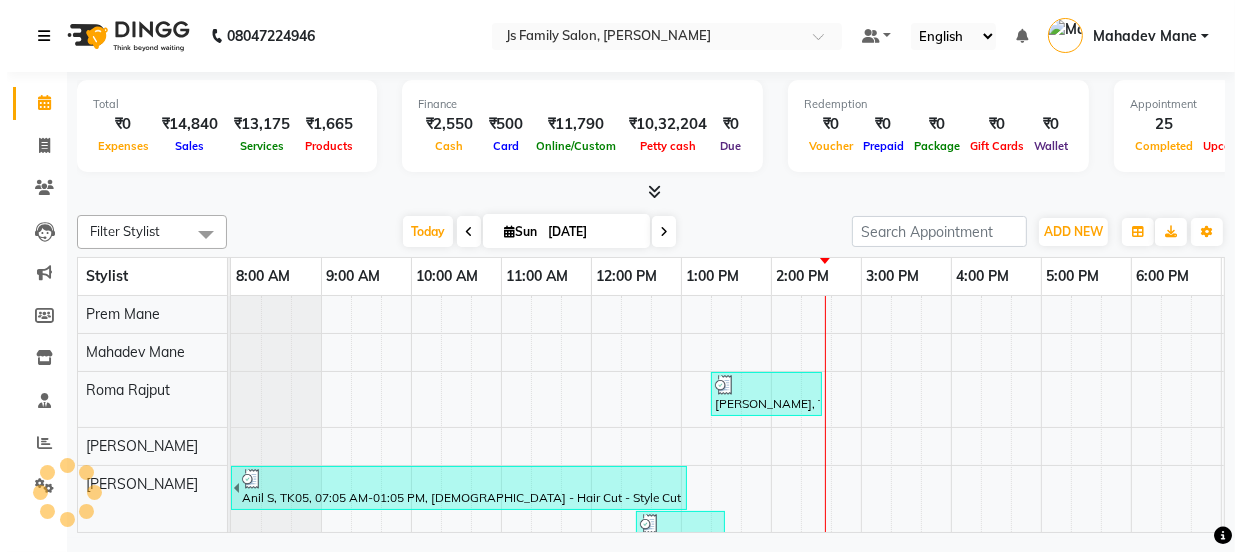 scroll, scrollTop: 0, scrollLeft: 0, axis: both 